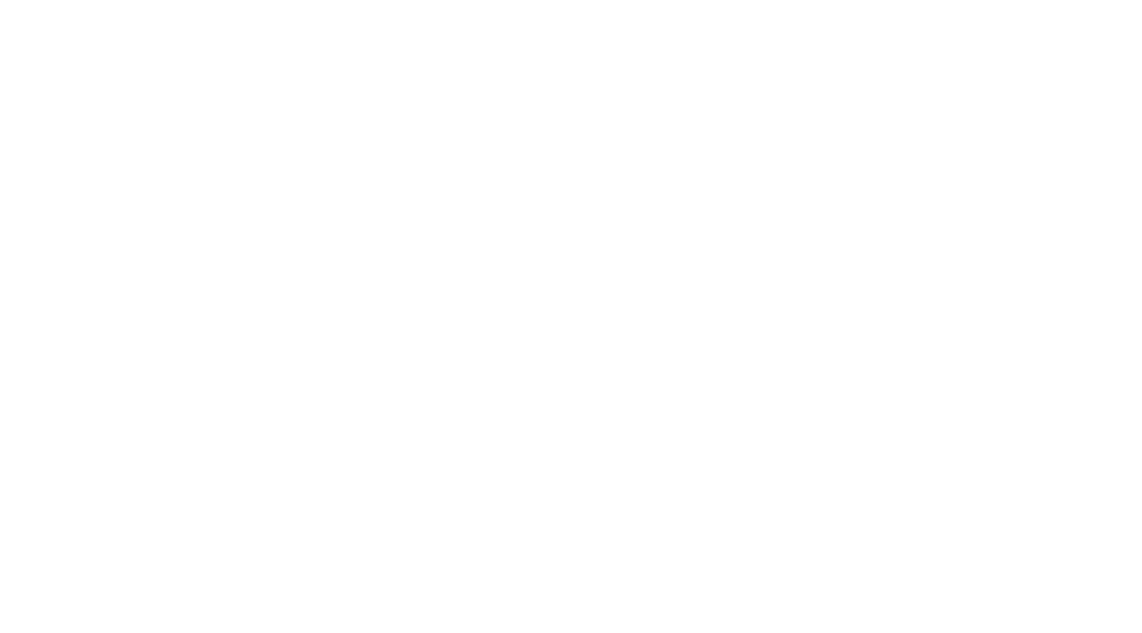 scroll, scrollTop: 0, scrollLeft: 0, axis: both 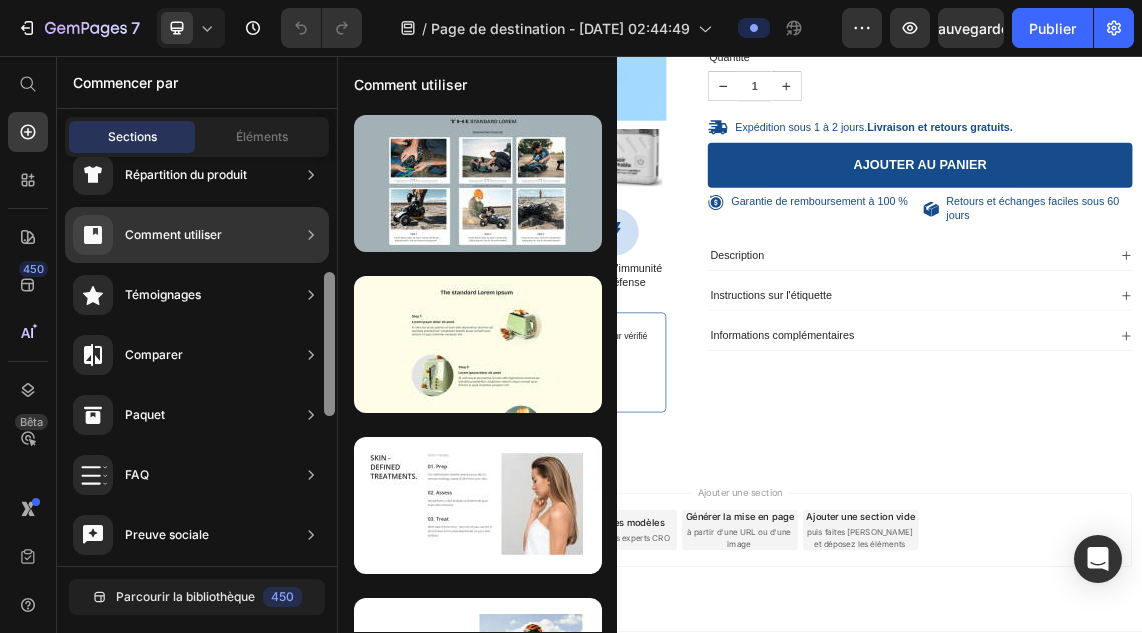 drag, startPoint x: 333, startPoint y: 277, endPoint x: 335, endPoint y: 392, distance: 115.01739 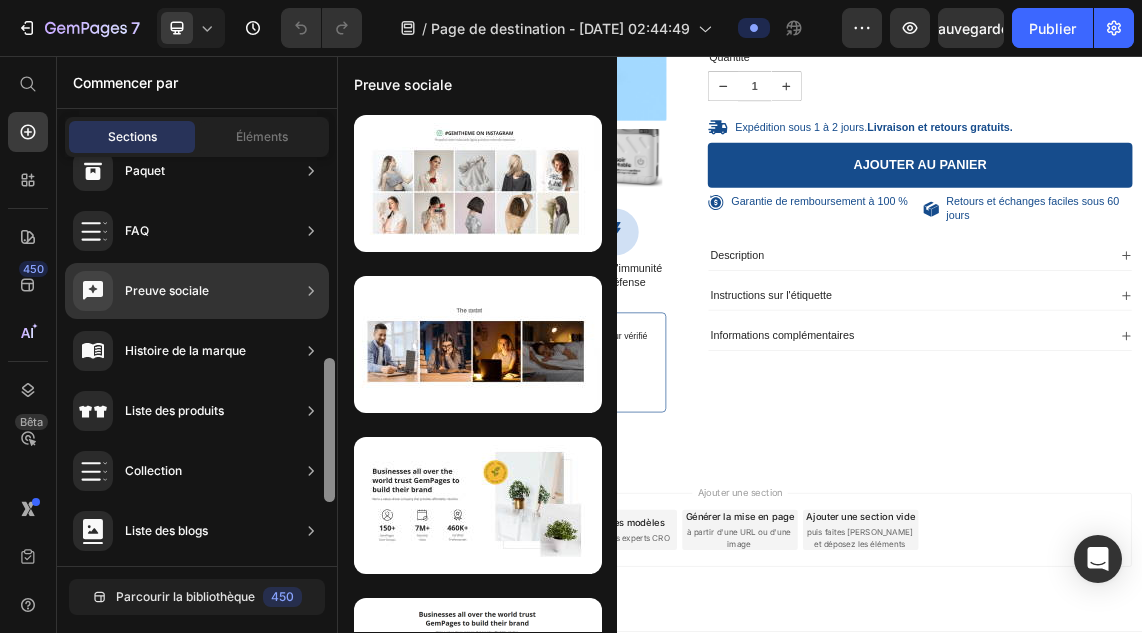 drag, startPoint x: 331, startPoint y: 362, endPoint x: 333, endPoint y: 445, distance: 83.02409 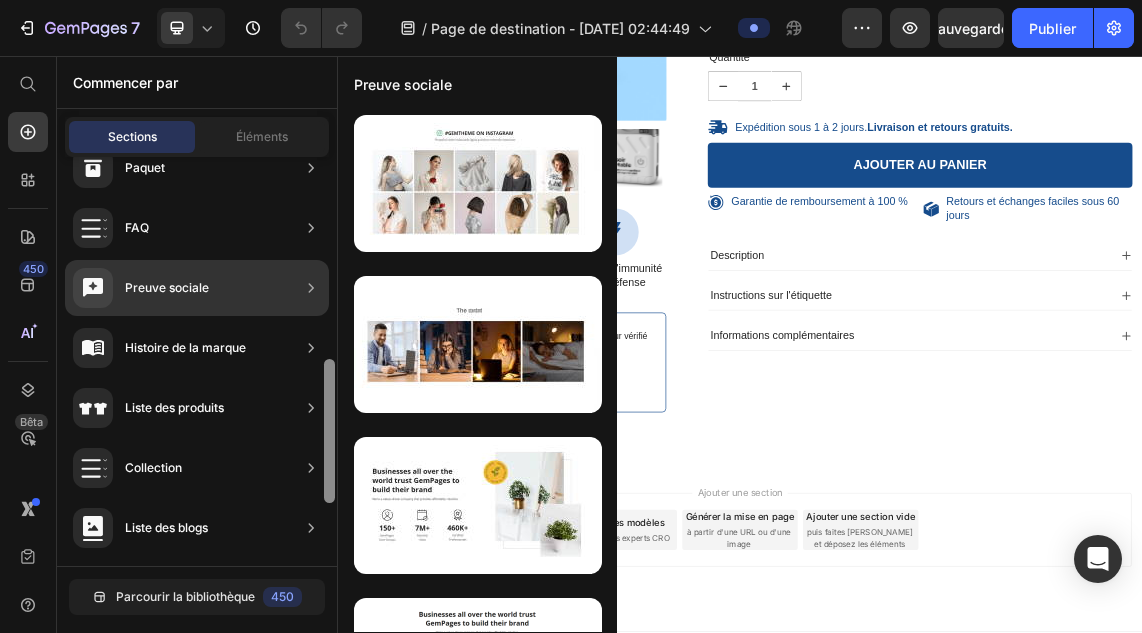 click at bounding box center (329, 431) 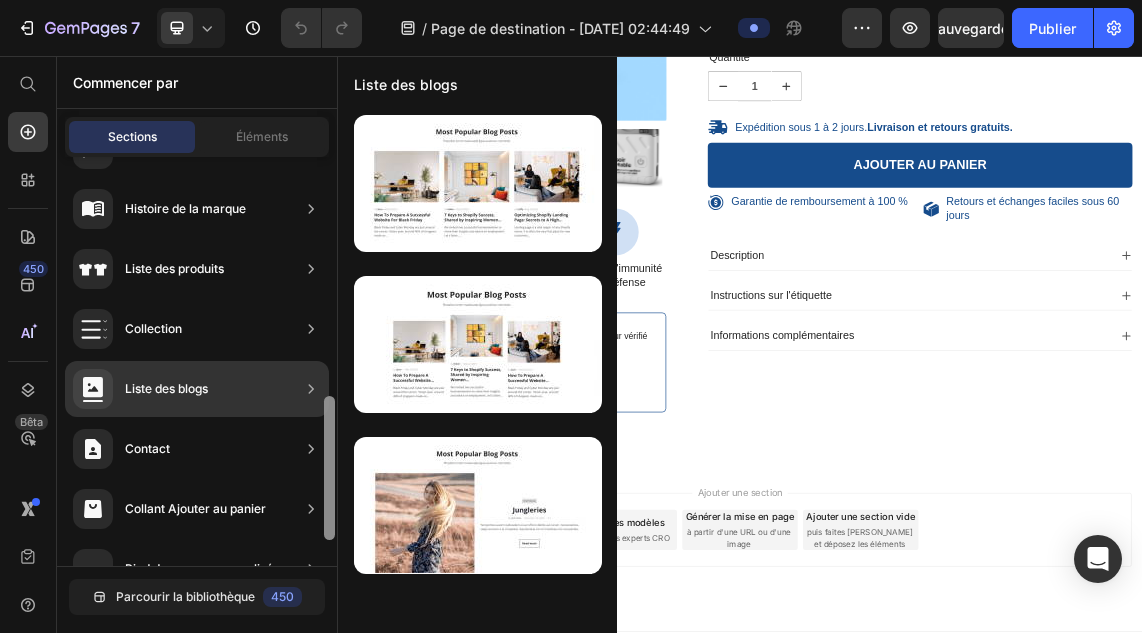 drag, startPoint x: 332, startPoint y: 466, endPoint x: 334, endPoint y: 516, distance: 50.039986 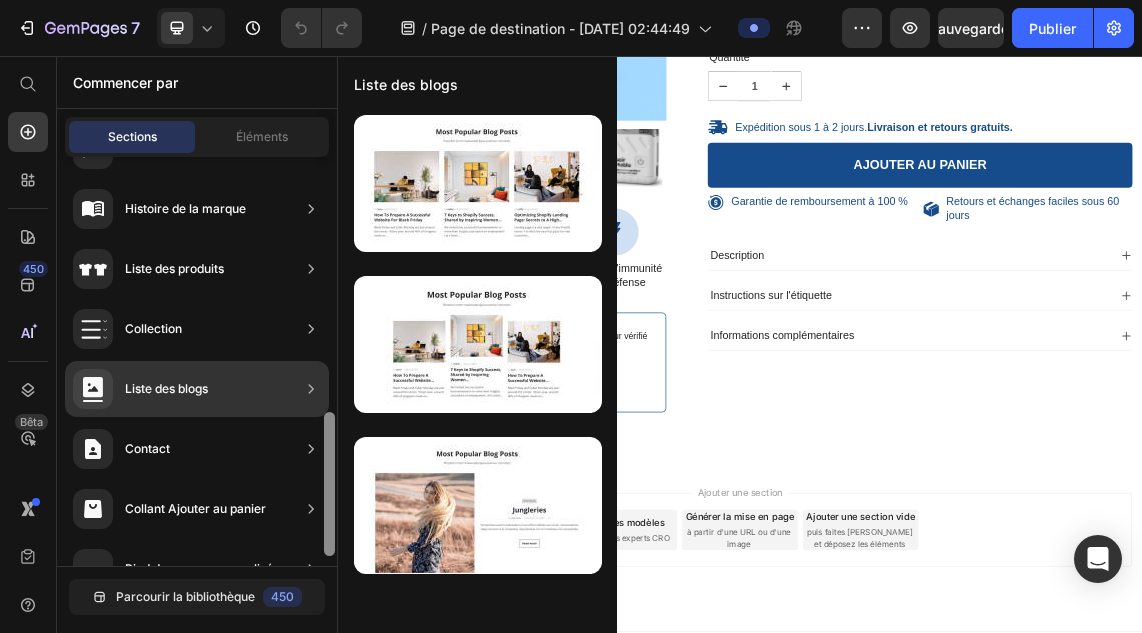 scroll, scrollTop: 715, scrollLeft: 0, axis: vertical 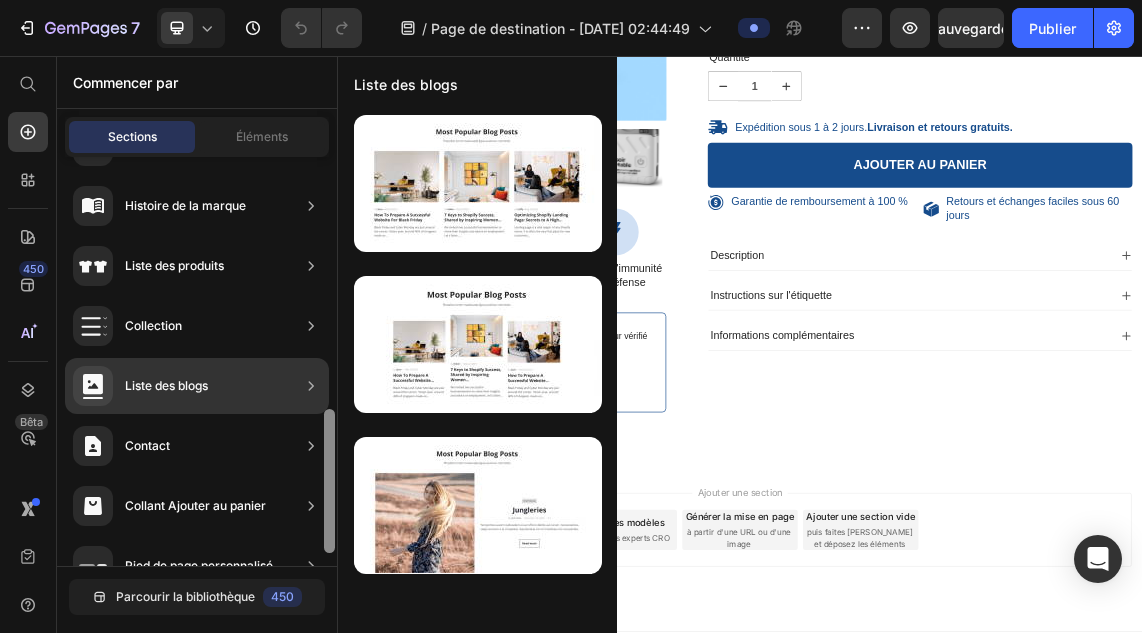 click at bounding box center [329, 481] 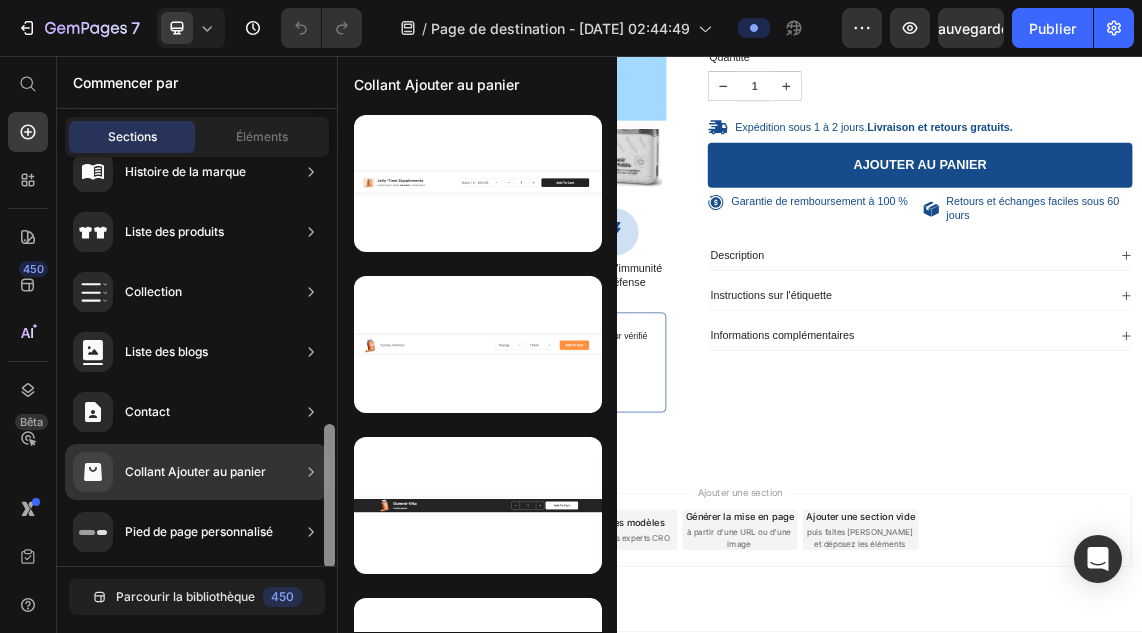 scroll, scrollTop: 751, scrollLeft: 0, axis: vertical 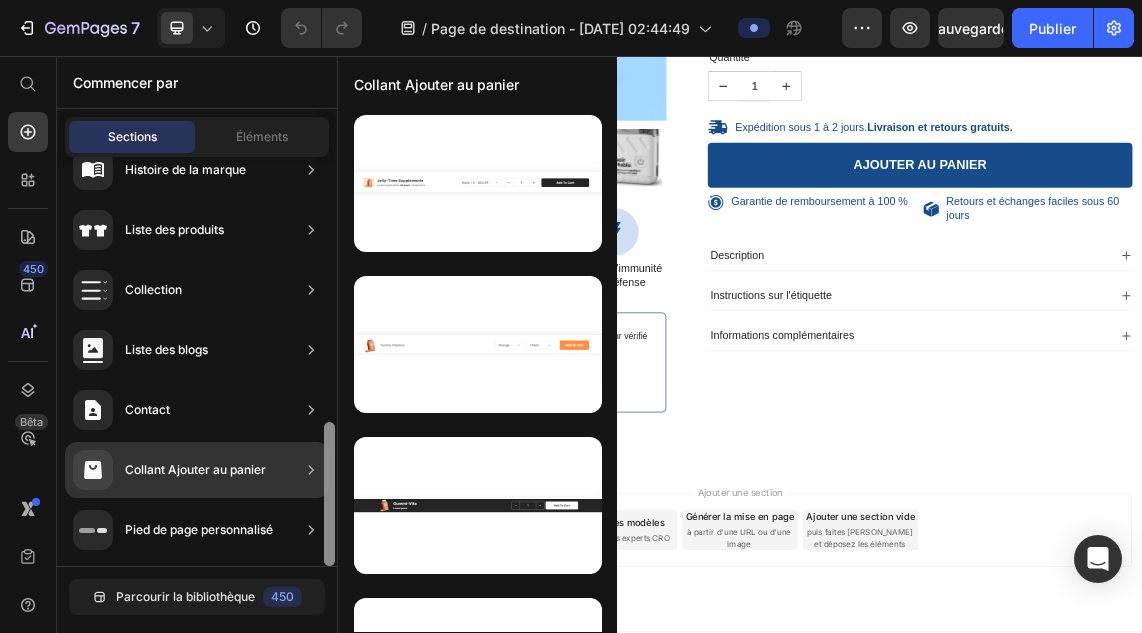 drag, startPoint x: 327, startPoint y: 508, endPoint x: 331, endPoint y: 536, distance: 28.284271 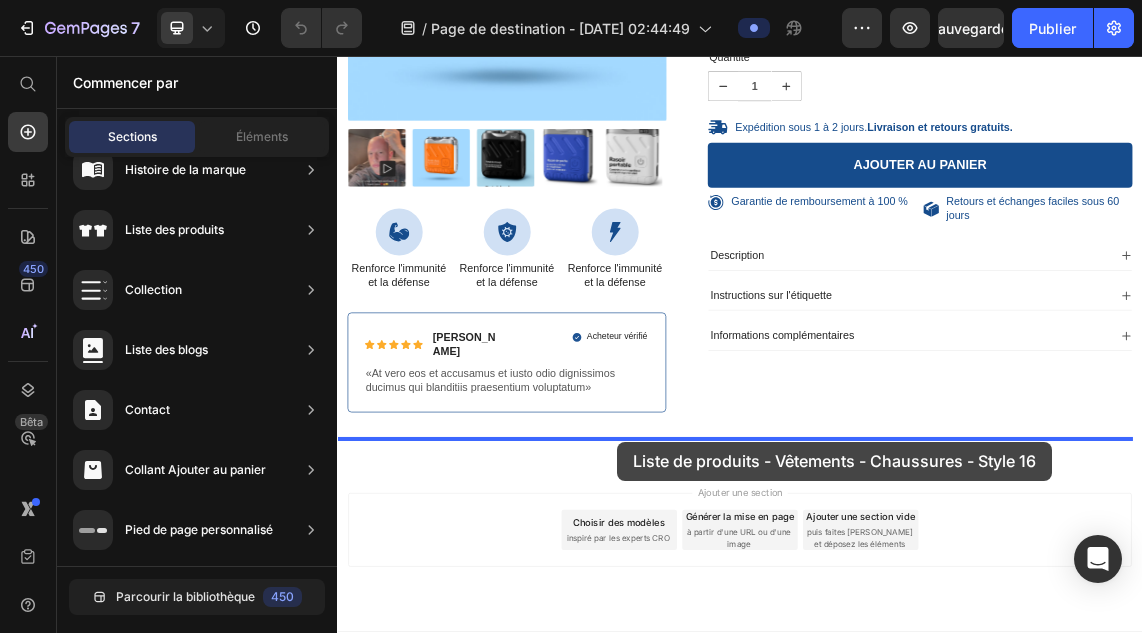 drag, startPoint x: 794, startPoint y: 414, endPoint x: 755, endPoint y: 631, distance: 220.47676 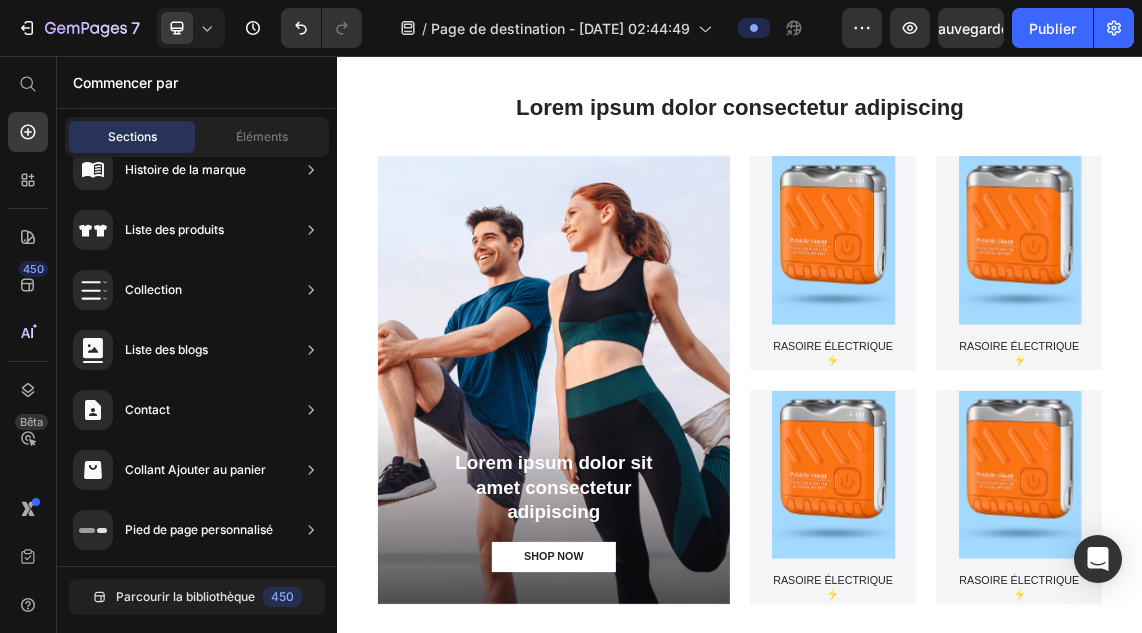 scroll, scrollTop: 2212, scrollLeft: 0, axis: vertical 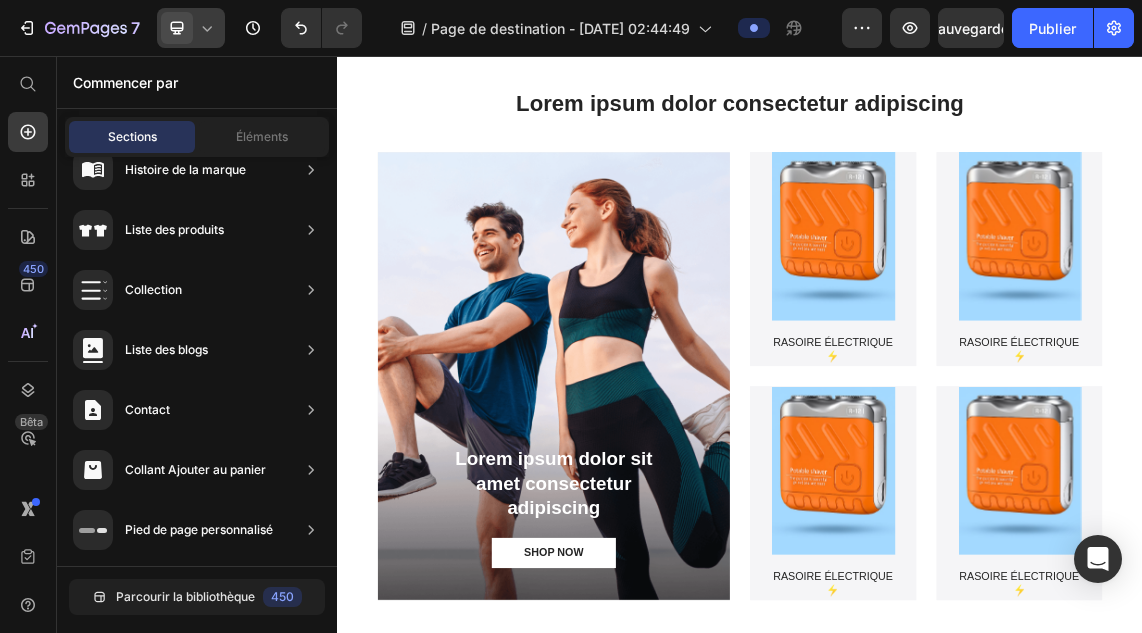 click 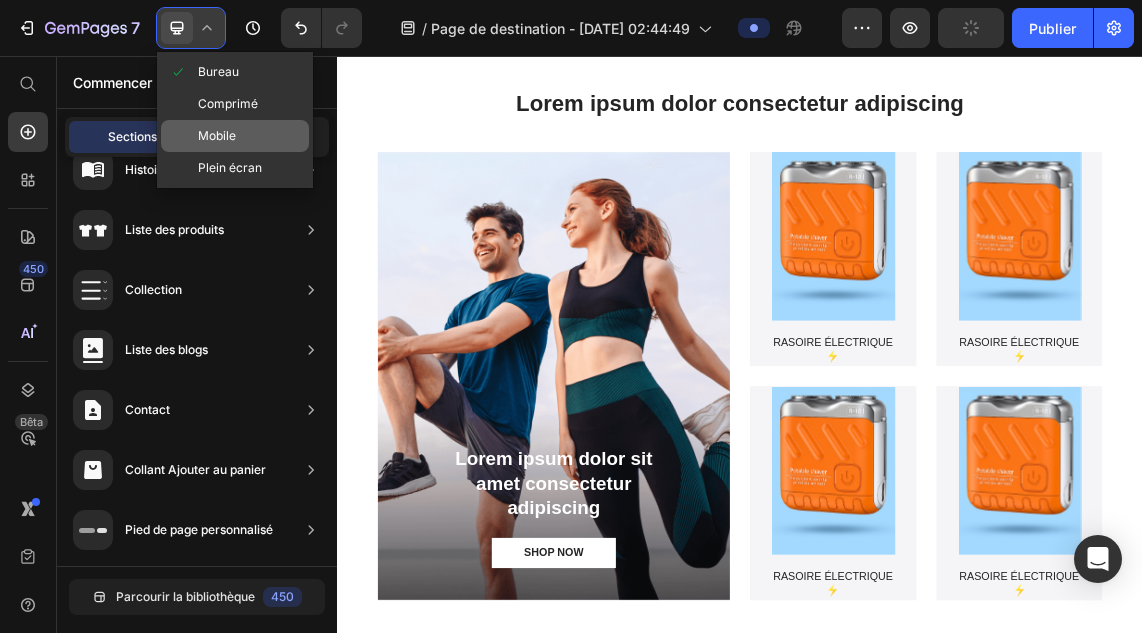 click on "Mobile" at bounding box center (217, 135) 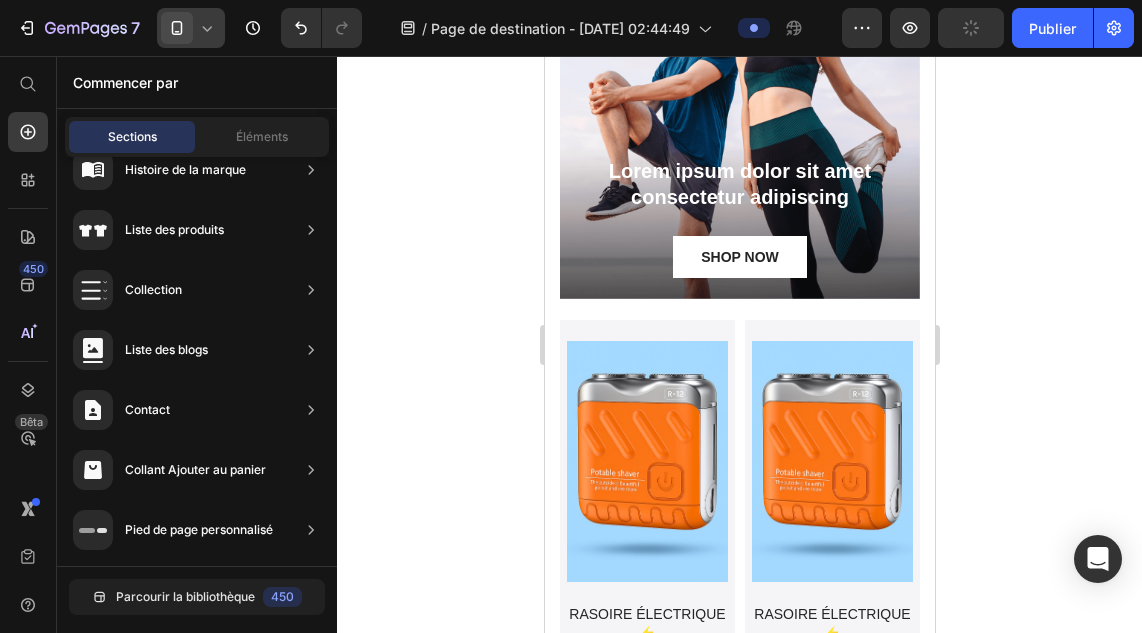 scroll, scrollTop: 2514, scrollLeft: 0, axis: vertical 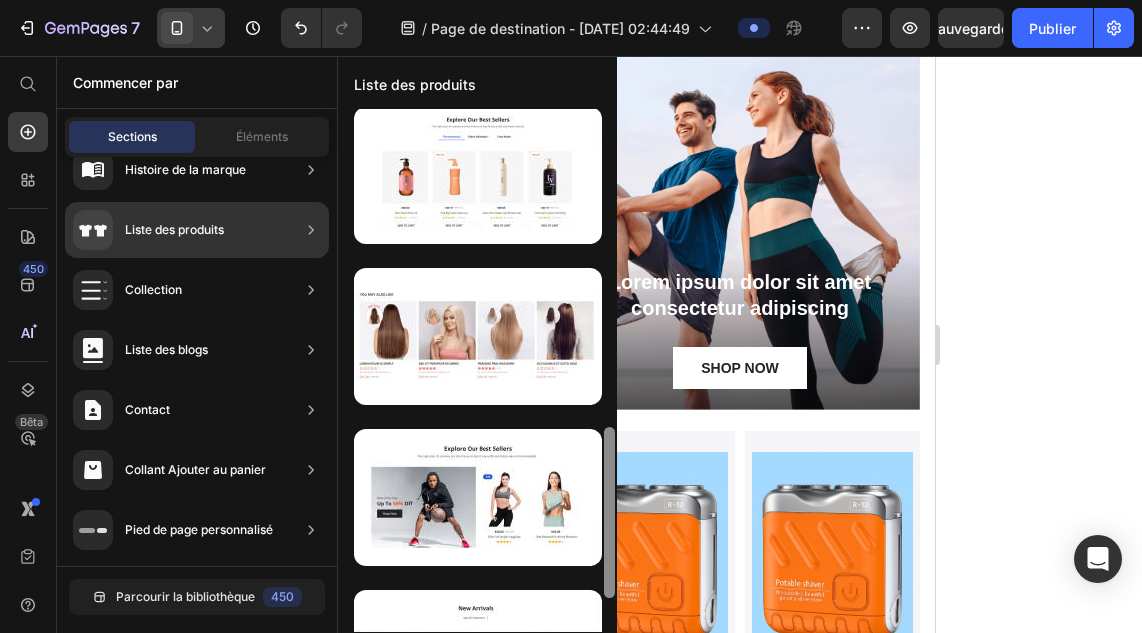drag, startPoint x: 609, startPoint y: 272, endPoint x: 611, endPoint y: 591, distance: 319.00626 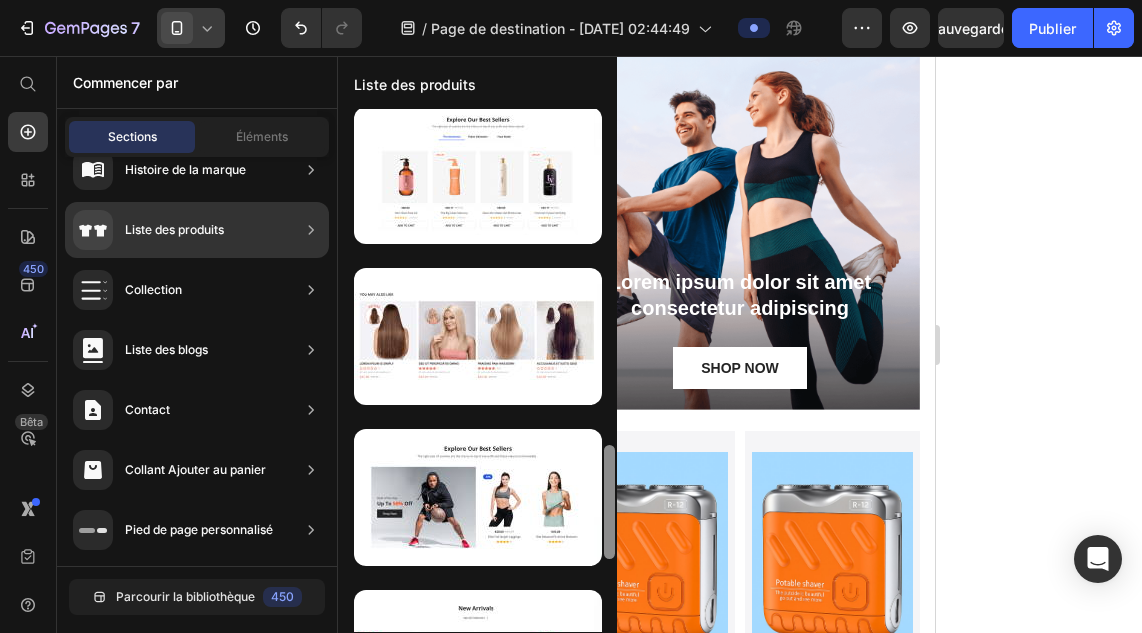 scroll, scrollTop: 1075, scrollLeft: 0, axis: vertical 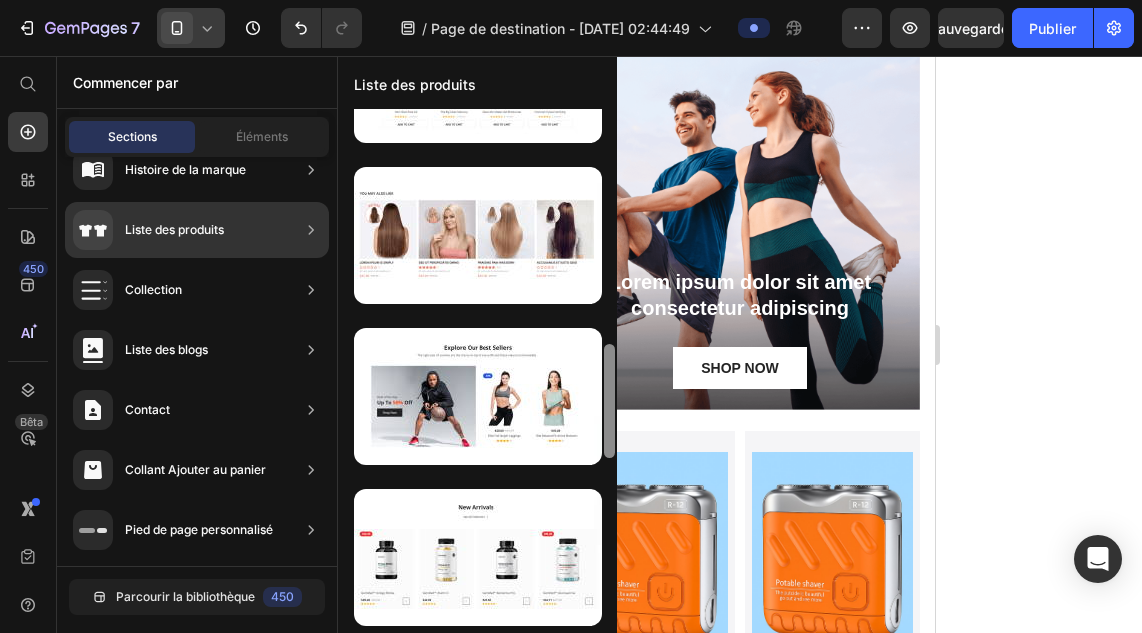 drag, startPoint x: 615, startPoint y: 526, endPoint x: 614, endPoint y: 553, distance: 27.018513 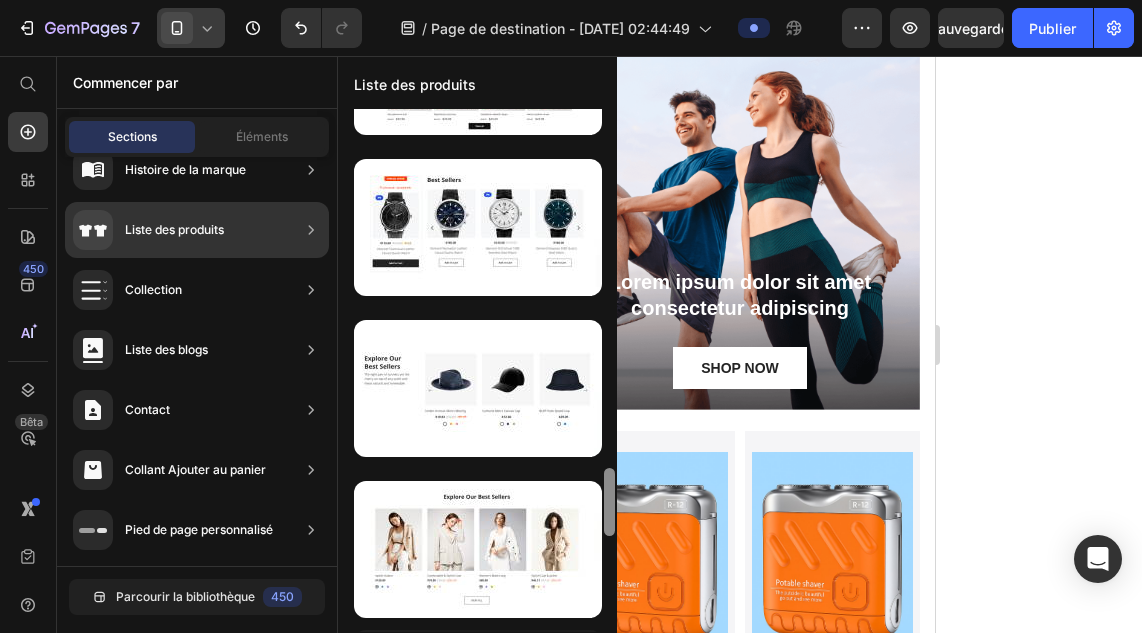 scroll, scrollTop: 2712, scrollLeft: 0, axis: vertical 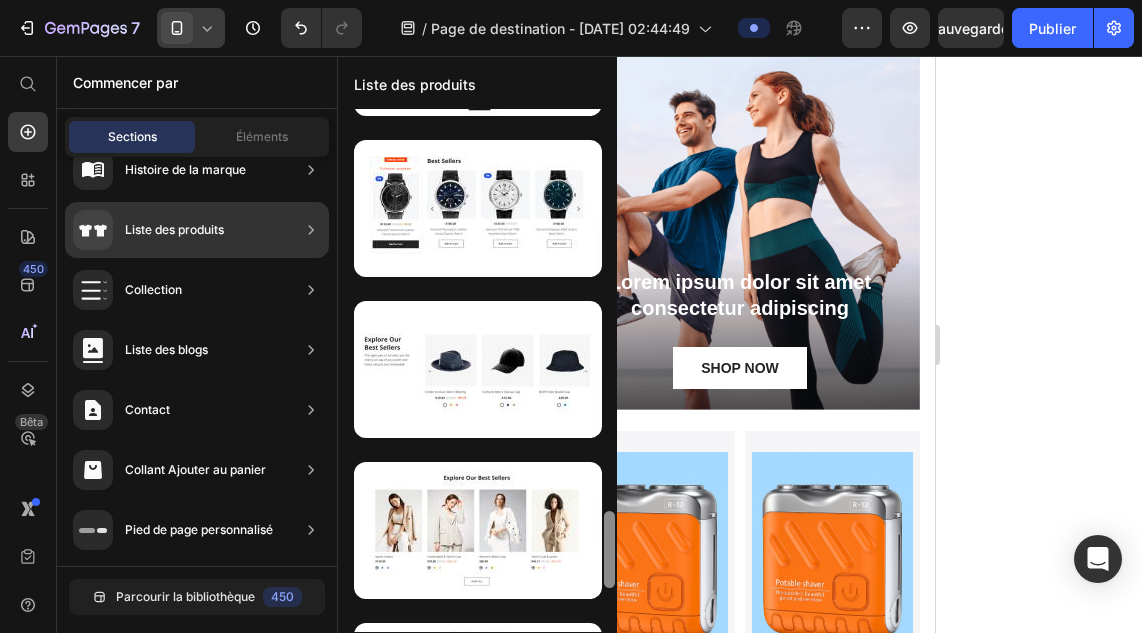 drag, startPoint x: 611, startPoint y: 340, endPoint x: 612, endPoint y: 607, distance: 267.00186 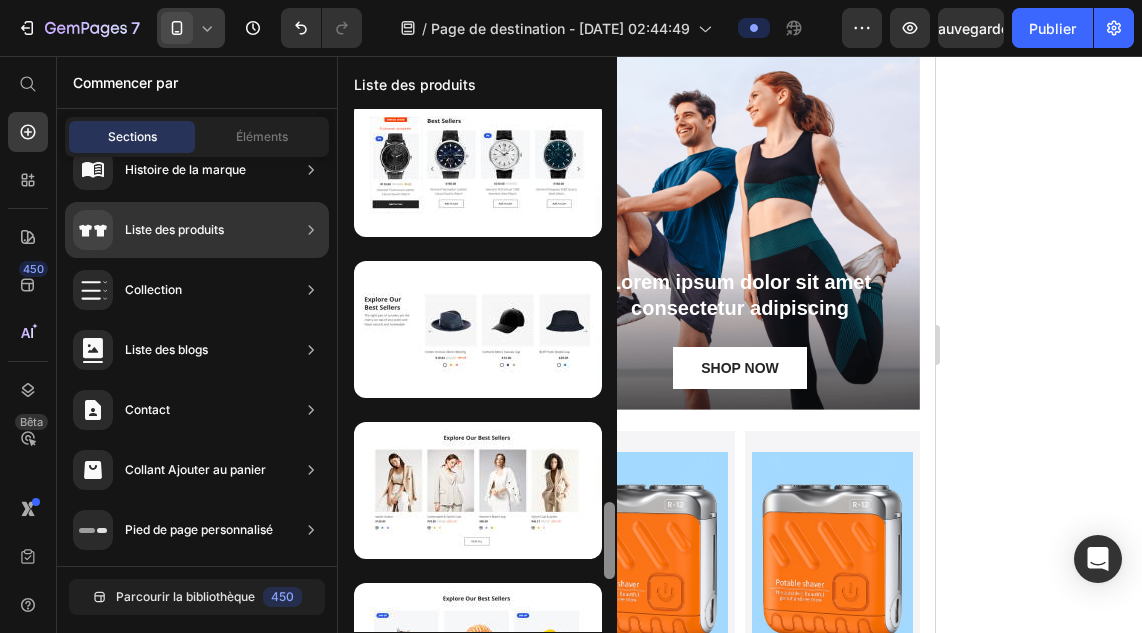 scroll, scrollTop: 2719, scrollLeft: 0, axis: vertical 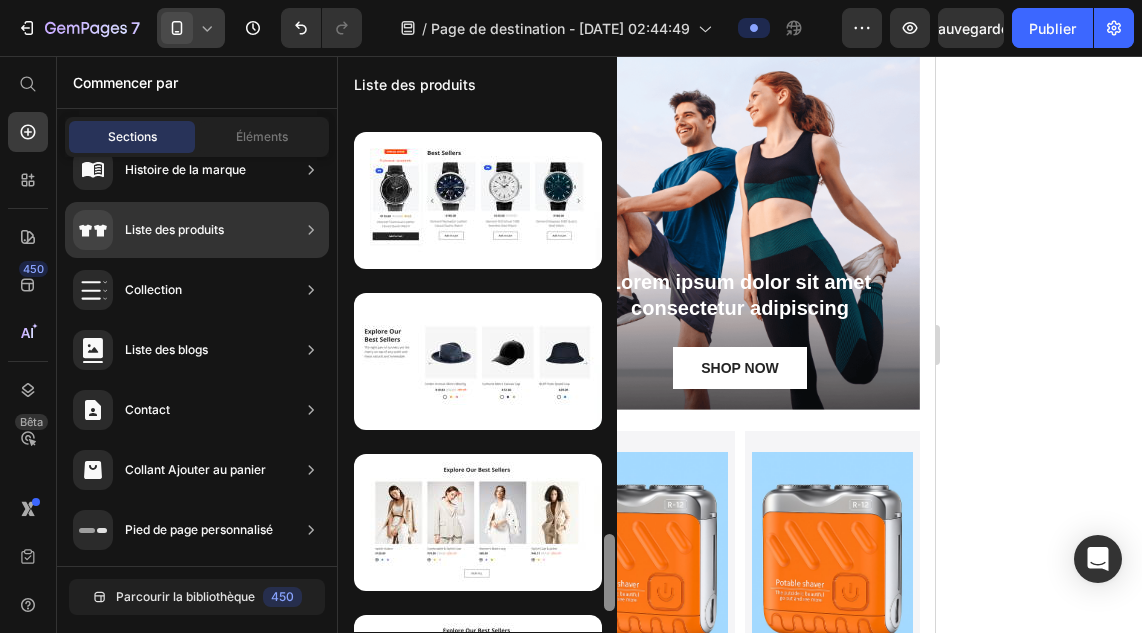 click at bounding box center [609, 572] 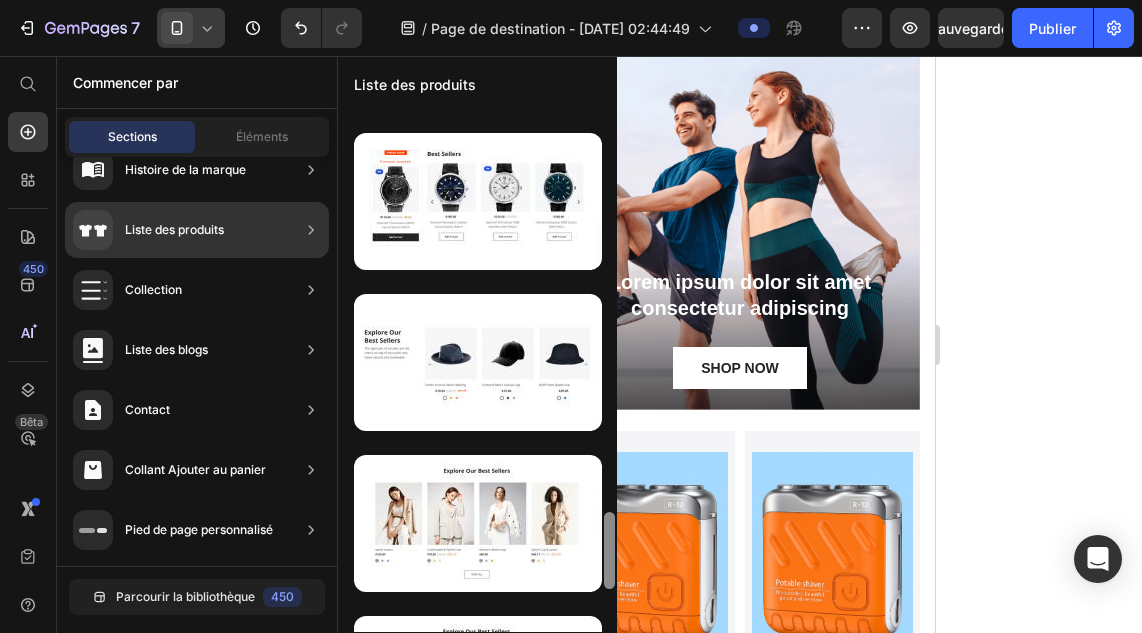 click at bounding box center [609, 550] 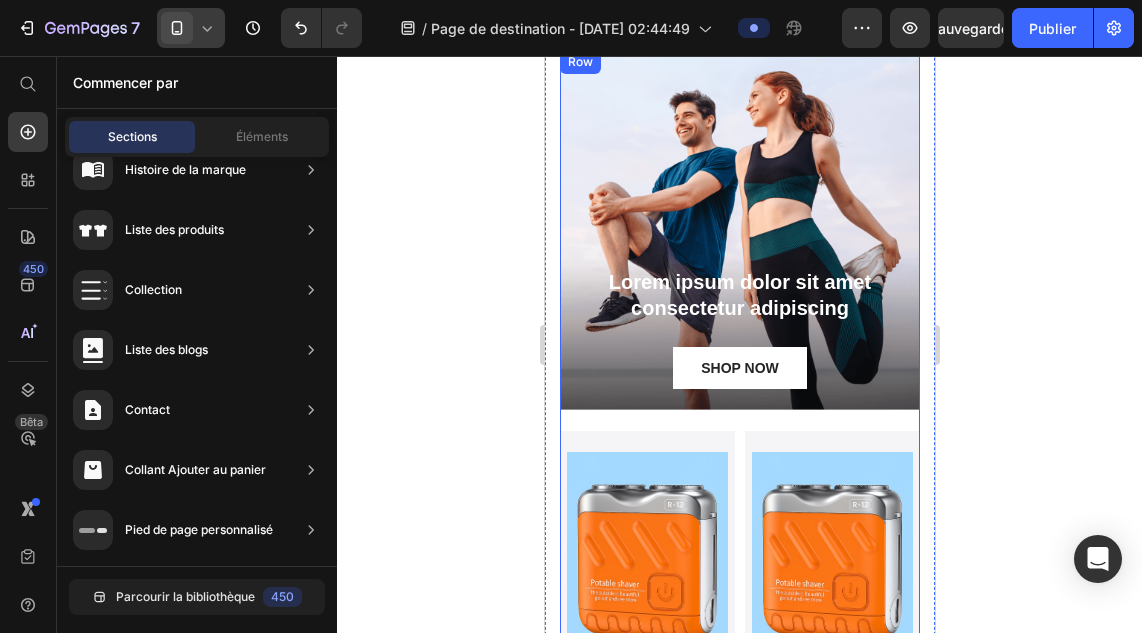 click on "Lorem ipsum dolor sit amet consectetur adipiscing Text Block SHOP NOW Button Hero Banner" at bounding box center (739, 240) 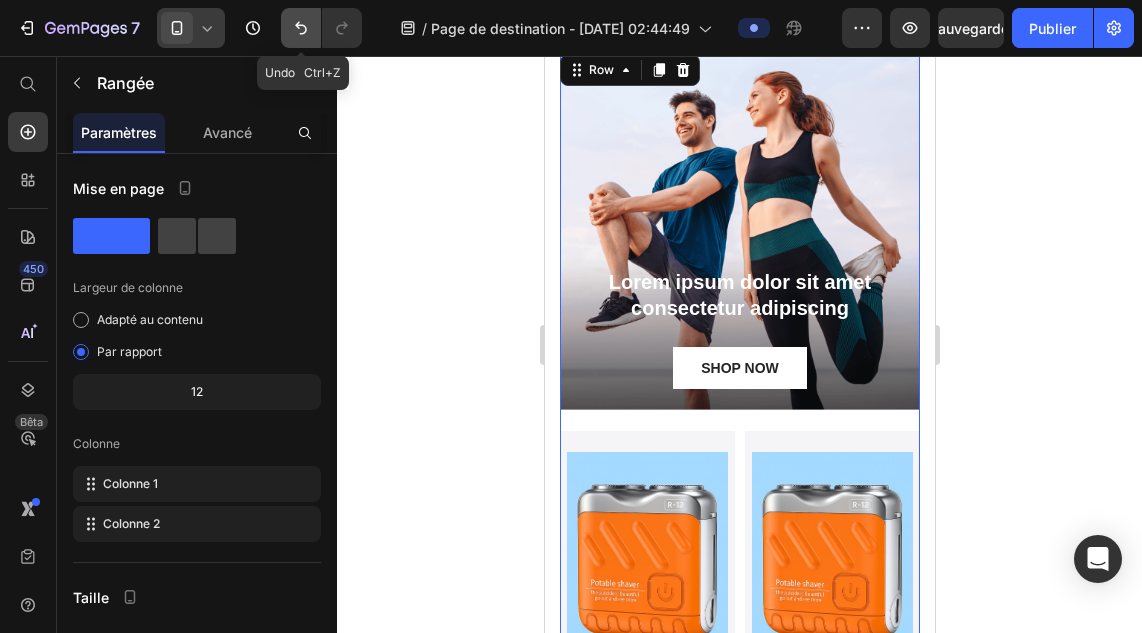 click 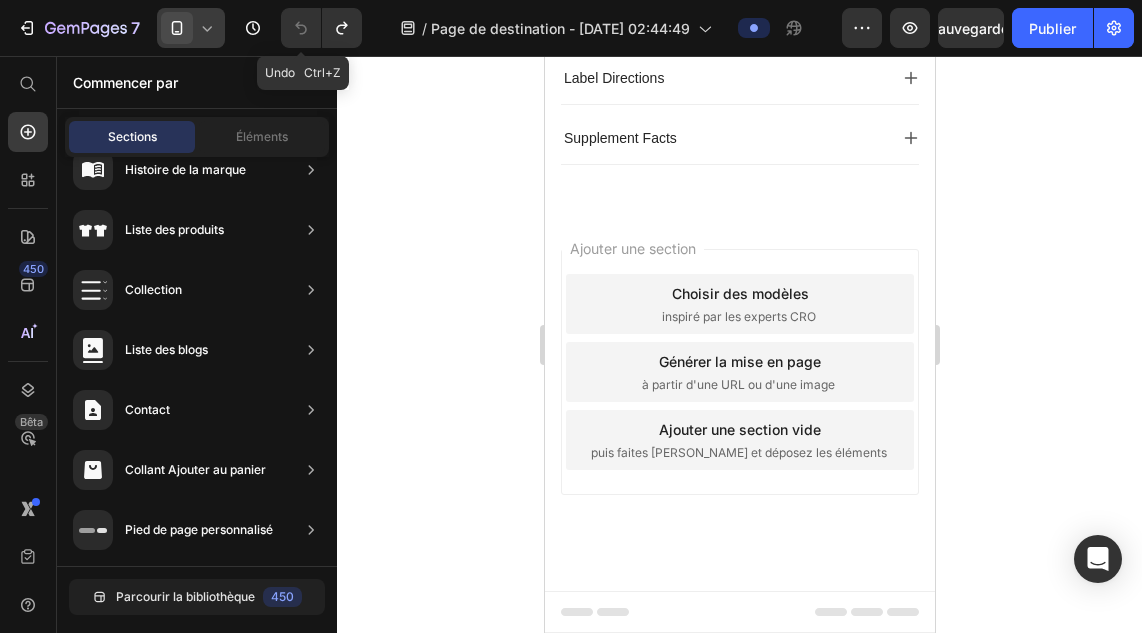 scroll, scrollTop: 1845, scrollLeft: 0, axis: vertical 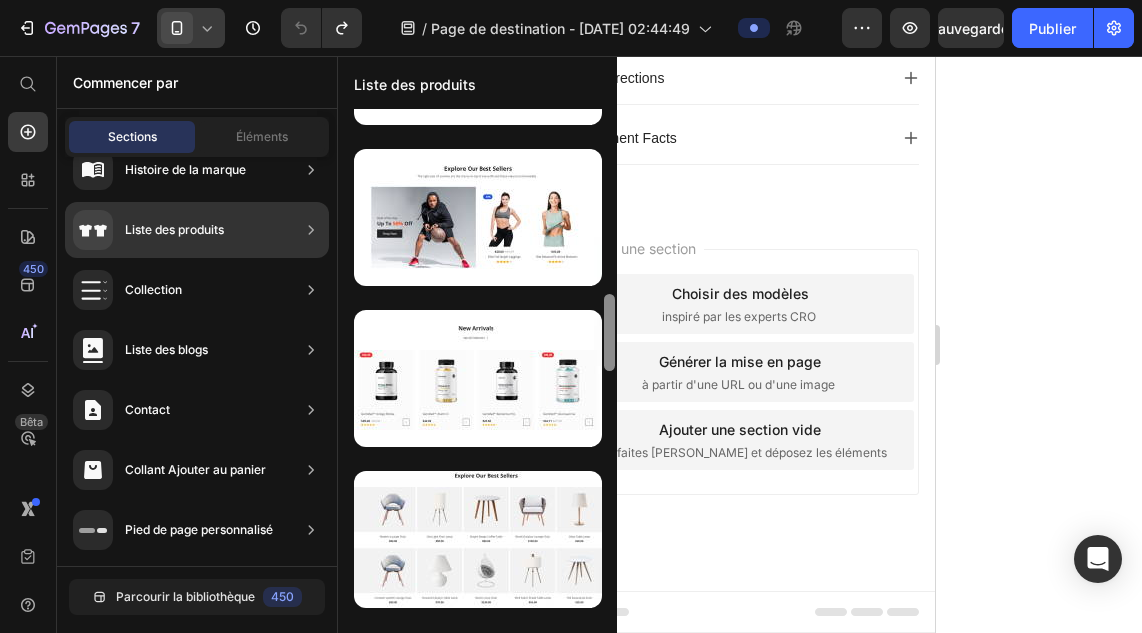 drag, startPoint x: 607, startPoint y: 154, endPoint x: 608, endPoint y: 340, distance: 186.00269 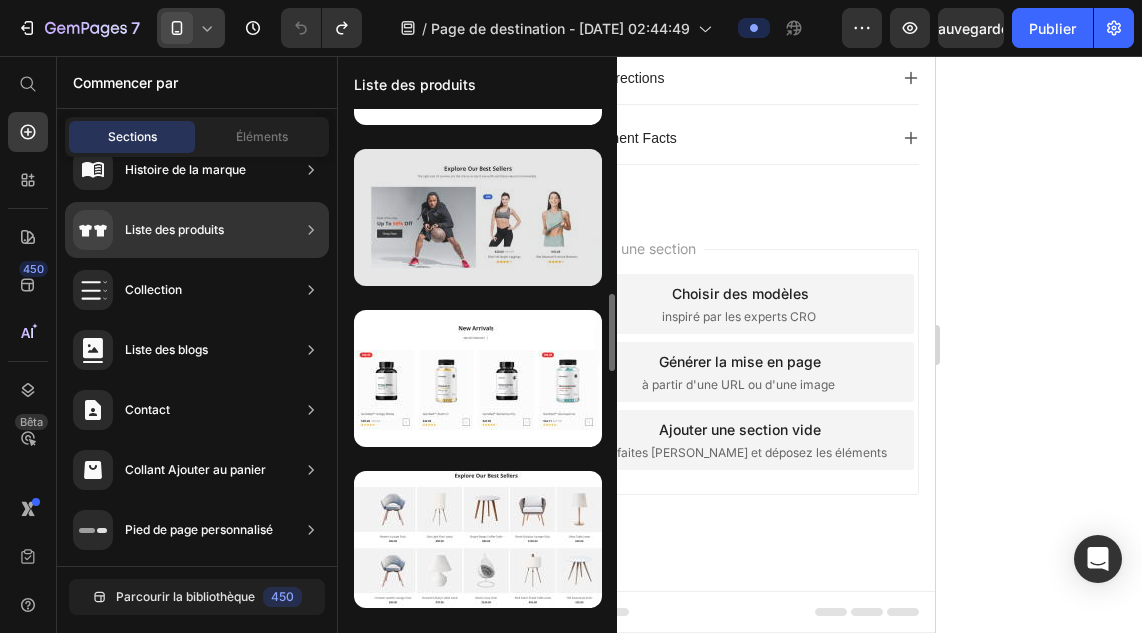 click at bounding box center [478, 217] 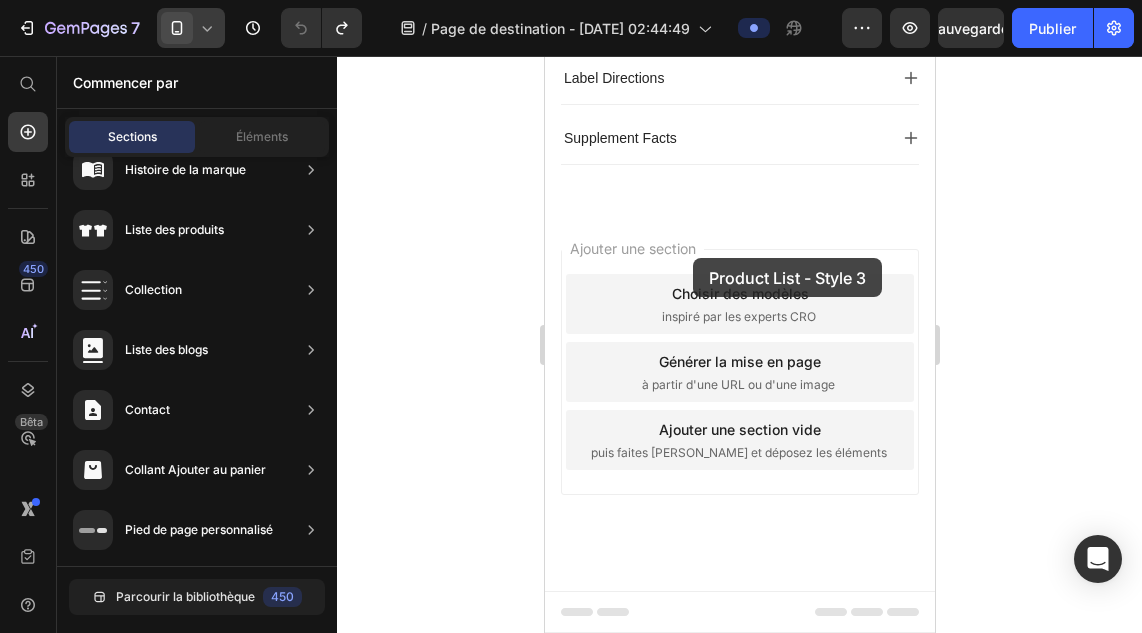 drag, startPoint x: 1046, startPoint y: 283, endPoint x: 695, endPoint y: 264, distance: 351.51385 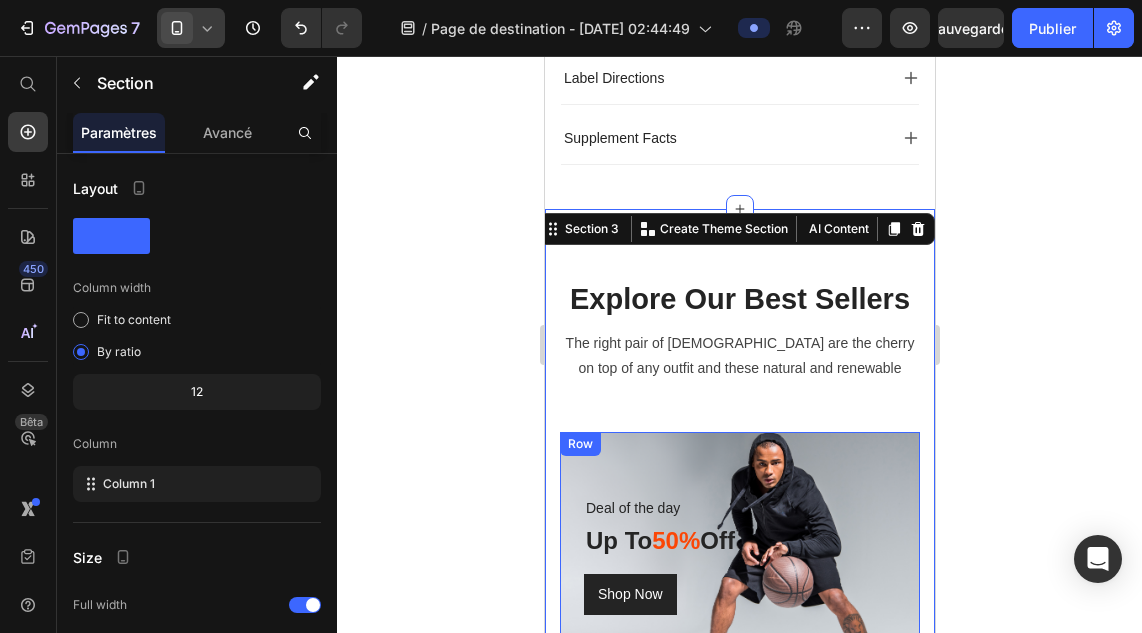 scroll, scrollTop: 2196, scrollLeft: 0, axis: vertical 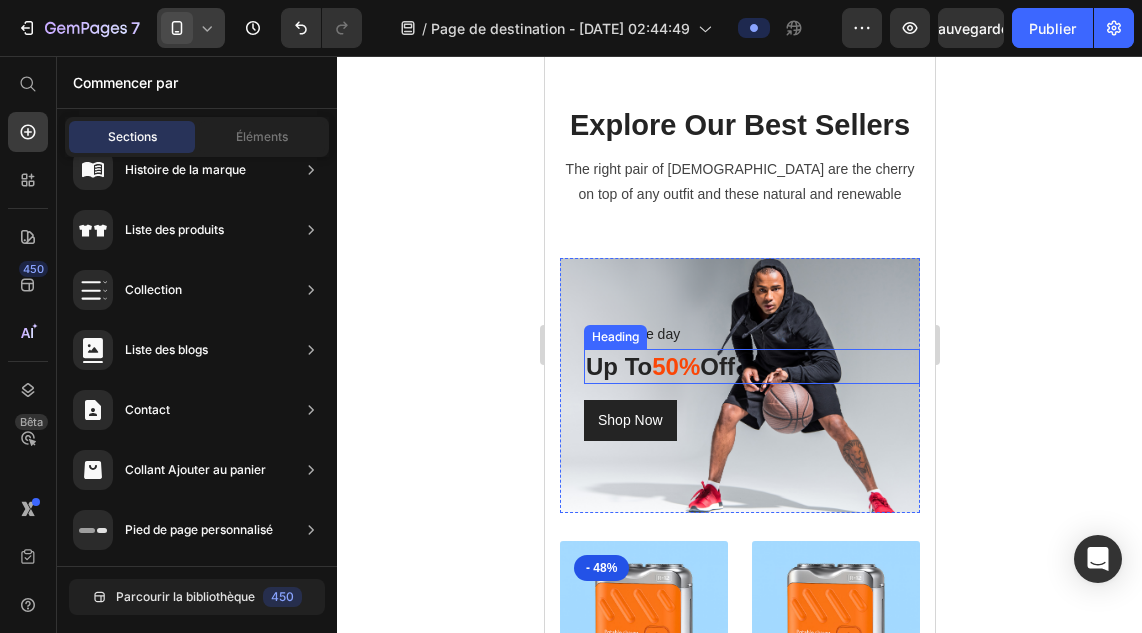 click on "50%" at bounding box center (675, 366) 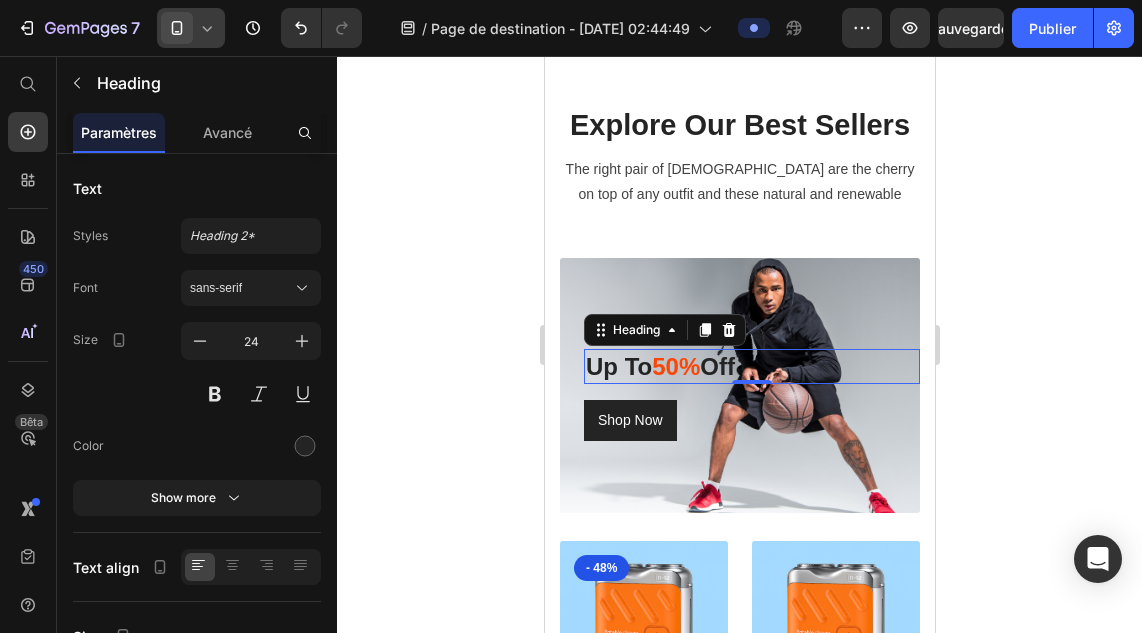 click on "50%" at bounding box center (675, 366) 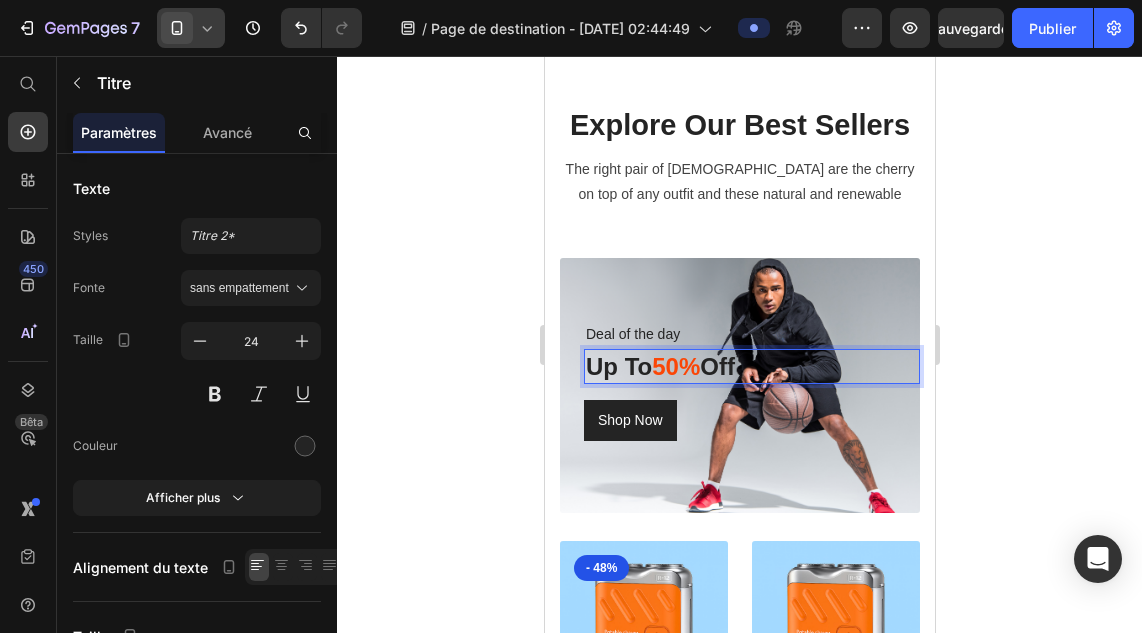 click on "Up To  50%  Off" at bounding box center [751, 366] 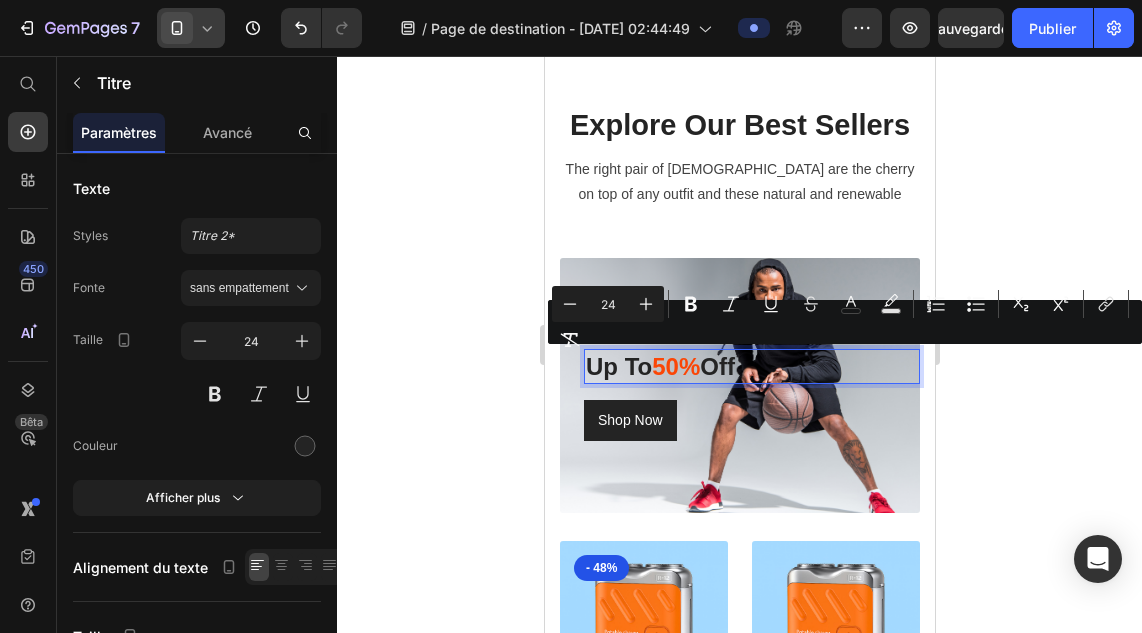 copy on "Up To  50%  Off" 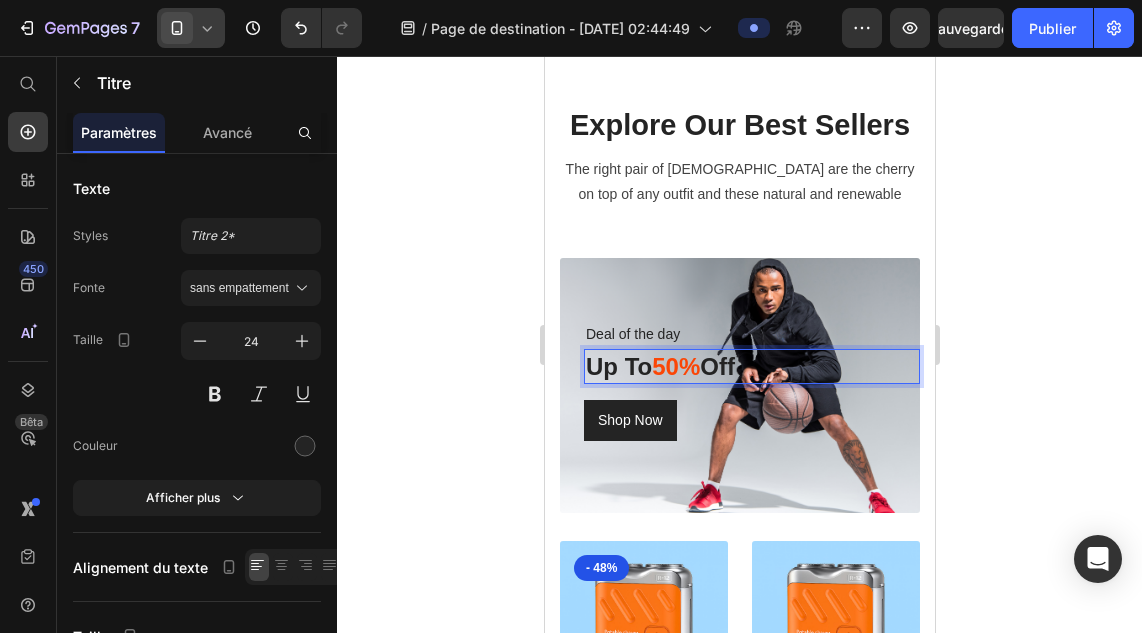 click on "Up To  50%  Off" at bounding box center (751, 366) 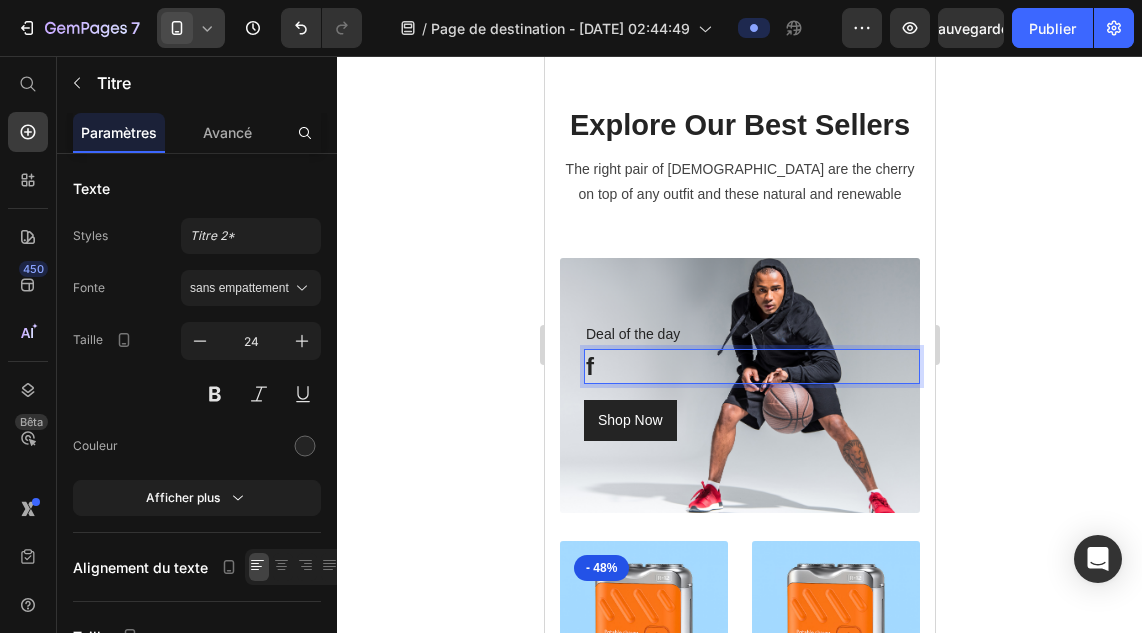click on "f" at bounding box center [751, 366] 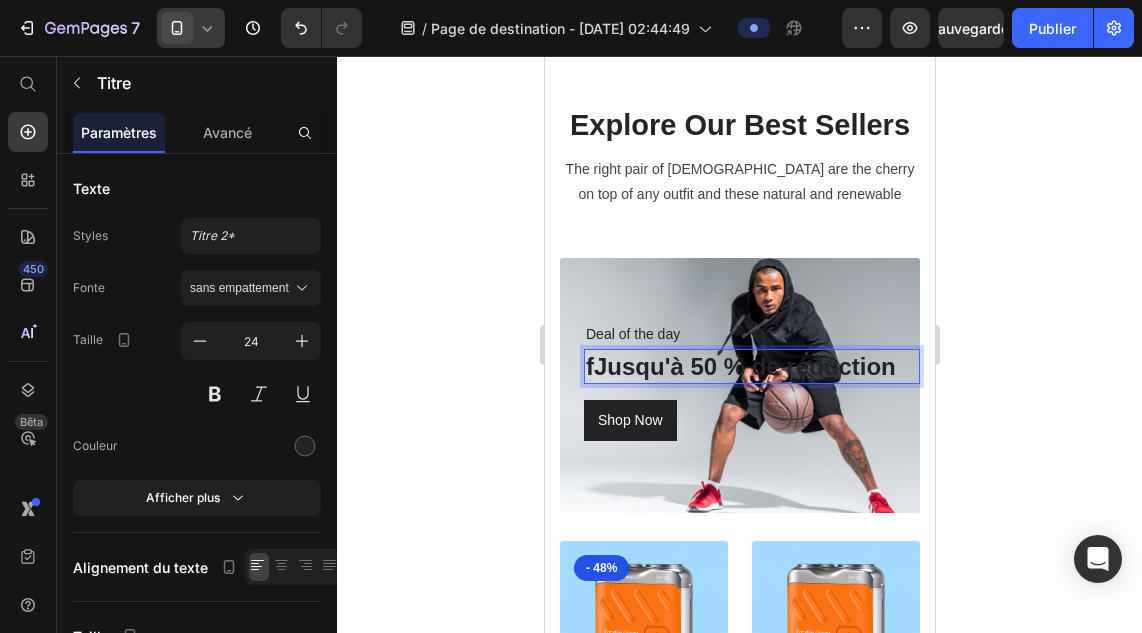 click on "fJusqu'à 50 % de réduction" at bounding box center [751, 366] 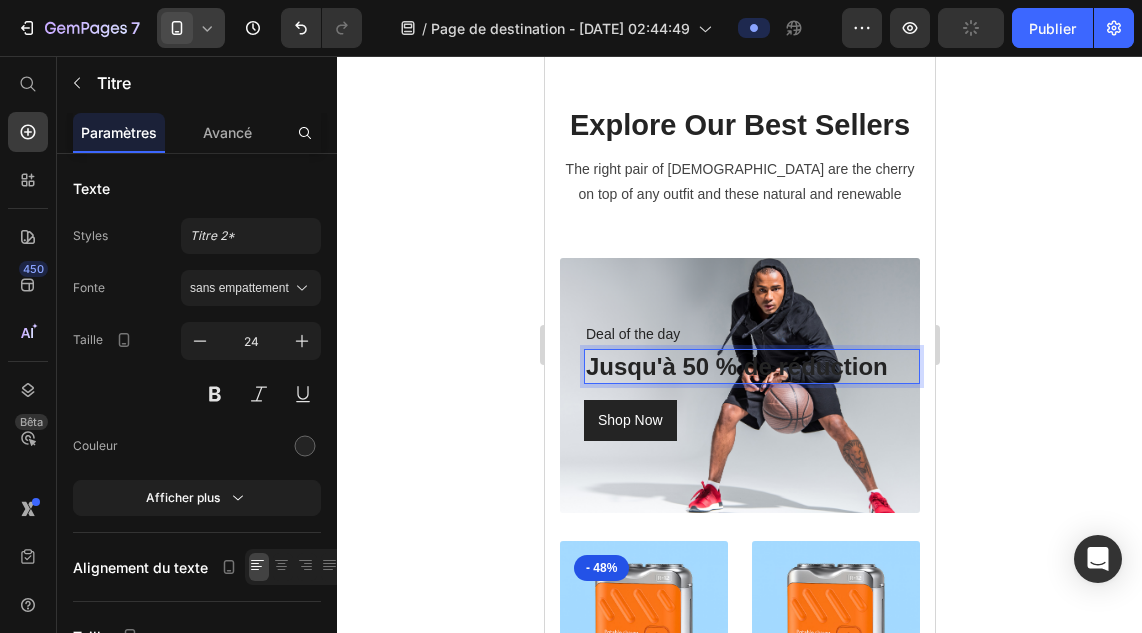 click on "Jusqu'à 50 % de réduction" at bounding box center [751, 366] 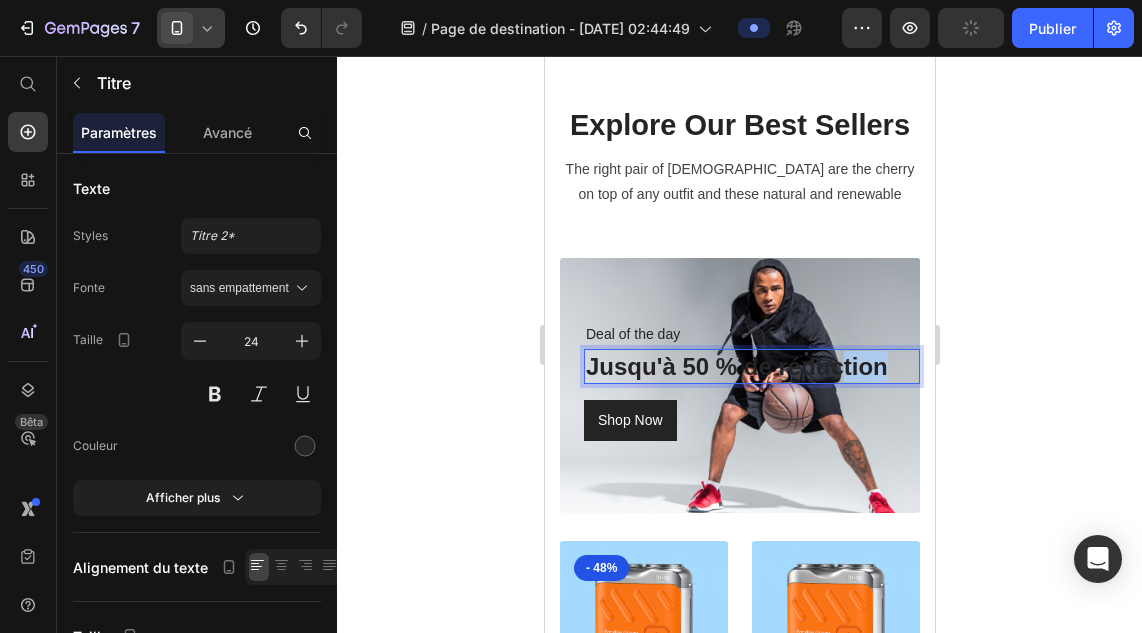 drag, startPoint x: 889, startPoint y: 362, endPoint x: 874, endPoint y: 366, distance: 15.524175 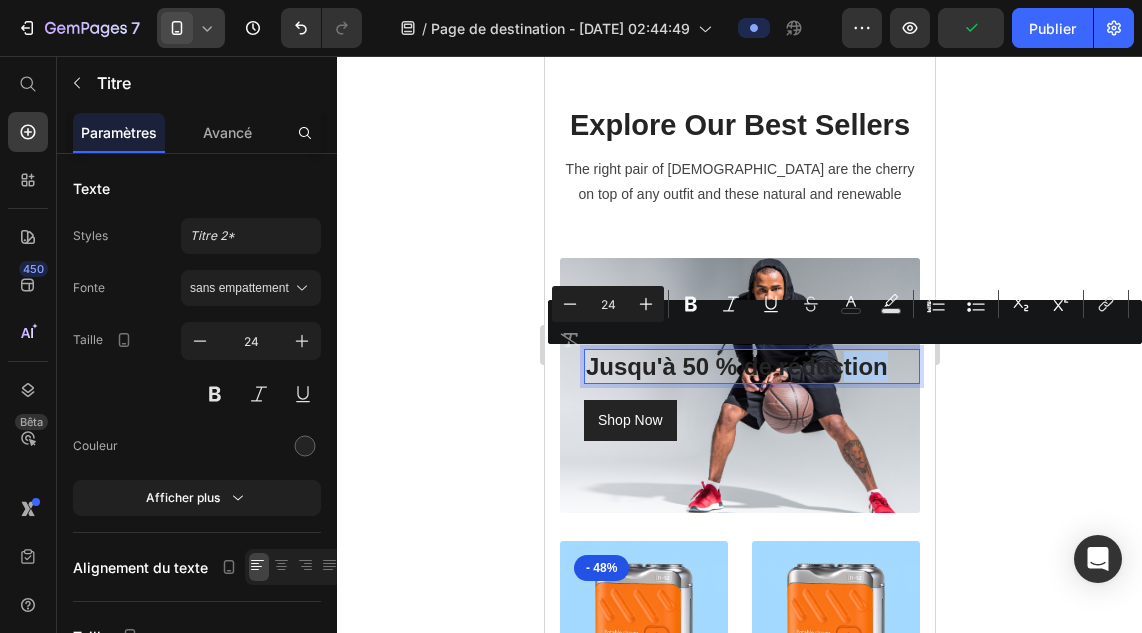 click on "Jusqu'à 50 % de réduction" at bounding box center [751, 366] 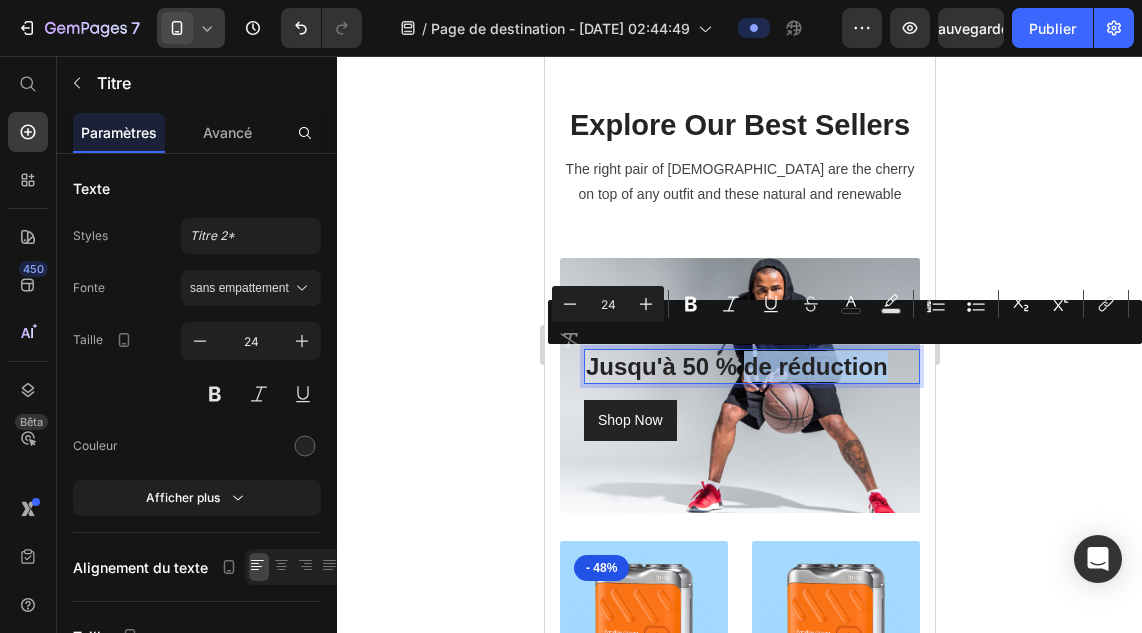 drag, startPoint x: 884, startPoint y: 368, endPoint x: 741, endPoint y: 377, distance: 143.28294 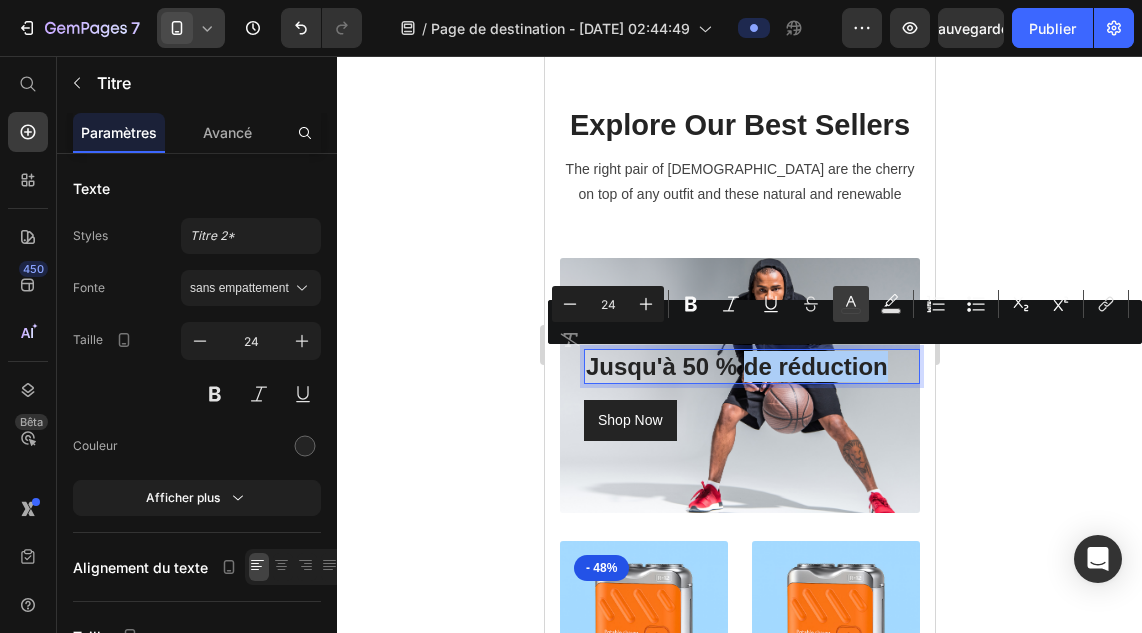 click on "color" at bounding box center (851, 304) 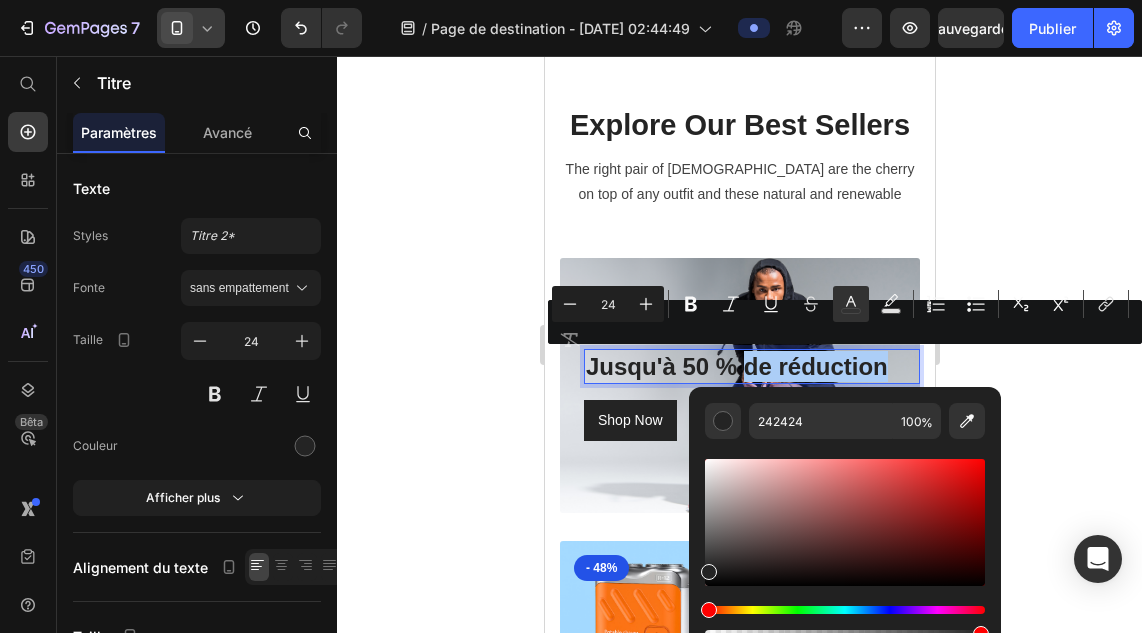 click at bounding box center (845, 610) 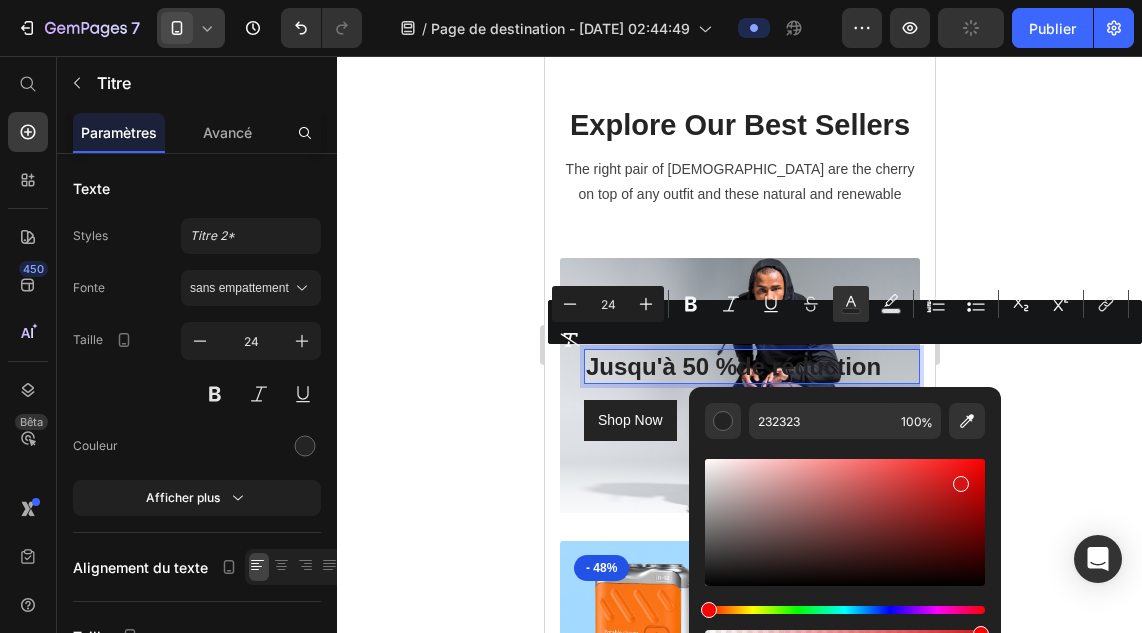 click at bounding box center [845, 522] 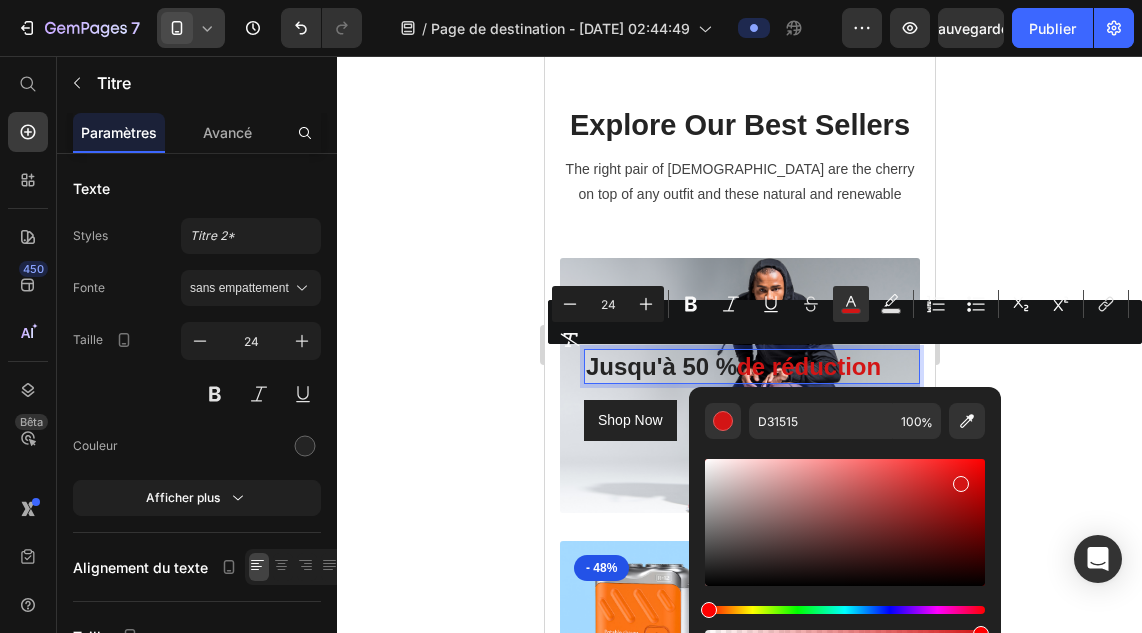 click at bounding box center [845, 522] 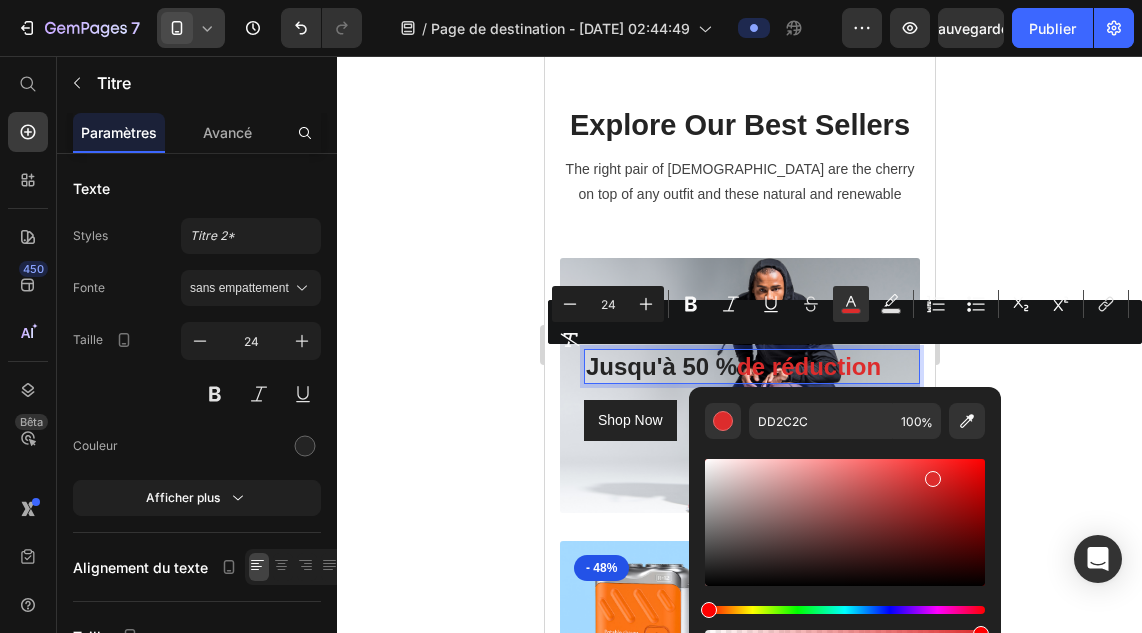 click at bounding box center (845, 522) 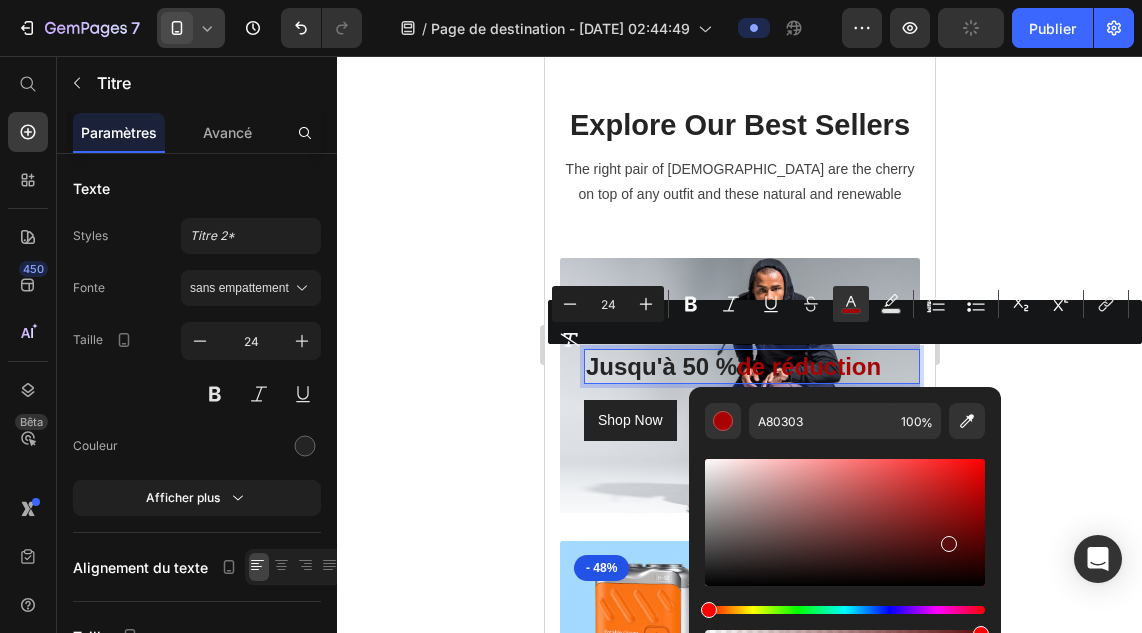 click at bounding box center (845, 522) 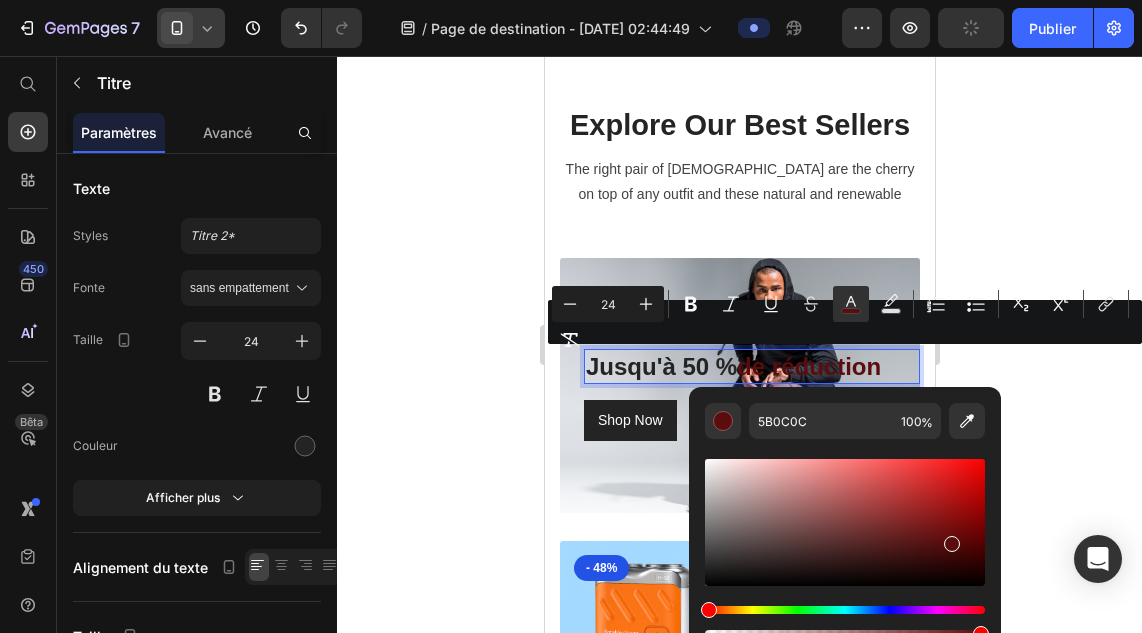 click at bounding box center [845, 522] 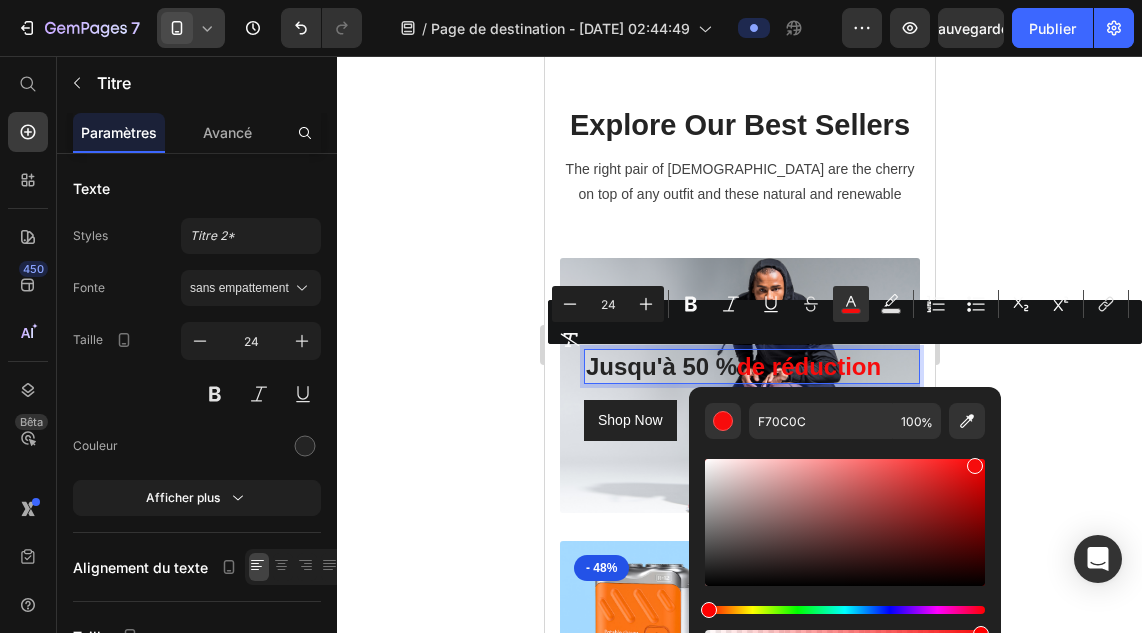 click at bounding box center (975, 466) 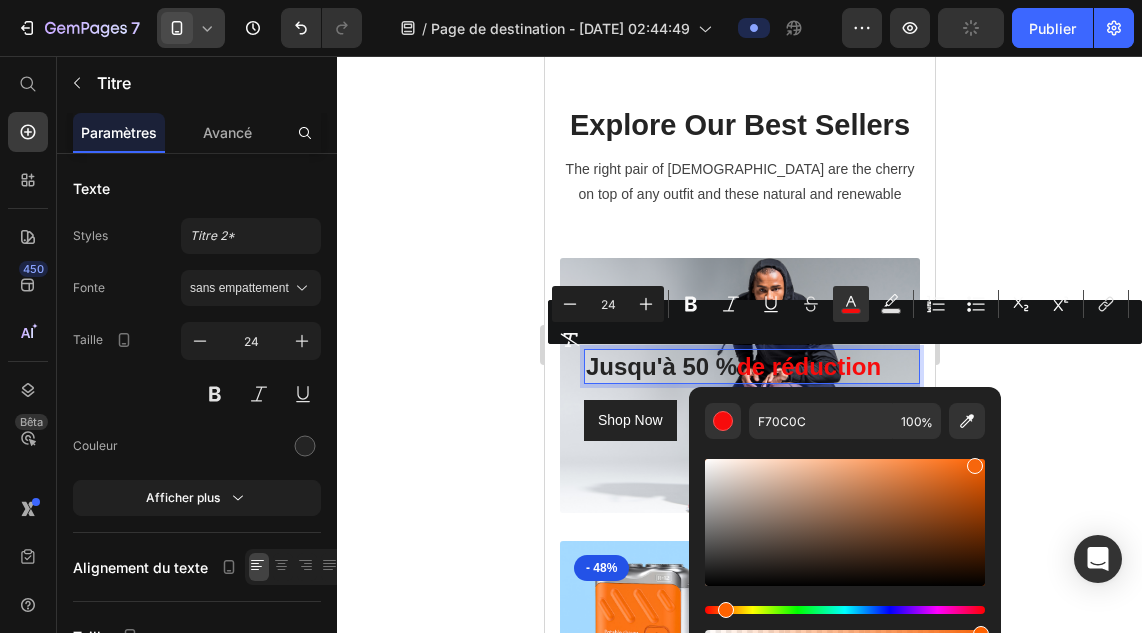 click at bounding box center (845, 610) 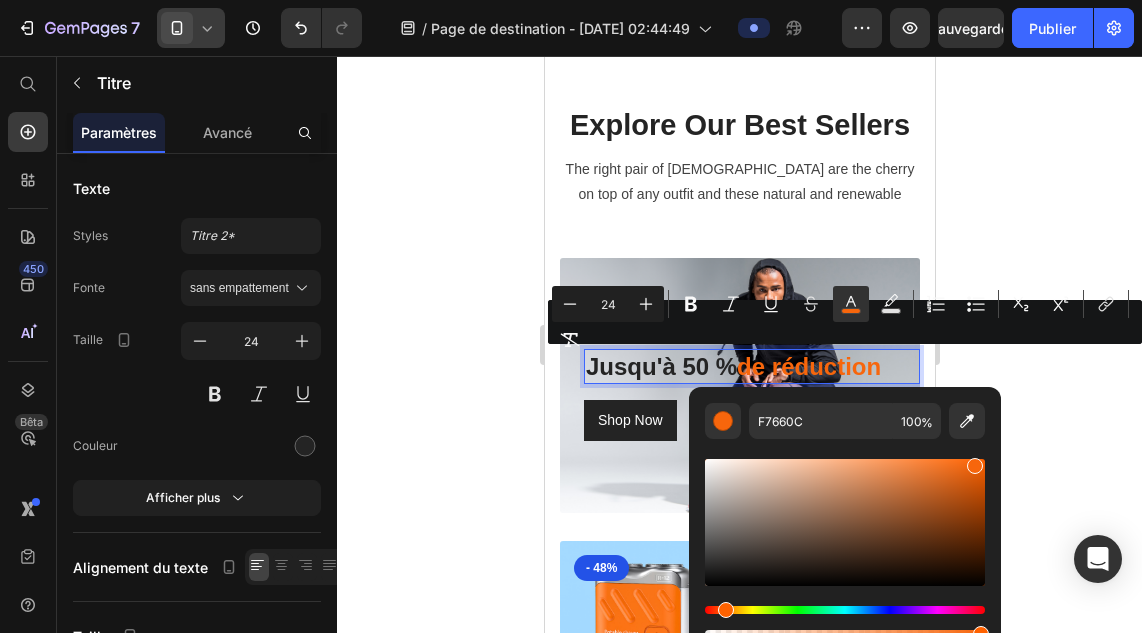 click at bounding box center (975, 466) 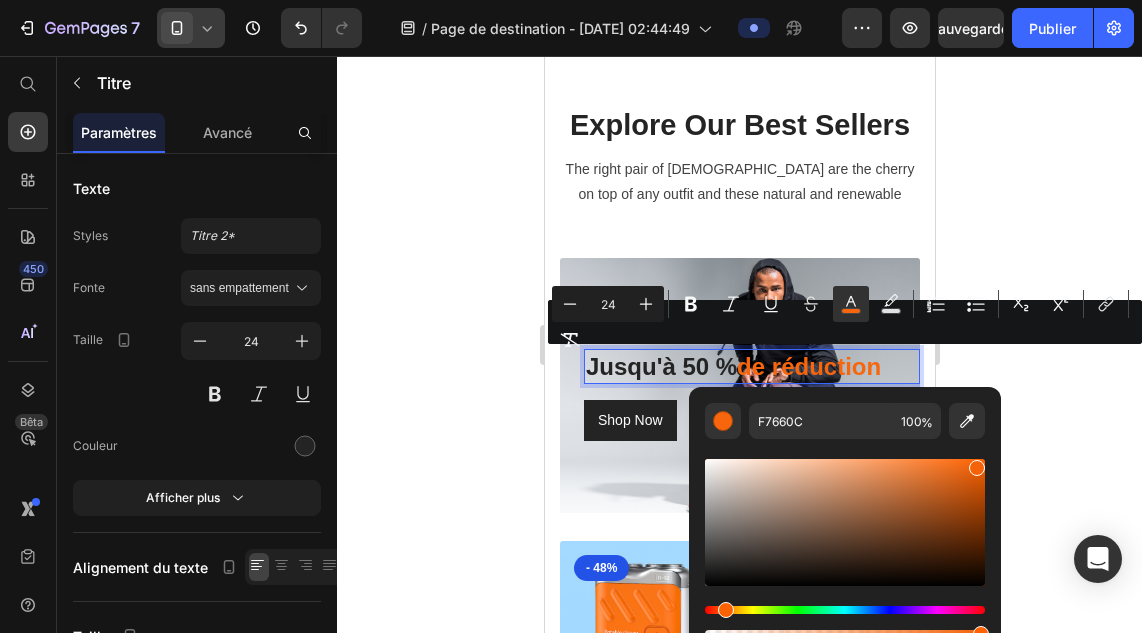 type on "F46309" 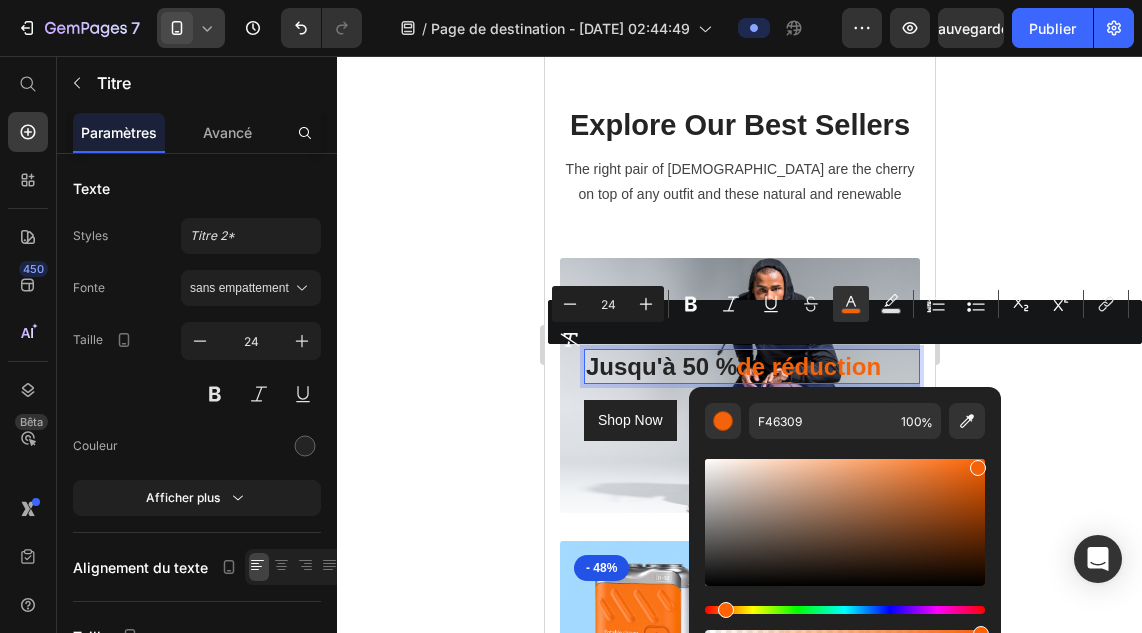 click 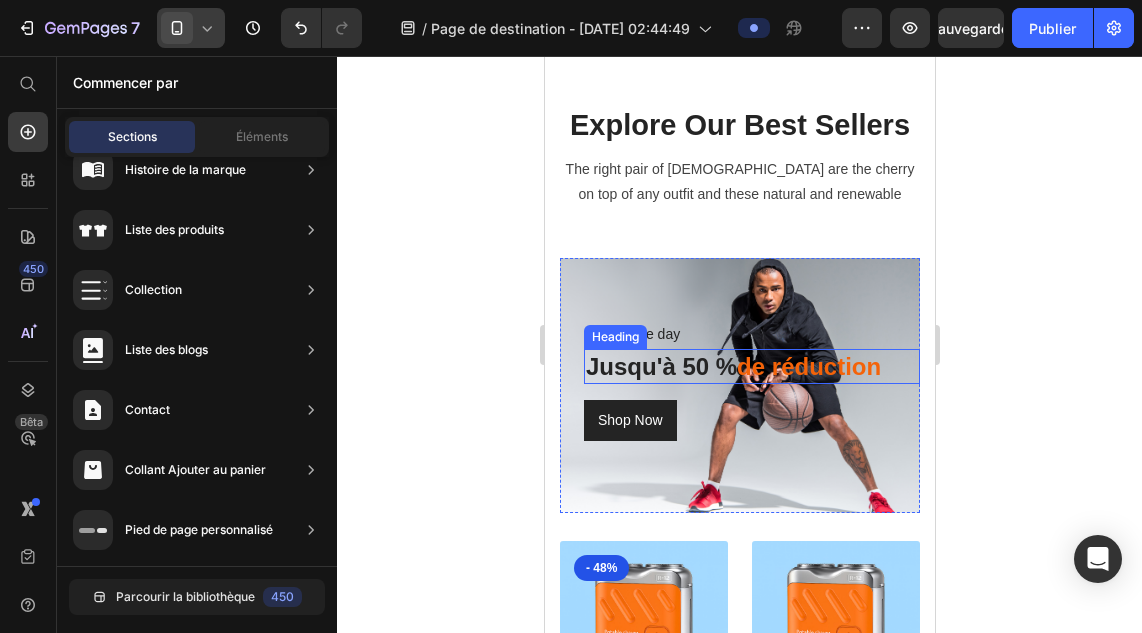 click on "Jusqu'à 50 %  de réduction" at bounding box center [751, 366] 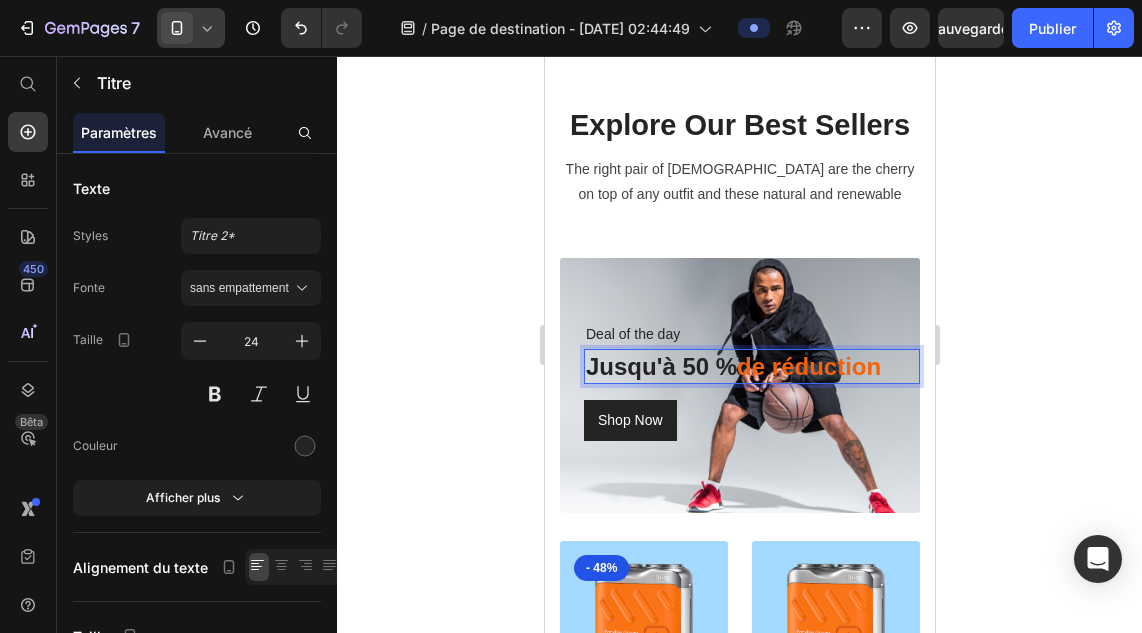 click on "Jusqu'à 50 %  de réduction" at bounding box center [751, 366] 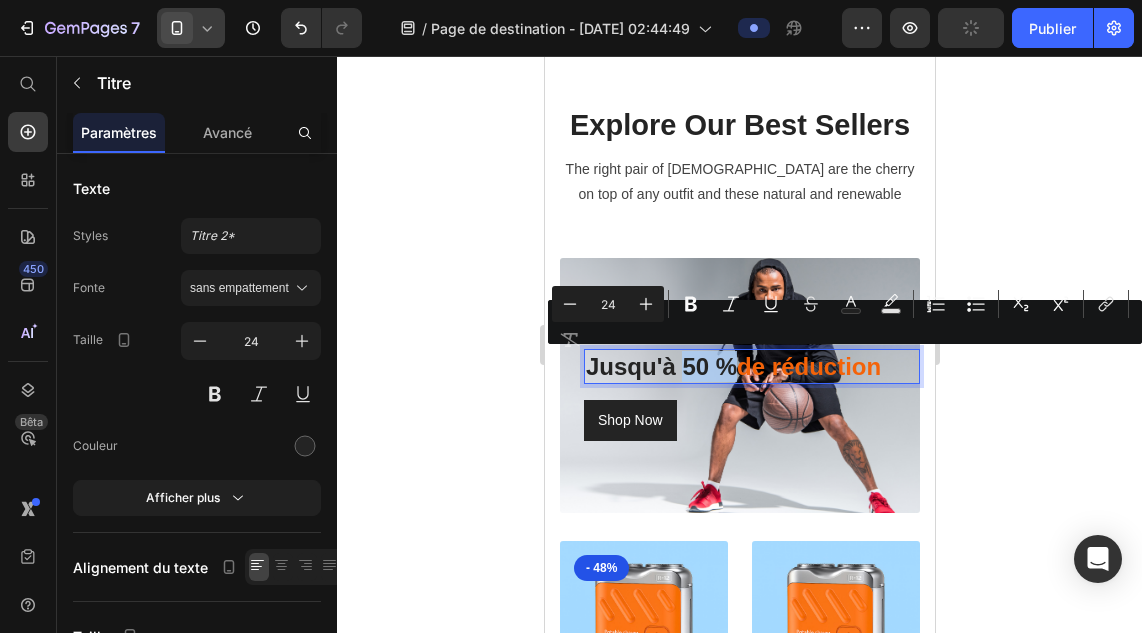 drag, startPoint x: 733, startPoint y: 367, endPoint x: 686, endPoint y: 370, distance: 47.095646 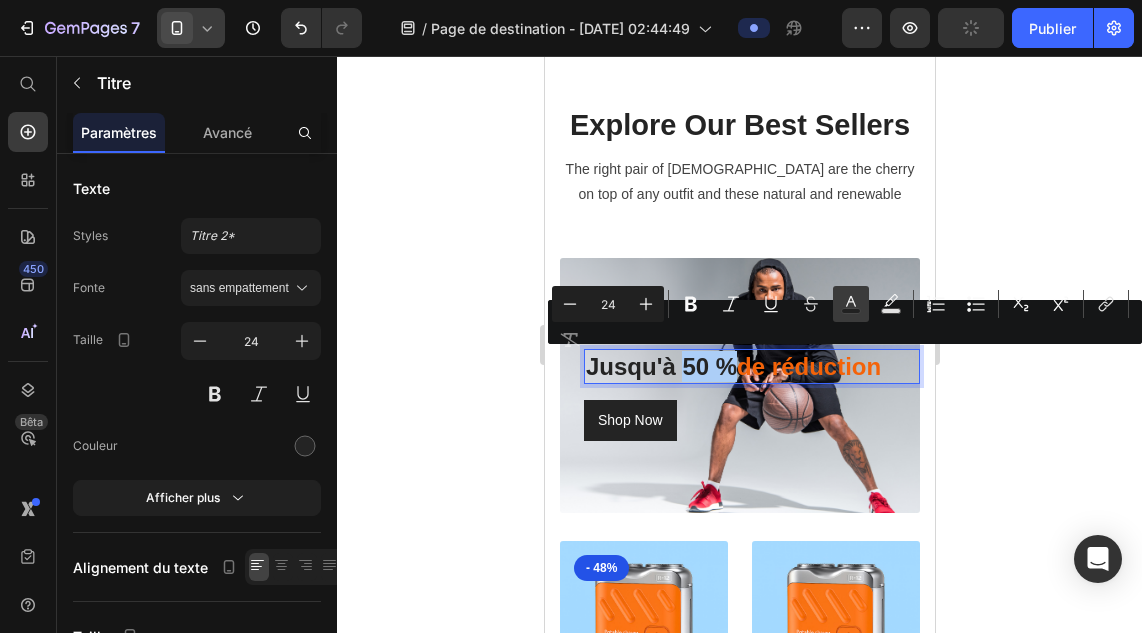click 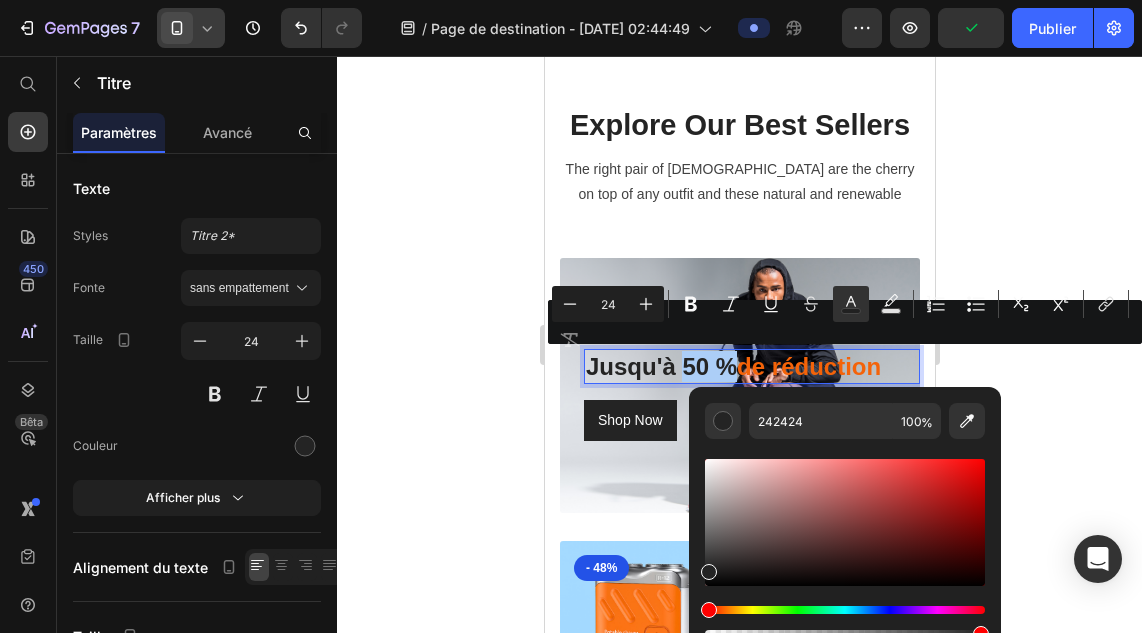 click at bounding box center [845, 610] 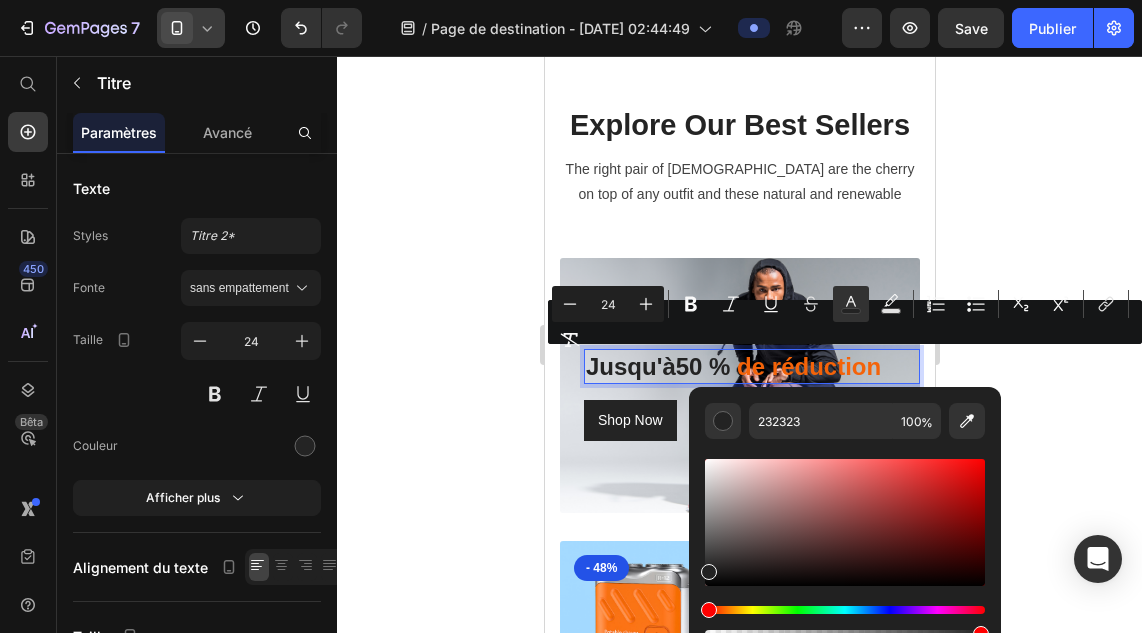 click at bounding box center (845, 610) 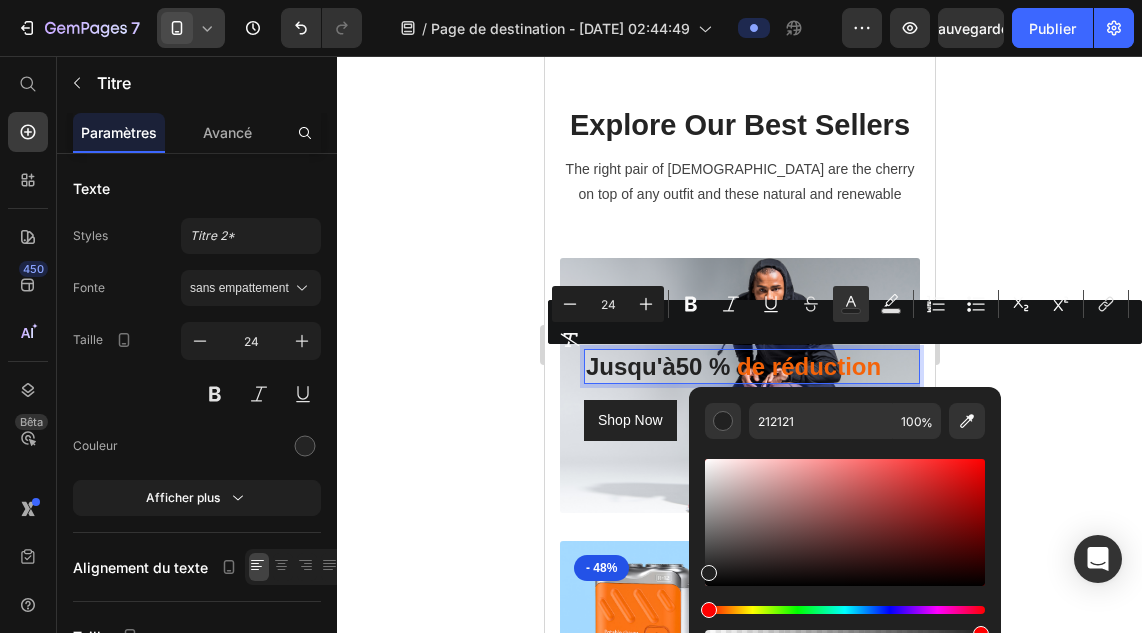 click at bounding box center [845, 610] 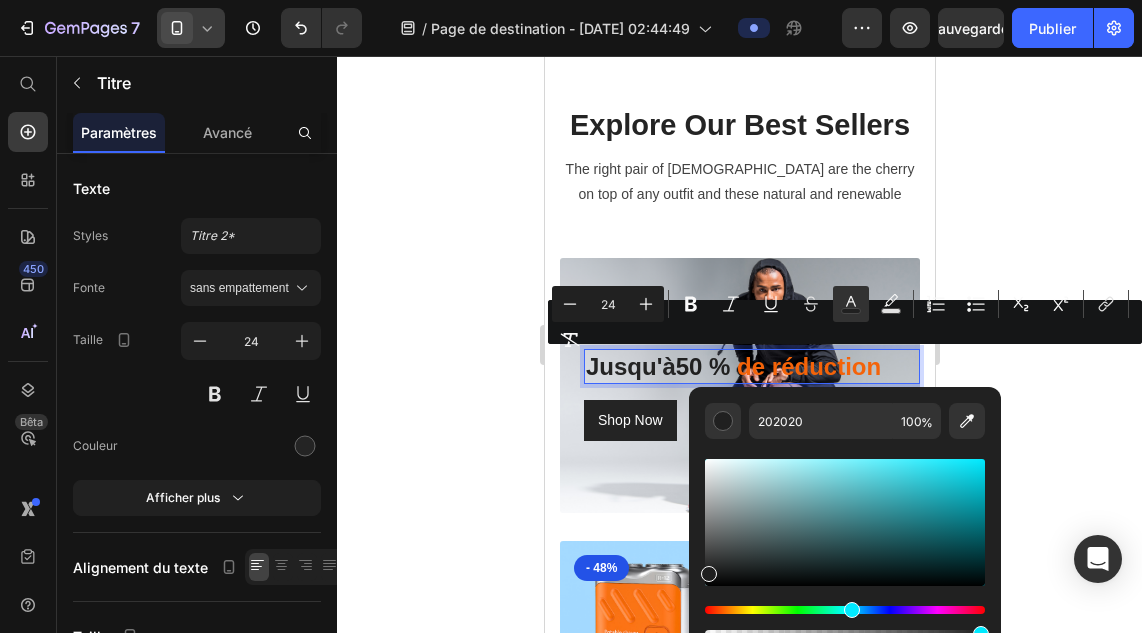 click at bounding box center [845, 610] 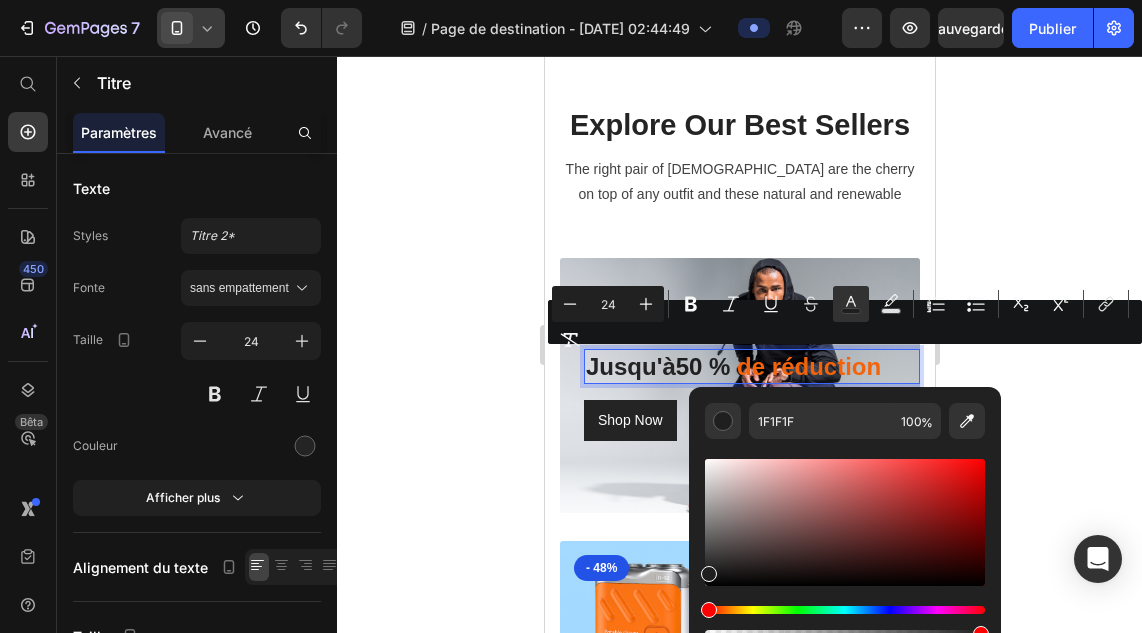 click at bounding box center (845, 610) 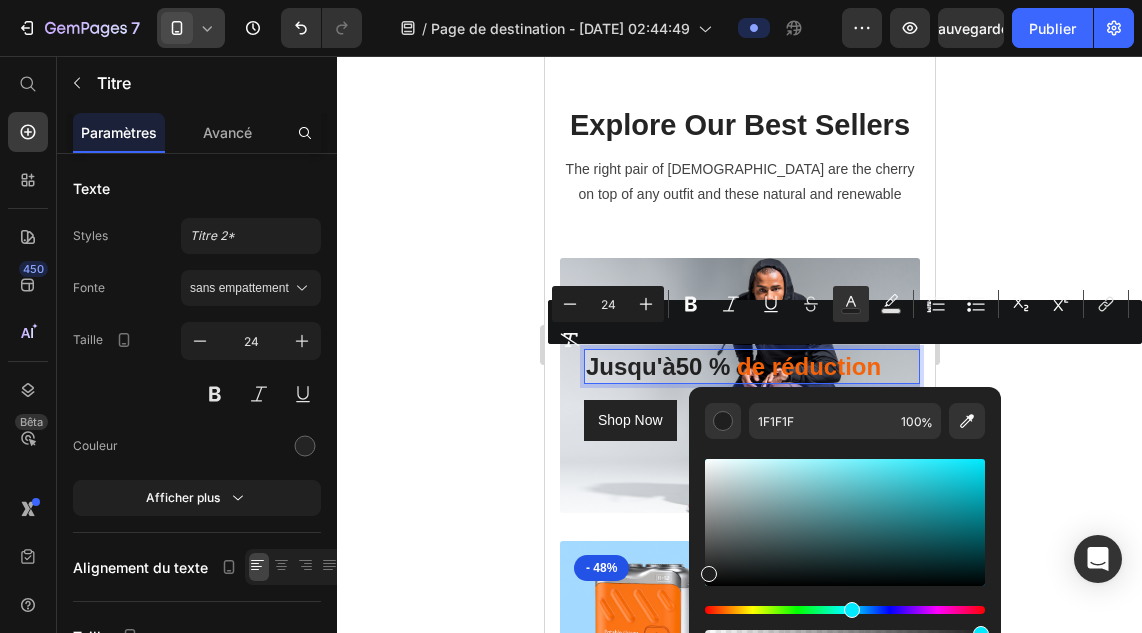 click at bounding box center [845, 522] 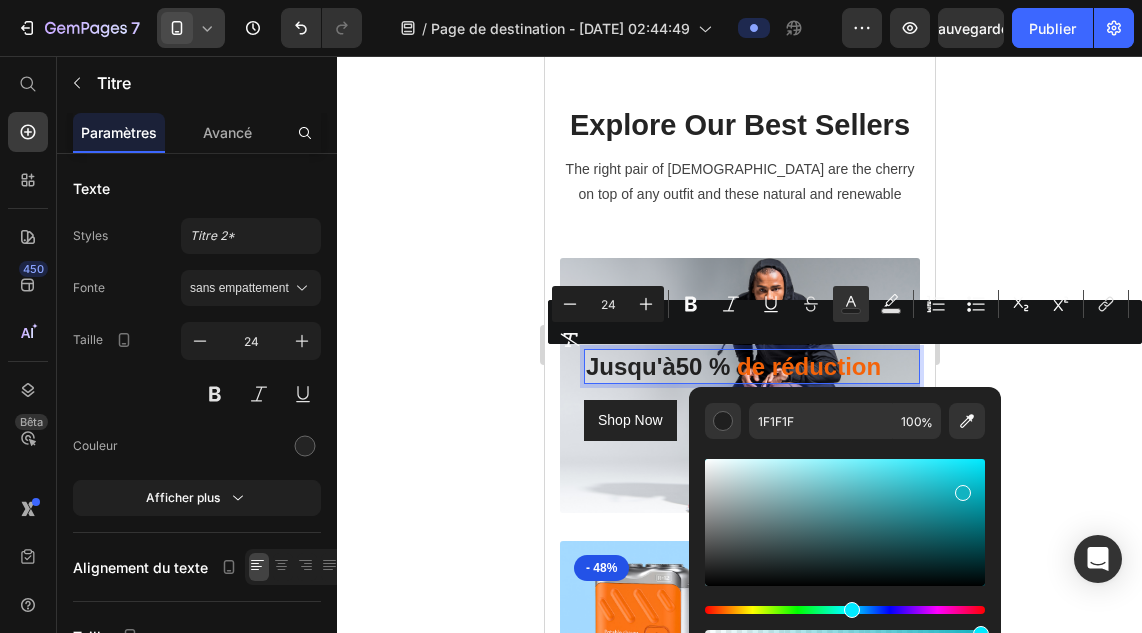 type on "11B3C1" 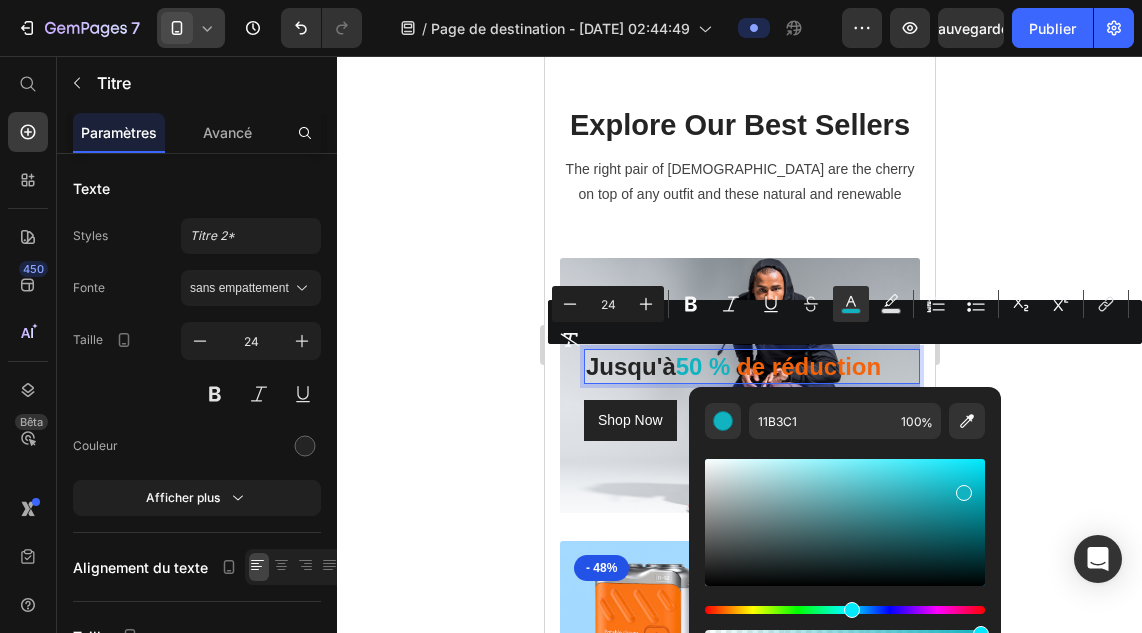 click 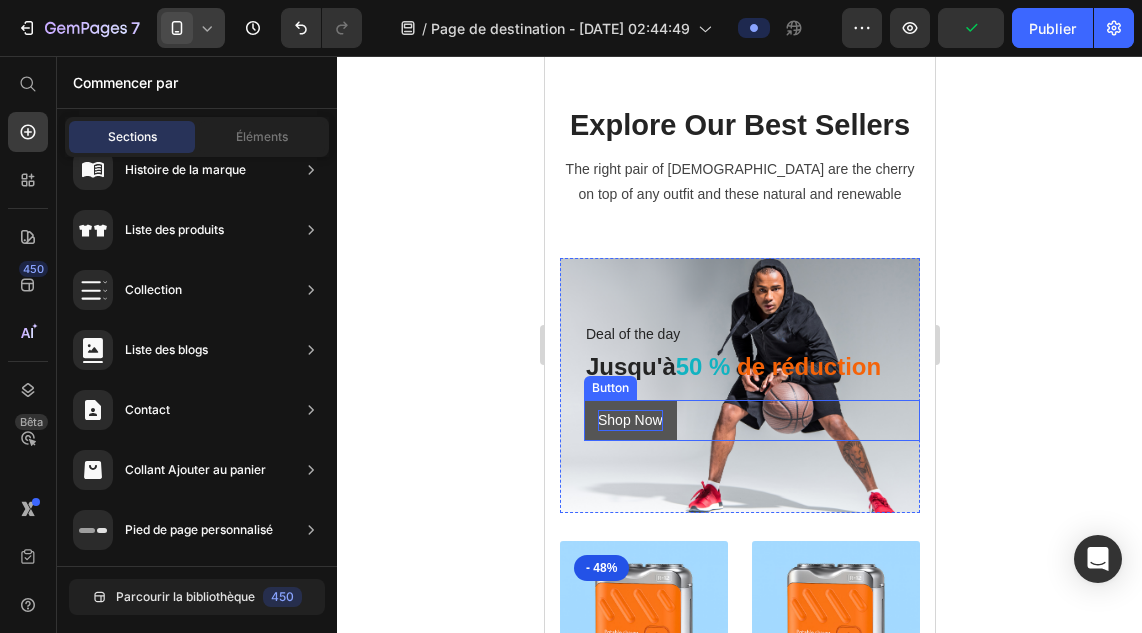 click on "Shop Now" at bounding box center (629, 420) 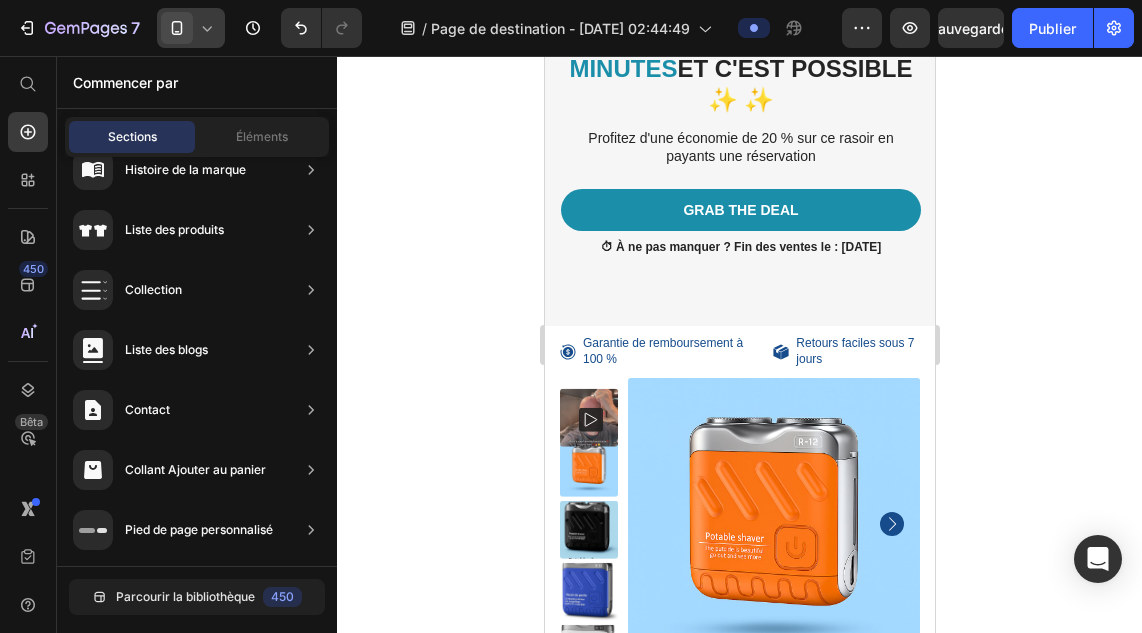 scroll, scrollTop: 786, scrollLeft: 0, axis: vertical 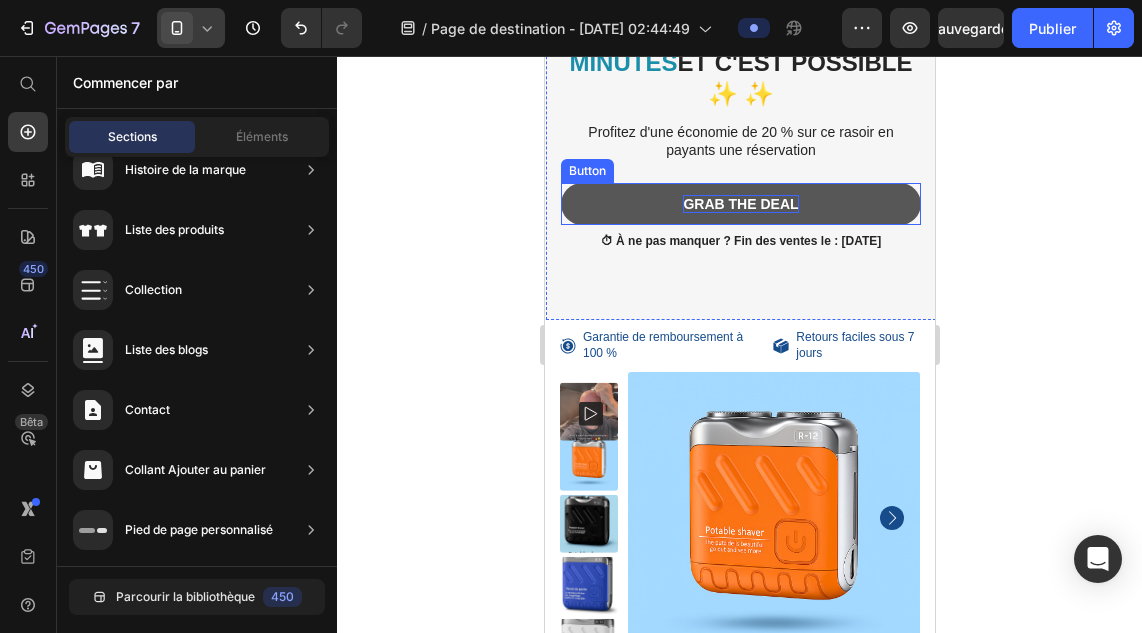 click on "Grab The Deal" at bounding box center (739, 204) 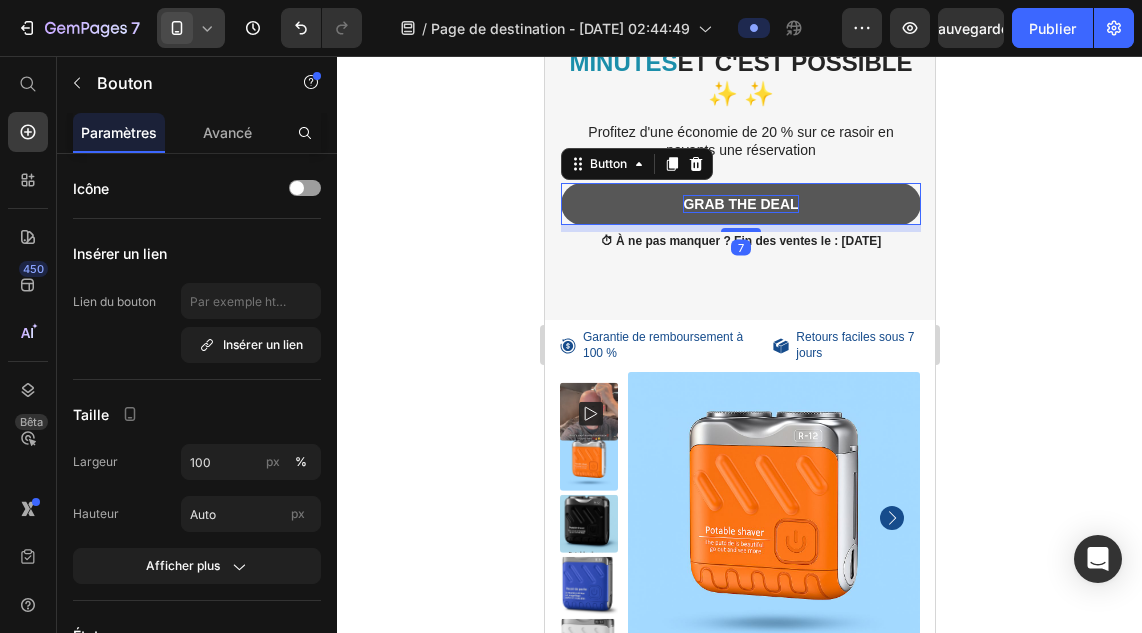 click on "Grab The Deal" at bounding box center [739, 204] 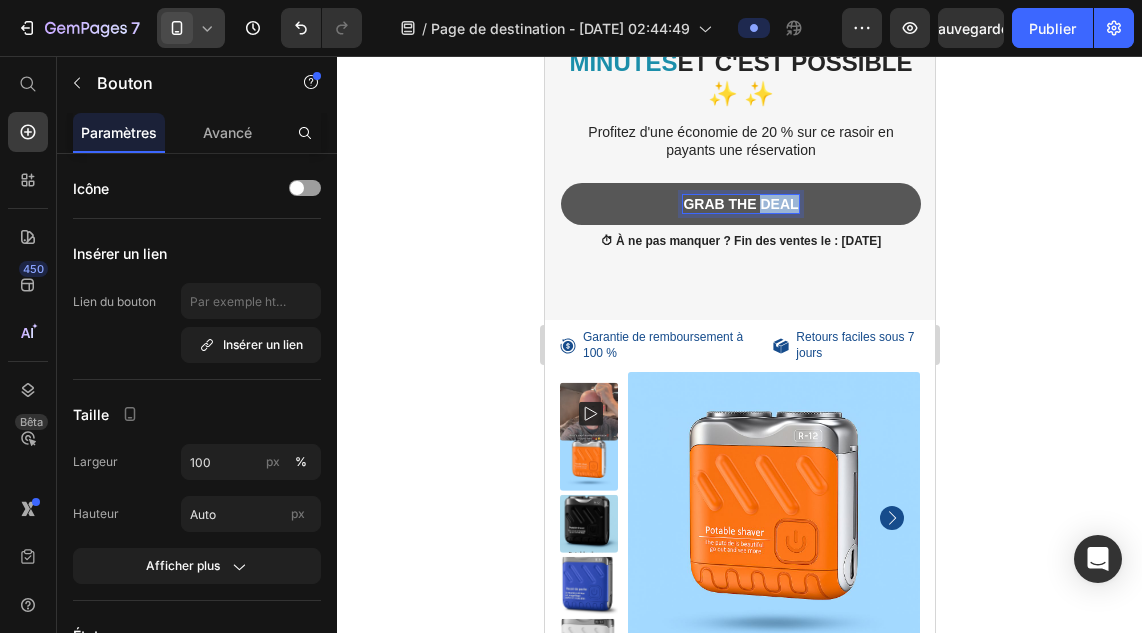 click on "Grab The Deal" at bounding box center (739, 204) 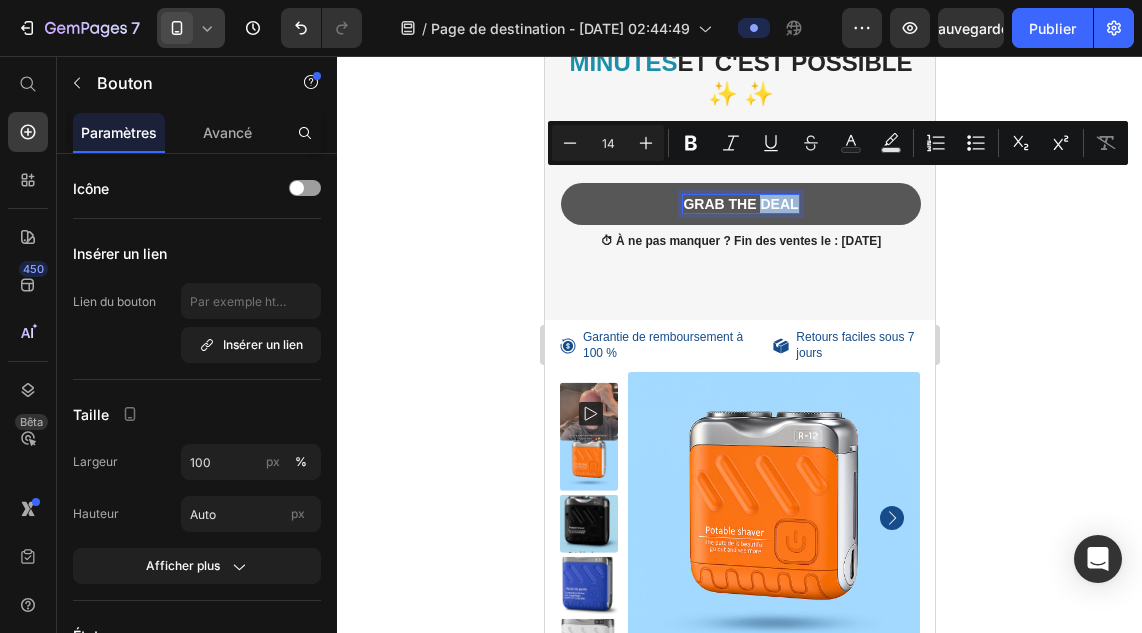 click on "Grab The Deal" at bounding box center (739, 204) 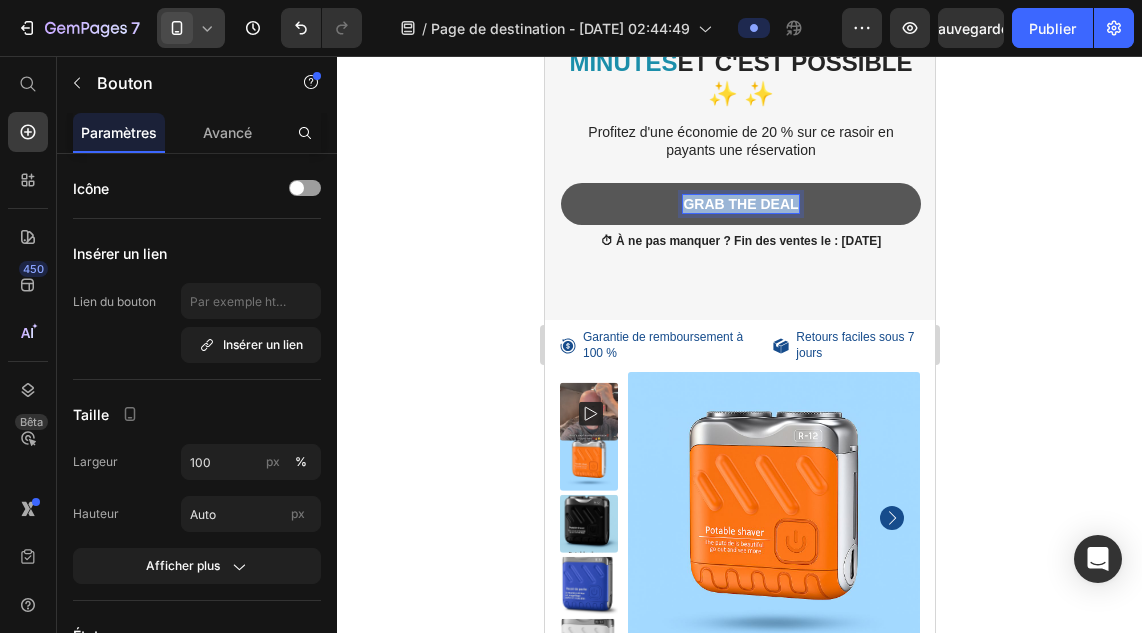 click on "Grab The Deal" at bounding box center (739, 204) 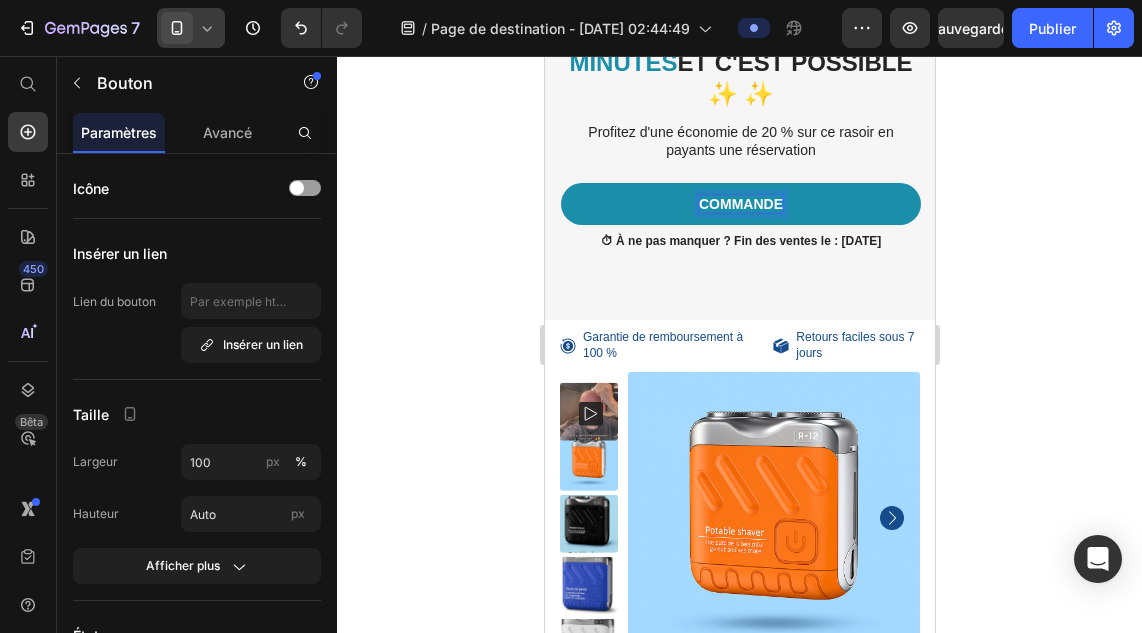 type 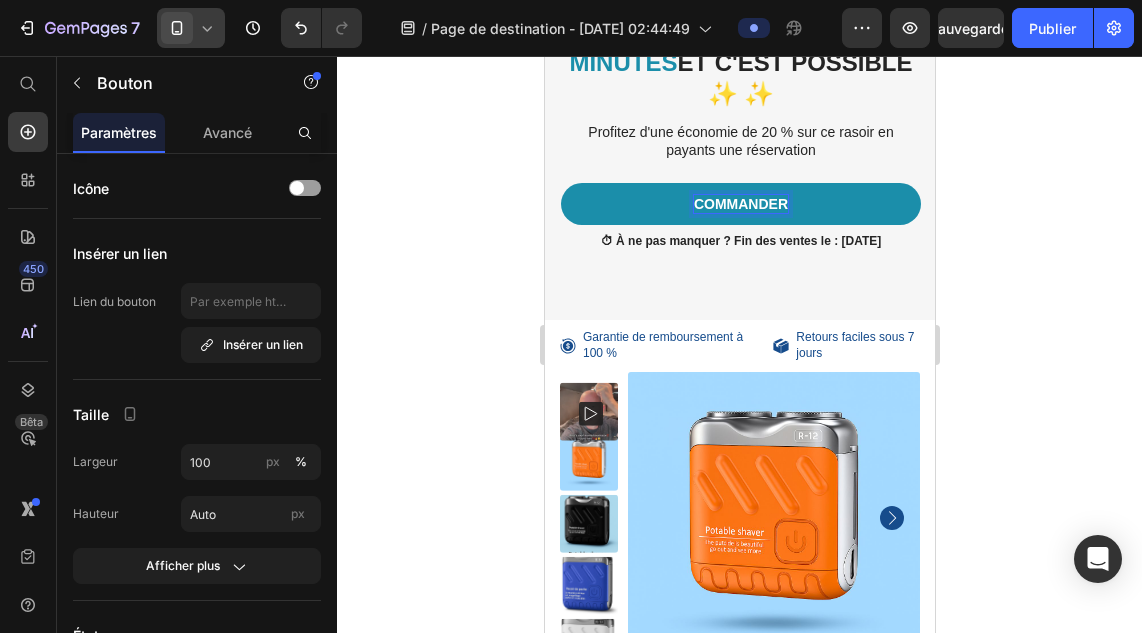 click 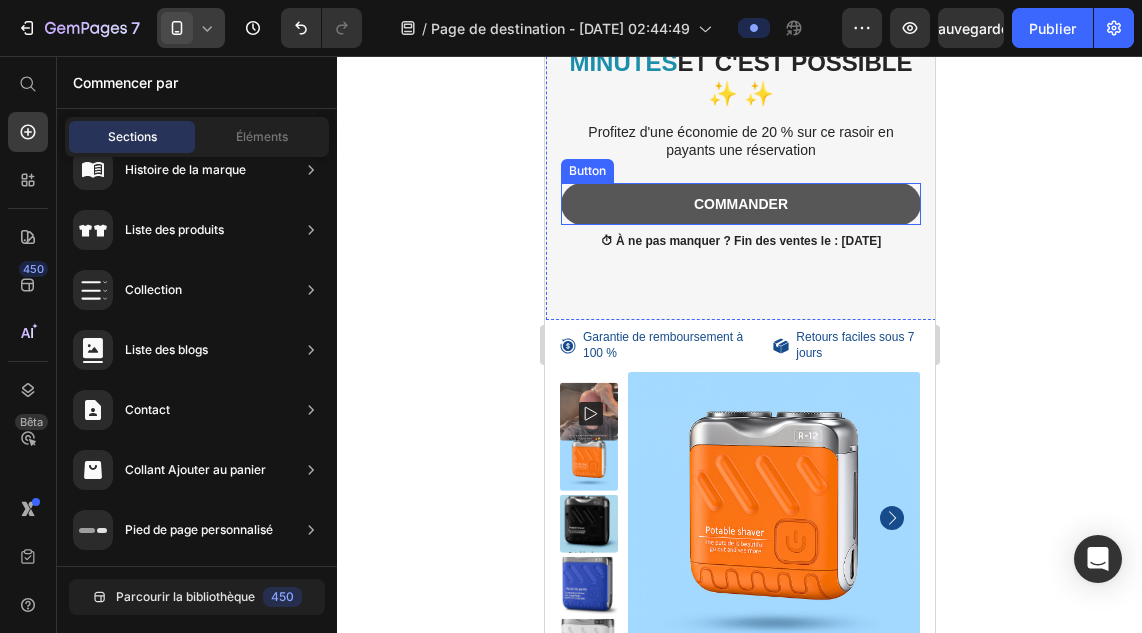 click on "COMMANDER" at bounding box center (740, 204) 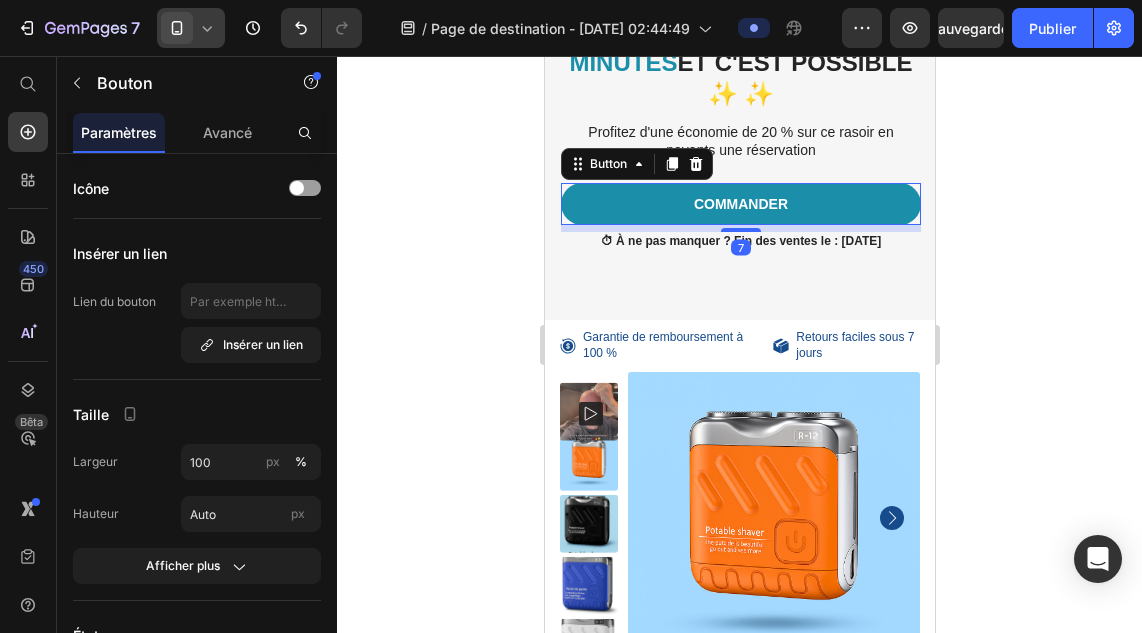 click 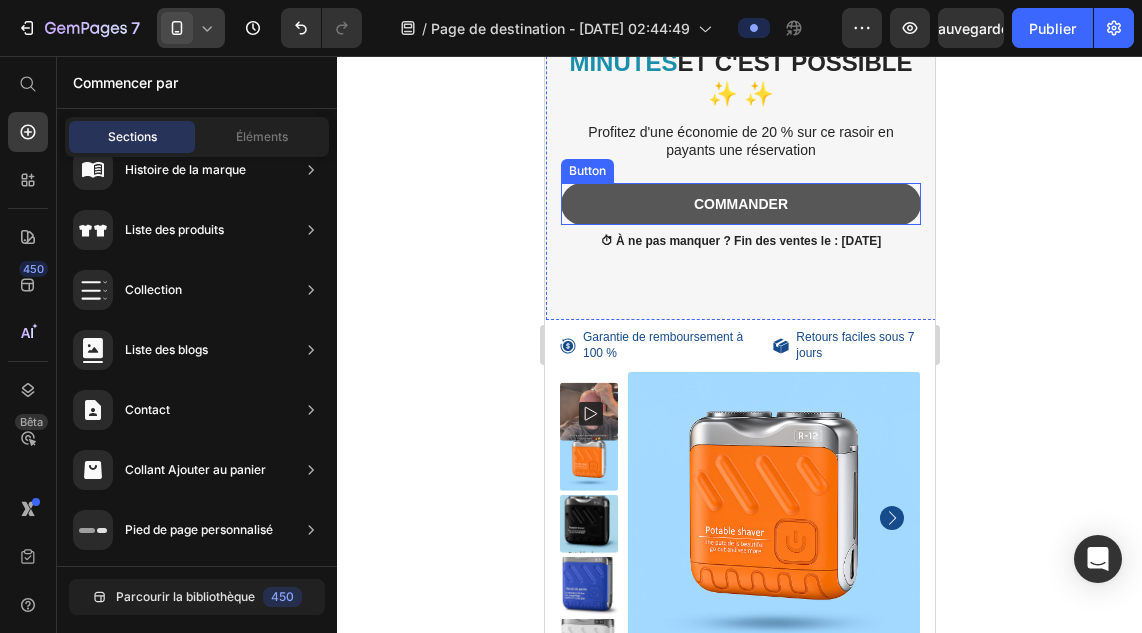 click on "COMMANDER" at bounding box center (740, 204) 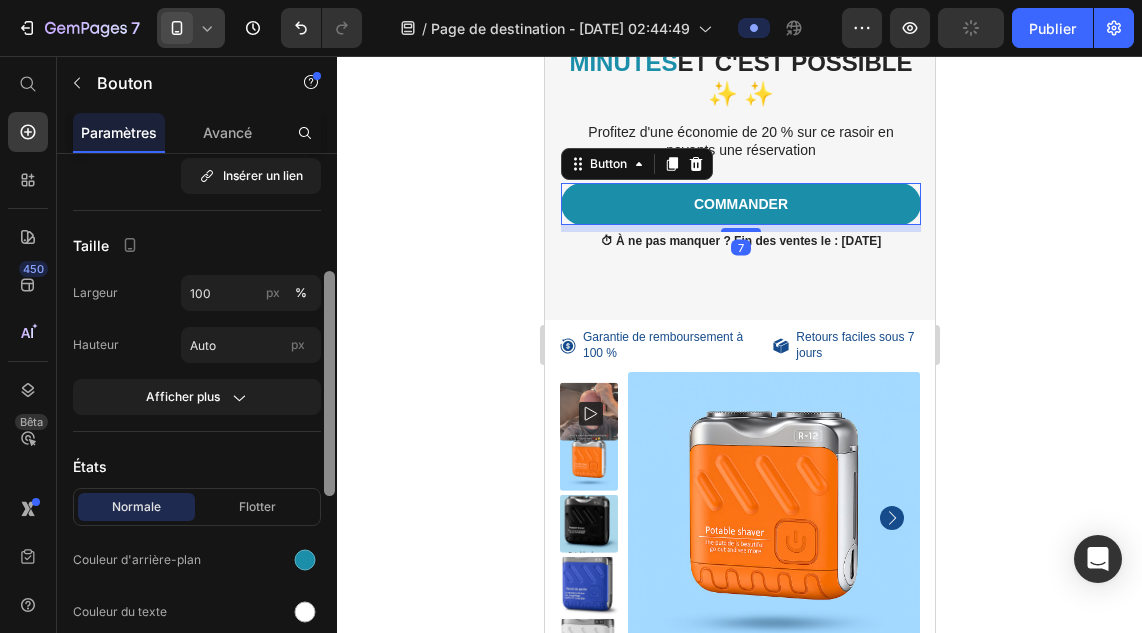 scroll, scrollTop: 202, scrollLeft: 0, axis: vertical 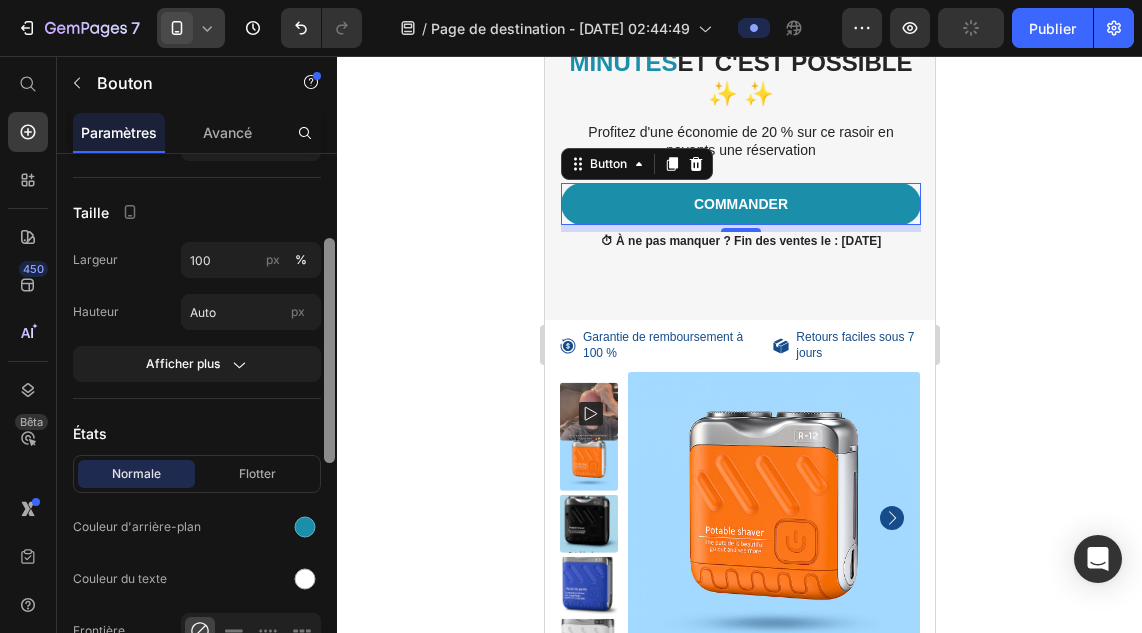drag, startPoint x: 329, startPoint y: 294, endPoint x: 329, endPoint y: 360, distance: 66 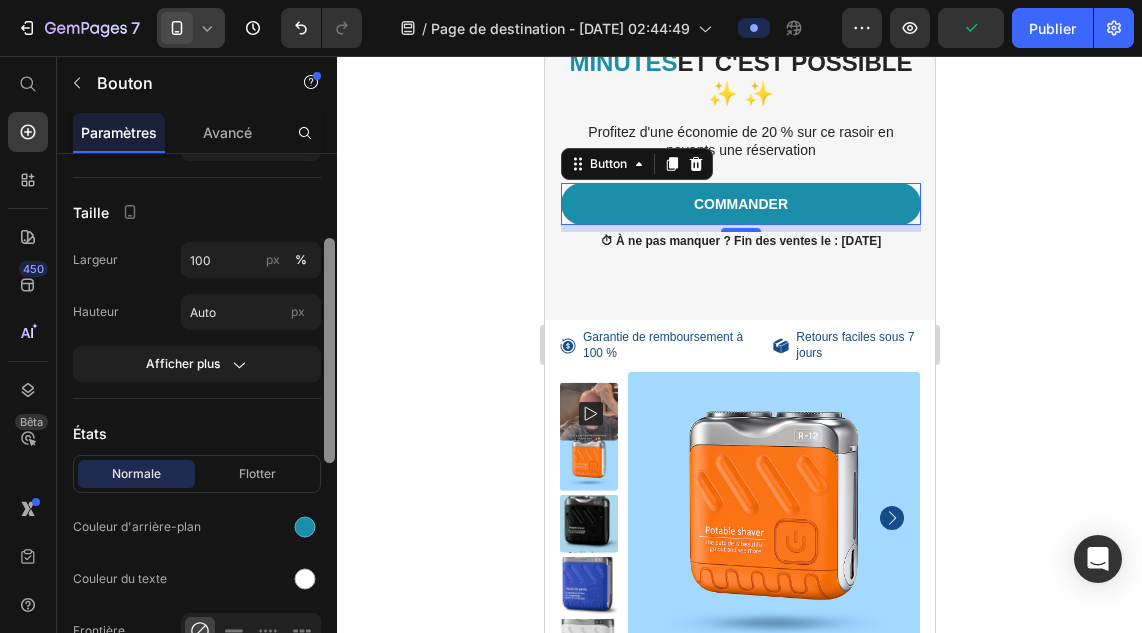 click at bounding box center [329, 350] 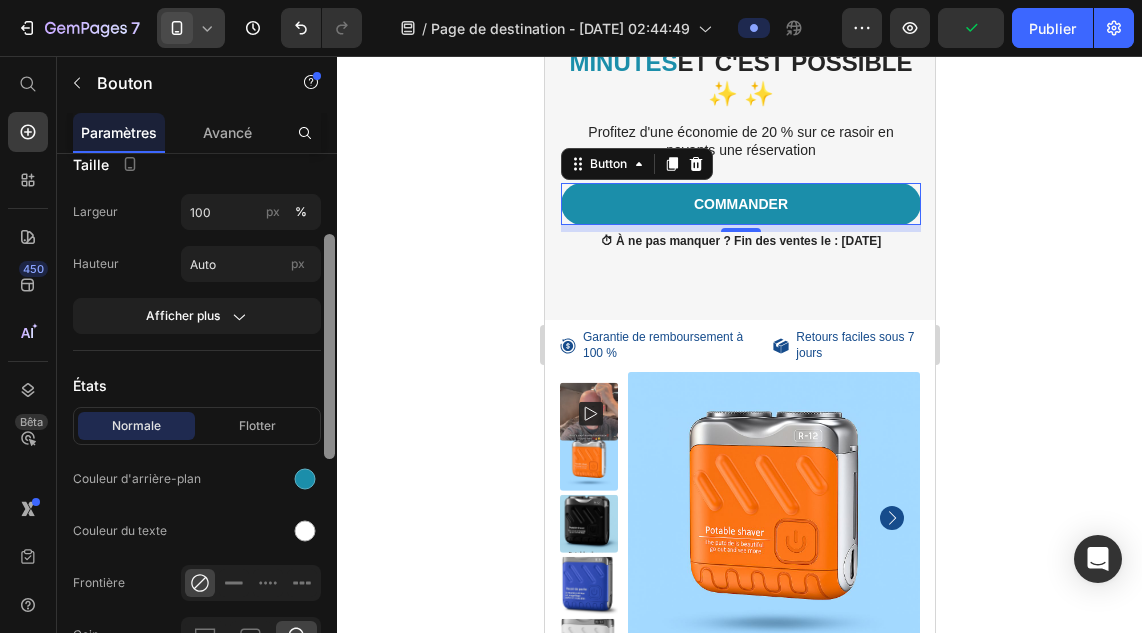 drag, startPoint x: 329, startPoint y: 360, endPoint x: 331, endPoint y: 385, distance: 25.079872 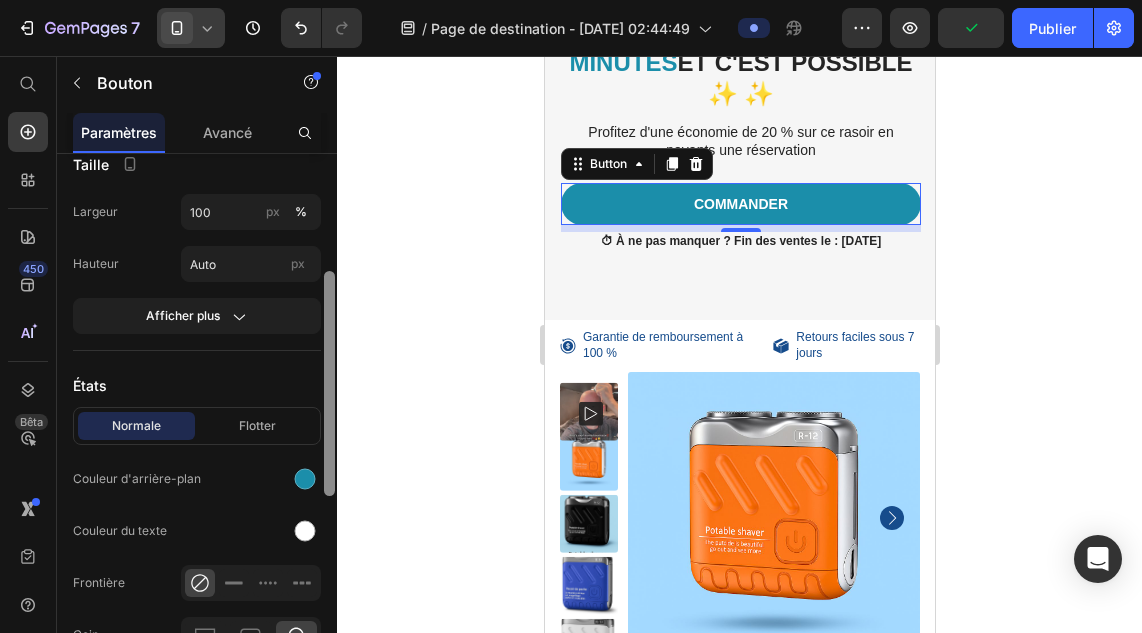 scroll, scrollTop: 259, scrollLeft: 0, axis: vertical 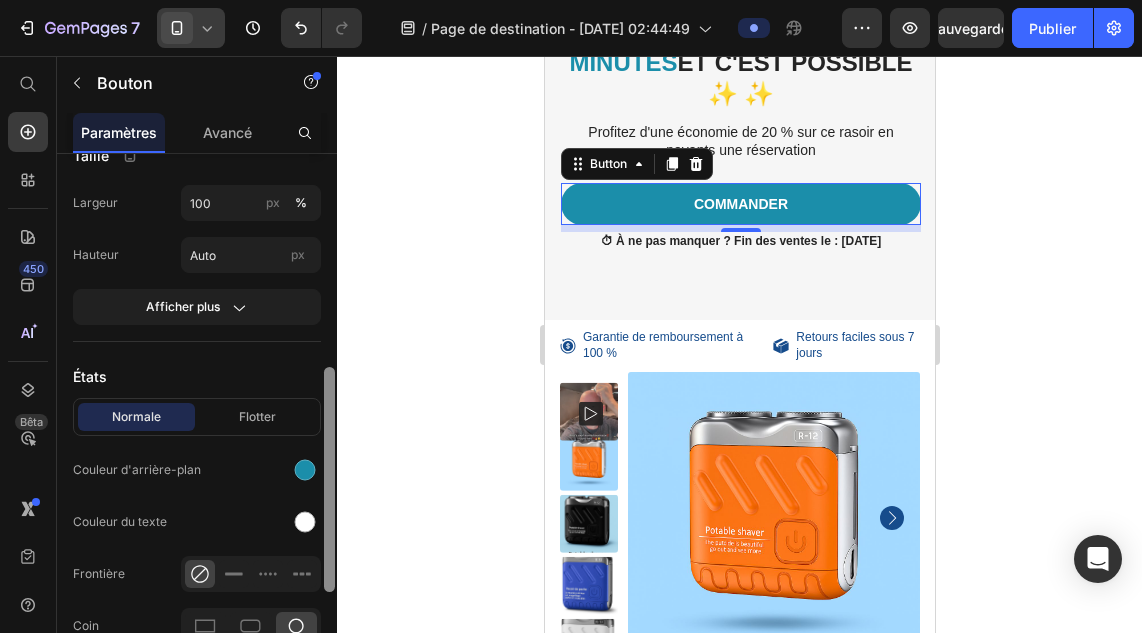 drag, startPoint x: 334, startPoint y: 425, endPoint x: 334, endPoint y: 465, distance: 40 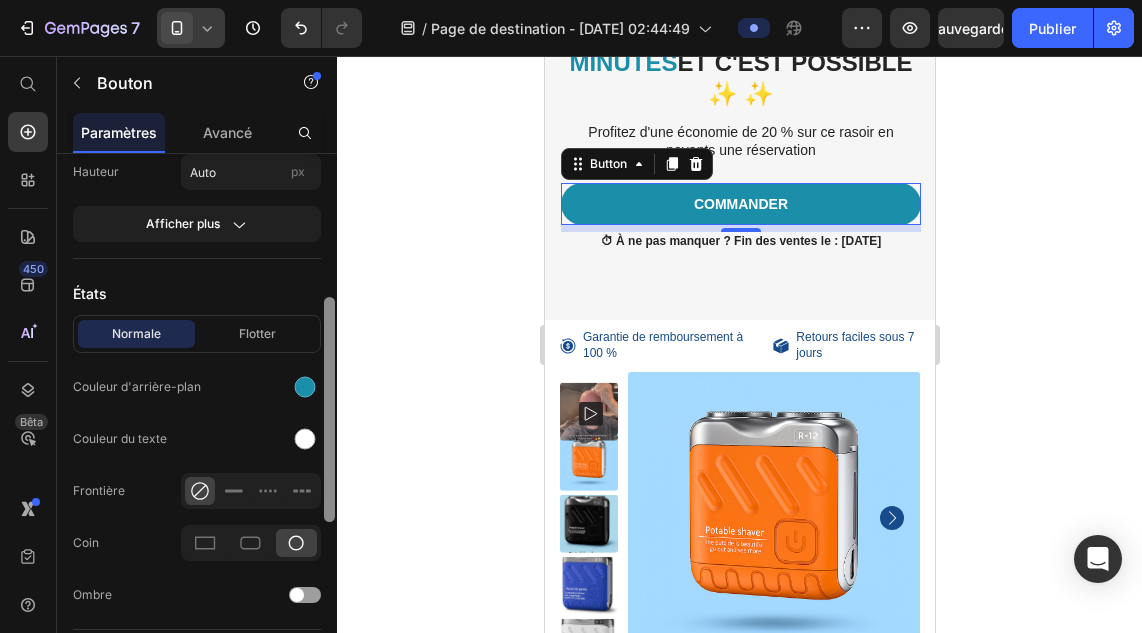 click at bounding box center [329, 409] 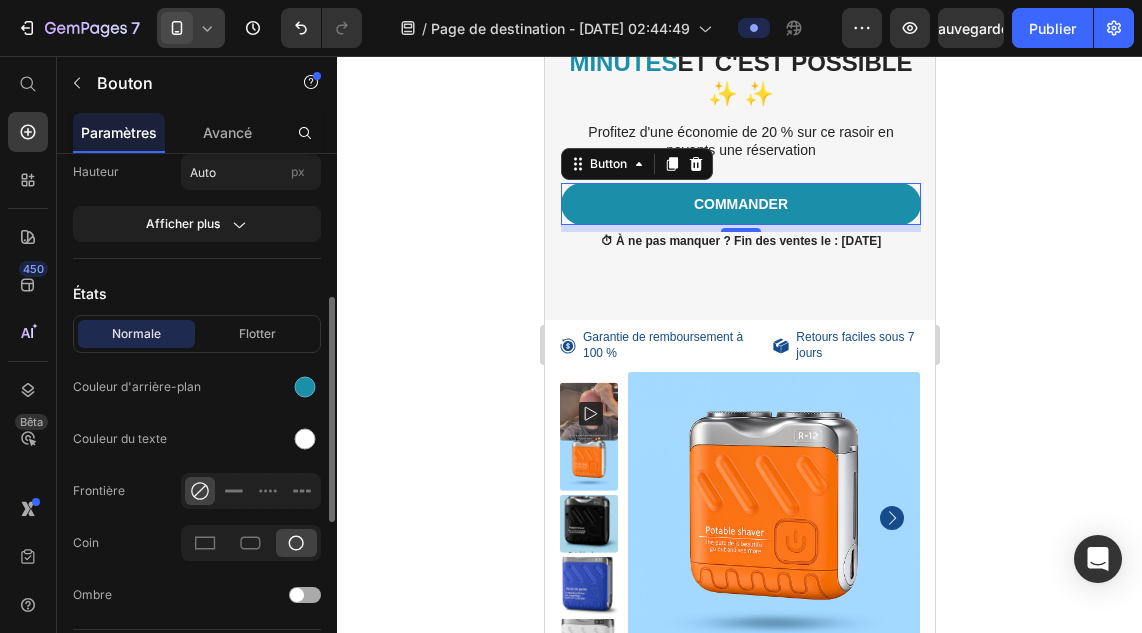 click at bounding box center [305, 595] 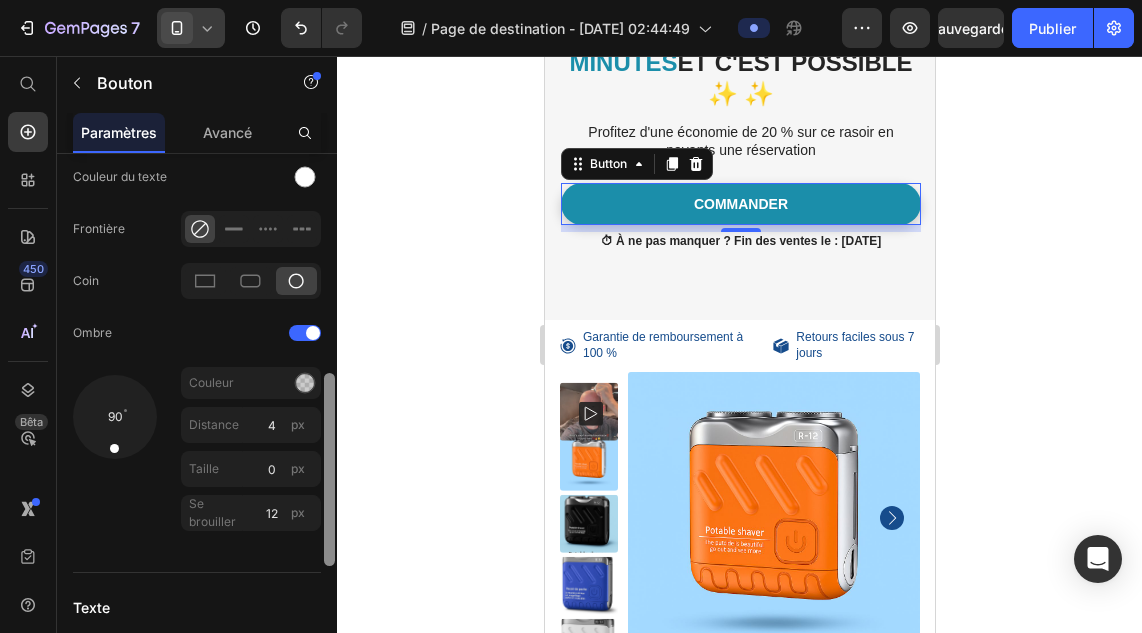 scroll, scrollTop: 612, scrollLeft: 0, axis: vertical 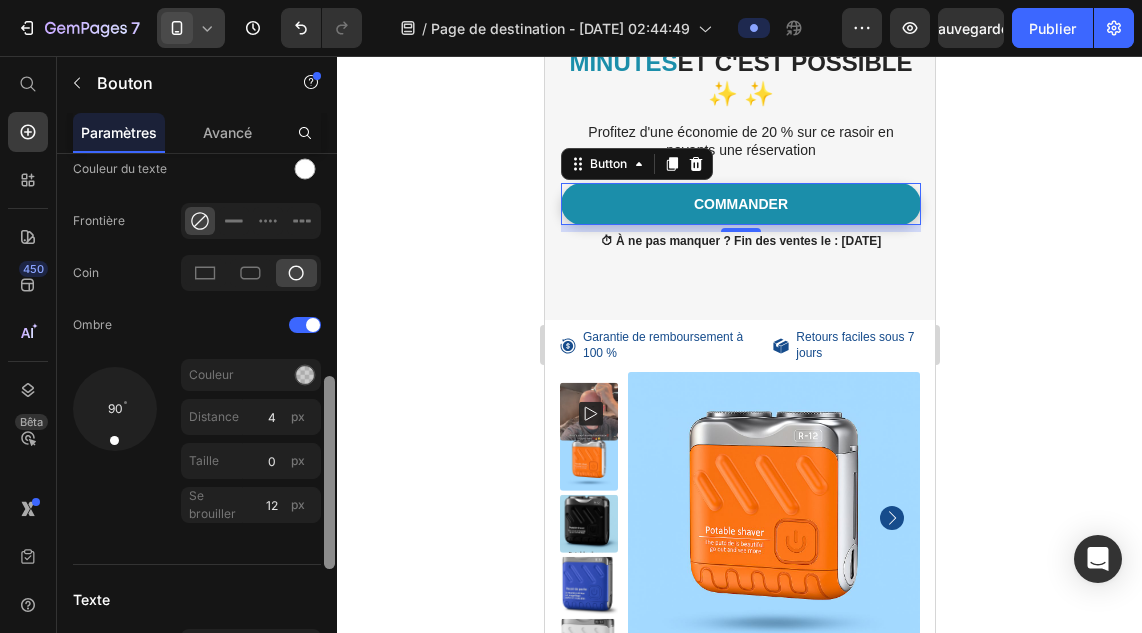 drag, startPoint x: 331, startPoint y: 412, endPoint x: 330, endPoint y: 510, distance: 98.005104 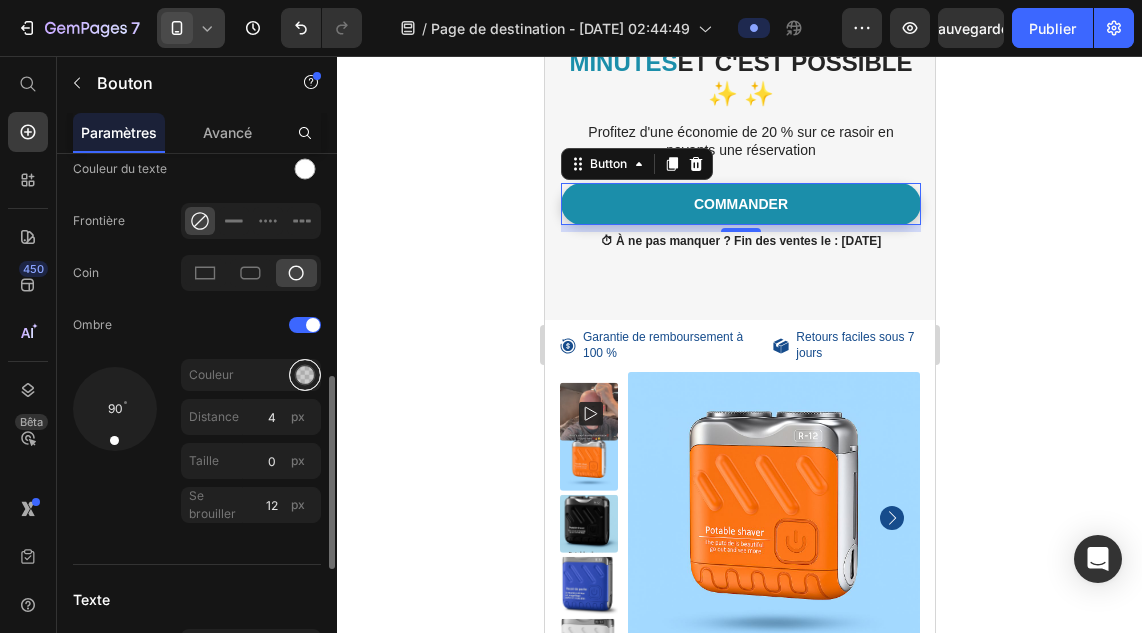 click at bounding box center [305, 375] 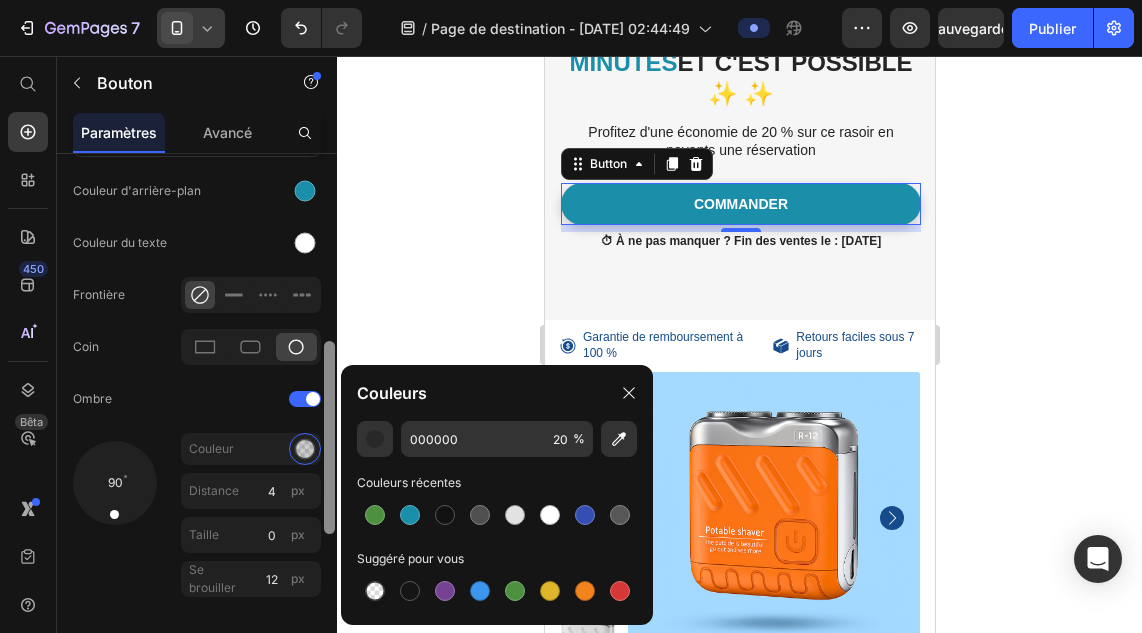 drag, startPoint x: 333, startPoint y: 393, endPoint x: 342, endPoint y: 364, distance: 30.364452 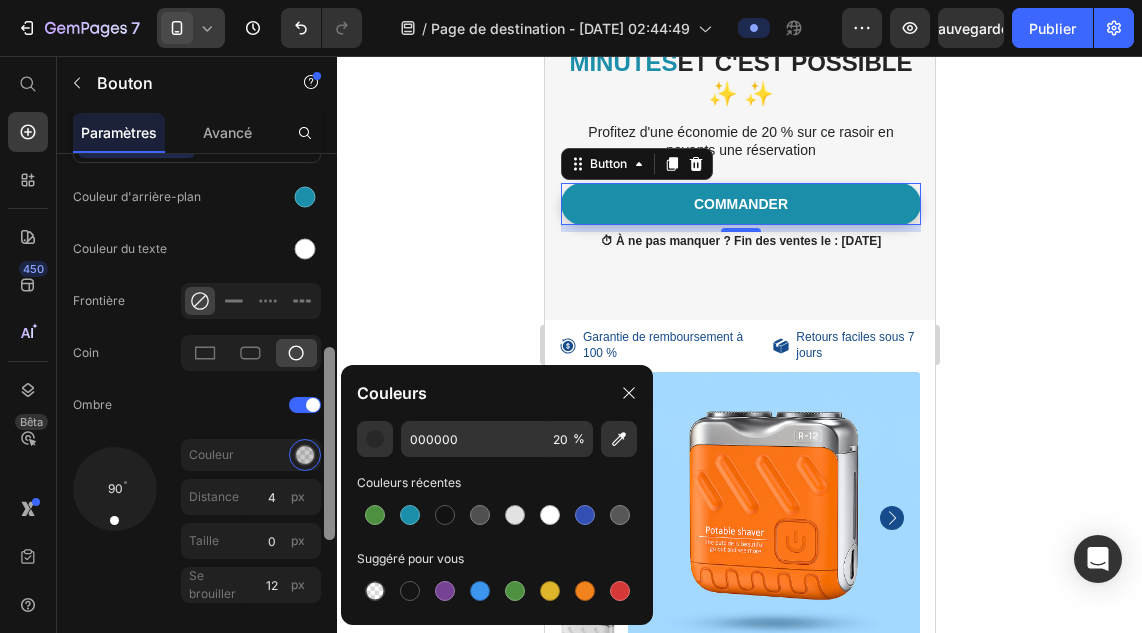 click 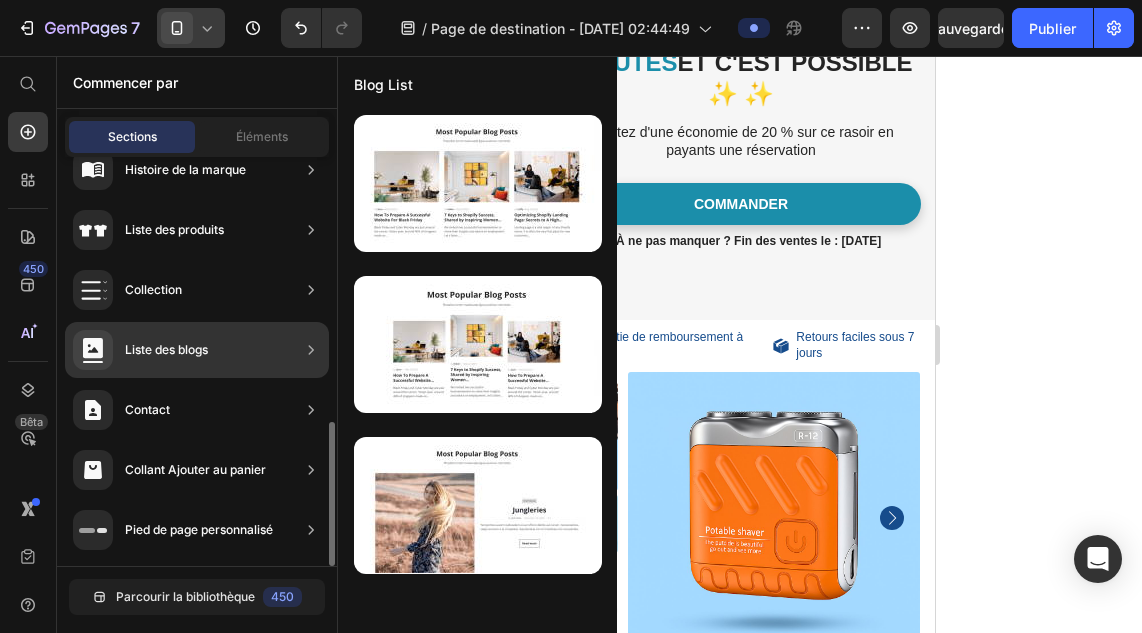 scroll, scrollTop: 0, scrollLeft: 0, axis: both 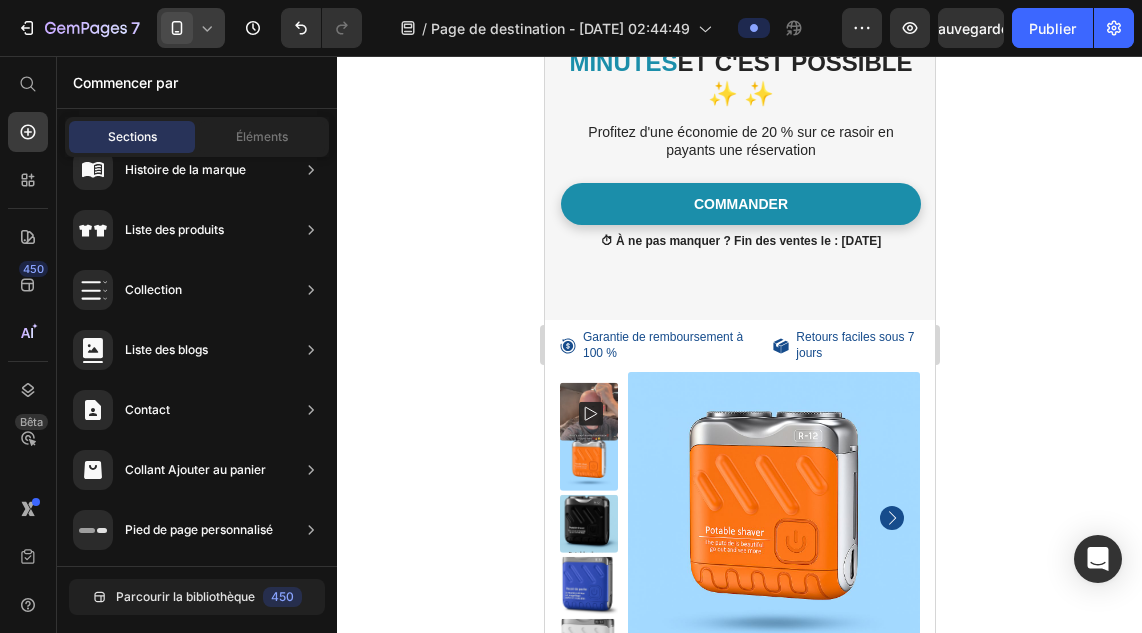 click 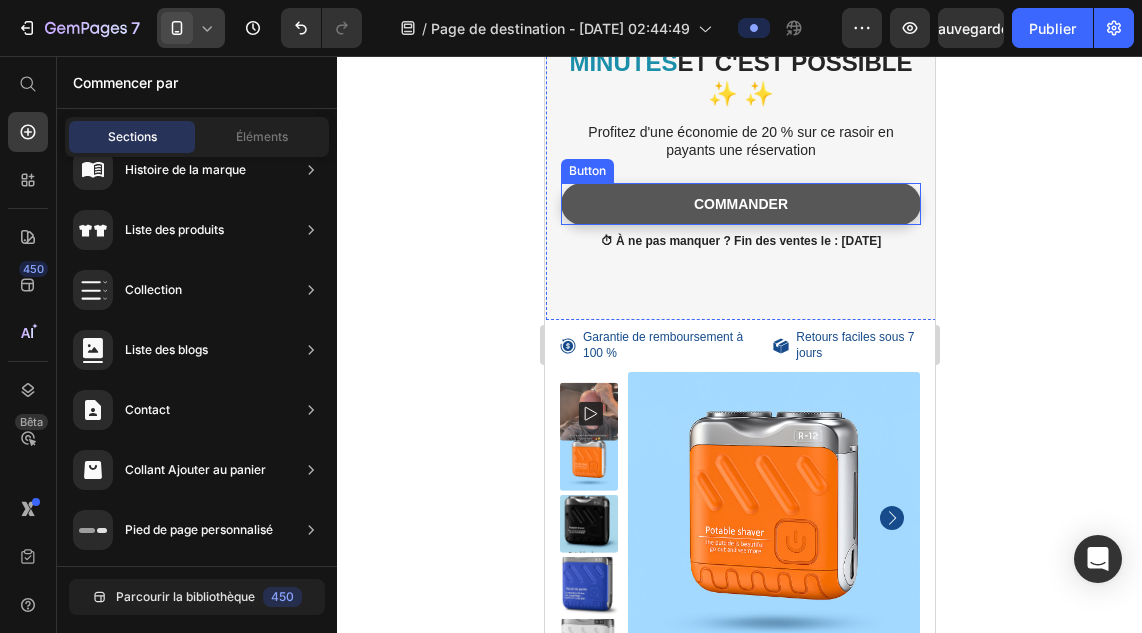 click on "COMMANDER" at bounding box center [740, 204] 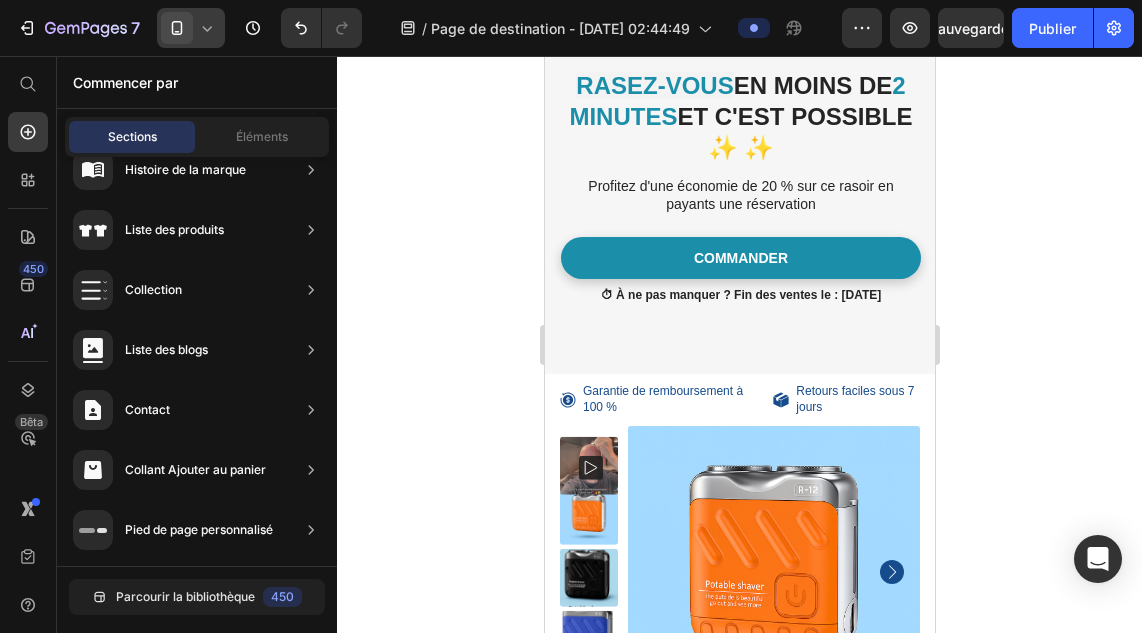 scroll, scrollTop: 744, scrollLeft: 0, axis: vertical 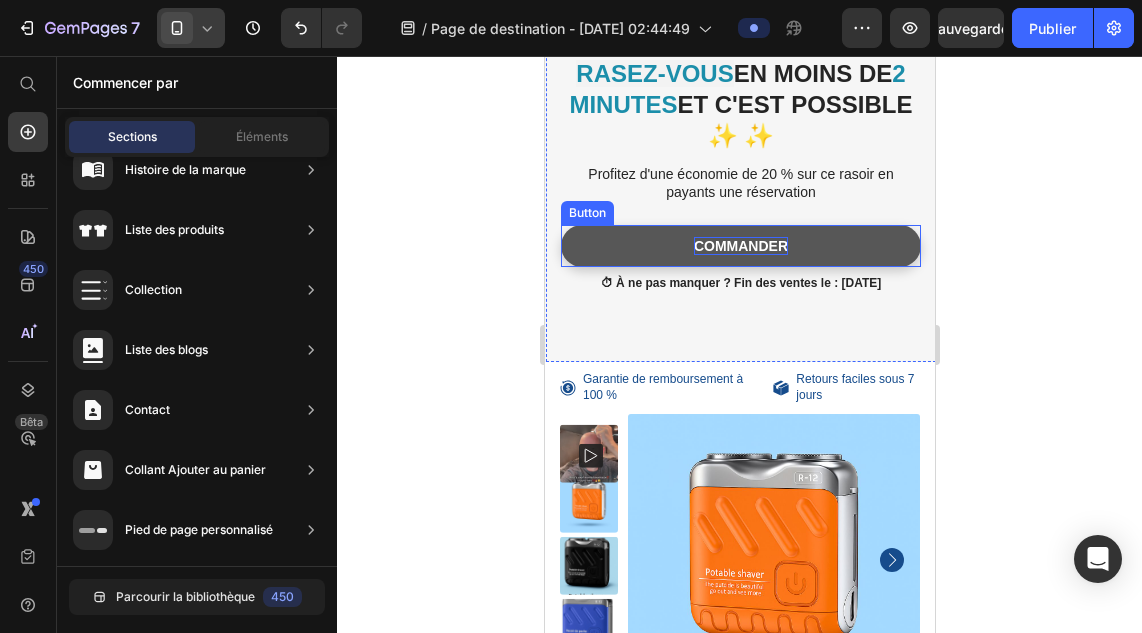 click on "COMMANDER" at bounding box center [740, 246] 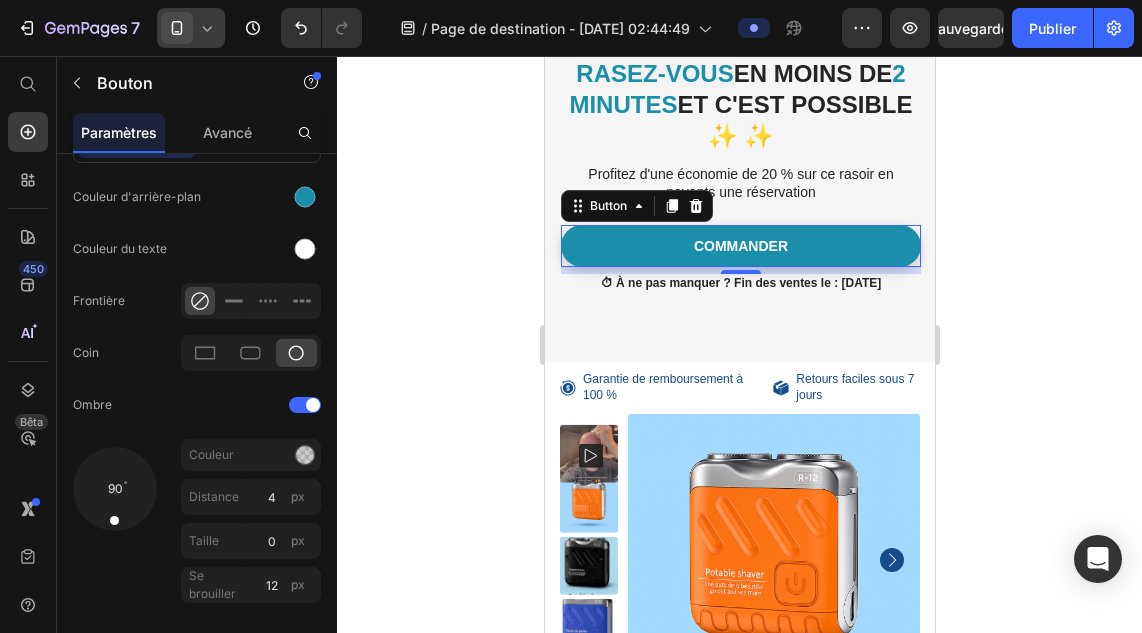 scroll, scrollTop: 945, scrollLeft: 0, axis: vertical 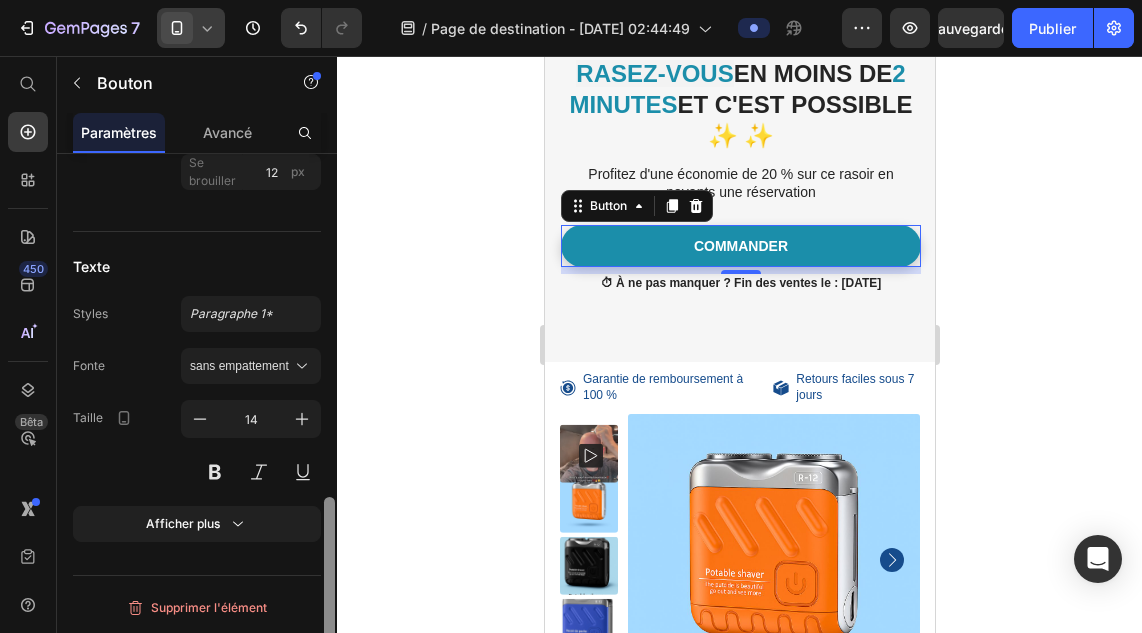 drag, startPoint x: 323, startPoint y: 367, endPoint x: 330, endPoint y: 303, distance: 64.381676 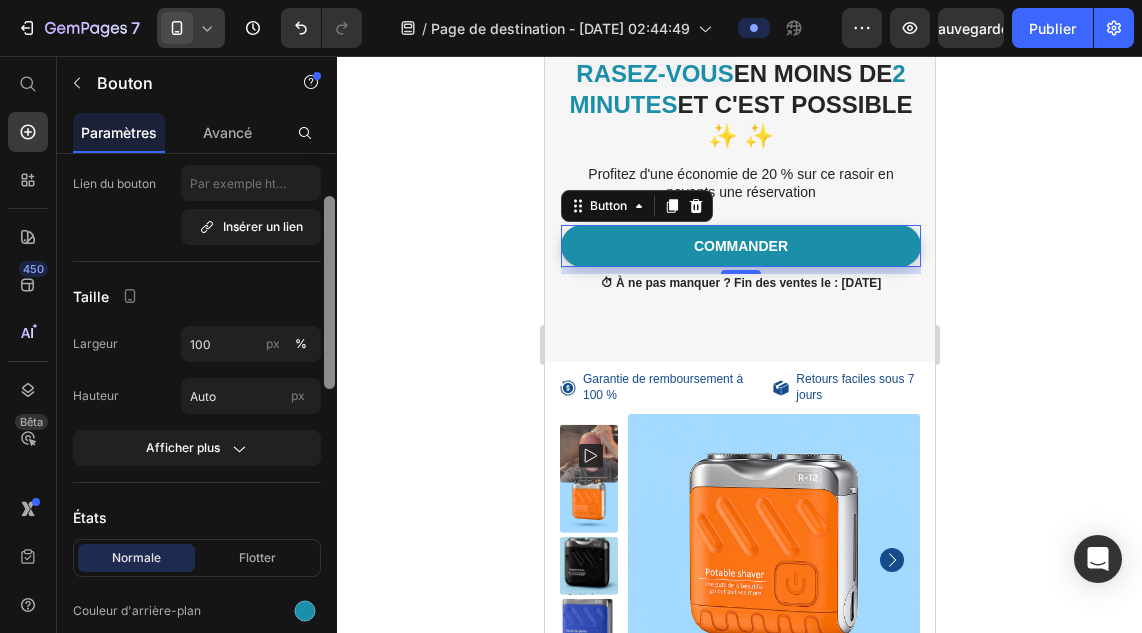 scroll, scrollTop: 50, scrollLeft: 0, axis: vertical 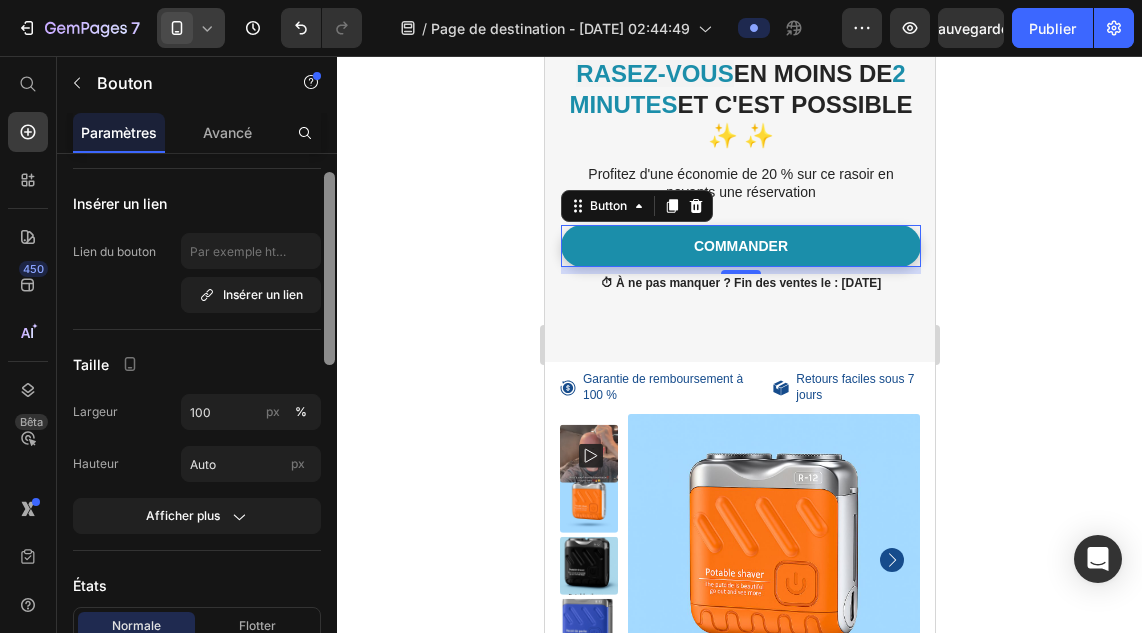 drag, startPoint x: 330, startPoint y: 512, endPoint x: 335, endPoint y: 187, distance: 325.03845 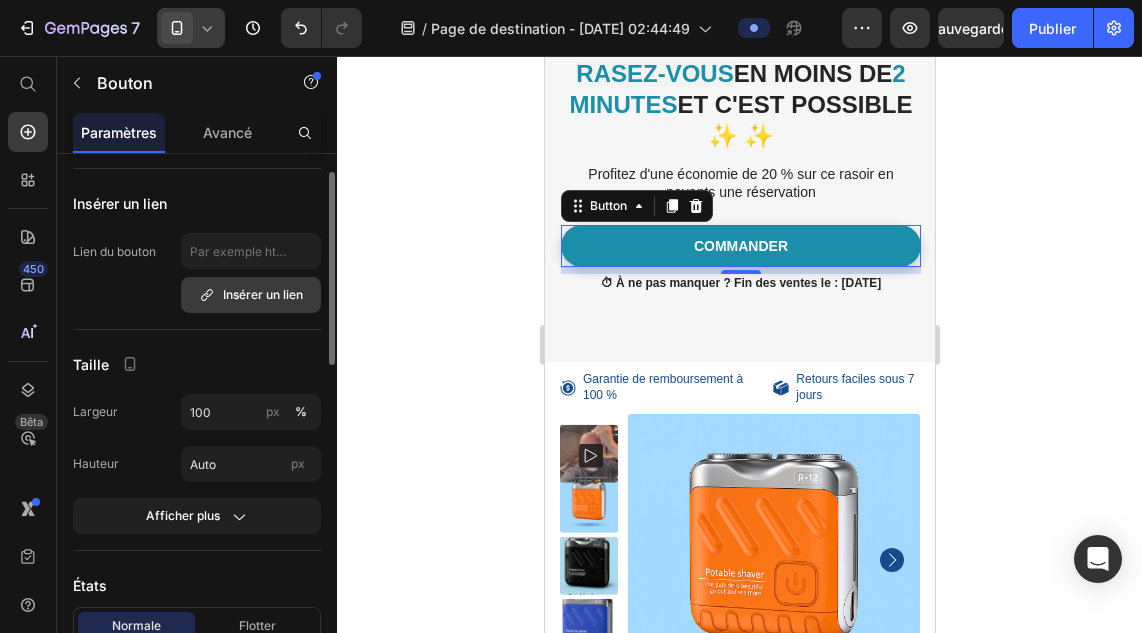 click on "Insérer un lien" at bounding box center [263, 294] 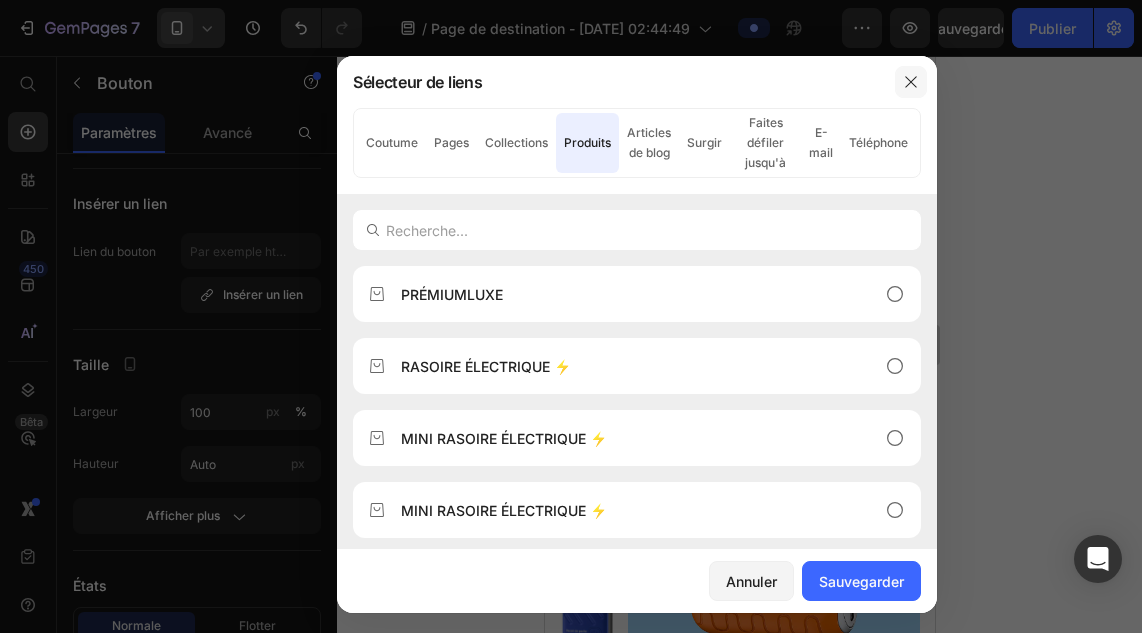 click 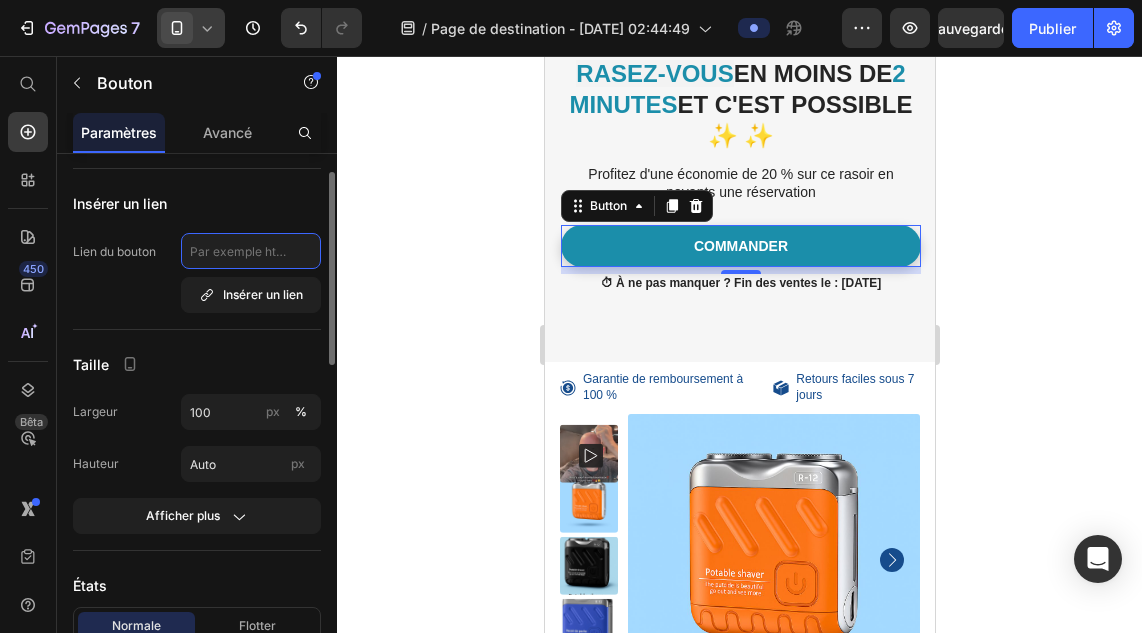 click 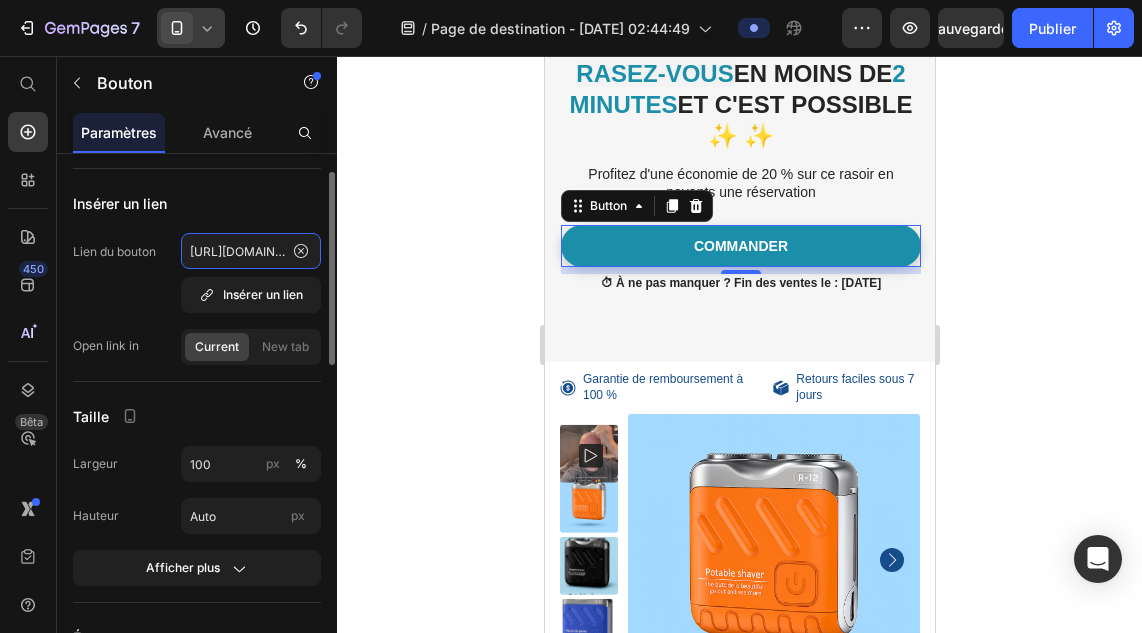 scroll, scrollTop: 0, scrollLeft: 266, axis: horizontal 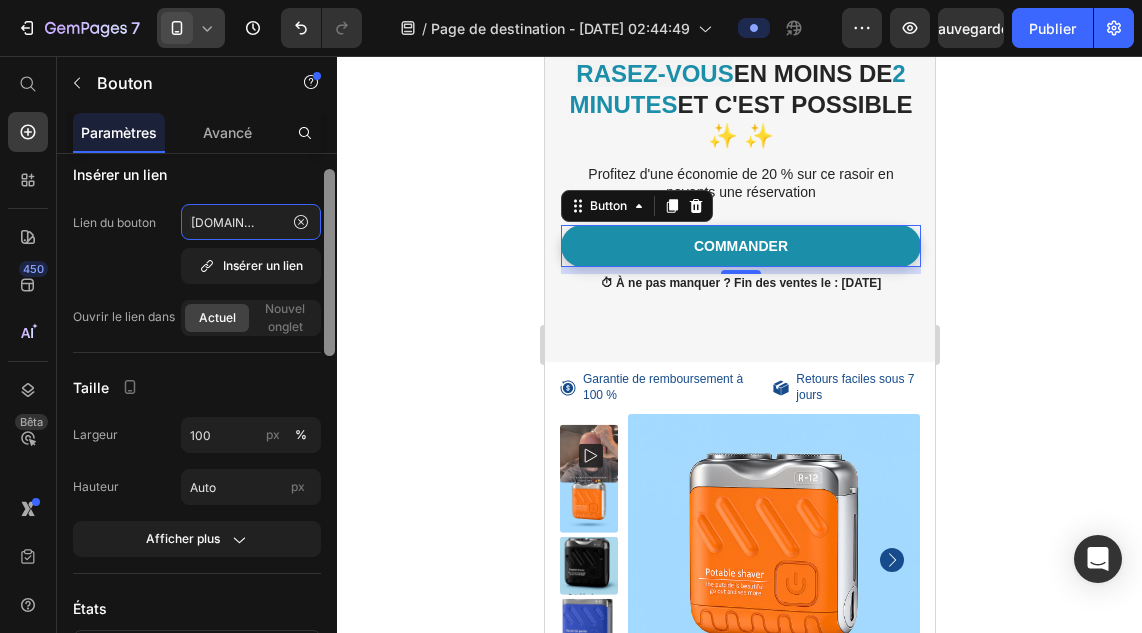 click at bounding box center (329, 262) 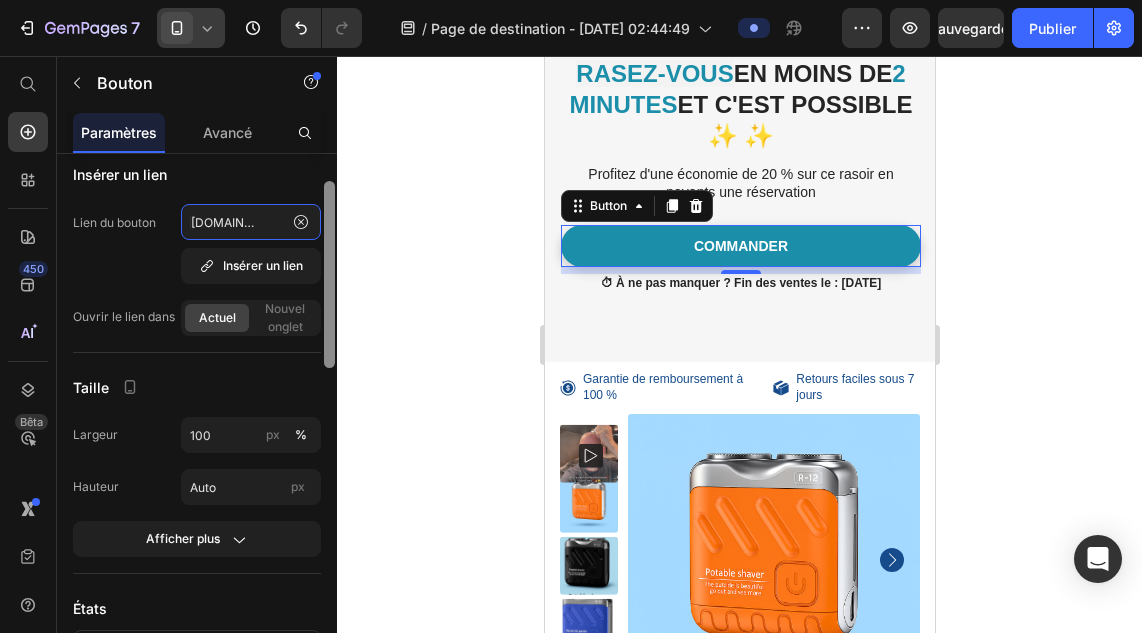 click at bounding box center [329, 274] 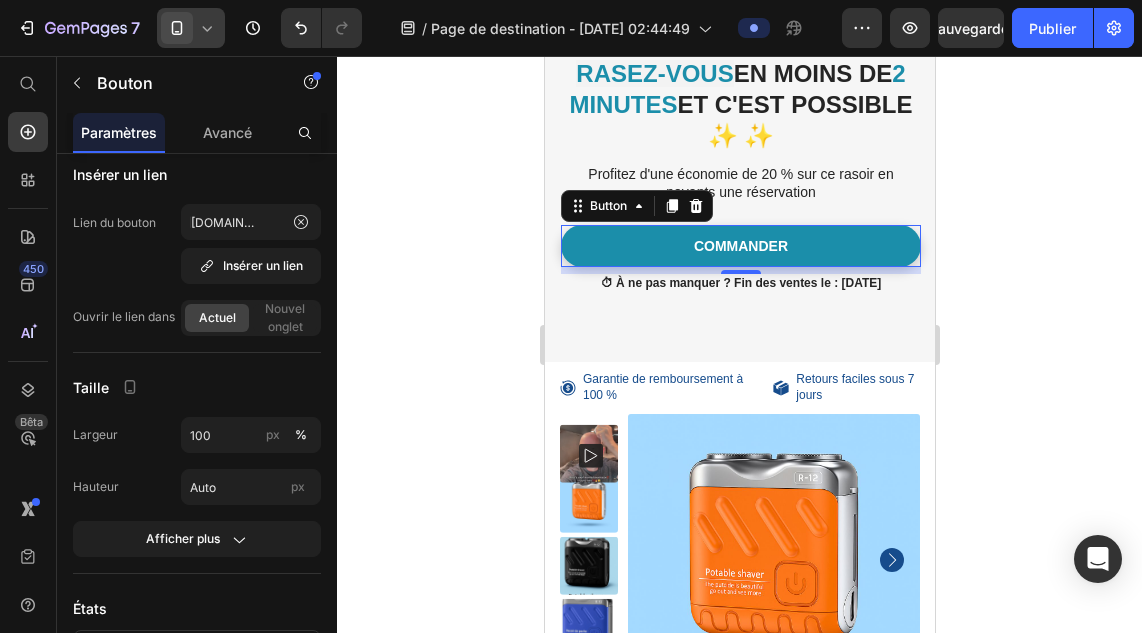 click 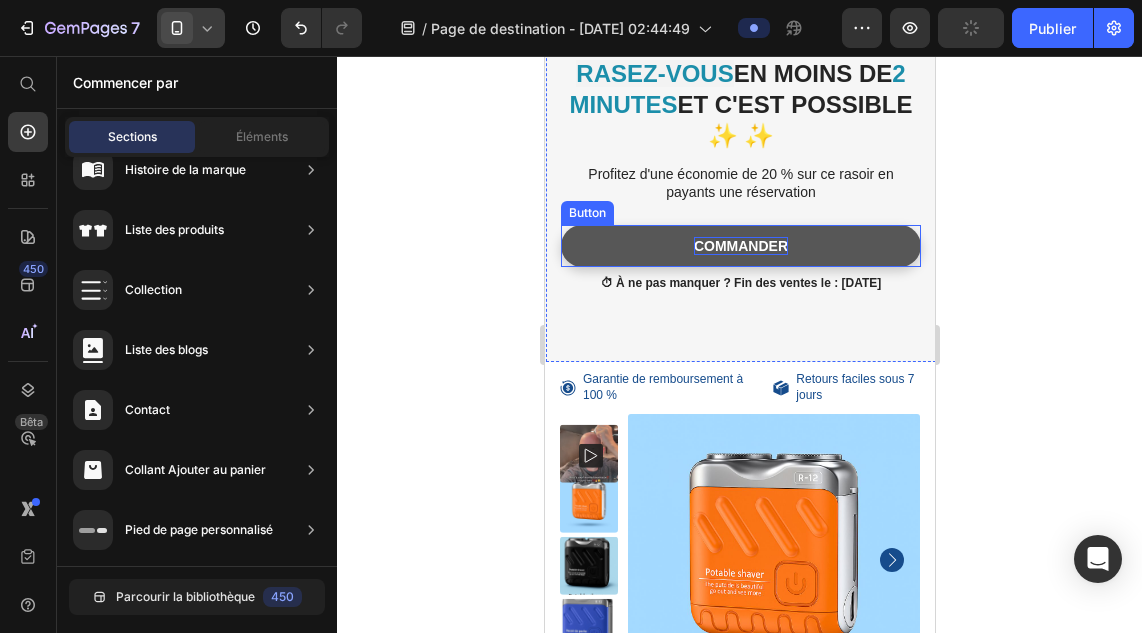 click on "COMMANDER" at bounding box center [740, 246] 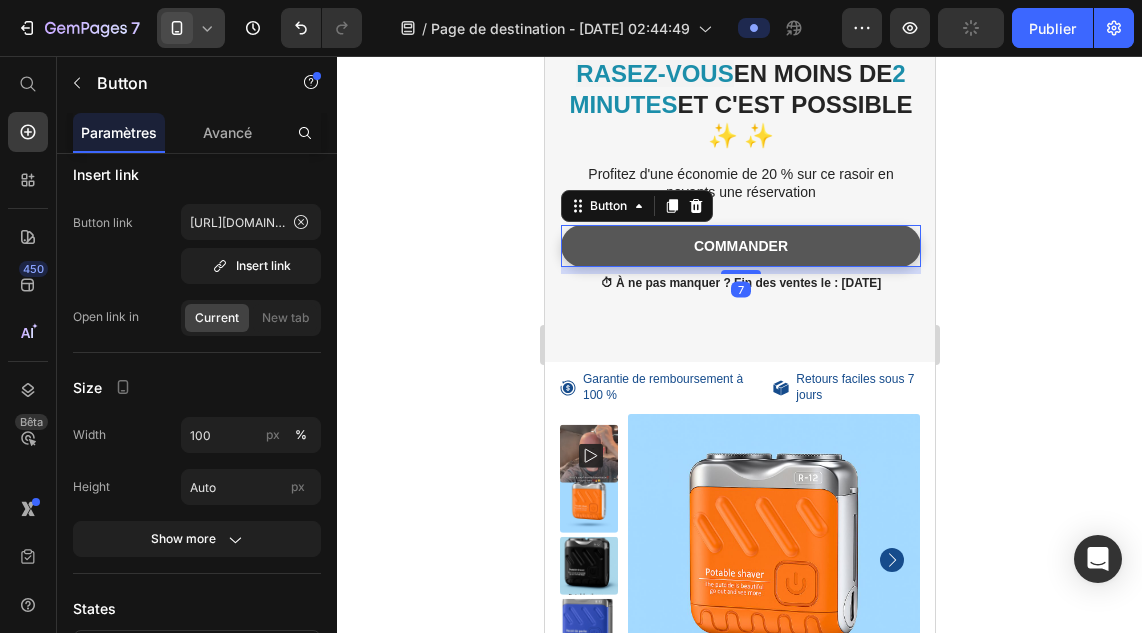 click on "COMMANDER" at bounding box center (740, 246) 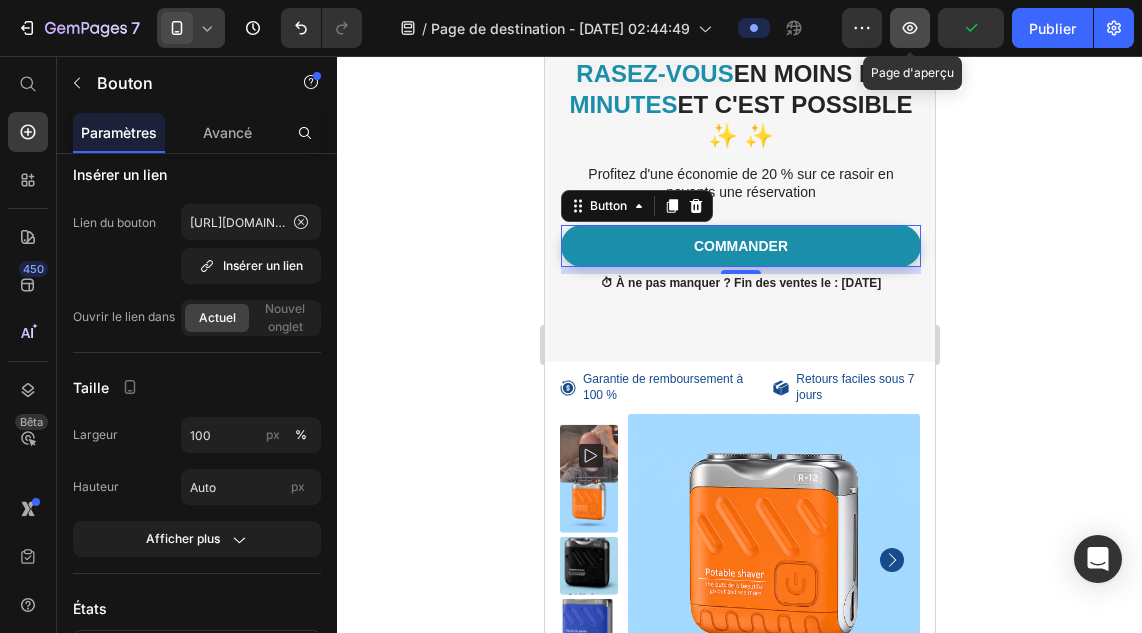 click 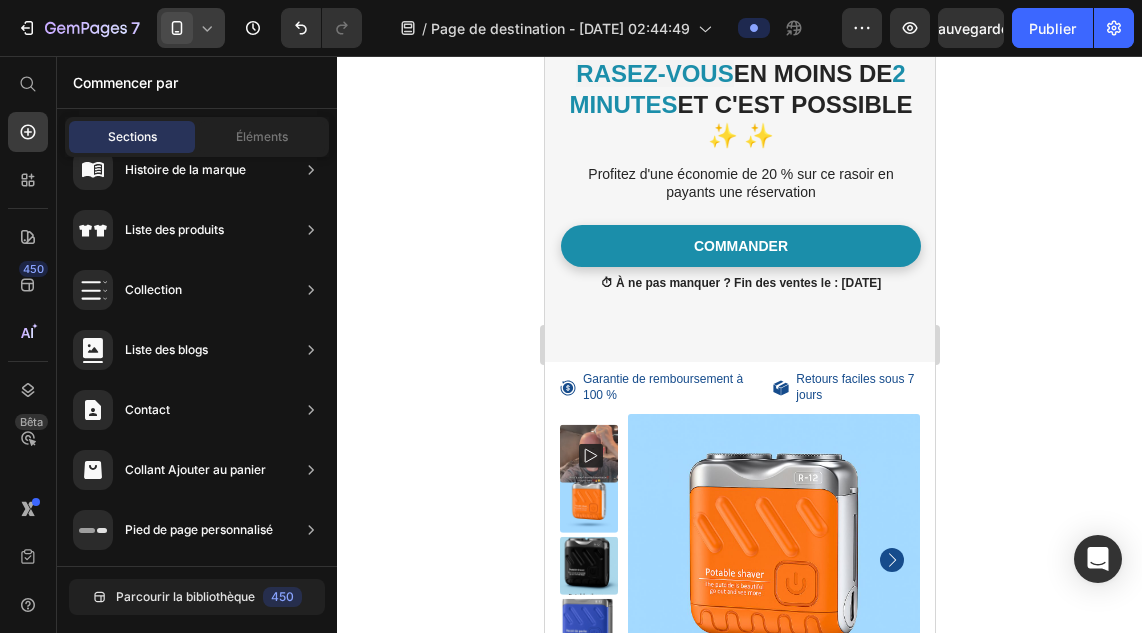 scroll, scrollTop: 896, scrollLeft: 0, axis: vertical 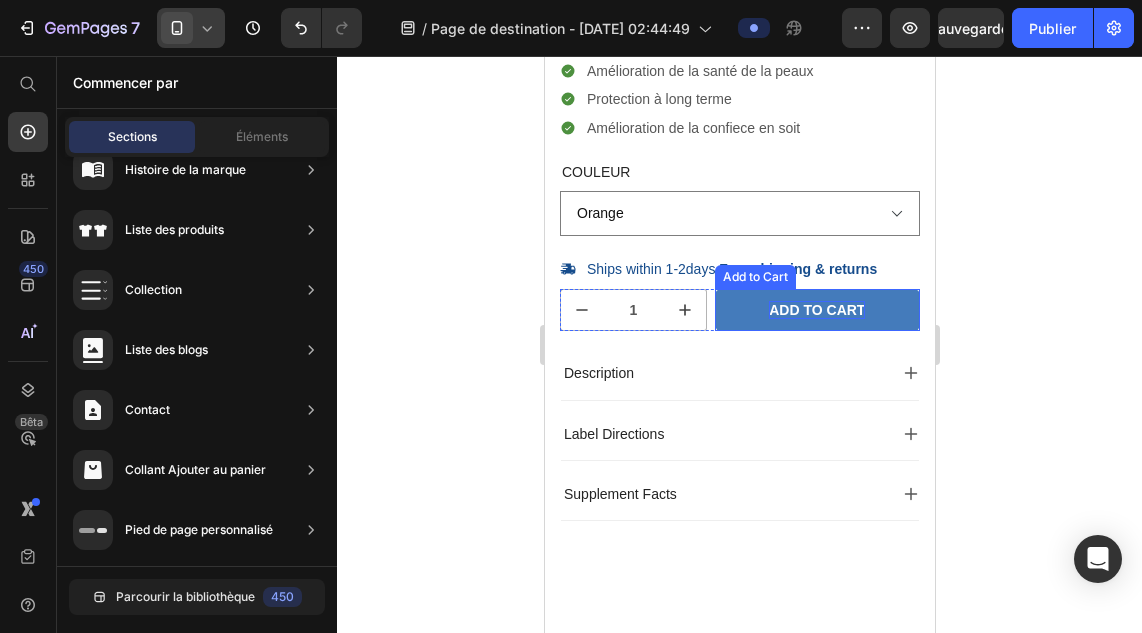 click on "Add to cart" at bounding box center [816, 310] 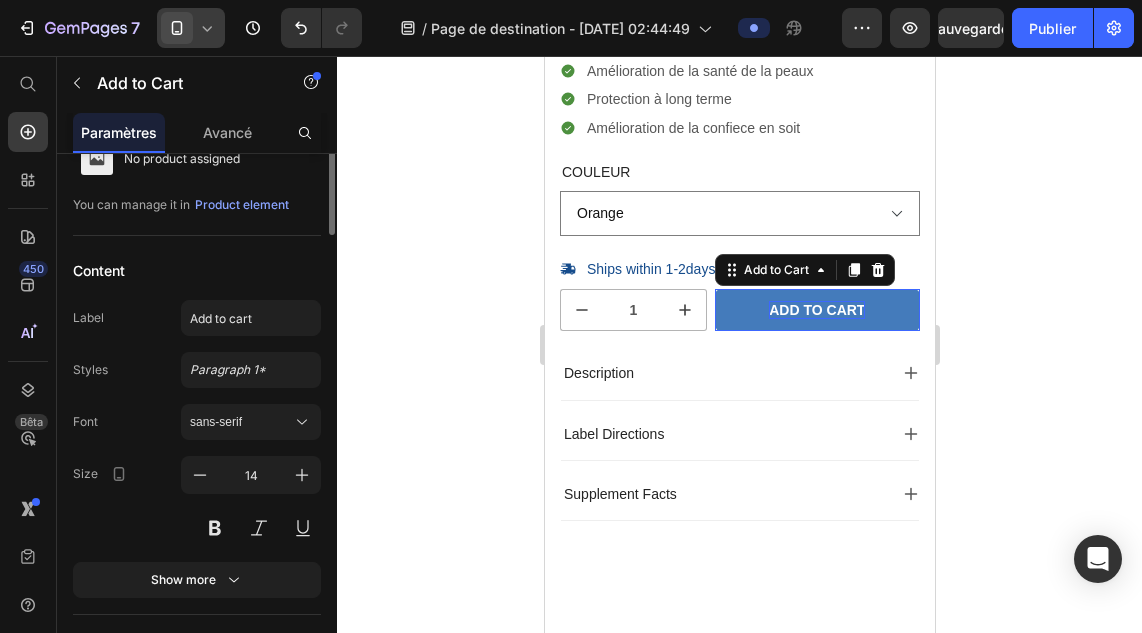 scroll, scrollTop: 0, scrollLeft: 0, axis: both 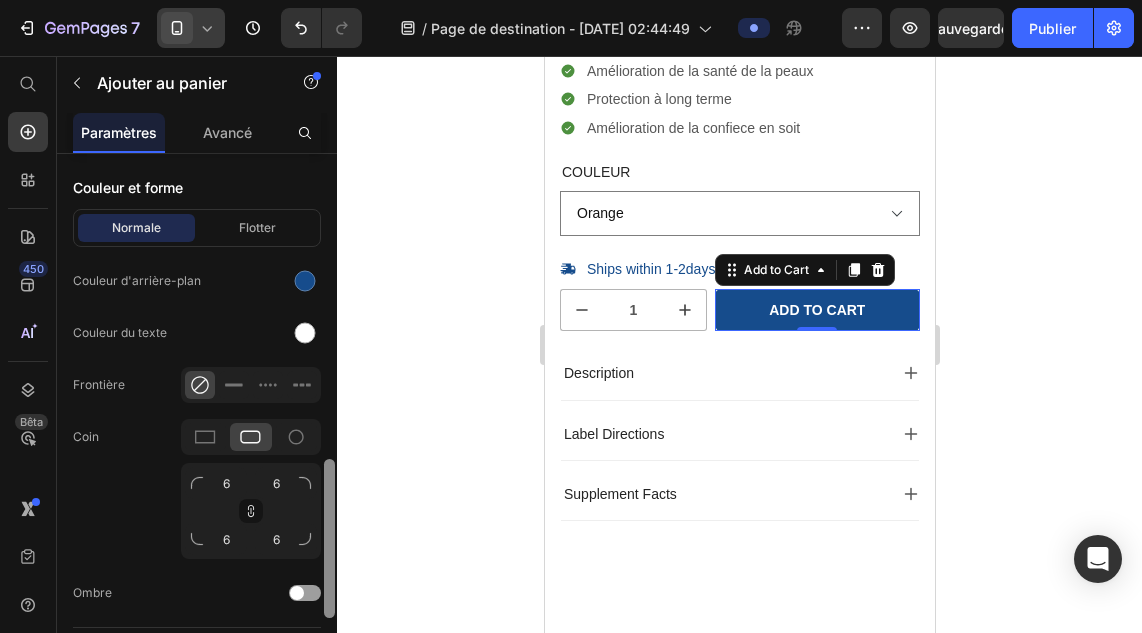 drag, startPoint x: 329, startPoint y: 298, endPoint x: 339, endPoint y: 605, distance: 307.1628 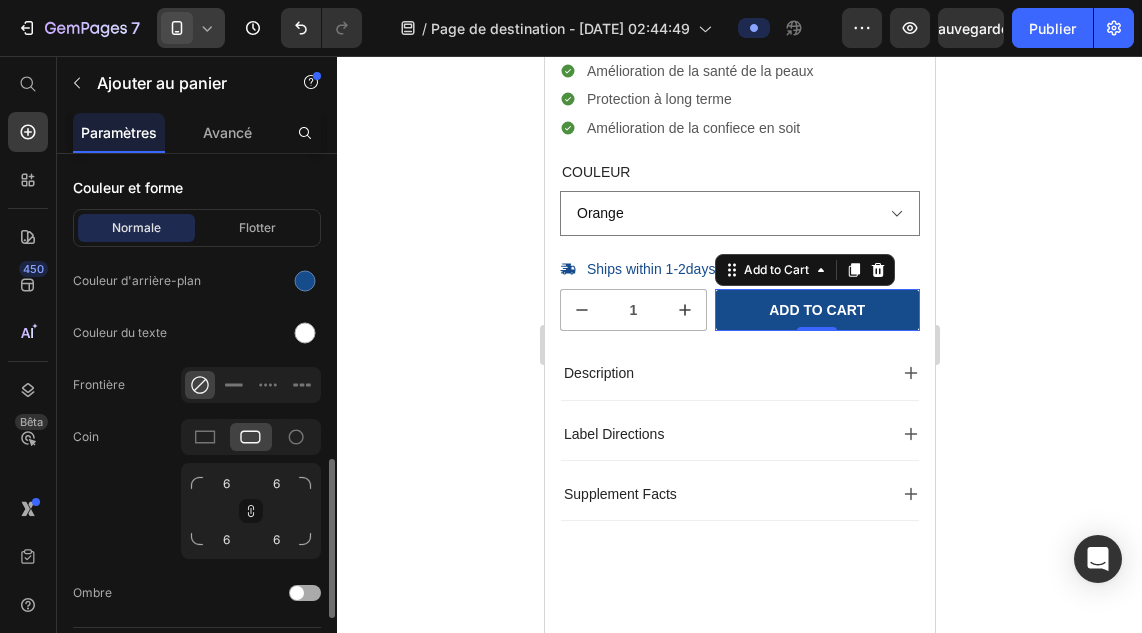 click at bounding box center [305, 593] 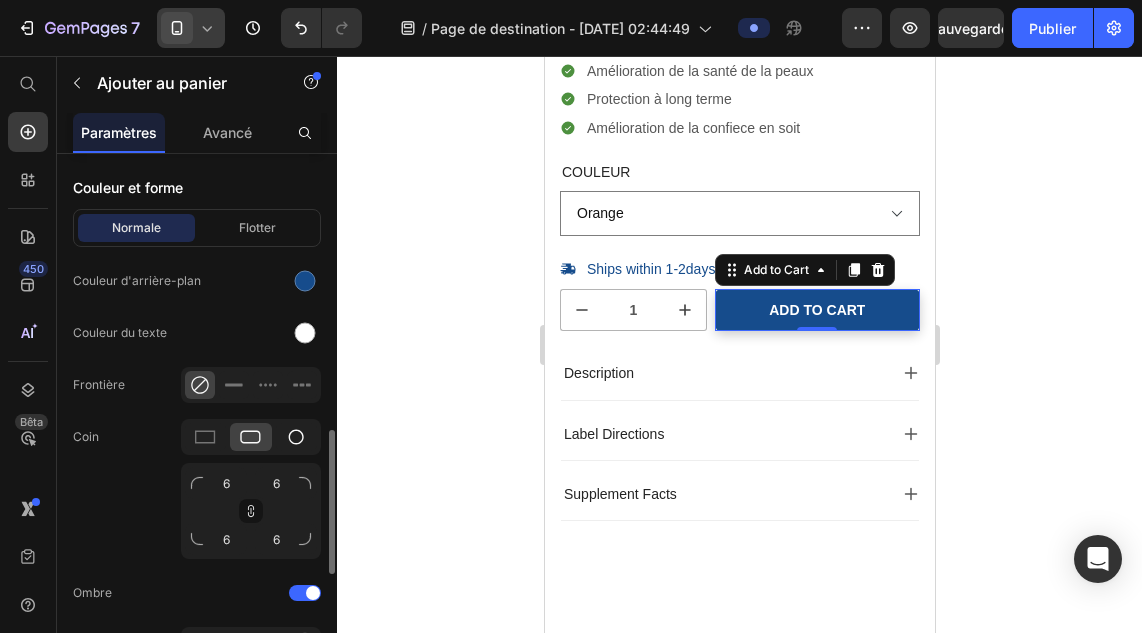 click 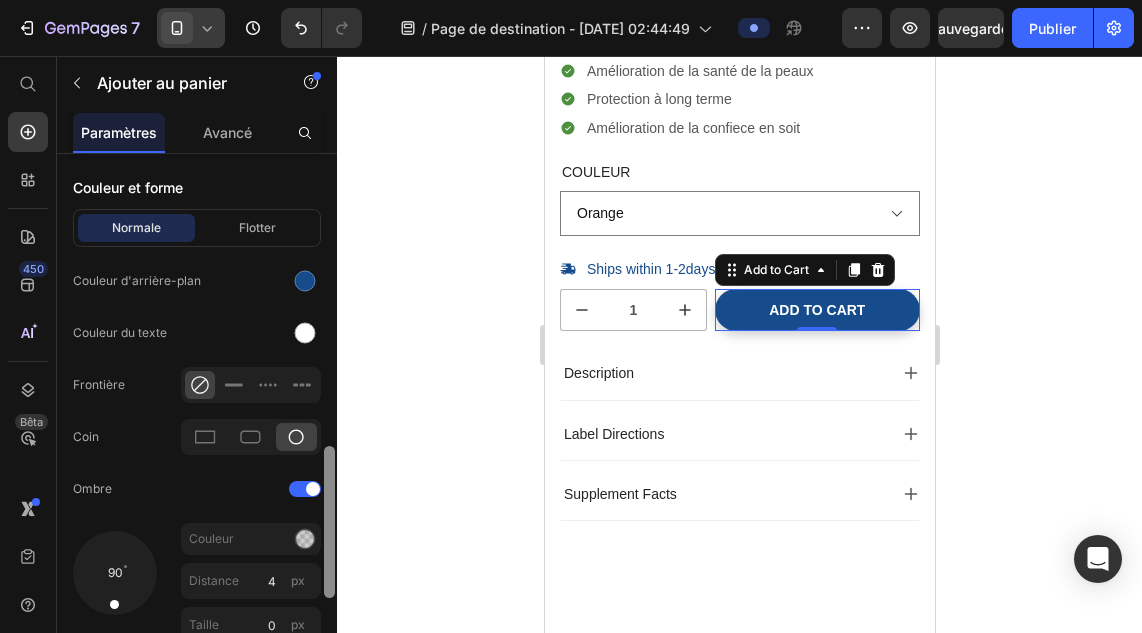 scroll, scrollTop: 1346, scrollLeft: 0, axis: vertical 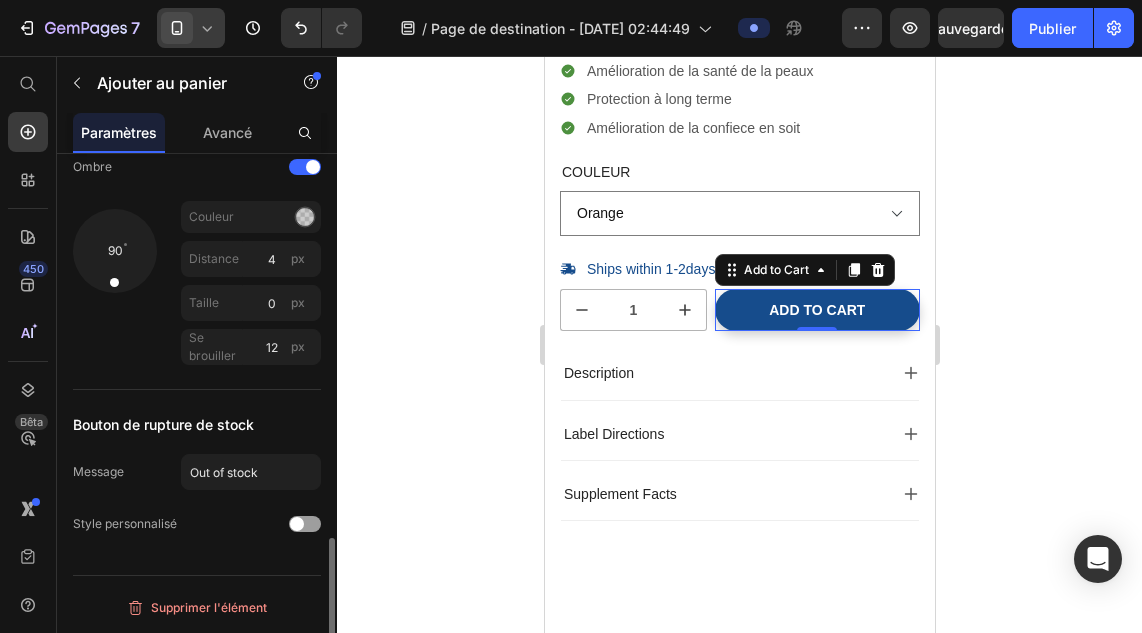 click on "7 / Page de destination - [DATE] 02:44:49 Aperçu Sauvegarder Publier 450 Bêta Commencer par Sections Éléments Section Héros Détails du produit Marques Badges de confiance Garantie Répartition du produit Comment utiliser Témoignages Comparer Paquet FAQ Preuve sociale Histoire de la marque Liste des produits Collection Liste des blogs Contact Collant Ajouter au panier Pied de page personnalisé Parcourir la bibliothèque 450 Mise en page
[GEOGRAPHIC_DATA]
[GEOGRAPHIC_DATA]
[GEOGRAPHIC_DATA]
Rangée Texte
Titre
Bloc de texte [PERSON_NAME]
[GEOGRAPHIC_DATA]
[GEOGRAPHIC_DATA]
Collant Retour en haut" 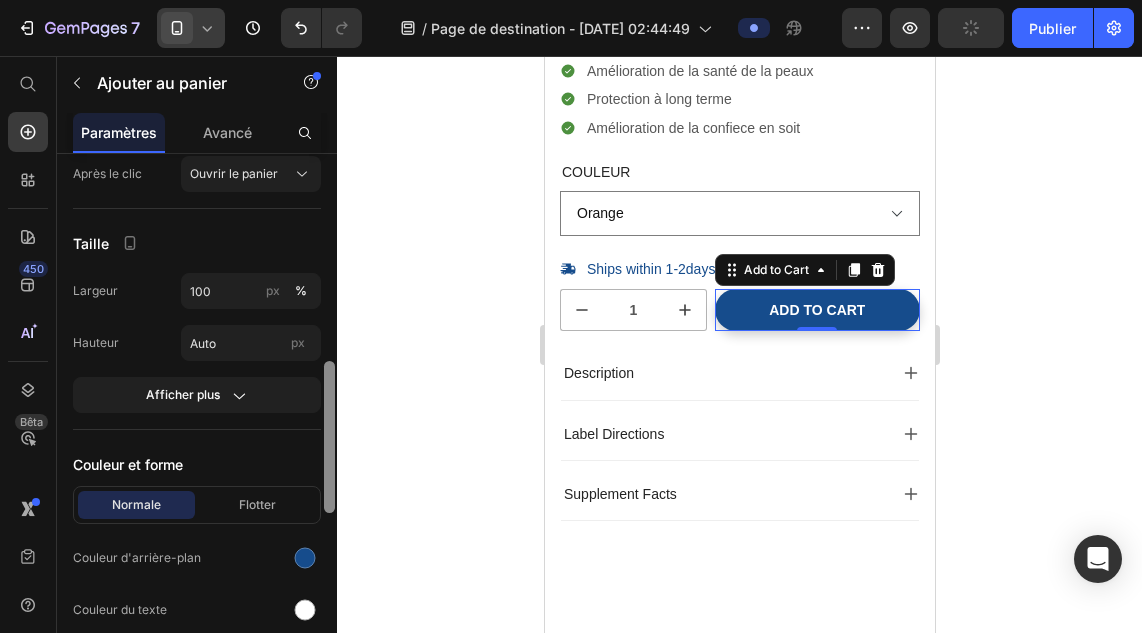scroll, scrollTop: 743, scrollLeft: 0, axis: vertical 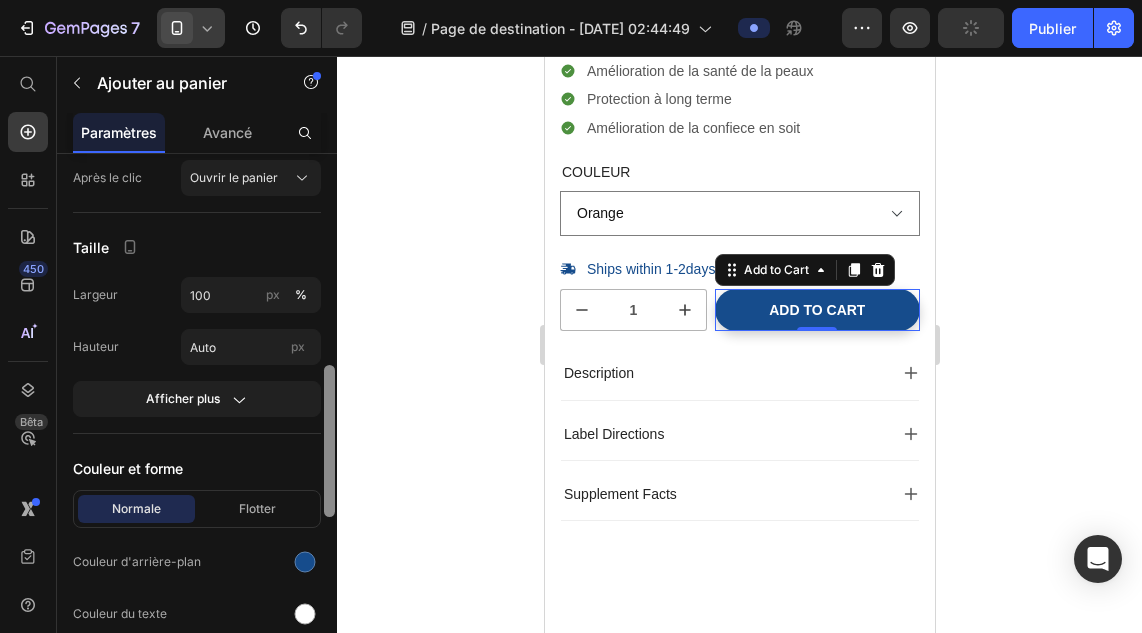 drag, startPoint x: 333, startPoint y: 571, endPoint x: 336, endPoint y: 415, distance: 156.02884 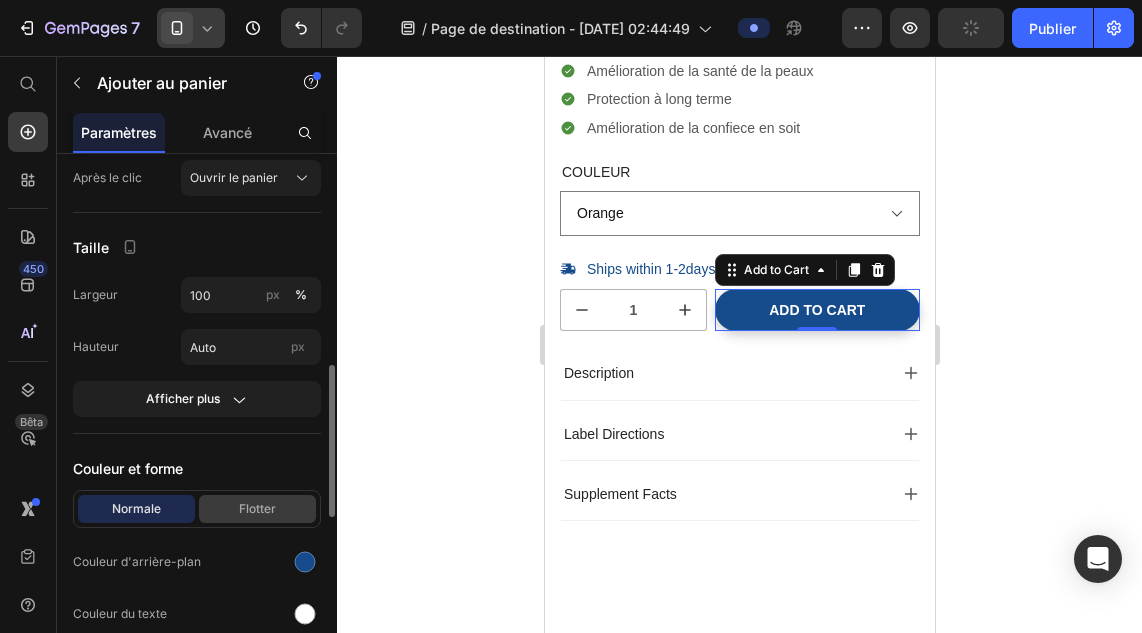 click on "Flotter" at bounding box center [257, 508] 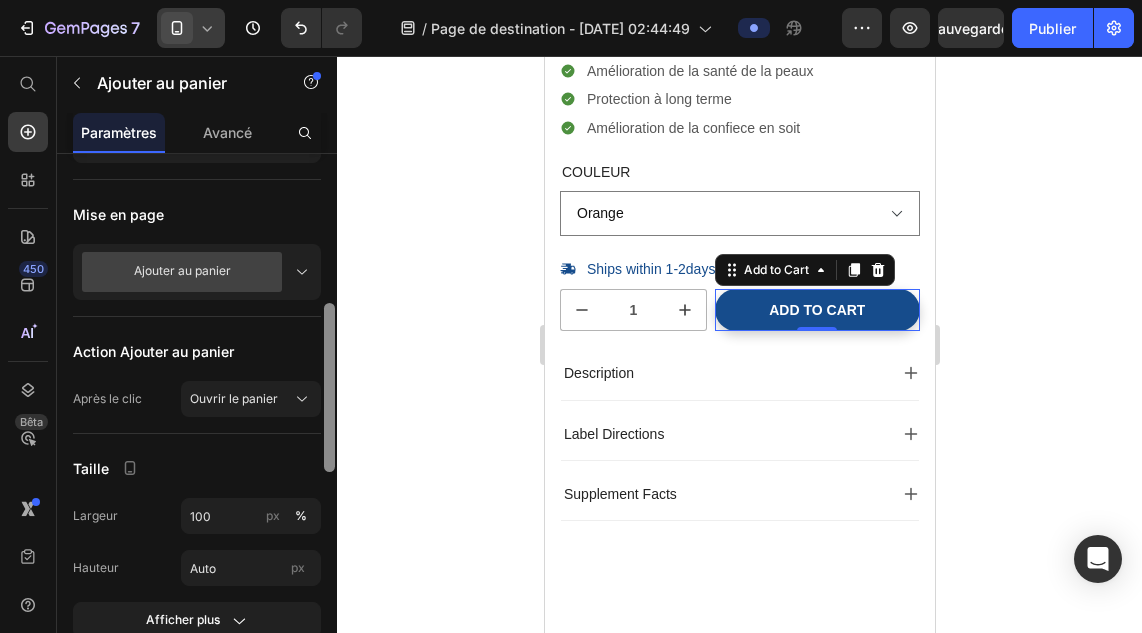 scroll, scrollTop: 503, scrollLeft: 0, axis: vertical 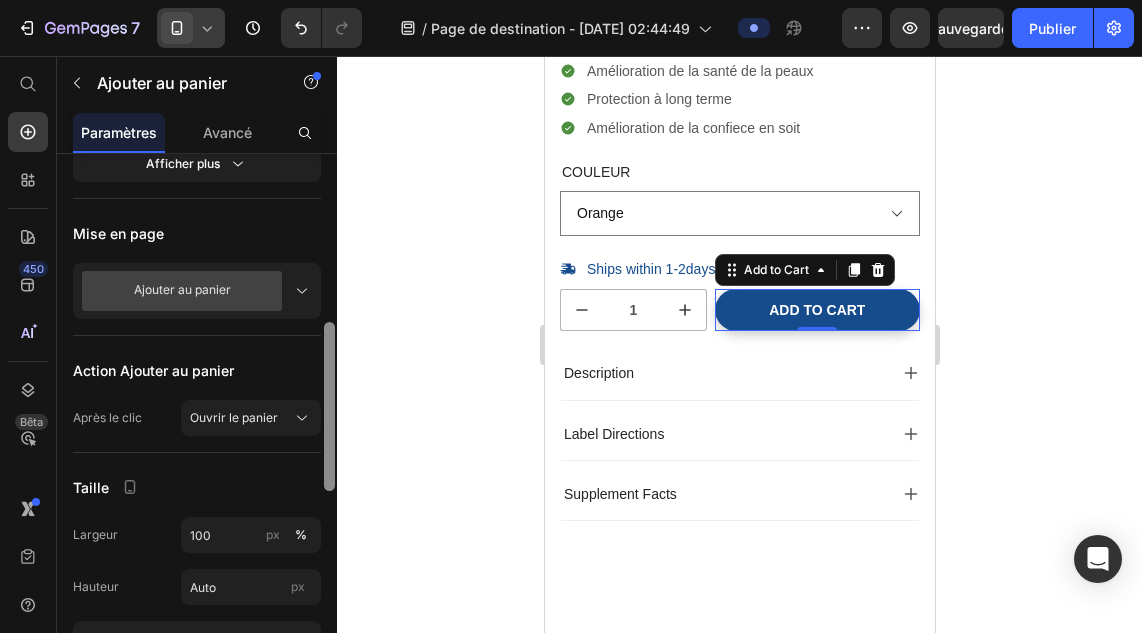 drag, startPoint x: 329, startPoint y: 483, endPoint x: 335, endPoint y: 408, distance: 75.23962 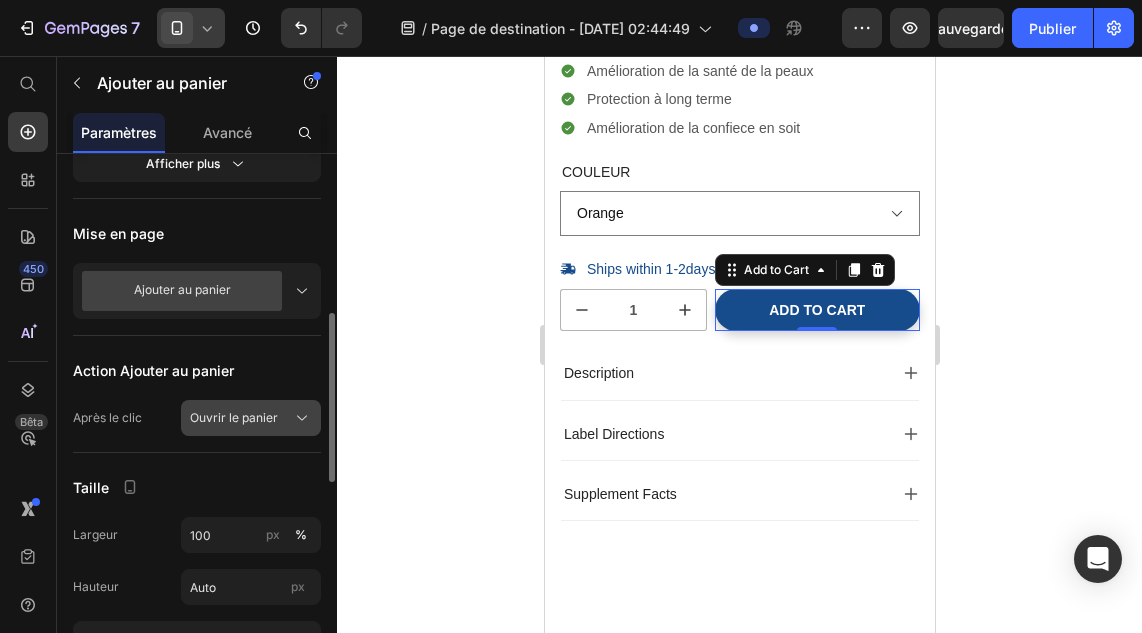 click 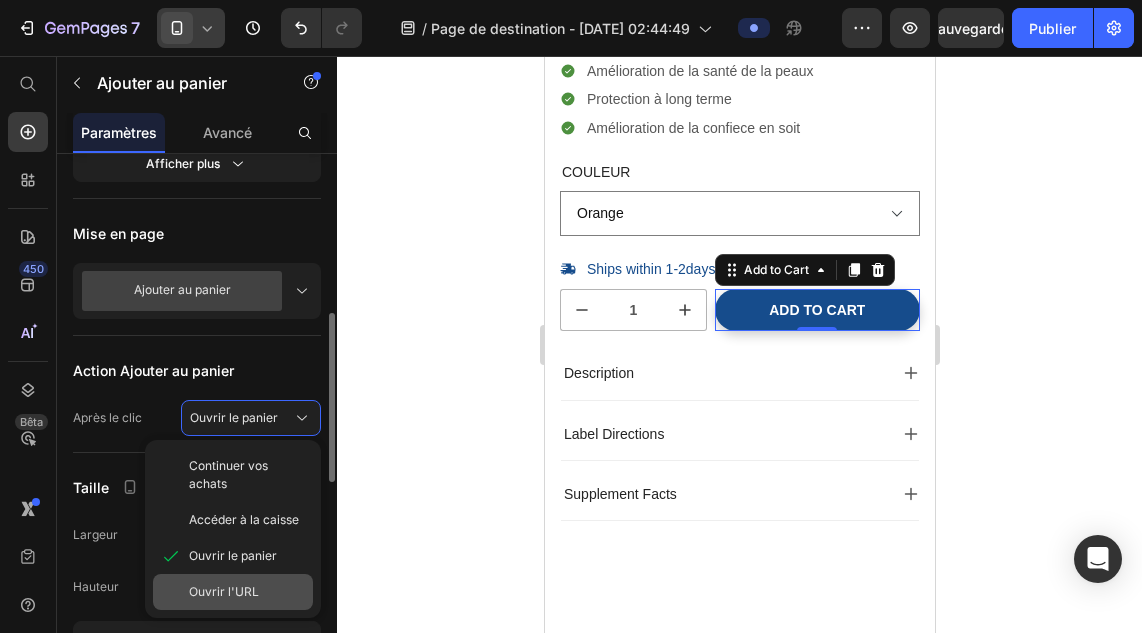 click on "Ouvrir l'URL" 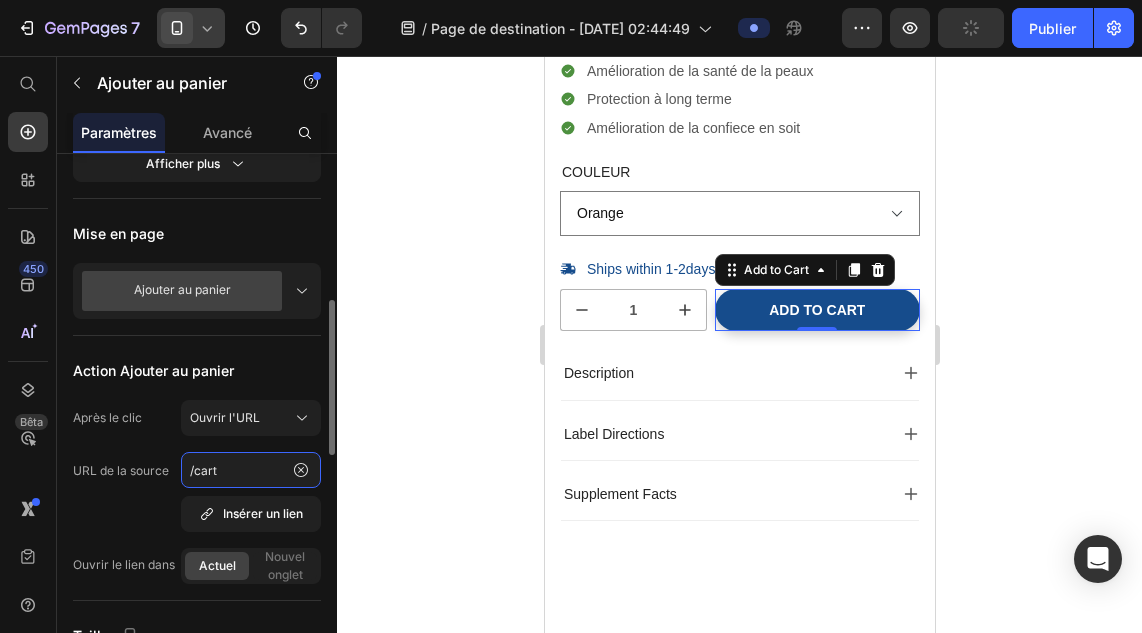 click on "/cart" 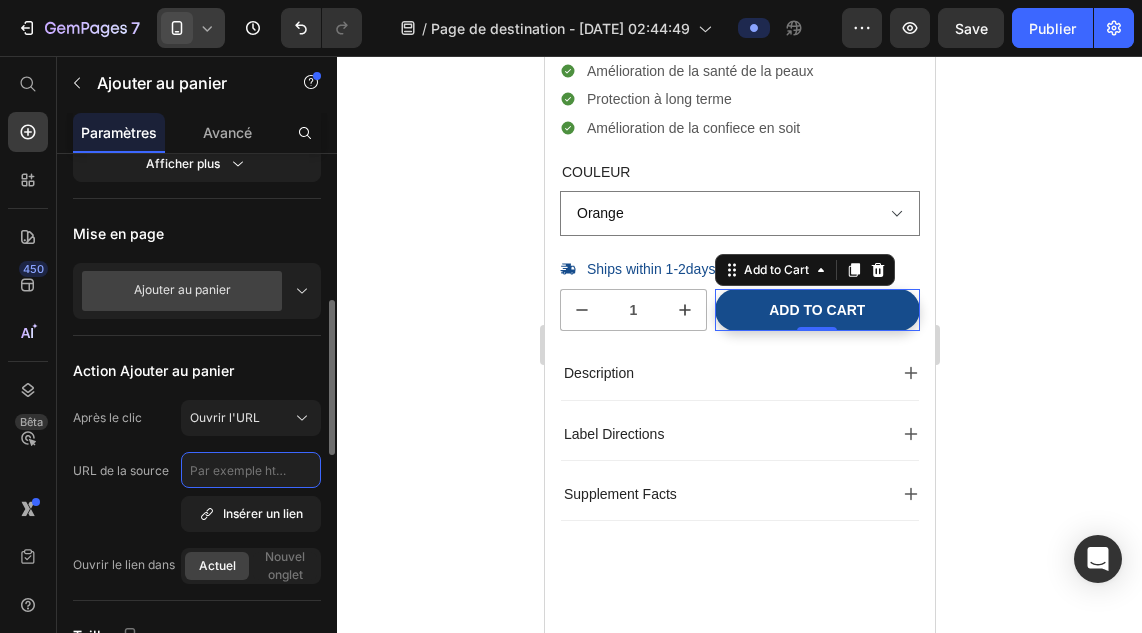 paste on "https://www.pay.moneyfusion.net/rasoir-electrique-_1750952618965/" 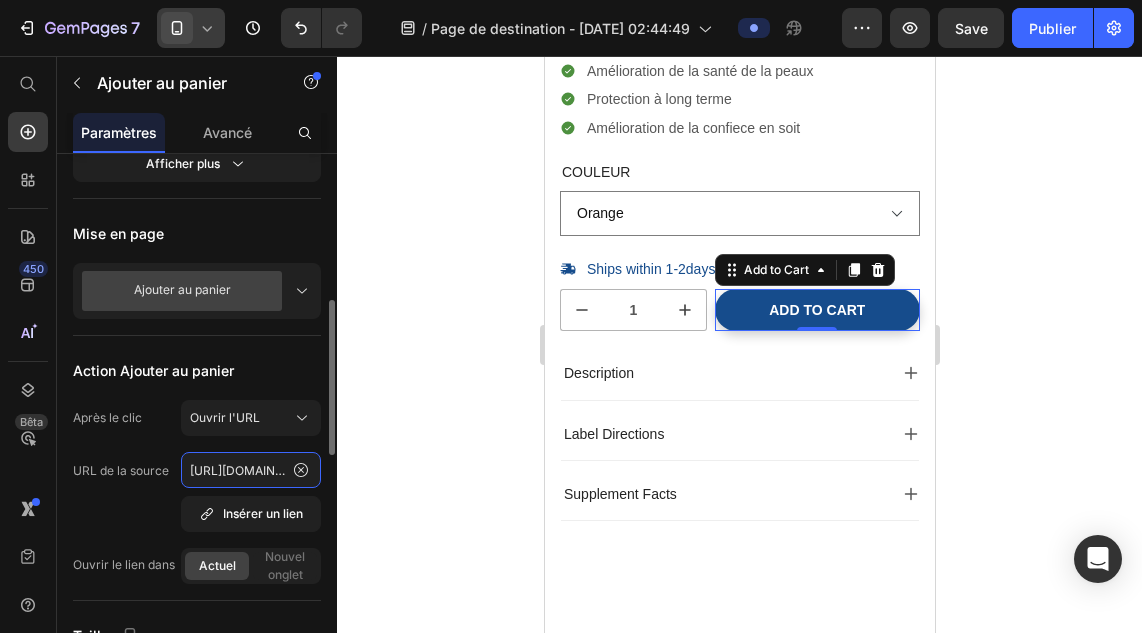 scroll, scrollTop: 0, scrollLeft: 266, axis: horizontal 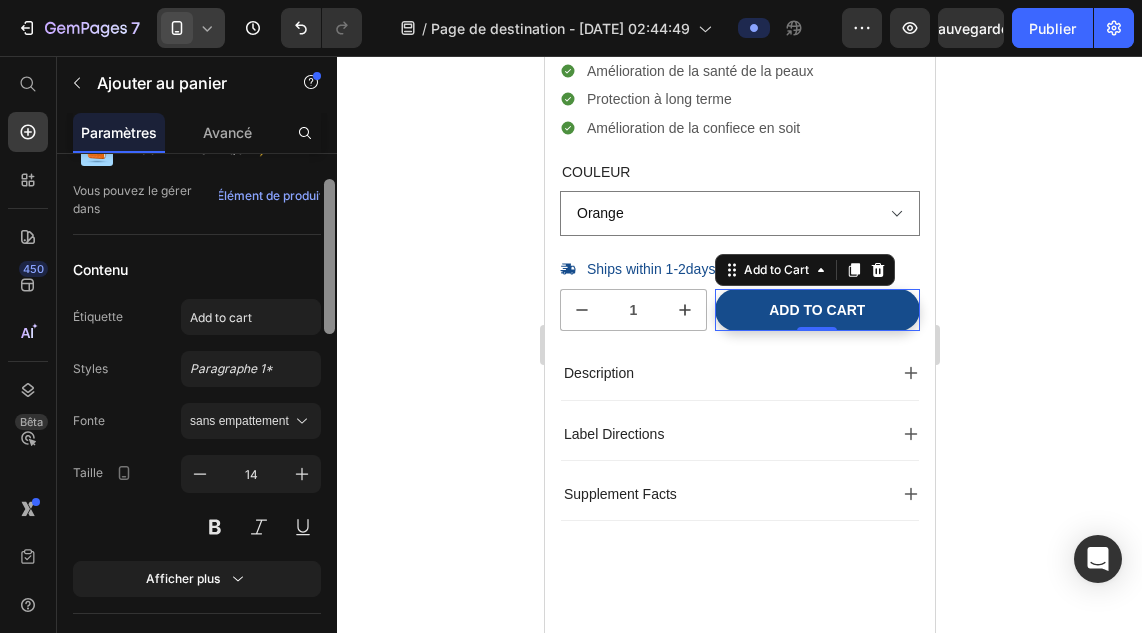 drag, startPoint x: 333, startPoint y: 446, endPoint x: 334, endPoint y: 325, distance: 121.004135 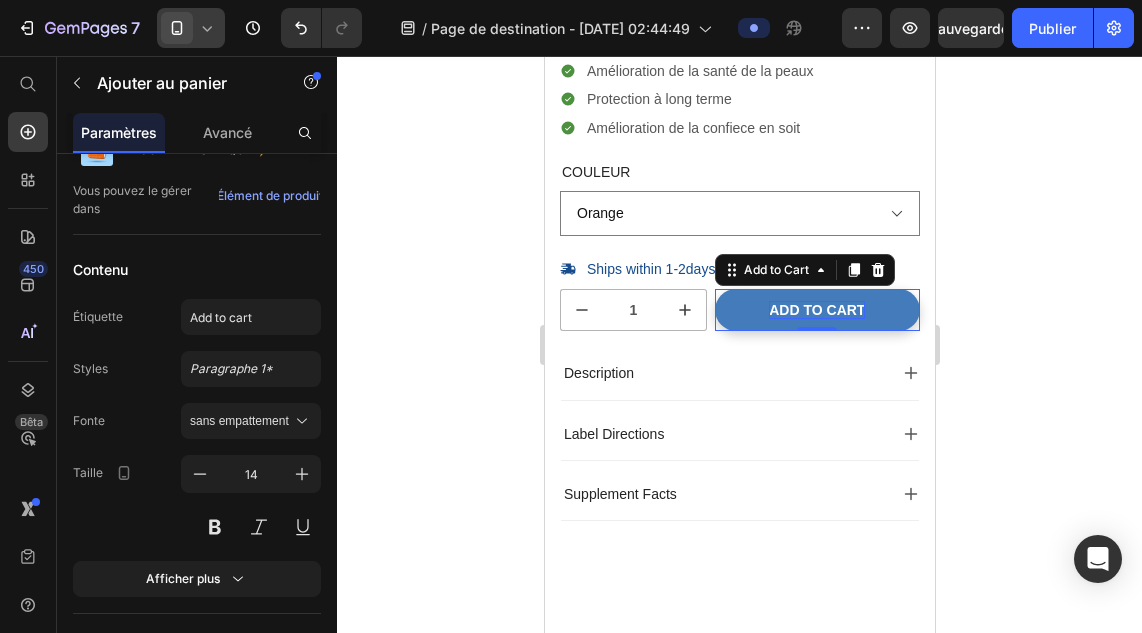 type on "https://www.pay.moneyfusion.net/rasoir-electrique-_1750952618965/" 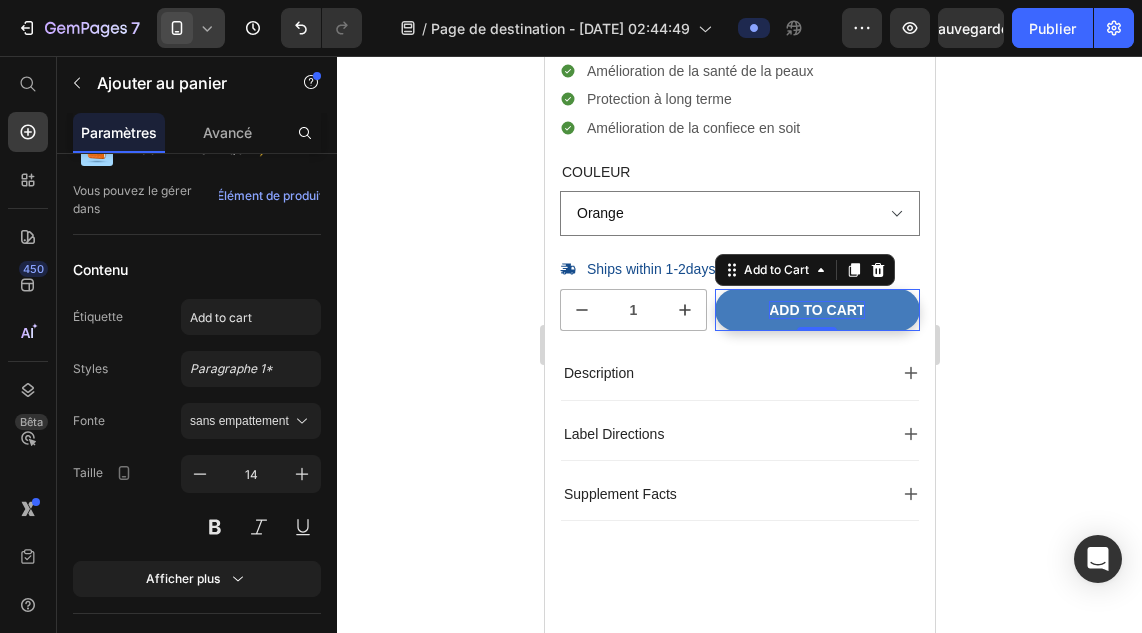 click on "Add to cart" at bounding box center (816, 310) 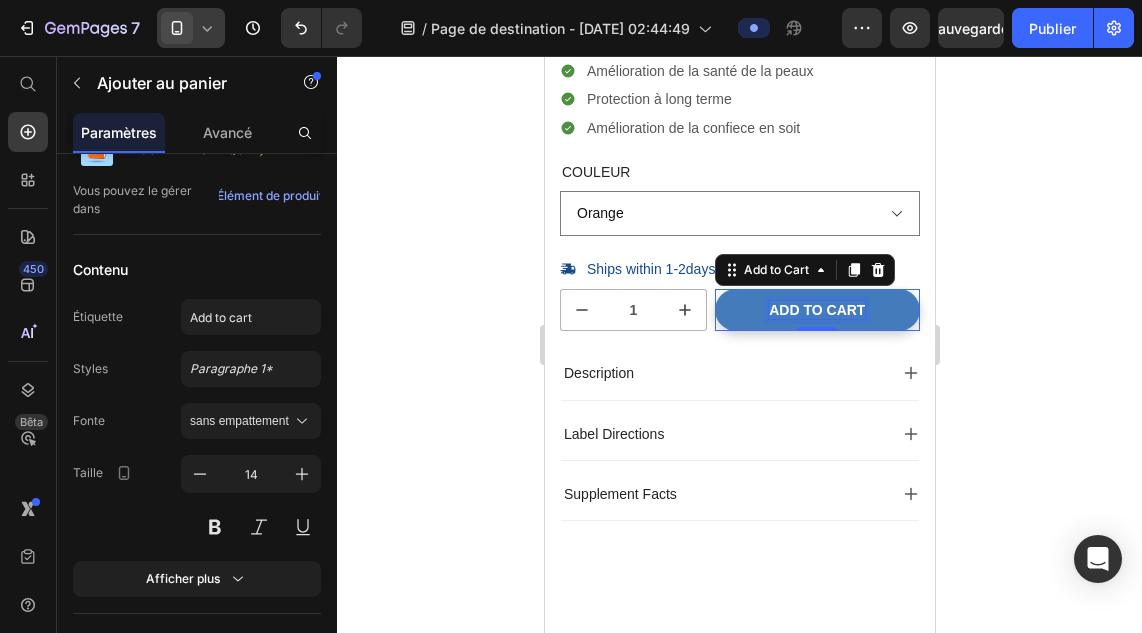 scroll, scrollTop: 0, scrollLeft: 0, axis: both 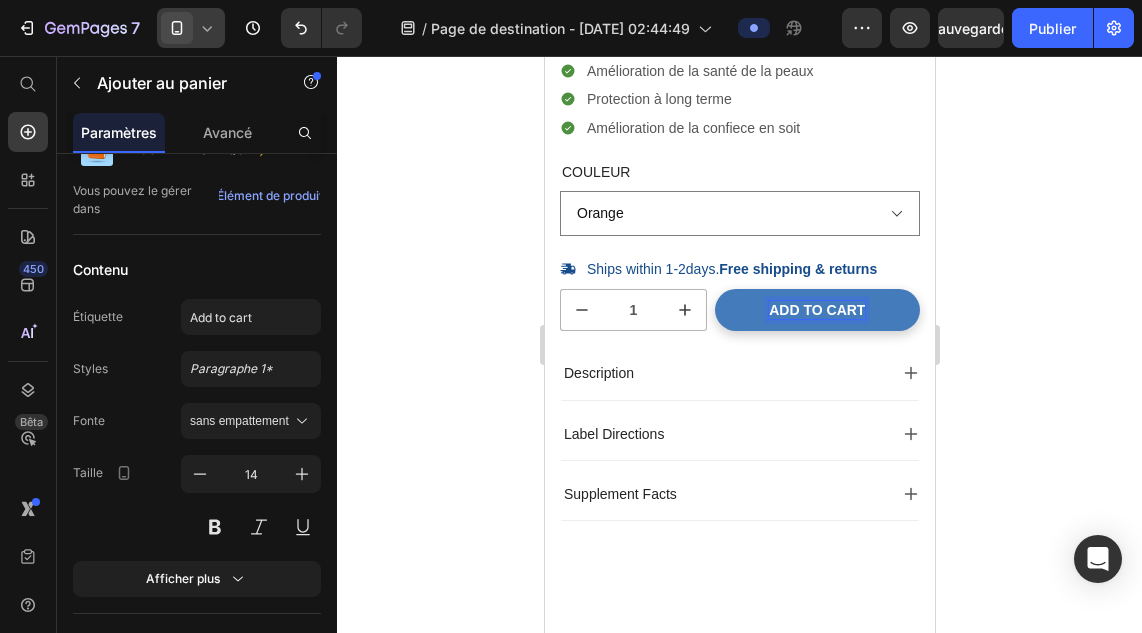 click on "Add to cart" at bounding box center [816, 310] 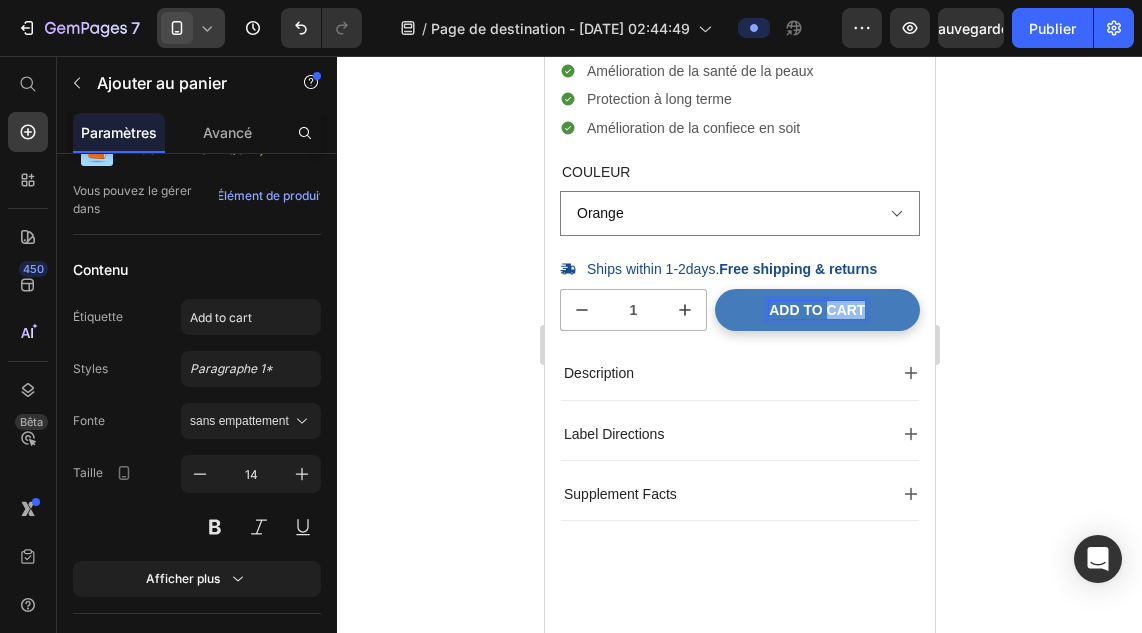 click on "Add to cart" at bounding box center [816, 310] 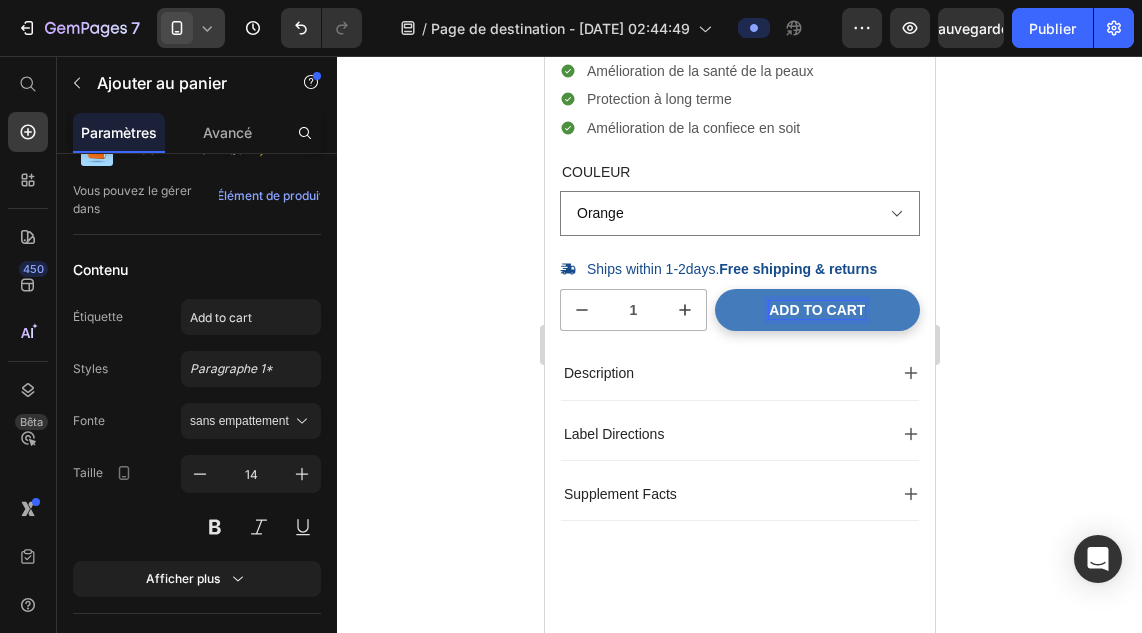 click on "Add to cart" at bounding box center (816, 310) 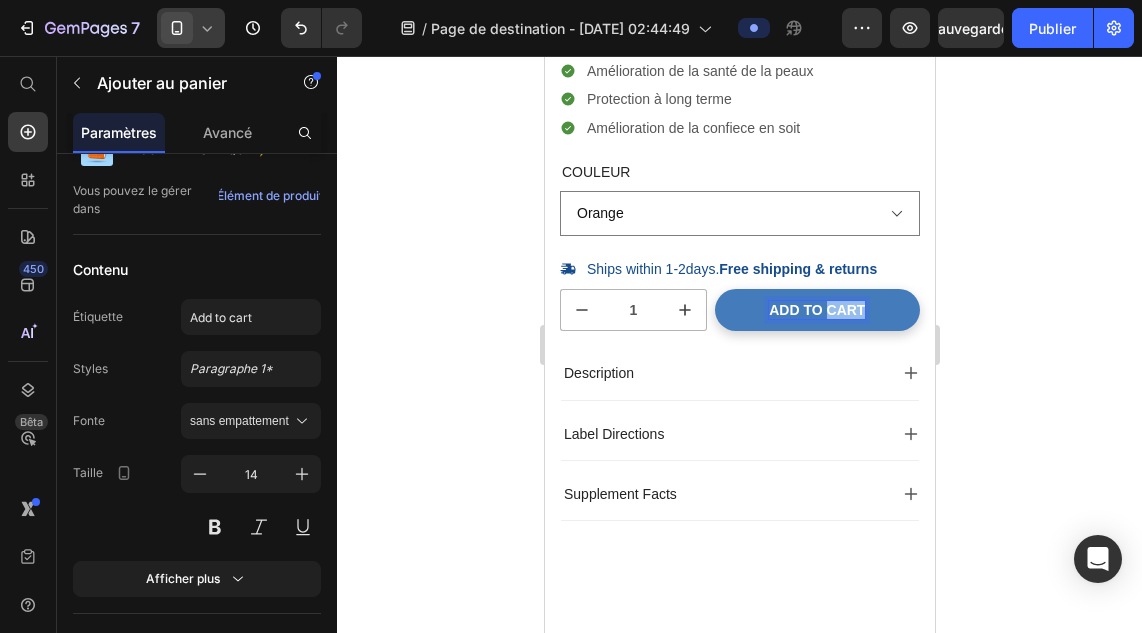 click on "Add to cart" at bounding box center [816, 310] 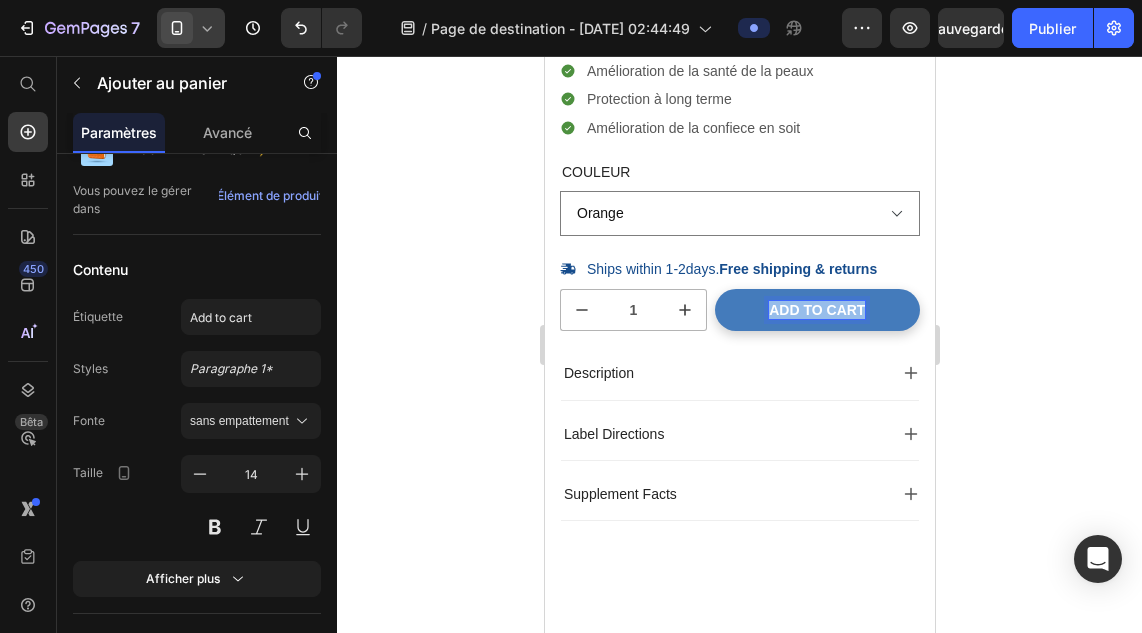 click on "Add to cart" at bounding box center (816, 310) 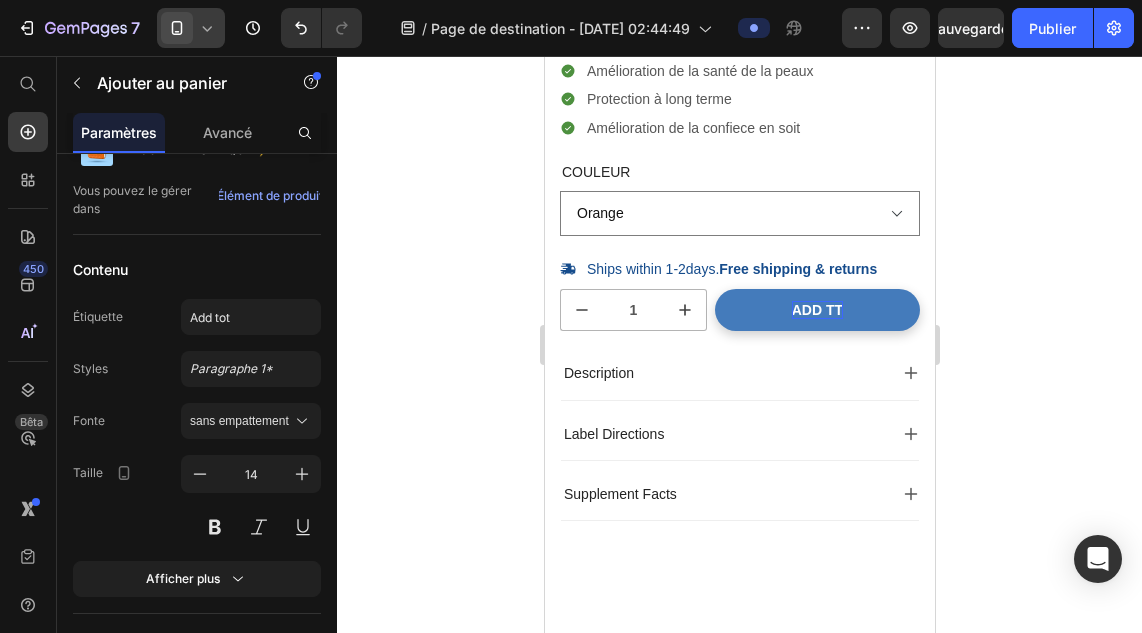 click on "Add tt" at bounding box center (816, 310) 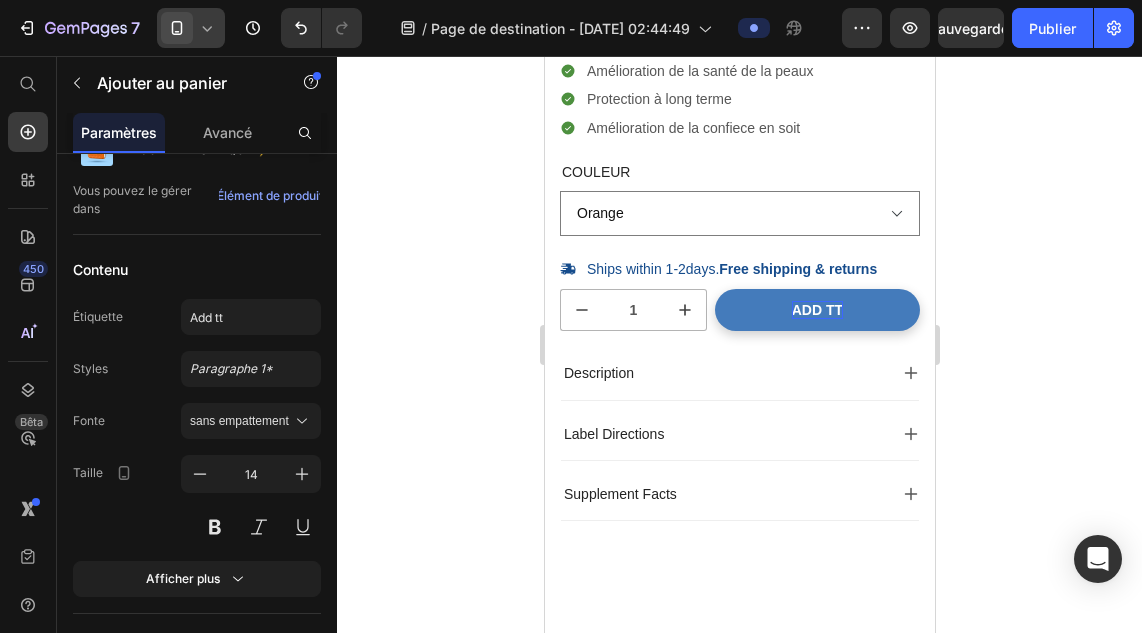 type 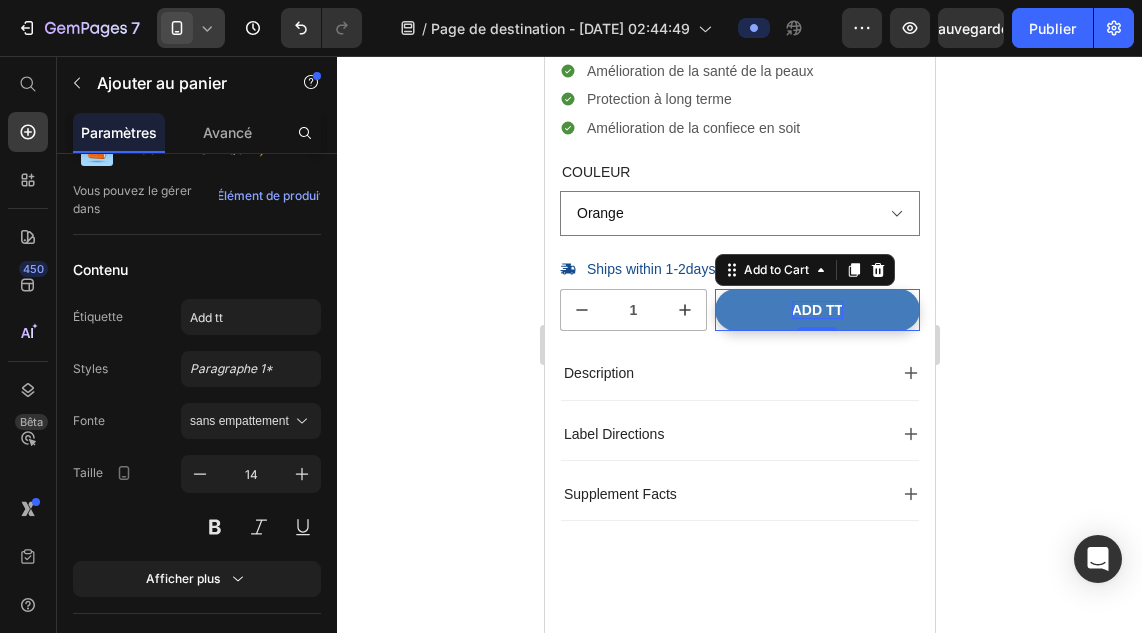 click on "Add tt" at bounding box center [816, 310] 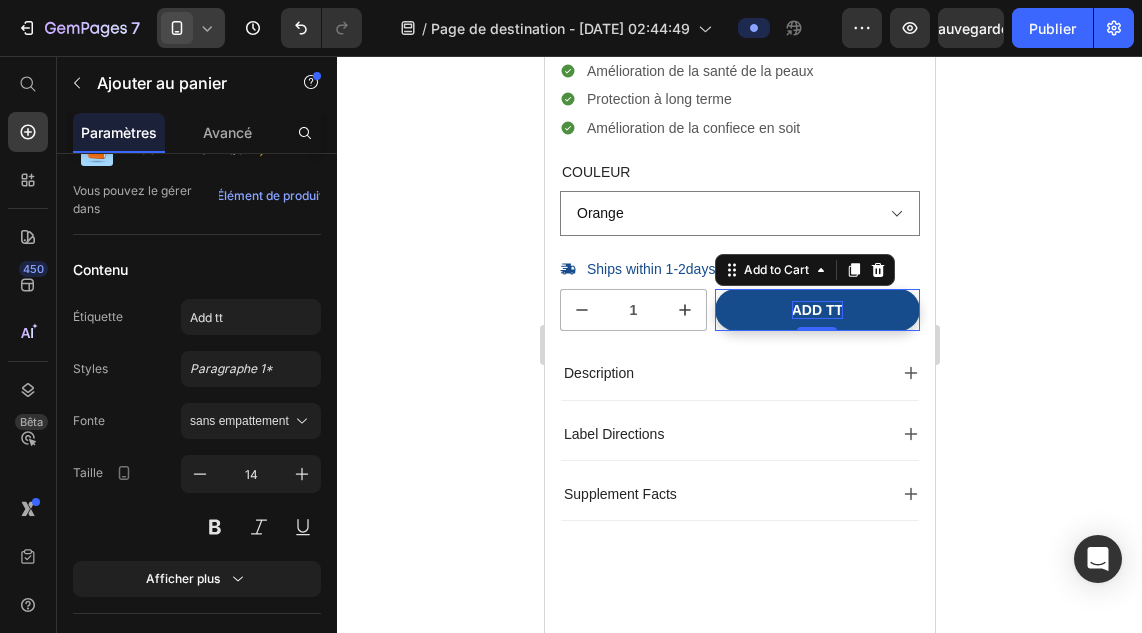click on "Add tt" at bounding box center (816, 310) 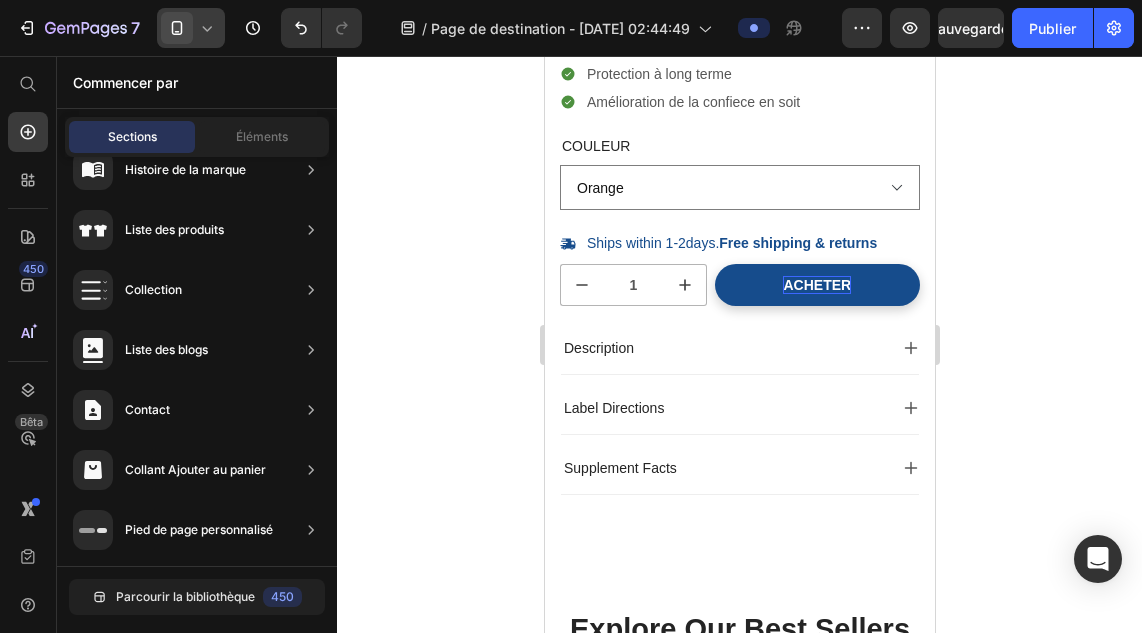 scroll, scrollTop: 1533, scrollLeft: 0, axis: vertical 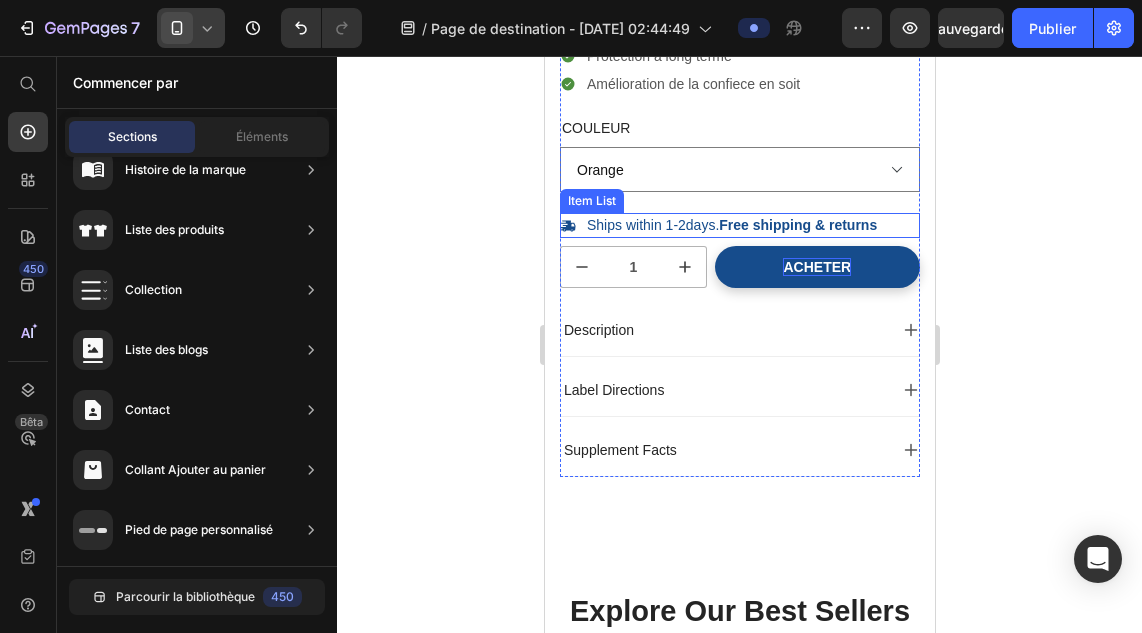 click on "Free shipping & returns" at bounding box center [797, 225] 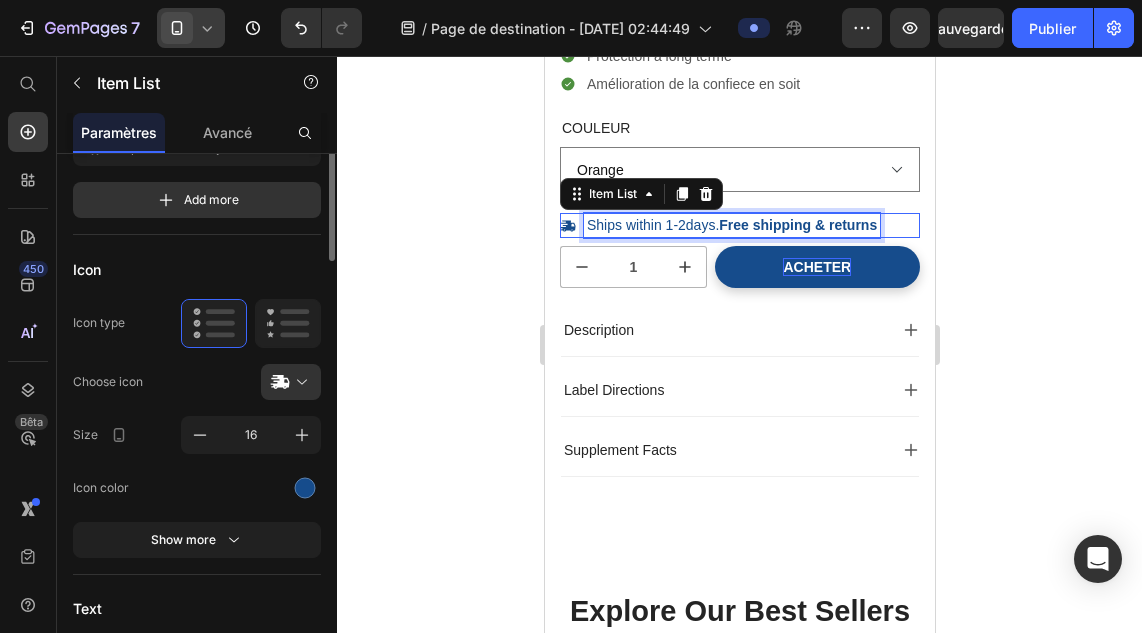 scroll, scrollTop: 0, scrollLeft: 0, axis: both 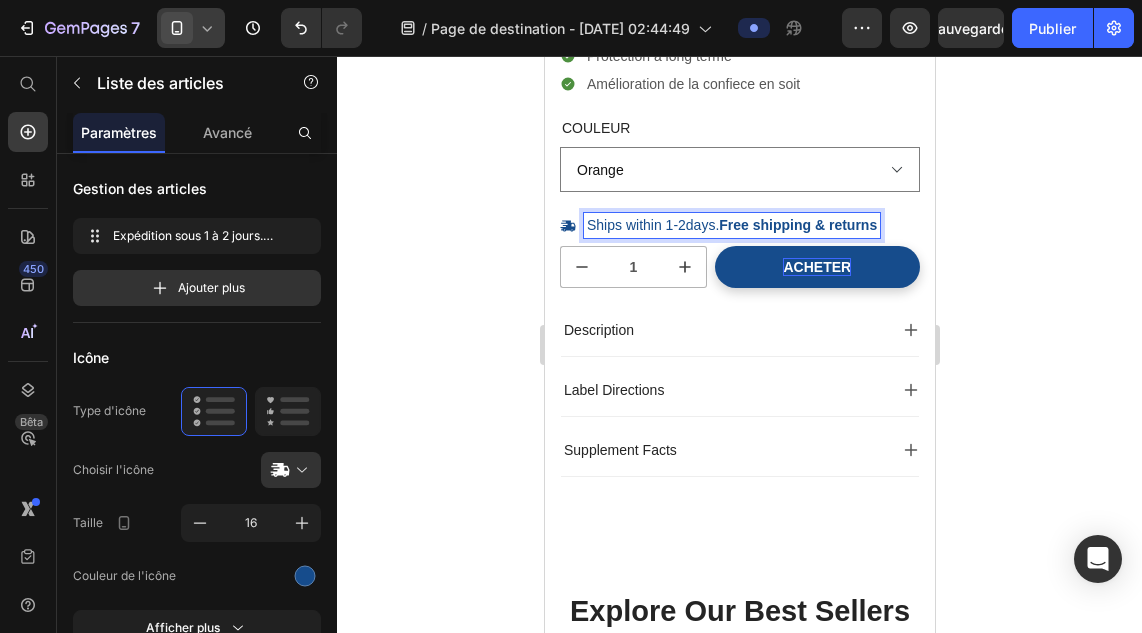 click on "Free shipping & returns" at bounding box center (797, 225) 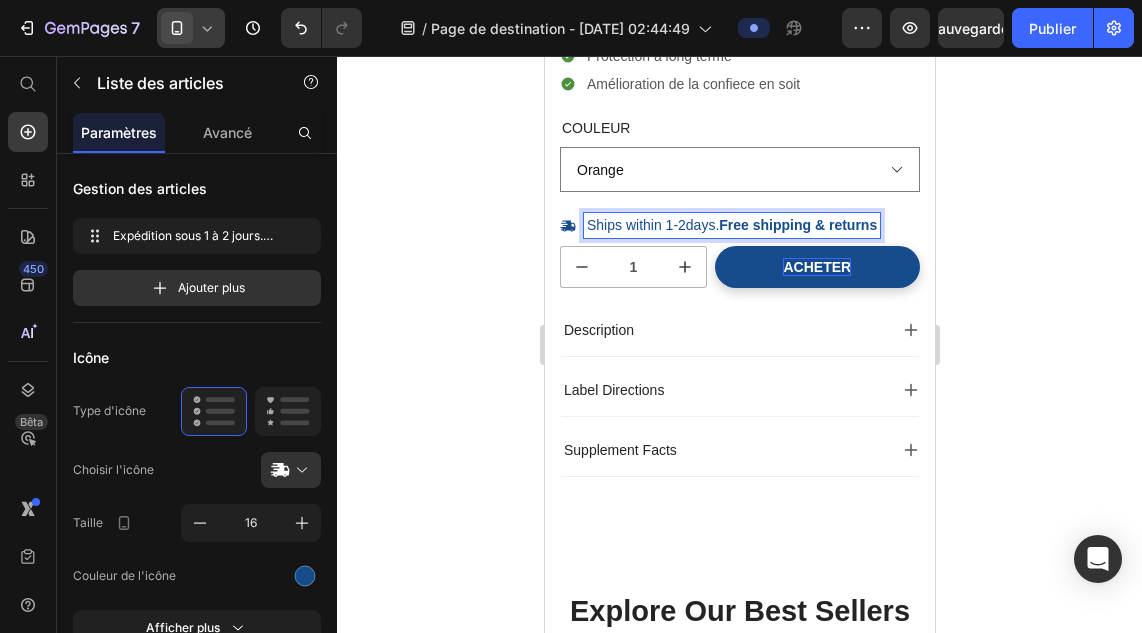 click on "Free shipping & returns" at bounding box center [797, 225] 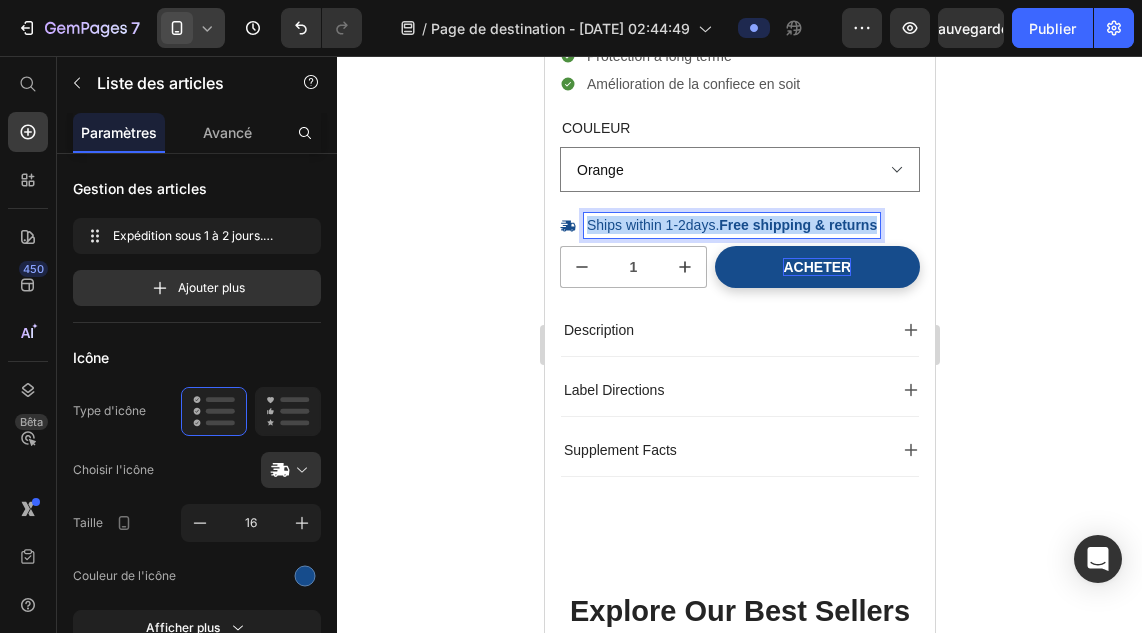 click on "Free shipping & returns" at bounding box center [797, 225] 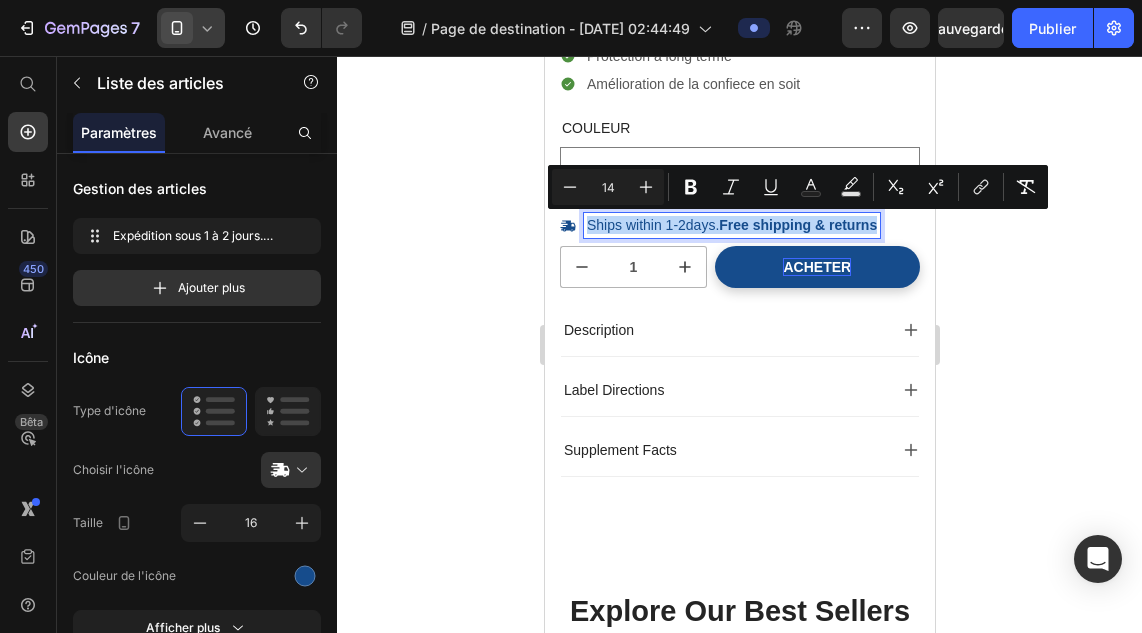 copy on "Ships within 1-2days.  Free shipping & returns" 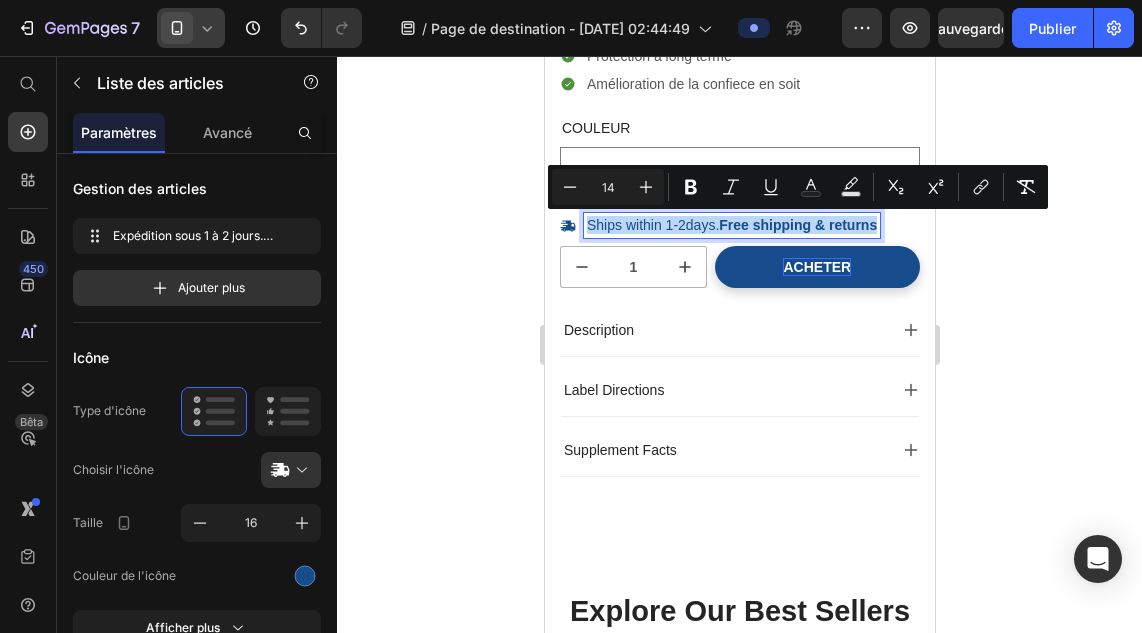 click on "Free shipping & returns" at bounding box center (797, 225) 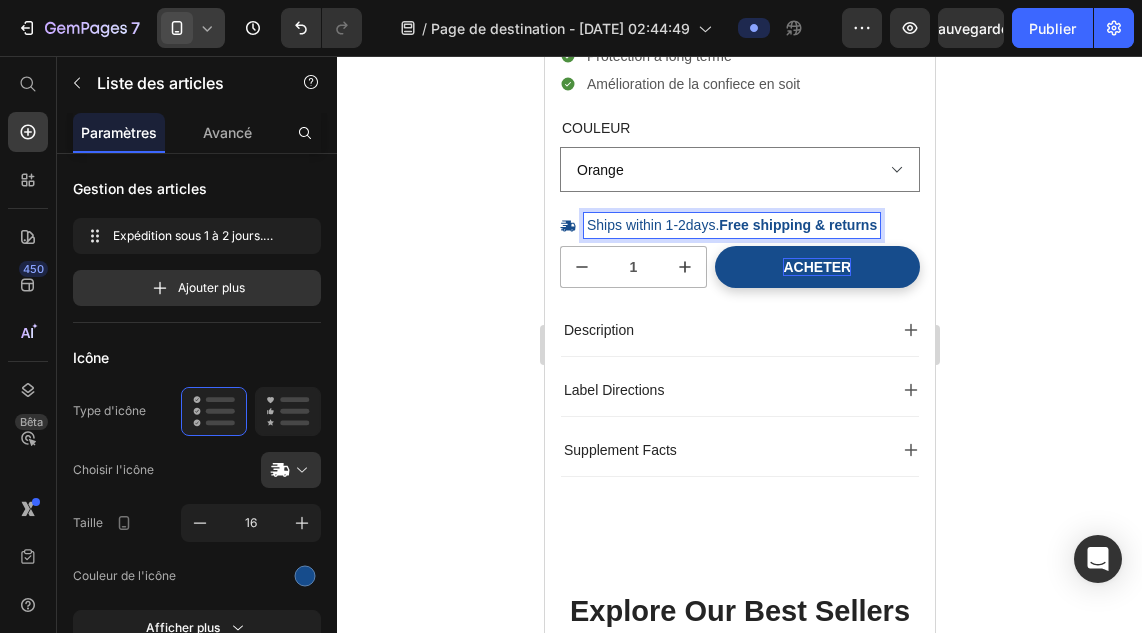 click on "Free shipping & returns" at bounding box center [797, 225] 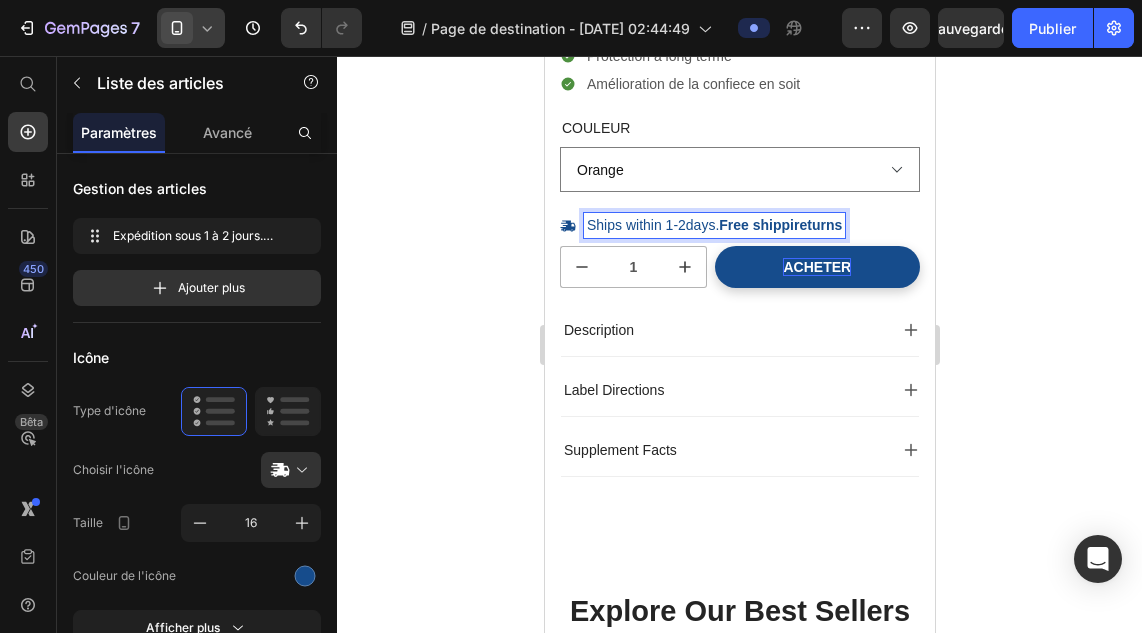 click on "Free shippireturns" at bounding box center [779, 225] 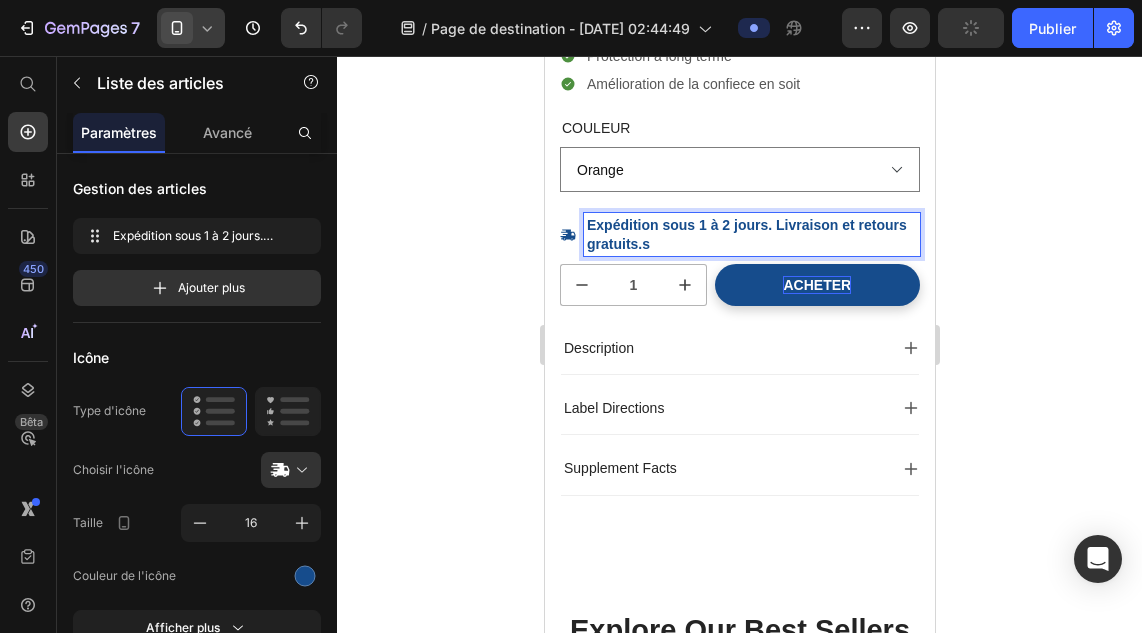 click on "Expédition sous 1 à 2 jours. Livraison et retours gratuits.s" at bounding box center (751, 234) 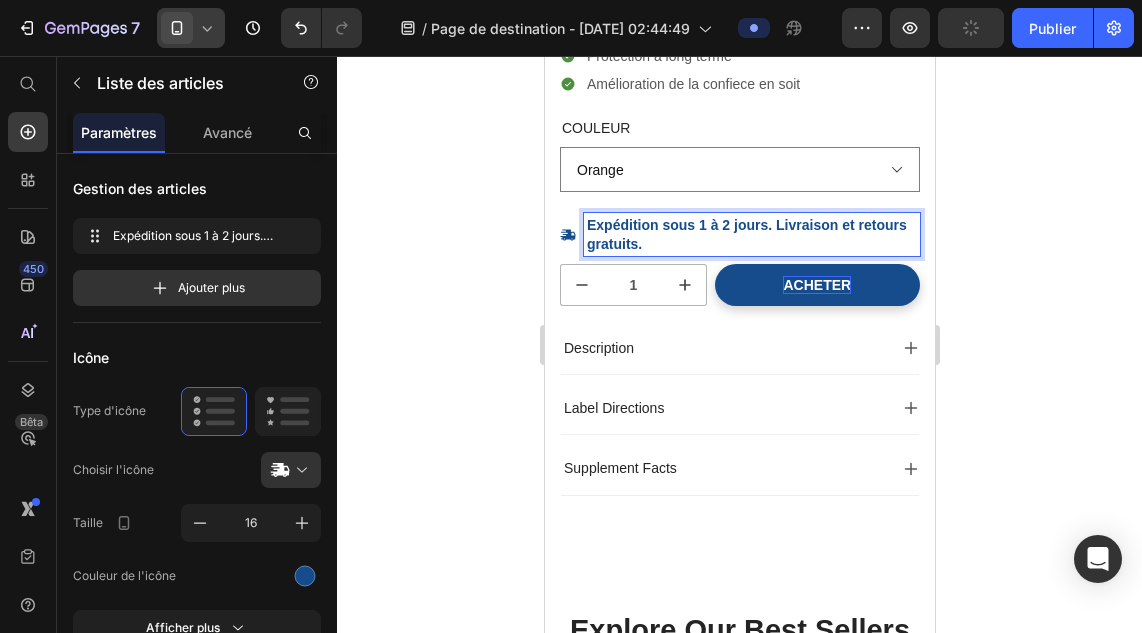 click on "Expédition sous 1 à 2 jours. Livraison et retours gratuits." at bounding box center [751, 234] 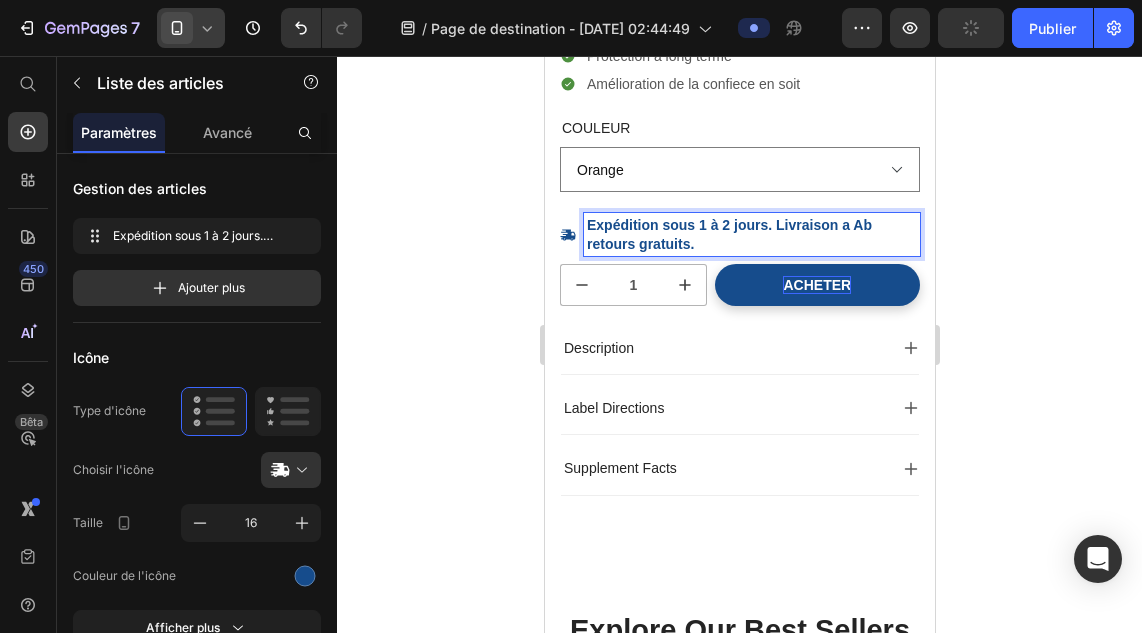 type 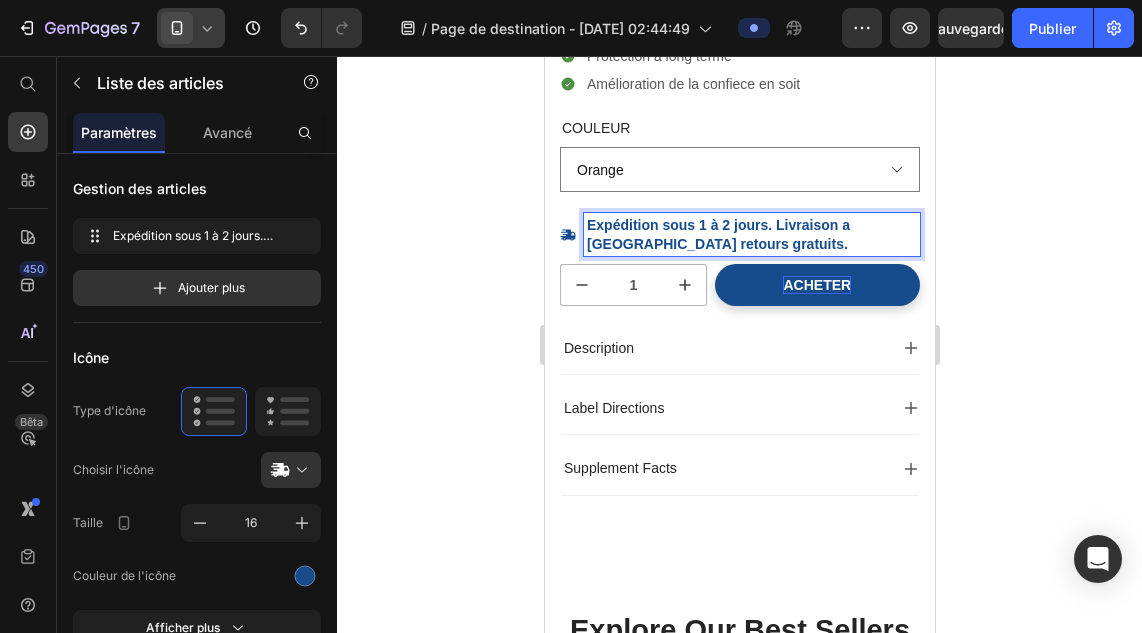 click on "Expédition sous 1 à 2 jours. Livraison a Abidjan retours gratuits." at bounding box center (717, 234) 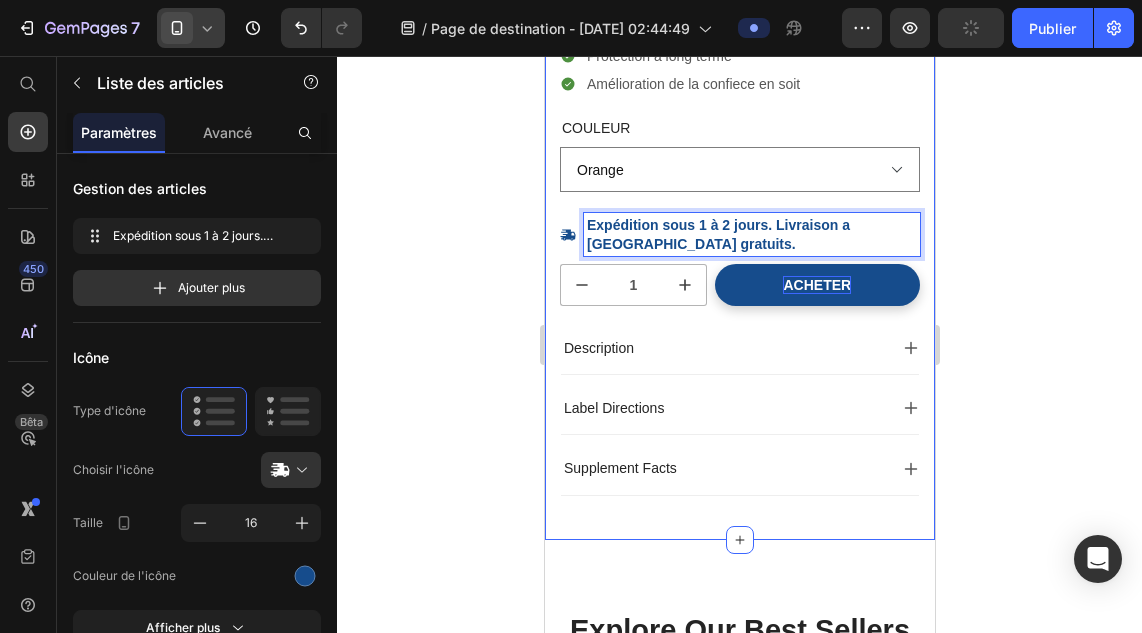 click on "Garantie de remboursement à 100 % Item List
Retours faciles sous 7 jours Item List Row
Product Images
Icon Boosts immunity and defense Text Block
Icon Boosts immunity and defense Text Block
Icon Boosts immunity and defense Text Block Row Icon Icon Icon Icon Icon Icon List Briana M. Text Block Row Verified Buyer Item List Row “At vero eos et accusamus et iusto odio dignissimos ducimus qui blanditiis praesentium voluptatum” Text Block Row Icon Icon Icon Icon Icon Icon List 485 Avis CLIENTS! Text Block Row RASOIRE ÉLECTRIQUE ⚡ Product Title CFA12,900.00 Product Price Amélioration de la santé de la peaux  Protection à long terme Amélioration de la confiece en soit  Item List Couleur Orange Noire Bleue Blanc Product Variants & Swatches Quantity Text Block 1 Product Quantity
Expédition sous 1 à 2 jours. Livraison a Abidjan gratuits. Item List   8 1 Product Quantity" at bounding box center (739, 45) 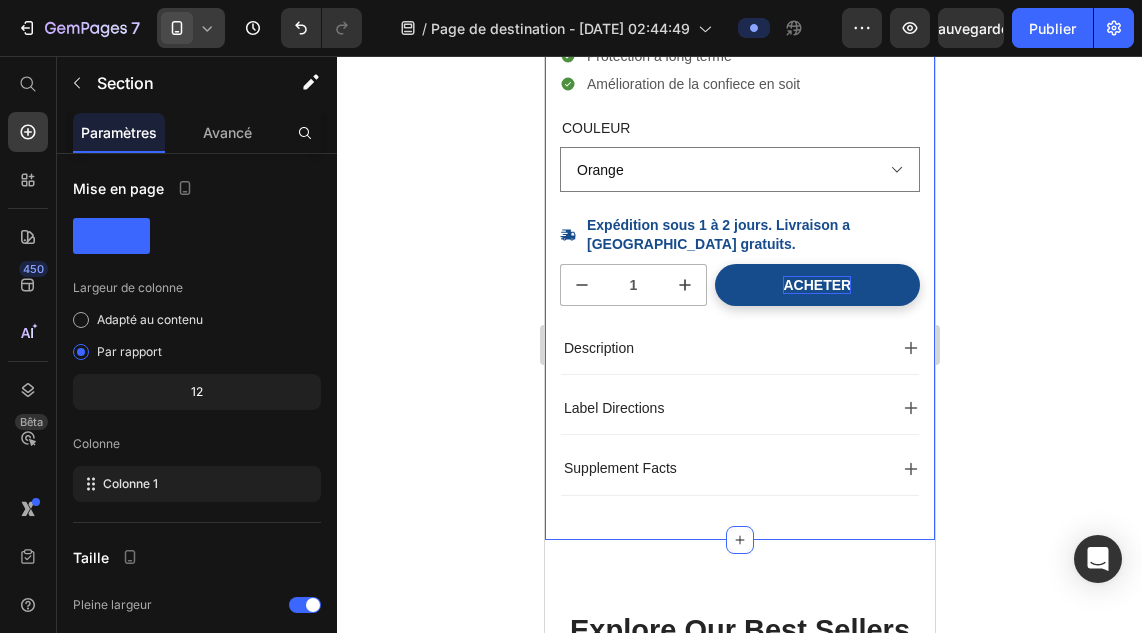 click 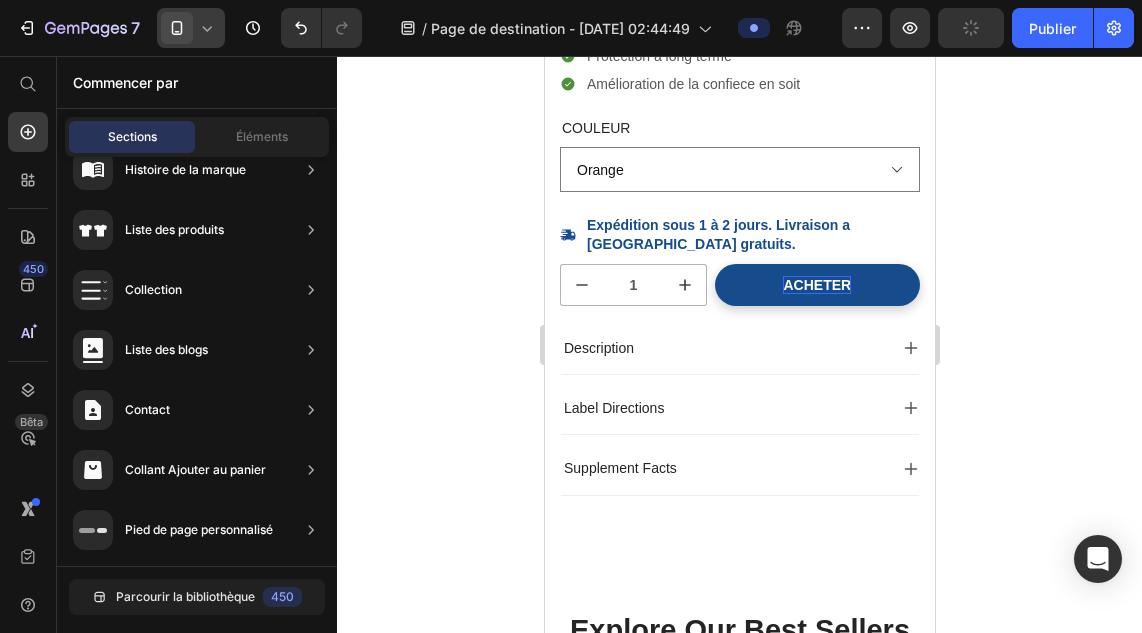 drag, startPoint x: 926, startPoint y: 381, endPoint x: 1478, endPoint y: 330, distance: 554.35095 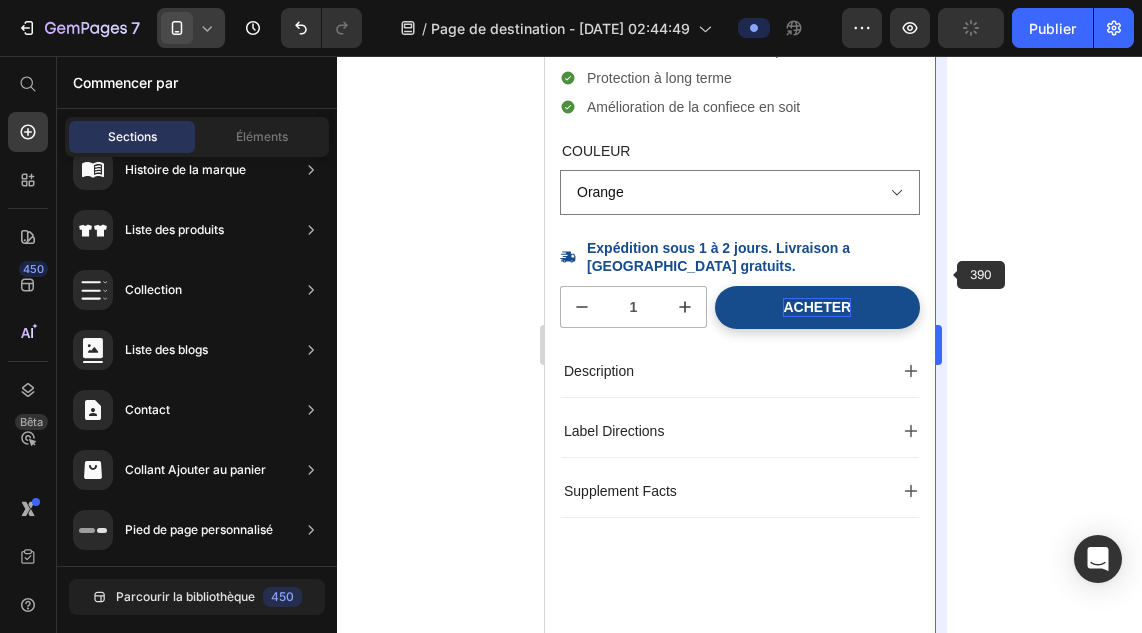 scroll, scrollTop: 320, scrollLeft: 0, axis: vertical 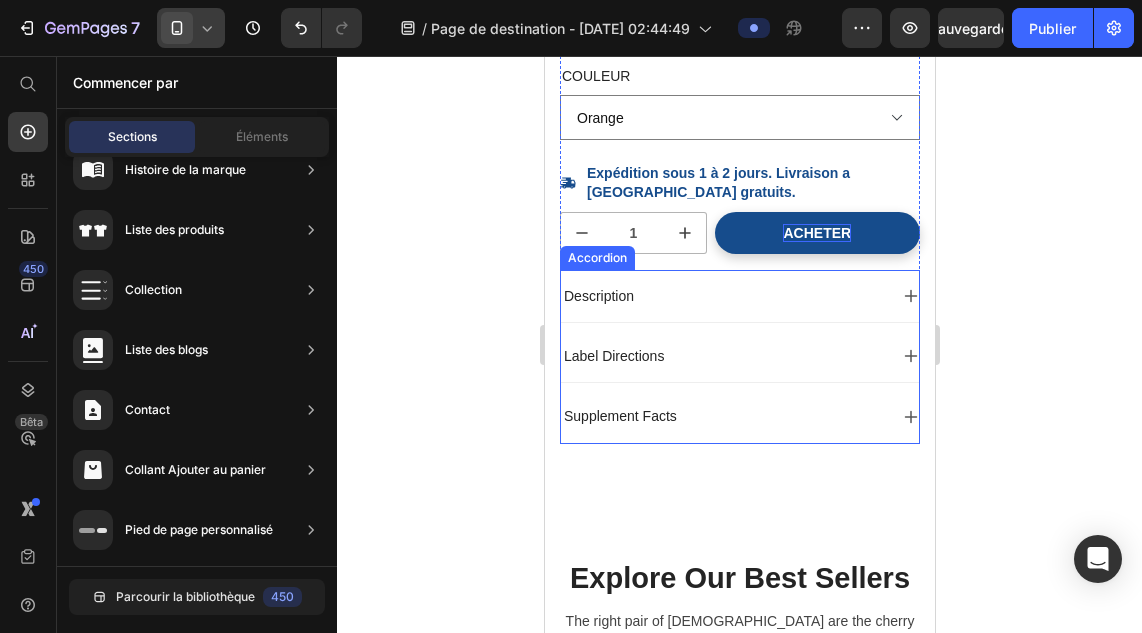 click 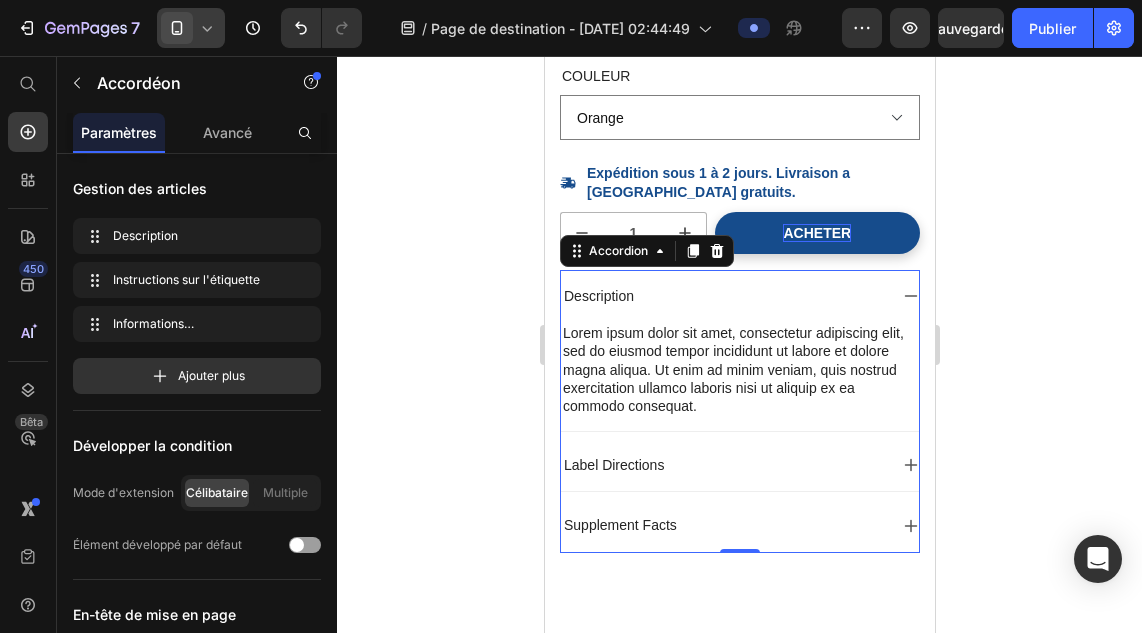 click 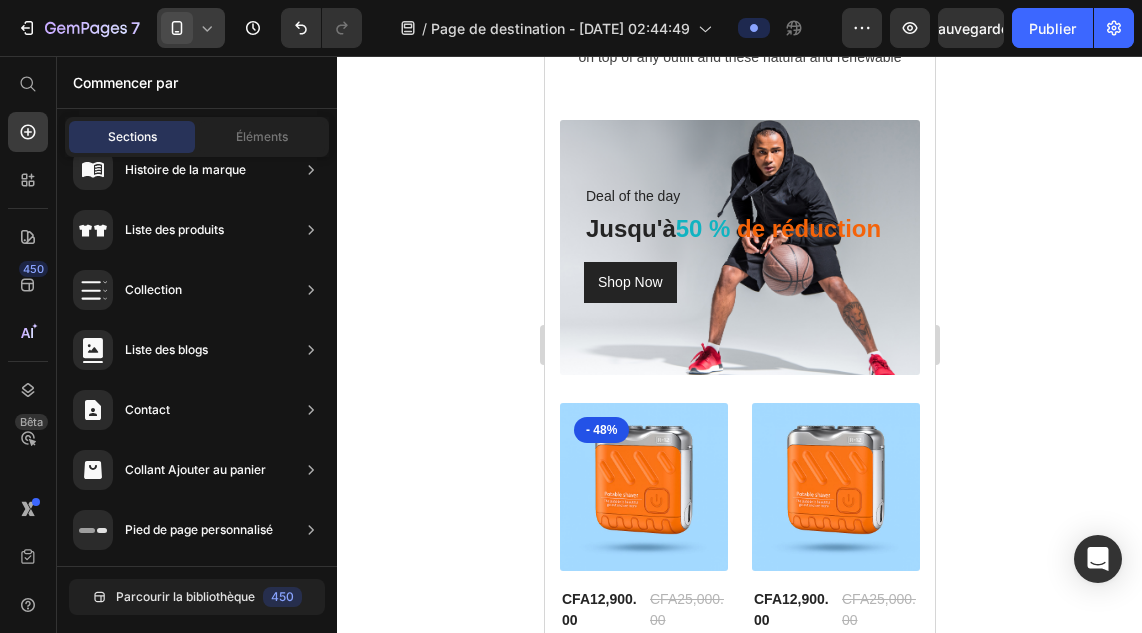 scroll, scrollTop: 2187, scrollLeft: 0, axis: vertical 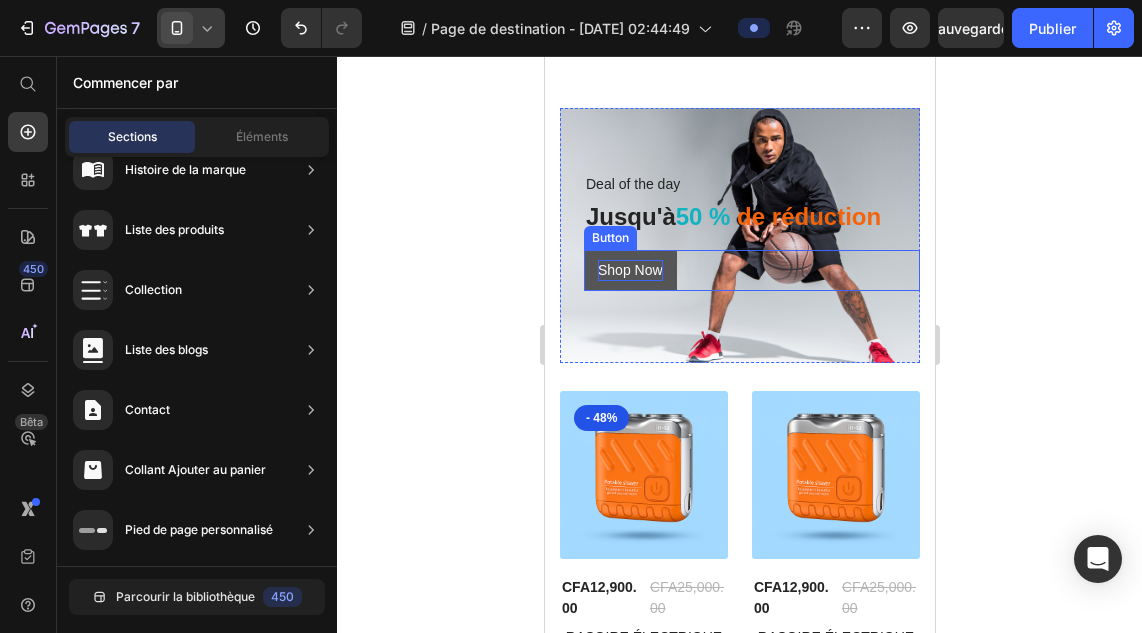 click on "Shop Now" at bounding box center (629, 270) 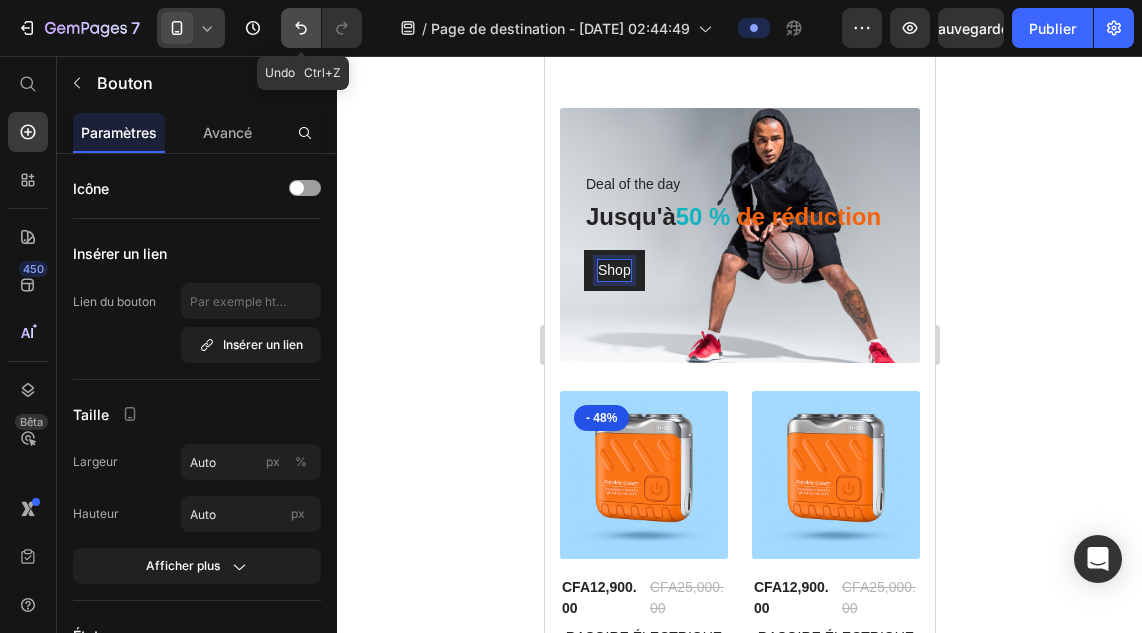 click 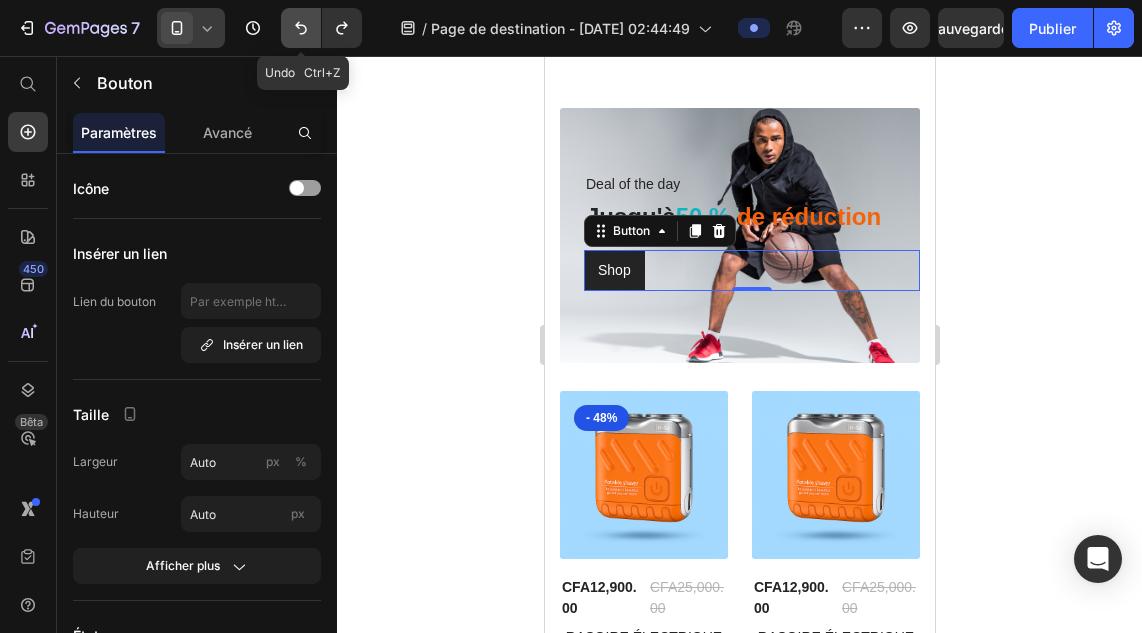 click 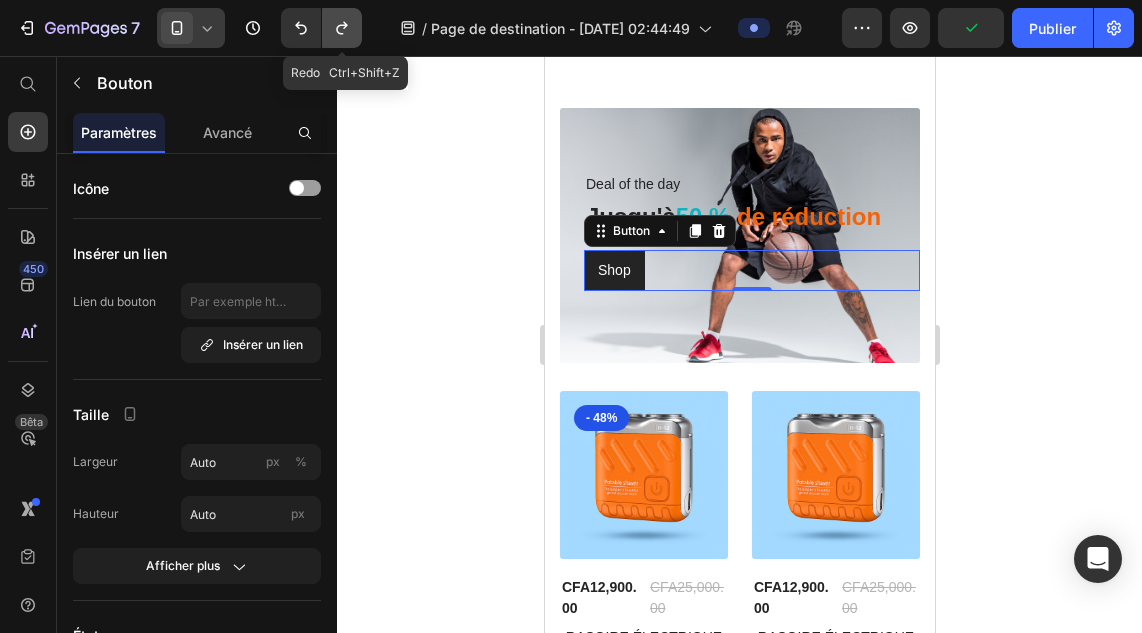 click 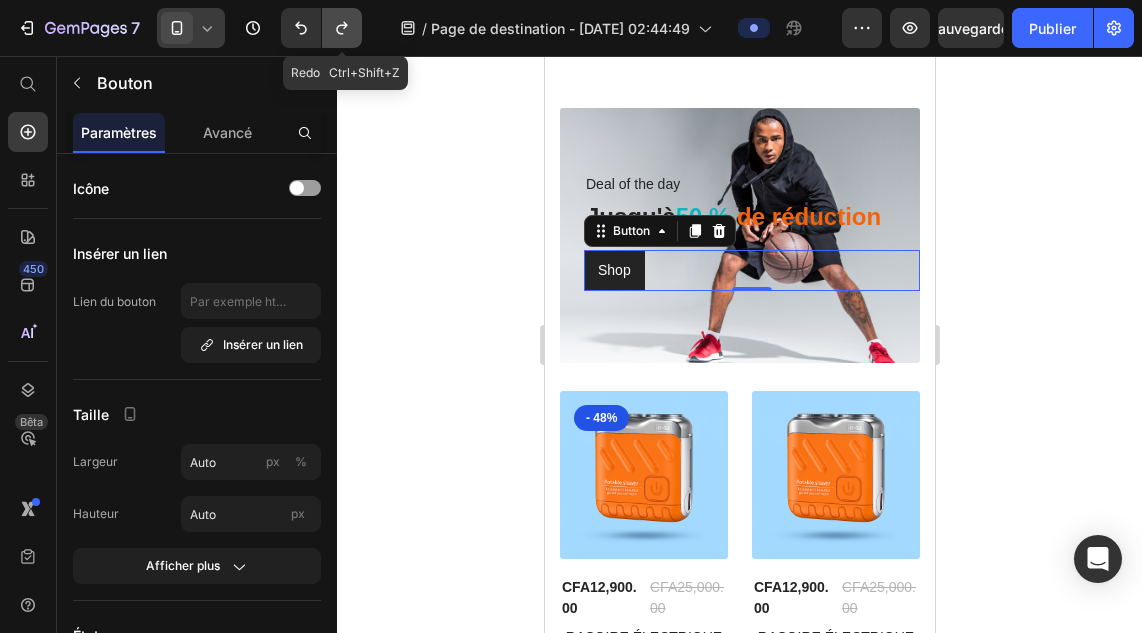 click 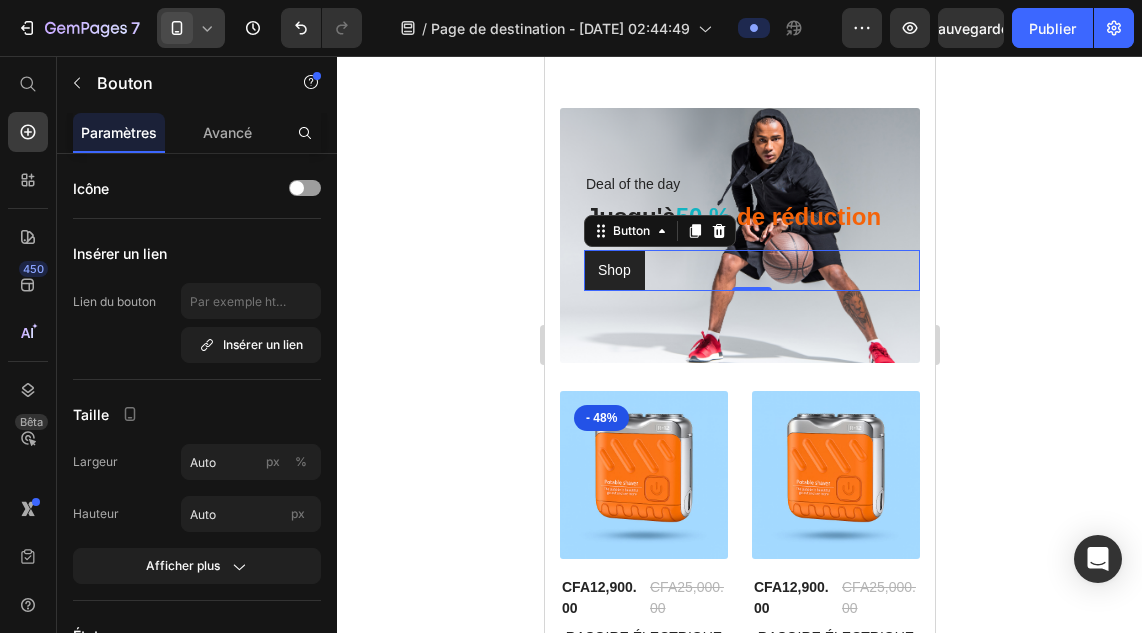 click 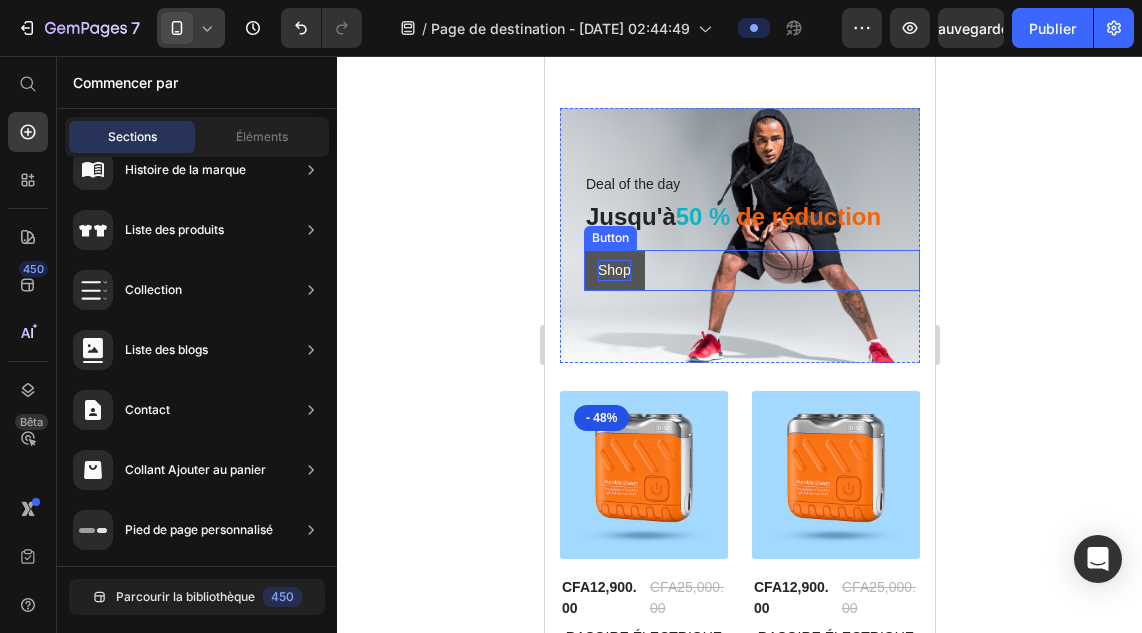 click on "Shop" at bounding box center [613, 270] 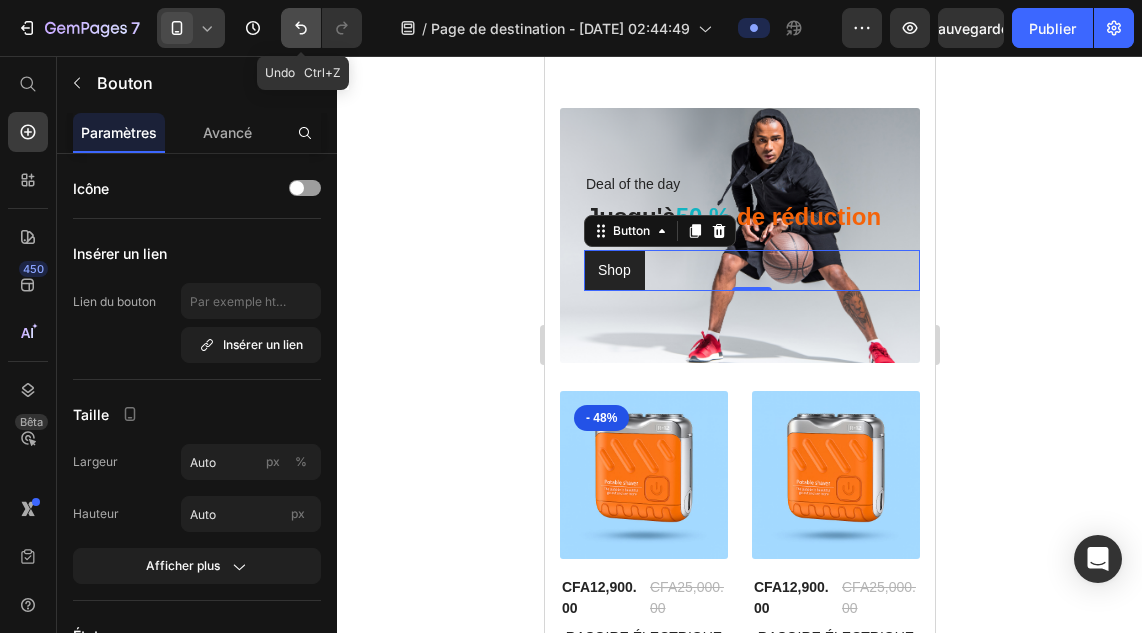 click 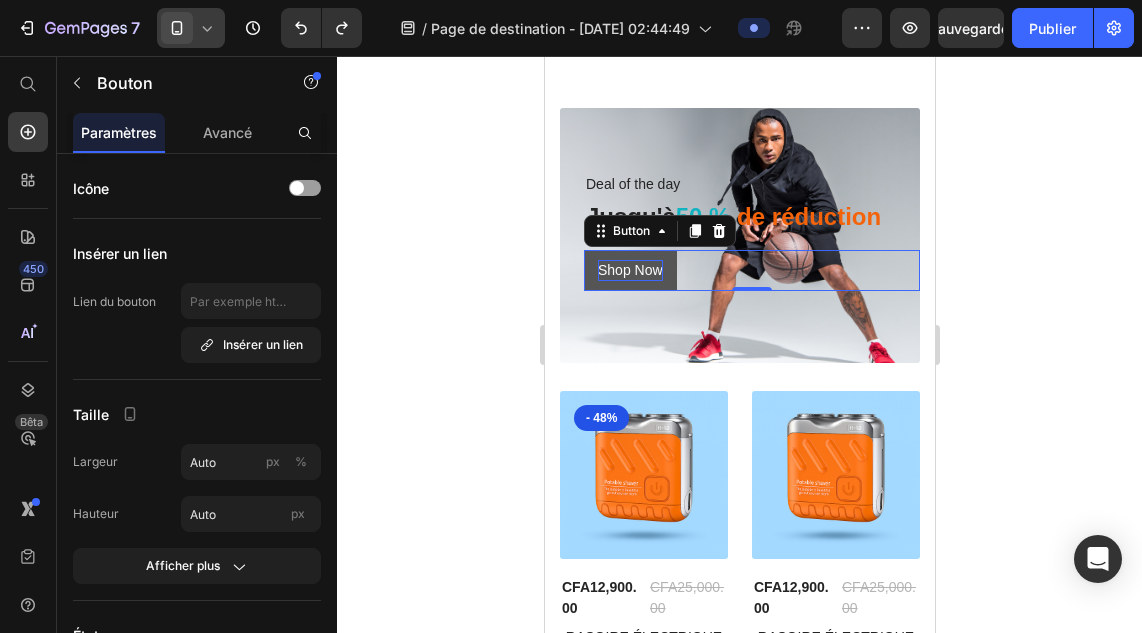 click on "Shop Now" at bounding box center [629, 270] 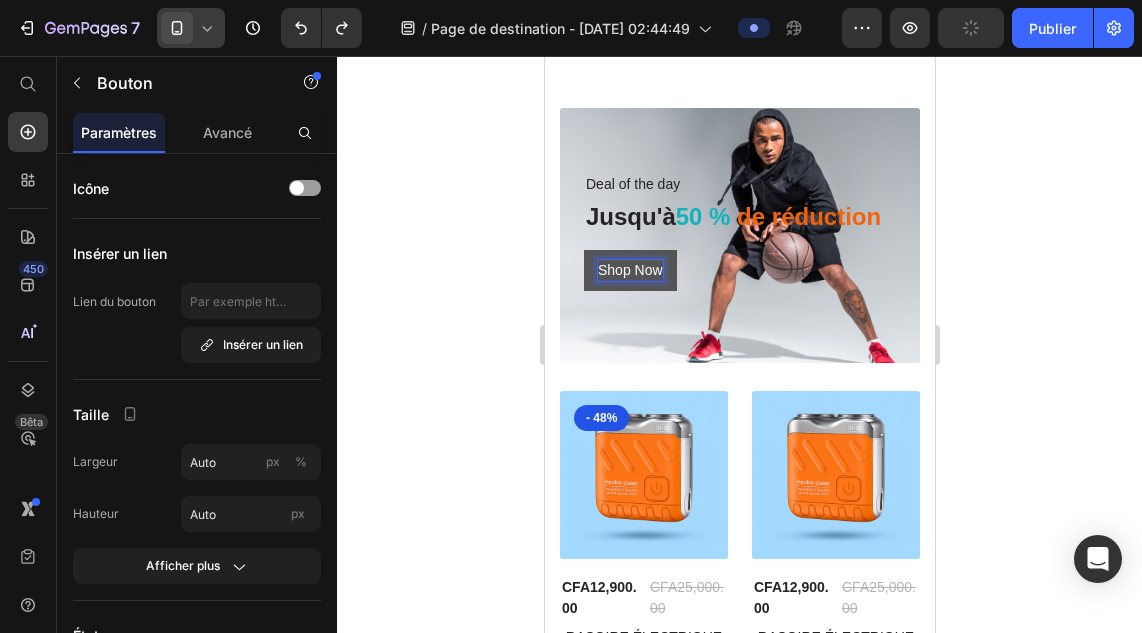 click on "Shop Now" at bounding box center (629, 270) 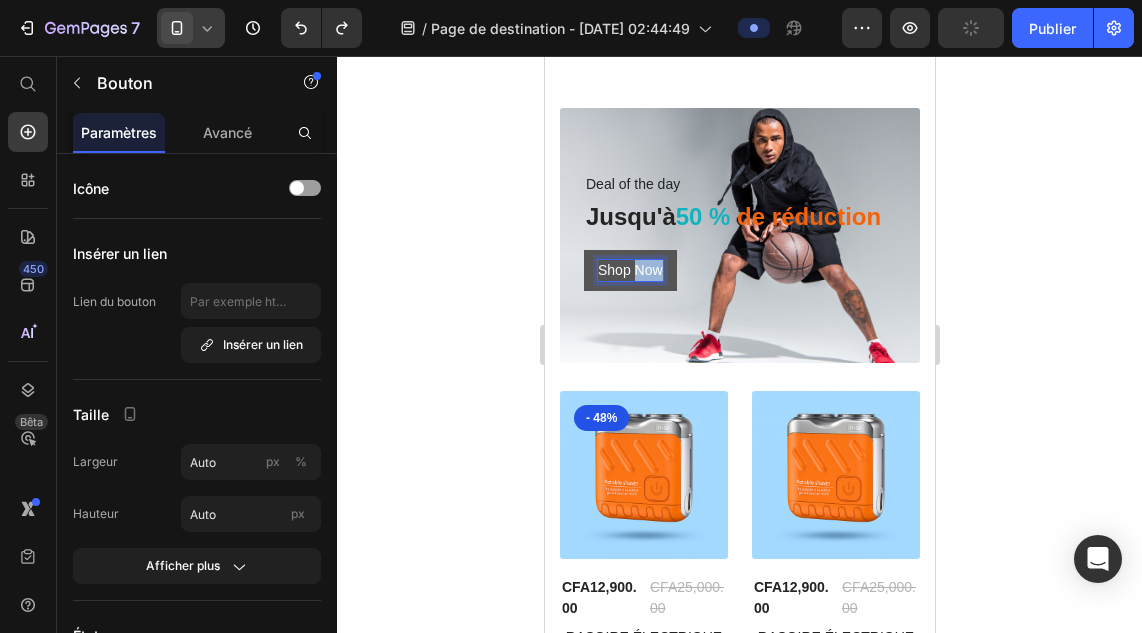 click on "Shop Now" at bounding box center (629, 270) 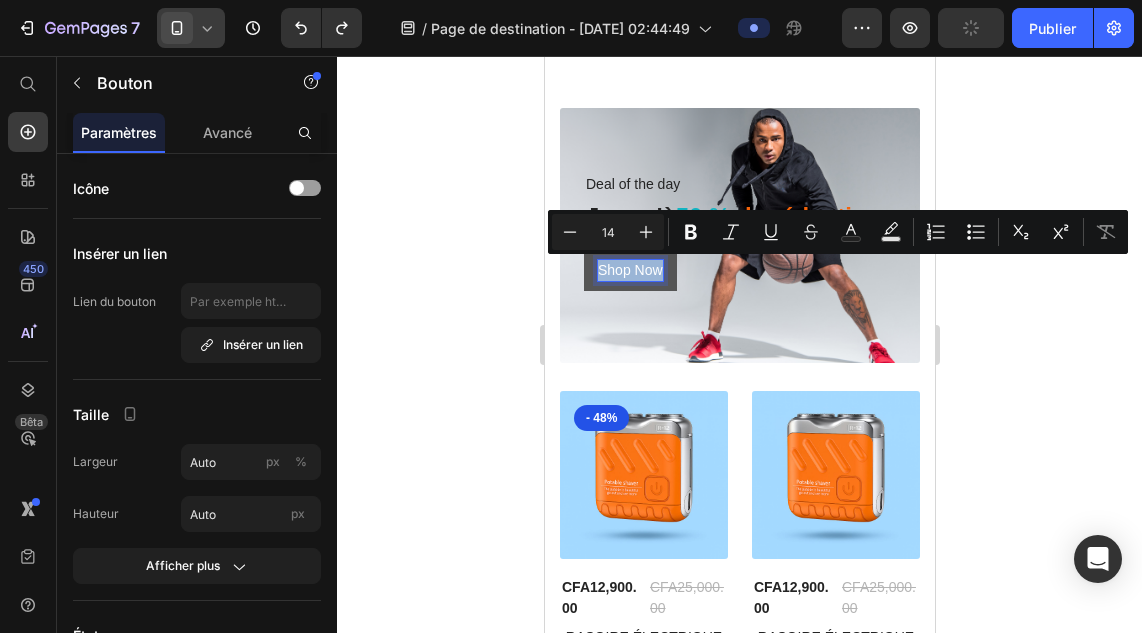 copy on "Shop Now" 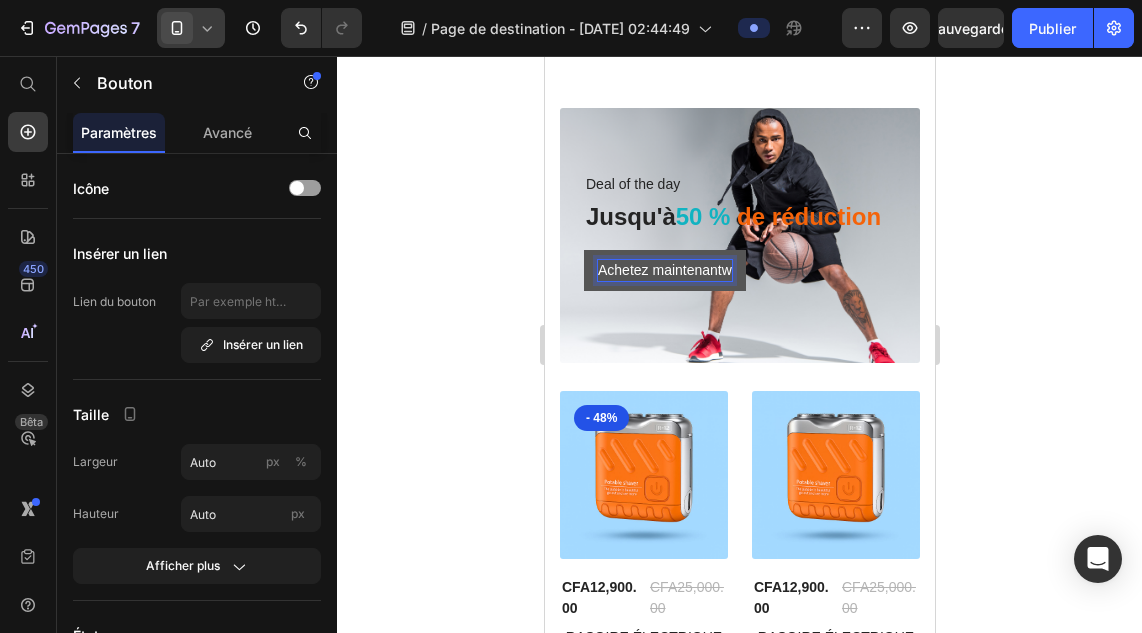 click on "Achetez maintenantw" at bounding box center [664, 270] 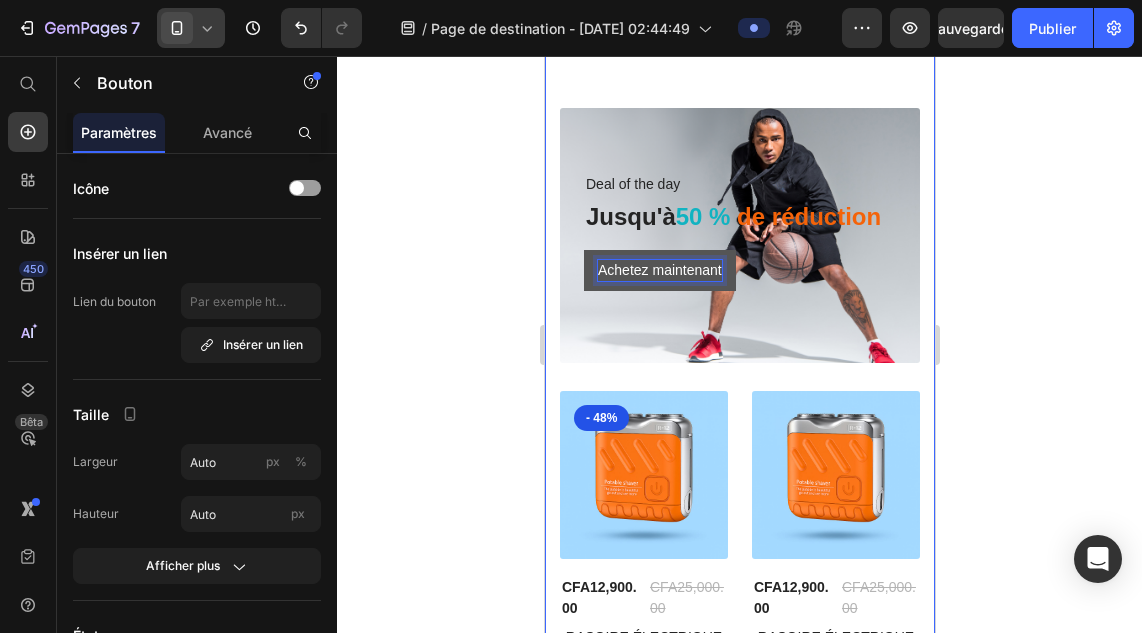 click 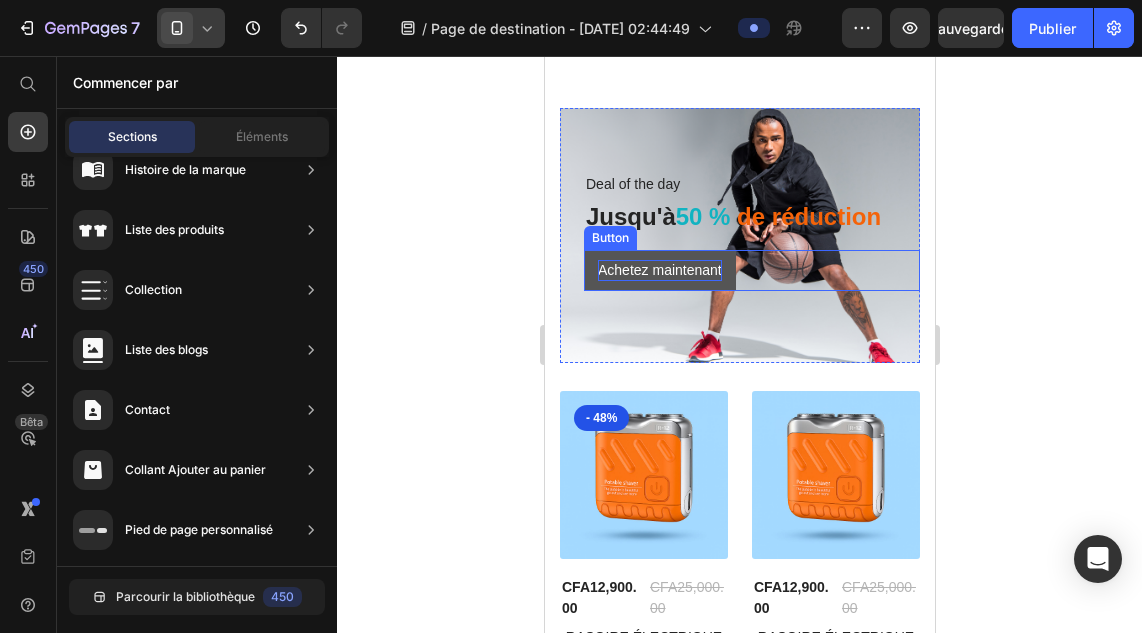 click on "Achetez maintenant" at bounding box center [659, 270] 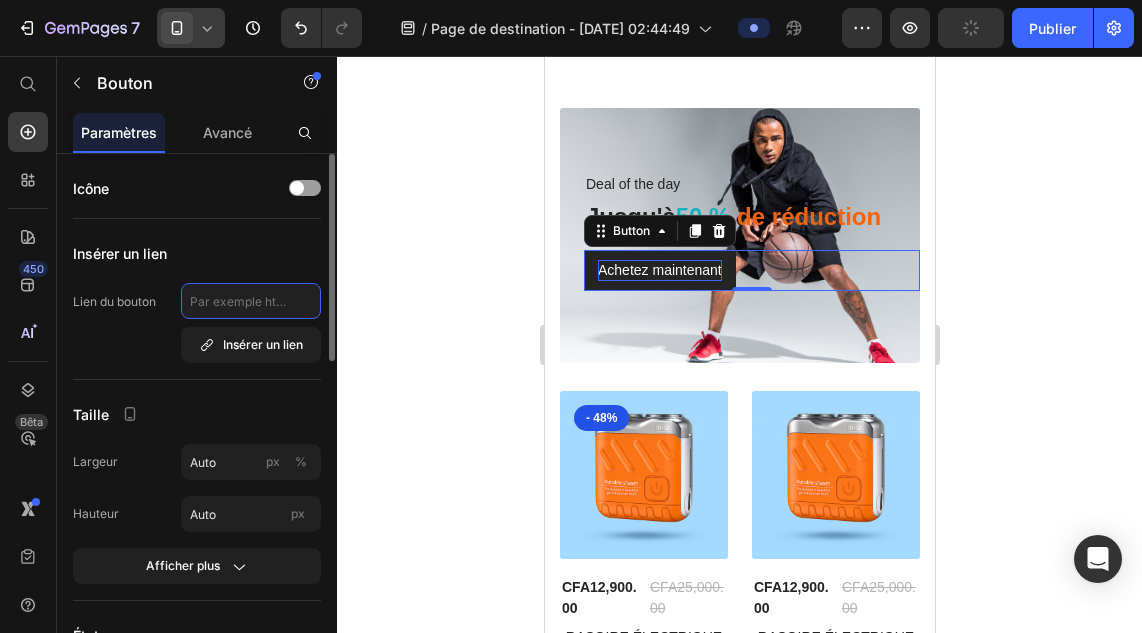 click 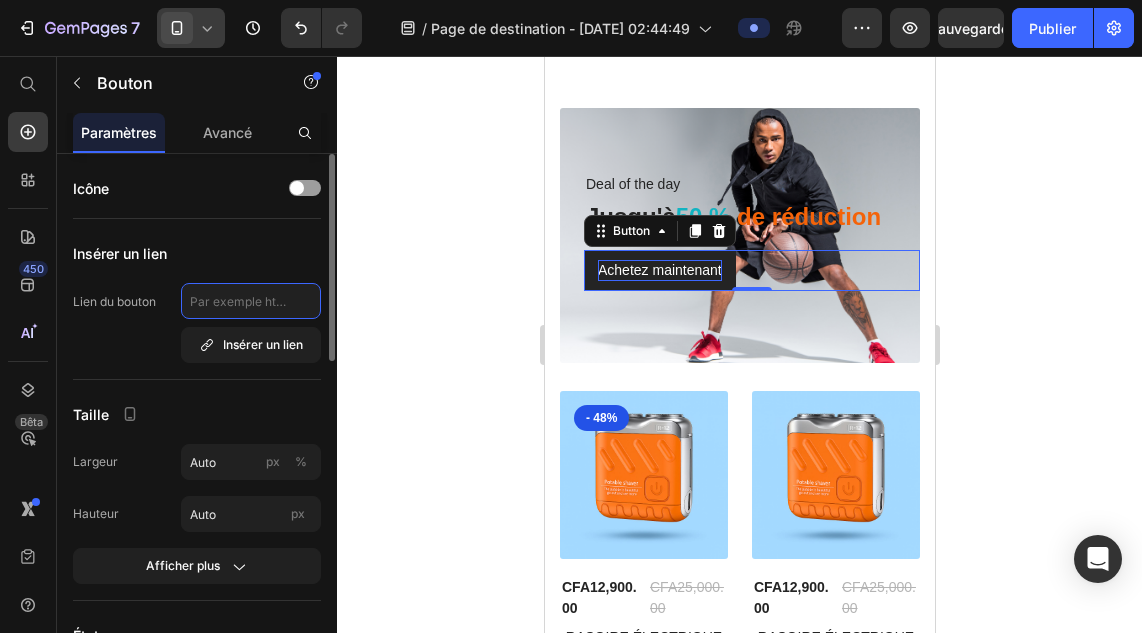 click 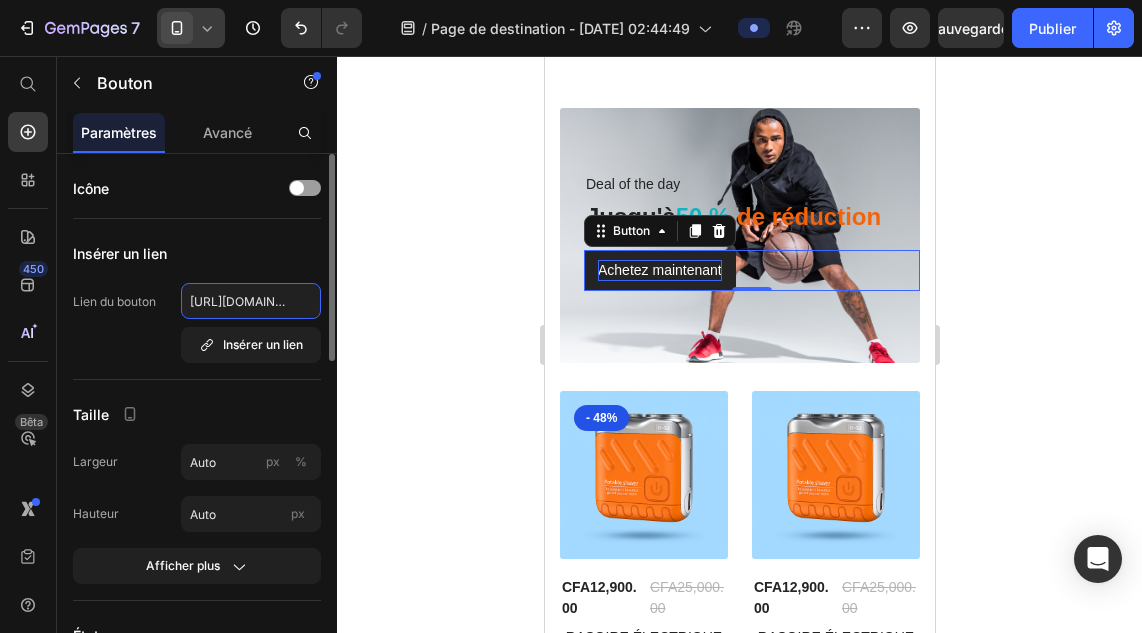 scroll, scrollTop: 0, scrollLeft: 266, axis: horizontal 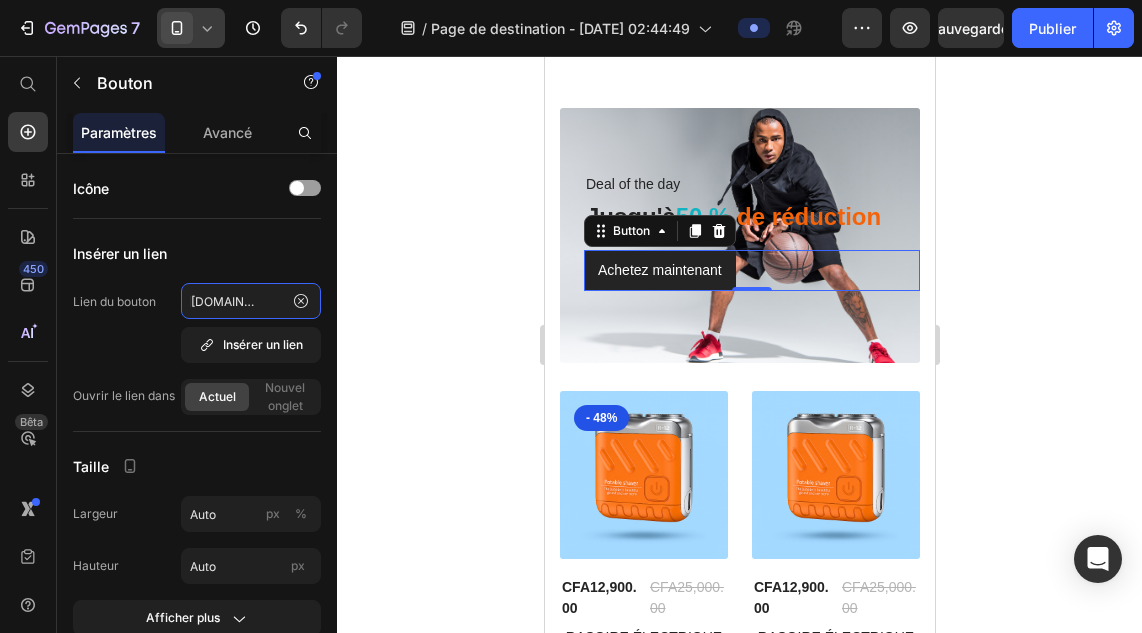 type on "https://www.pay.moneyfusion.net/rasoir-electrique-_1750952618965/" 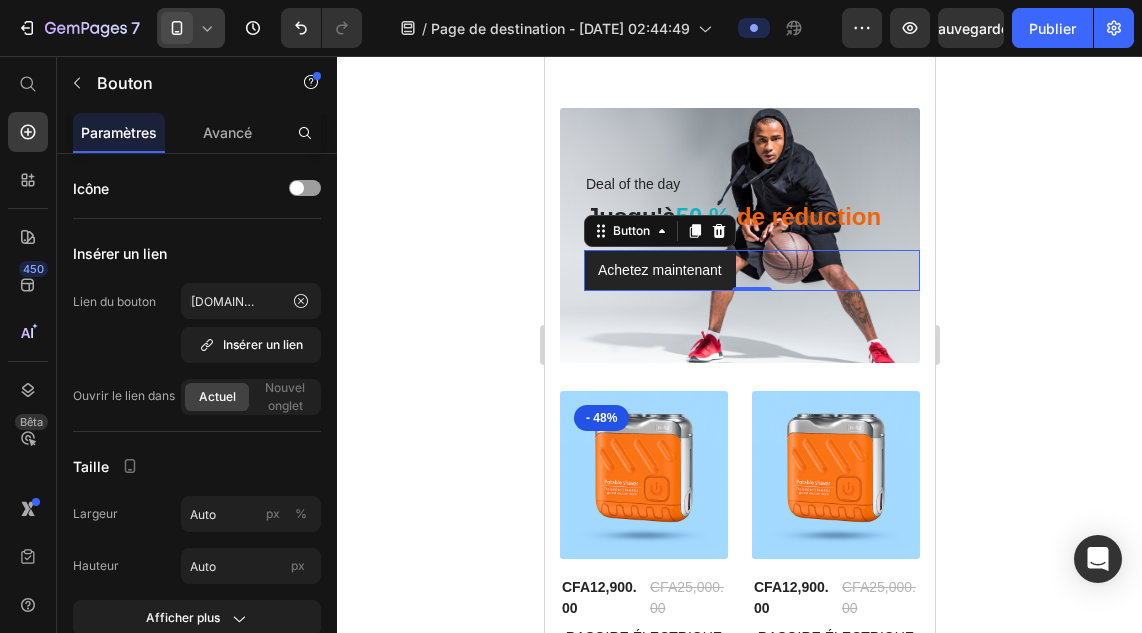 click 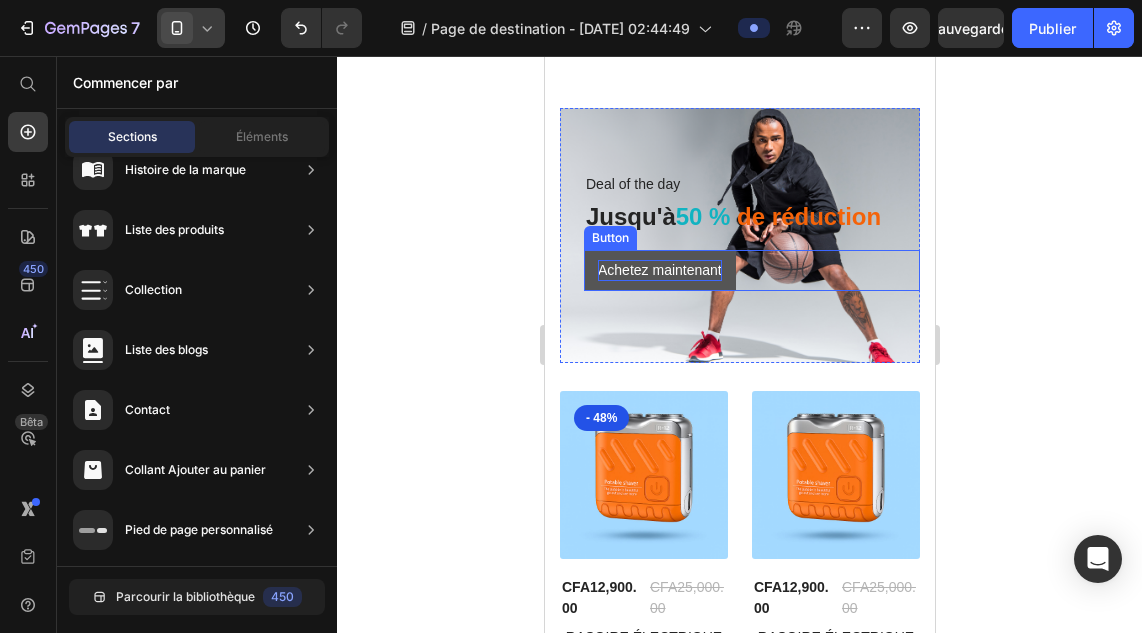 click on "Achetez maintenant" at bounding box center [659, 270] 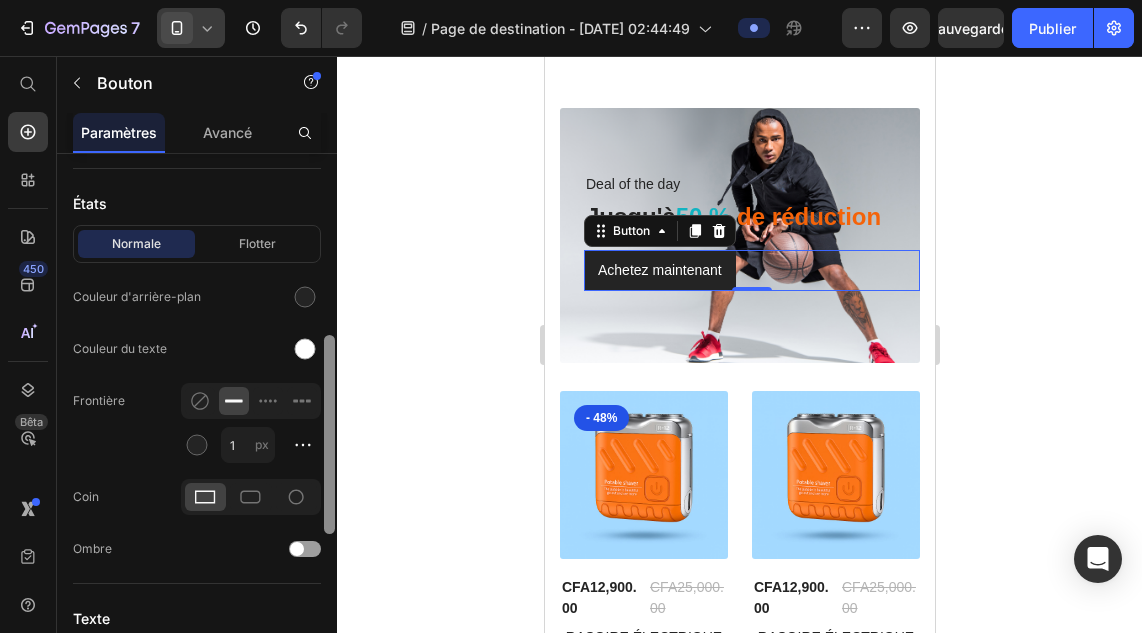 scroll, scrollTop: 551, scrollLeft: 0, axis: vertical 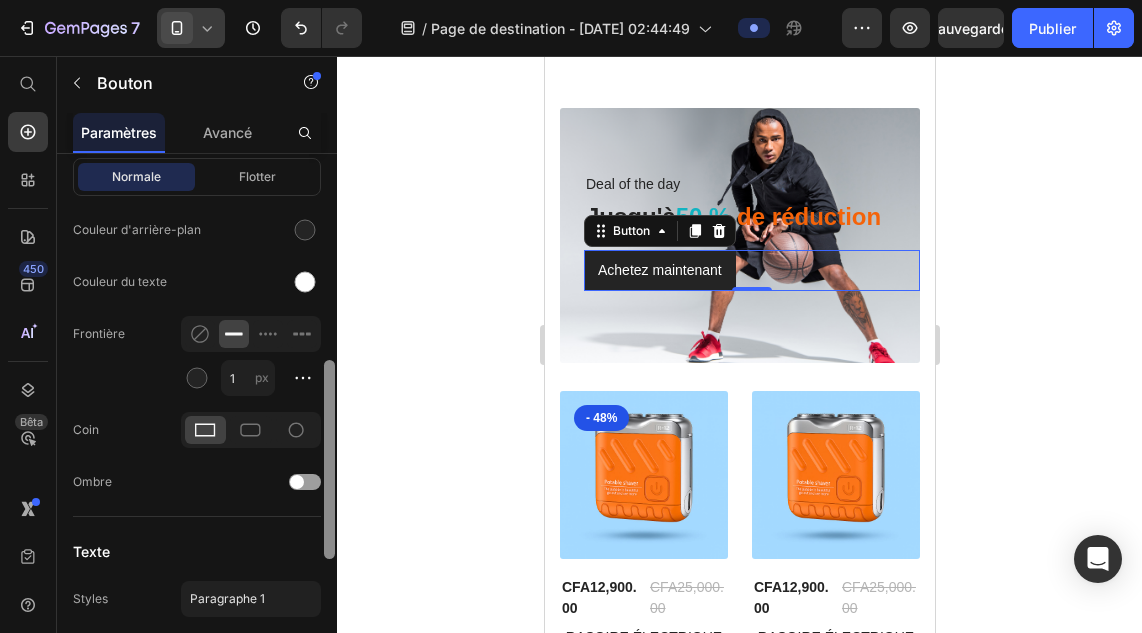 drag, startPoint x: 328, startPoint y: 285, endPoint x: 325, endPoint y: 460, distance: 175.02571 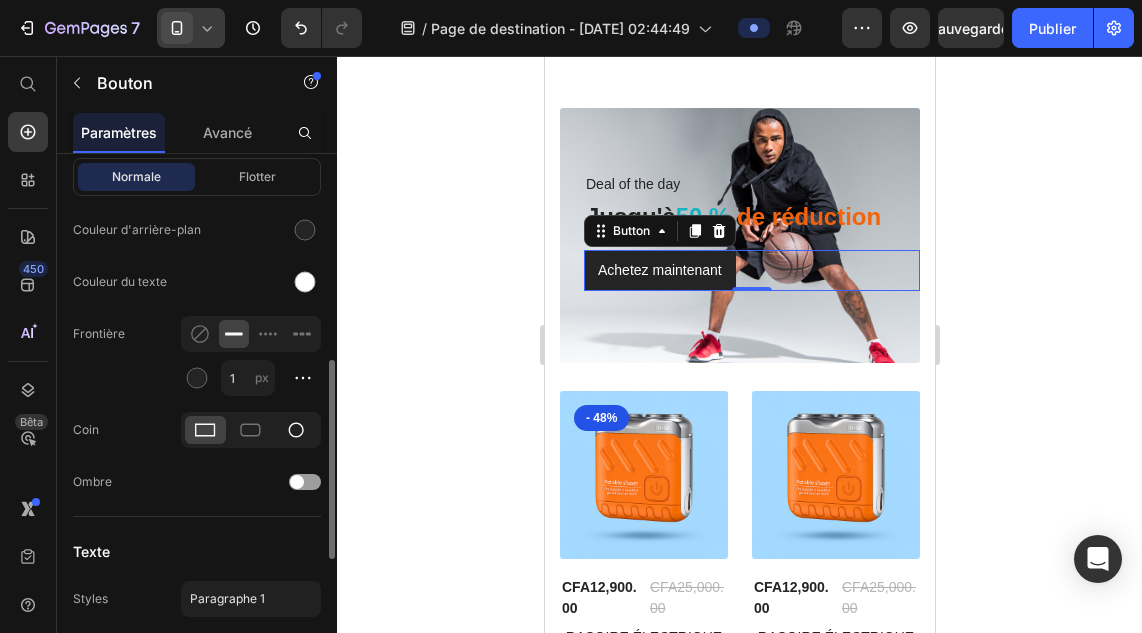click 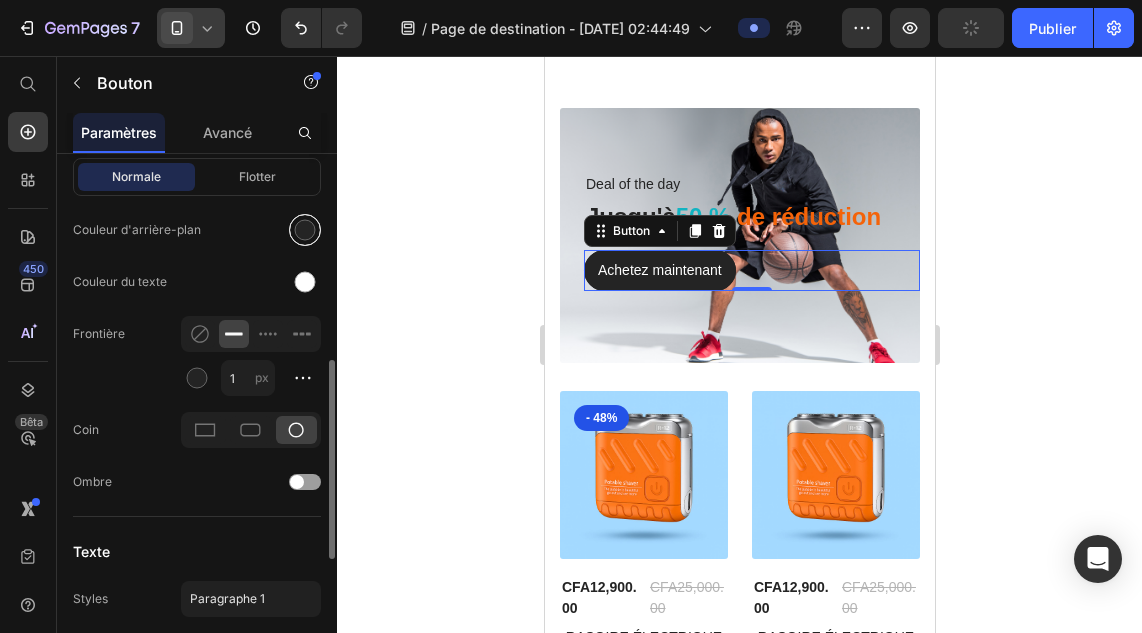 click at bounding box center [305, 230] 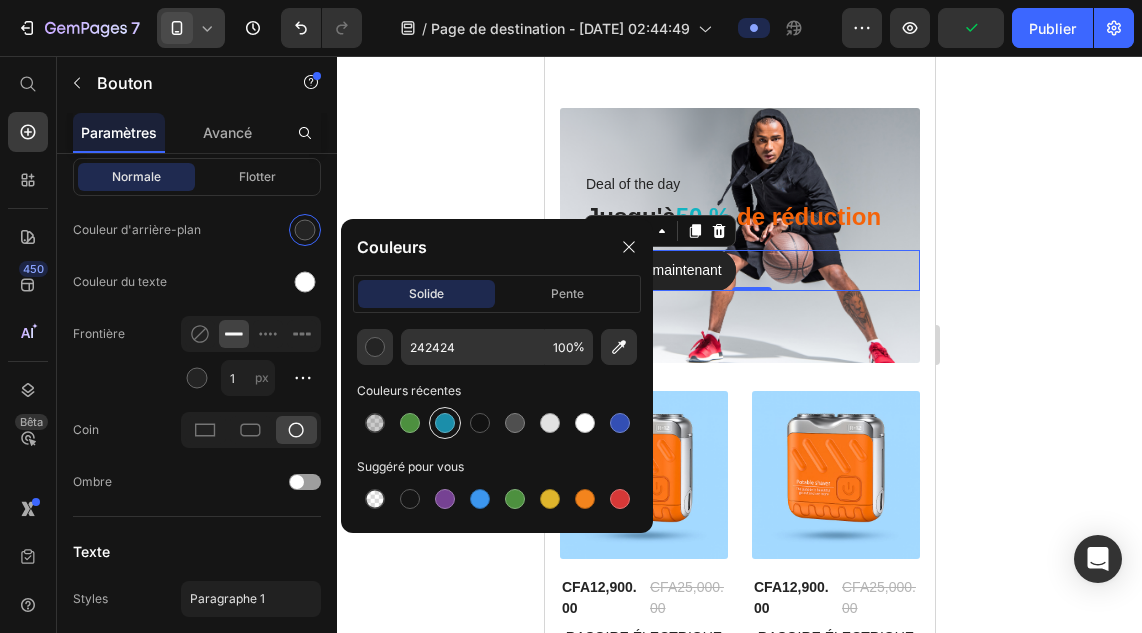 click at bounding box center [445, 423] 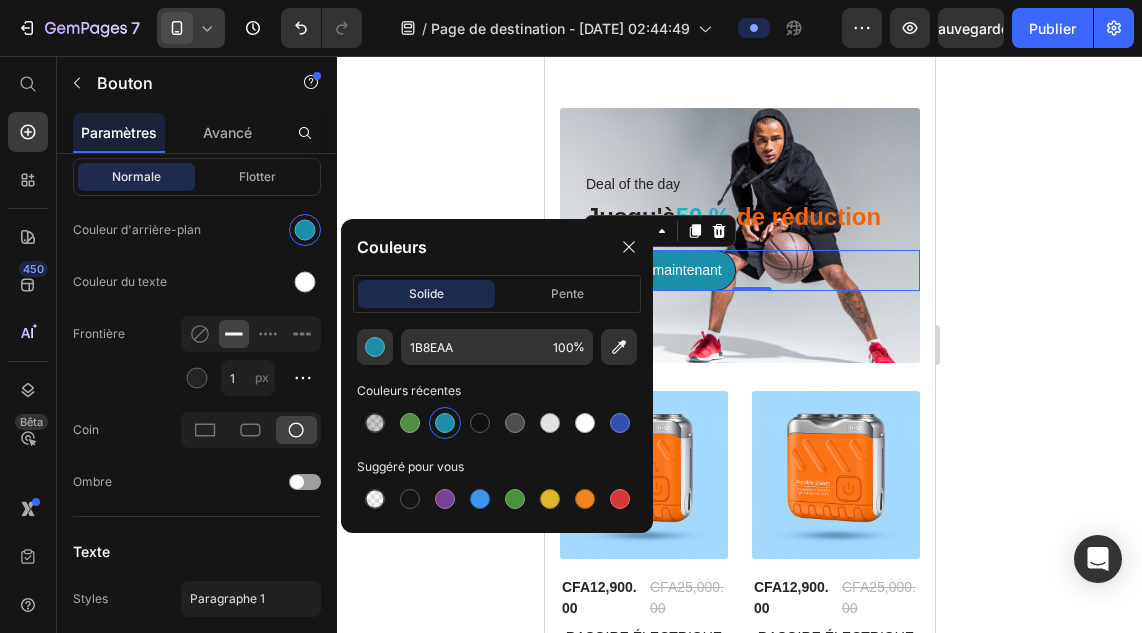 click 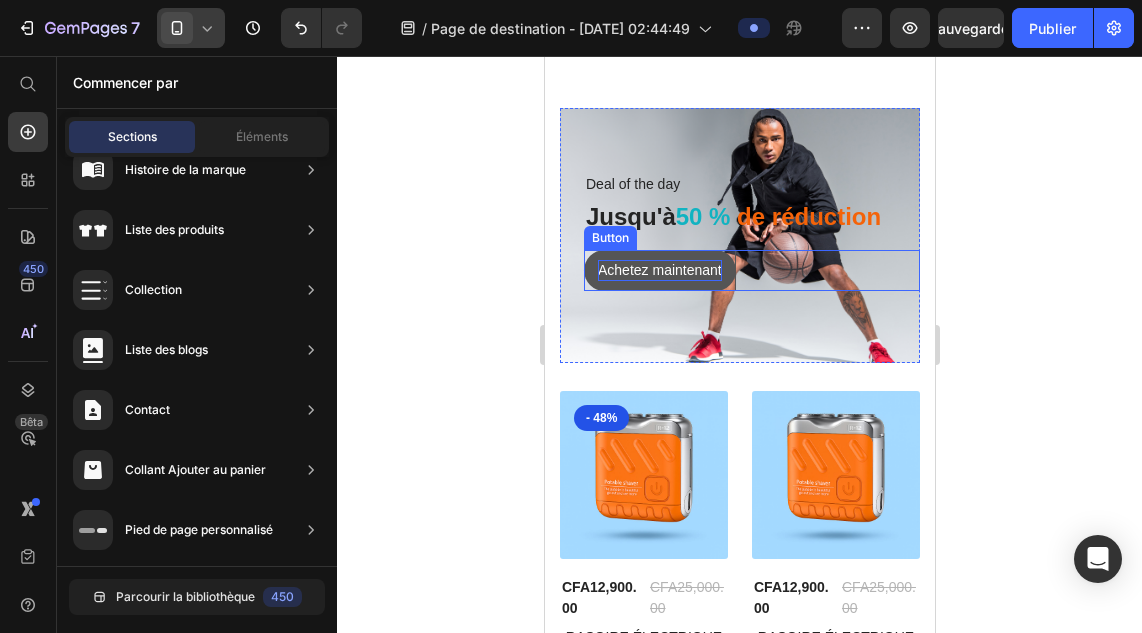 click on "Achetez maintenant" at bounding box center [659, 270] 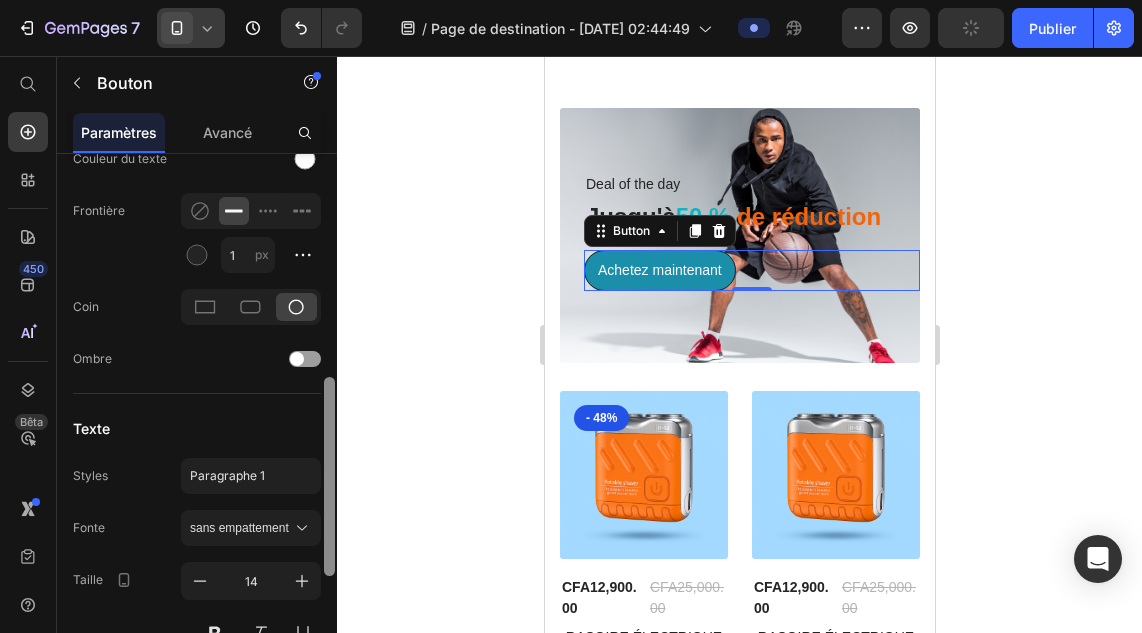 scroll, scrollTop: 653, scrollLeft: 0, axis: vertical 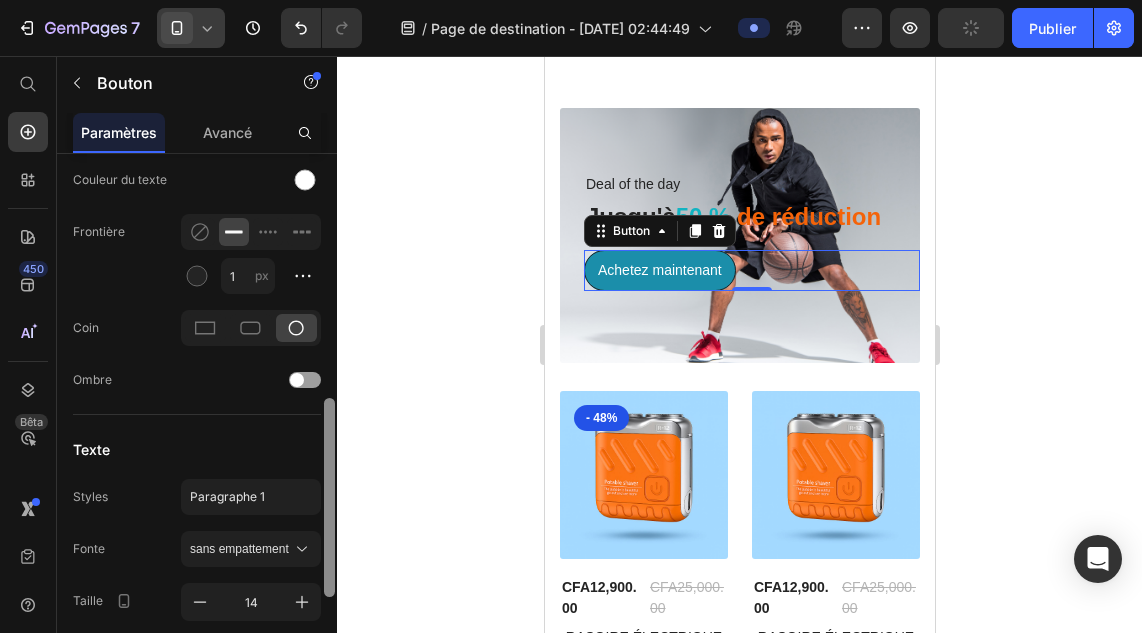 drag, startPoint x: 328, startPoint y: 459, endPoint x: 330, endPoint y: 448, distance: 11.18034 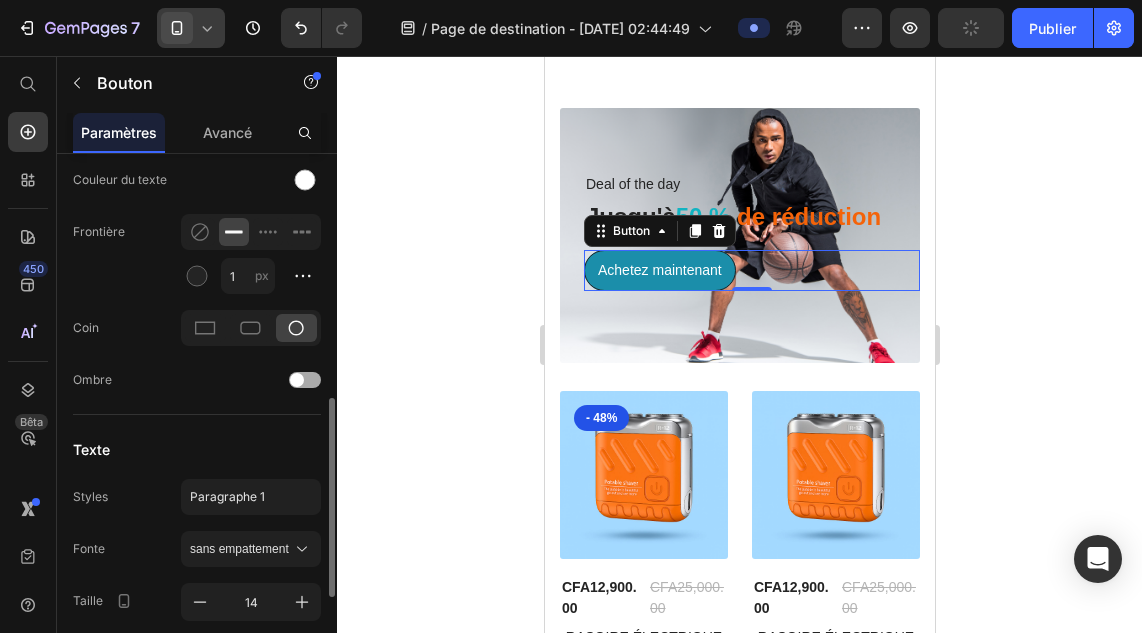 click at bounding box center [305, 380] 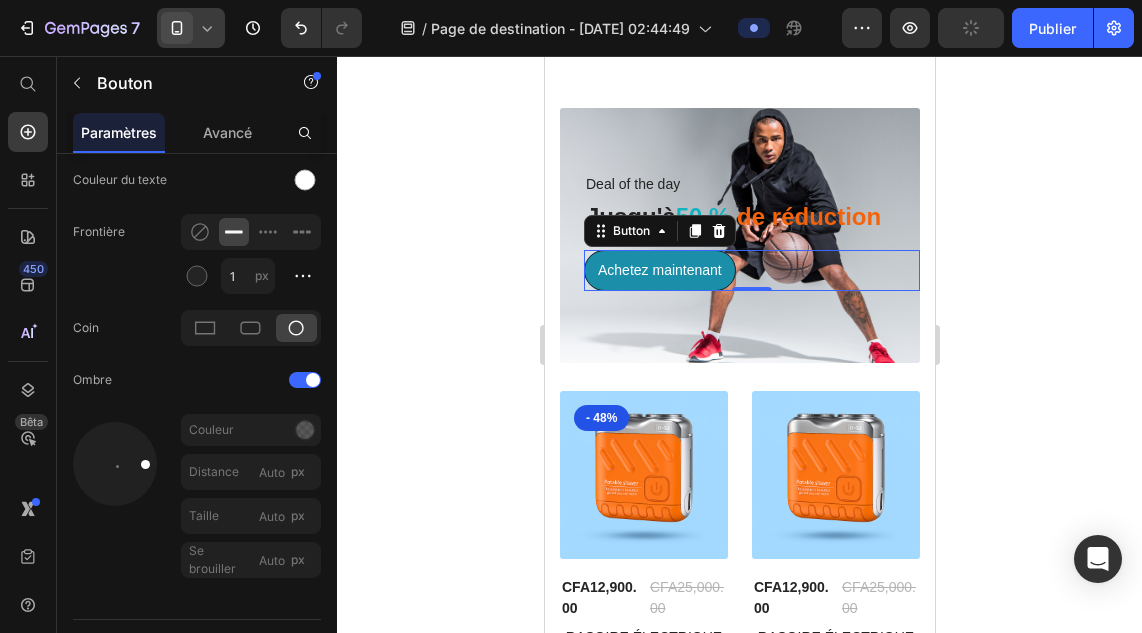 click 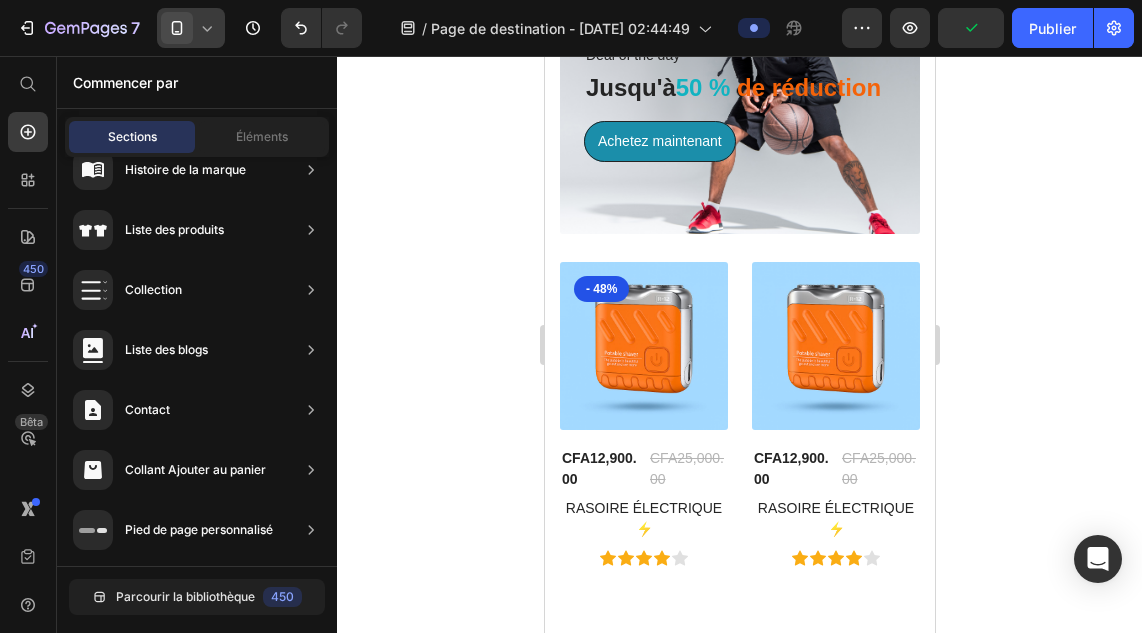 scroll, scrollTop: 2323, scrollLeft: 0, axis: vertical 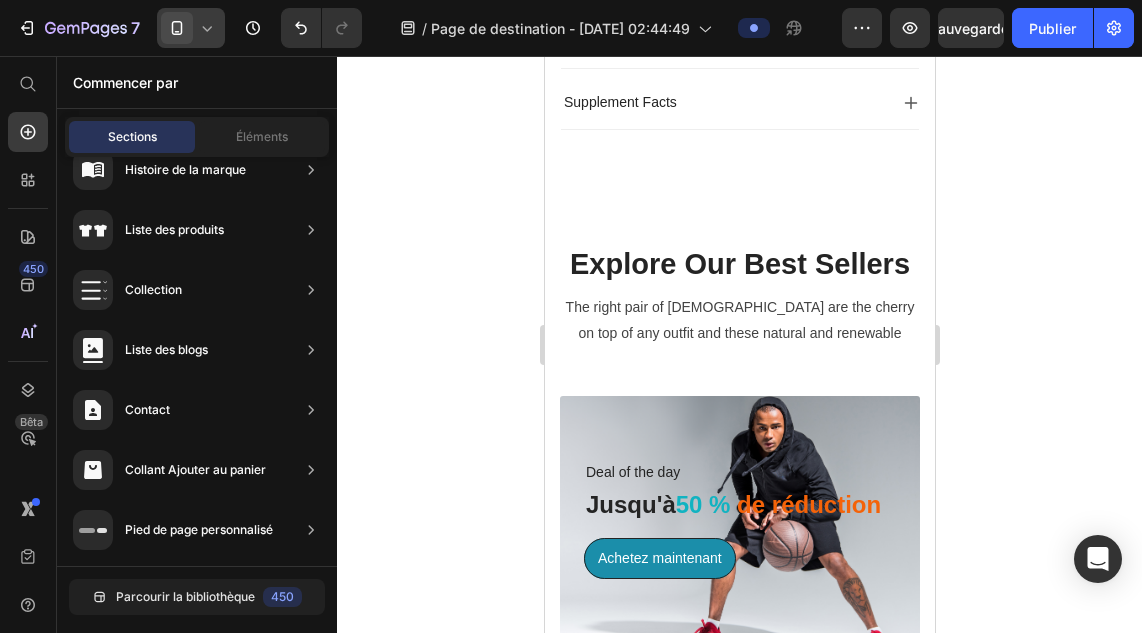 drag, startPoint x: 926, startPoint y: 447, endPoint x: 1480, endPoint y: 460, distance: 554.1525 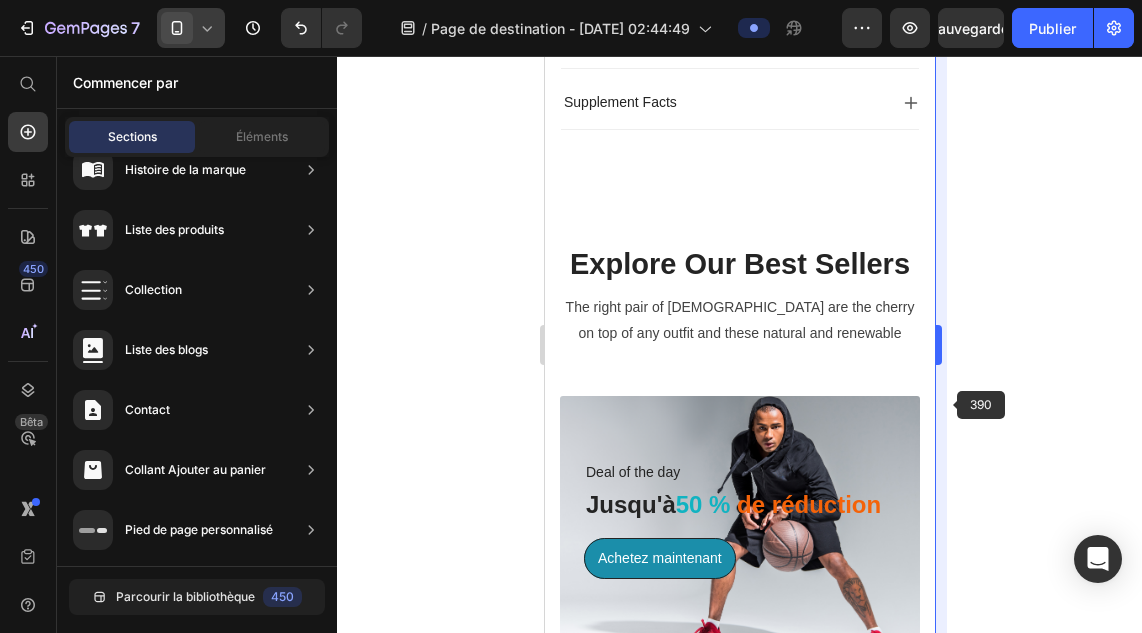 scroll, scrollTop: 1911, scrollLeft: 0, axis: vertical 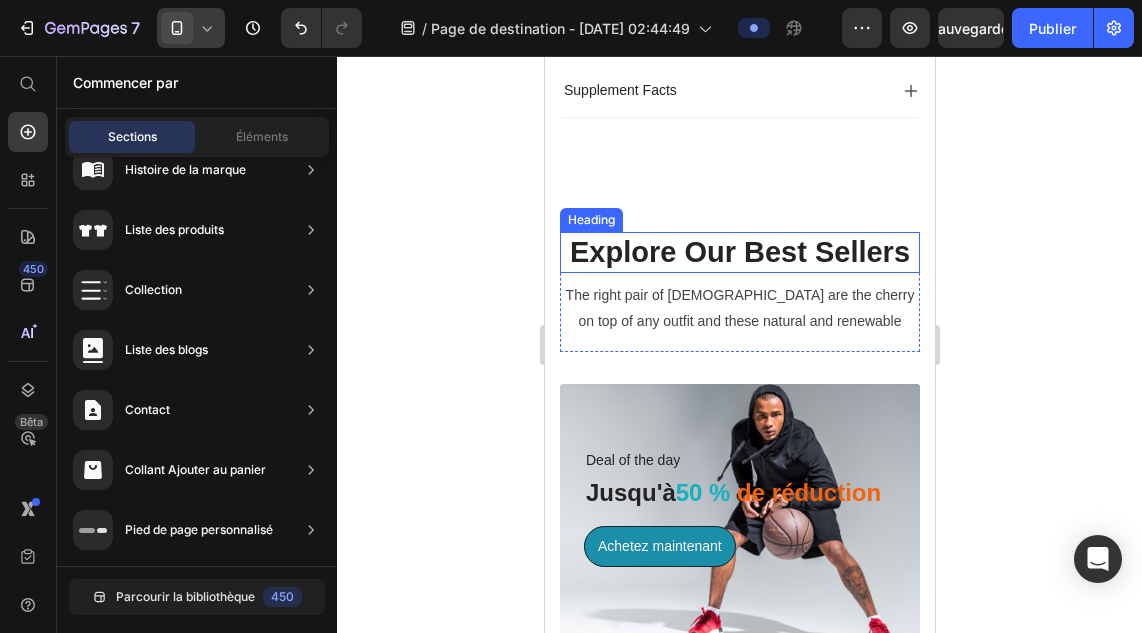 click on "Explore Our Best Sellers" at bounding box center (739, 253) 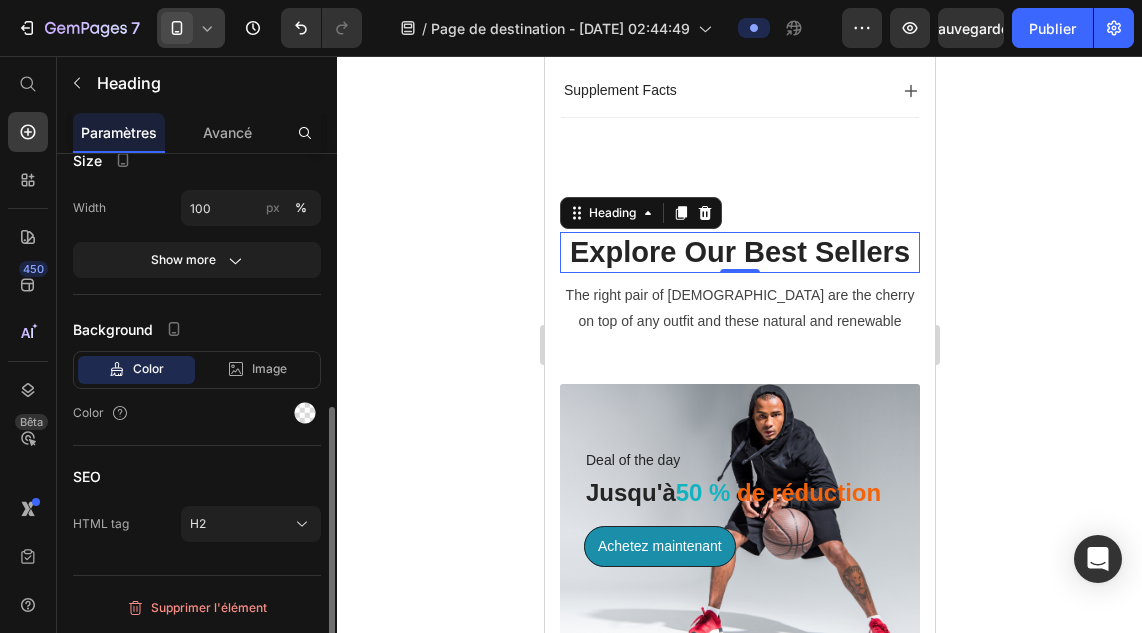 click on "Explore Our Best Sellers" at bounding box center [739, 253] 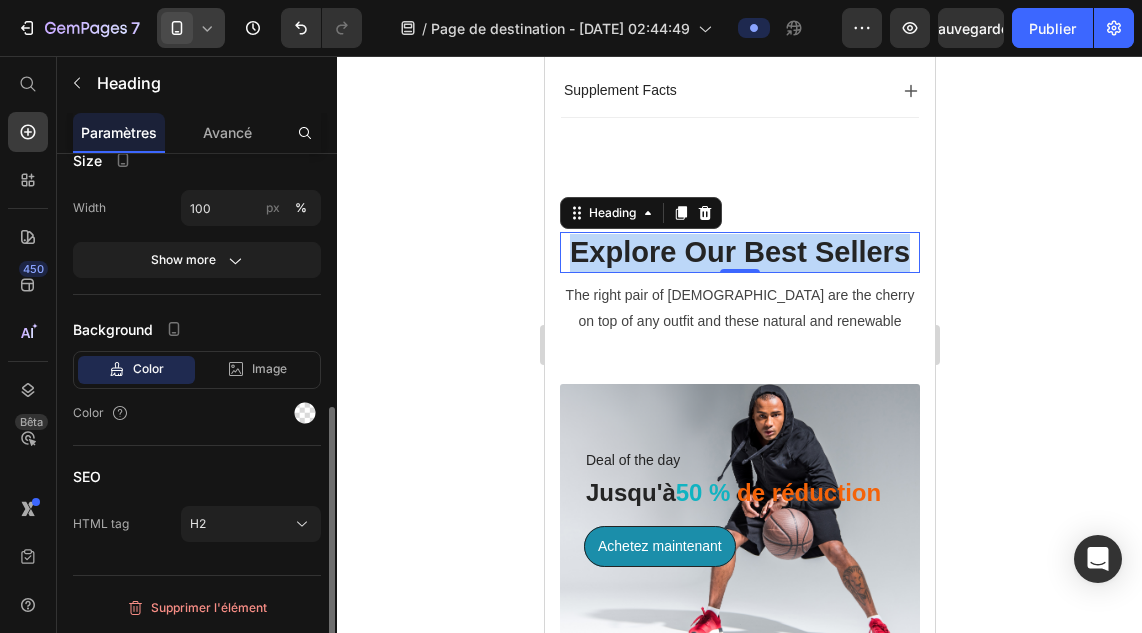 scroll, scrollTop: 0, scrollLeft: 0, axis: both 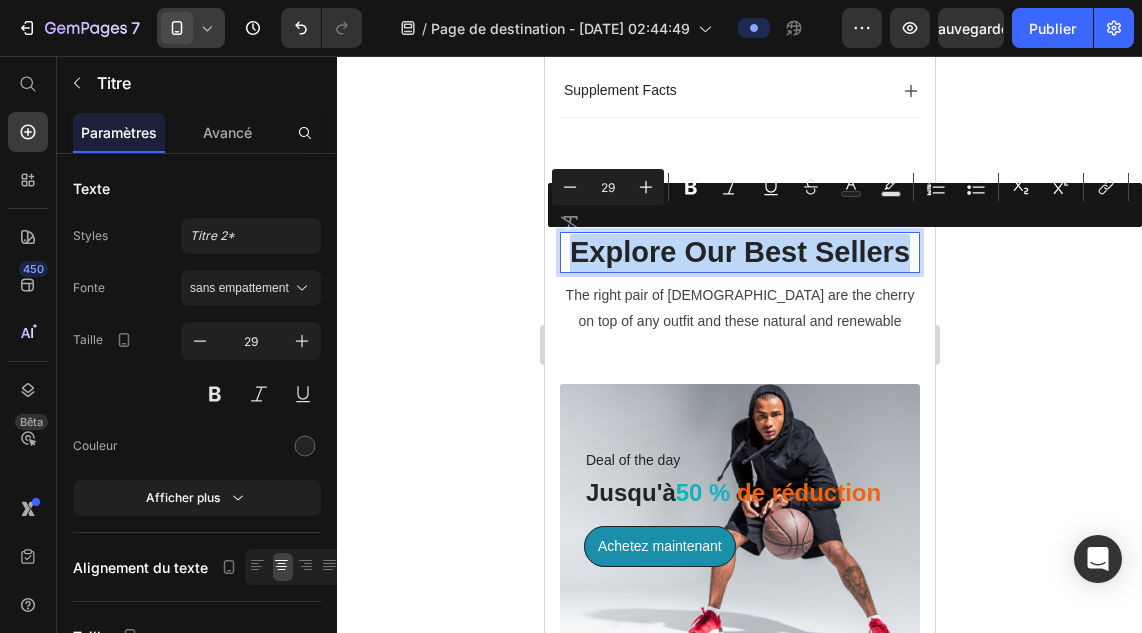 copy on "Explore Our Best Sellers" 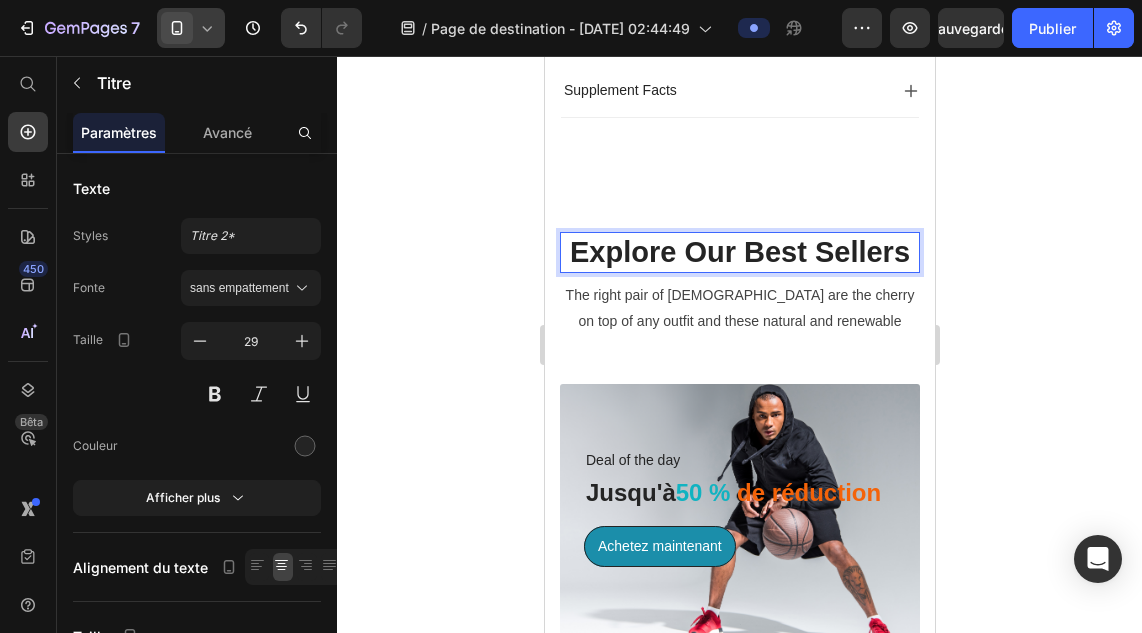 click on "Explore Our Best Sellers" at bounding box center [739, 253] 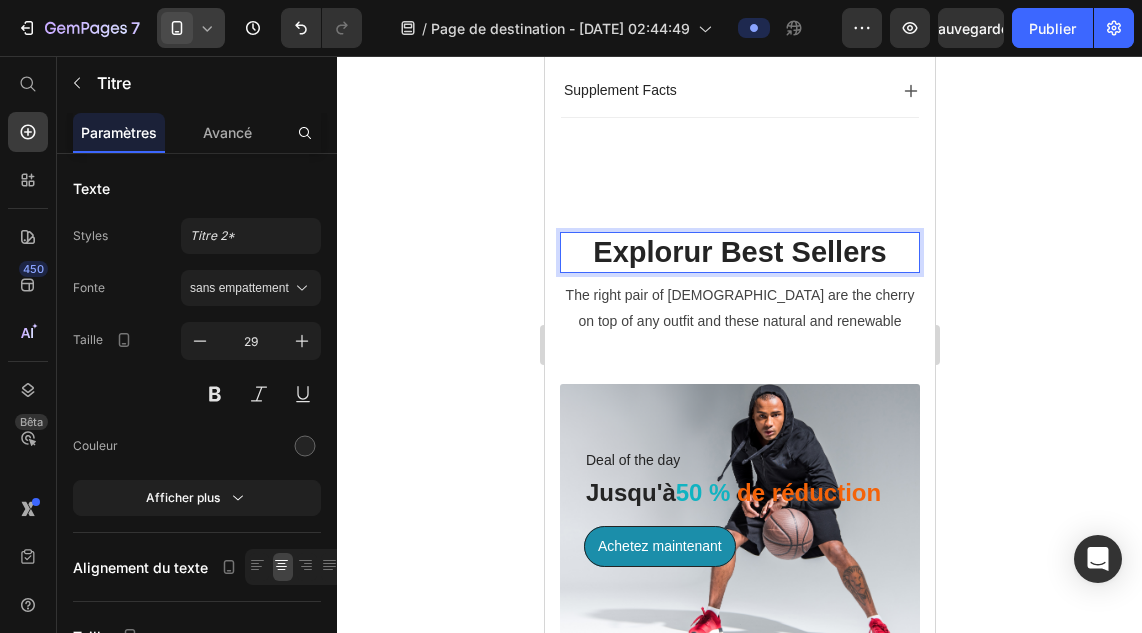 click on "Explorur Best Sellers" at bounding box center (739, 253) 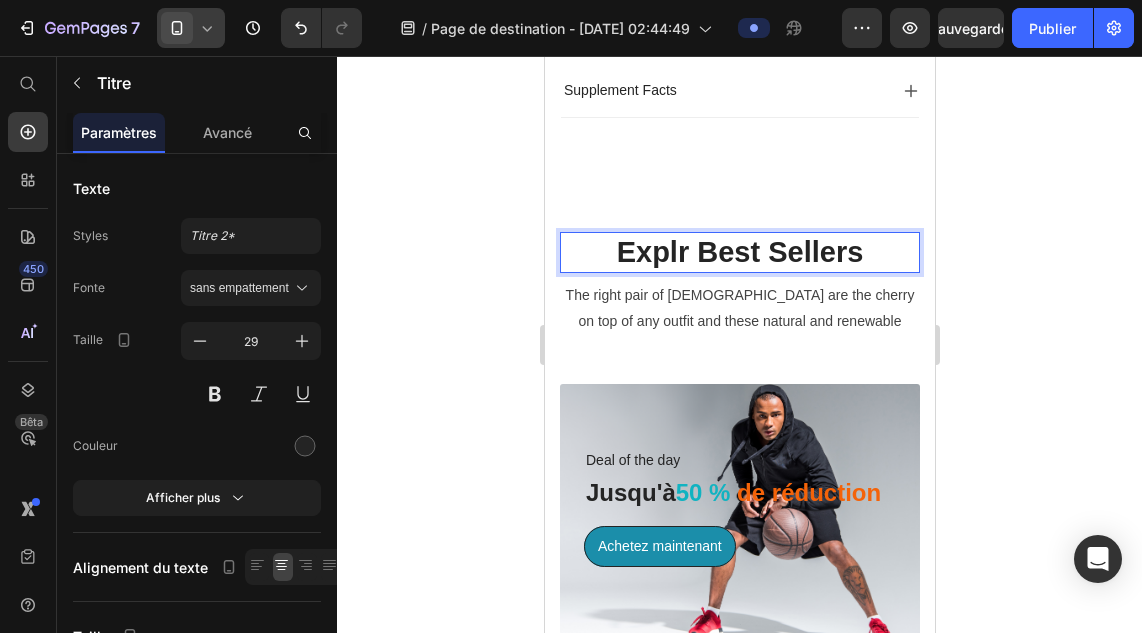 click on "Explr Best Sellers" at bounding box center (739, 253) 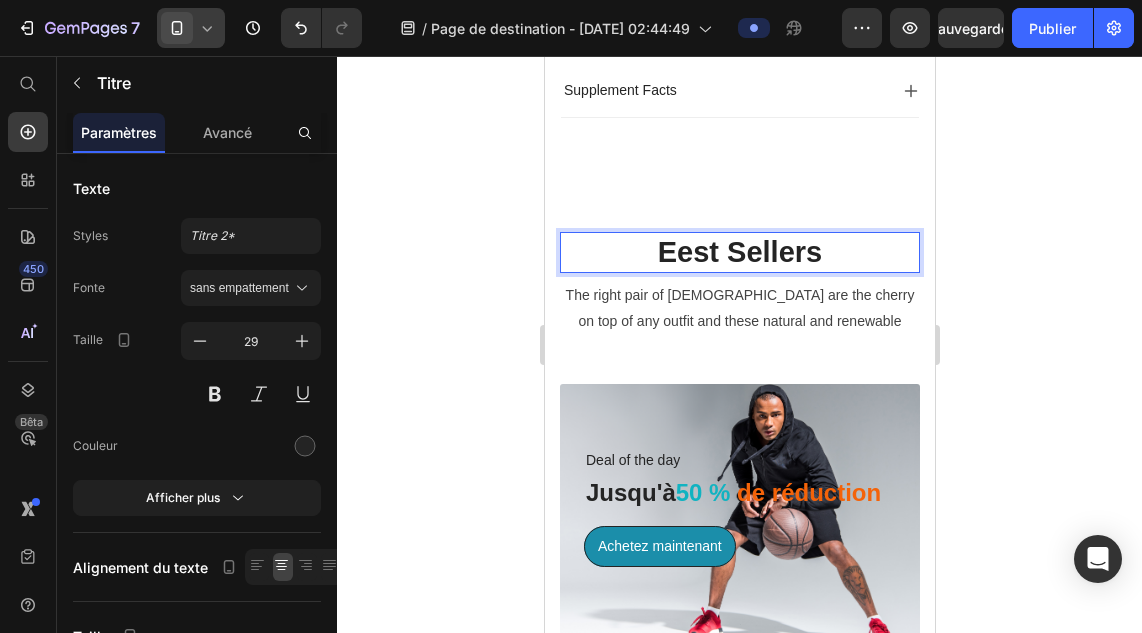 click on "Eest Sellers" at bounding box center [739, 253] 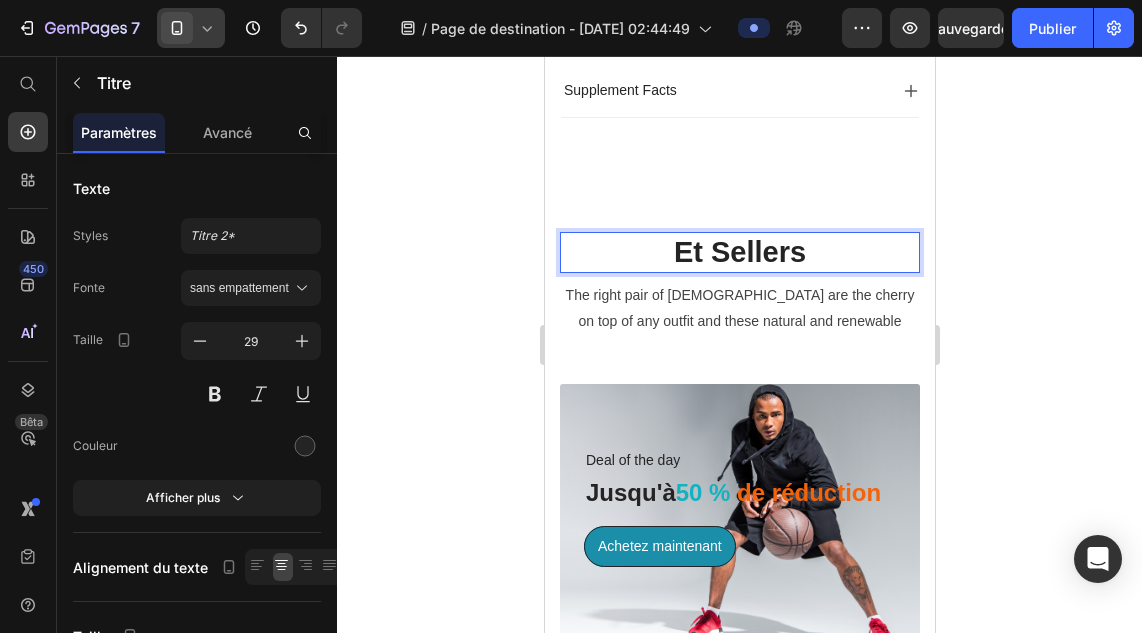 click on "Et Sellers" at bounding box center [739, 253] 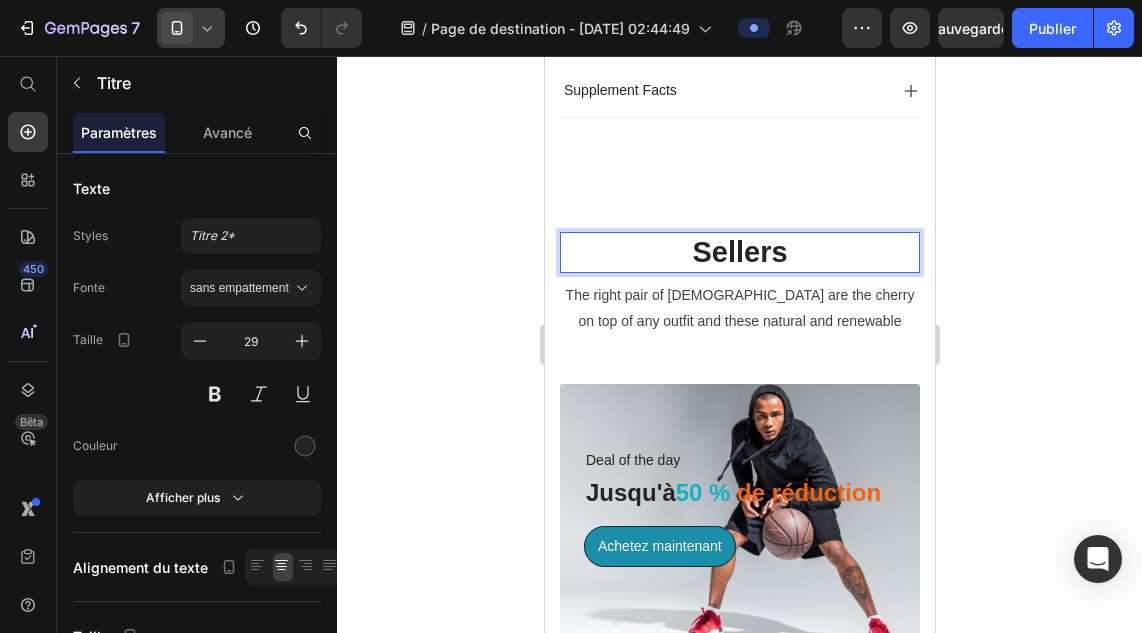 click on "Sellers" at bounding box center [739, 253] 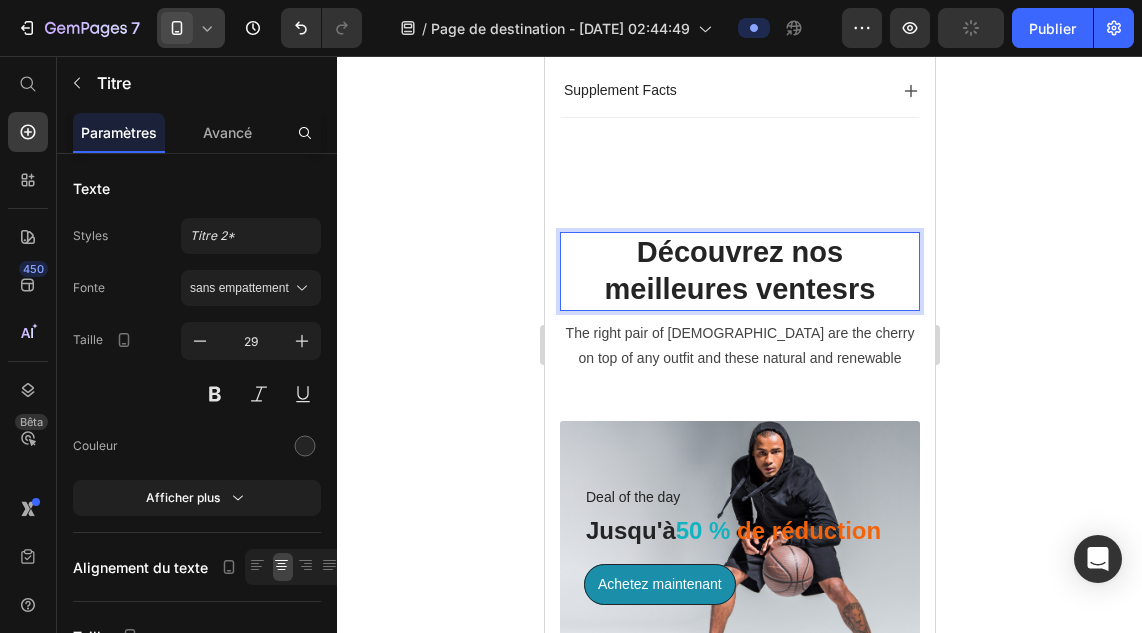 click on "Découvrez nos meilleures ventesrs" at bounding box center (739, 271) 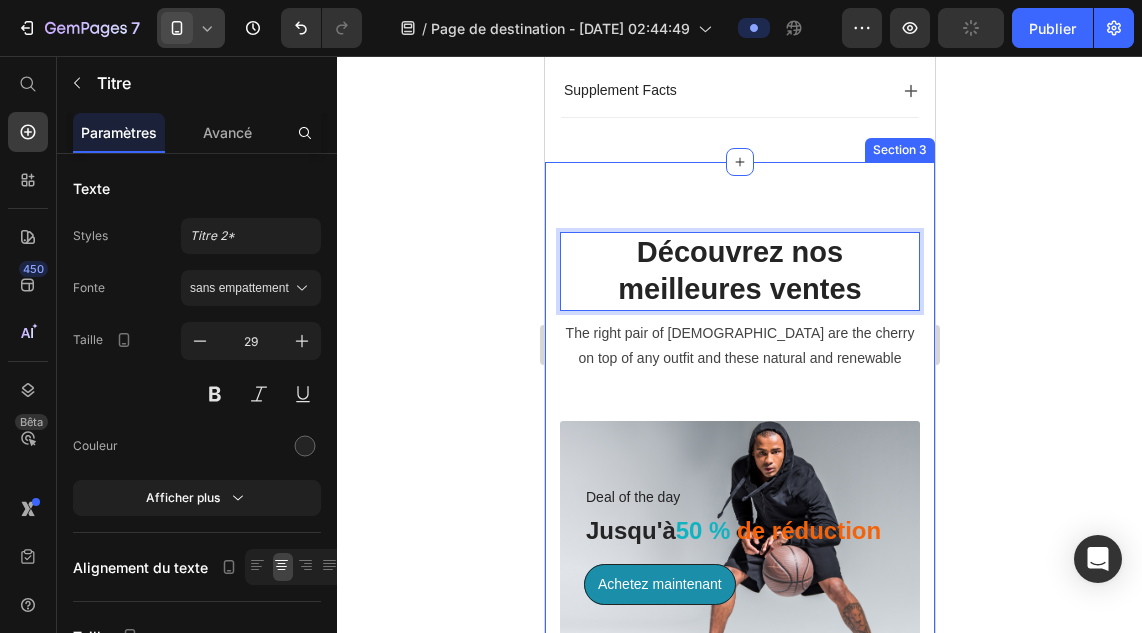 click 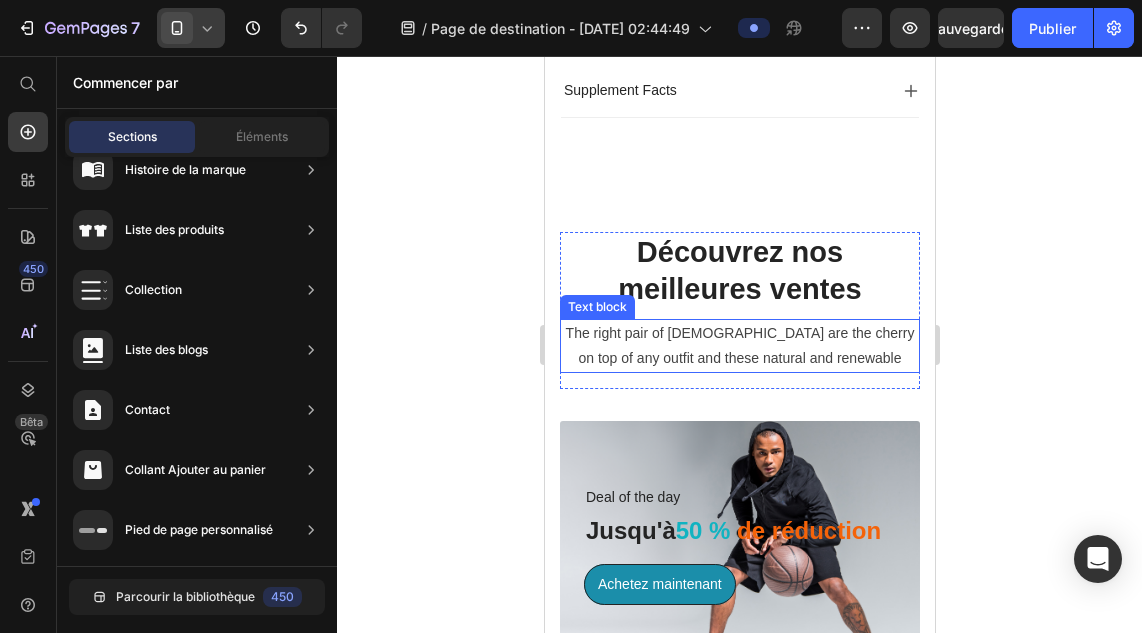 click on "The right pair of sunnies are the cherry on top of any outfit and these natural and renewable" at bounding box center [739, 346] 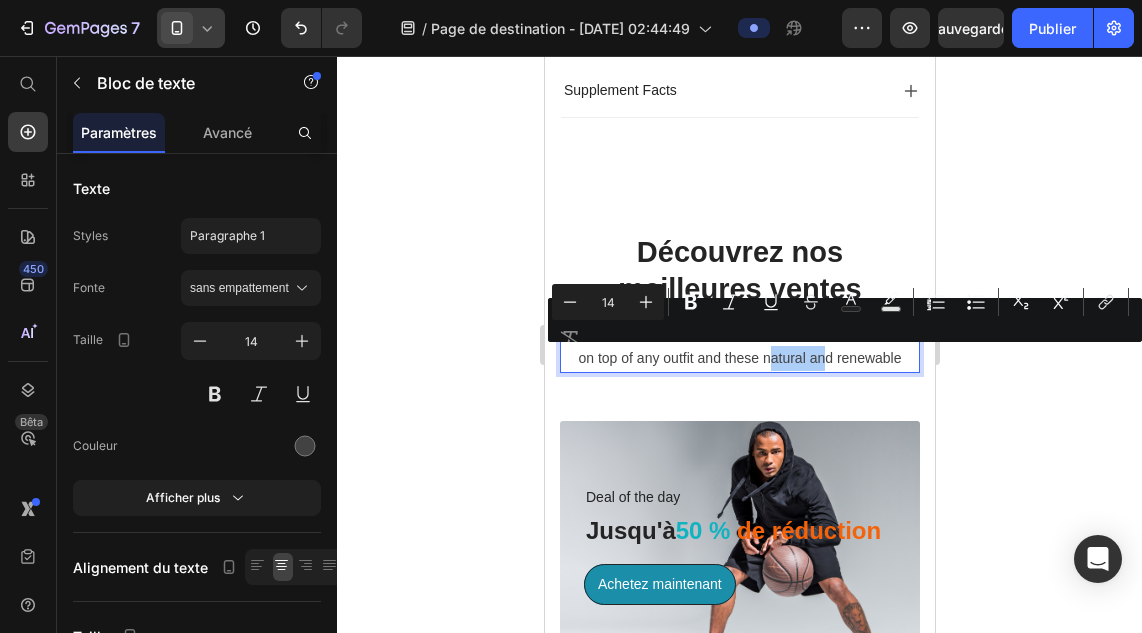 click on "Minus 14 Plus Bold Italic Underline       Strikethrough
Text Color
Text Background Color Numbered List Bulleted List Subscript Superscript       link Remove Format" at bounding box center (845, 320) 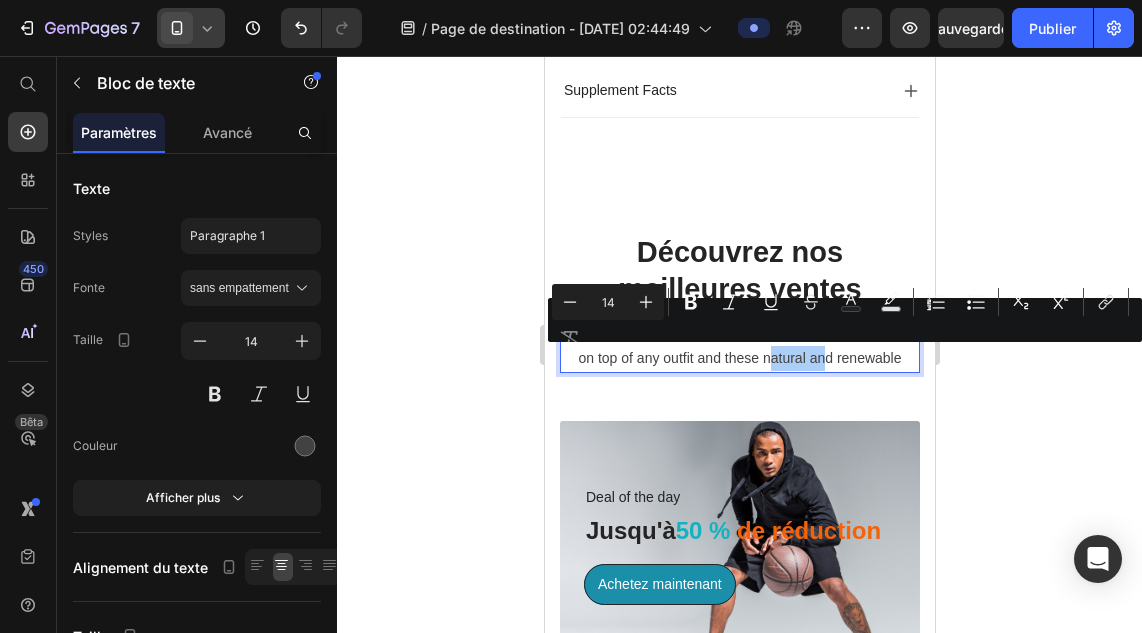 click 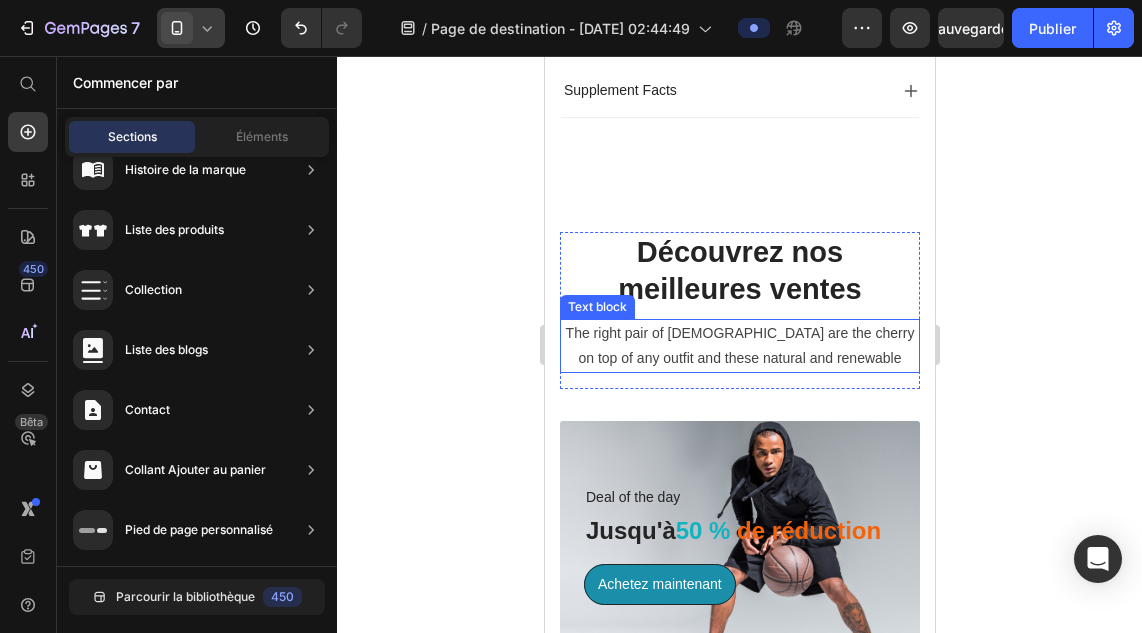 click on "The right pair of sunnies are the cherry on top of any outfit and these natural and renewable" at bounding box center (739, 346) 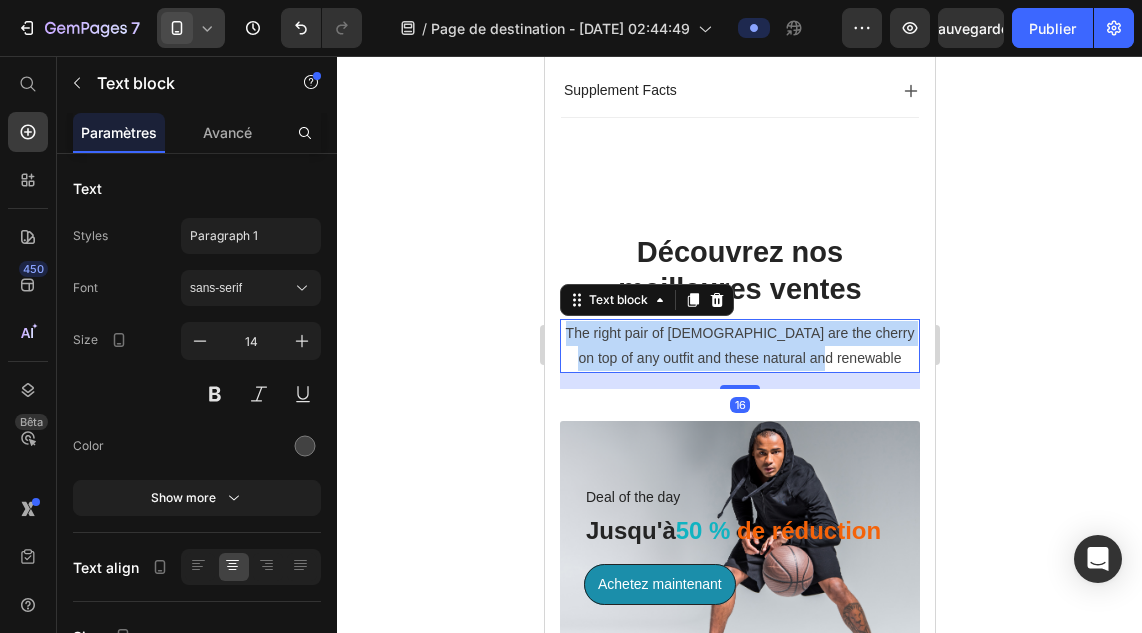 click on "The right pair of sunnies are the cherry on top of any outfit and these natural and renewable" at bounding box center (739, 346) 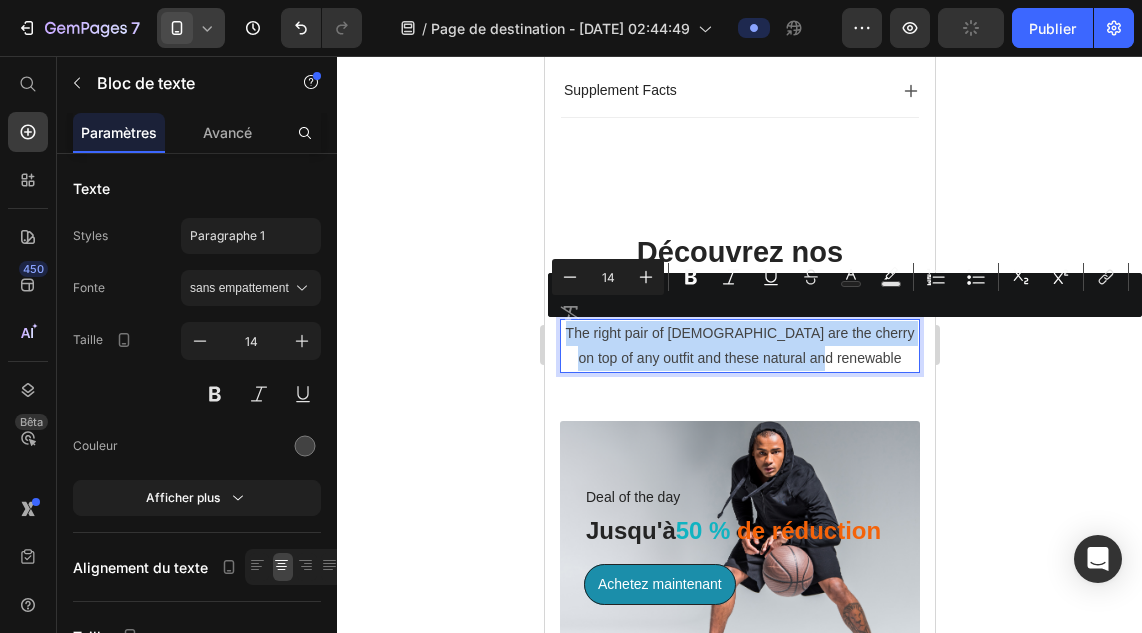 copy on "The right pair of sunnies are the cherry on top of any outfit and these natural and renewable" 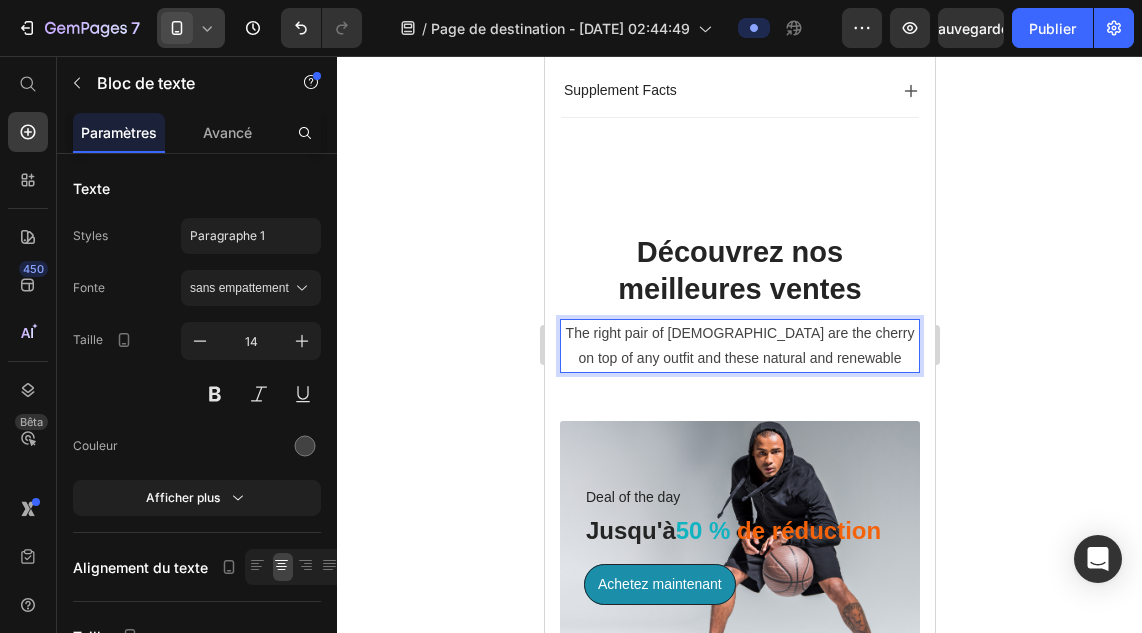 click on "The right pair of sunnies are the cherry on top of any outfit and these natural and renewable" at bounding box center [739, 346] 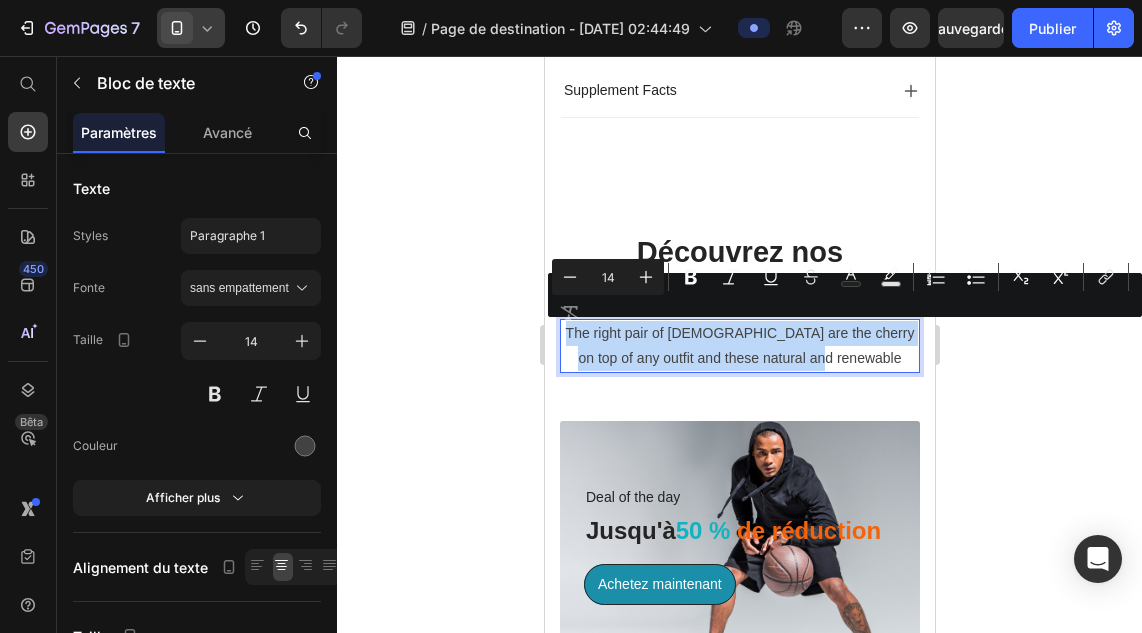 click on "The right pair of sunnies are the cherry on top of any outfit and these natural and renewable" at bounding box center (739, 346) 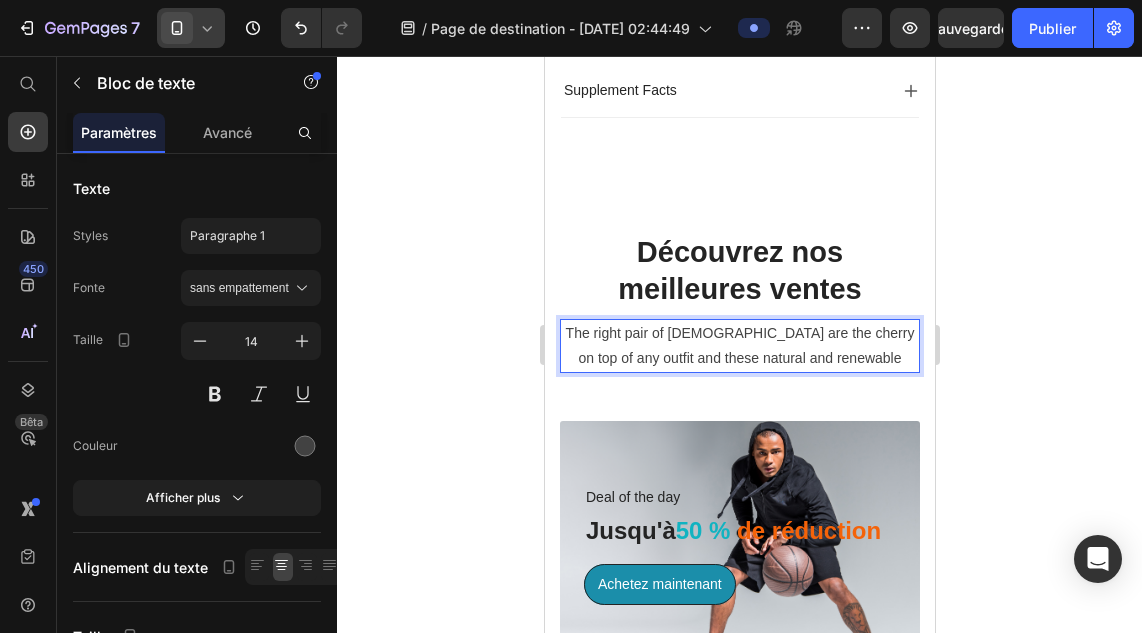 click on "The right pair of sunnies are the cherry on top of any outfit and these natural and renewable" at bounding box center [739, 346] 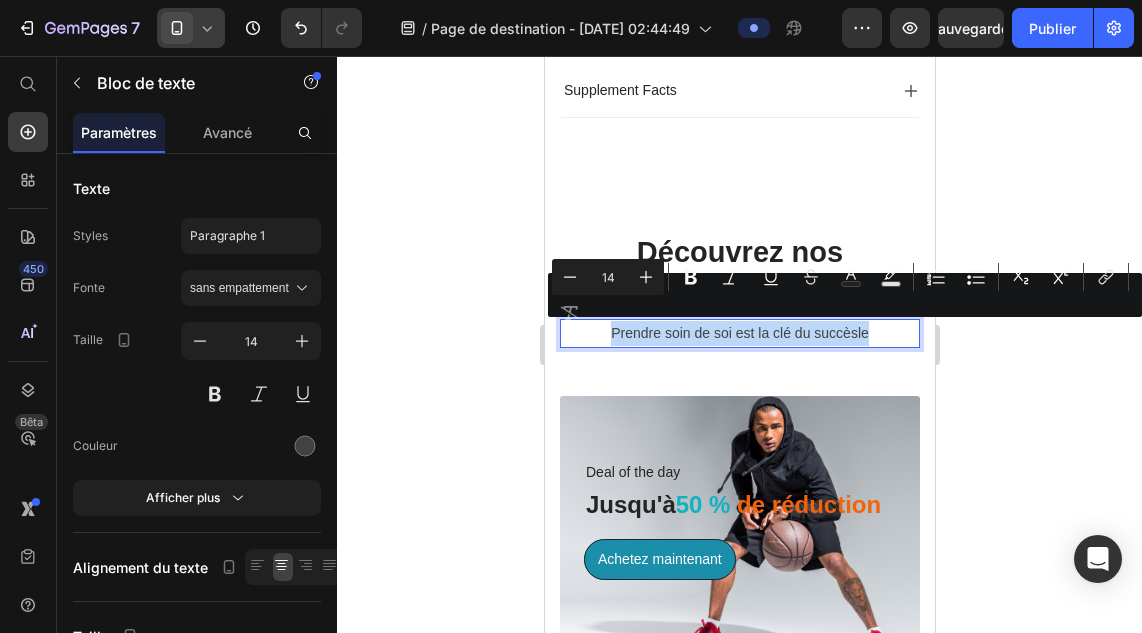 drag, startPoint x: 836, startPoint y: 362, endPoint x: 926, endPoint y: 372, distance: 90.55385 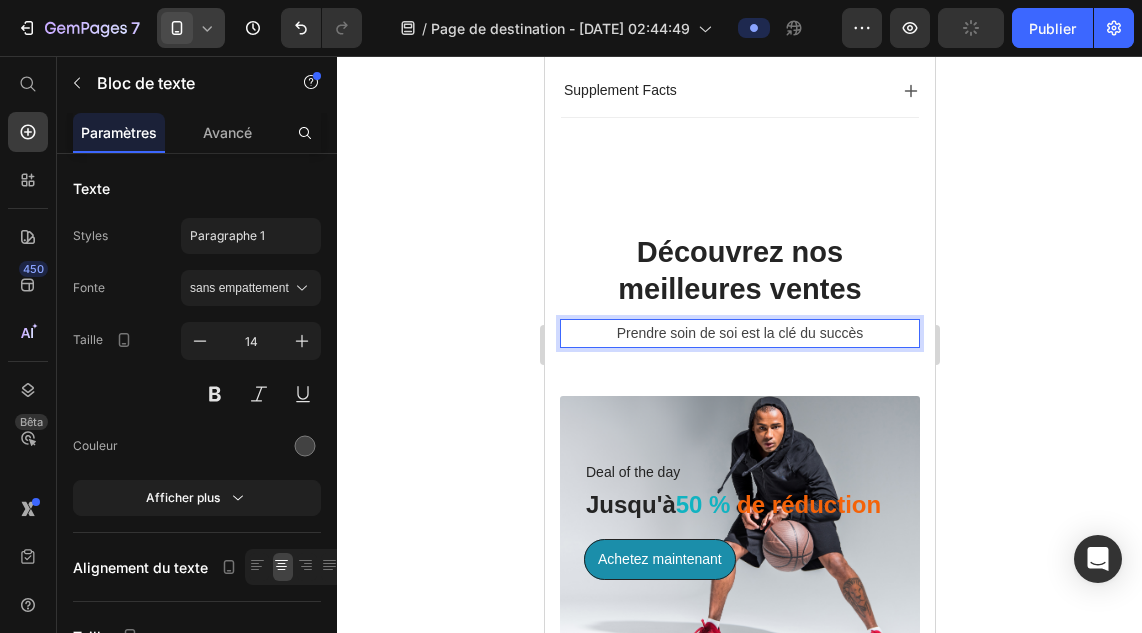 click 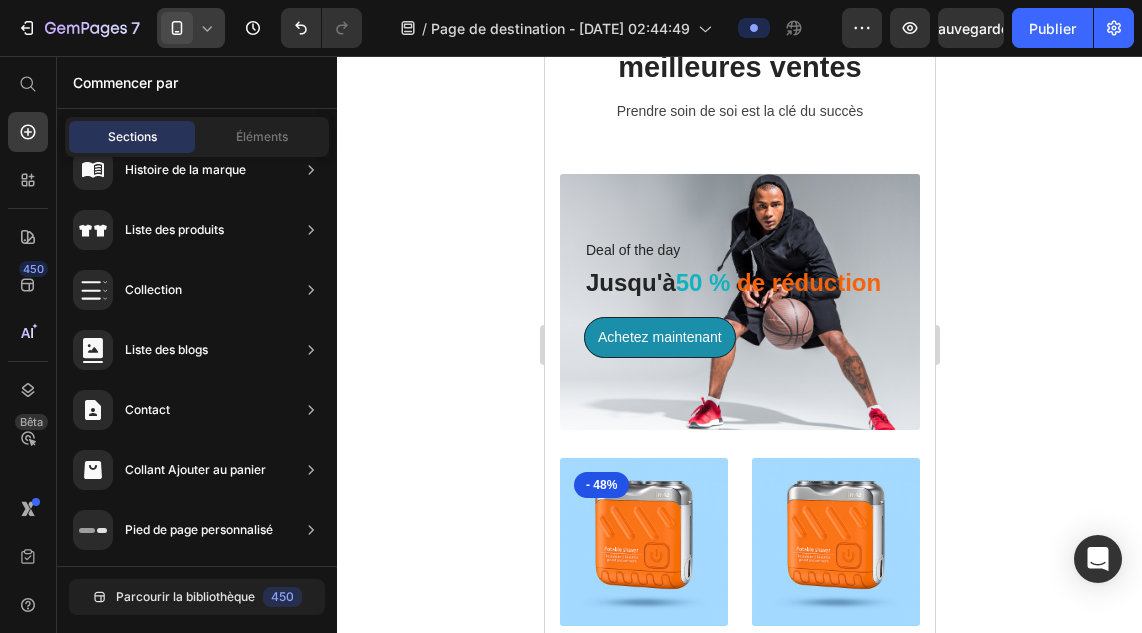 scroll, scrollTop: 2139, scrollLeft: 0, axis: vertical 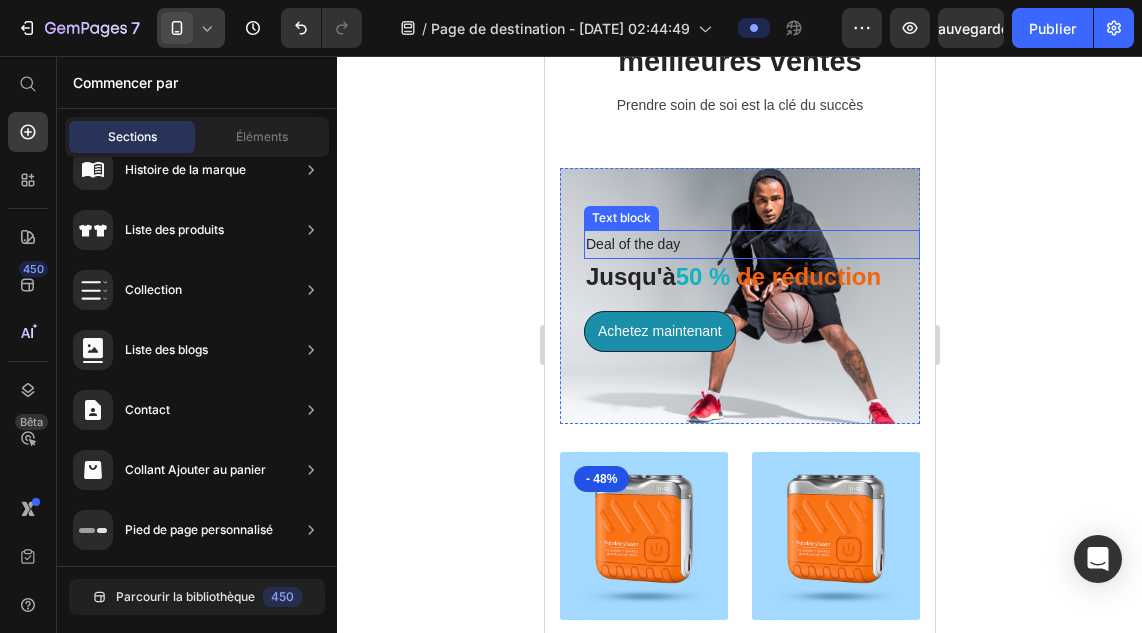 click on "Deal of the day" at bounding box center (751, 244) 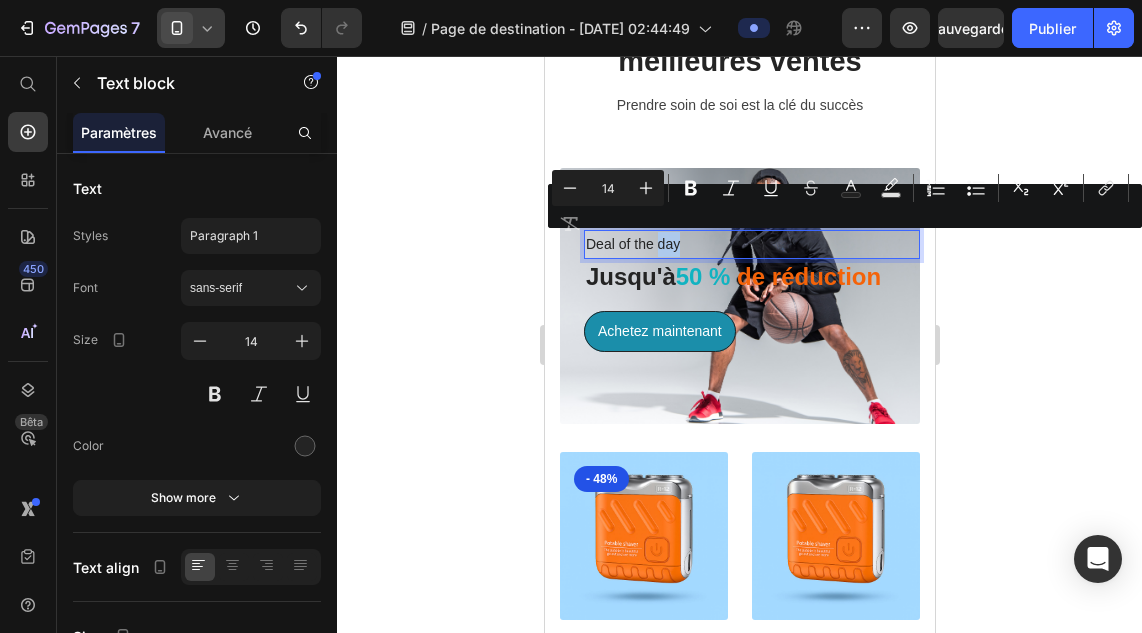 click on "Deal of the day" at bounding box center (751, 244) 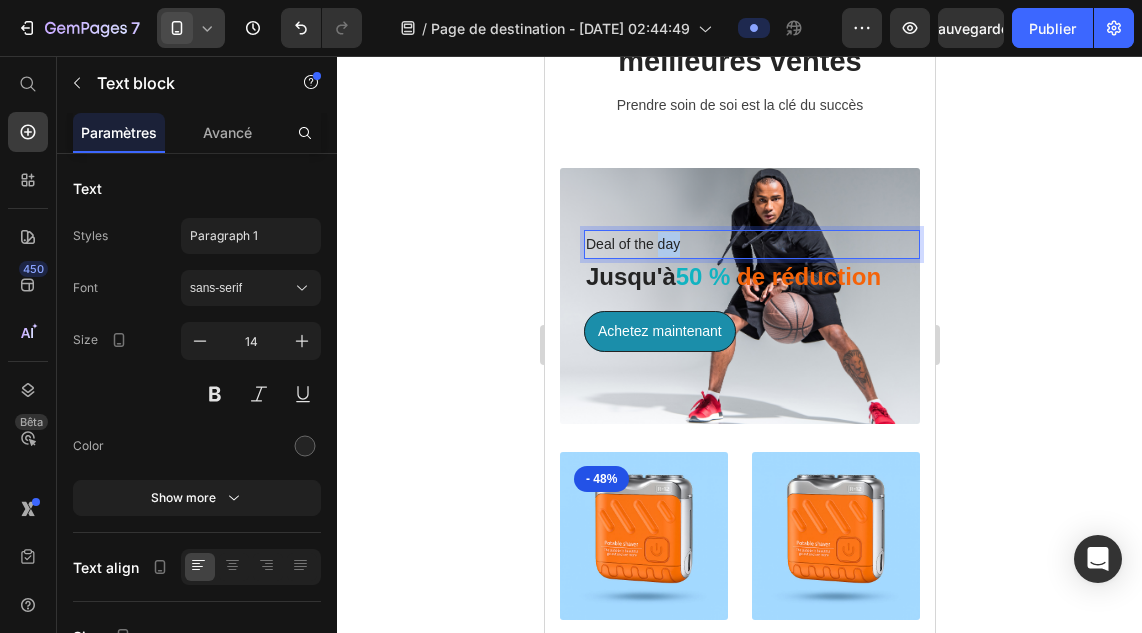 click on "Deal of the day" at bounding box center (751, 244) 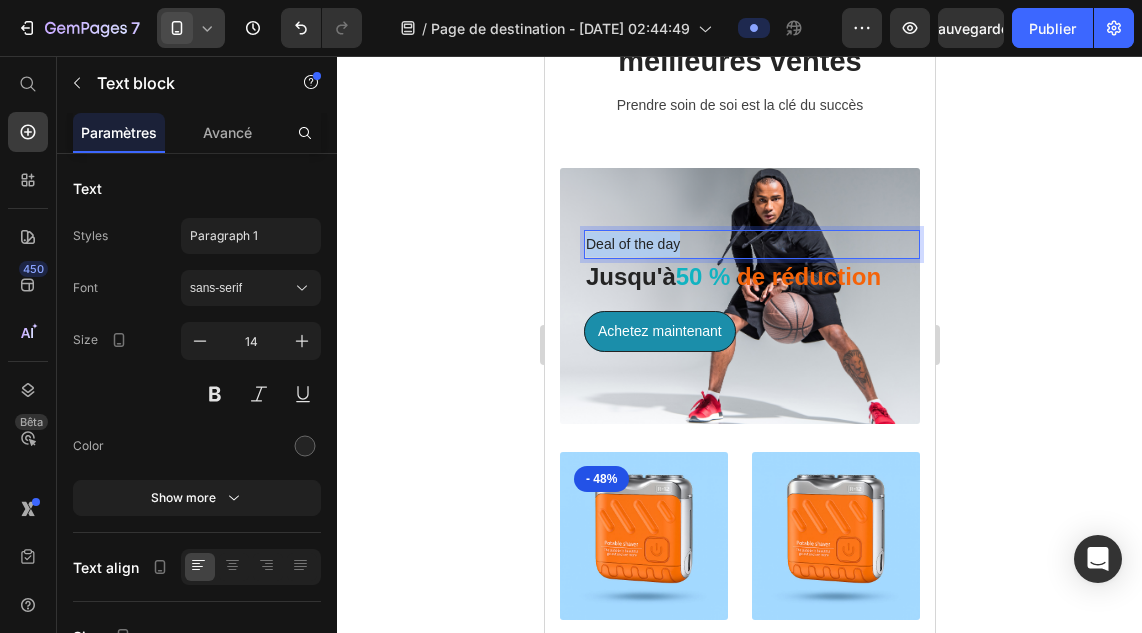 click on "Deal of the day" at bounding box center (751, 244) 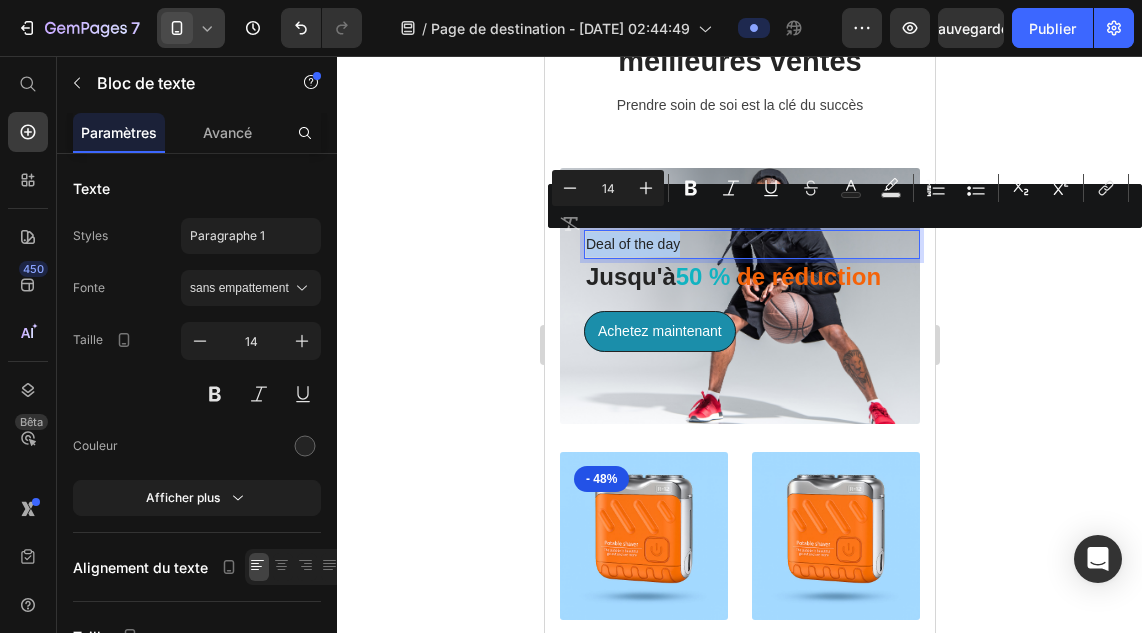 copy on "Deal of the day" 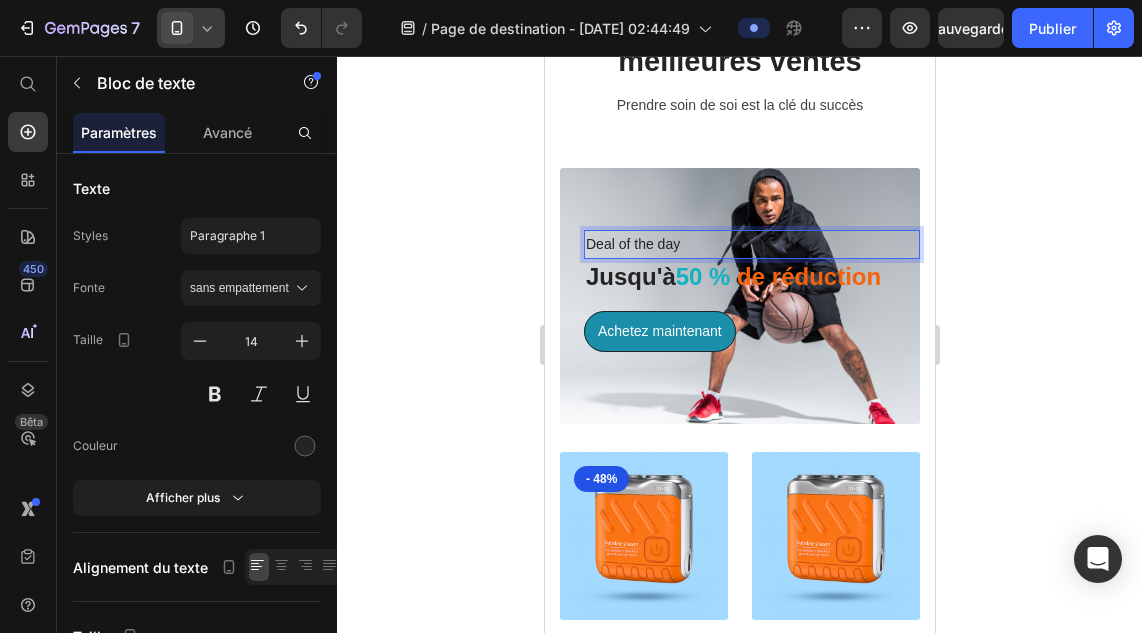 click on "Deal of the day" at bounding box center (751, 244) 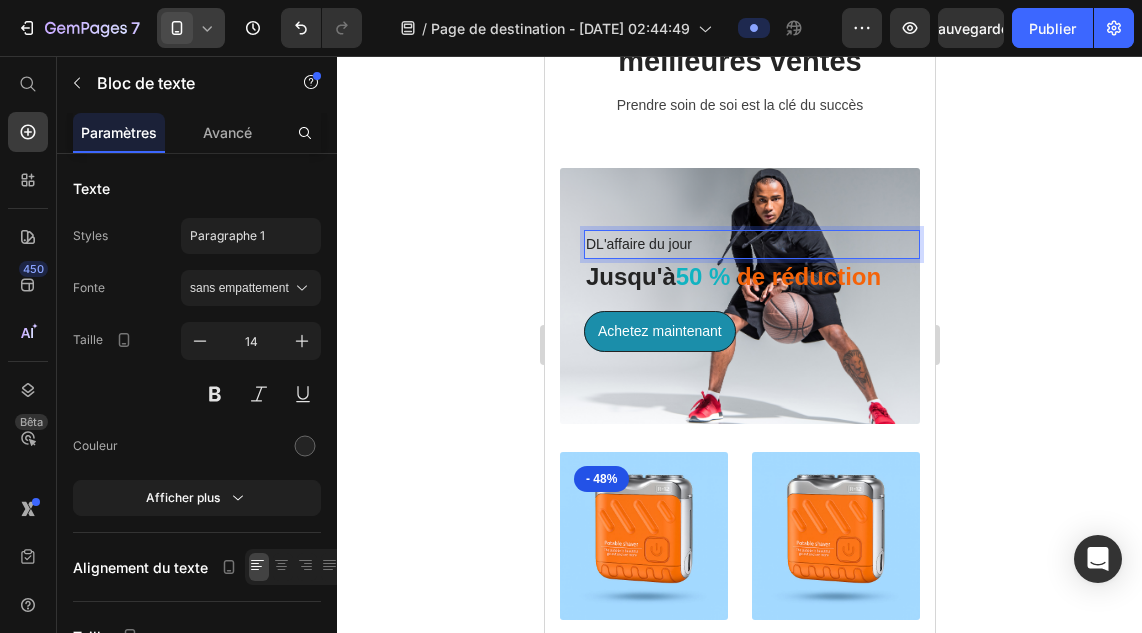 click on "DL'affaire du jour" at bounding box center [751, 244] 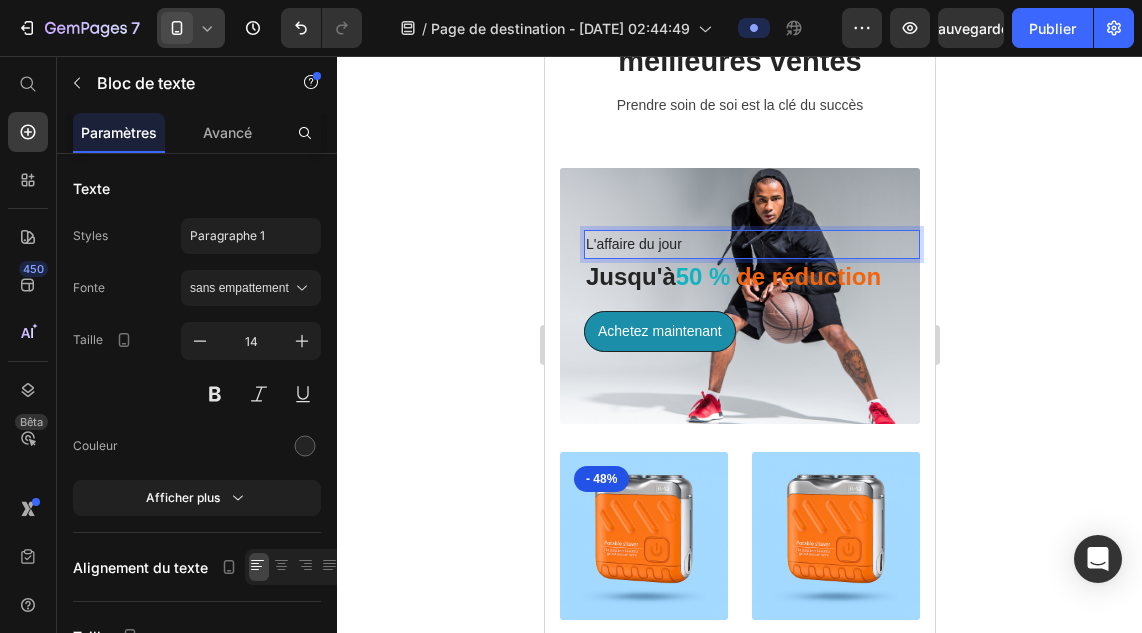 click 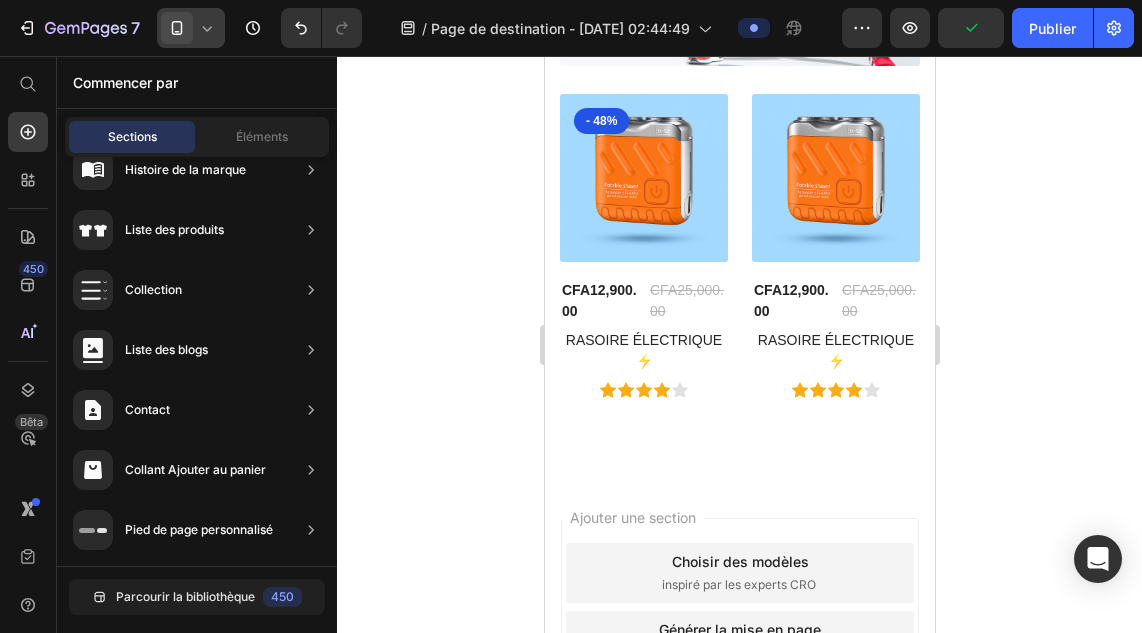 scroll, scrollTop: 2398, scrollLeft: 0, axis: vertical 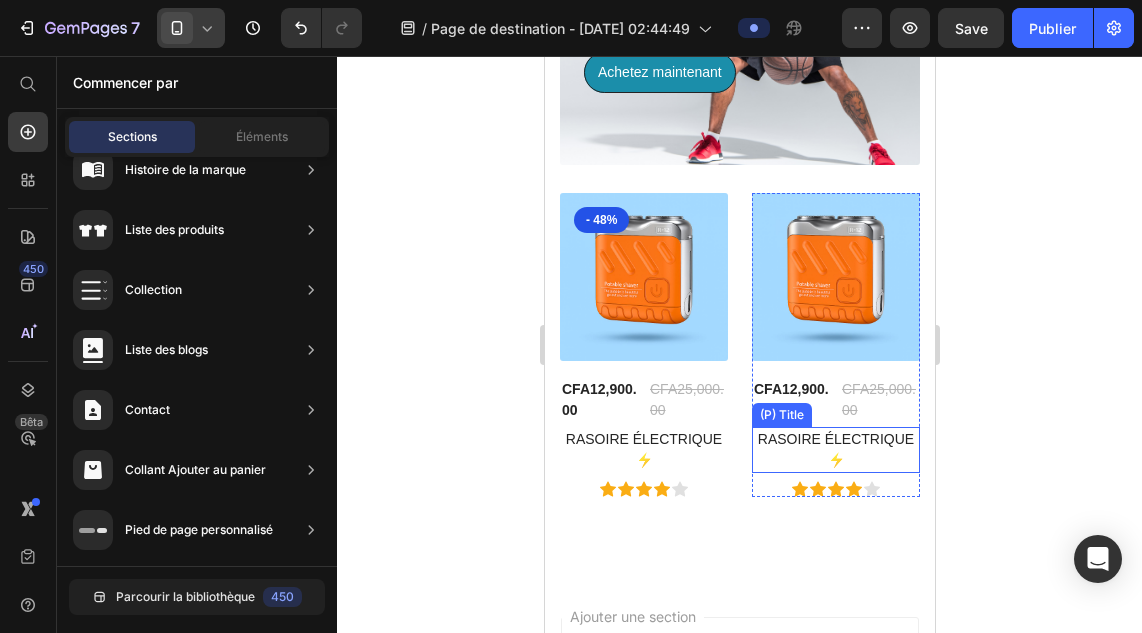 click on "RASOIRE ÉLECTRIQUE ⚡" at bounding box center [835, 450] 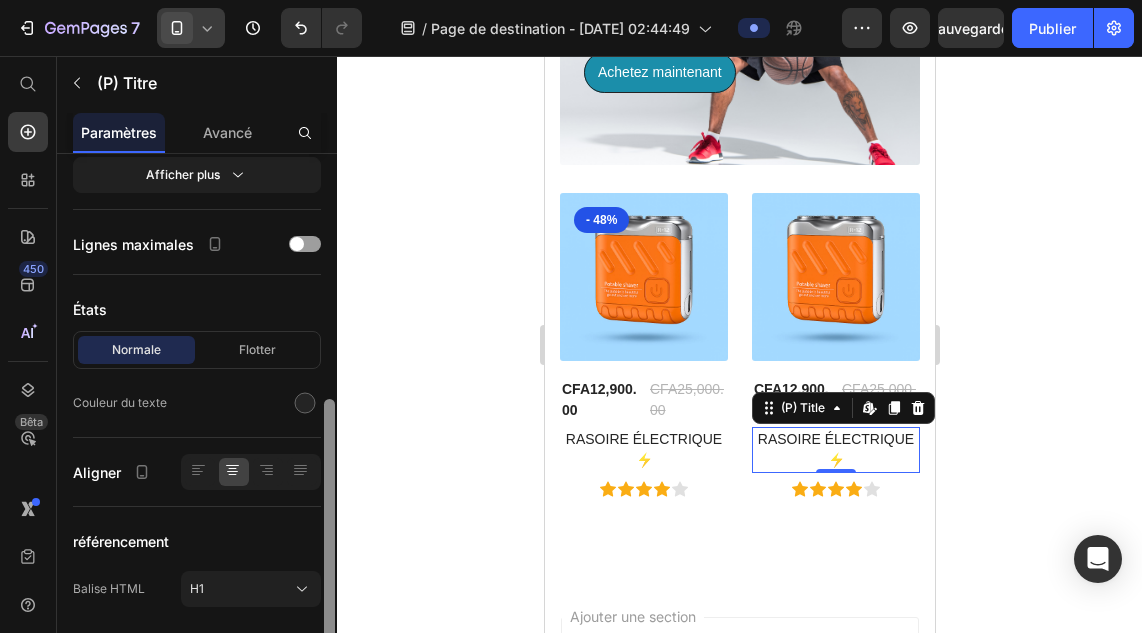 scroll, scrollTop: 507, scrollLeft: 0, axis: vertical 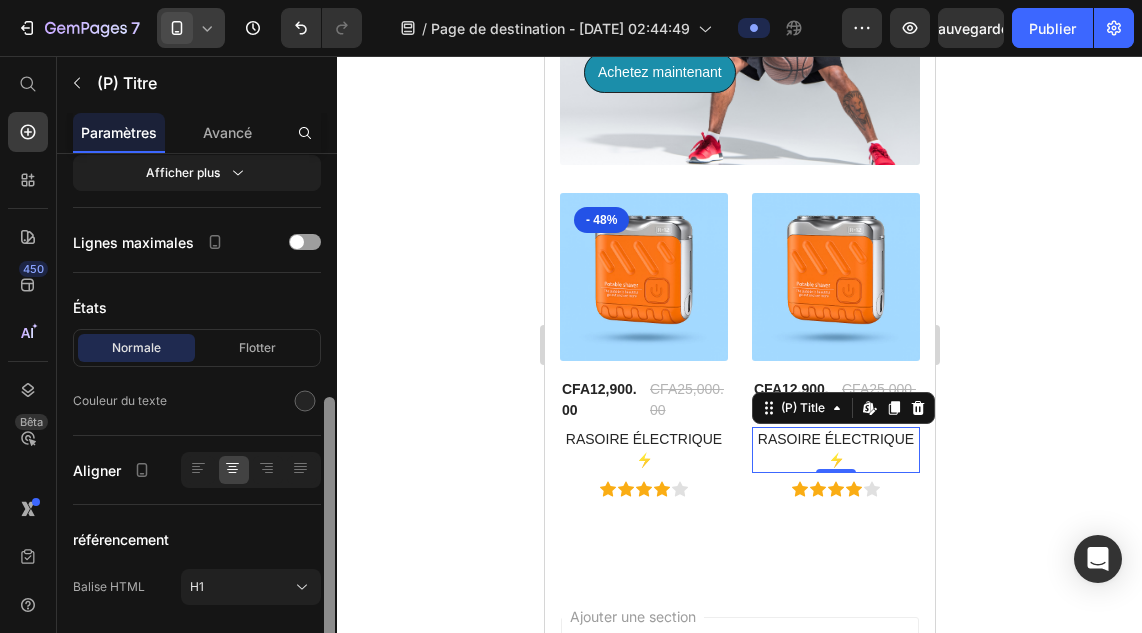 drag, startPoint x: 334, startPoint y: 328, endPoint x: 333, endPoint y: 566, distance: 238.0021 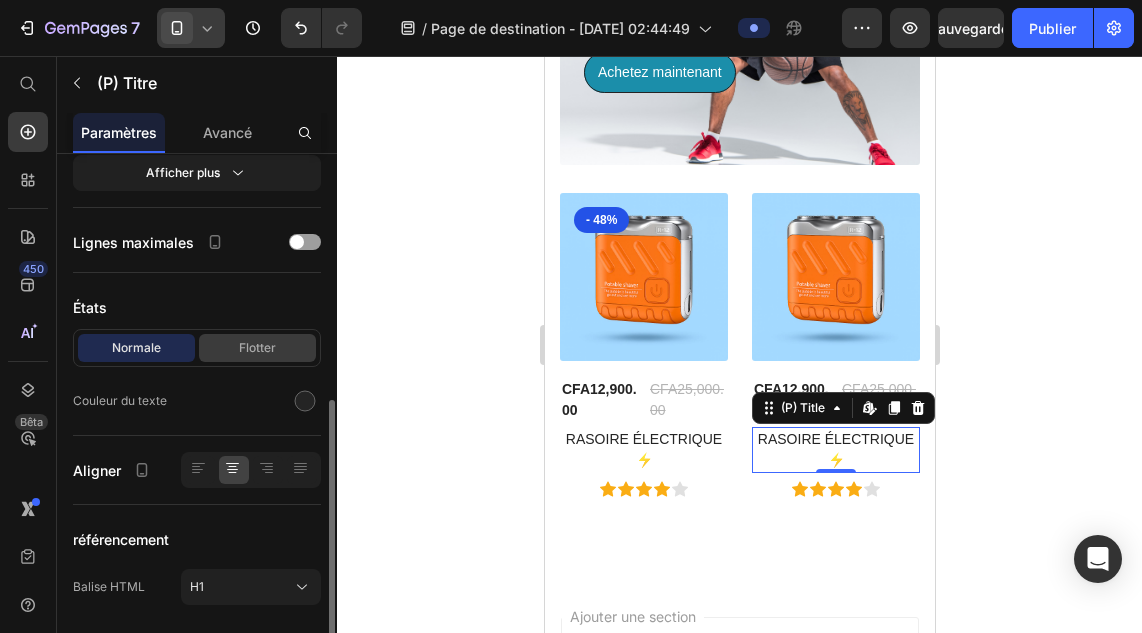 click on "Flotter" at bounding box center [257, 348] 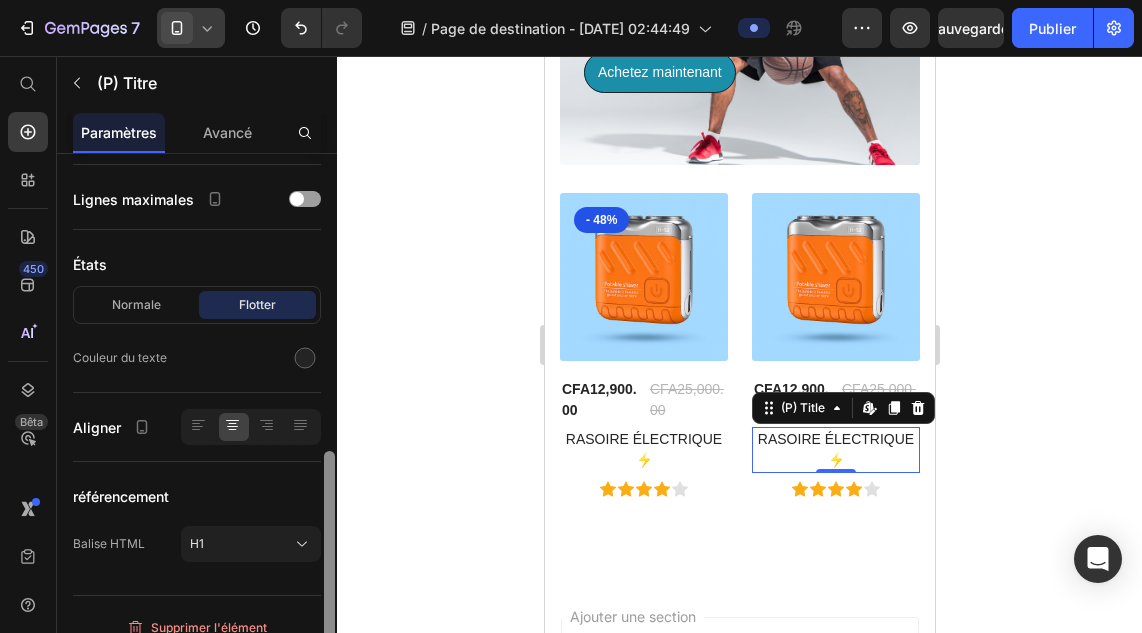 scroll, scrollTop: 570, scrollLeft: 0, axis: vertical 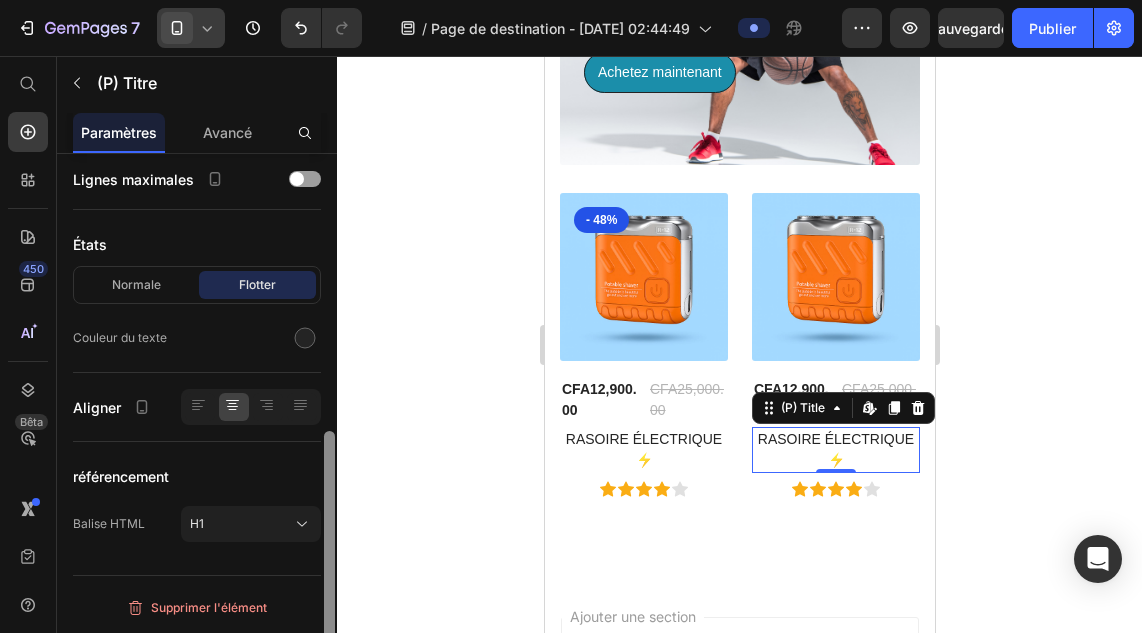drag, startPoint x: 334, startPoint y: 418, endPoint x: 333, endPoint y: 470, distance: 52.009613 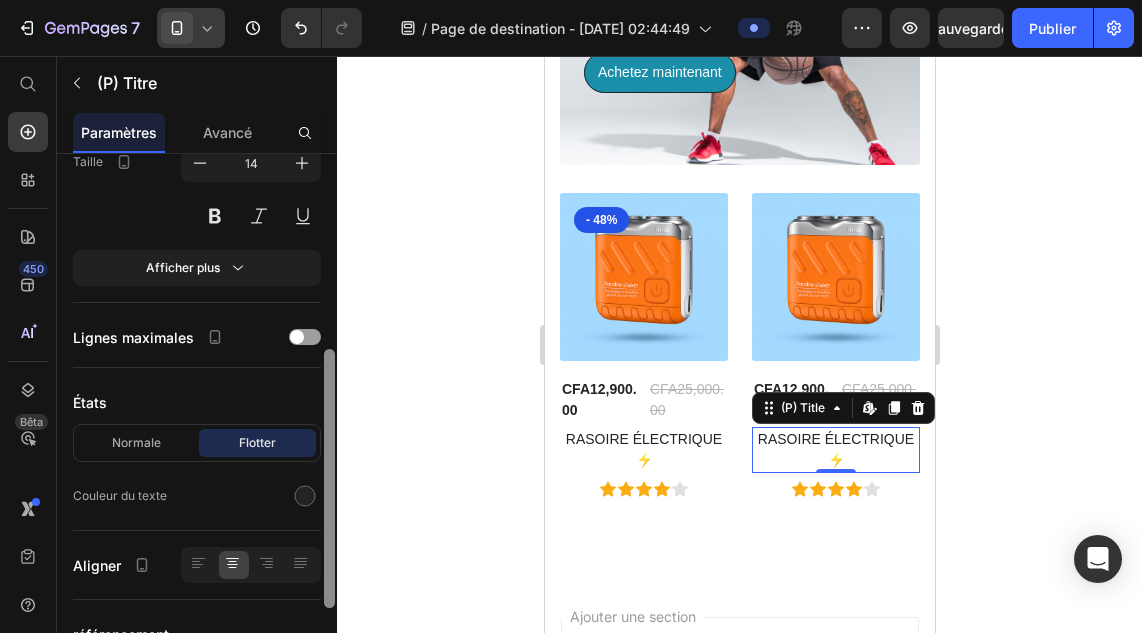 scroll, scrollTop: 409, scrollLeft: 0, axis: vertical 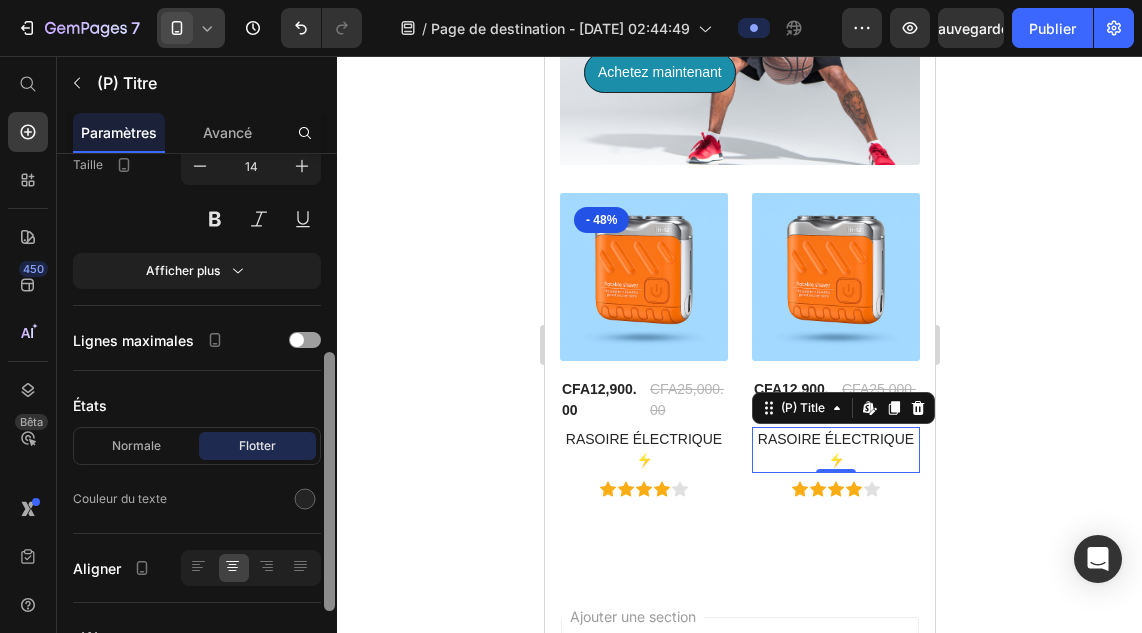 drag, startPoint x: 333, startPoint y: 470, endPoint x: 334, endPoint y: 392, distance: 78.00641 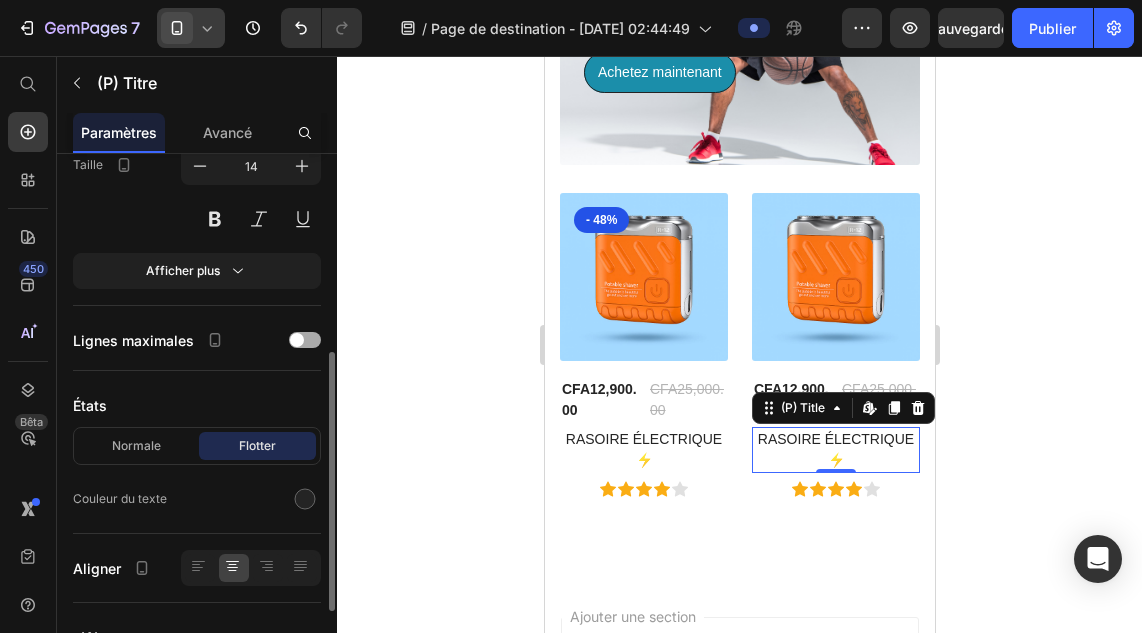 click at bounding box center [305, 340] 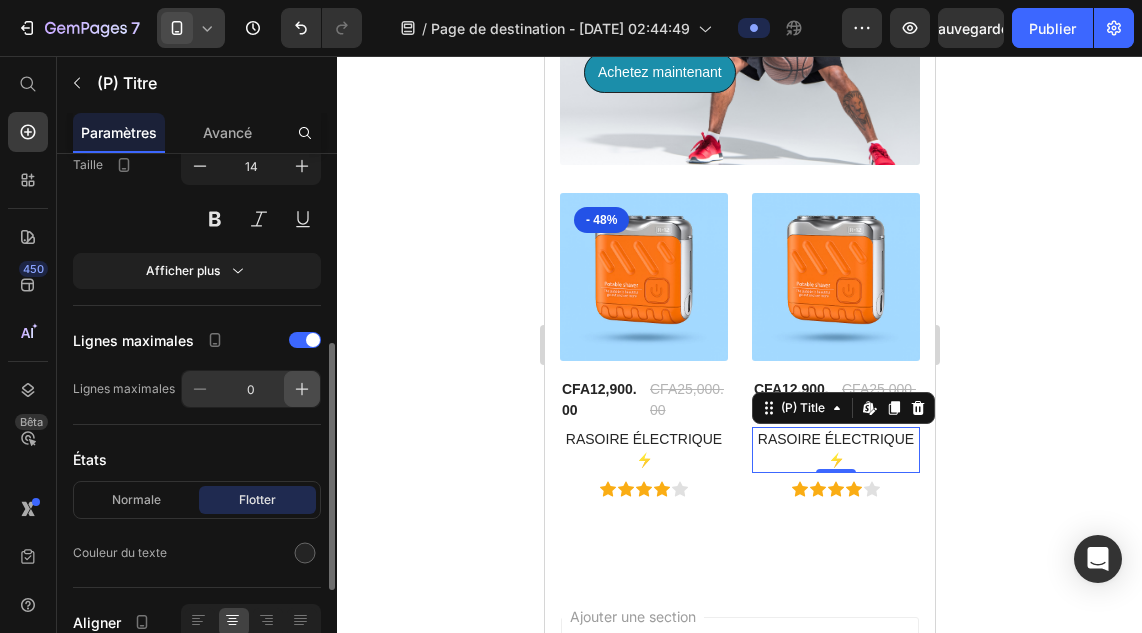 click 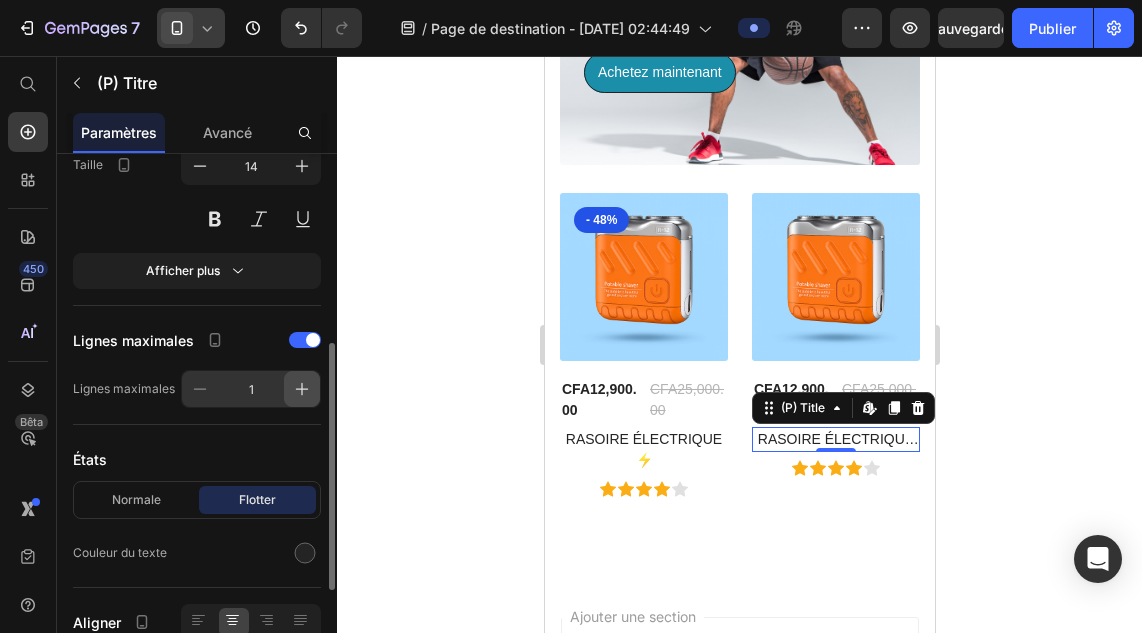 click 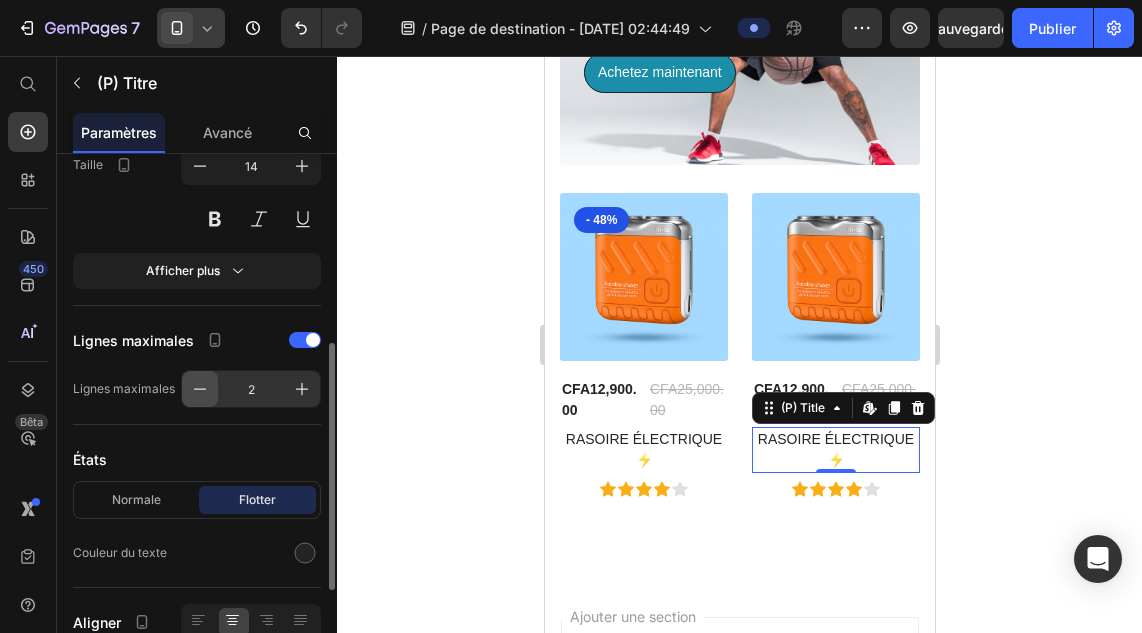click 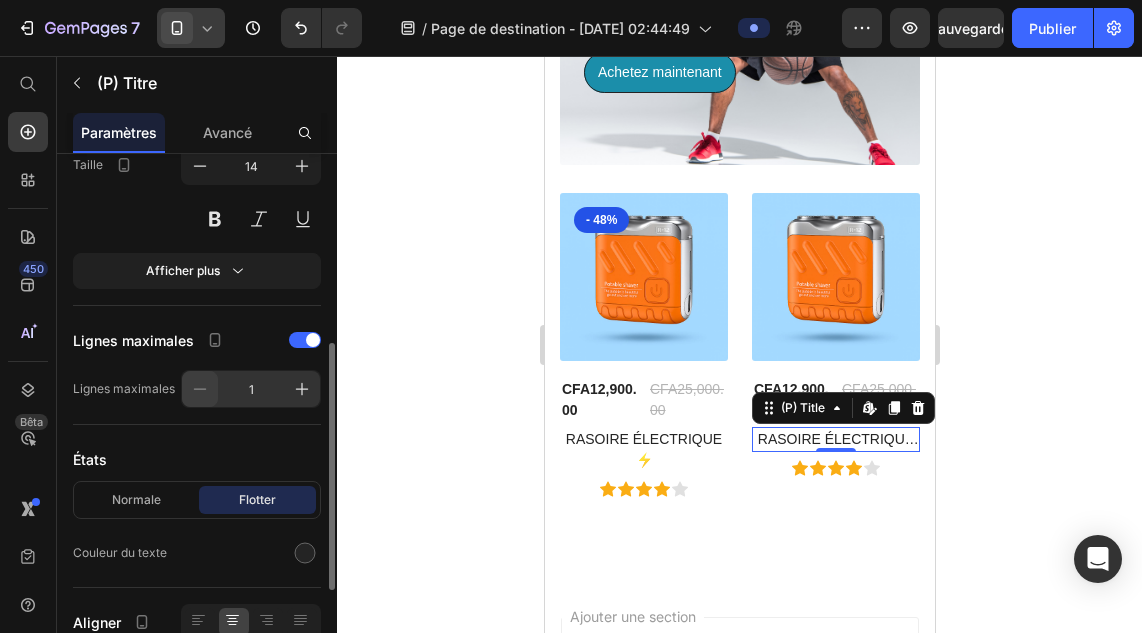 click 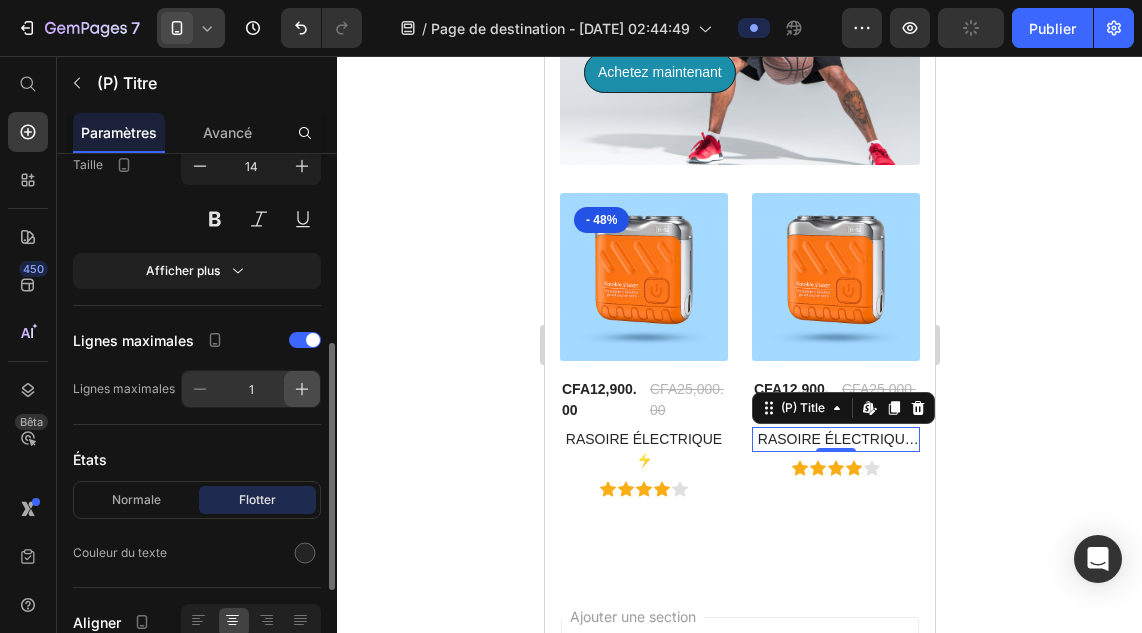 click 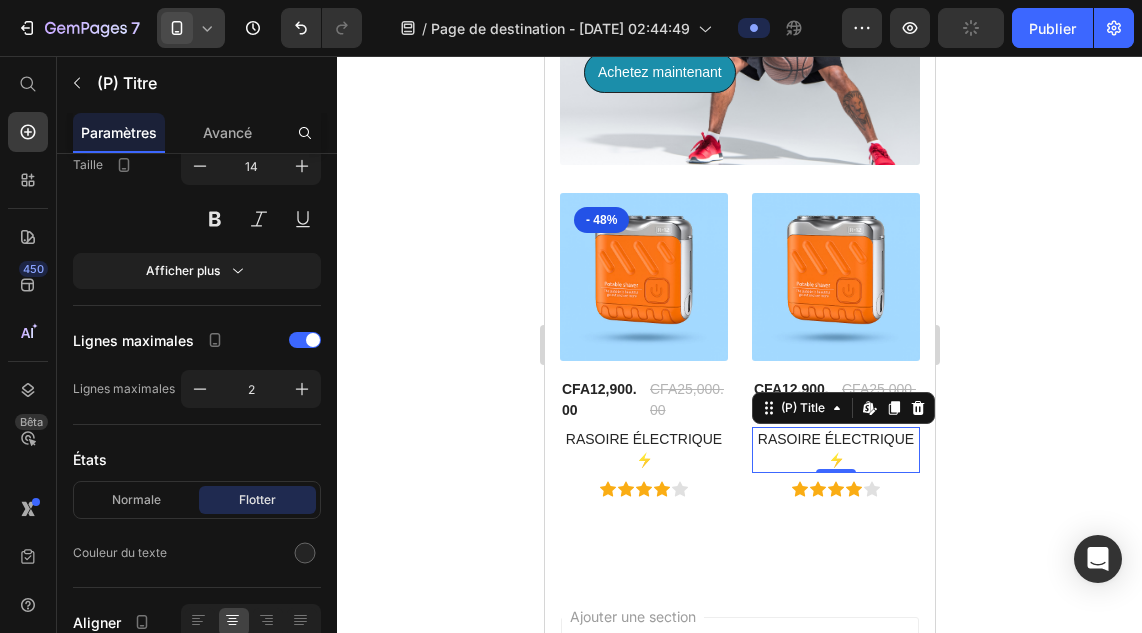 click 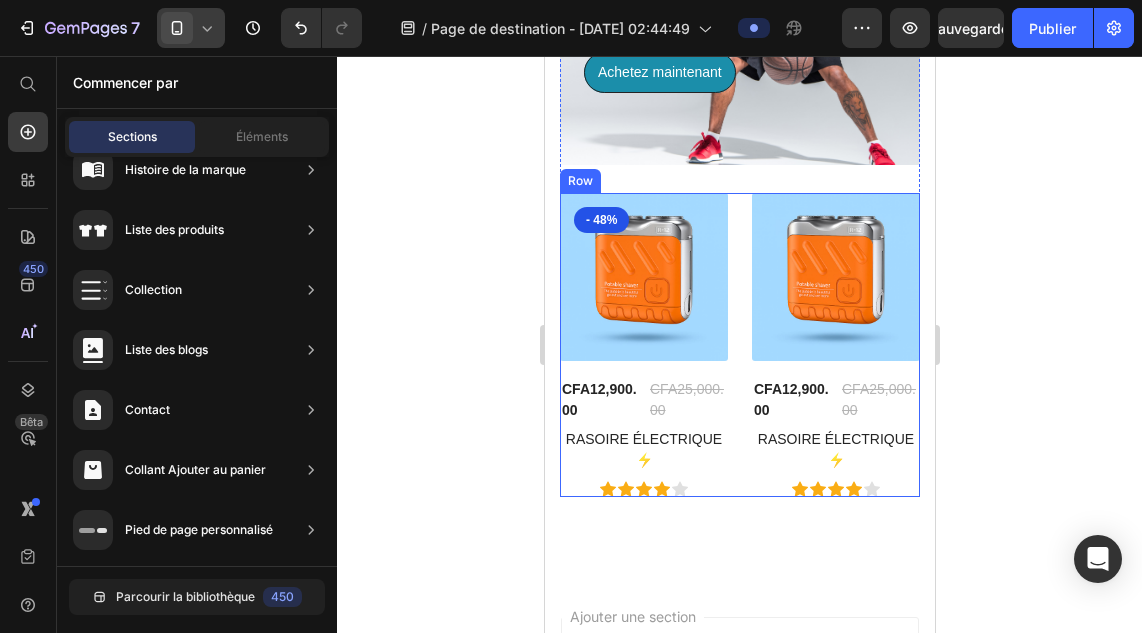 click on "(P) Images & Gallery - 48% Product Badge CFA12,900.00 (P) Price CFA25,000.00 (P) Price Row RASOIRE ÉLECTRIQUE ⚡ (P) Title
Icon
Icon
Icon
Icon
Icon Icon List Hoz Product (P) Images & Gallery CFA12,900.00 (P) Price CFA25,000.00 (P) Price Row RASOIRE ÉLECTRIQUE ⚡ (P) Title
Icon
Icon
Icon
Icon
Icon Icon List Hoz Product Row" at bounding box center [739, 345] 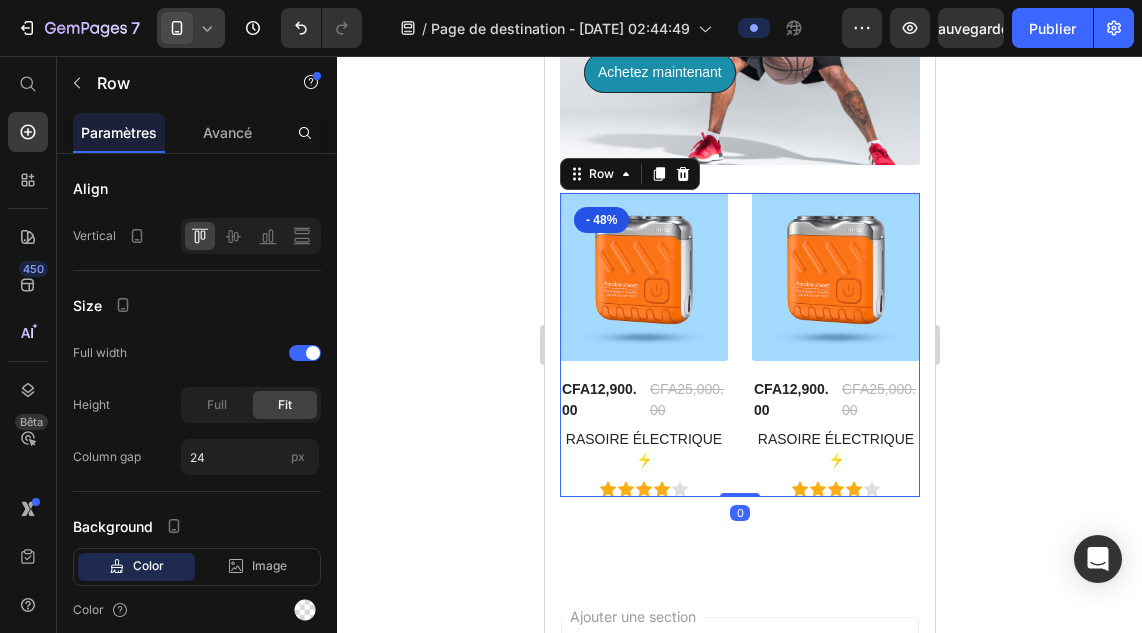 scroll, scrollTop: 0, scrollLeft: 0, axis: both 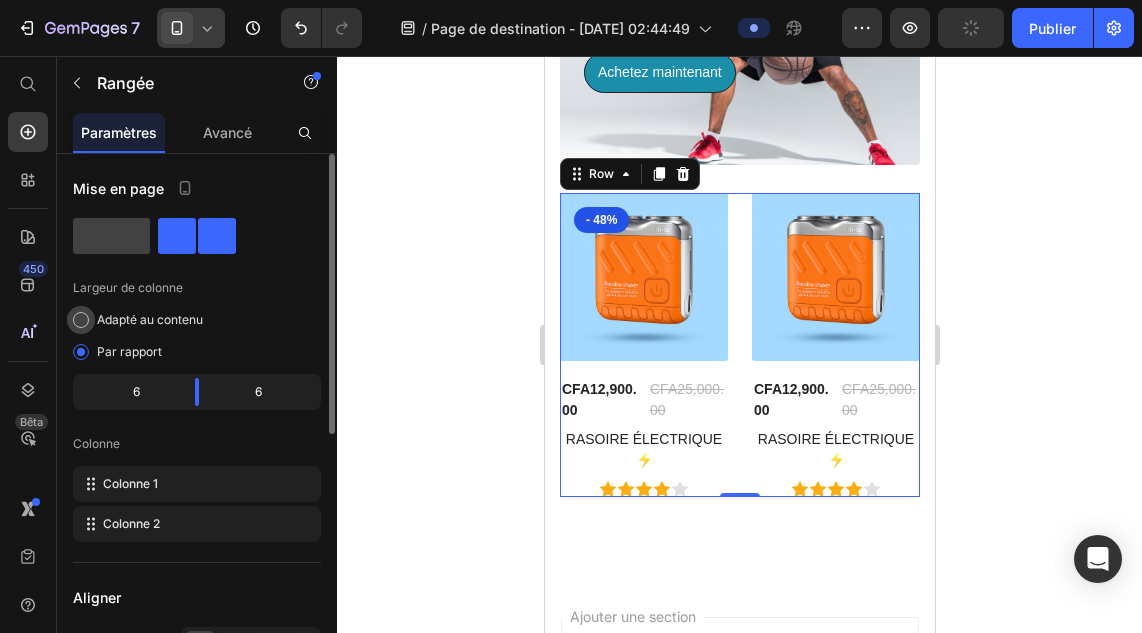 click at bounding box center (81, 320) 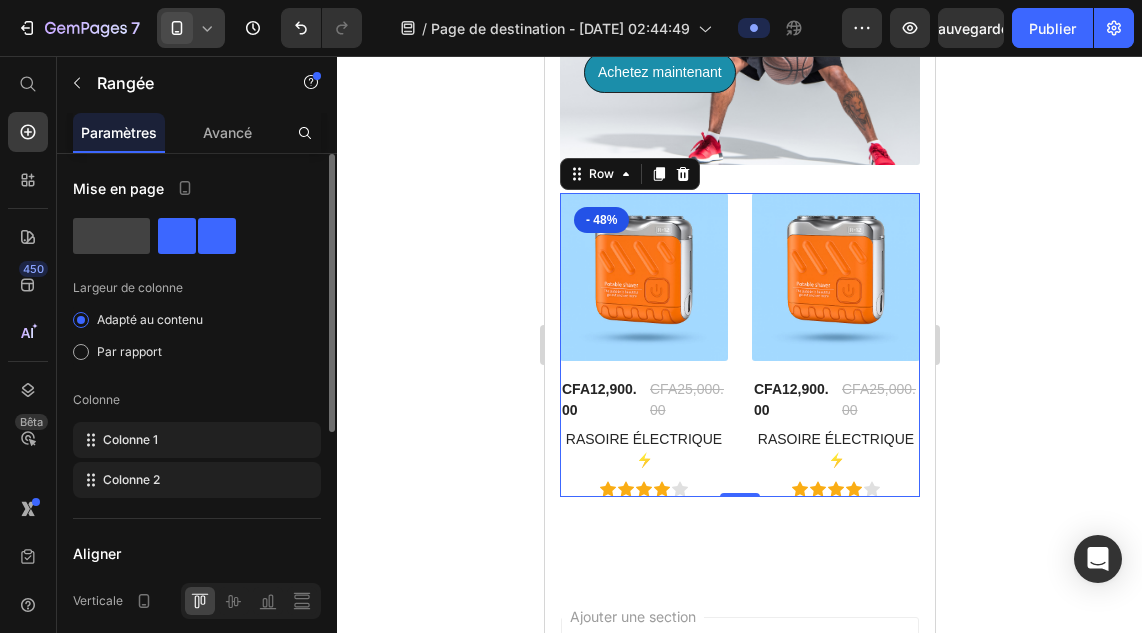 click 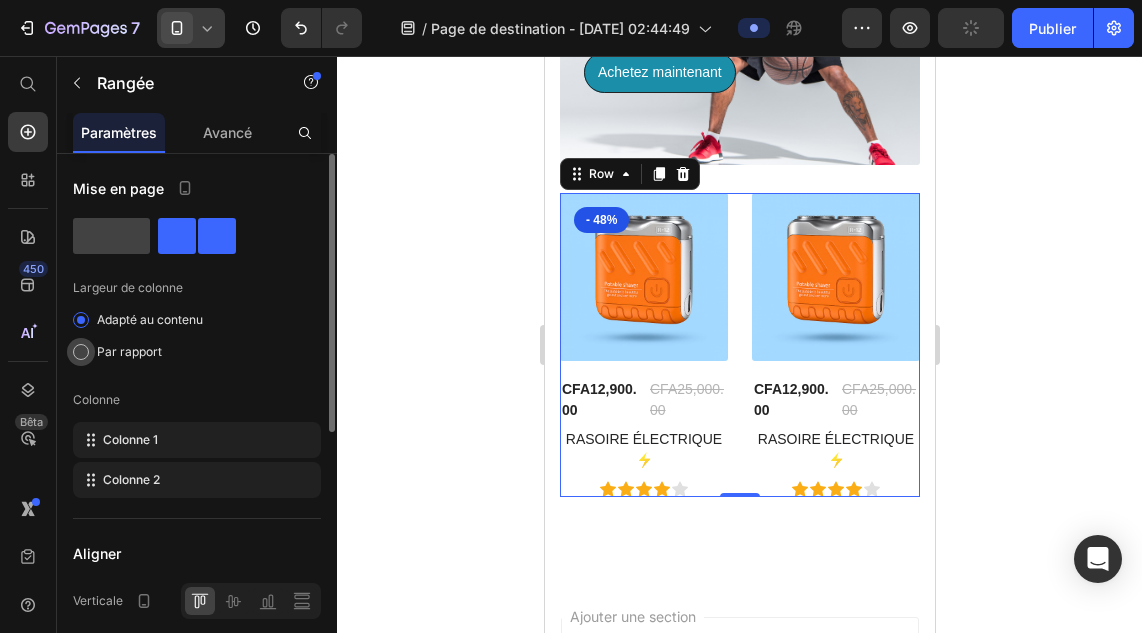 click at bounding box center (81, 352) 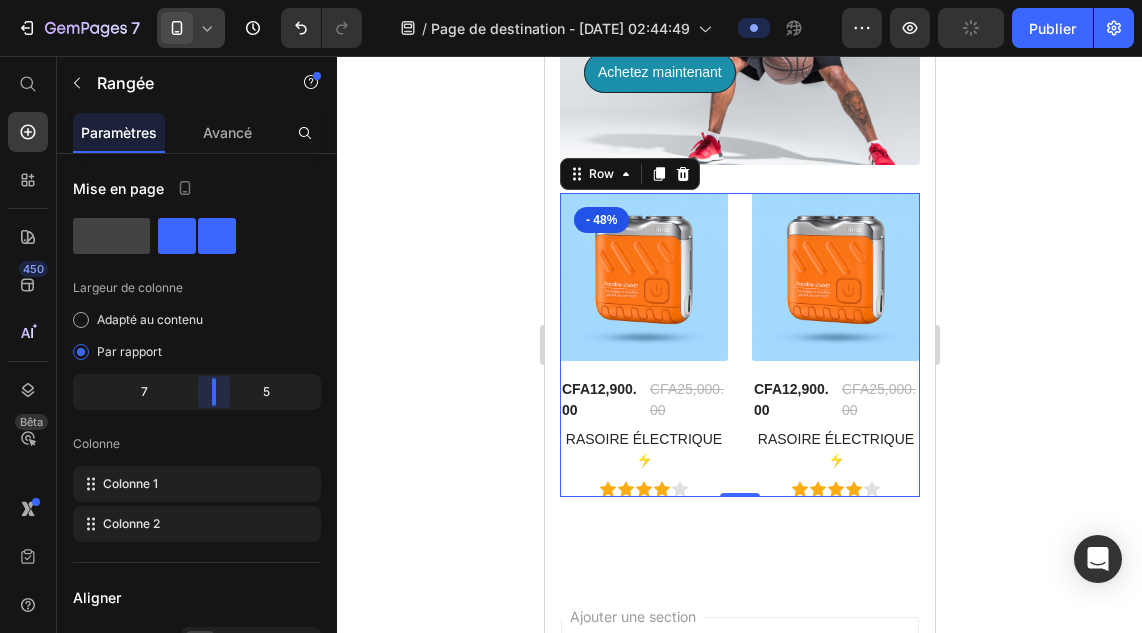 drag, startPoint x: 199, startPoint y: 399, endPoint x: 216, endPoint y: 399, distance: 17 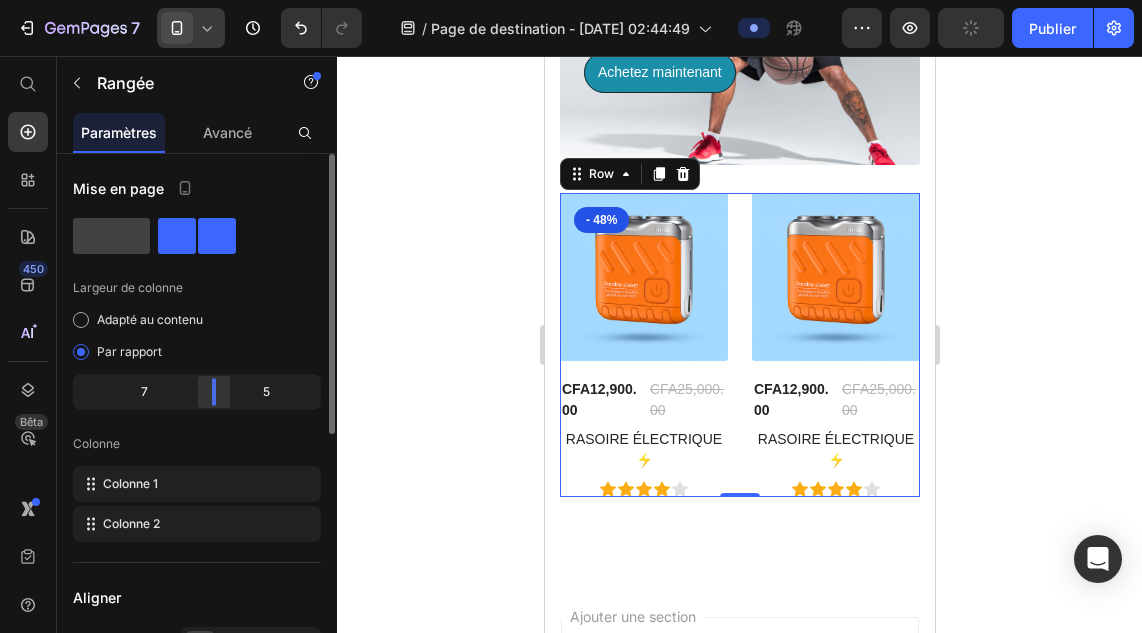 click on "7 / Page de destination - [DATE] 02:44:49 Aperçu Publier 450 Bêta Commencer par Sections Éléments Section Héros Détails du produit Marques Badges de confiance Garantie Répartition du produit Comment utiliser Témoignages Comparer Paquet FAQ Preuve sociale Histoire de la marque Liste des produits Collection Liste des blogs Contact Collant Ajouter au panier Pied de page personnalisé Parcourir la bibliothèque 450 Mise en page
[GEOGRAPHIC_DATA]
[GEOGRAPHIC_DATA]
[GEOGRAPHIC_DATA]
Rangée Texte
Titre
Bloc de texte [PERSON_NAME]
[GEOGRAPHIC_DATA]
[GEOGRAPHIC_DATA]
Collant Retour en haut" at bounding box center [571, 0] 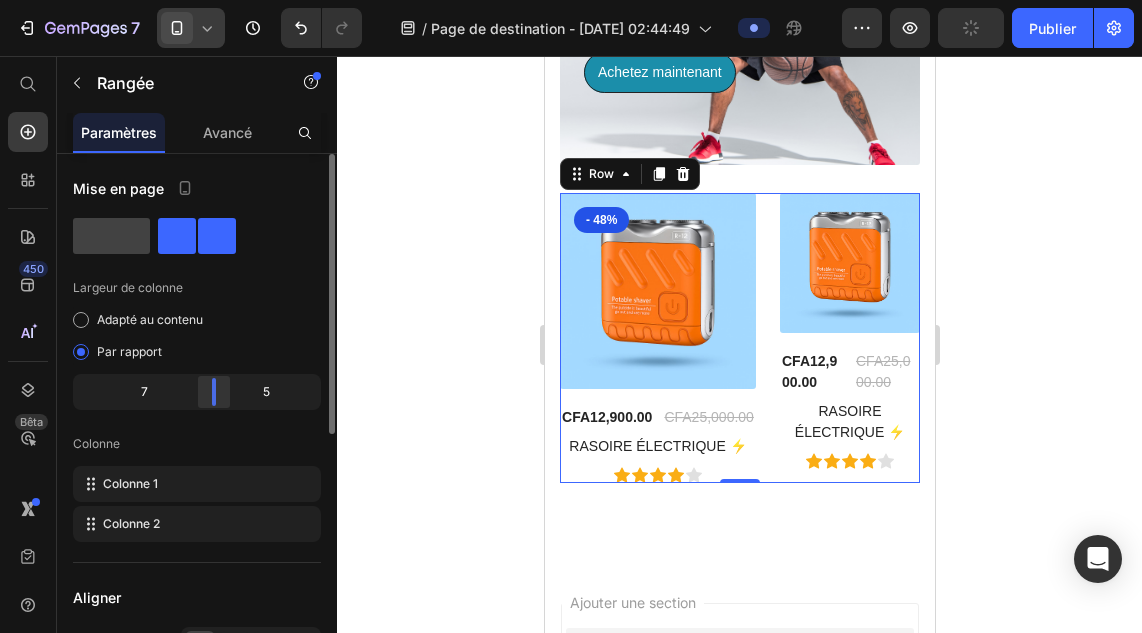 click on "7 / Page de destination - [DATE] 02:44:49 Aperçu Publier 450 Bêta Commencer par Sections Éléments Section Héros Détails du produit Marques Badges de confiance Garantie Répartition du produit Comment utiliser Témoignages Comparer Paquet FAQ Preuve sociale Histoire de la marque Liste des produits Collection Liste des blogs Contact Collant Ajouter au panier Pied de page personnalisé Parcourir la bibliothèque 450 Mise en page
[GEOGRAPHIC_DATA]
[GEOGRAPHIC_DATA]
[GEOGRAPHIC_DATA]
Rangée Texte
Titre
Bloc de texte [PERSON_NAME]
[GEOGRAPHIC_DATA]
[GEOGRAPHIC_DATA]
Collant Retour en haut" at bounding box center [571, 0] 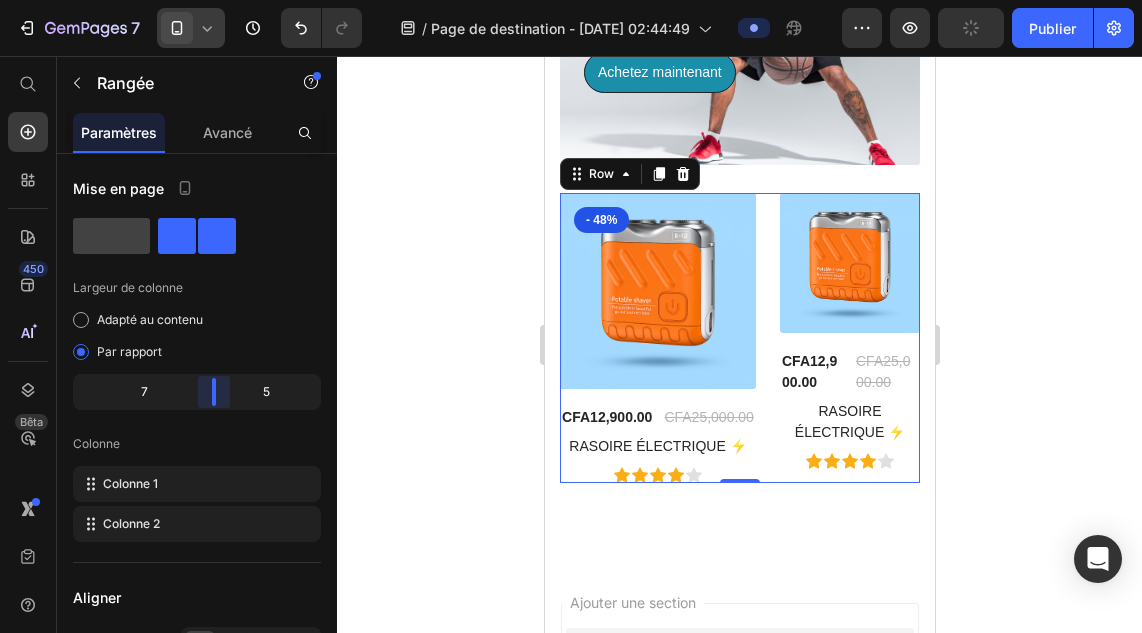 drag, startPoint x: 215, startPoint y: 392, endPoint x: 227, endPoint y: 392, distance: 12 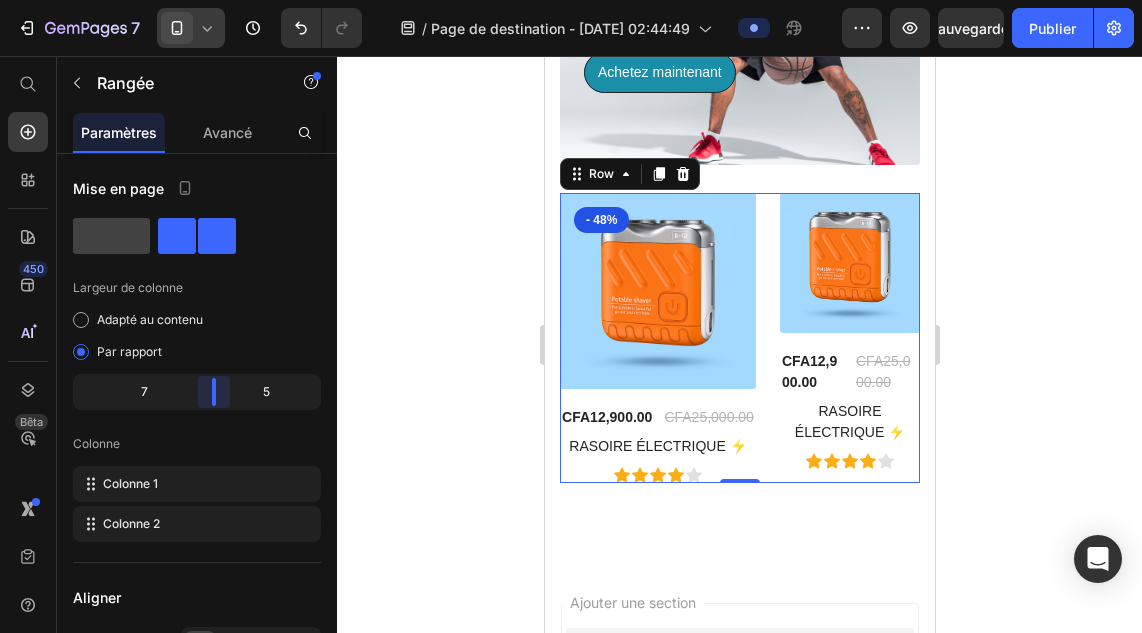 drag, startPoint x: 214, startPoint y: 391, endPoint x: 228, endPoint y: 391, distance: 14 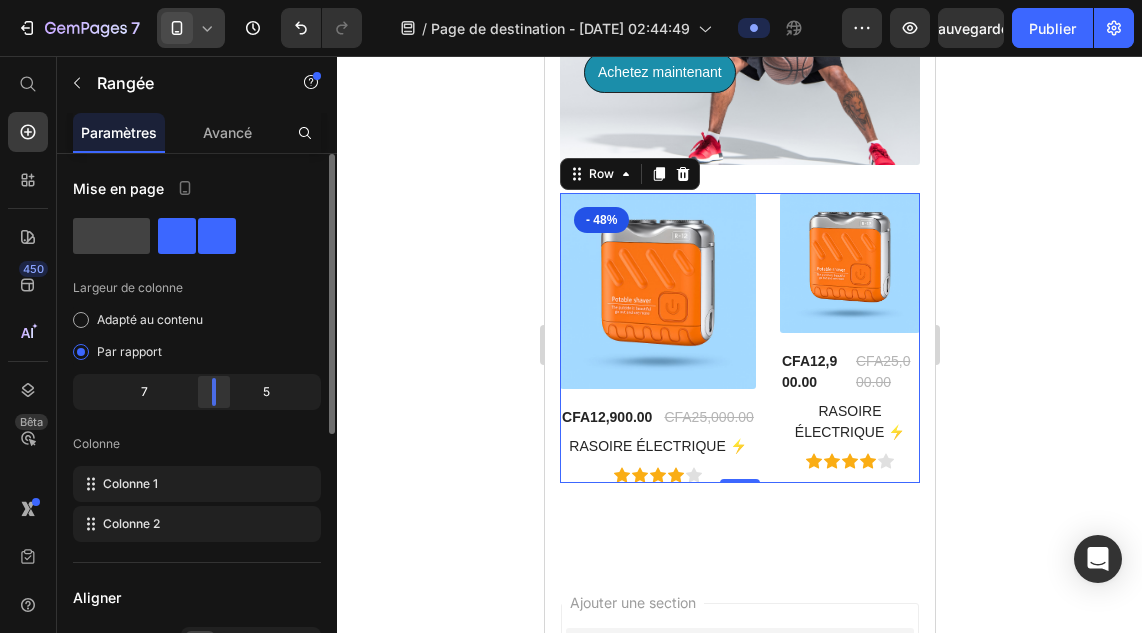 click on "7 / Page de destination - [DATE] 02:44:49 Aperçu Sauvegarder Publier 450 Bêta Commencer par Sections Éléments Section Héros Détails du produit Marques Badges de confiance Garantie Répartition du produit Comment utiliser Témoignages Comparer Paquet FAQ Preuve sociale Histoire de la marque Liste des produits Collection Liste des blogs Contact Collant Ajouter au panier Pied de page personnalisé Parcourir la bibliothèque 450 Mise en page
[GEOGRAPHIC_DATA]
[GEOGRAPHIC_DATA]
[GEOGRAPHIC_DATA]
Rangée Texte
Titre
Bloc de texte [PERSON_NAME]
[GEOGRAPHIC_DATA]
[GEOGRAPHIC_DATA]
Médias Image" at bounding box center [571, 0] 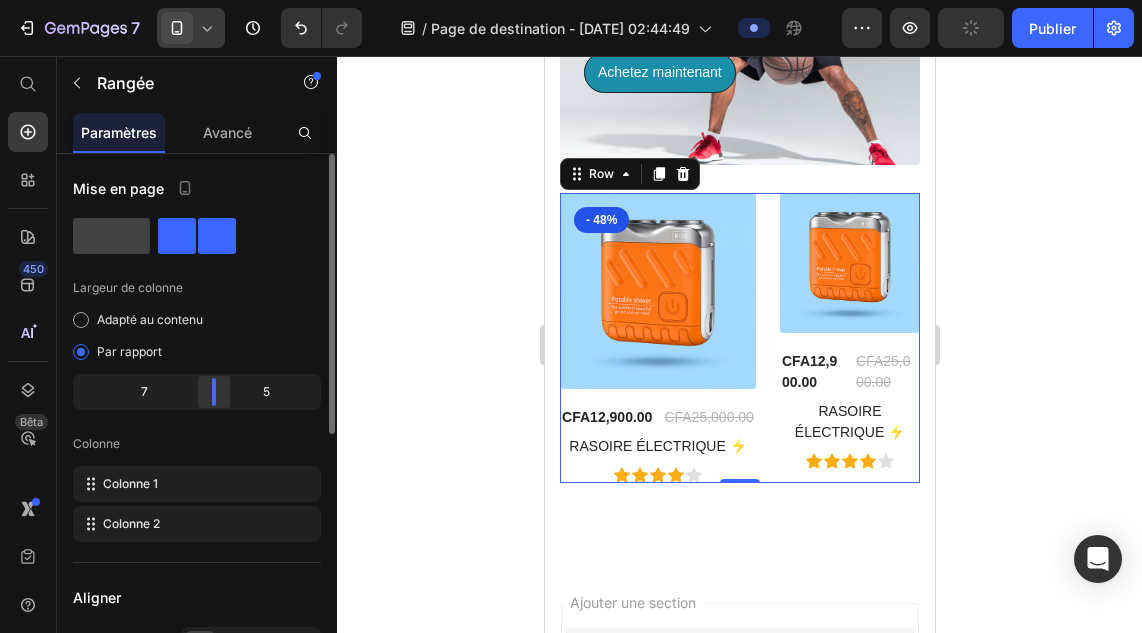 click on "7 / Page de destination - [DATE] 02:44:49 Aperçu Publier 450 Bêta Commencer par Sections Éléments Section Héros Détails du produit Marques Badges de confiance Garantie Répartition du produit Comment utiliser Témoignages Comparer Paquet FAQ Preuve sociale Histoire de la marque Liste des produits Collection Liste des blogs Contact Collant Ajouter au panier Pied de page personnalisé Parcourir la bibliothèque 450 Mise en page
[GEOGRAPHIC_DATA]
[GEOGRAPHIC_DATA]
[GEOGRAPHIC_DATA]
Rangée Texte
Titre
Bloc de texte [PERSON_NAME]
[GEOGRAPHIC_DATA]
[GEOGRAPHIC_DATA]
Collant Retour en haut" at bounding box center [571, 0] 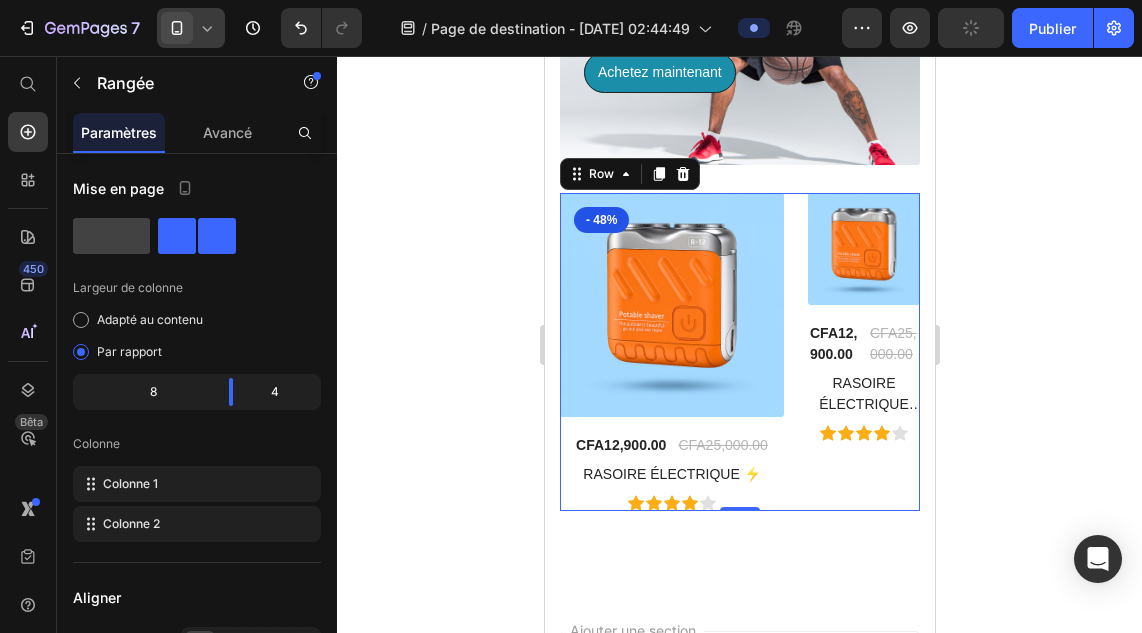 click 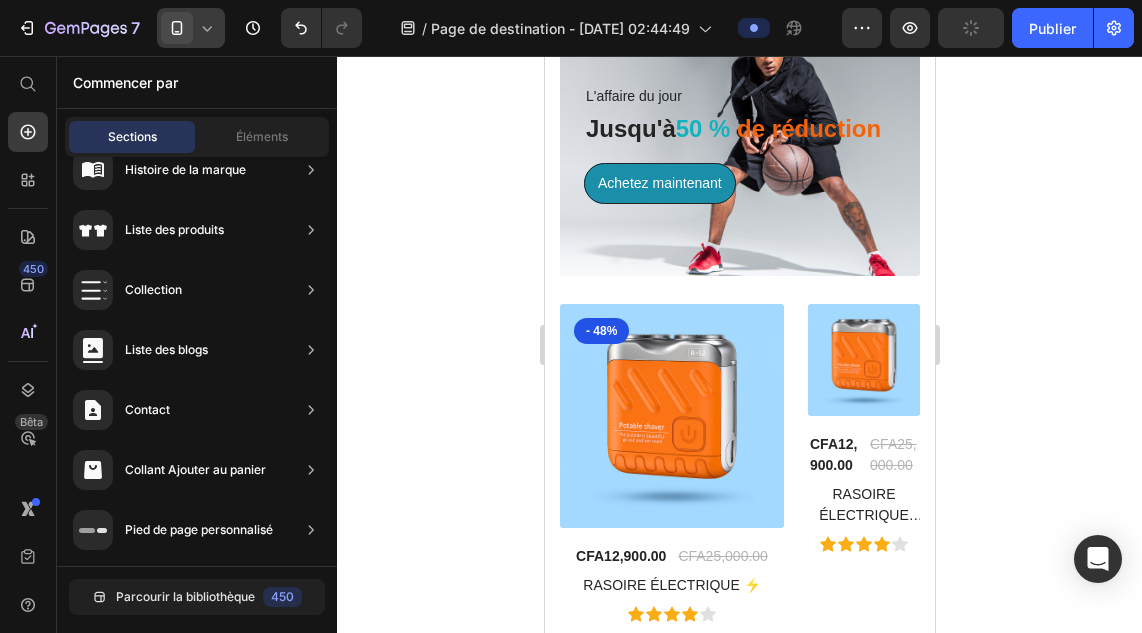 scroll, scrollTop: 2293, scrollLeft: 0, axis: vertical 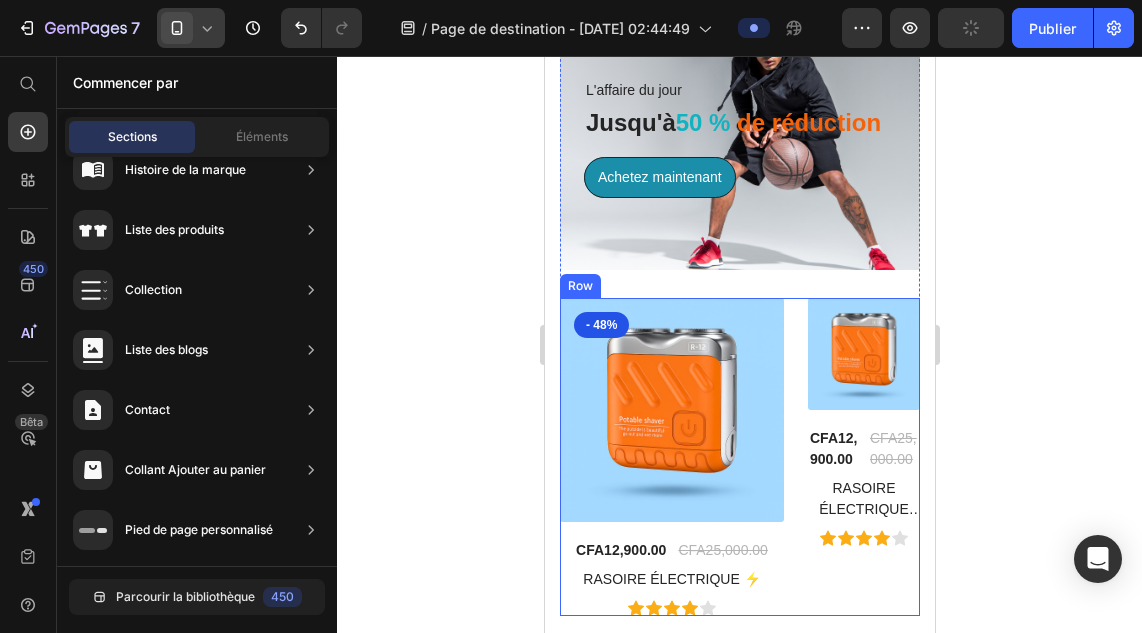 click on "(P) Images & Gallery - 48% Product Badge CFA12,900.00 (P) Price CFA25,000.00 (P) Price Row RASOIRE ÉLECTRIQUE ⚡ (P) Title
Icon
Icon
Icon
Icon
Icon Icon List Hoz Product (P) Images & Gallery CFA12,900.00 (P) Price CFA25,000.00 (P) Price Row RASOIRE ÉLECTRIQUE ⚡ (P) Title
Icon
Icon
Icon
Icon
Icon Icon List Hoz Product Row" at bounding box center [739, 457] 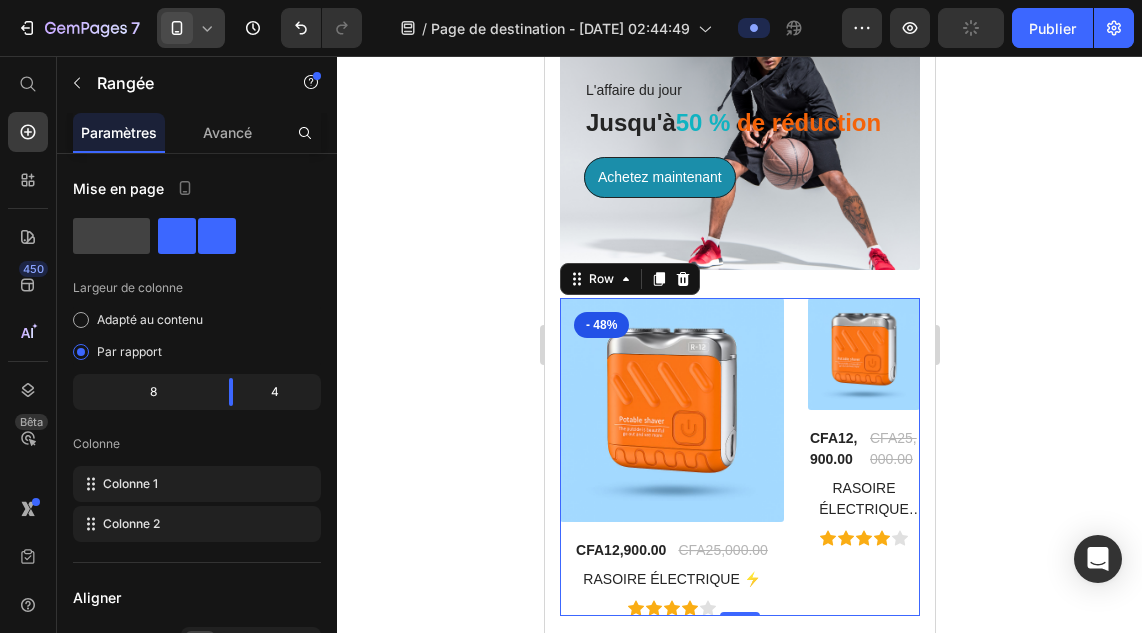 scroll, scrollTop: 489, scrollLeft: 0, axis: vertical 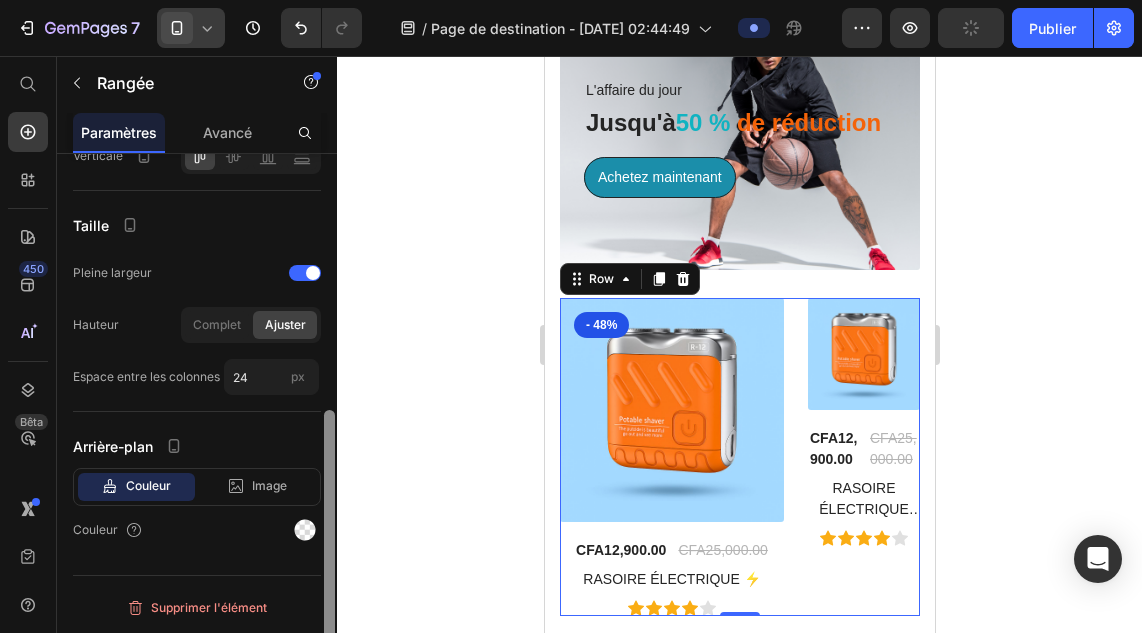 drag, startPoint x: 336, startPoint y: 378, endPoint x: 326, endPoint y: 474, distance: 96.519424 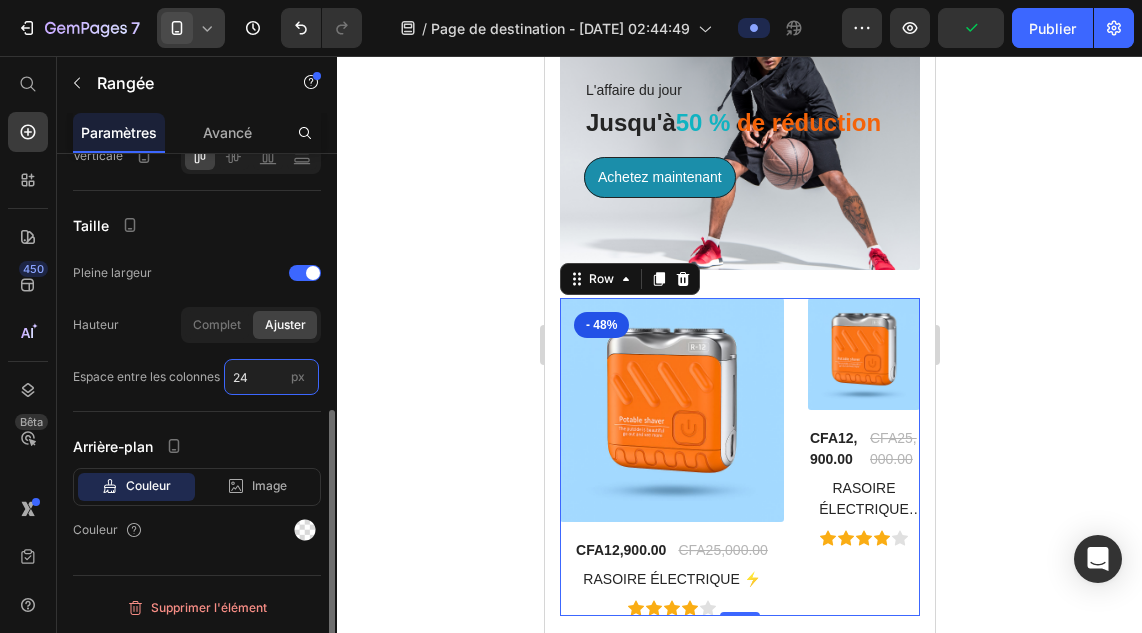 click on "24" at bounding box center (271, 377) 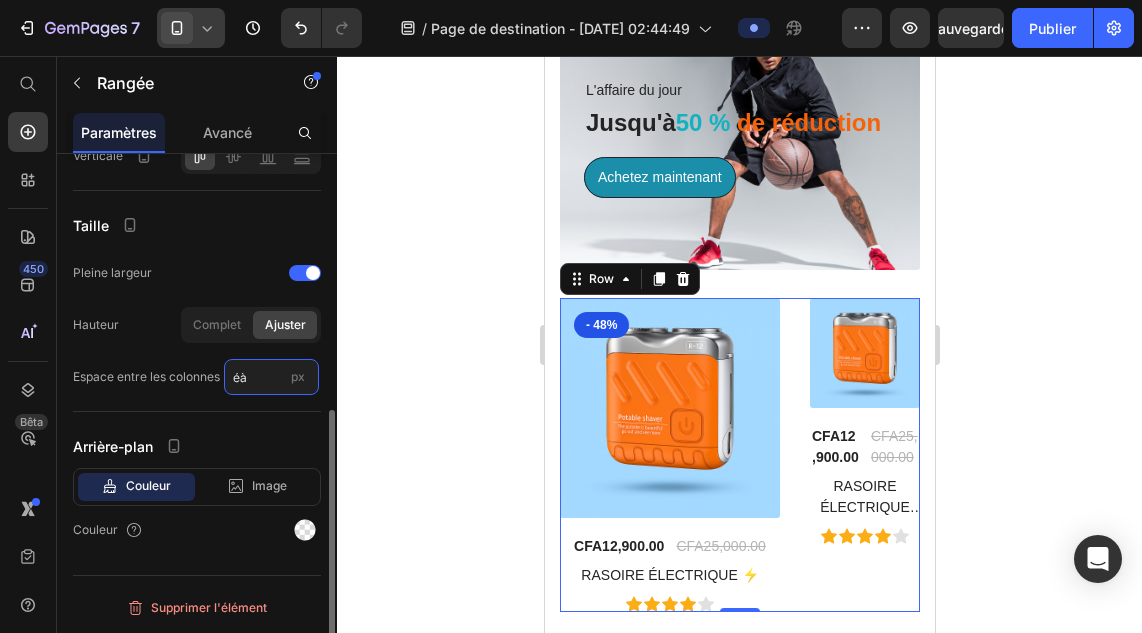 type on "é" 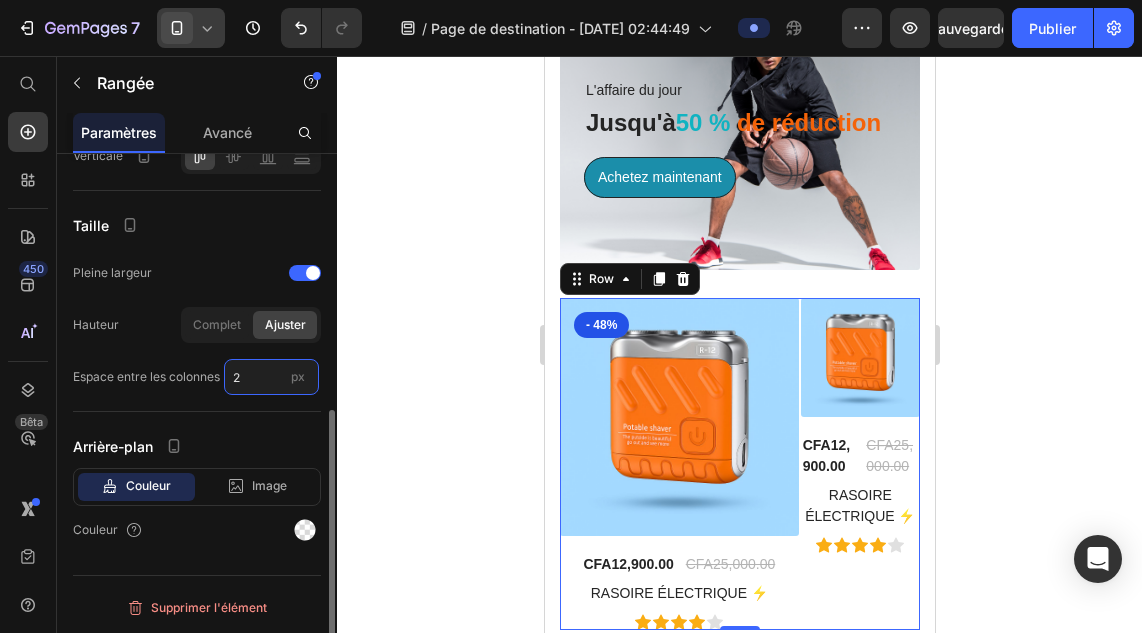 type on "20" 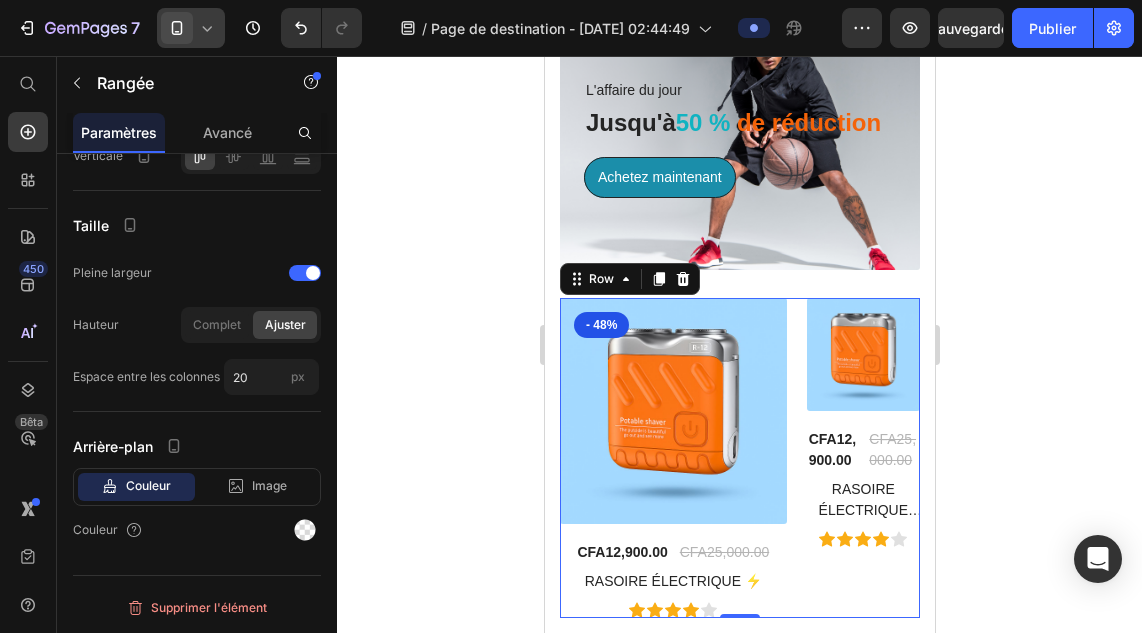 click 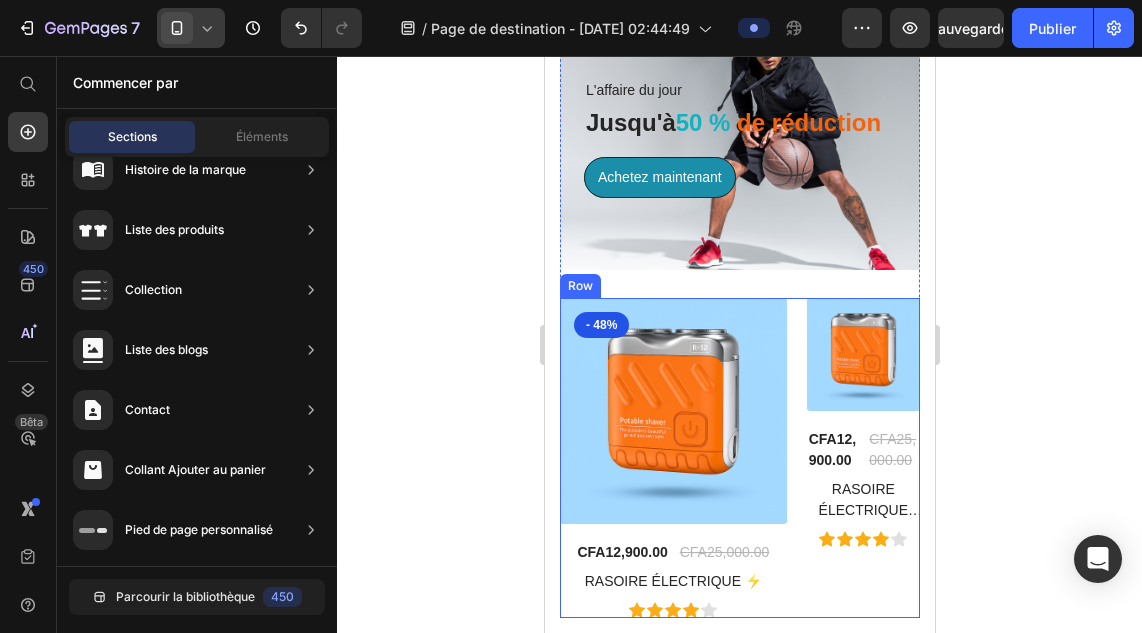 click on "(P) Images & Gallery - 48% Product Badge CFA12,900.00 (P) Price CFA25,000.00 (P) Price Row RASOIRE ÉLECTRIQUE ⚡ (P) Title
Icon
Icon
Icon
Icon
Icon Icon List Hoz Product (P) Images & Gallery CFA12,900.00 (P) Price CFA25,000.00 (P) Price Row RASOIRE ÉLECTRIQUE ⚡ (P) Title
Icon
Icon
Icon
Icon
Icon Icon List Hoz Product Row" at bounding box center [739, 458] 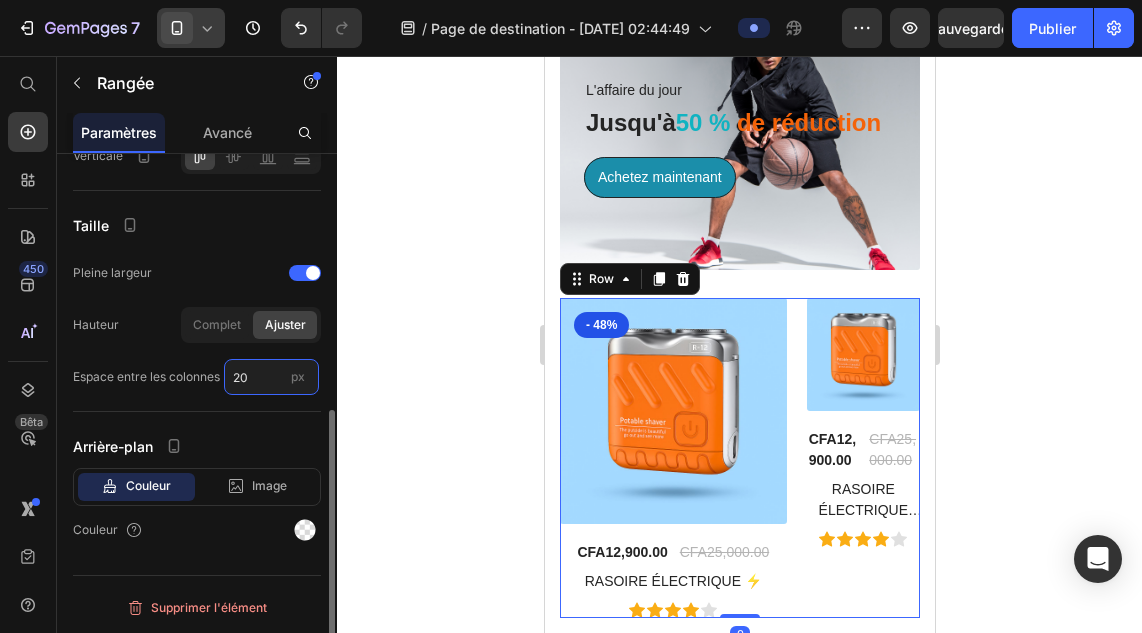 click on "20" at bounding box center (271, 377) 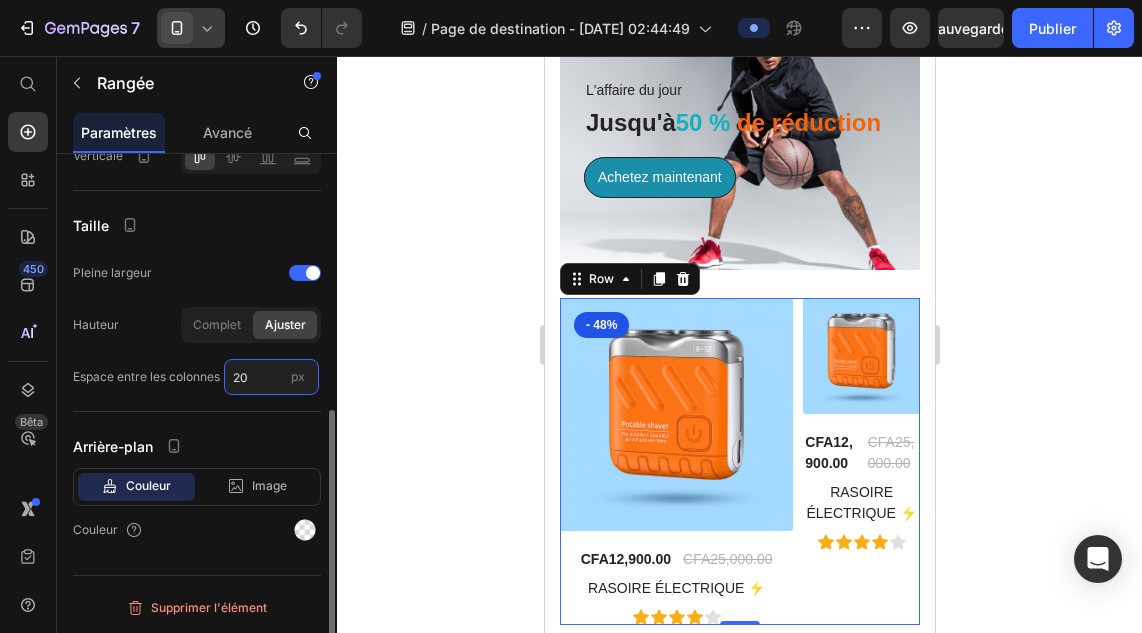 type on "2" 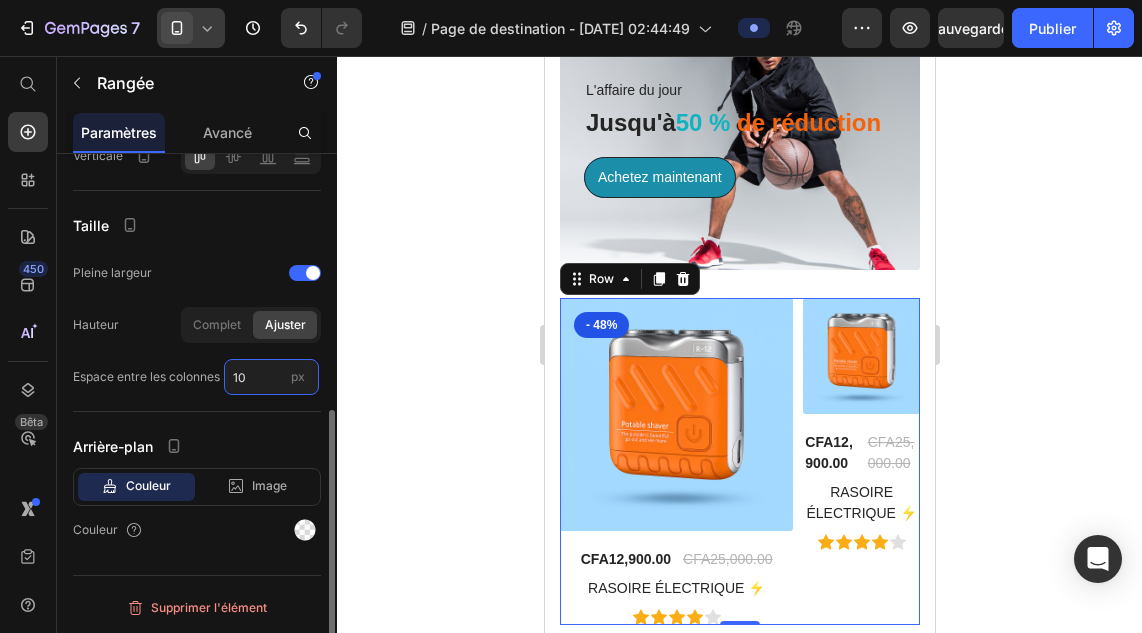type on "1" 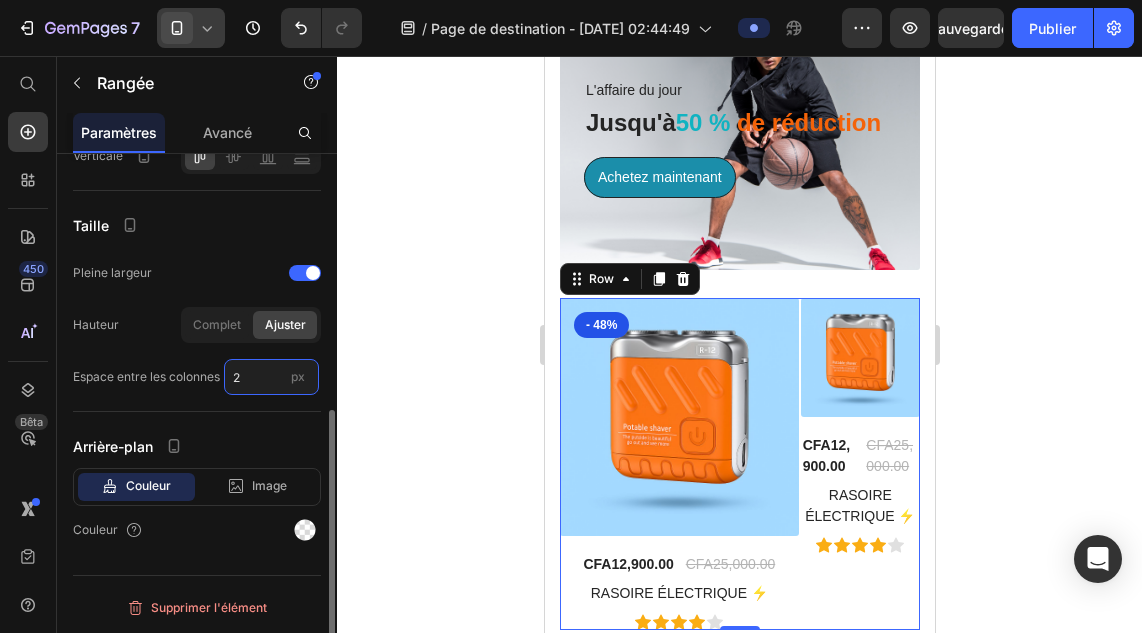 type on "20" 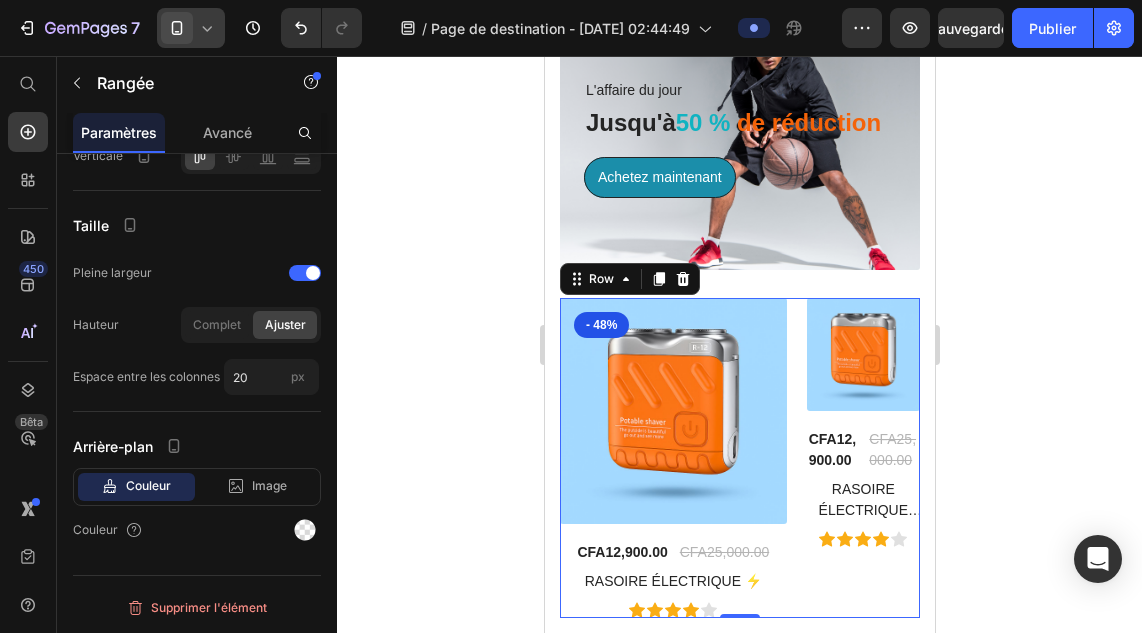 click 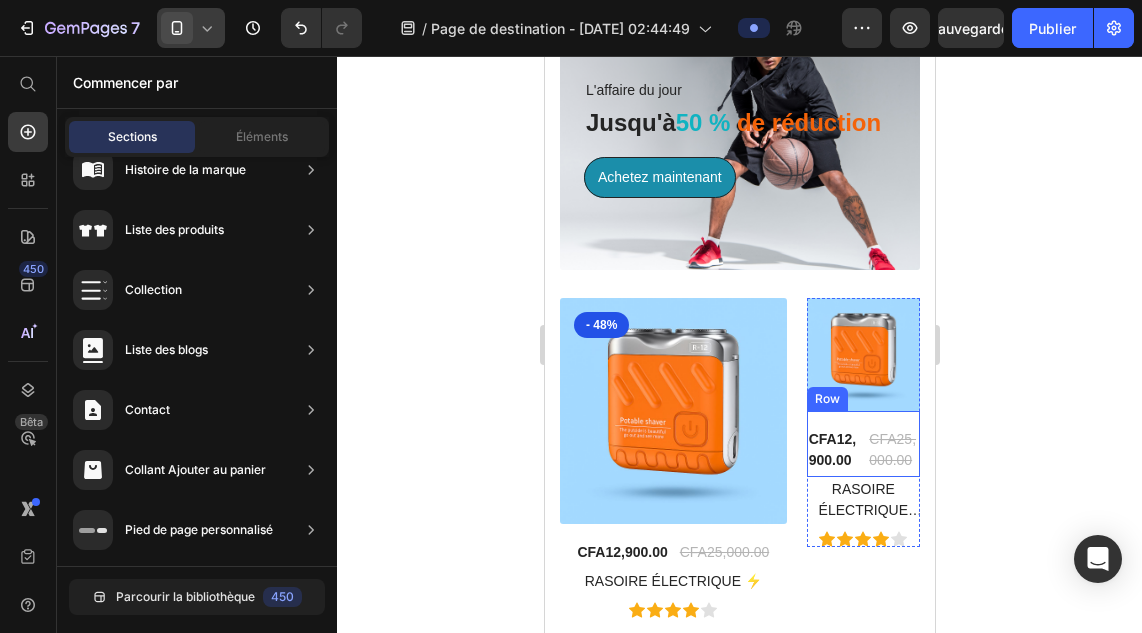 click on "CFA12,900.00 (P) Price CFA25,000.00 (P) Price Row" at bounding box center (862, 444) 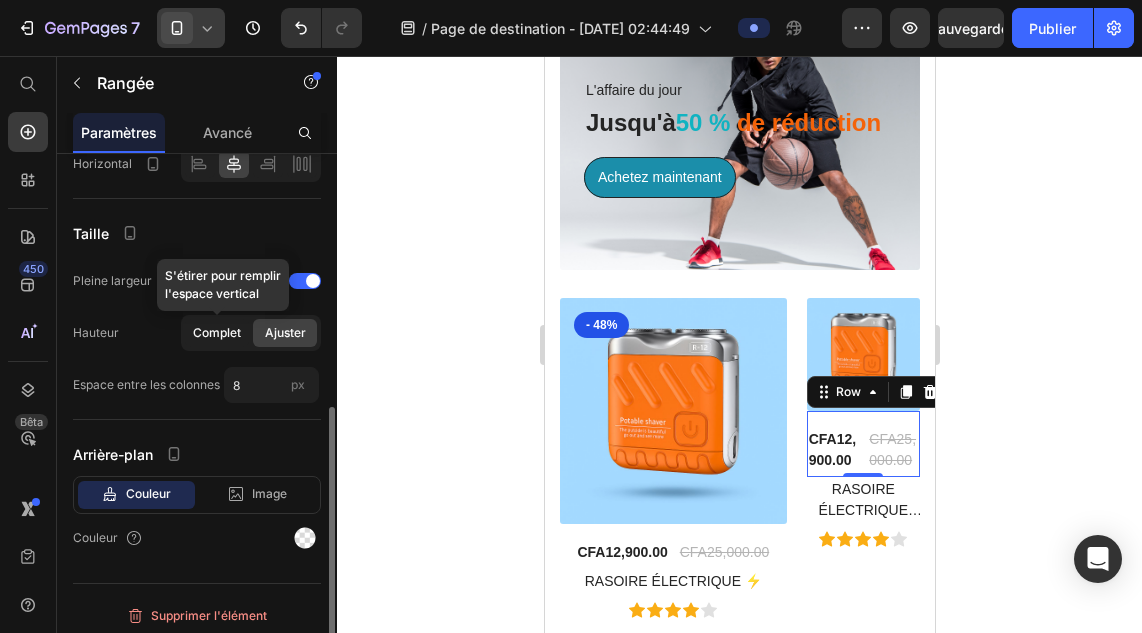 click on "Complet" at bounding box center (217, 332) 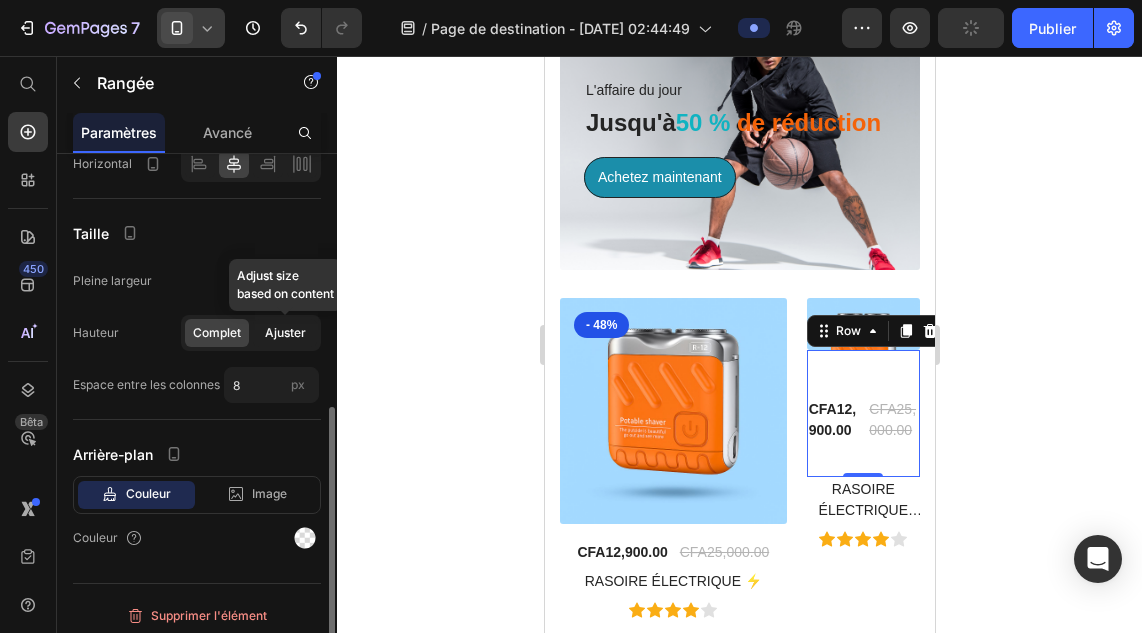 click on "Ajuster" at bounding box center (285, 332) 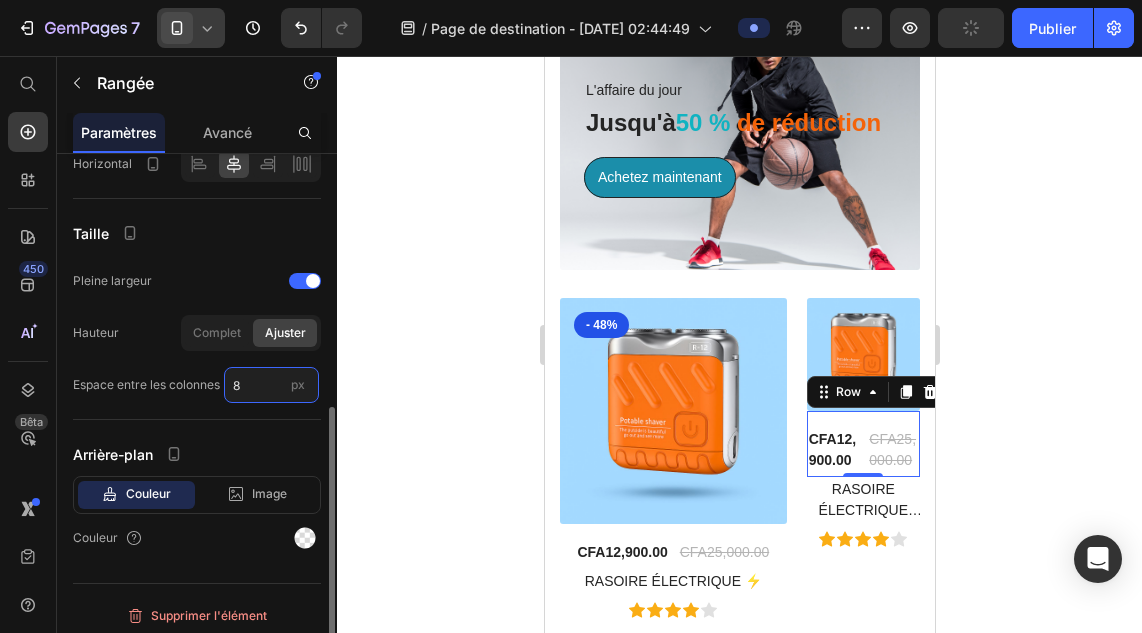click on "8" at bounding box center (271, 385) 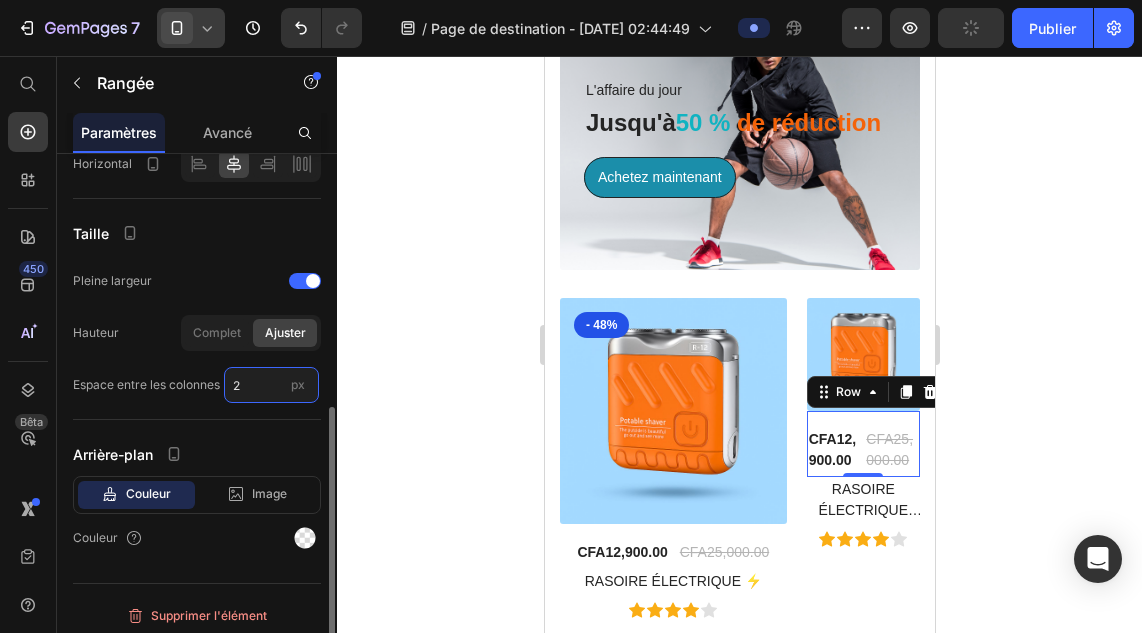 type on "8" 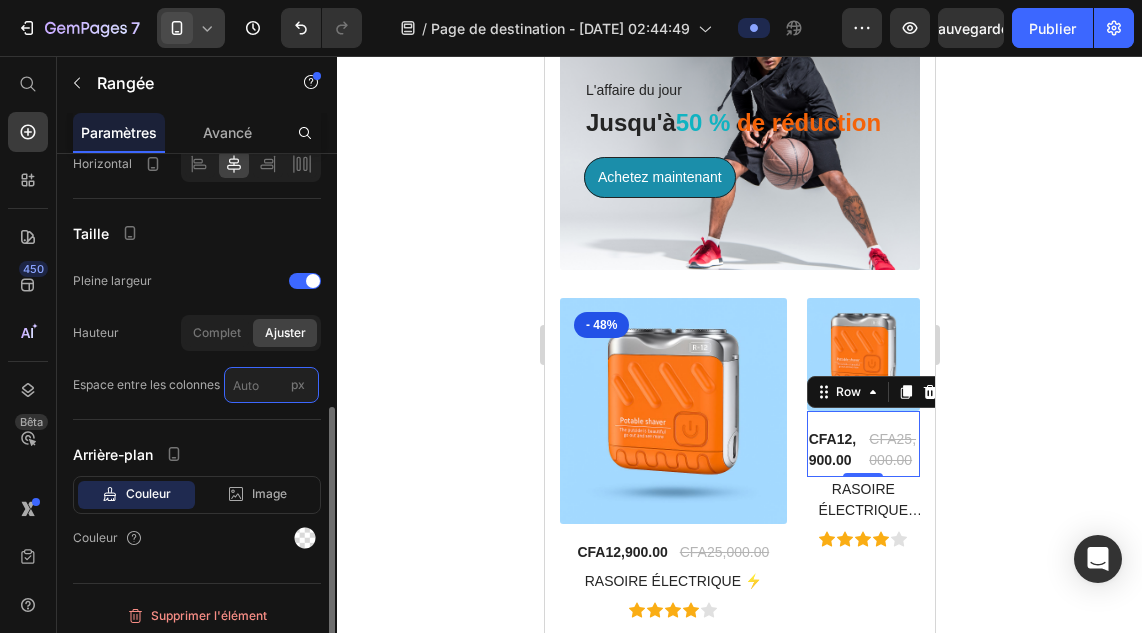 type on "5" 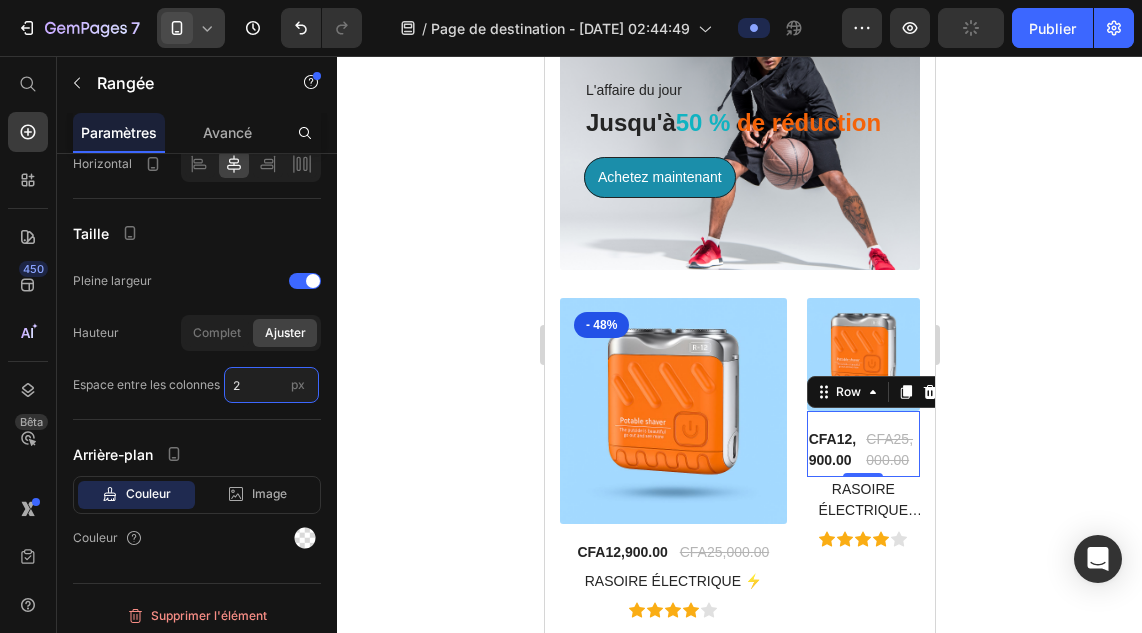 type on "8" 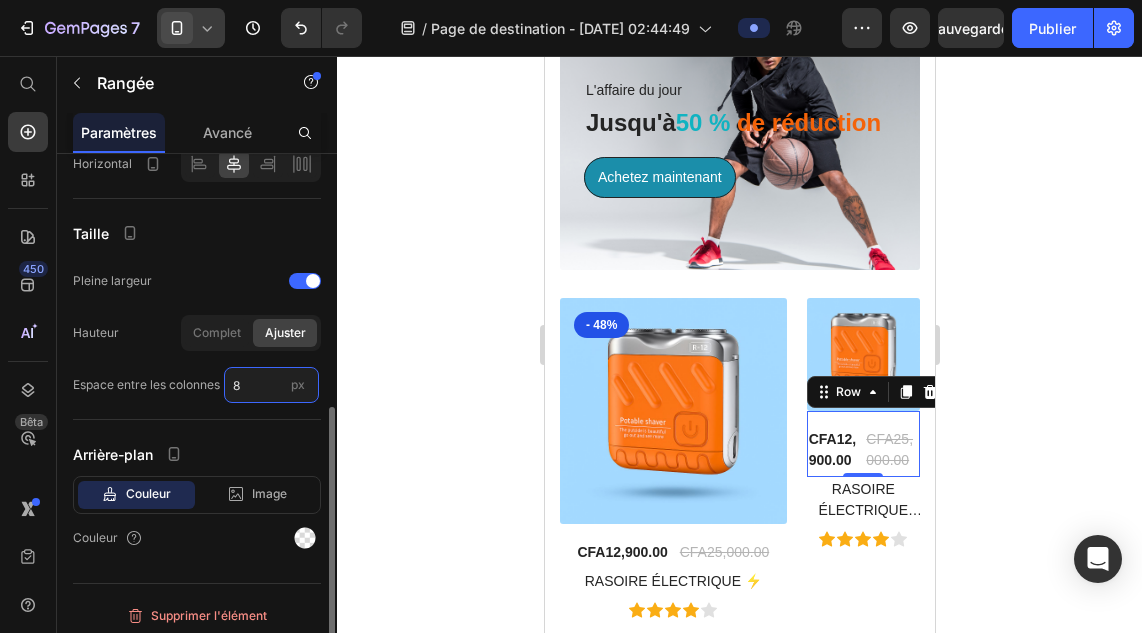 click on "8" at bounding box center (271, 385) 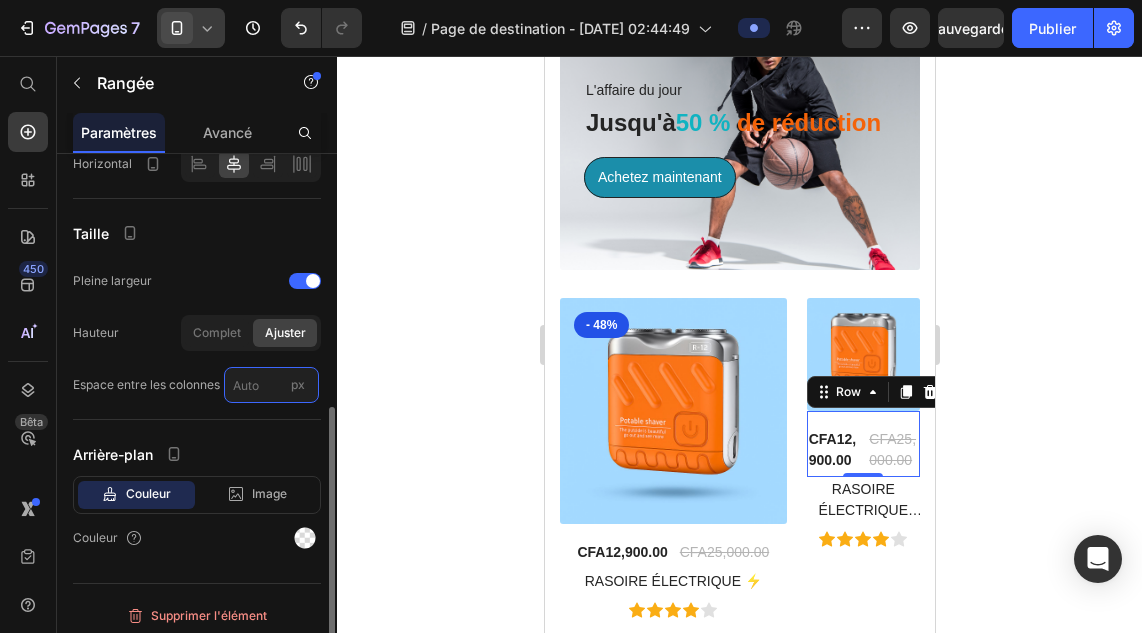 type on "3" 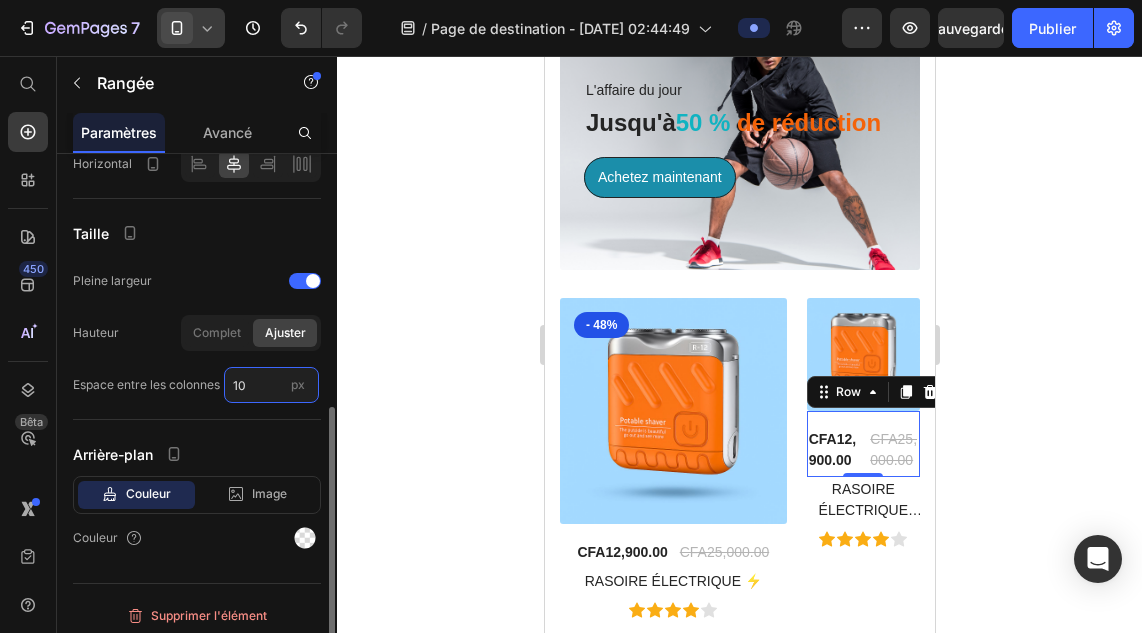 type on "1" 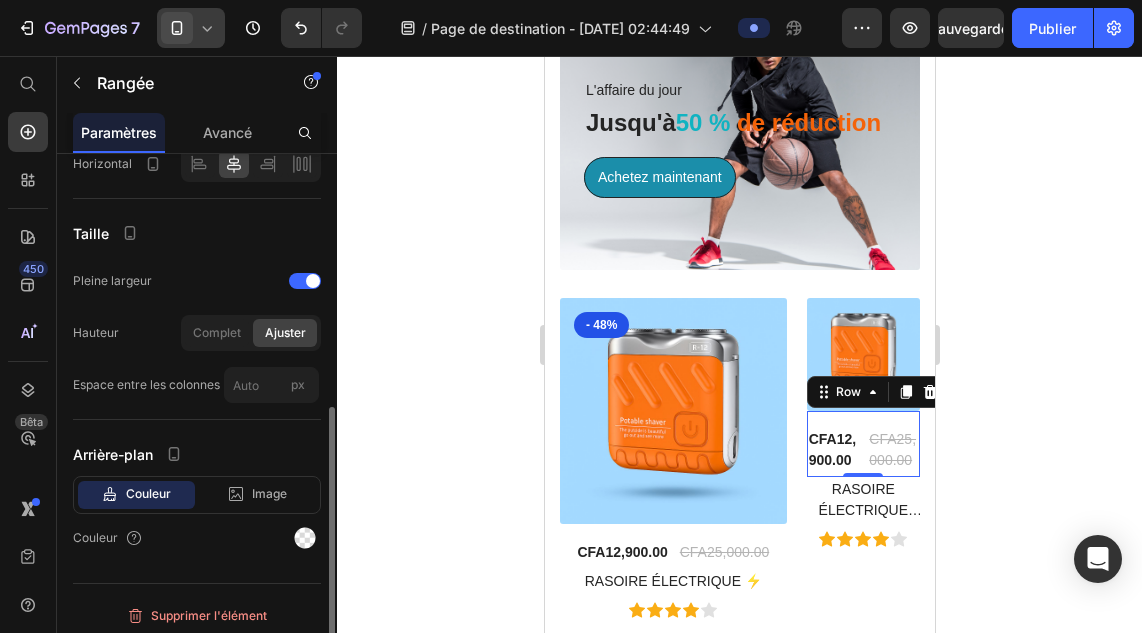 type on "8" 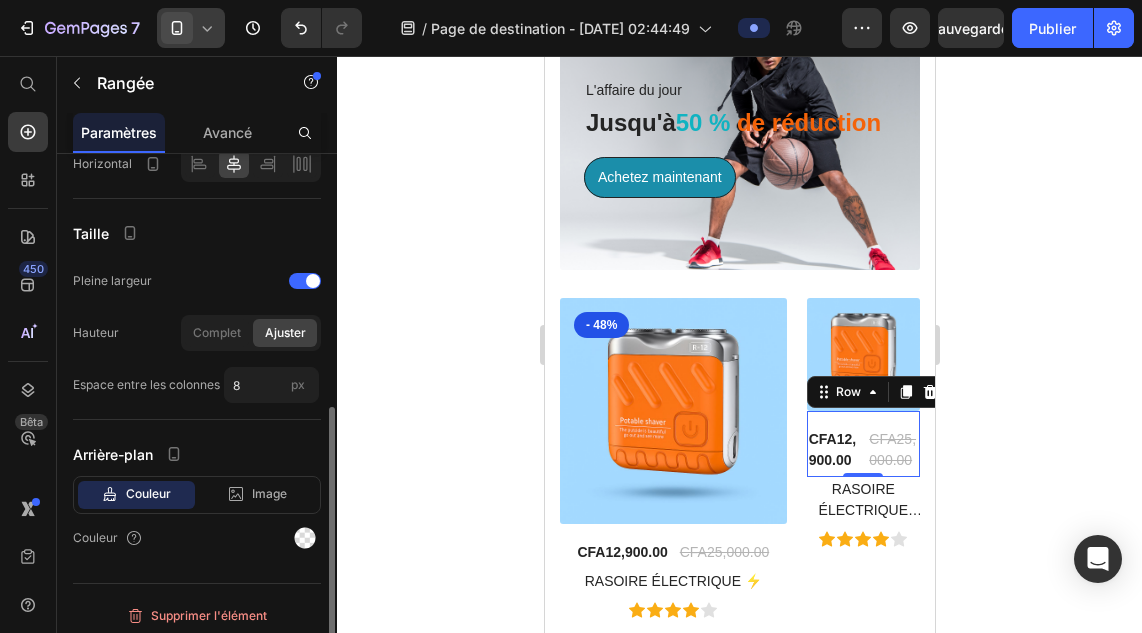 click on "Arrière-plan" at bounding box center (197, 454) 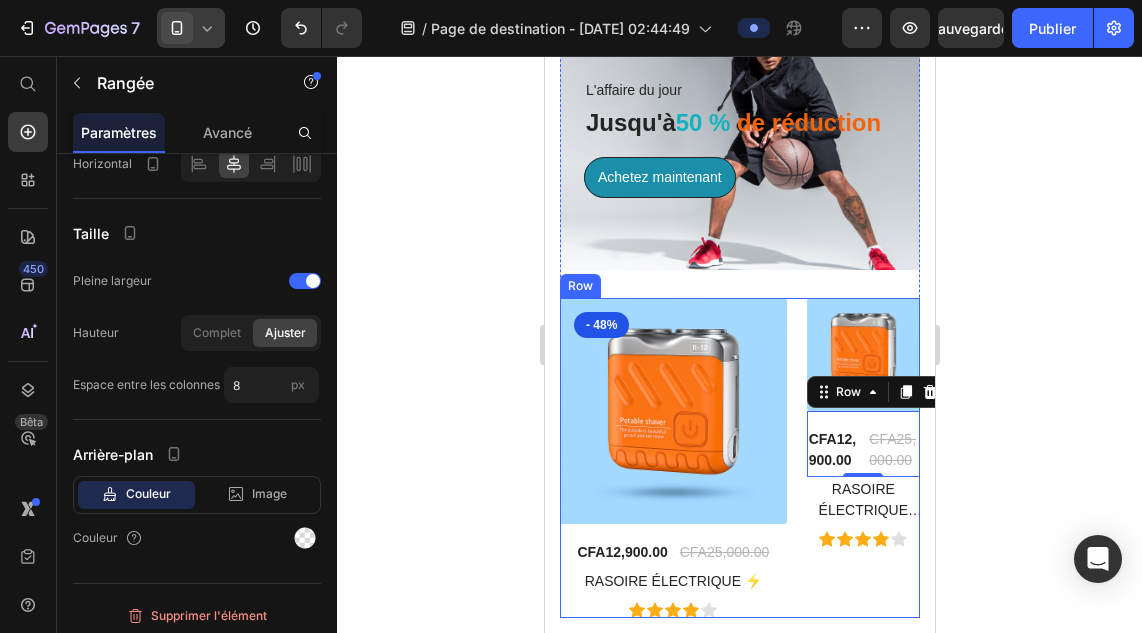 click on "(P) Images & Gallery CFA12,900.00 (P) Price CFA25,000.00 (P) Price Row   0 RASOIRE ÉLECTRIQUE ⚡ (P) Title
Icon
Icon
Icon
Icon
Icon Icon List Hoz Product" at bounding box center (862, 458) 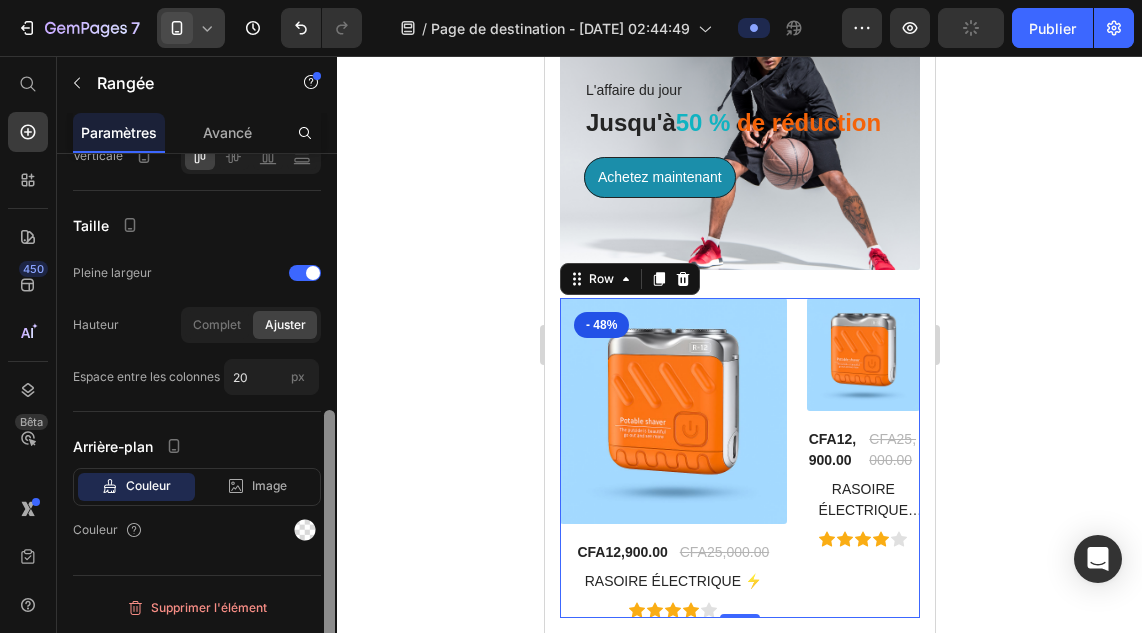drag, startPoint x: 332, startPoint y: 433, endPoint x: 333, endPoint y: 460, distance: 27.018513 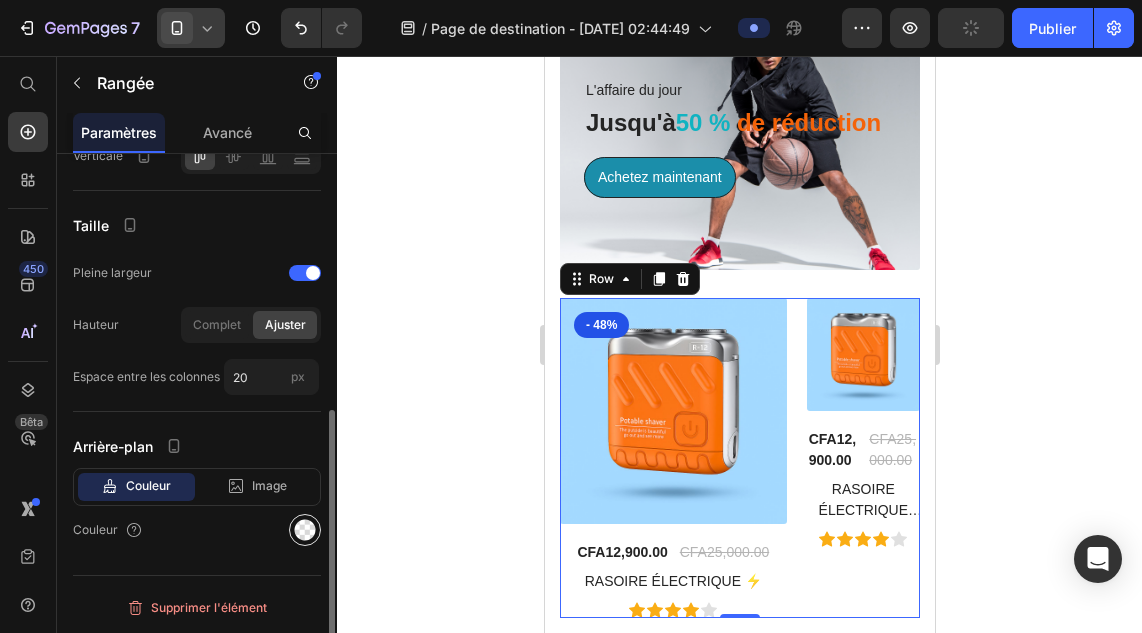 click at bounding box center [305, 530] 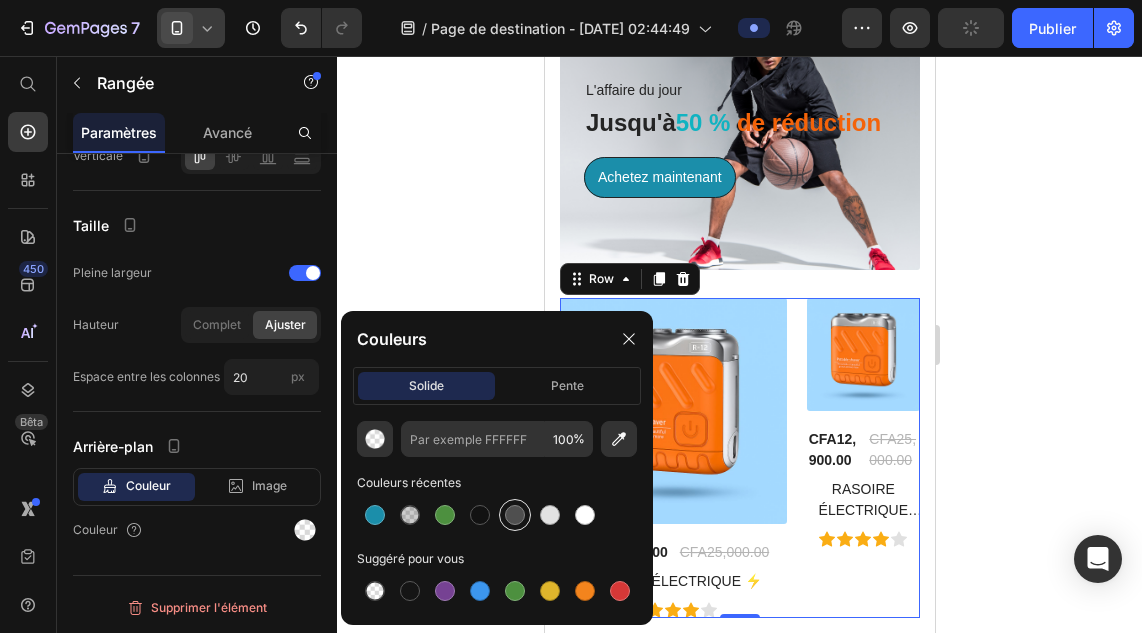 click at bounding box center (515, 515) 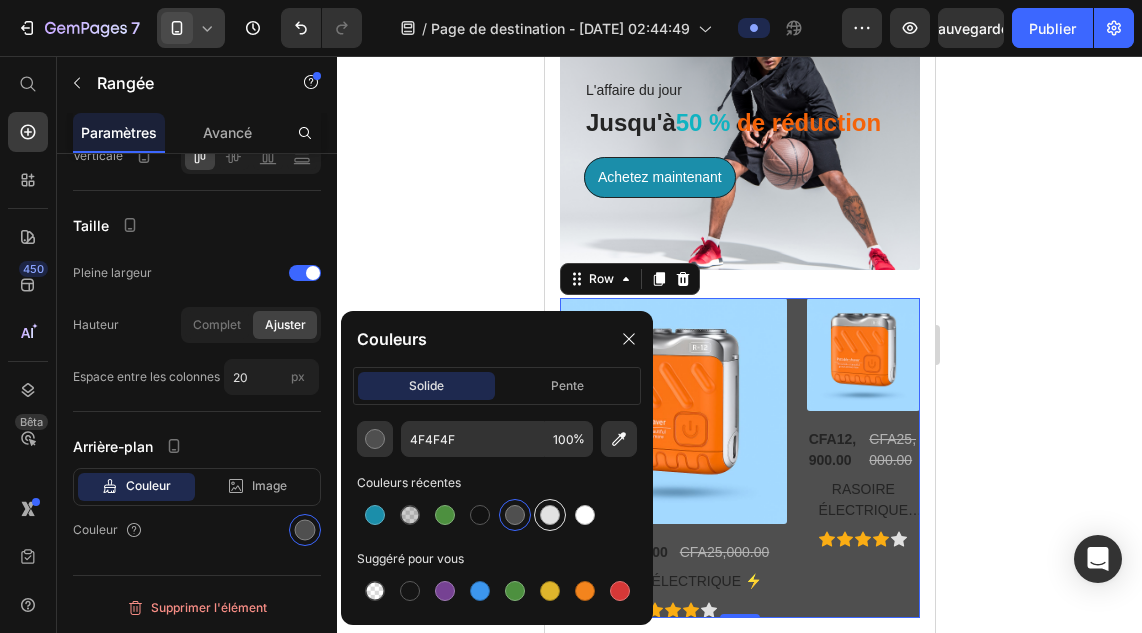 click at bounding box center [550, 515] 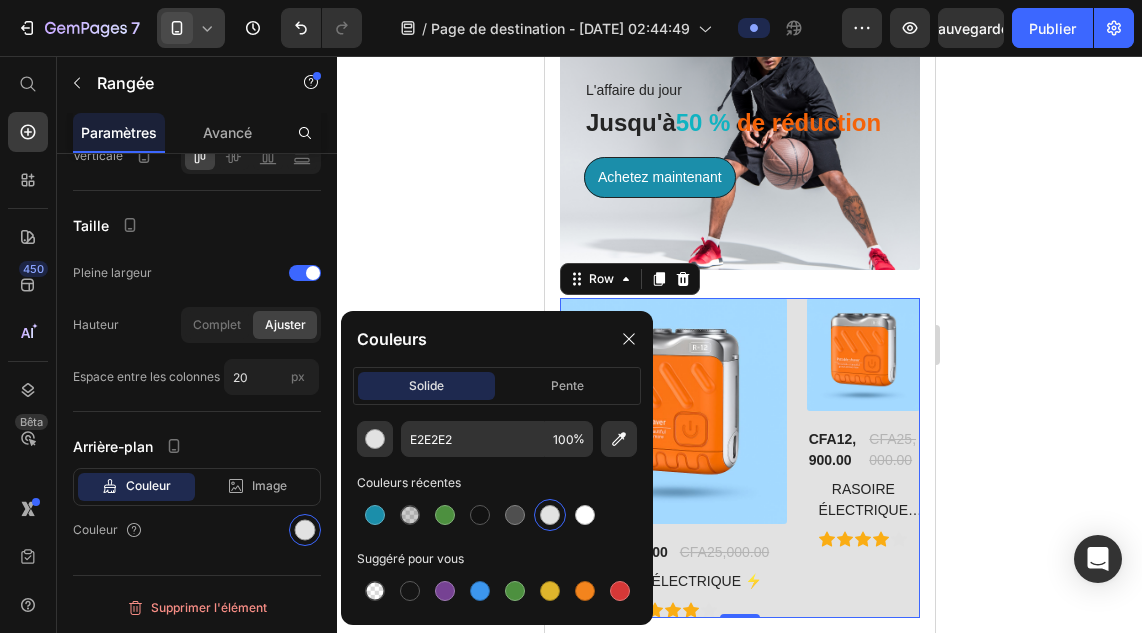 click 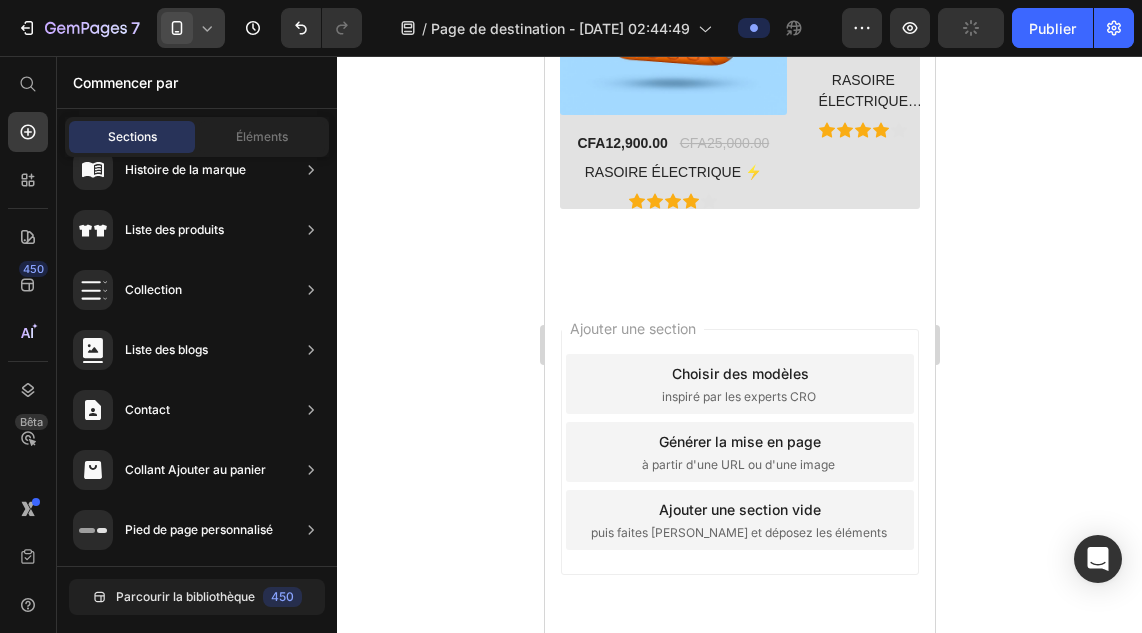 scroll, scrollTop: 2714, scrollLeft: 0, axis: vertical 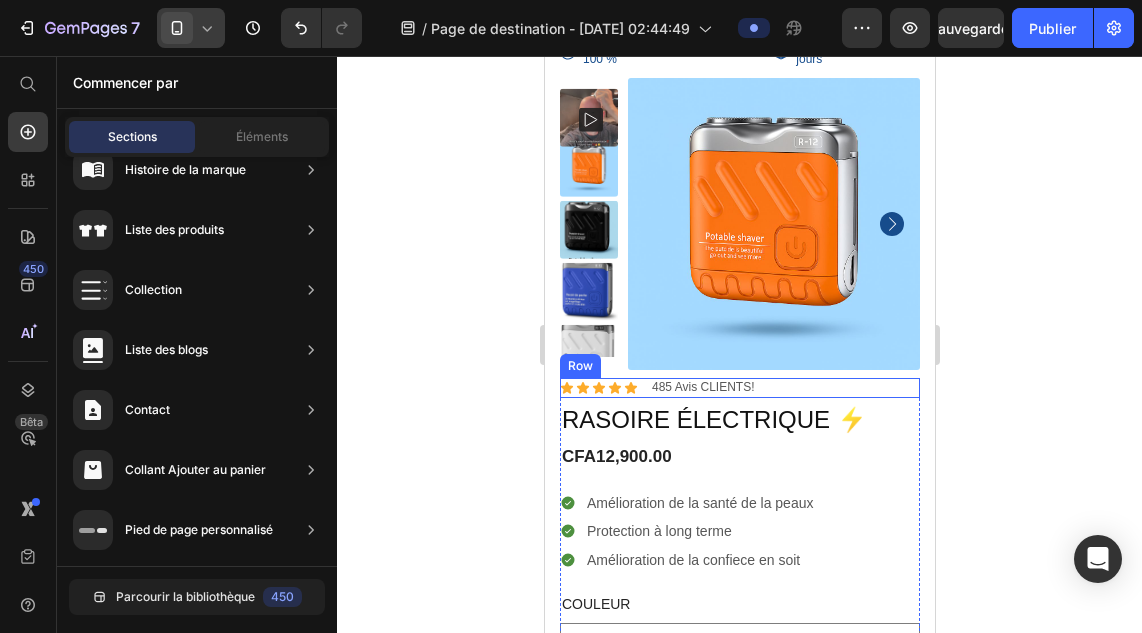 click on "Icon Icon Icon Icon Icon Icon List 485 Avis CLIENTS! Text Block Row" at bounding box center [739, 388] 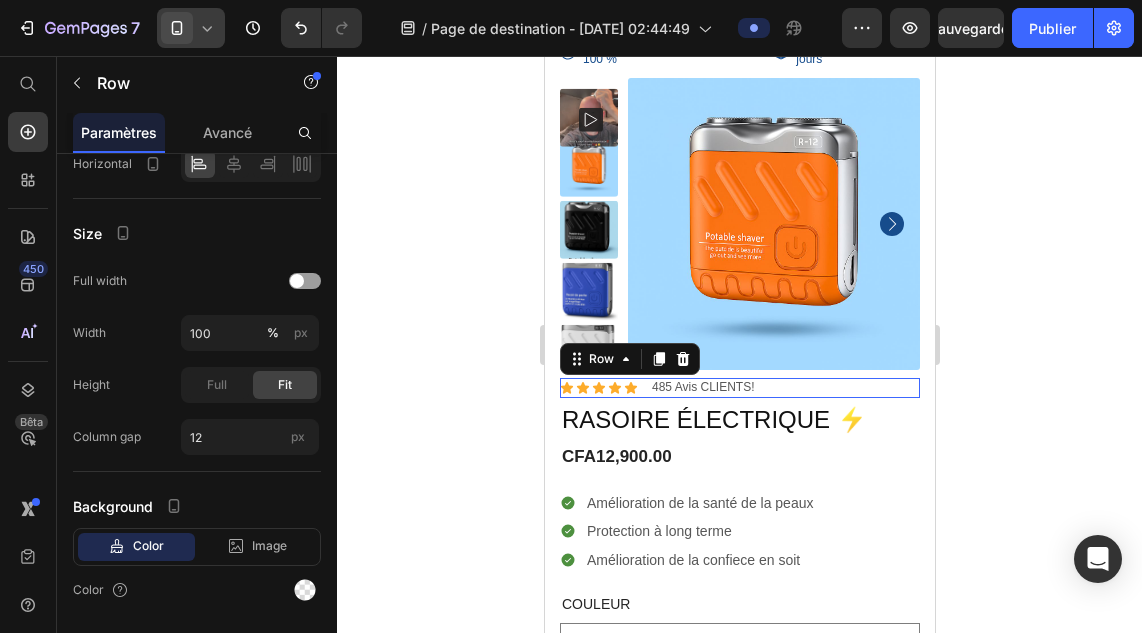 click on "Icon Icon Icon Icon Icon Icon List 485 Avis CLIENTS! Text Block Row   0" at bounding box center (739, 388) 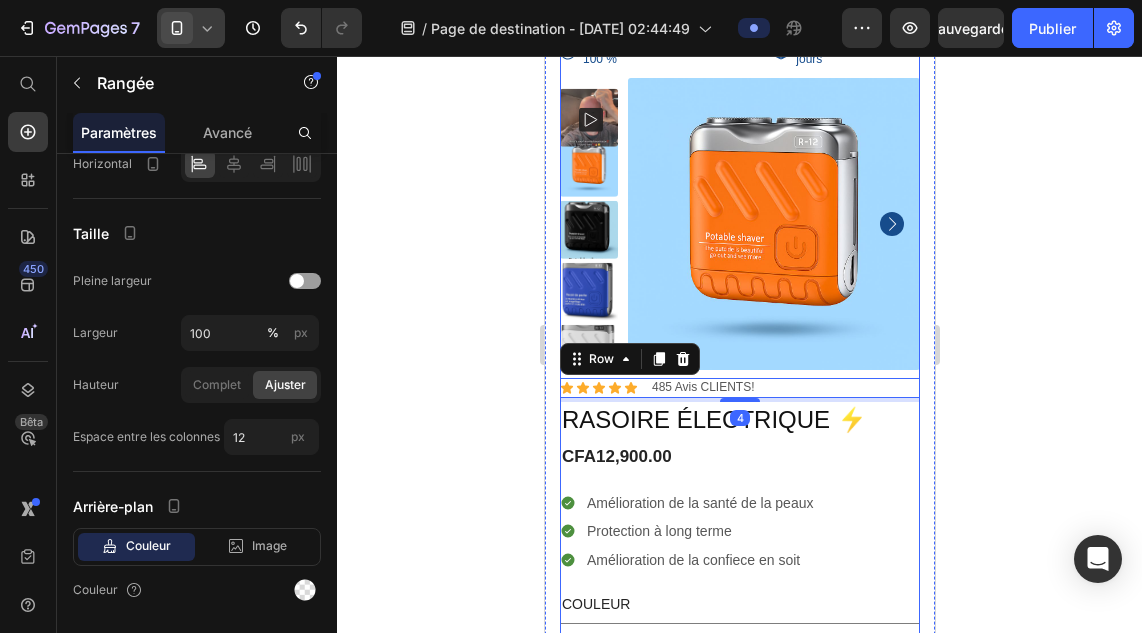click on "Garantie de remboursement à 100 % Item List
Retours faciles sous 7 jours Item List Row
Product Images
Icon Boosts immunity and defense Text Block
Icon Boosts immunity and defense Text Block
Icon Boosts immunity and defense Text Block Row Icon Icon Icon Icon Icon Icon List Briana M. Text Block Row Verified Buyer Item List Row “At vero eos et accusamus et iusto odio dignissimos ducimus qui blanditiis praesentium voluptatum” Text Block Row" at bounding box center [739, 205] 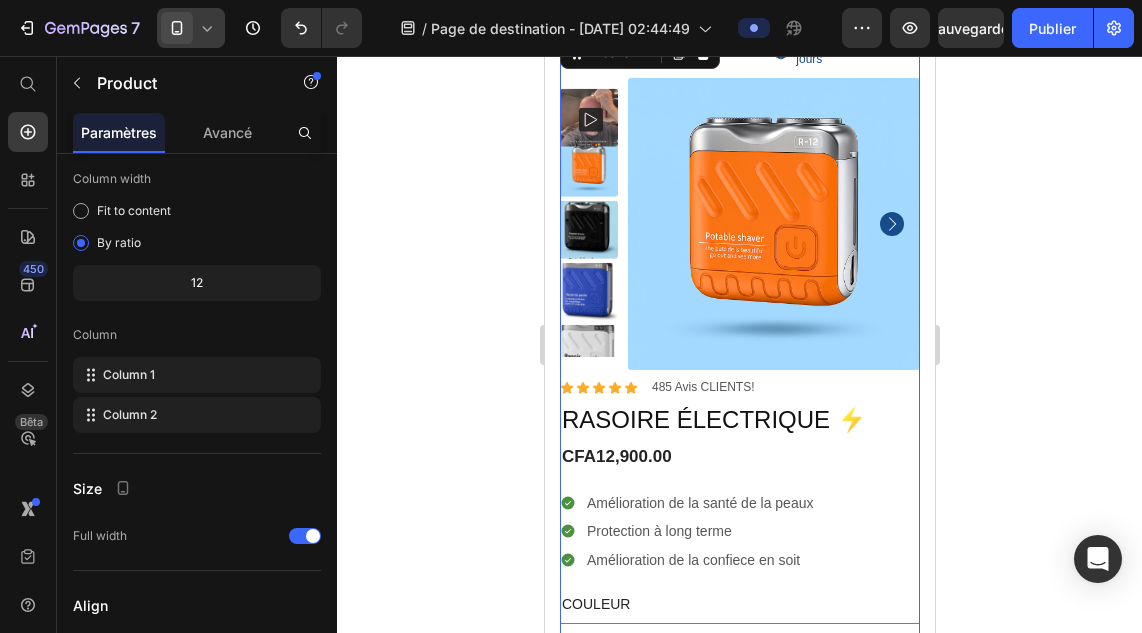scroll, scrollTop: 0, scrollLeft: 0, axis: both 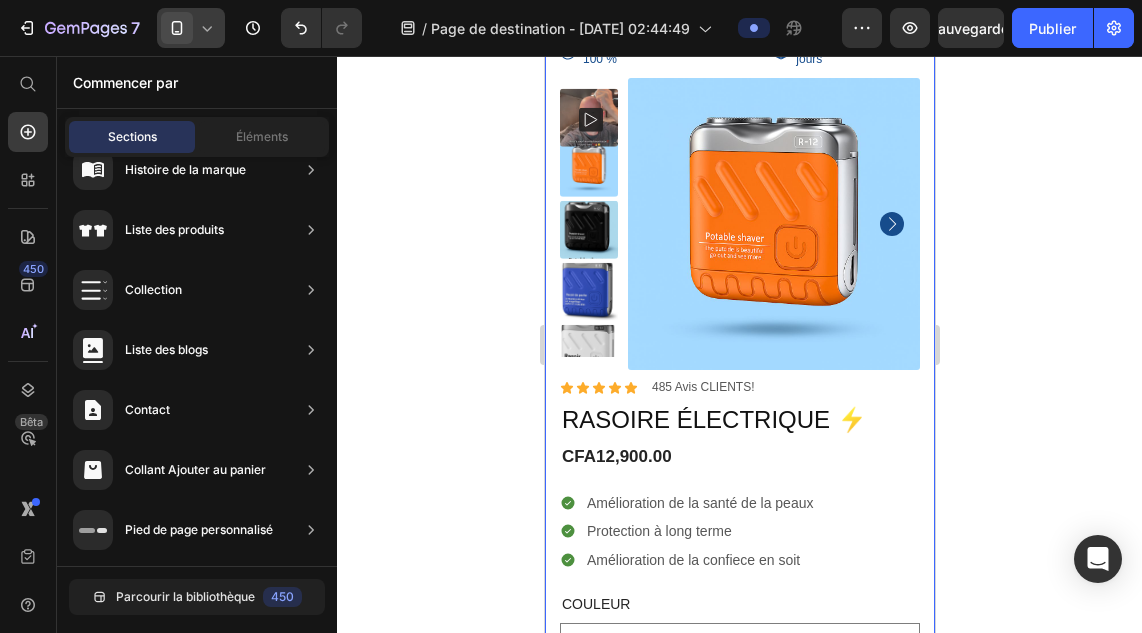 click on "Garantie de remboursement à 100 % Item List
Retours faciles sous 7 jours Item List Row
Product Images
Icon Boosts immunity and defense Text Block
Icon Boosts immunity and defense Text Block
Icon Boosts immunity and defense Text Block Row Icon Icon Icon Icon Icon Icon List Briana M. Text Block Row Verified Buyer Item List Row “At vero eos et accusamus et iusto odio dignissimos ducimus qui blanditiis praesentium voluptatum” Text Block Row Icon Icon Icon Icon Icon Icon List 485 Avis CLIENTS! Text Block Row RASOIRE ÉLECTRIQUE ⚡ Product Title CFA12,900.00 Product Price Amélioration de la santé de la peaux  Protection à long terme Amélioration de la confiece en soit  Item List Couleur Orange Noire Bleue Blanc Product Variants & Swatches Quantity Text Block 1 Product Quantity
Expédition sous 1 à 2 jours. Livraison a Abidjan gratuits. Item List 1 Product Quantity Row" at bounding box center [739, 520] 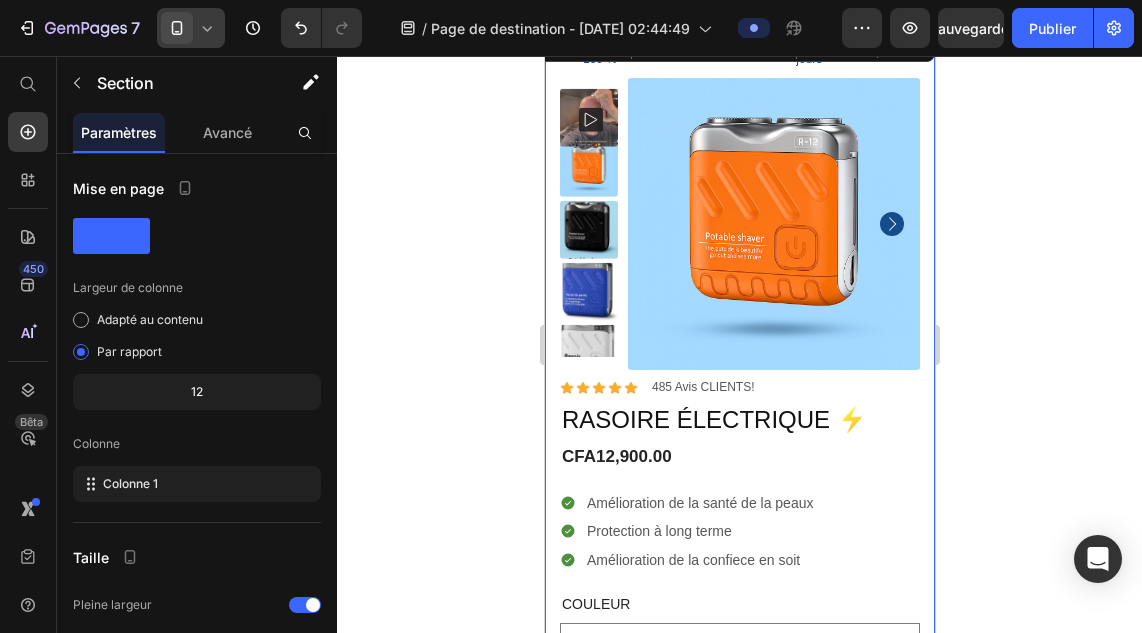 click on "Garantie de remboursement à 100 % Item List
Retours faciles sous 7 jours Item List Row
Product Images
Icon Boosts immunity and defense Text Block
Icon Boosts immunity and defense Text Block
Icon Boosts immunity and defense Text Block Row Icon Icon Icon Icon Icon Icon List Briana M. Text Block Row Verified Buyer Item List Row “At vero eos et accusamus et iusto odio dignissimos ducimus qui blanditiis praesentium voluptatum” Text Block Row Icon Icon Icon Icon Icon Icon List 485 Avis CLIENTS! Text Block Row RASOIRE ÉLECTRIQUE ⚡ Product Title CFA12,900.00 Product Price Amélioration de la santé de la peaux  Protection à long terme Amélioration de la confiece en soit  Item List Couleur Orange Noire Bleue Blanc Product Variants & Swatches Quantity Text Block 1 Product Quantity
Expédition sous 1 à 2 jours. Livraison a Abidjan gratuits. Item List 1 Product Quantity Row" at bounding box center (739, 520) 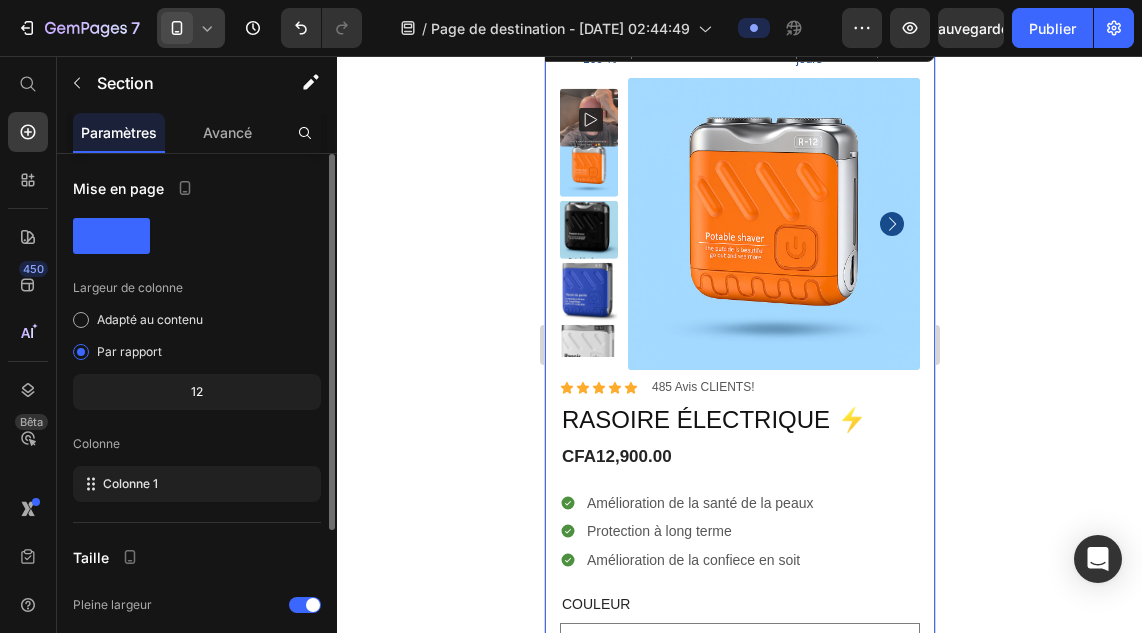 click on "12" 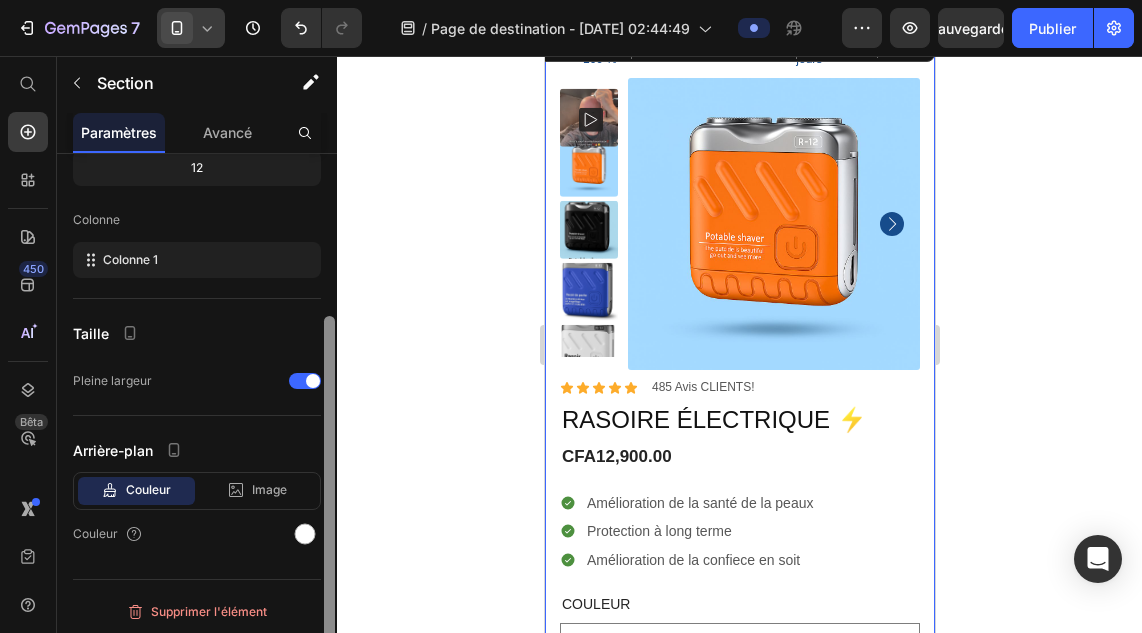 scroll, scrollTop: 228, scrollLeft: 0, axis: vertical 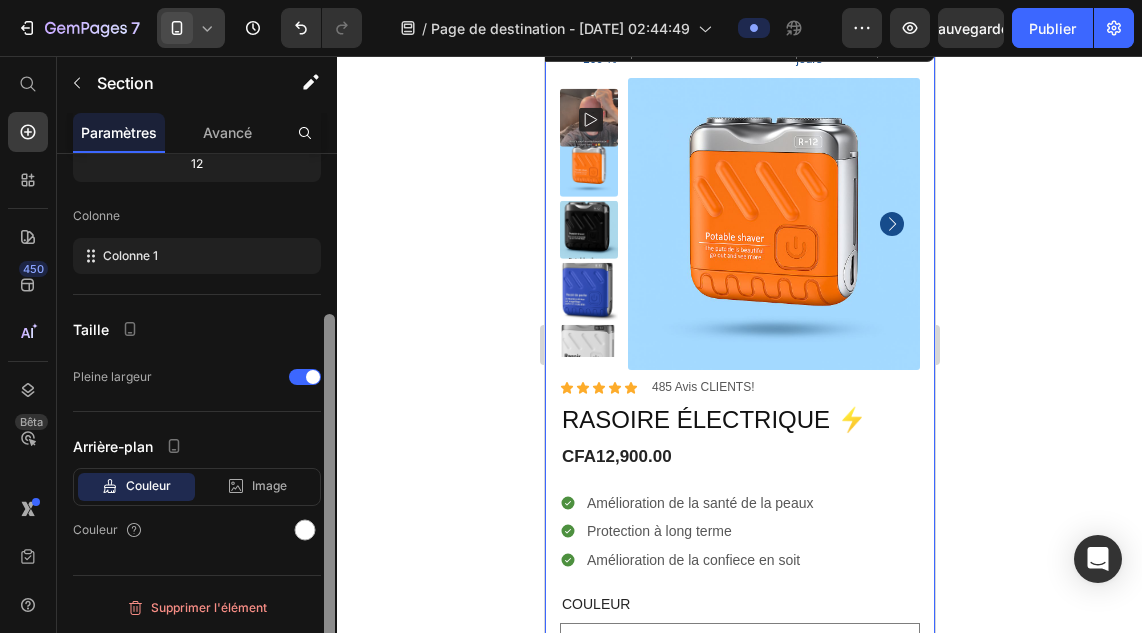 drag, startPoint x: 333, startPoint y: 416, endPoint x: 335, endPoint y: 561, distance: 145.0138 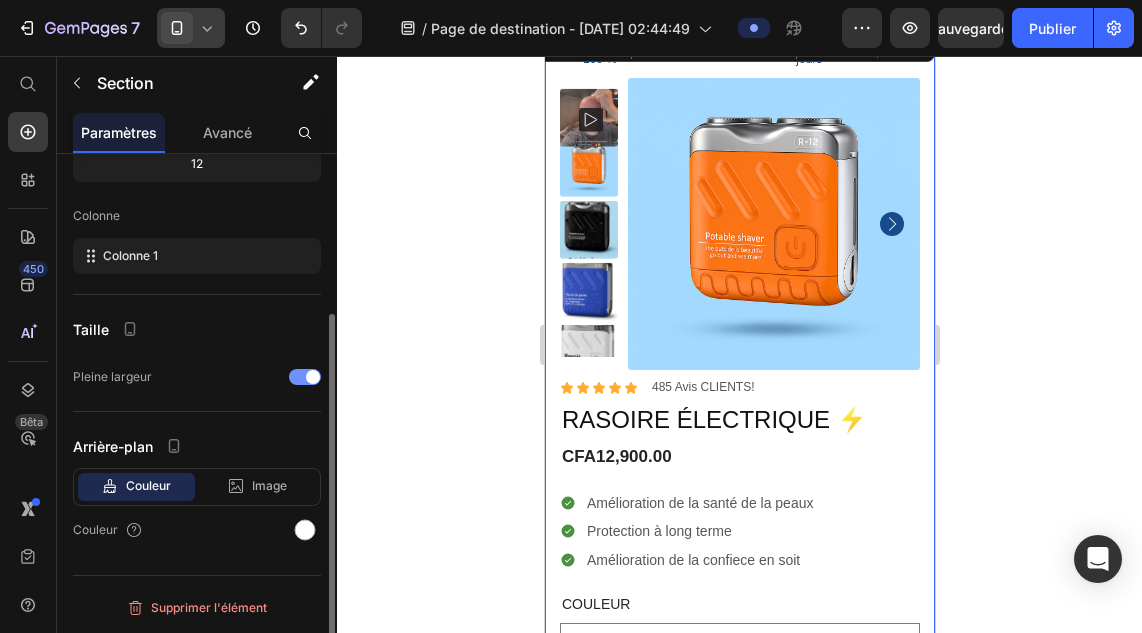 click at bounding box center [305, 377] 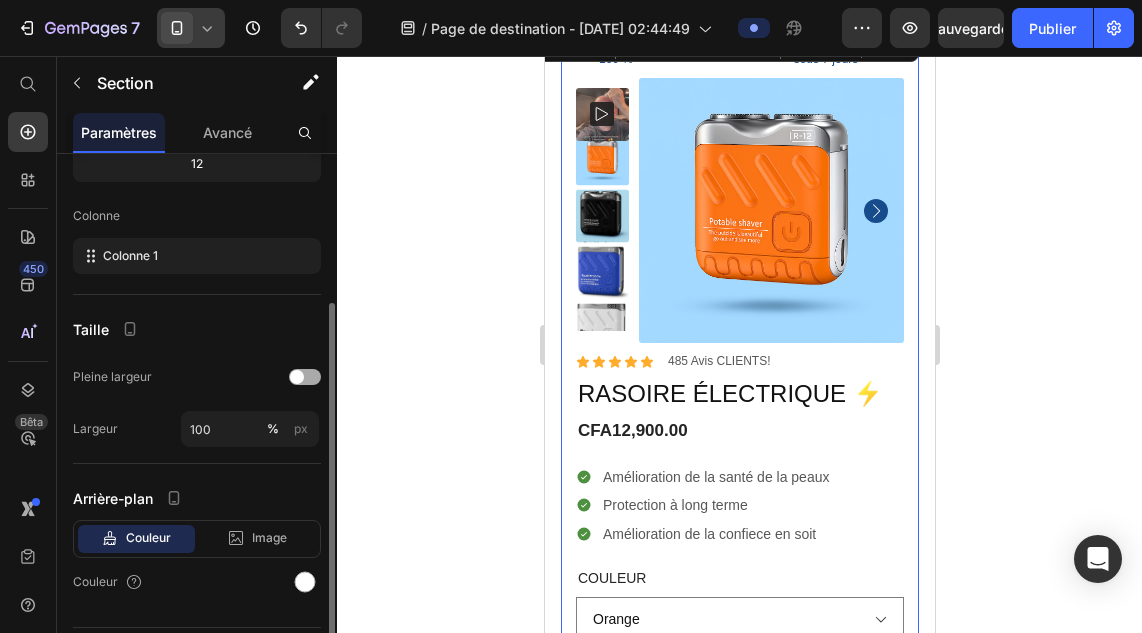 click at bounding box center [305, 377] 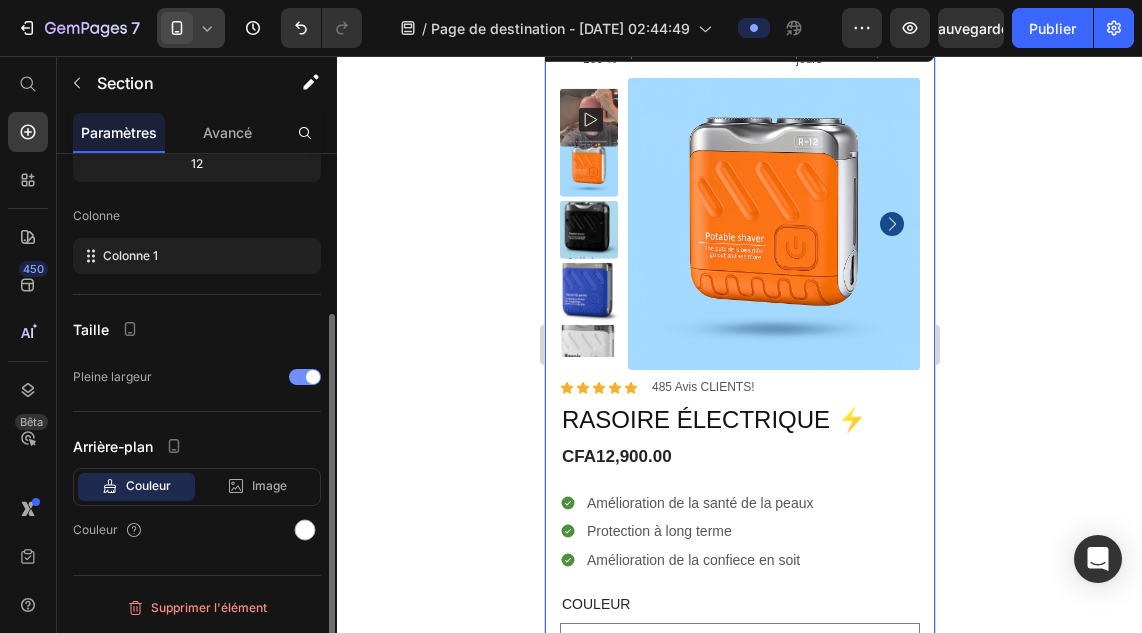 click at bounding box center [305, 377] 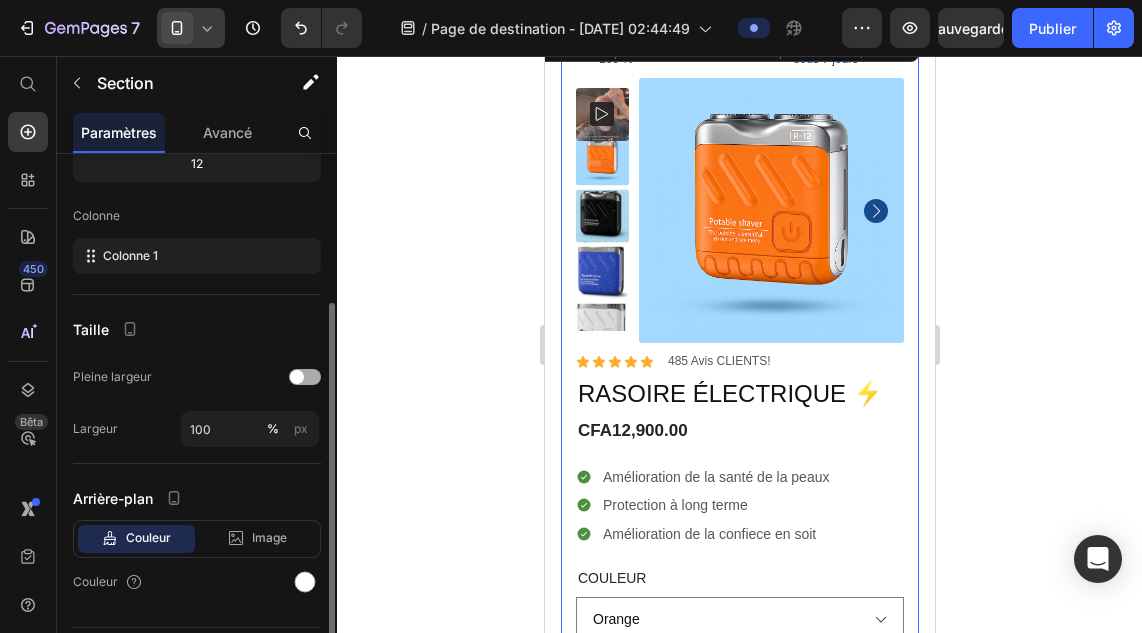 click at bounding box center [305, 377] 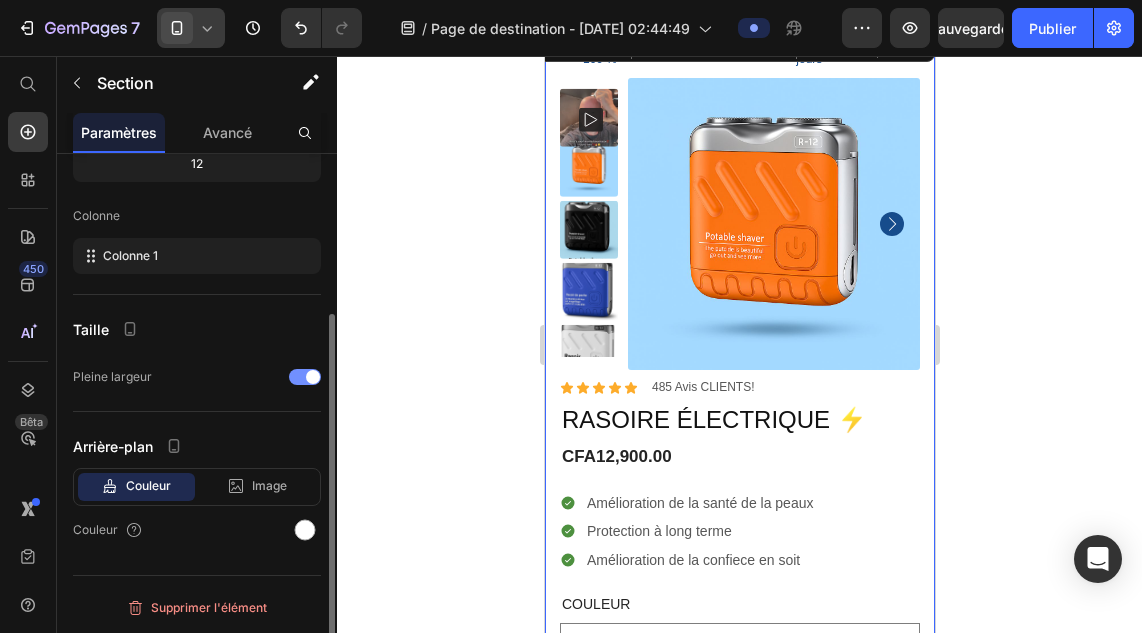 click at bounding box center [305, 377] 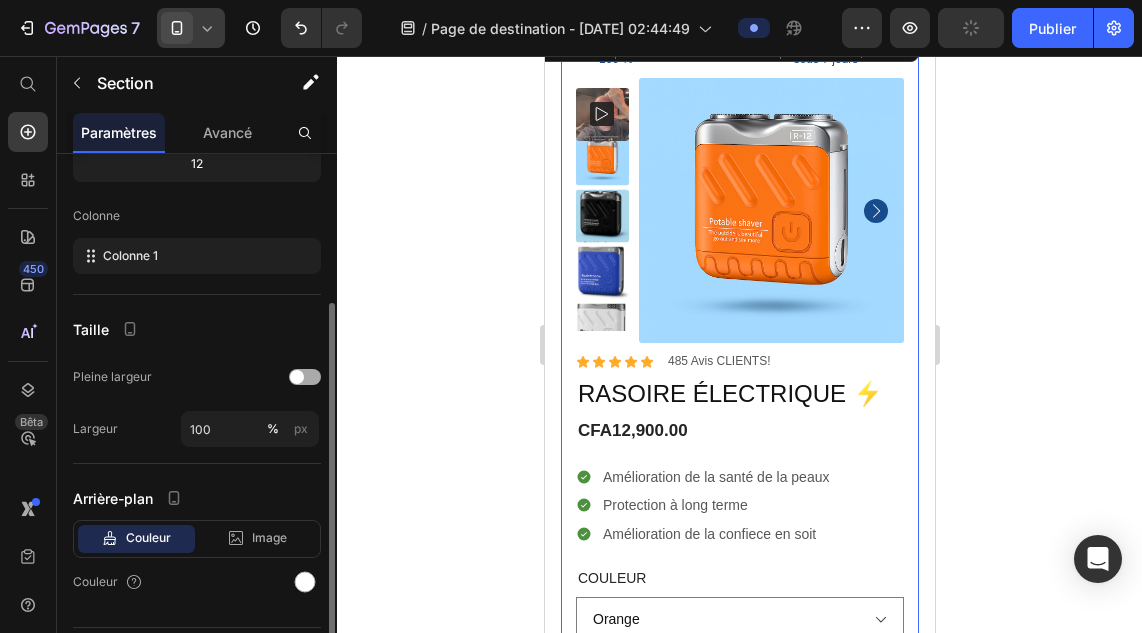click at bounding box center (305, 377) 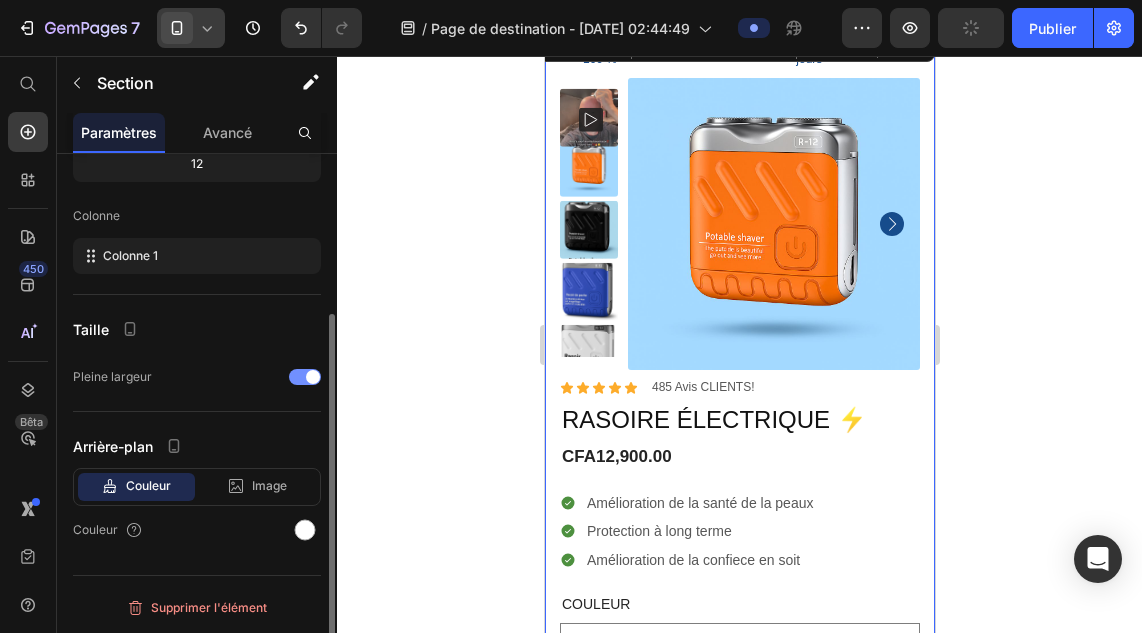 click at bounding box center [305, 377] 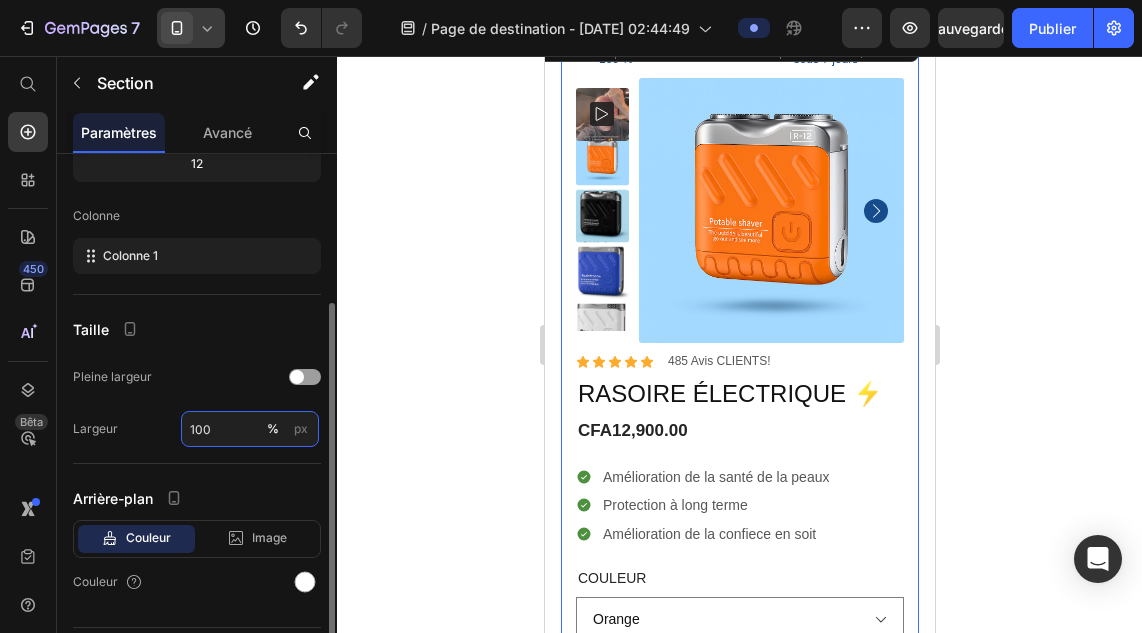 click on "100" at bounding box center [250, 429] 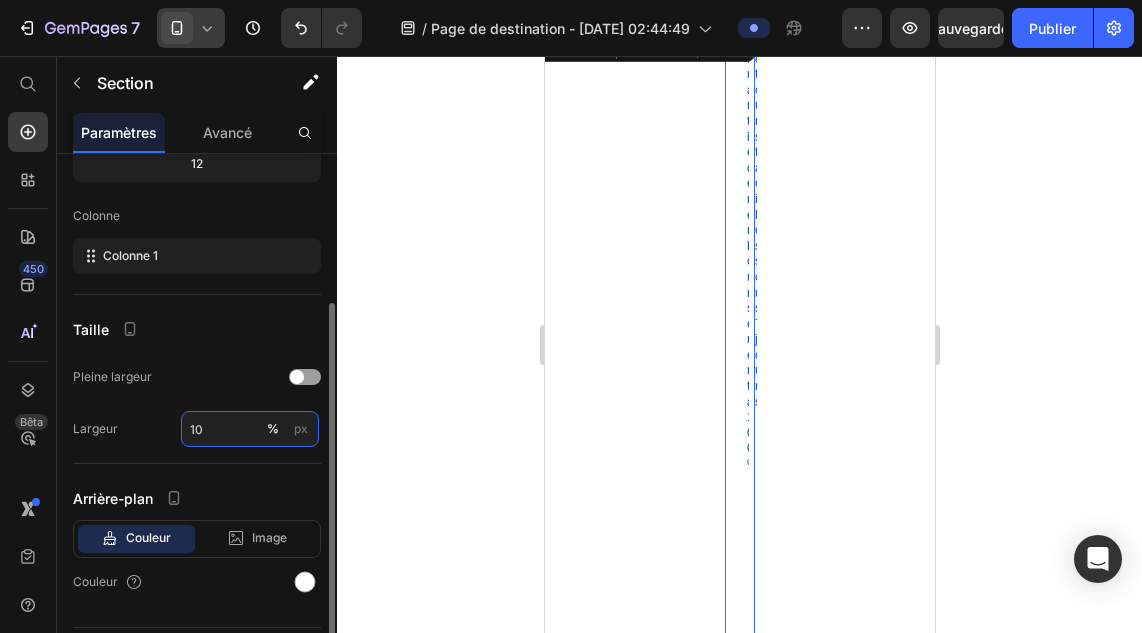 type on "100" 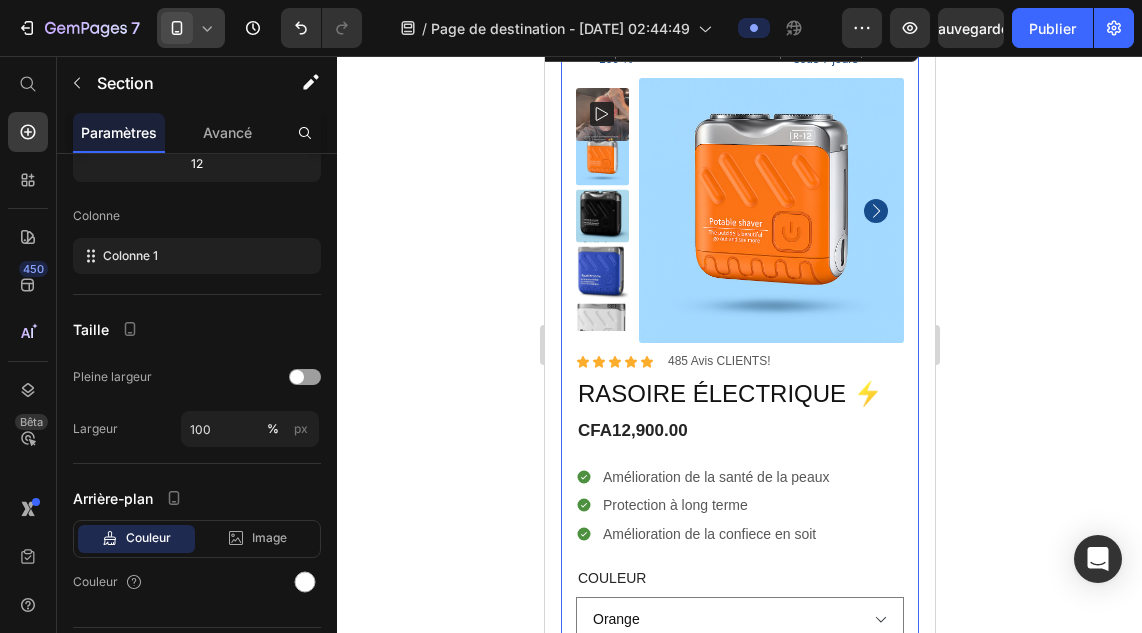 click 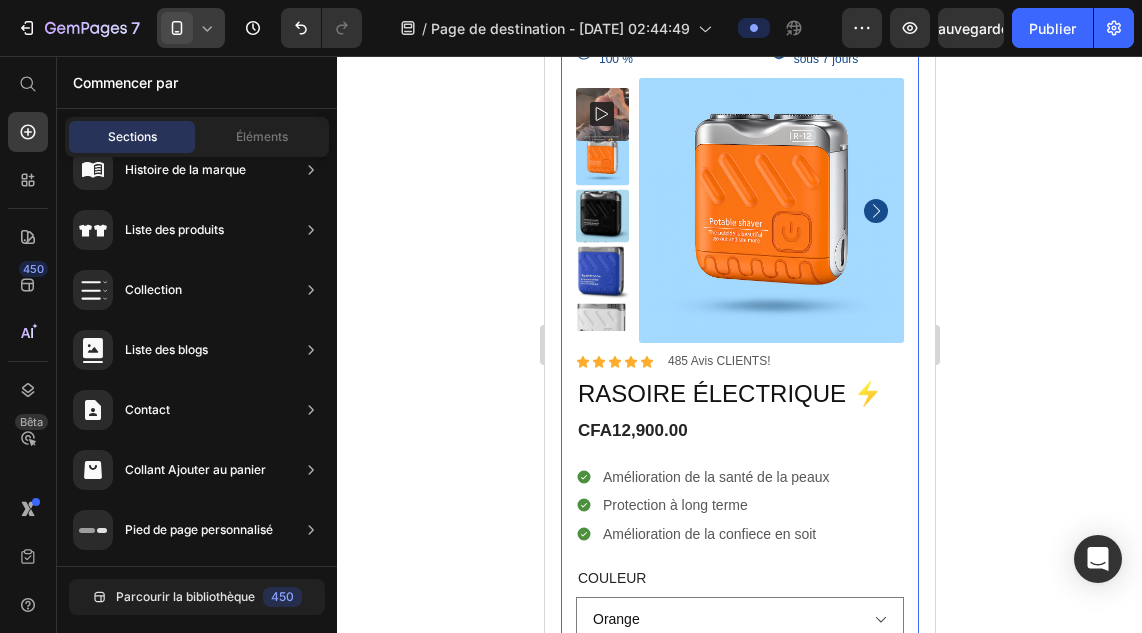 click on "Garantie de remboursement à 100 % Item List
Retours faciles sous 7 jours Item List Row
Product Images
Icon Boosts immunity and defense Text Block
Icon Boosts immunity and defense Text Block
Icon Boosts immunity and defense Text Block Row Icon Icon Icon Icon Icon Icon List Briana M. Text Block Row Verified Buyer Item List Row “At vero eos et accusamus et iusto odio dignissimos ducimus qui blanditiis praesentium voluptatum” Text Block Row Icon Icon Icon Icon Icon Icon List 485 Avis CLIENTS! Text Block Row RASOIRE ÉLECTRIQUE ⚡ Product Title CFA12,900.00 Product Price Amélioration de la santé de la peaux  Protection à long terme Amélioration de la confiece en soit  Item List Couleur Orange Noire Bleue Blanc Product Variants & Swatches Quantity Text Block 1 Product Quantity
Expédition sous 1 à 2 jours. Livraison a Abidjan gratuits. Item List 1 Product Quantity Row" at bounding box center (739, 507) 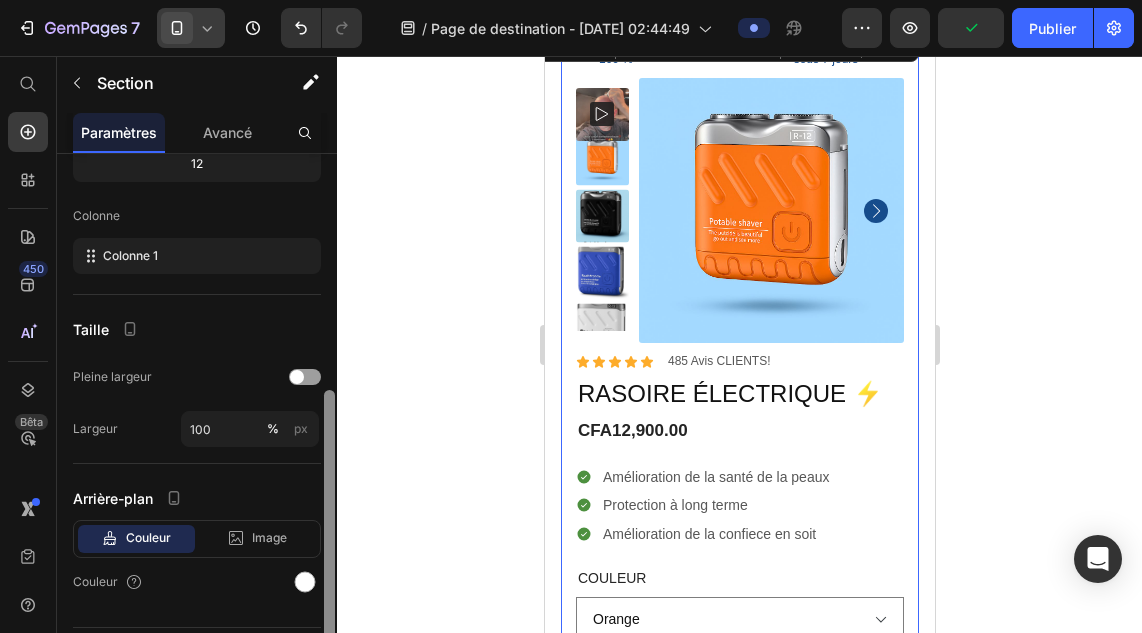 scroll, scrollTop: 280, scrollLeft: 0, axis: vertical 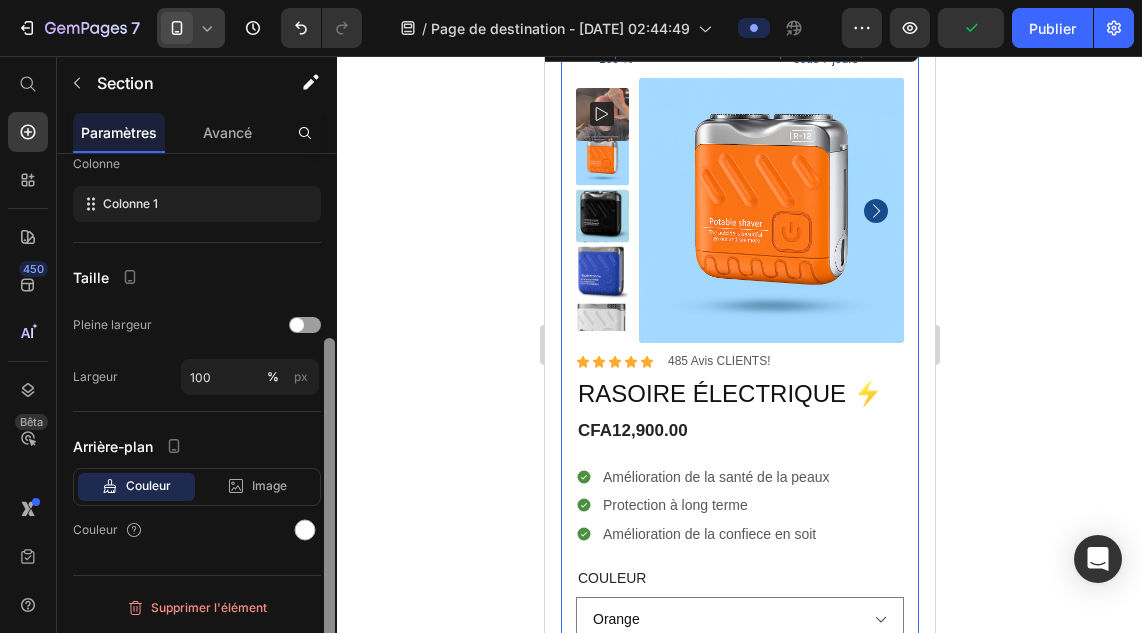 drag, startPoint x: 333, startPoint y: 346, endPoint x: 331, endPoint y: 456, distance: 110.01818 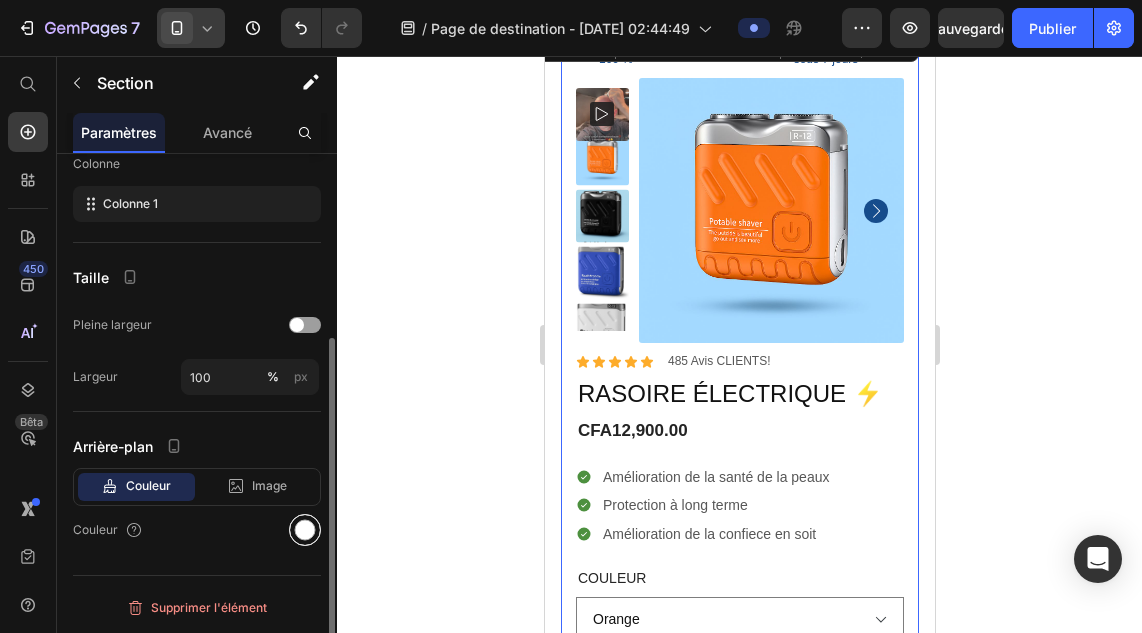 click at bounding box center (305, 530) 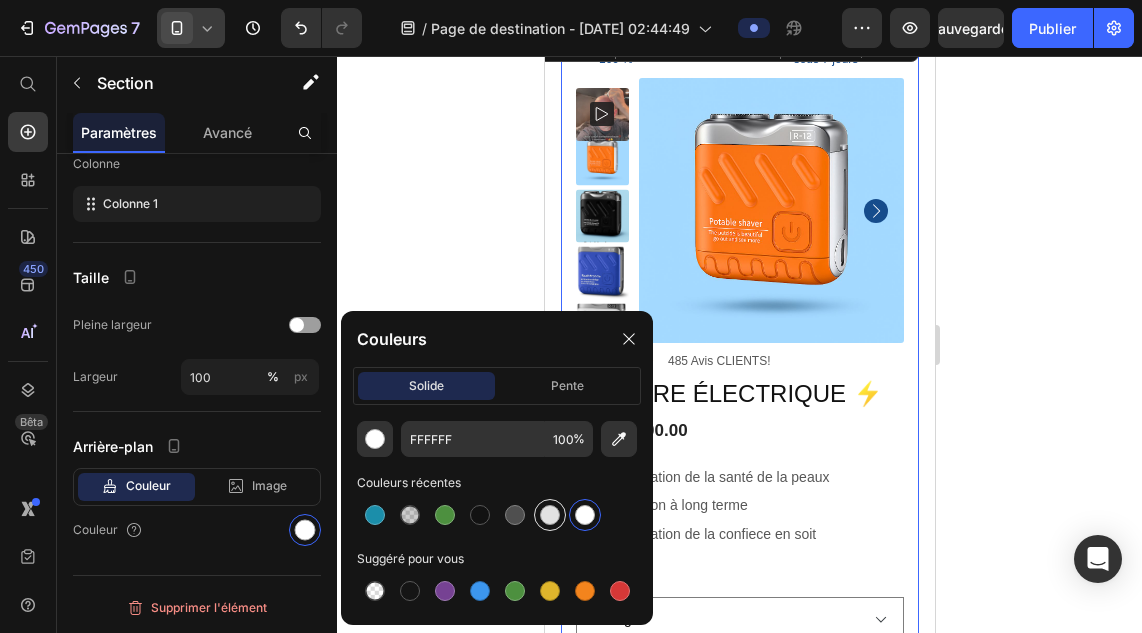 click at bounding box center (550, 515) 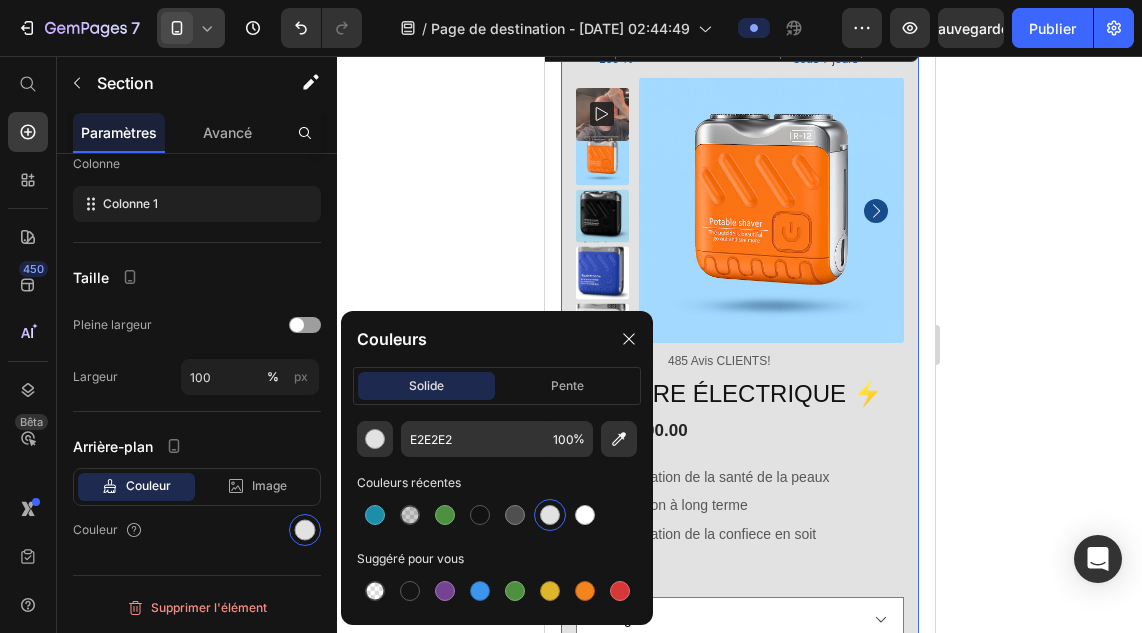 click 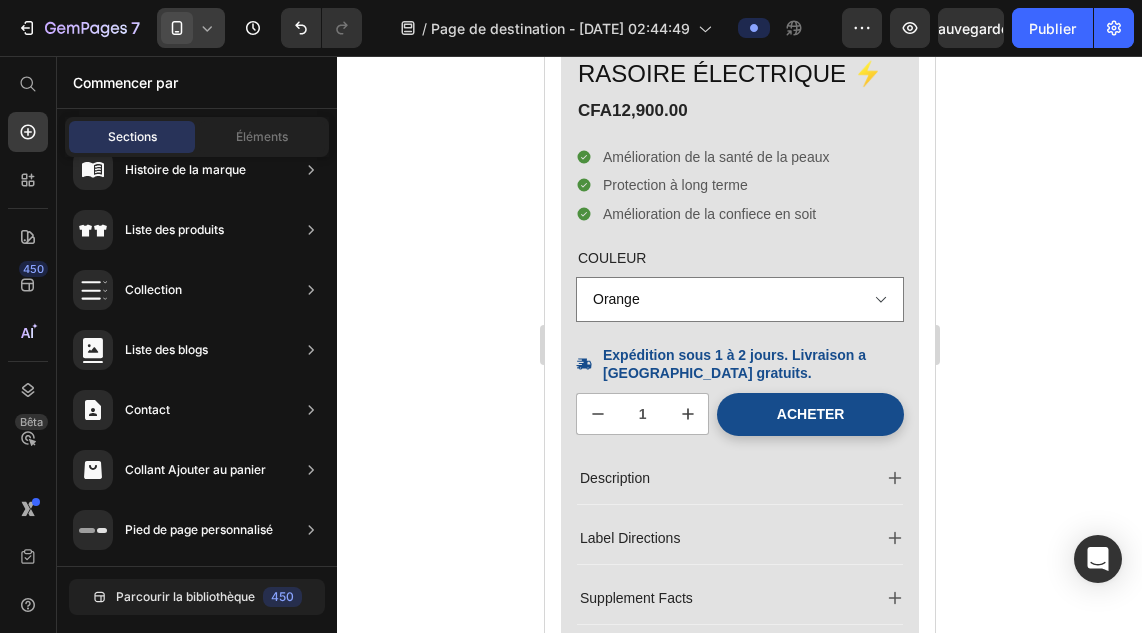 scroll, scrollTop: 1406, scrollLeft: 0, axis: vertical 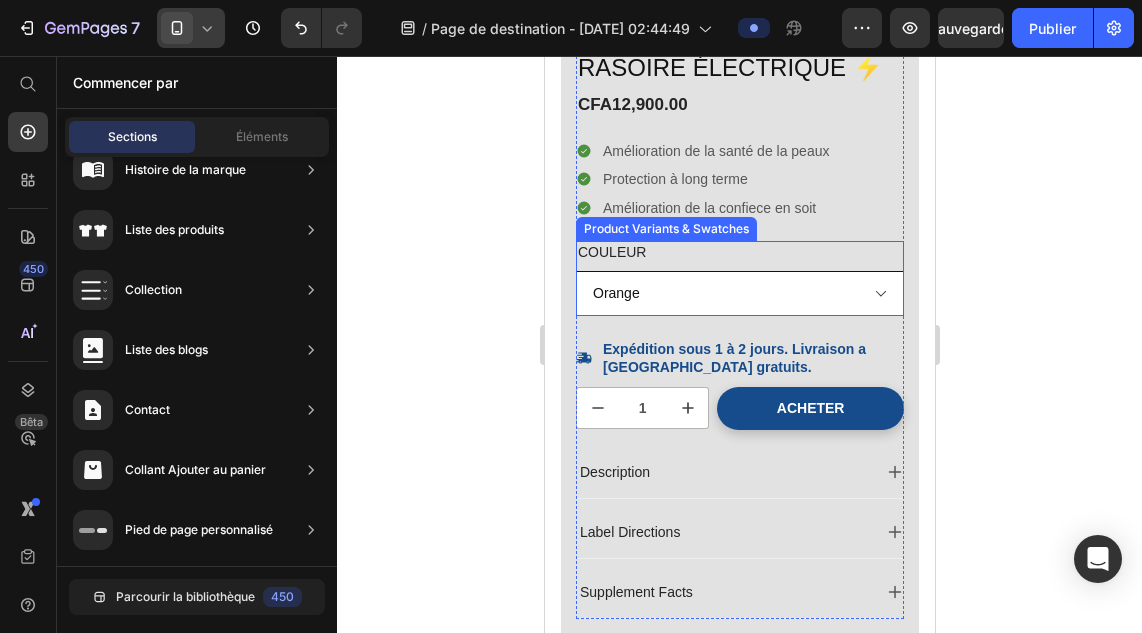 click on "Orange Noire Bleue Blanc" at bounding box center (739, 293) 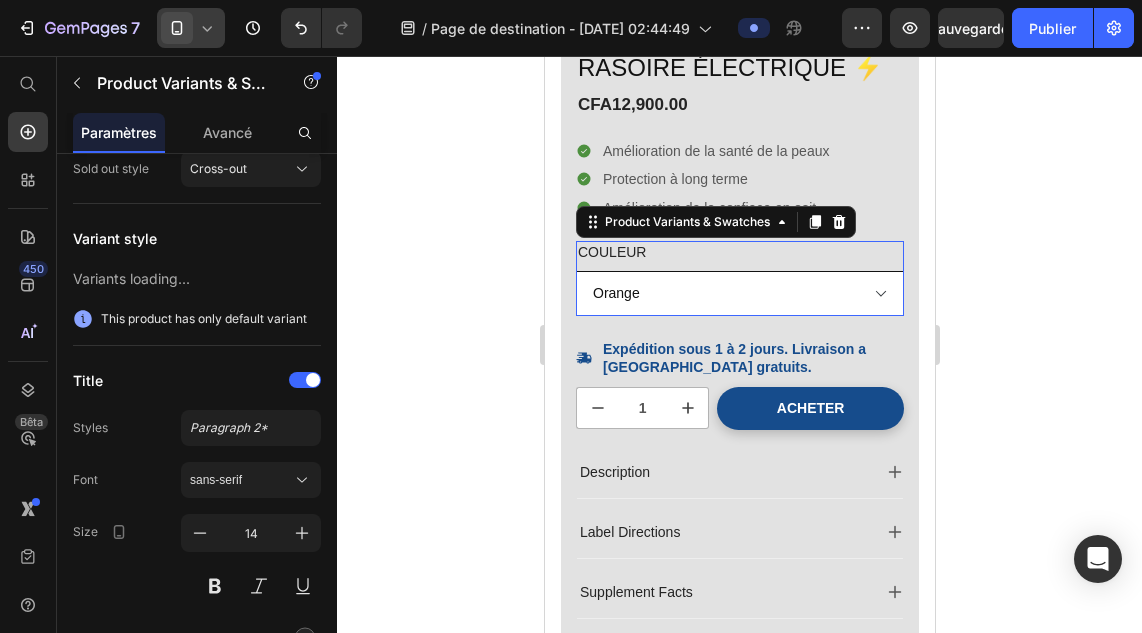 scroll, scrollTop: 0, scrollLeft: 0, axis: both 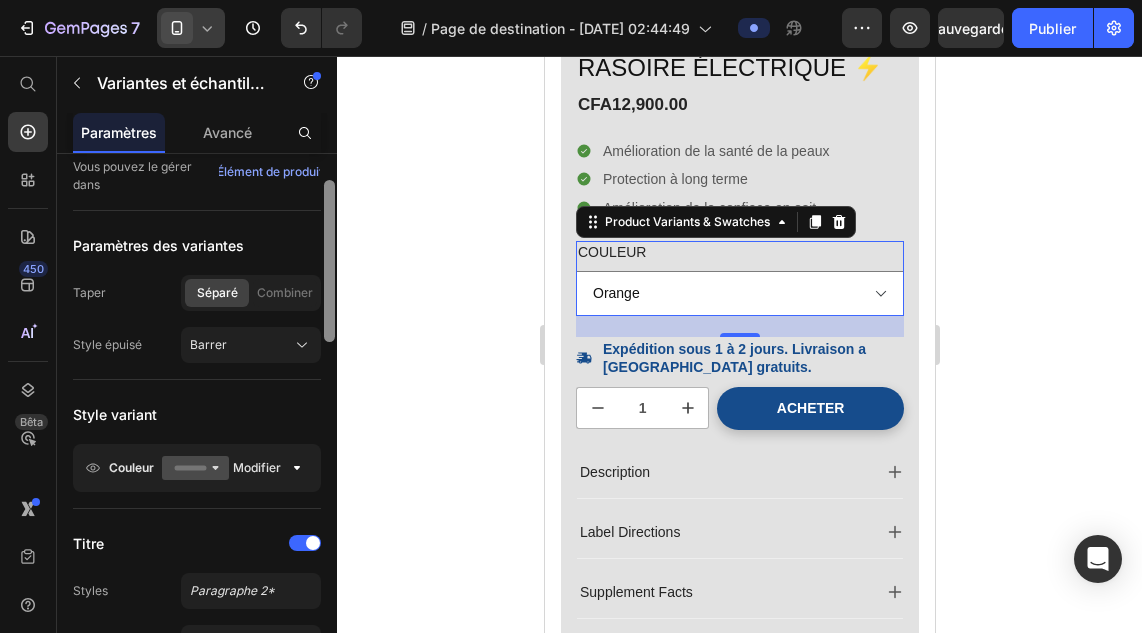 drag, startPoint x: 329, startPoint y: 286, endPoint x: 329, endPoint y: 310, distance: 24 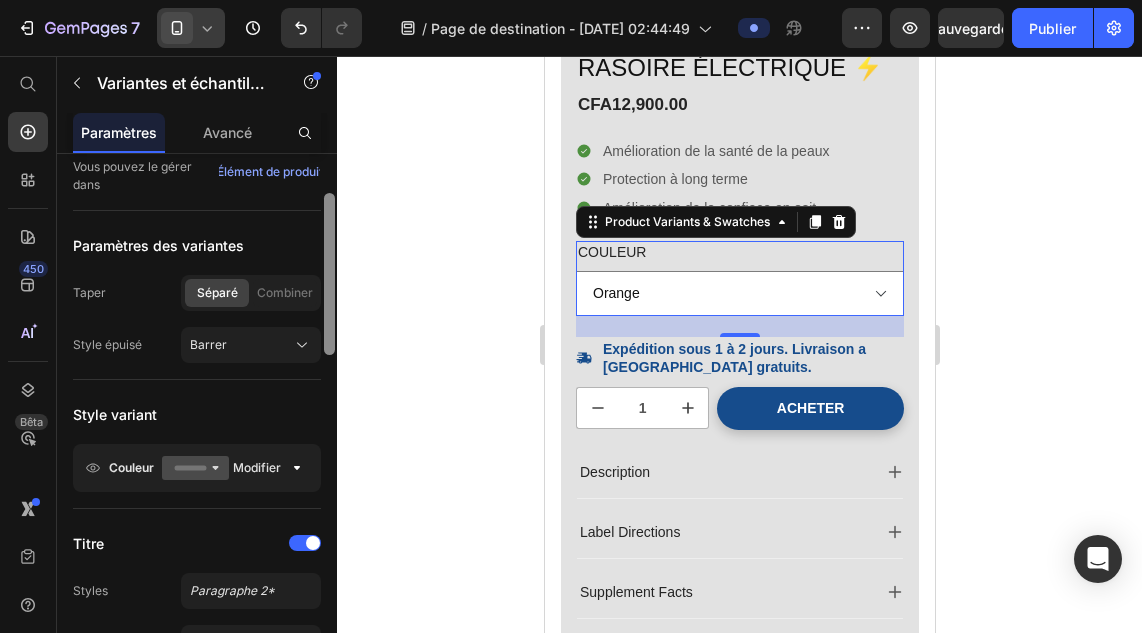 scroll, scrollTop: 116, scrollLeft: 0, axis: vertical 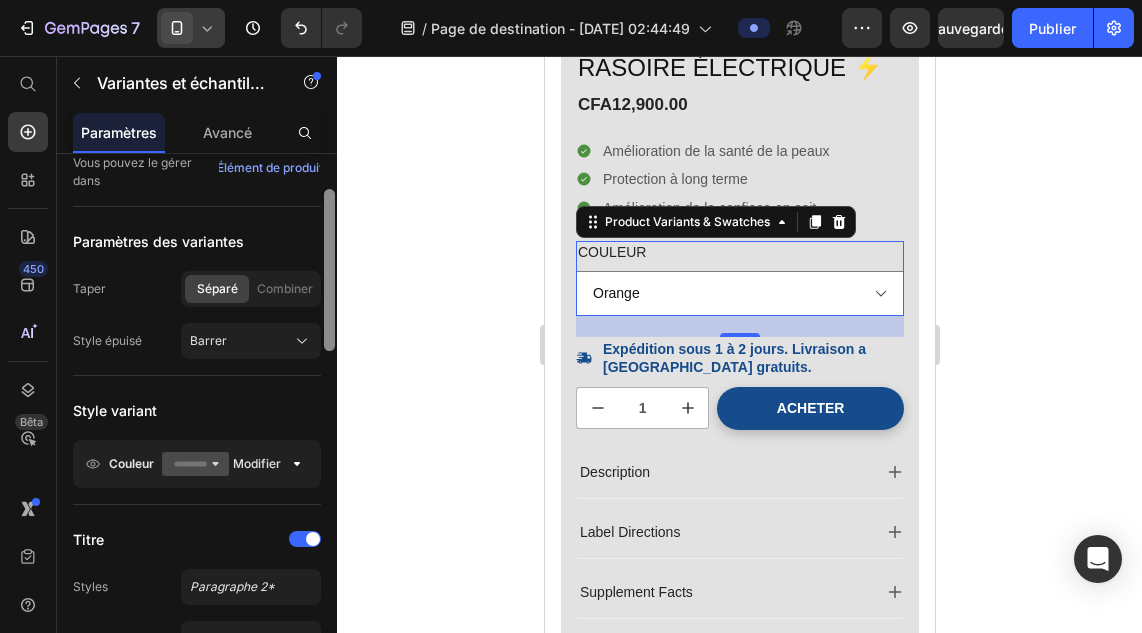 click at bounding box center (329, 270) 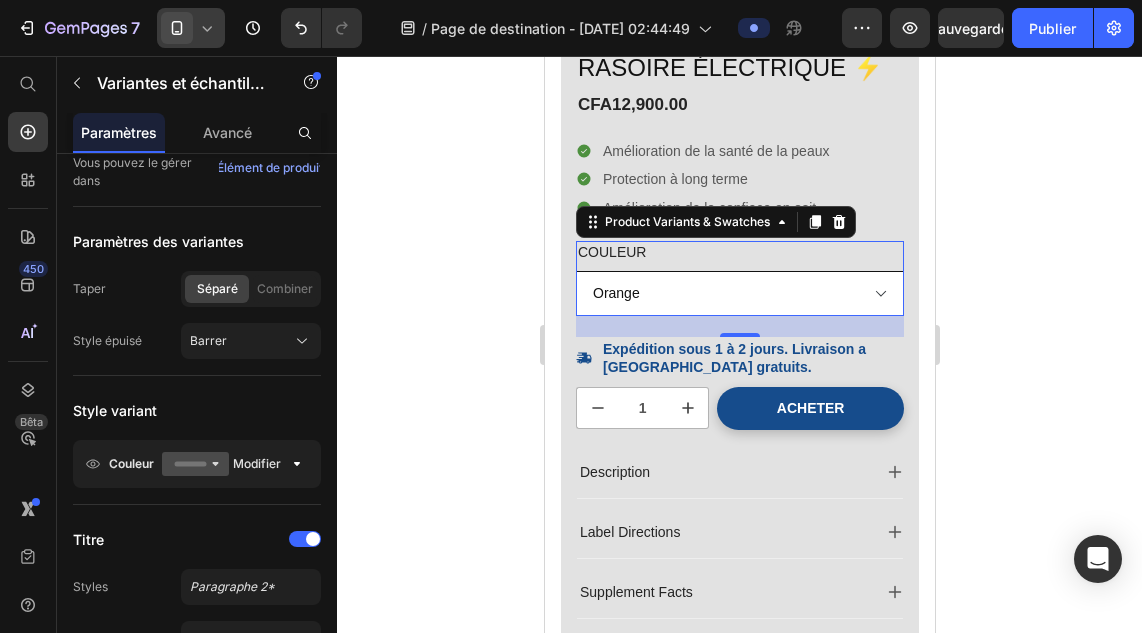 click on "Orange Noire Bleue Blanc" at bounding box center [739, 293] 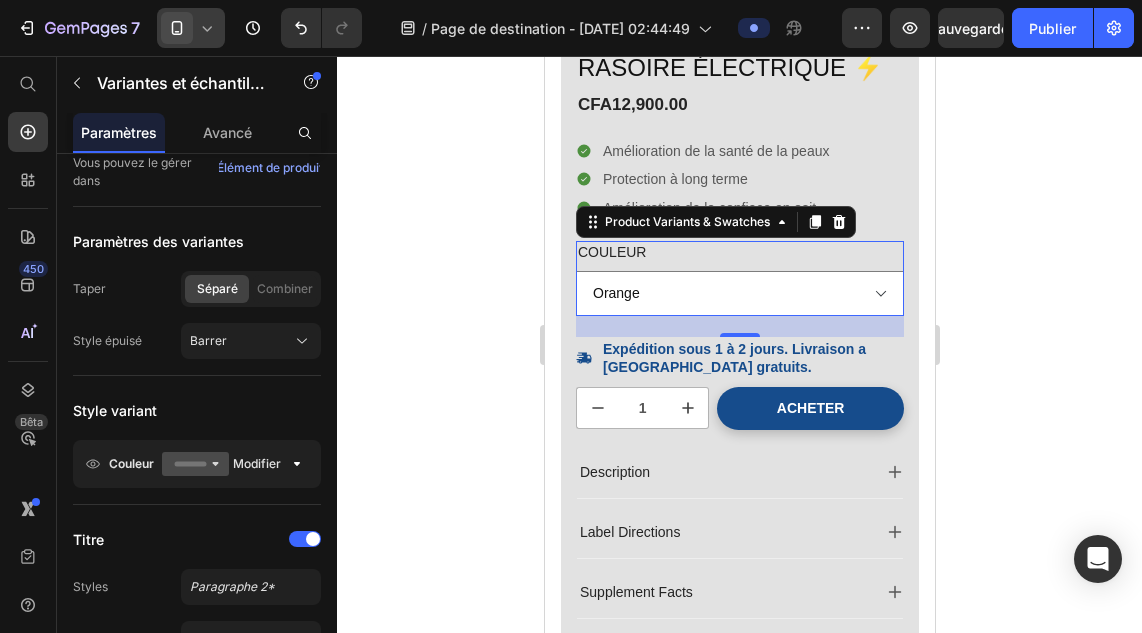 click 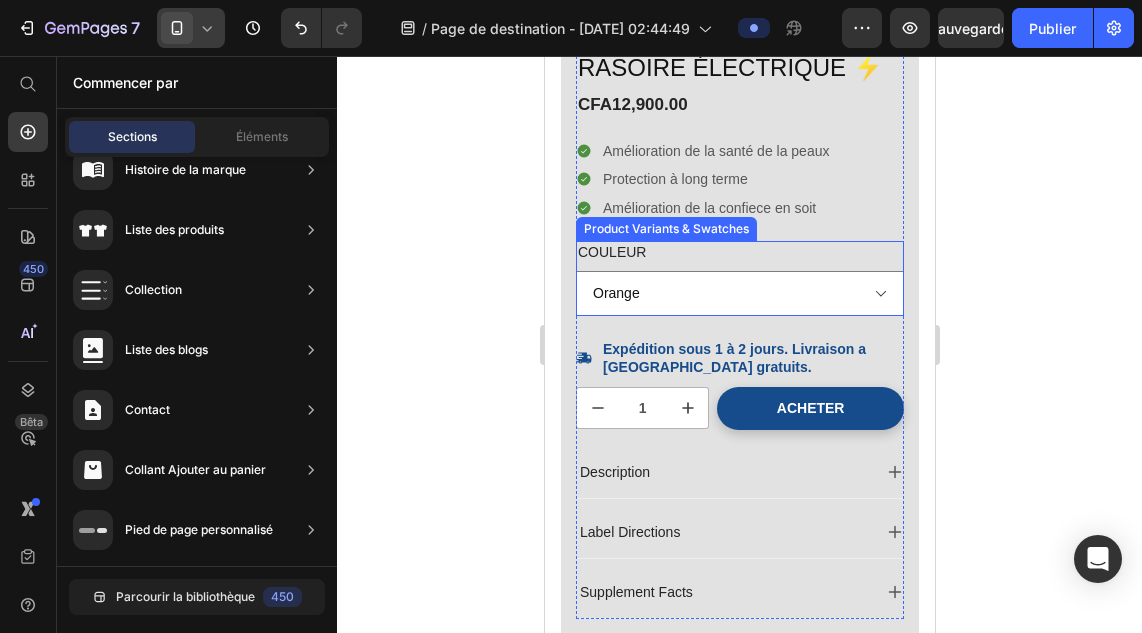 click on "Couleur Orange Noire Bleue Blanc" at bounding box center (739, 278) 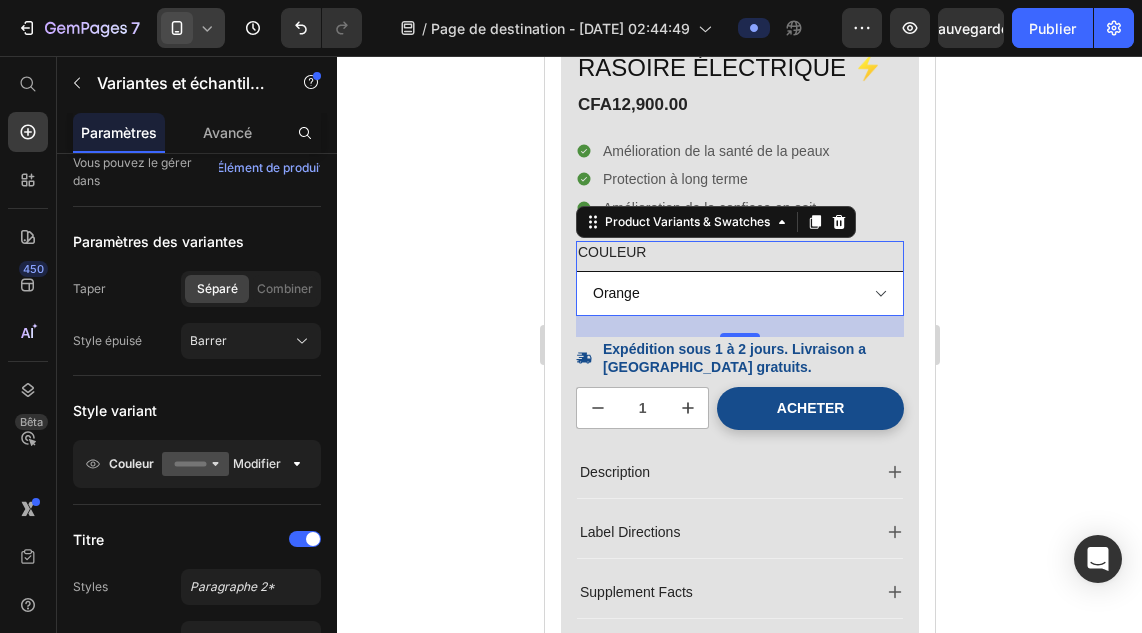 click on "Orange Noire Bleue Blanc" at bounding box center [739, 293] 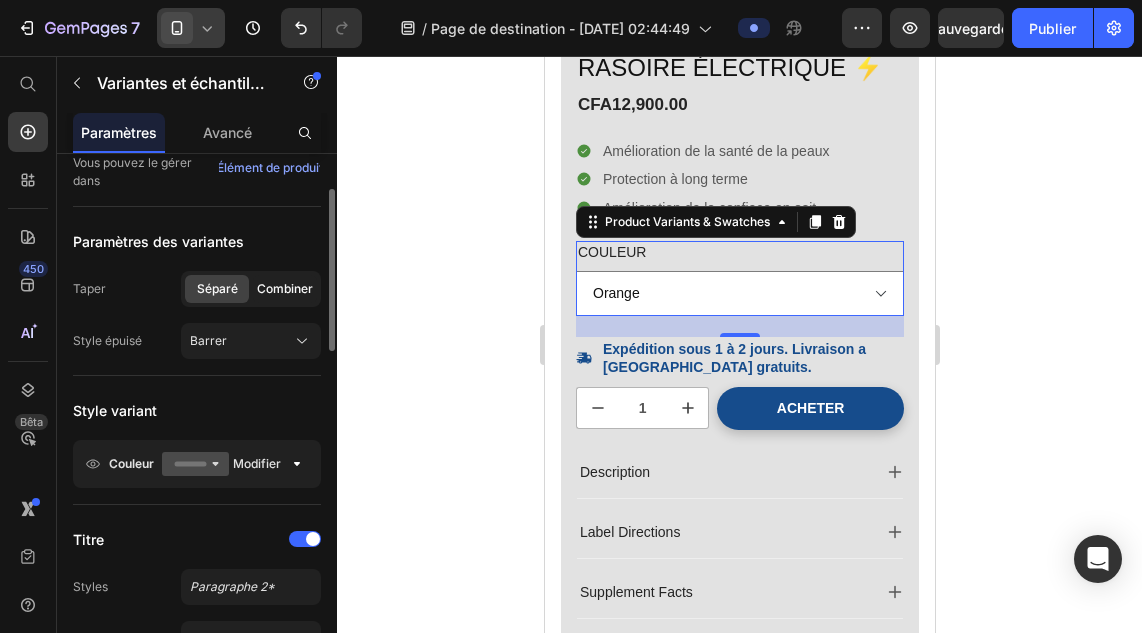 click on "Combiner" at bounding box center (285, 288) 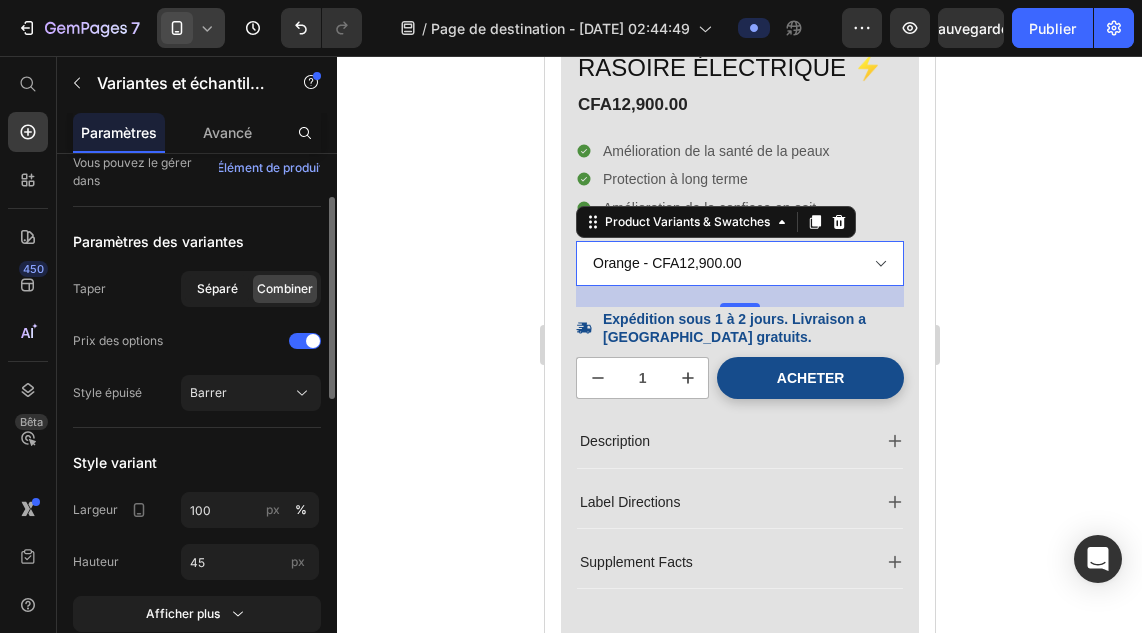 click on "Séparé" at bounding box center [217, 288] 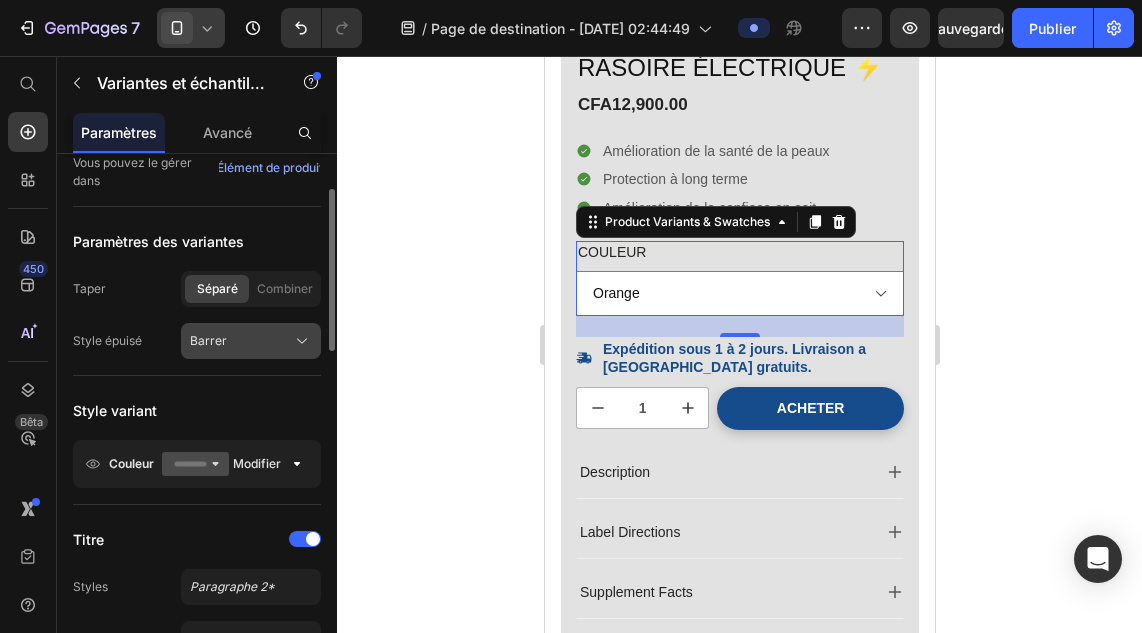 click on "Barrer" 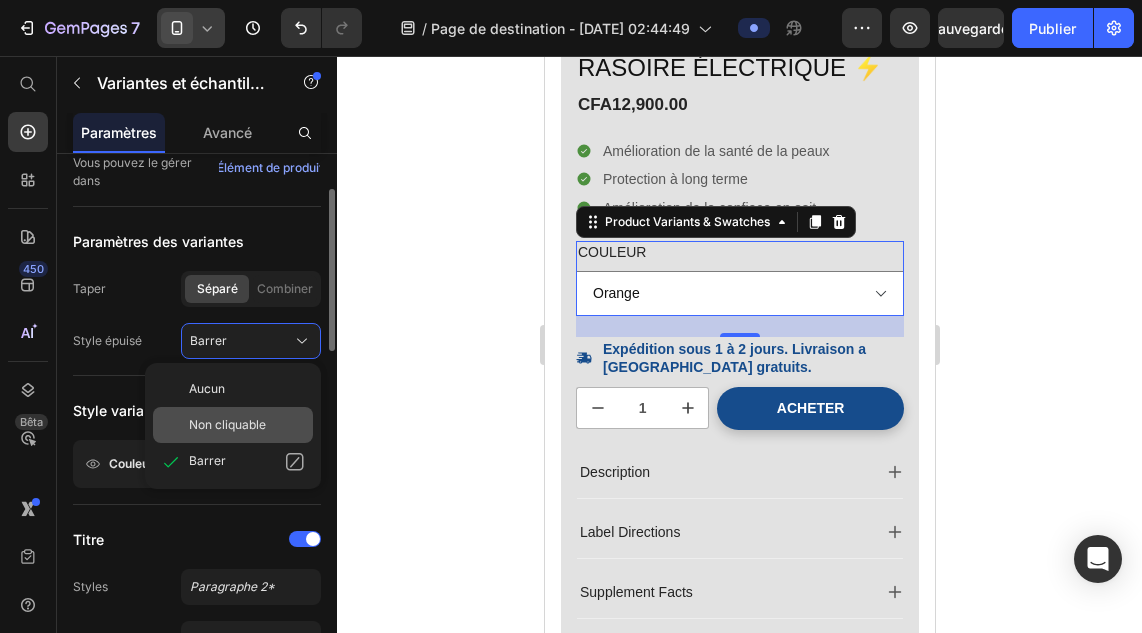click on "Non cliquable" 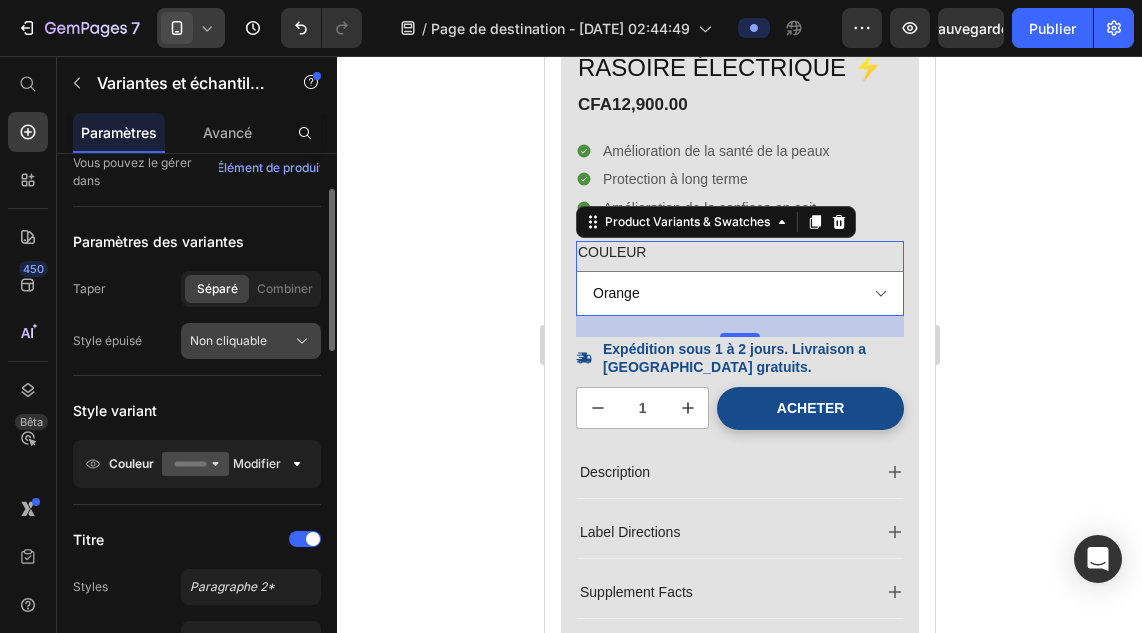 click 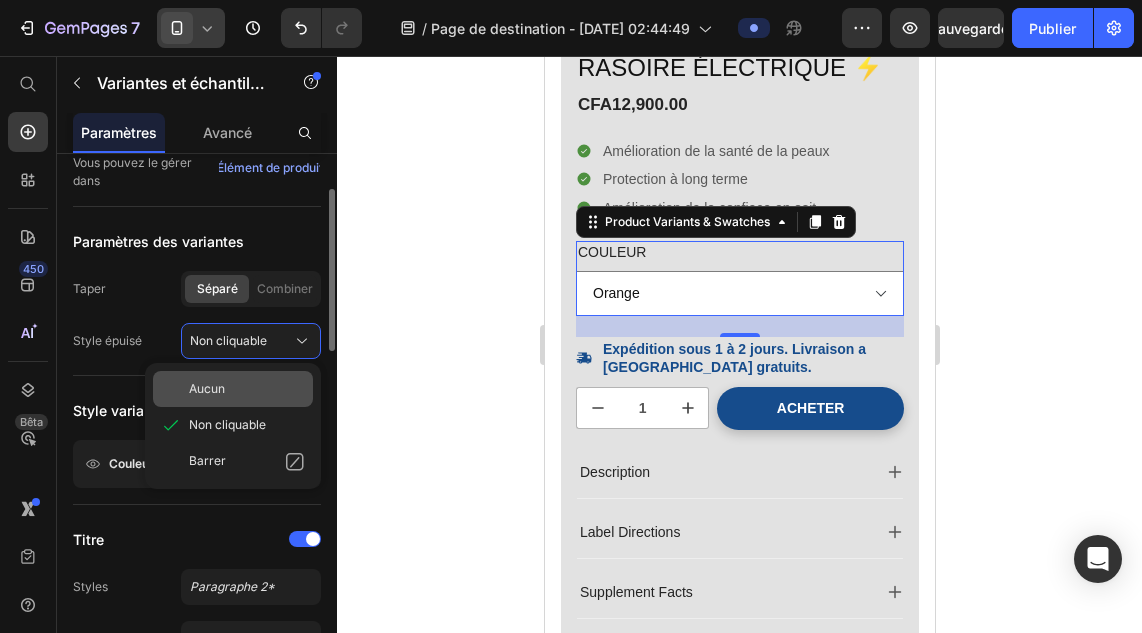 click on "Aucun" 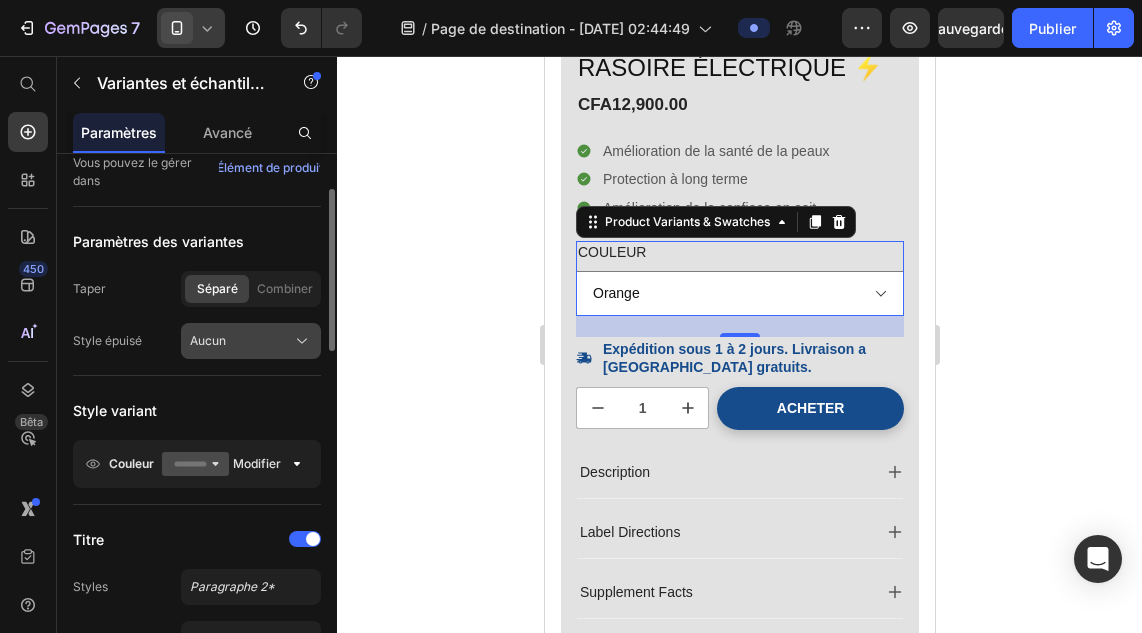 click on "Aucun" at bounding box center (251, 341) 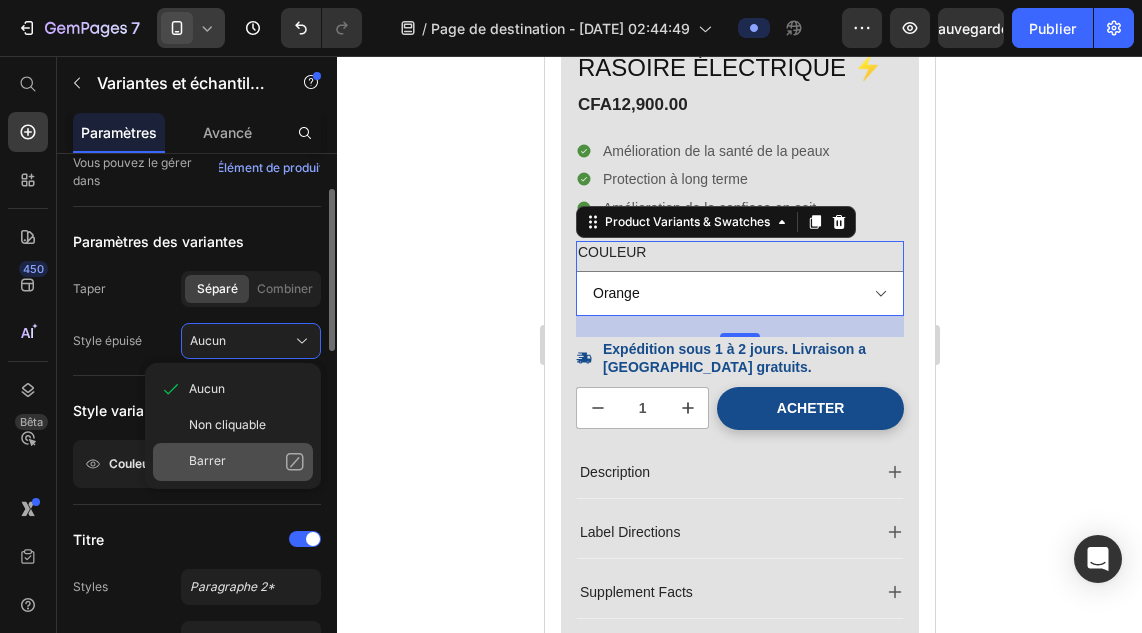 click on "Barrer" 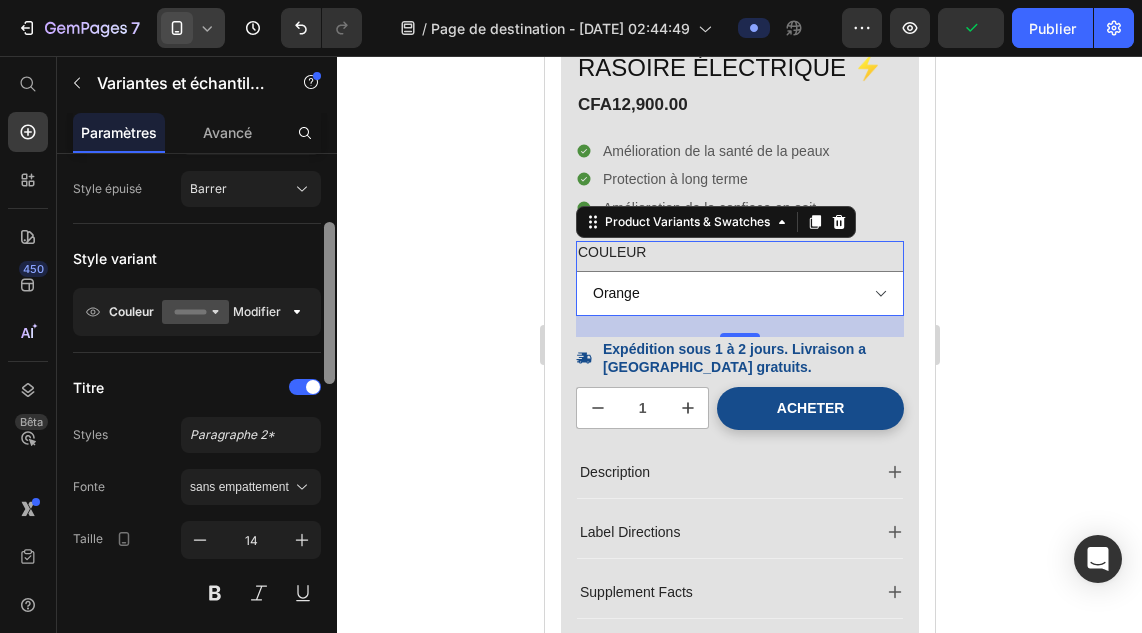 drag, startPoint x: 334, startPoint y: 293, endPoint x: 334, endPoint y: 340, distance: 47 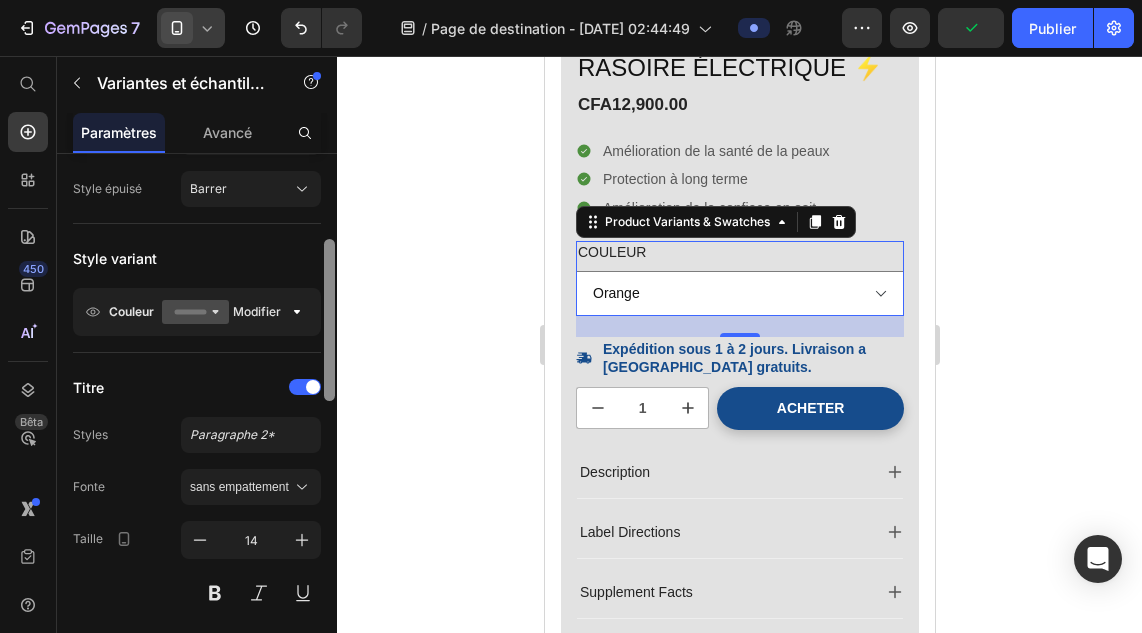 scroll, scrollTop: 271, scrollLeft: 0, axis: vertical 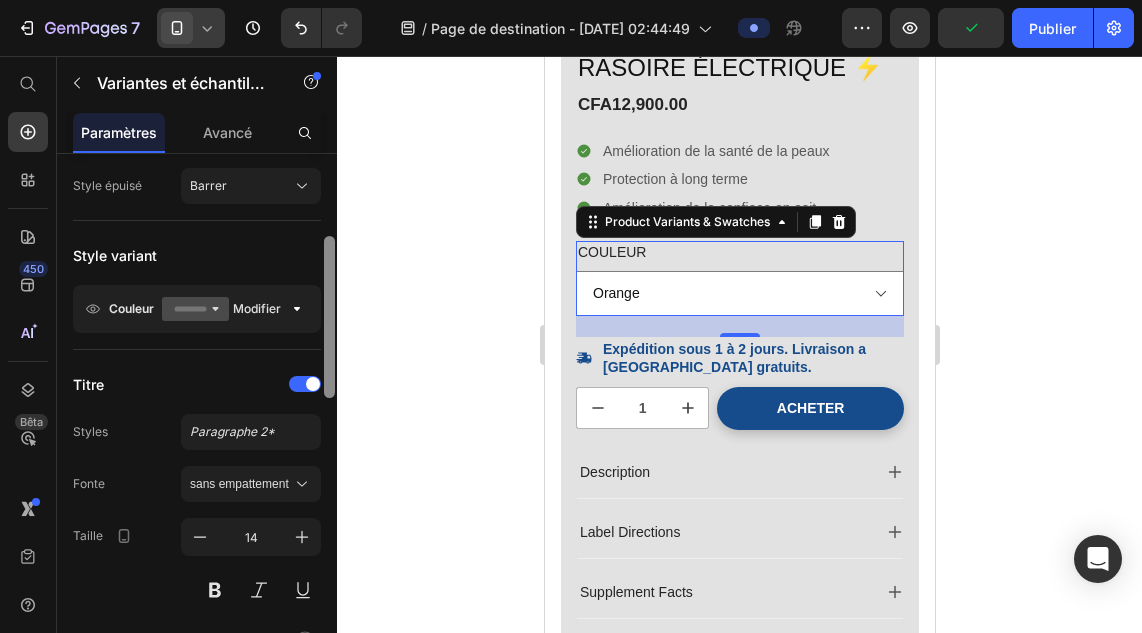 click at bounding box center [329, 317] 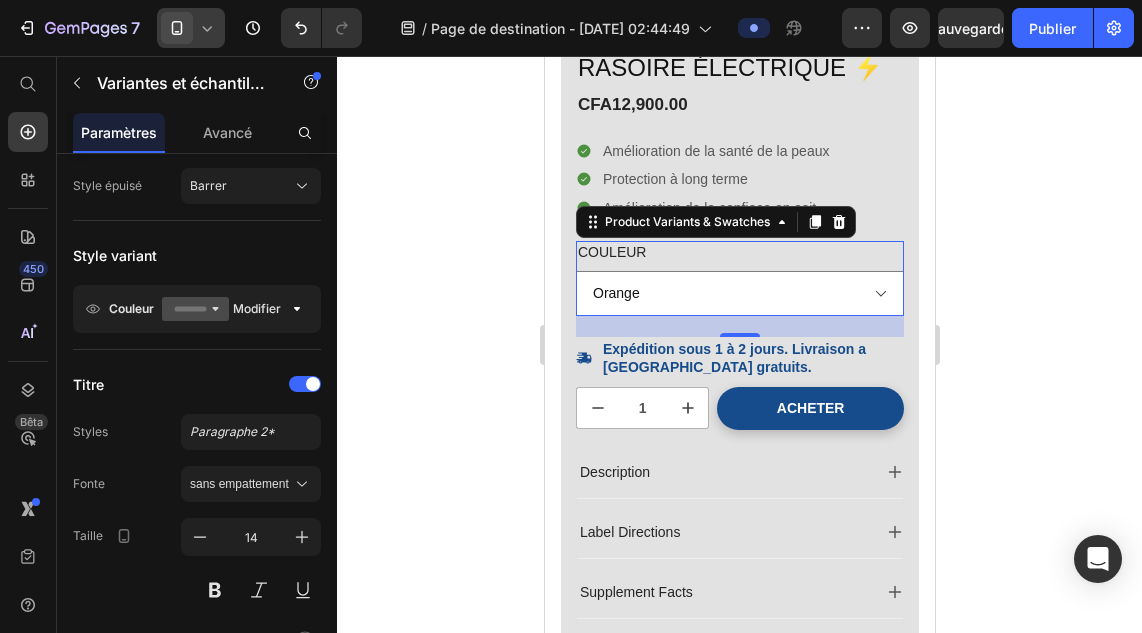 click on "Couleur" at bounding box center [131, 308] 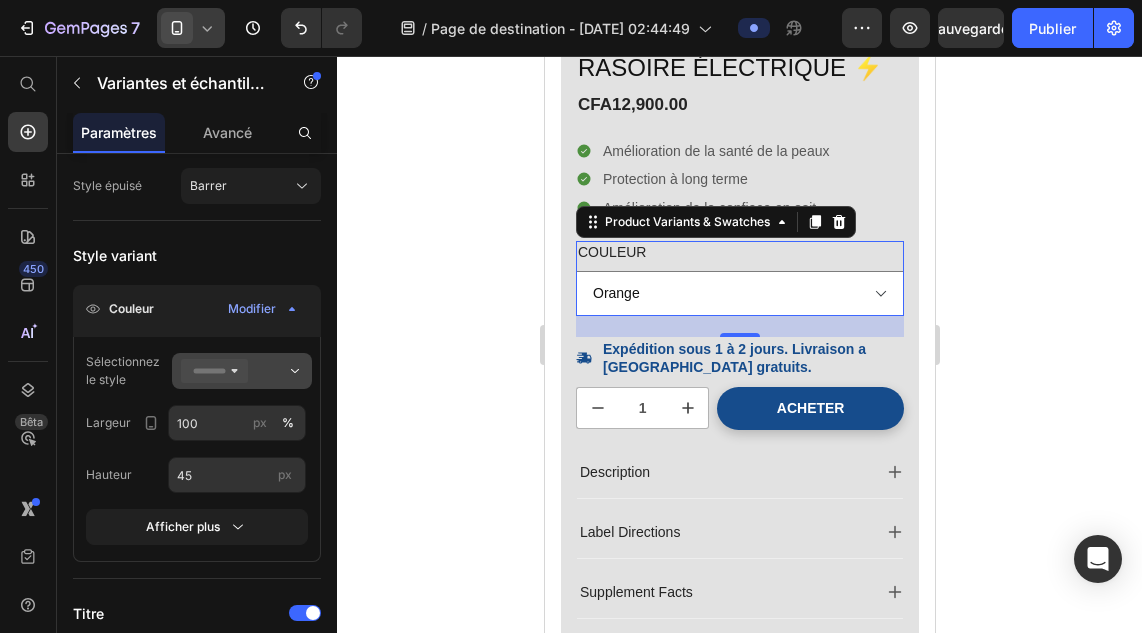 click at bounding box center [242, 371] 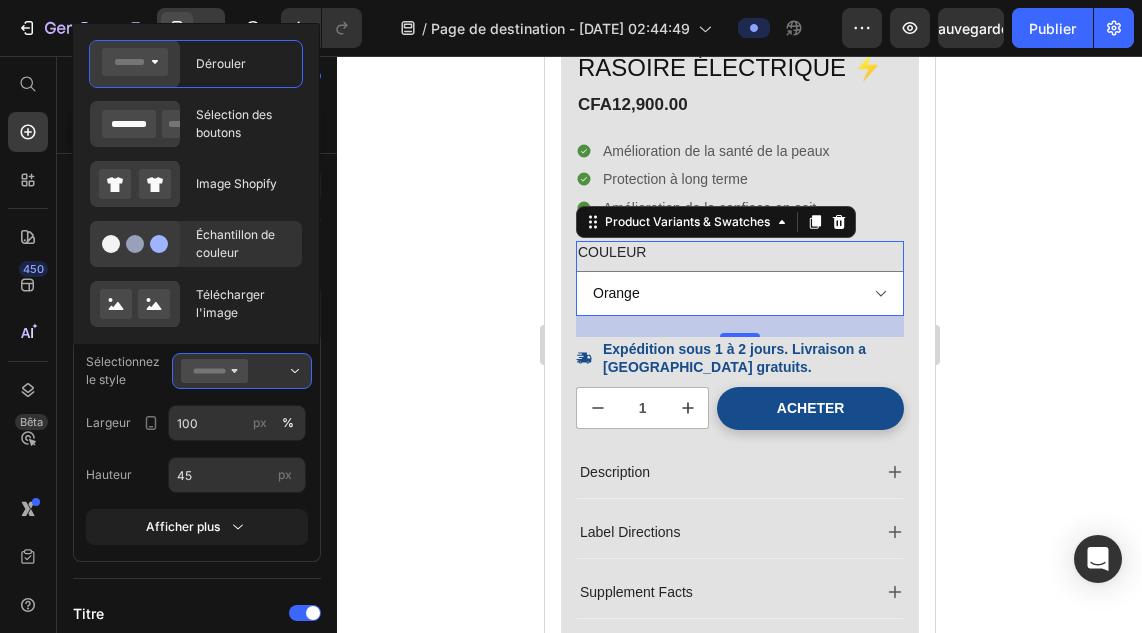 click 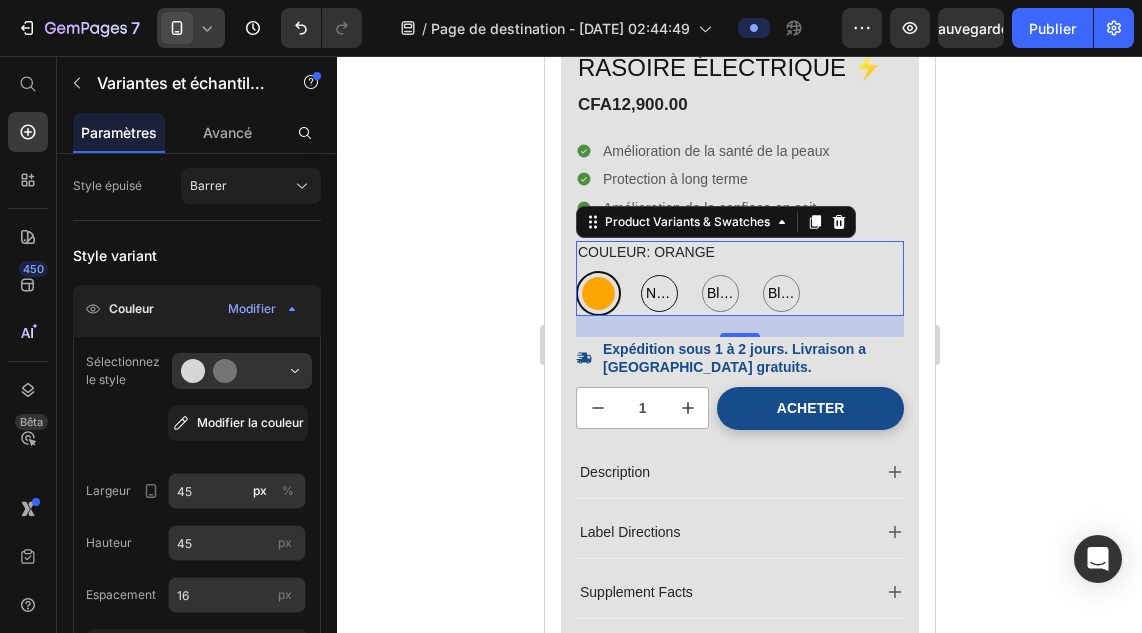 click on "Noire" at bounding box center [658, 293] 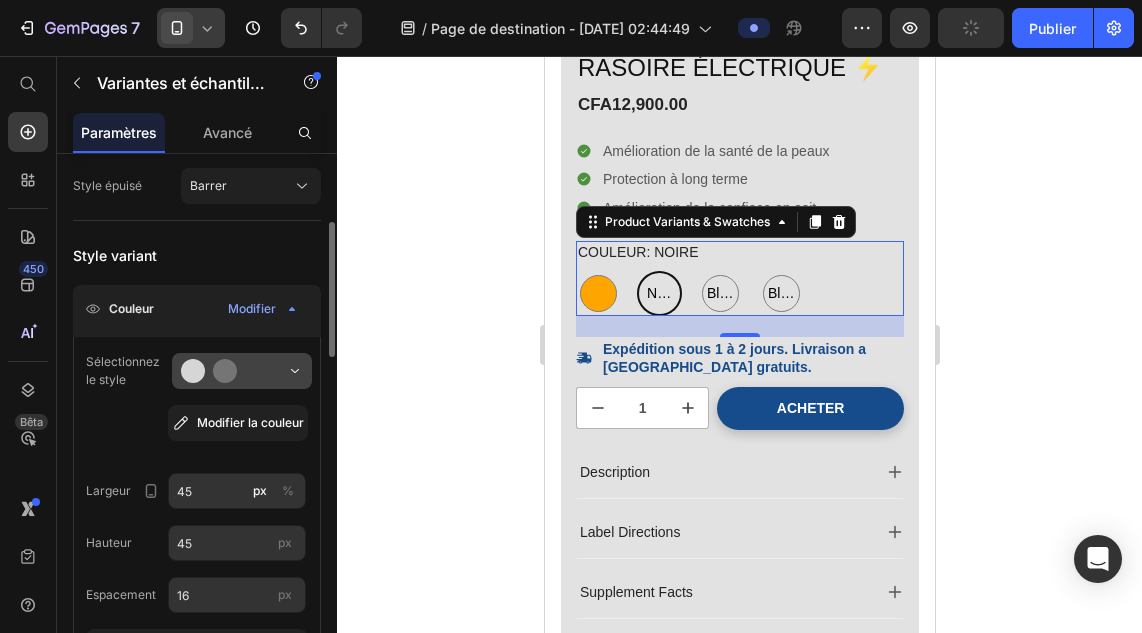 click at bounding box center (242, 371) 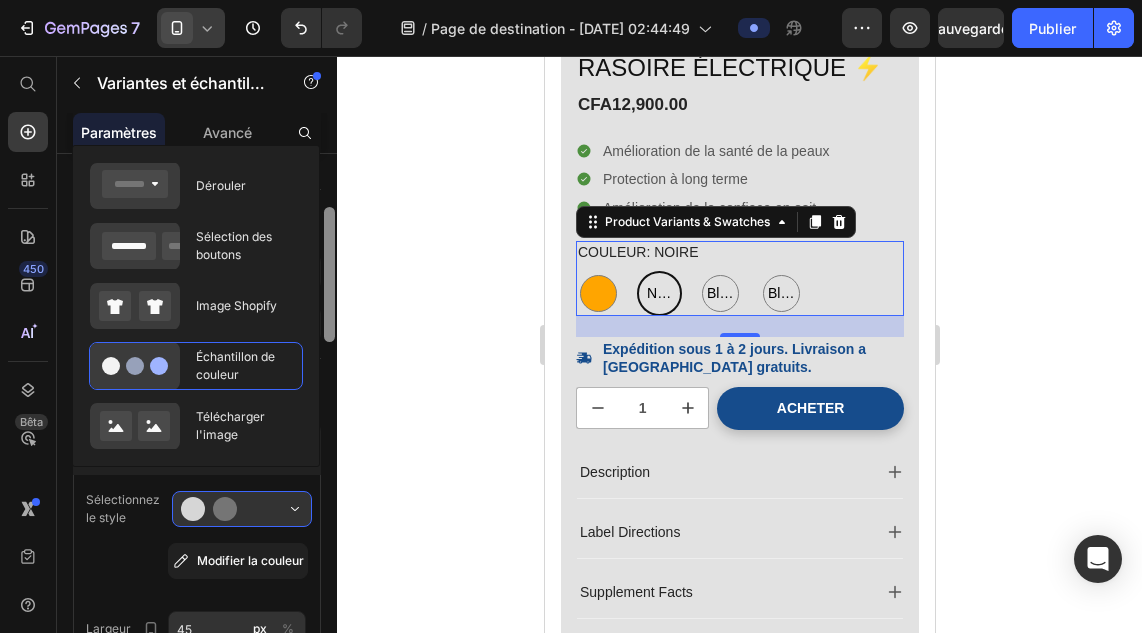 drag, startPoint x: 325, startPoint y: 299, endPoint x: 327, endPoint y: 276, distance: 23.086792 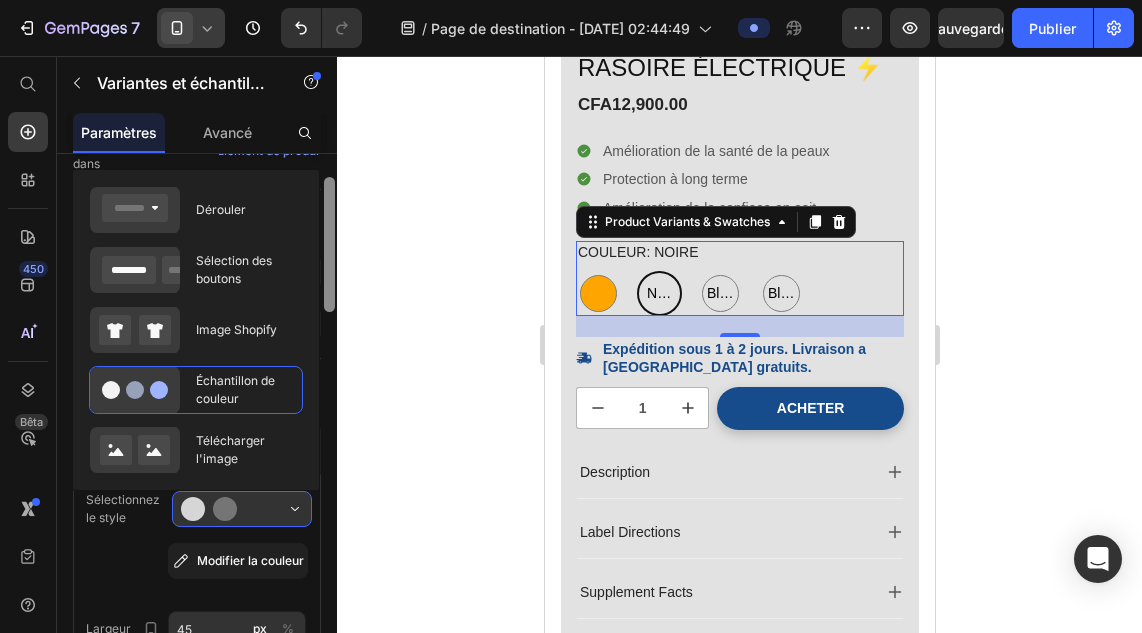 scroll, scrollTop: 125, scrollLeft: 0, axis: vertical 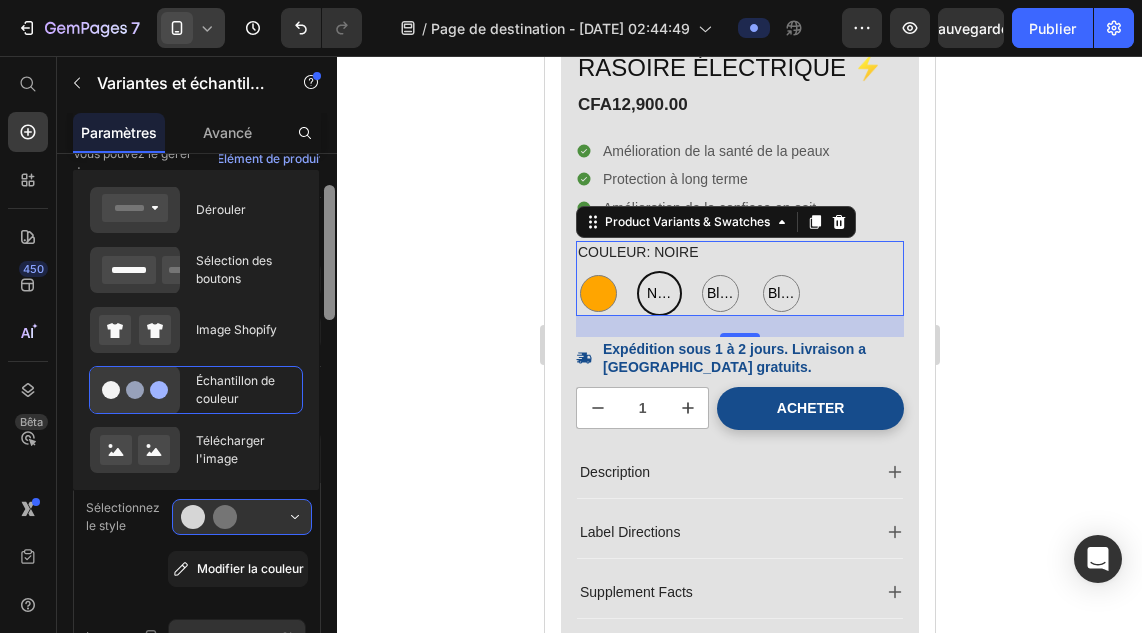 click at bounding box center [329, 252] 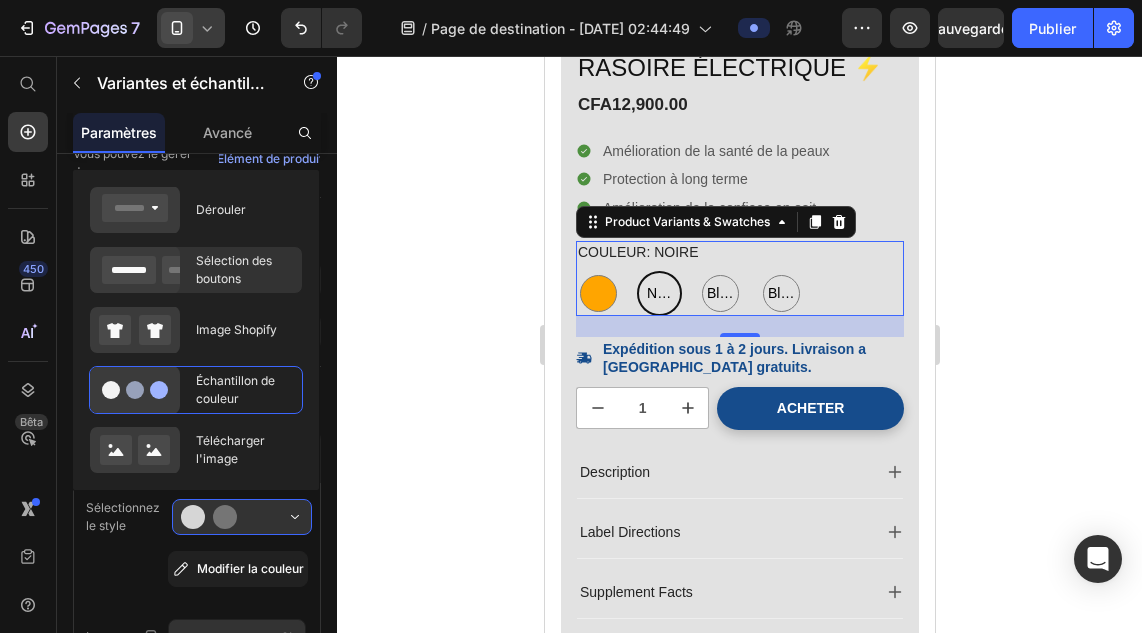 click on "Sélection des boutons" at bounding box center (234, 269) 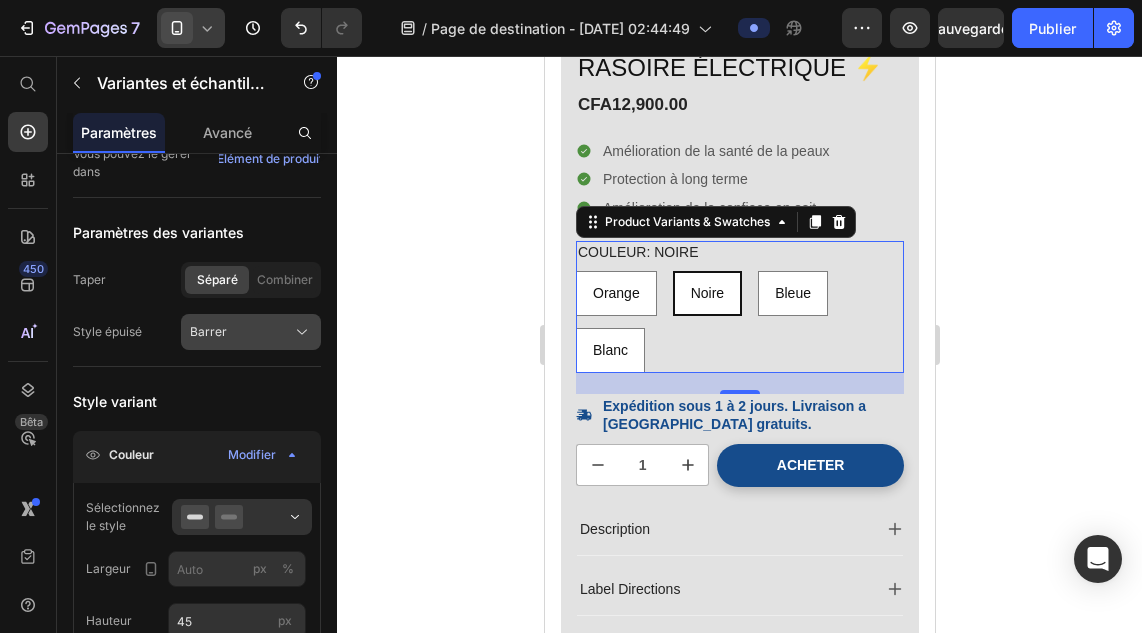 click on "Barrer" at bounding box center [251, 332] 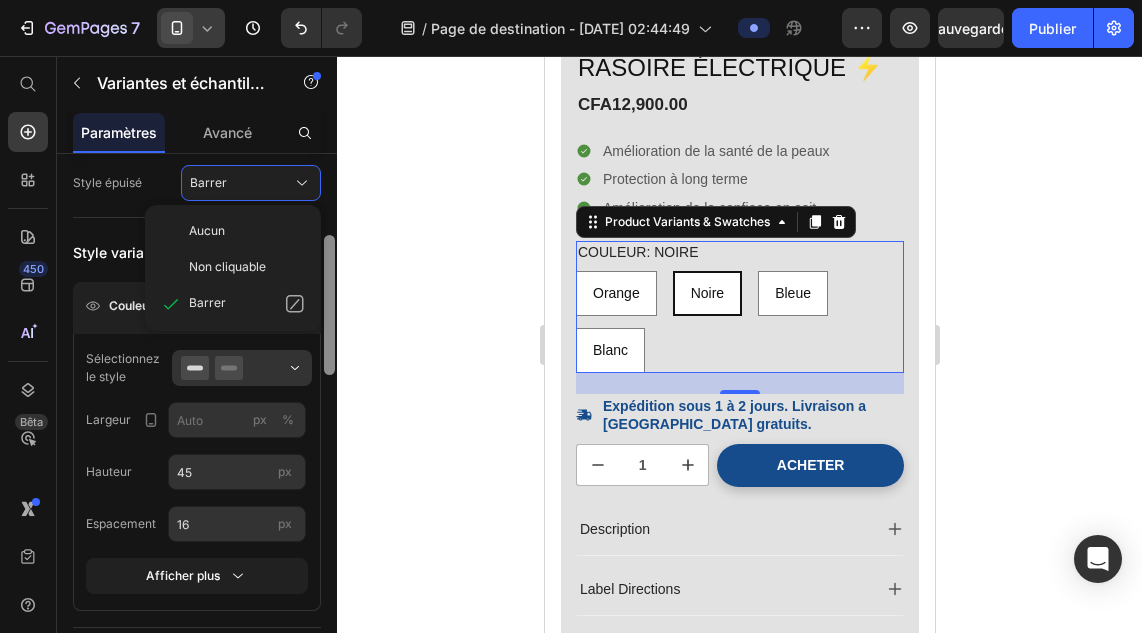 drag, startPoint x: 333, startPoint y: 311, endPoint x: 334, endPoint y: 347, distance: 36.013885 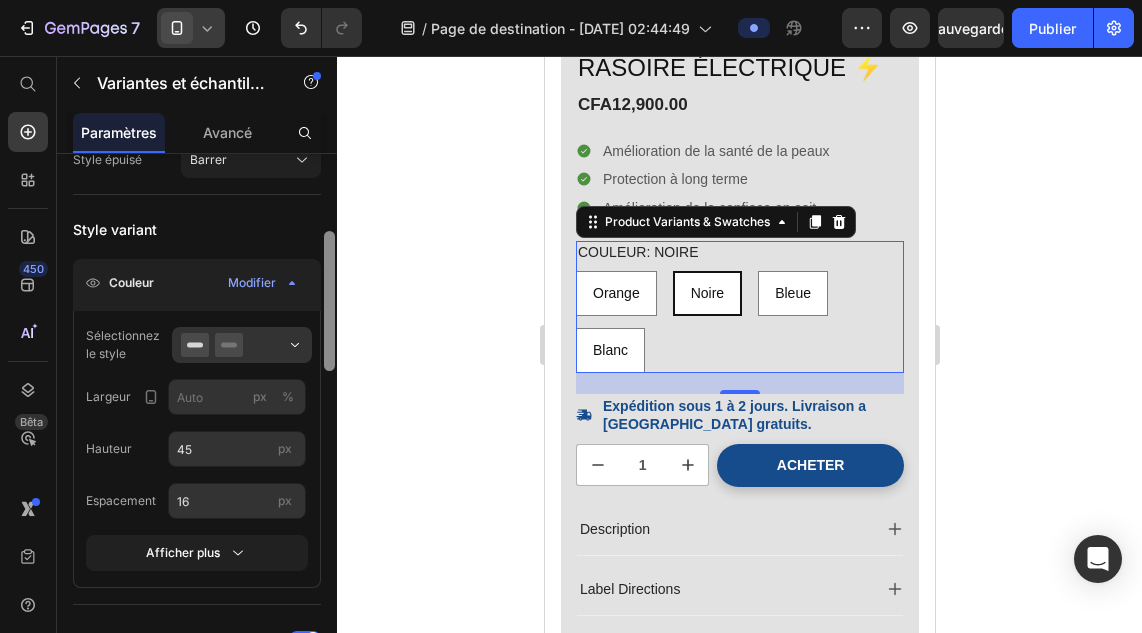 click at bounding box center [329, 422] 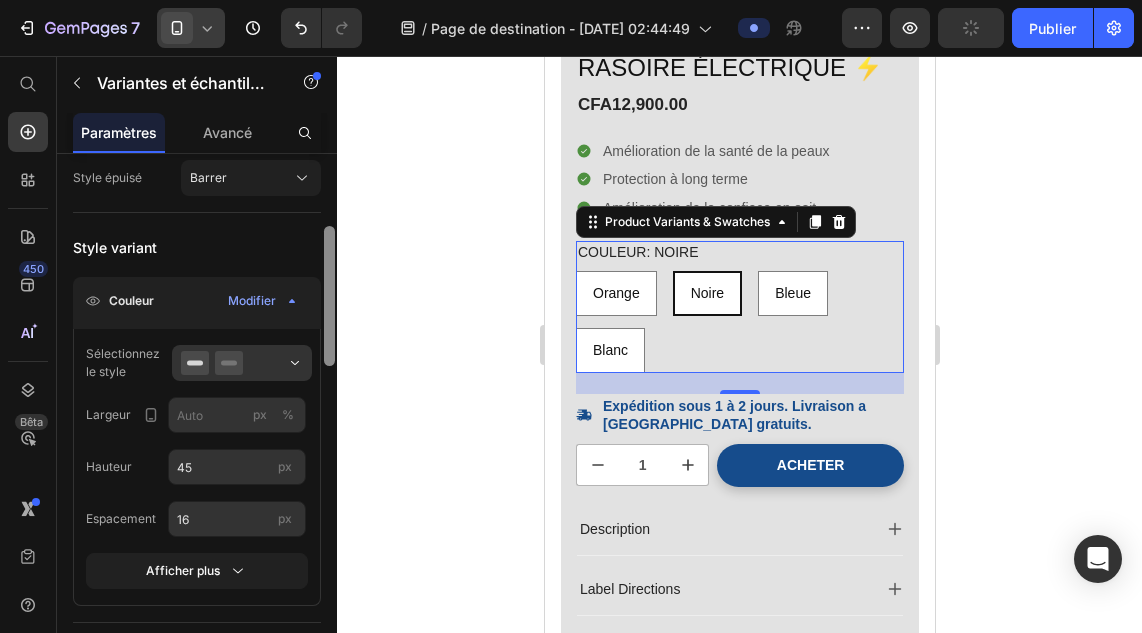 scroll, scrollTop: 275, scrollLeft: 0, axis: vertical 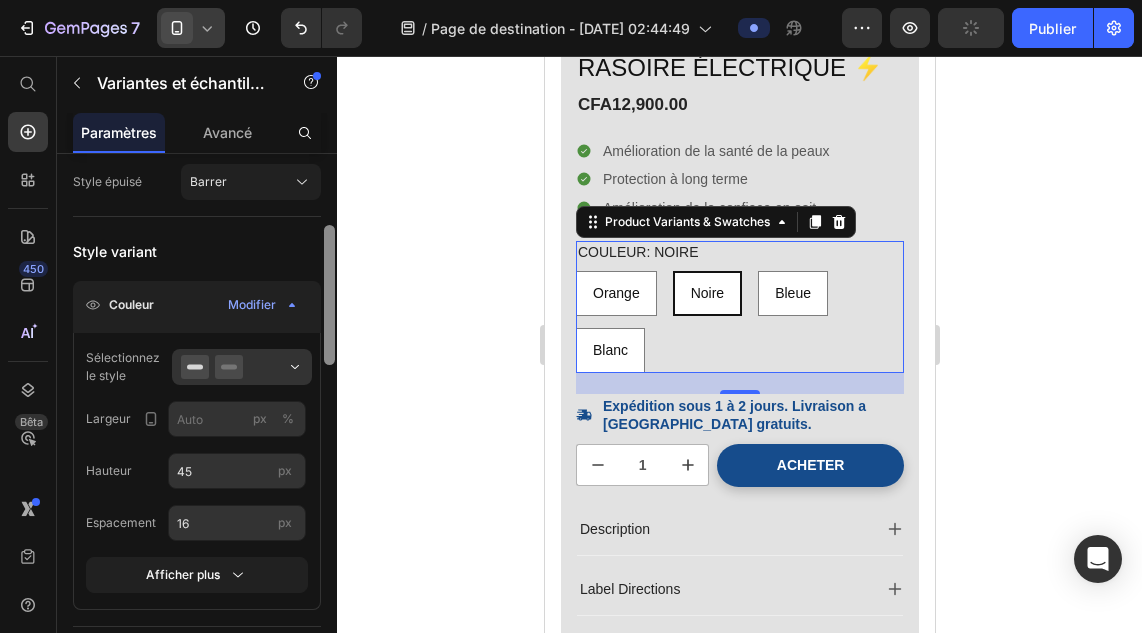 drag, startPoint x: 331, startPoint y: 419, endPoint x: 331, endPoint y: 286, distance: 133 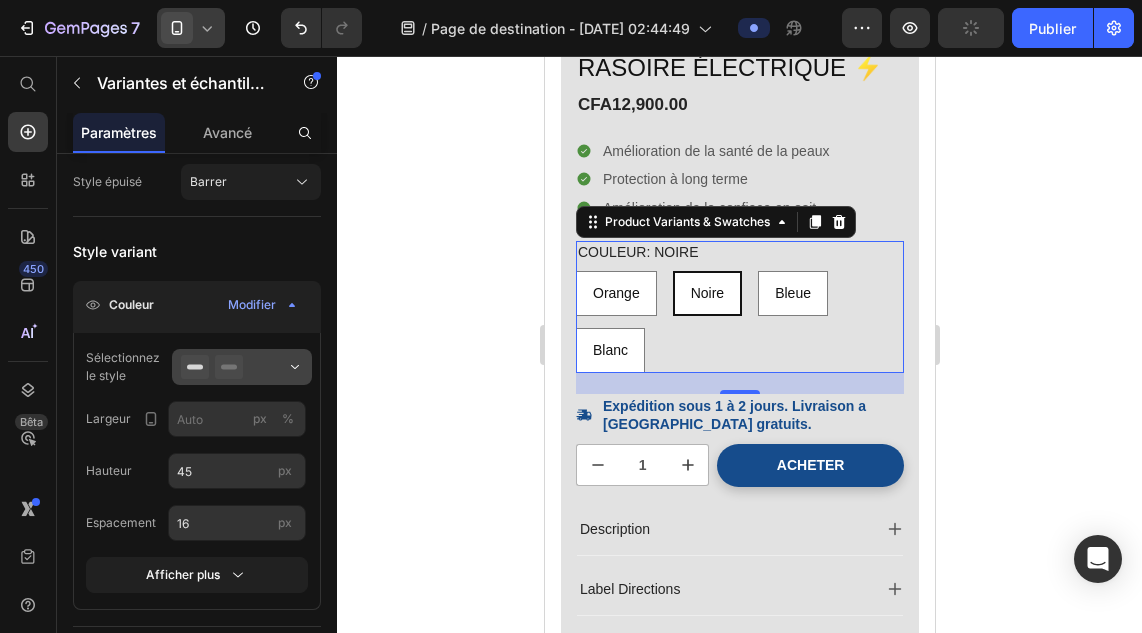 click at bounding box center [242, 367] 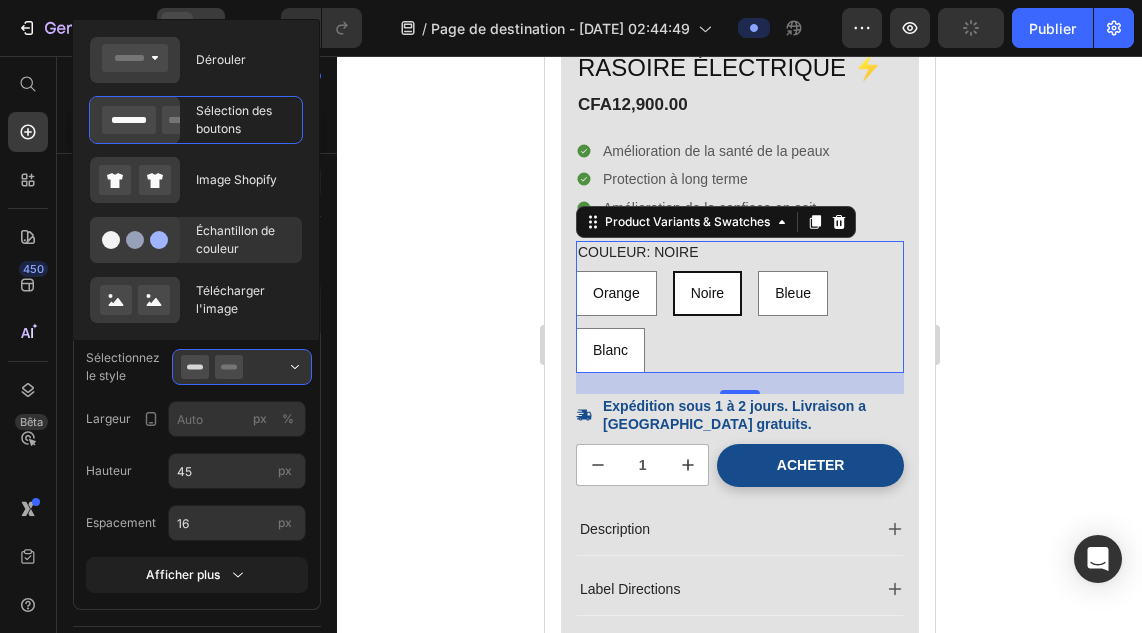 click on "Échantillon de couleur" 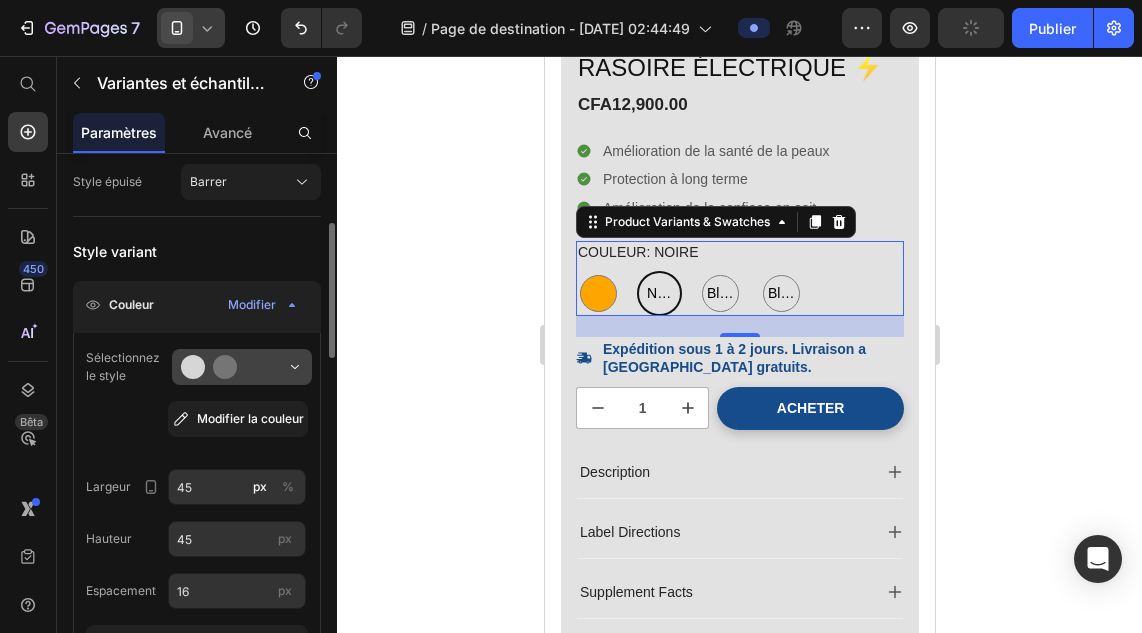 click at bounding box center [242, 367] 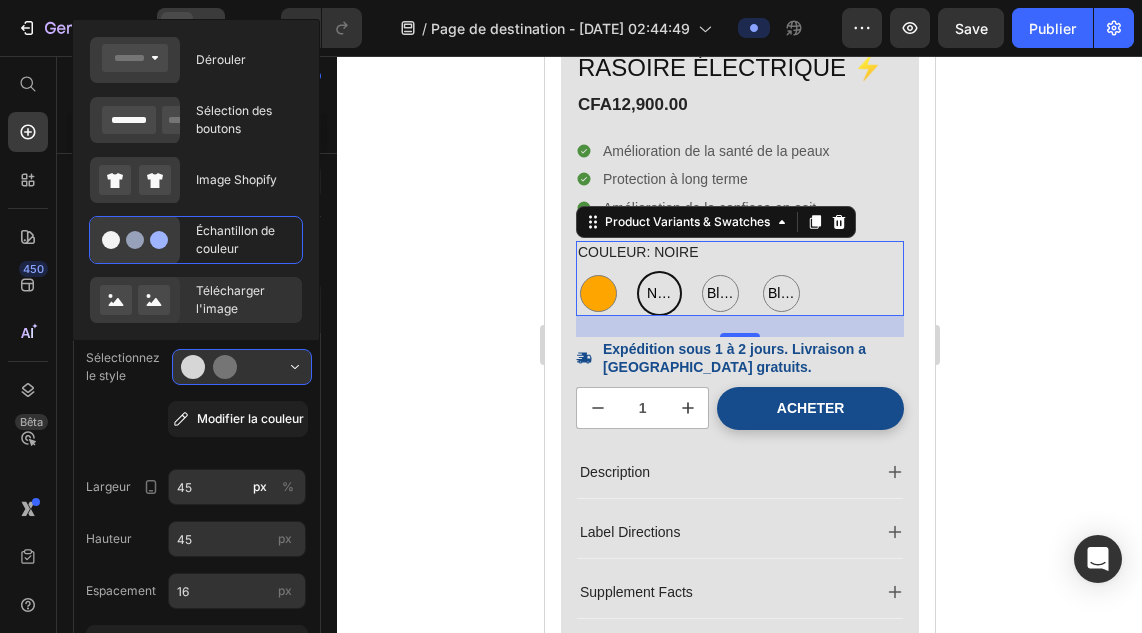 click 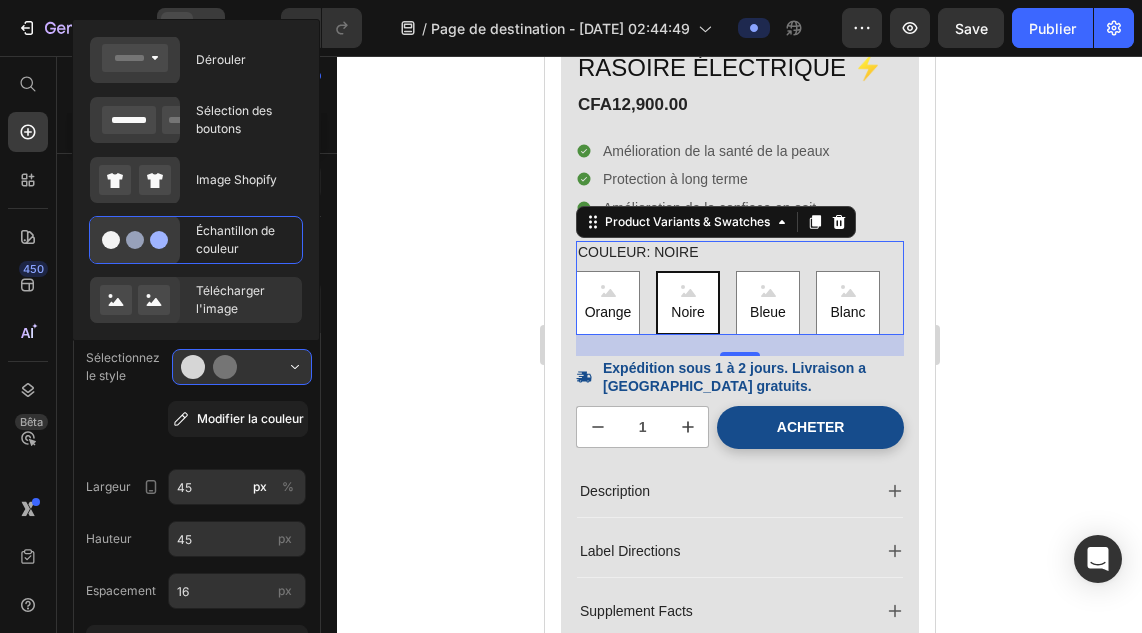 type on "64" 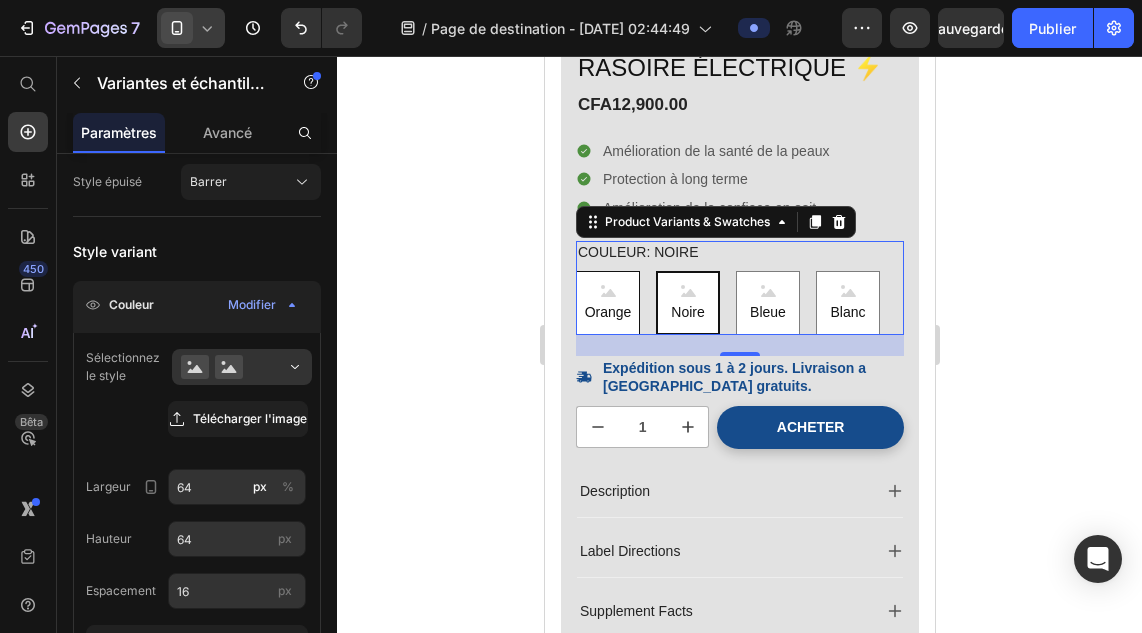 click on "Orange" at bounding box center [607, 312] 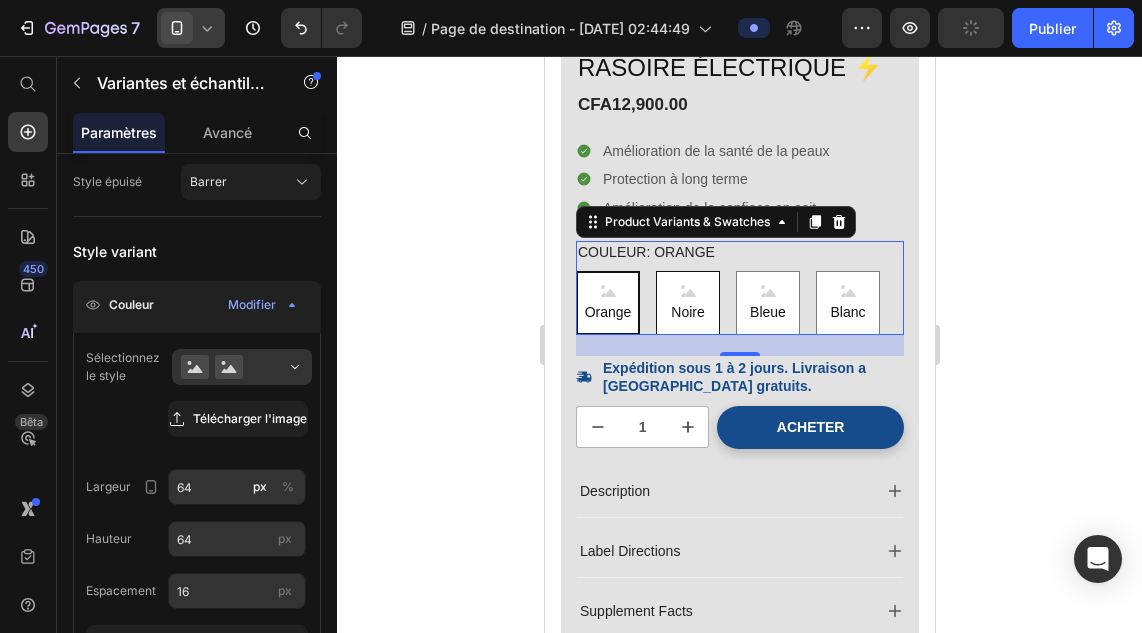 click on "Noire" at bounding box center (686, 312) 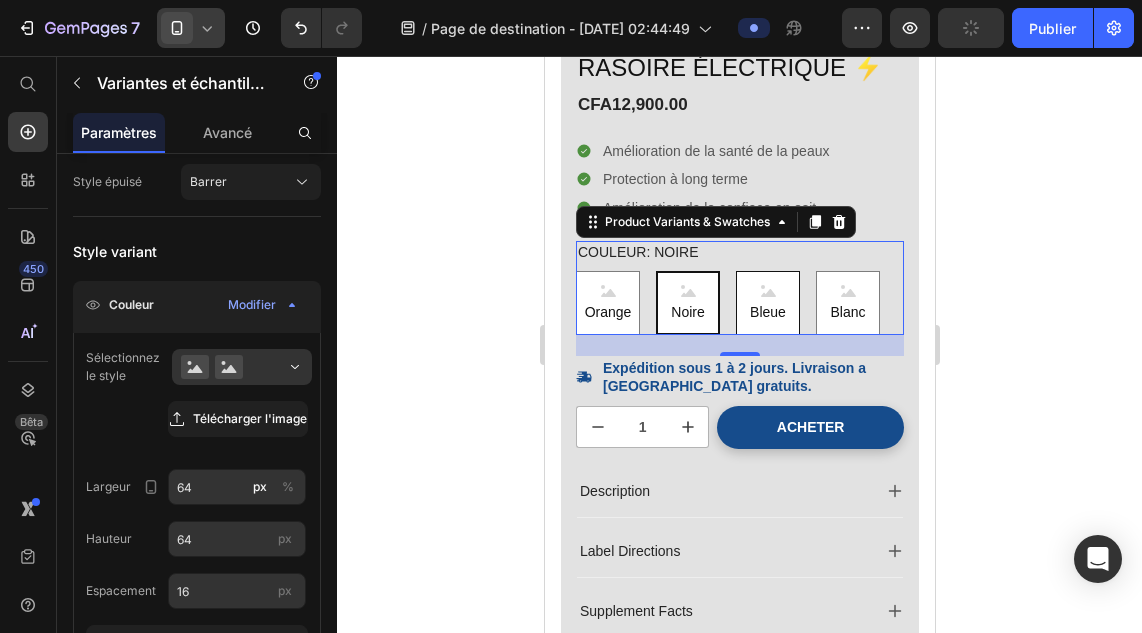 click on "Bleue" at bounding box center (767, 303) 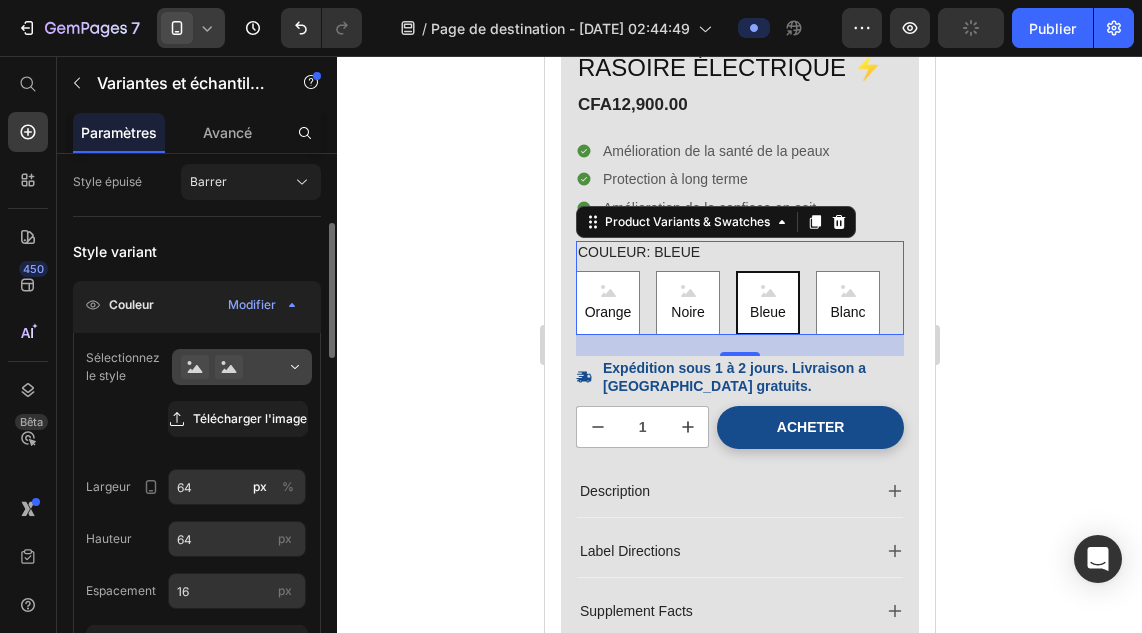 click at bounding box center [242, 367] 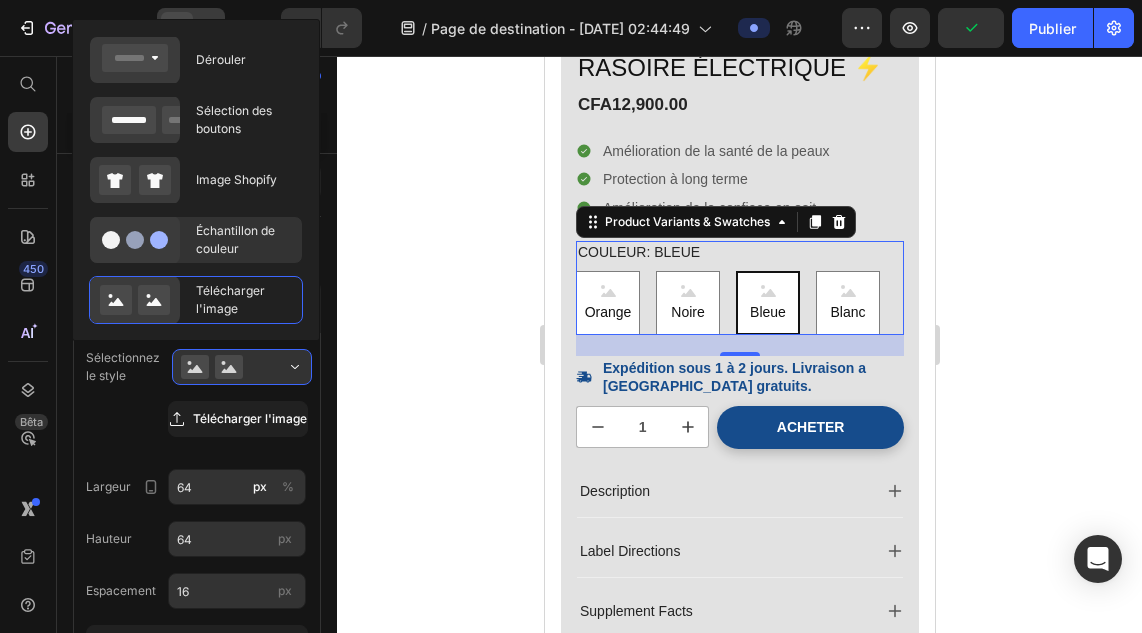 click on "Échantillon de couleur" at bounding box center [243, 240] 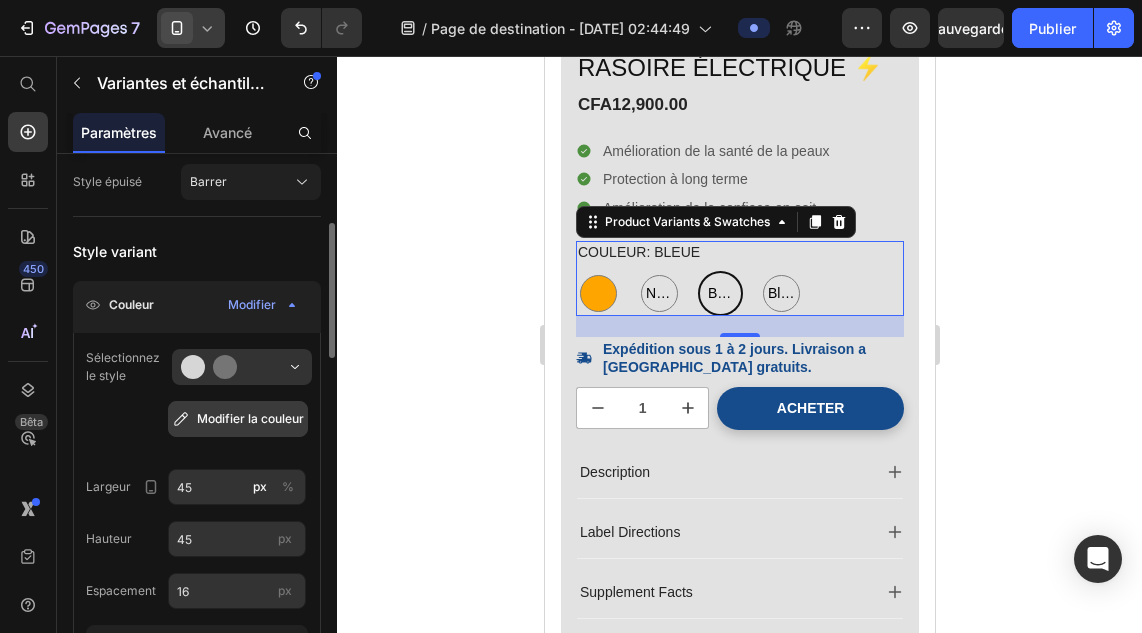 click on "Modifier la couleur" at bounding box center [250, 418] 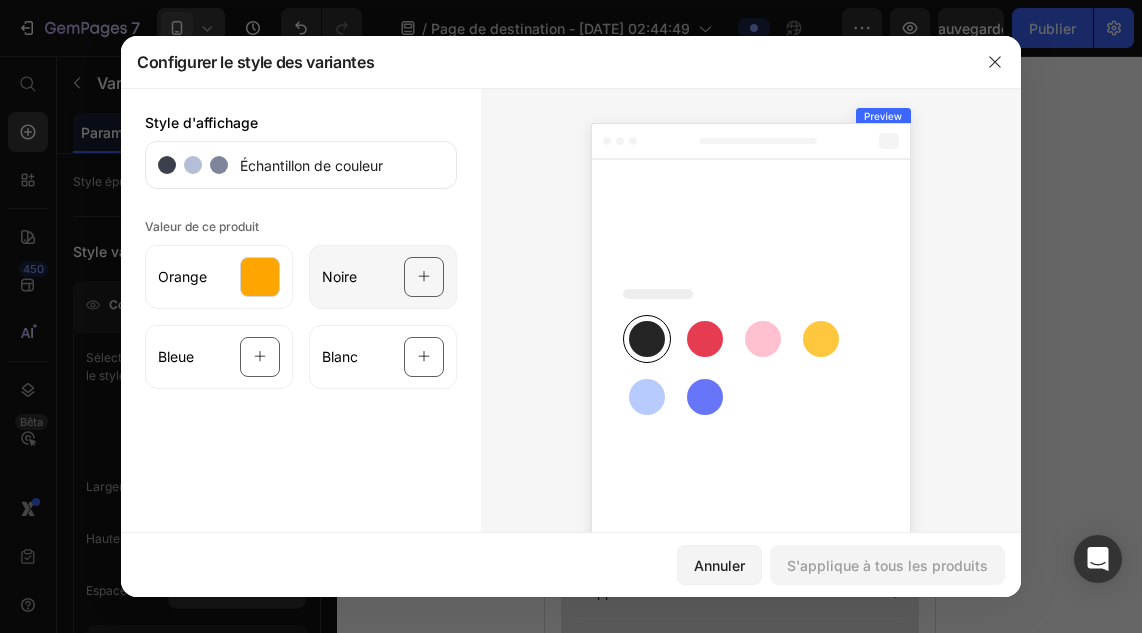 click at bounding box center [424, 277] 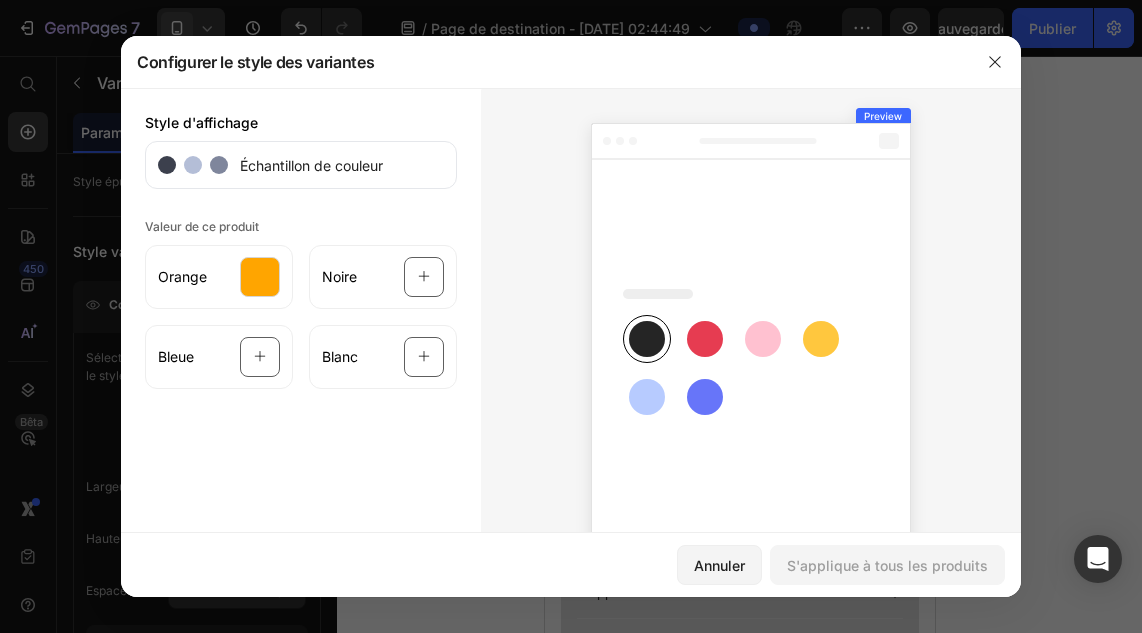 click 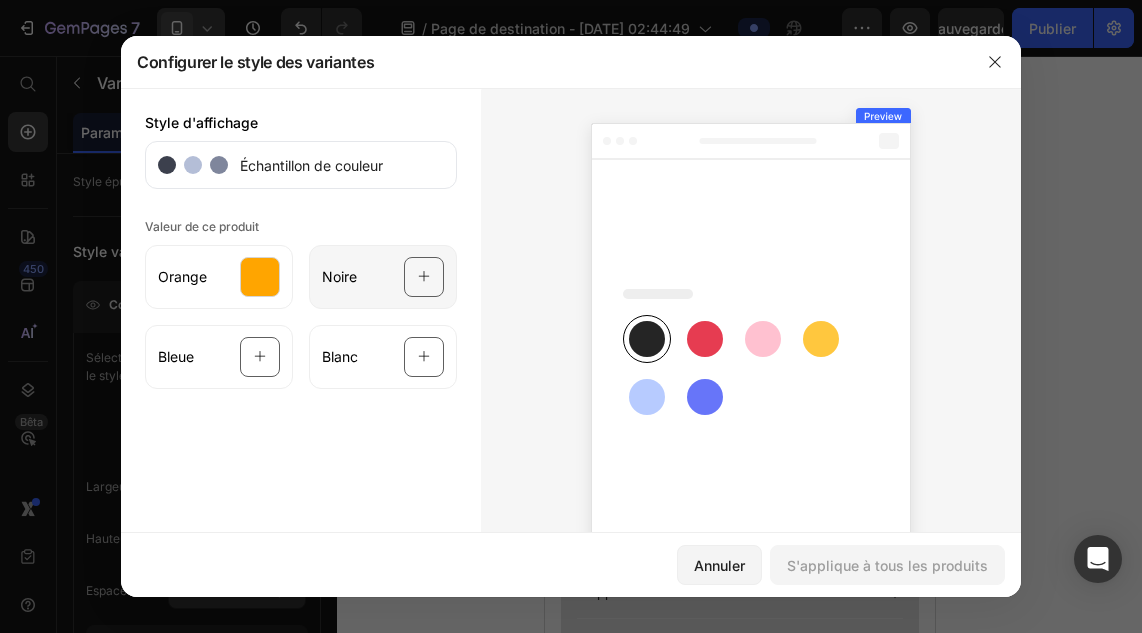 click 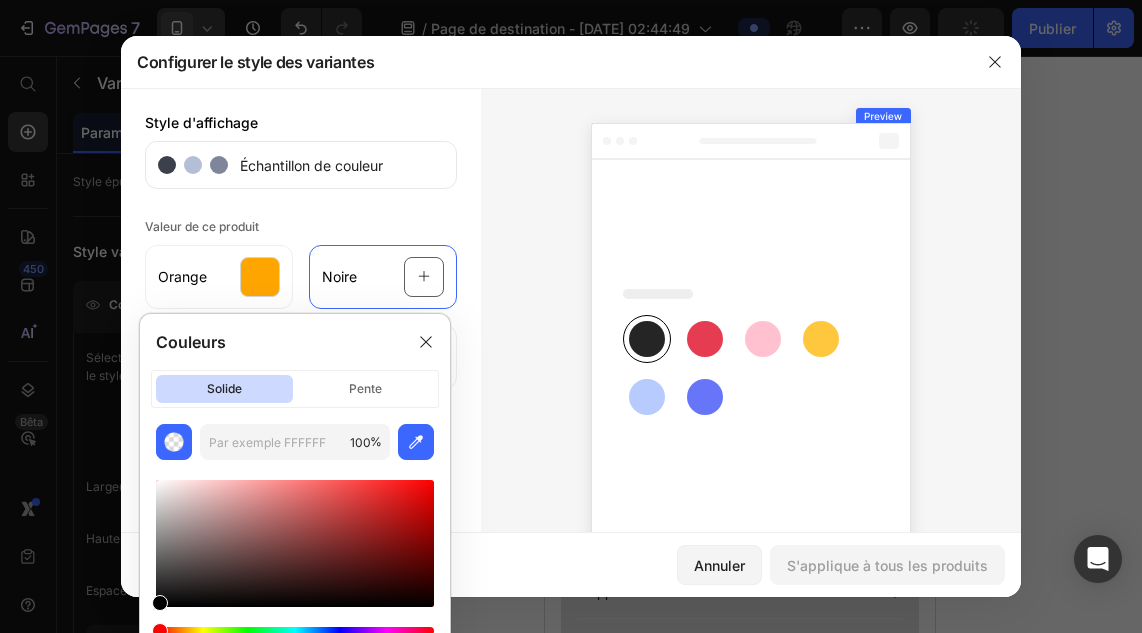 click at bounding box center [160, 603] 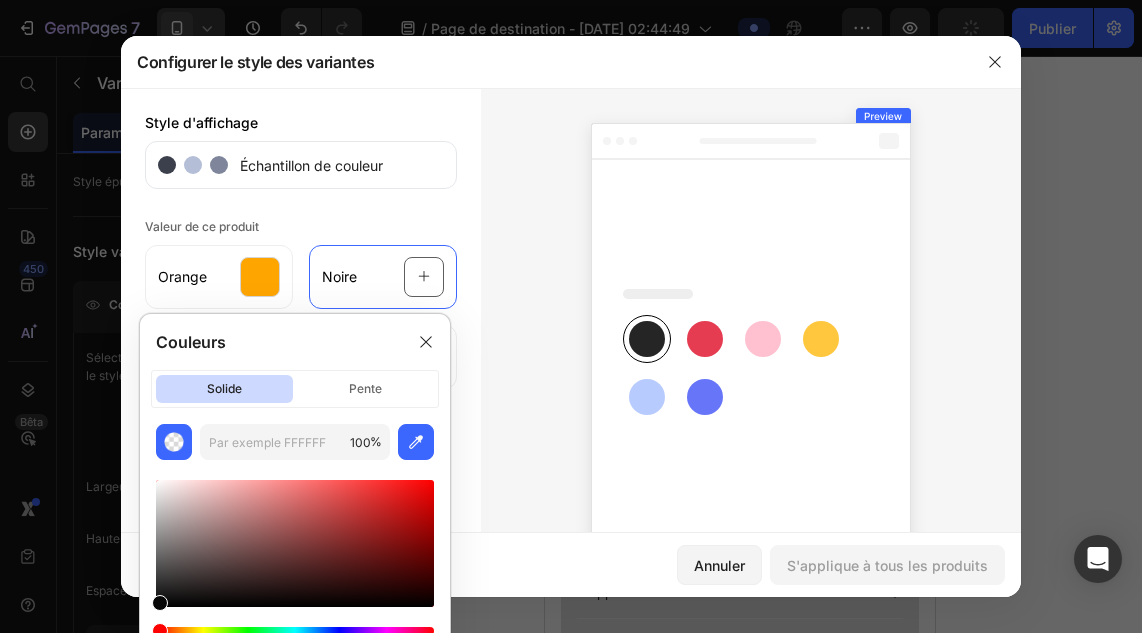 click at bounding box center [160, 603] 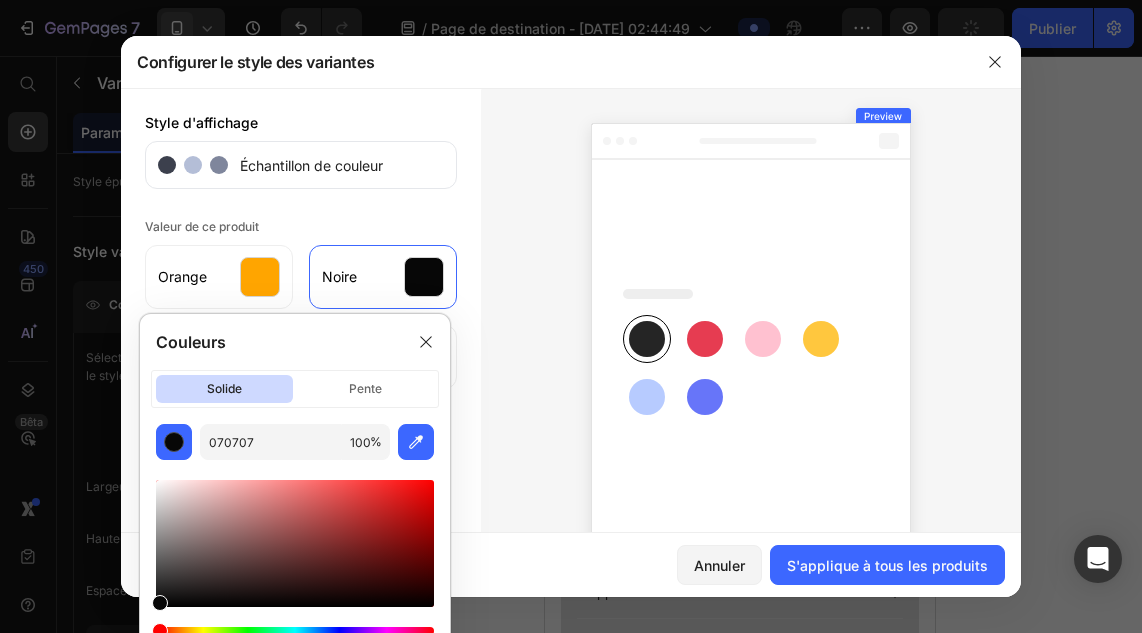 click at bounding box center [751, 365] 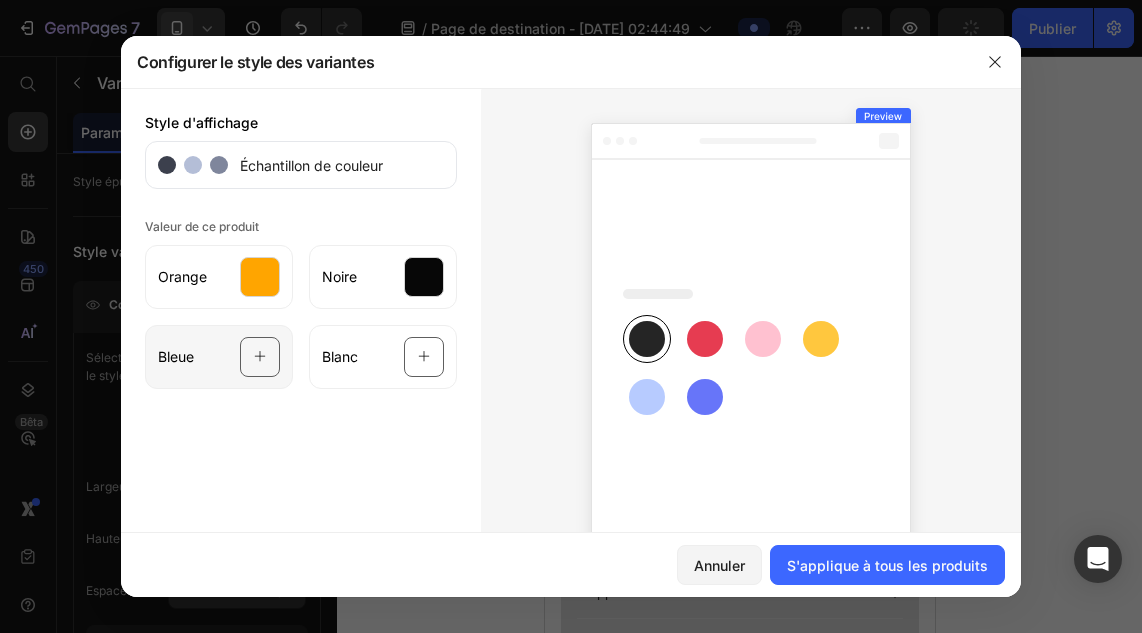 click 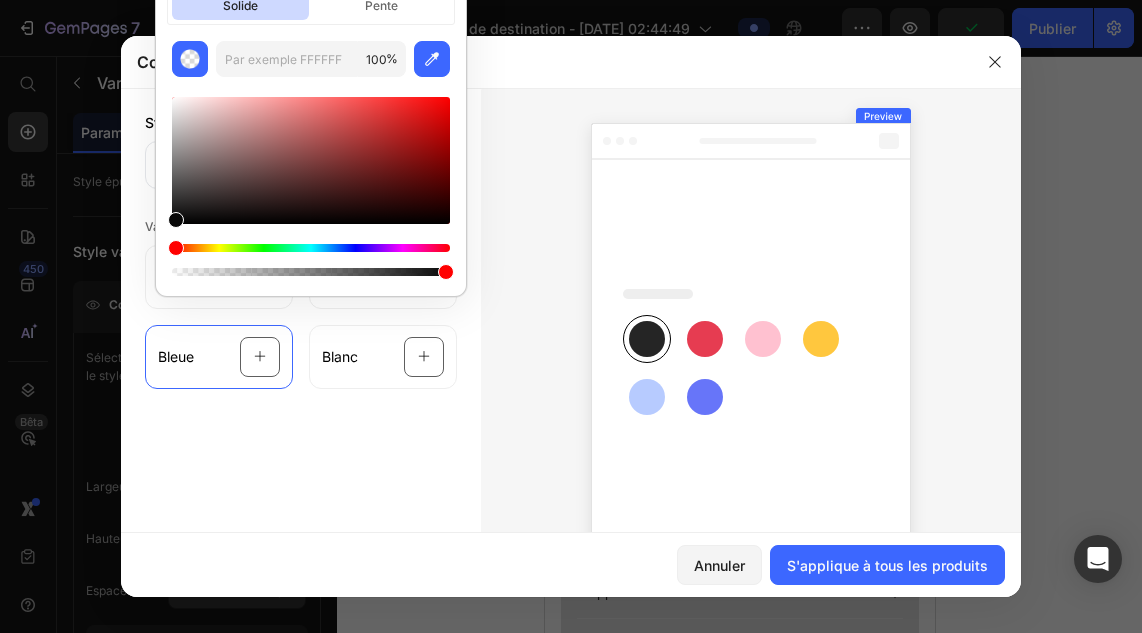 click 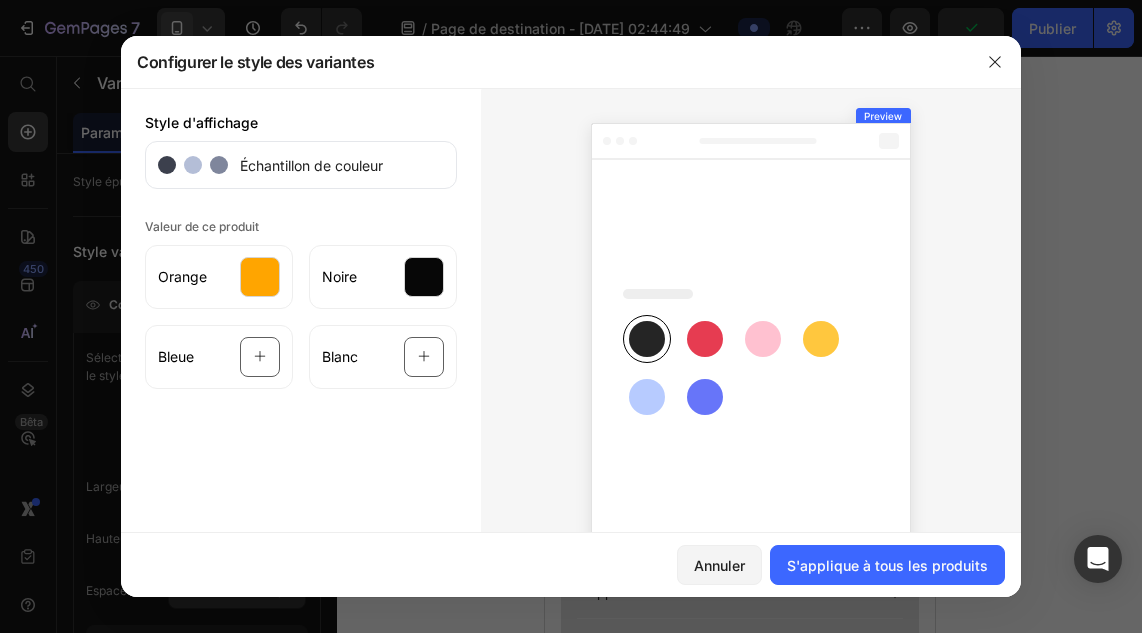 click 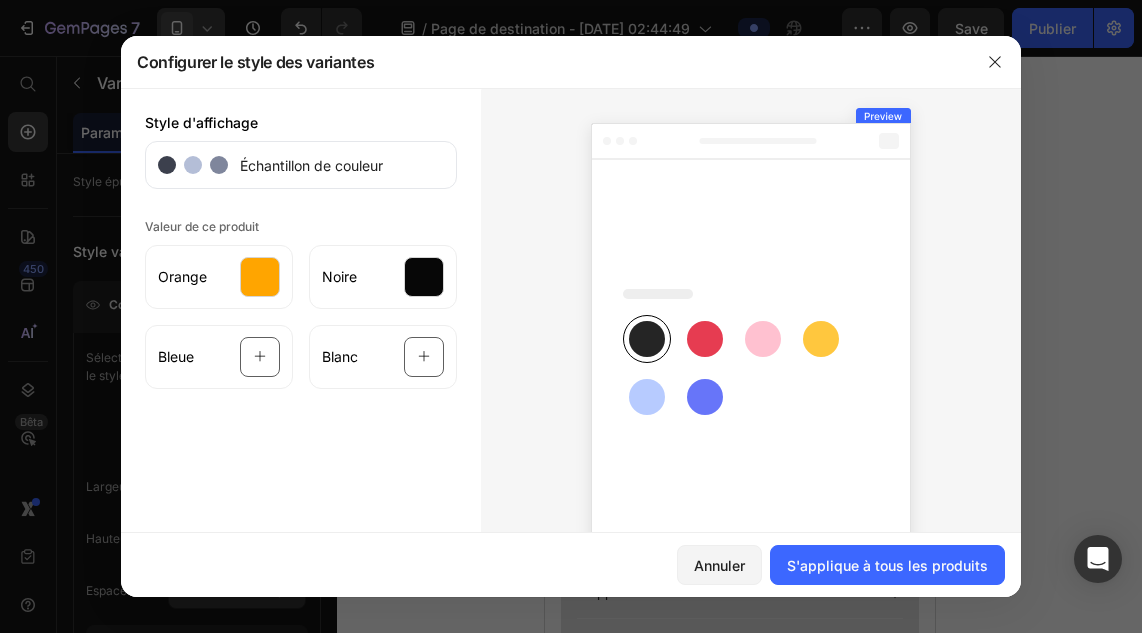 click 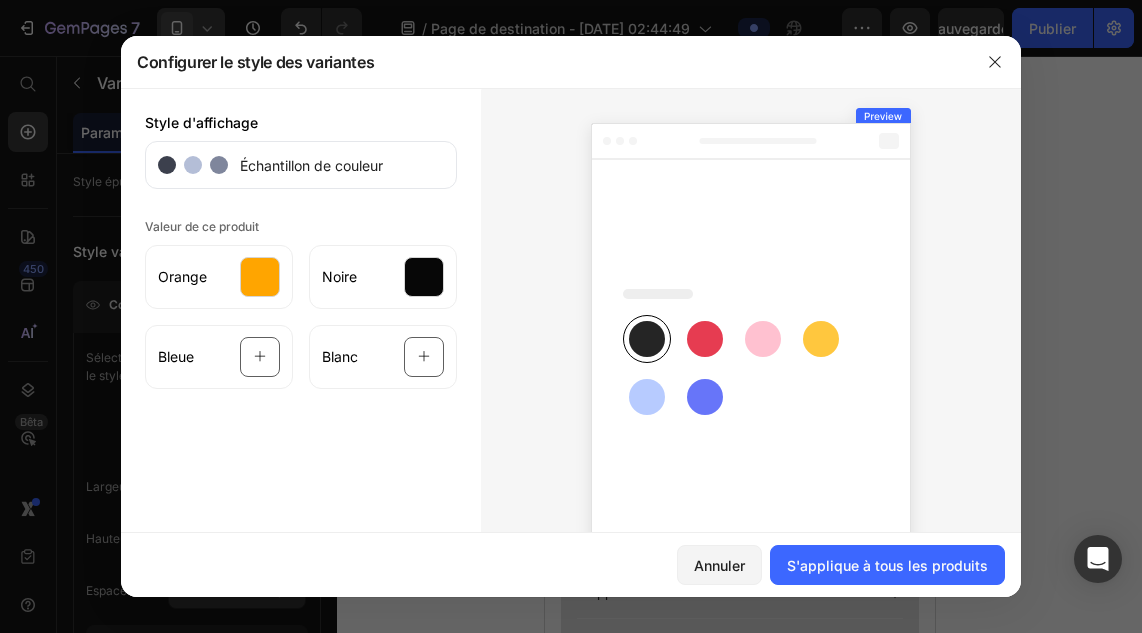 click 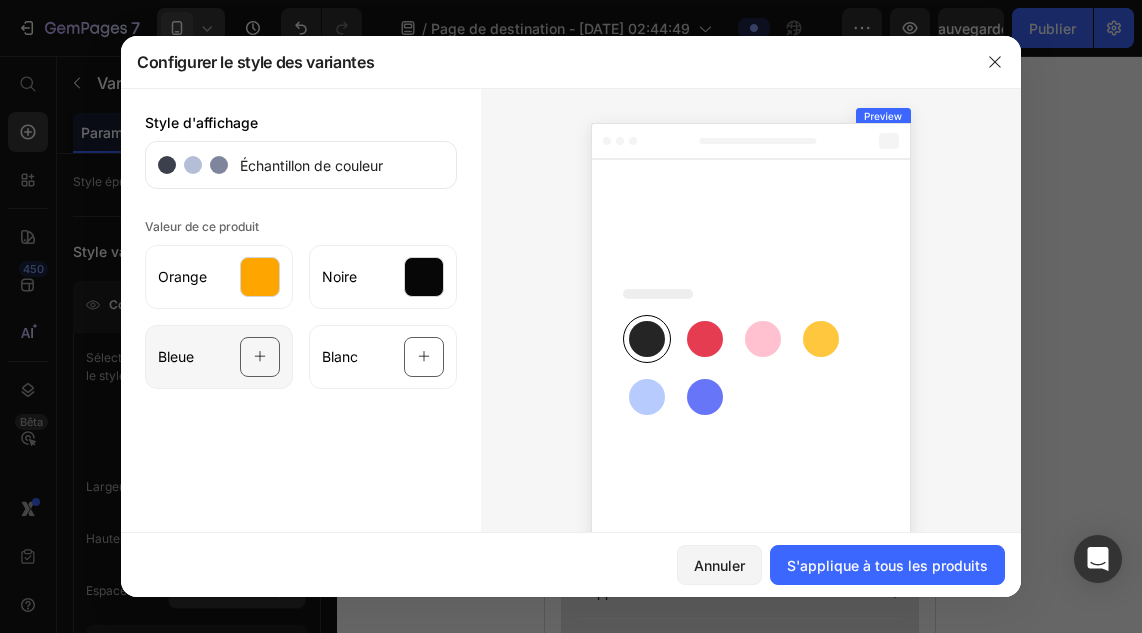 click at bounding box center (260, 357) 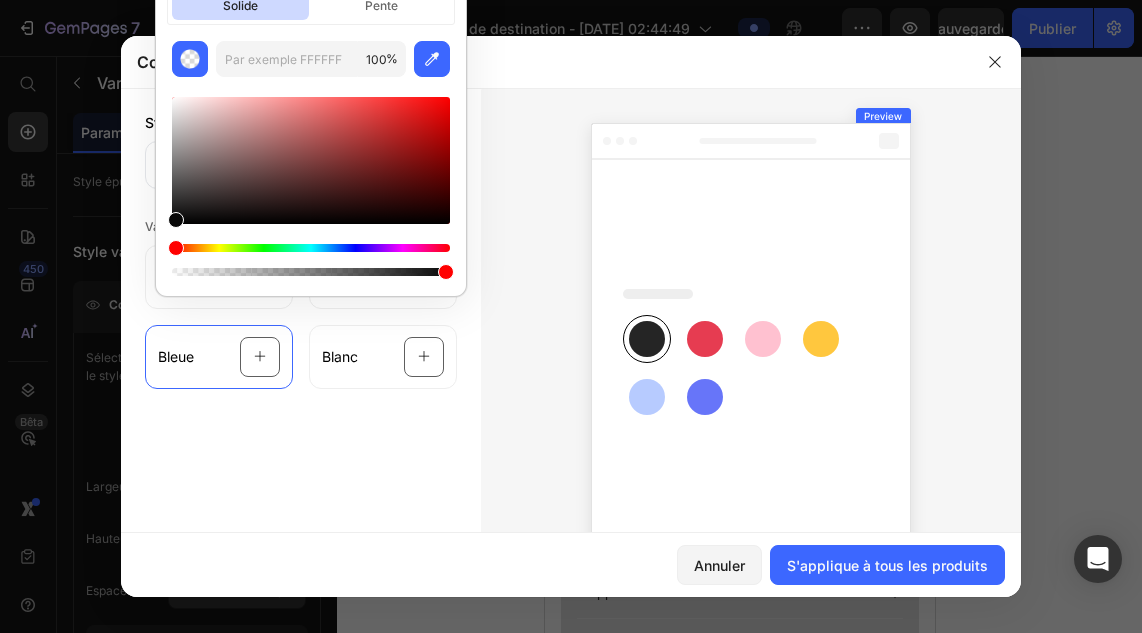 click at bounding box center (311, 248) 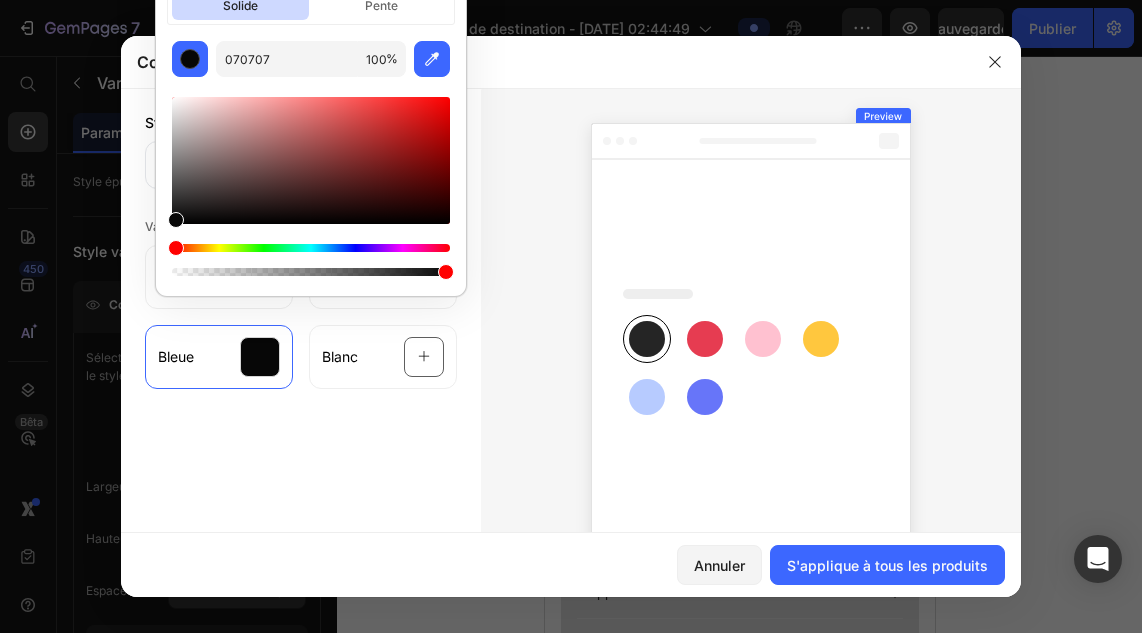 click at bounding box center [311, 248] 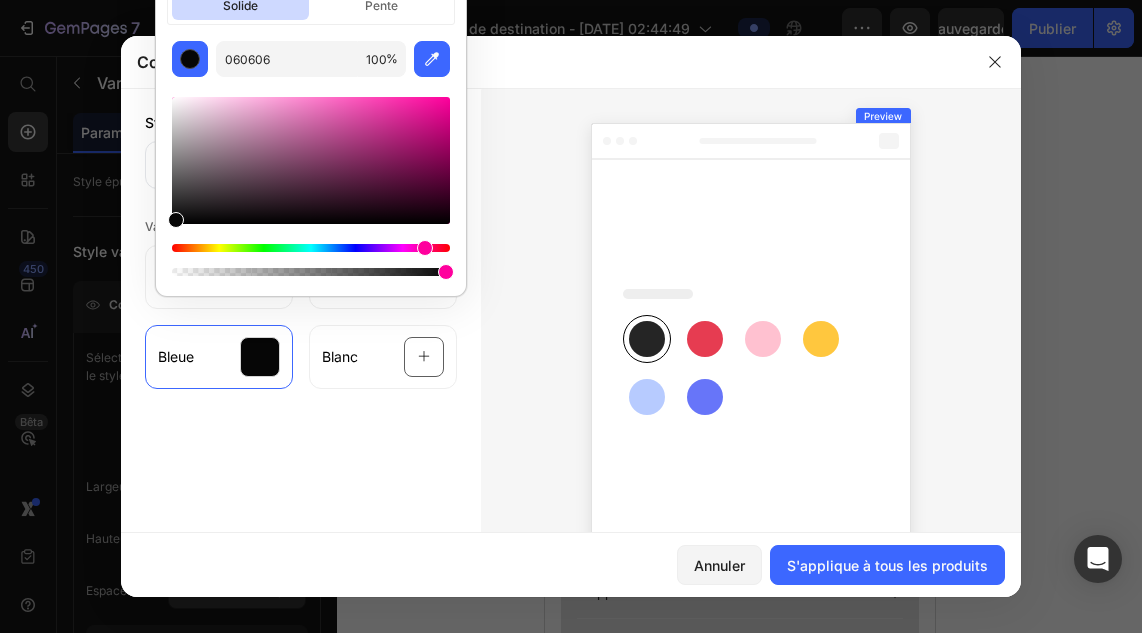 drag, startPoint x: 350, startPoint y: 248, endPoint x: 422, endPoint y: 108, distance: 157.42935 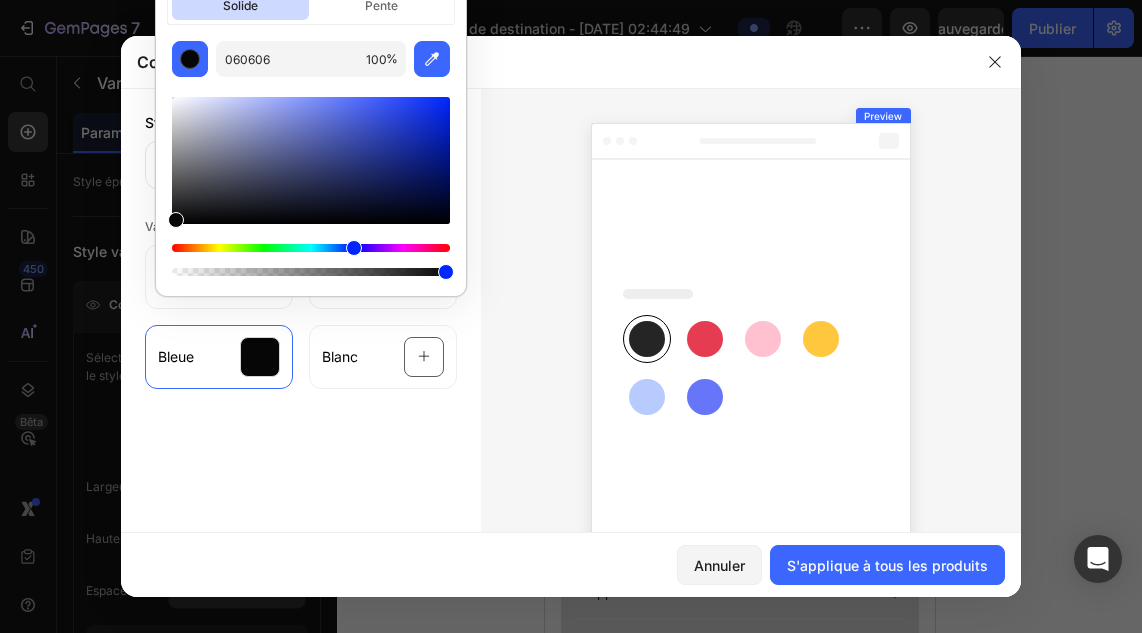 click at bounding box center [311, 248] 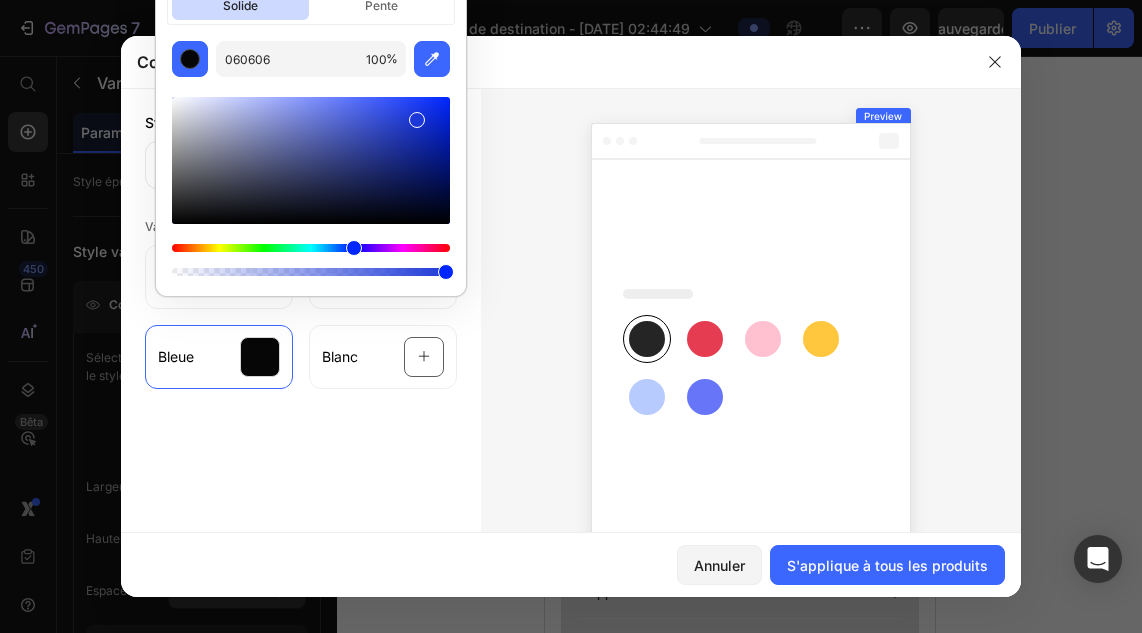 type on "1C38D8" 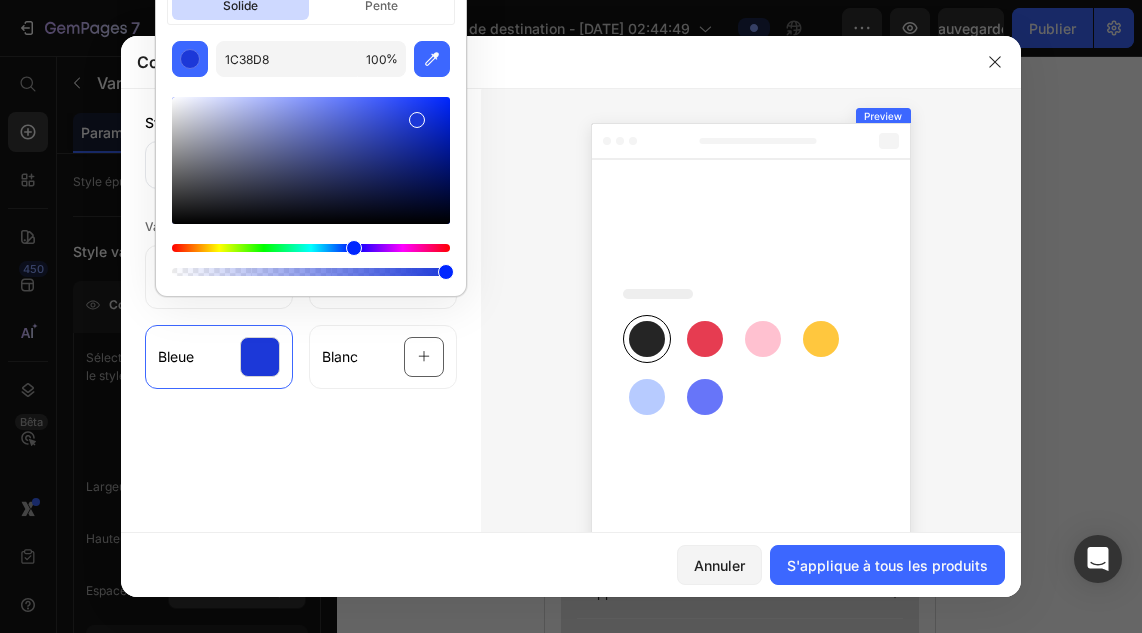 click at bounding box center (417, 120) 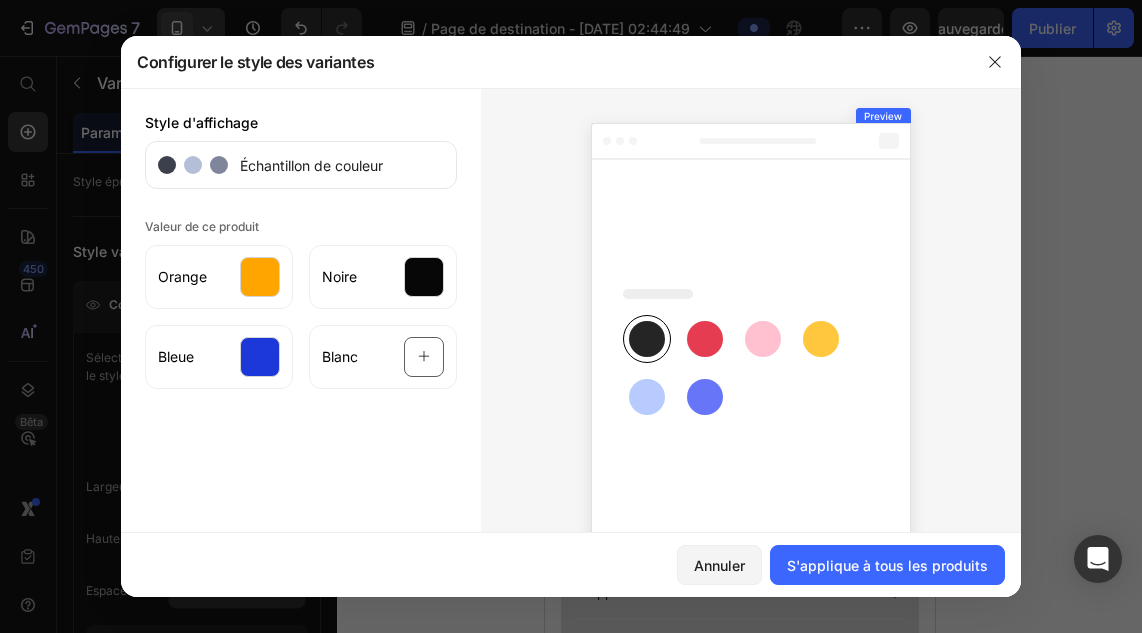 click on "Style d'affichage Échantillon de couleur Valeur de ce produit Orange Noire Bleue Blanc" at bounding box center [301, 365] 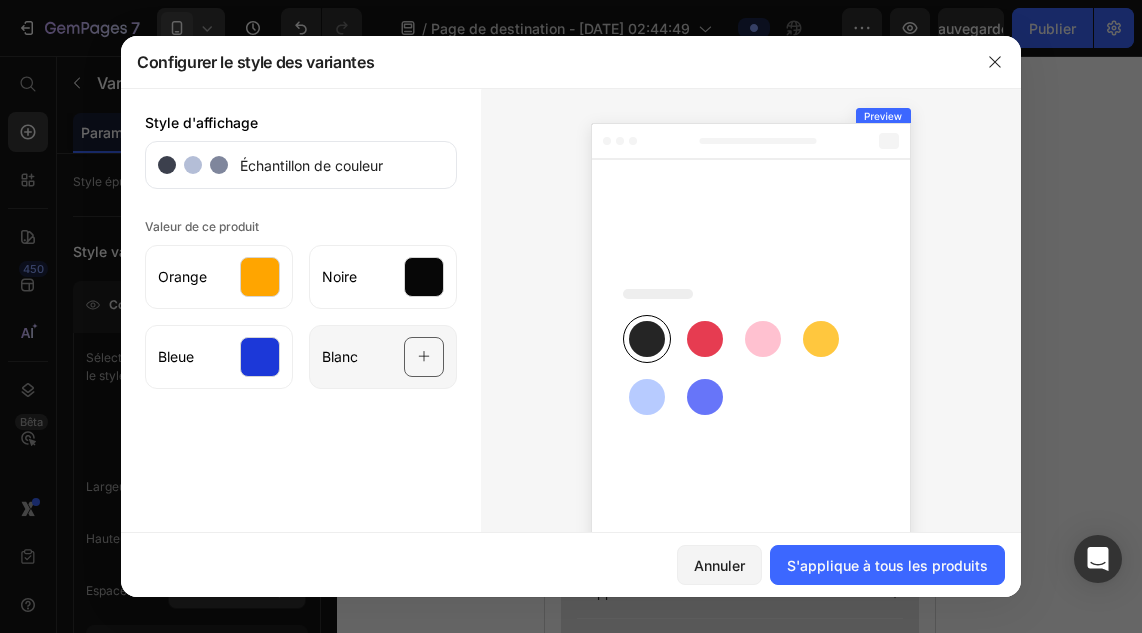 click 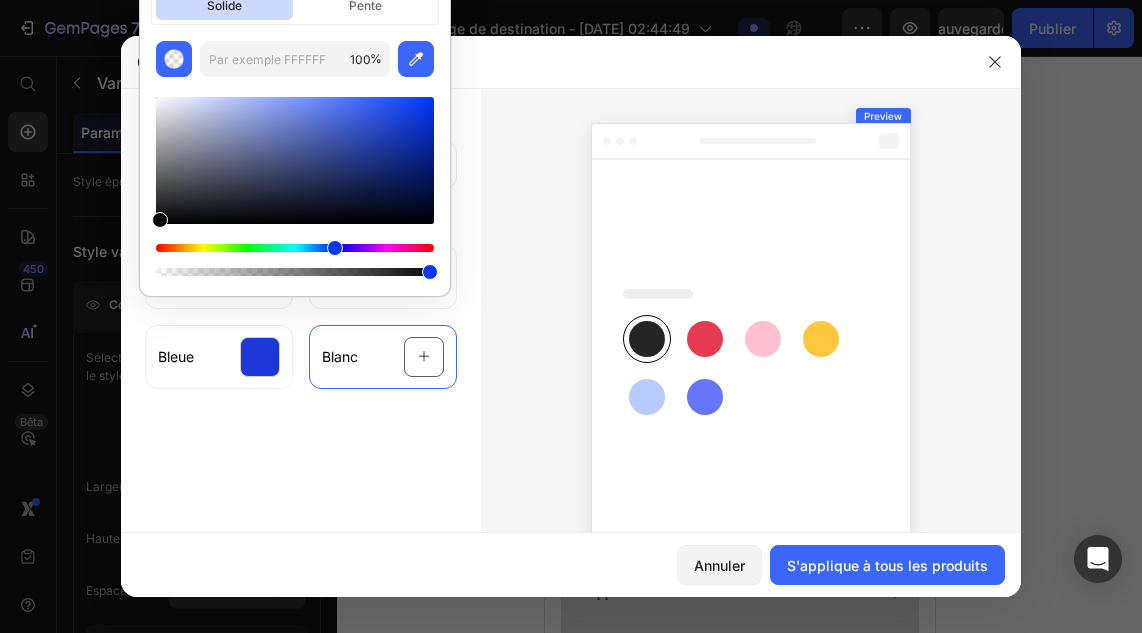 click at bounding box center [295, 160] 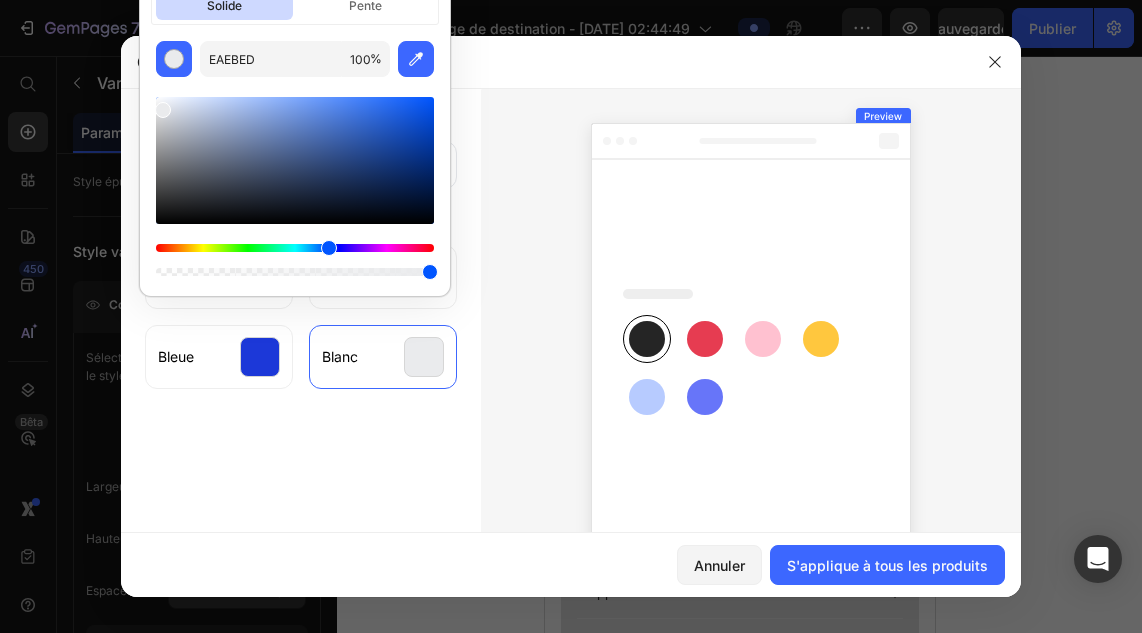 click at bounding box center (163, 110) 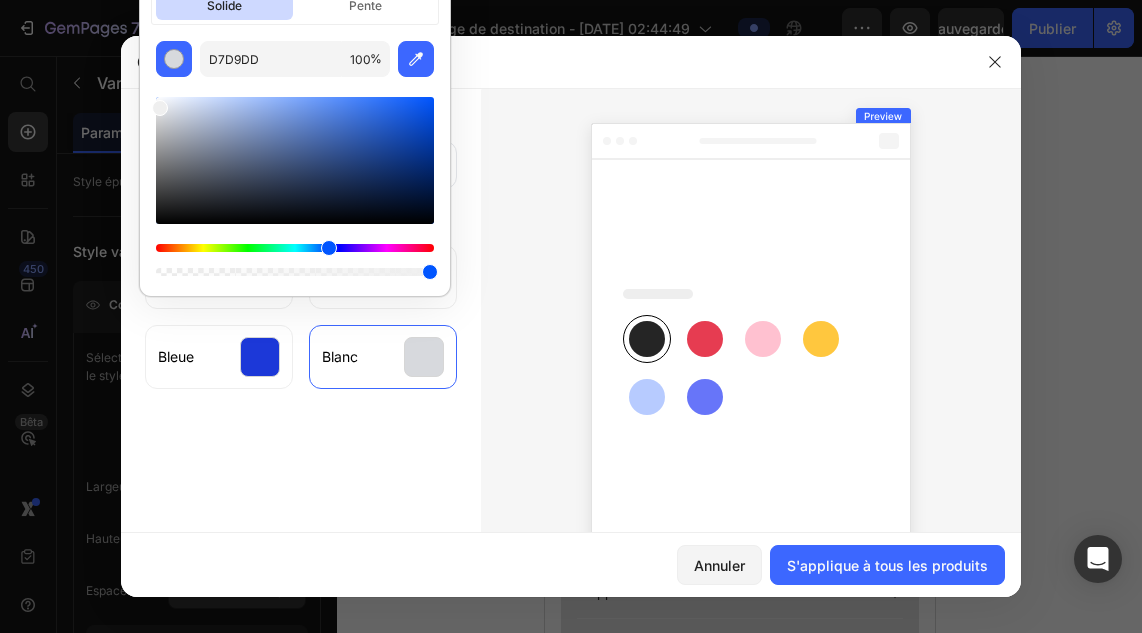 click at bounding box center [295, 160] 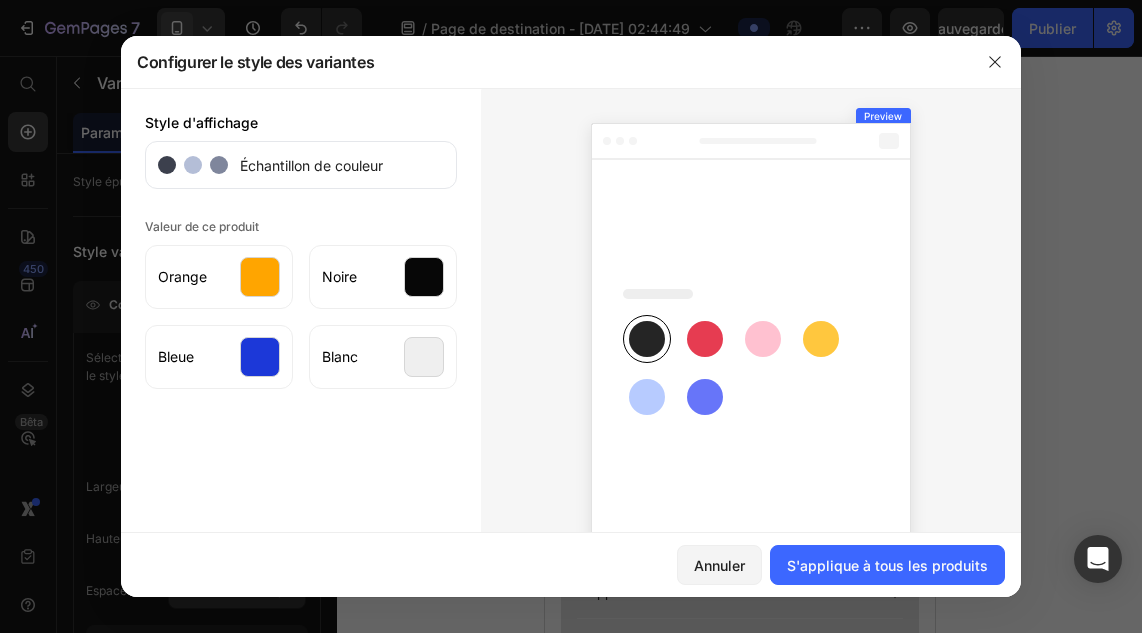 click on "Style d'affichage Échantillon de couleur Valeur de ce produit Orange Noire Bleue Blanc" at bounding box center [301, 365] 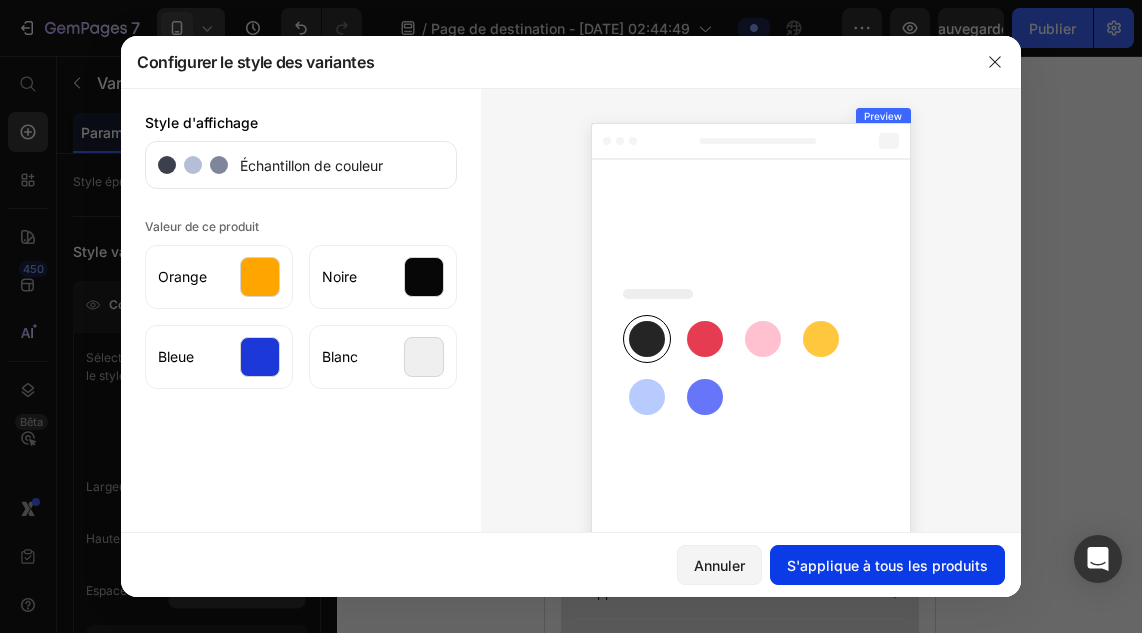 click on "S'applique à tous les produits" at bounding box center (887, 565) 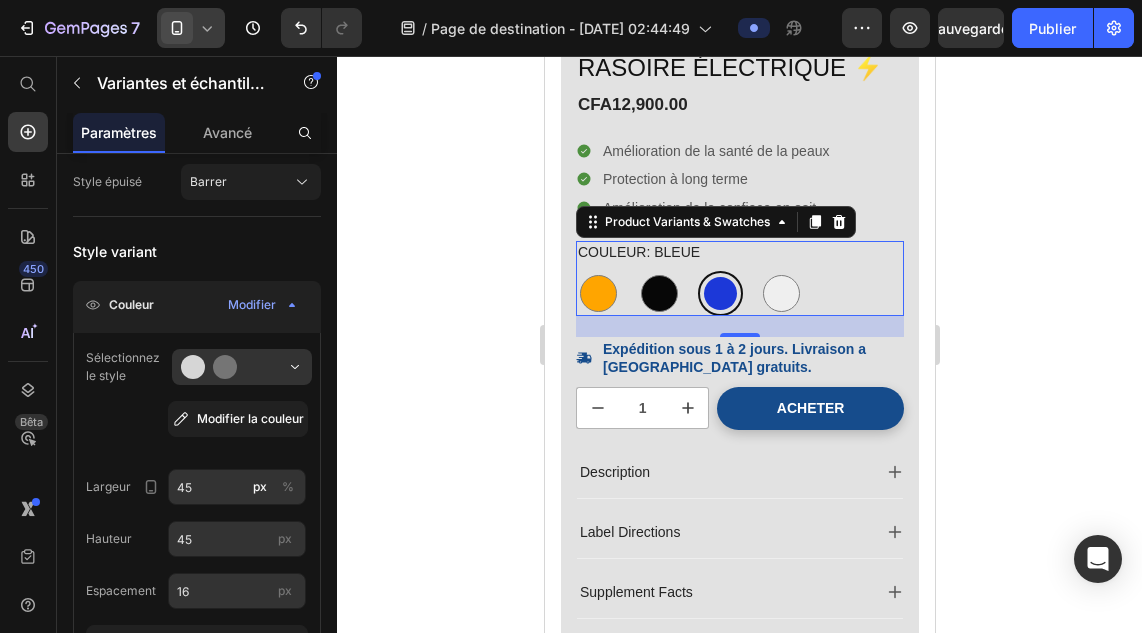 click 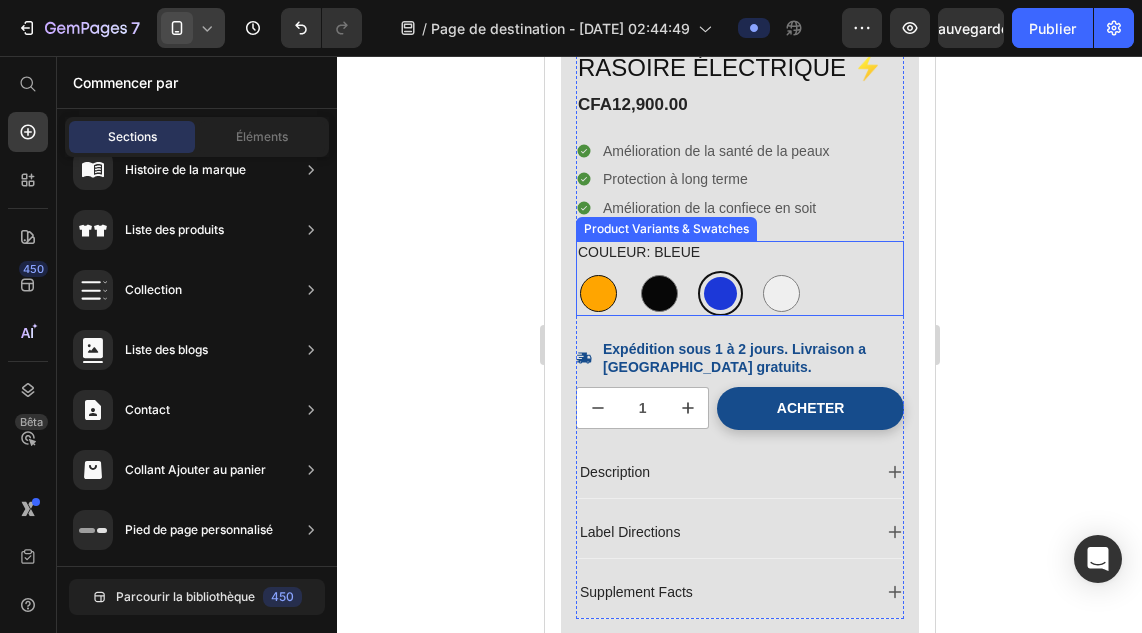 click at bounding box center (597, 293) 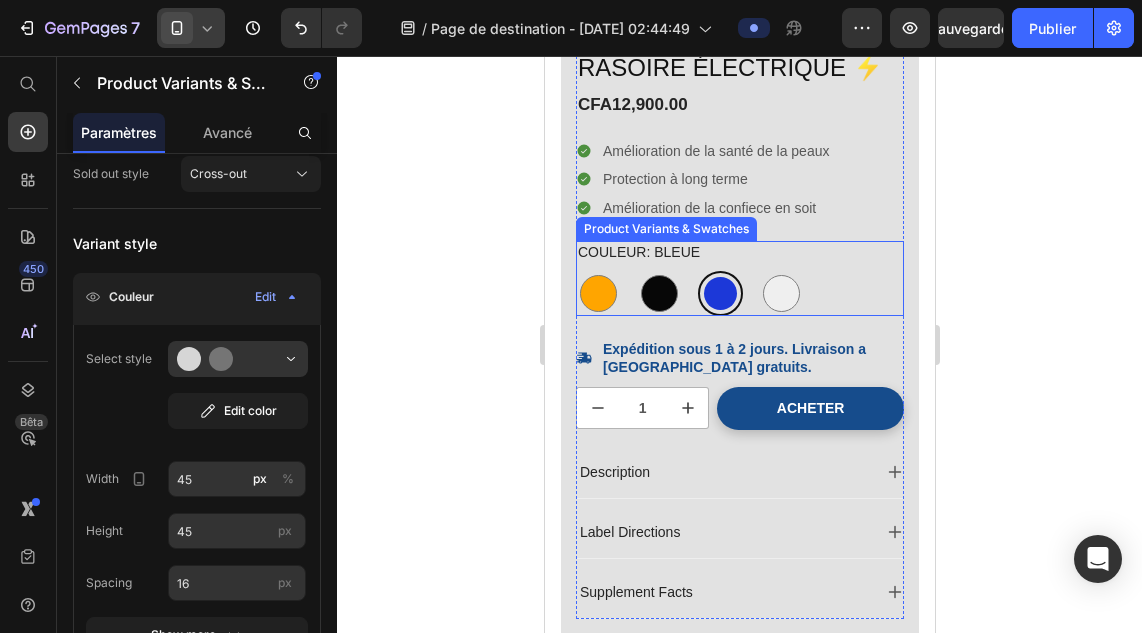 click at bounding box center (658, 293) 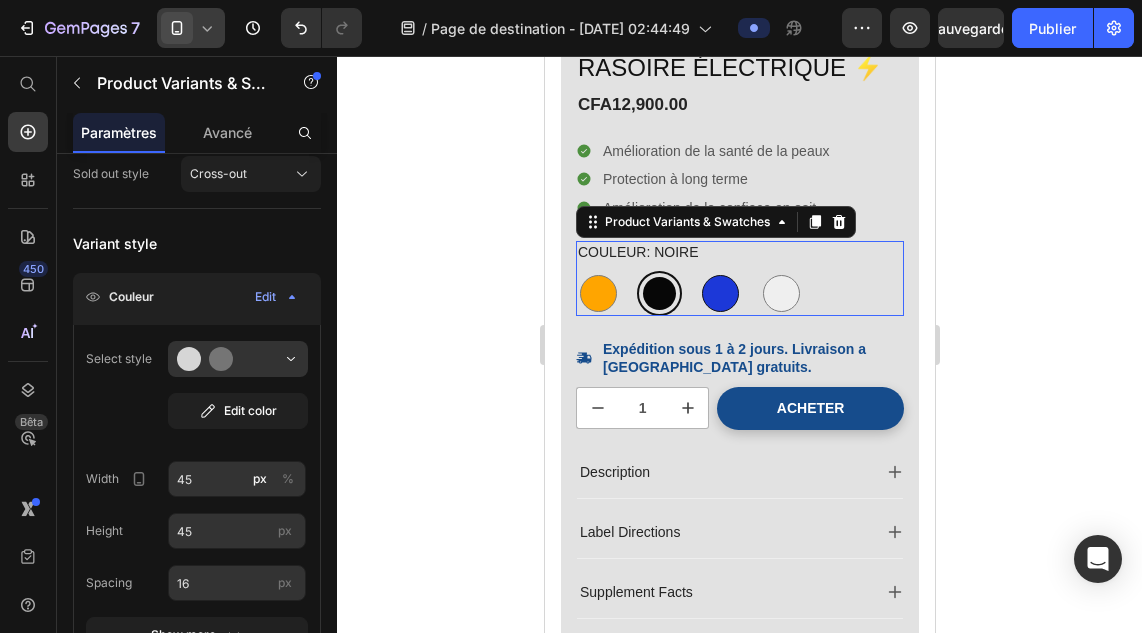 click at bounding box center (719, 293) 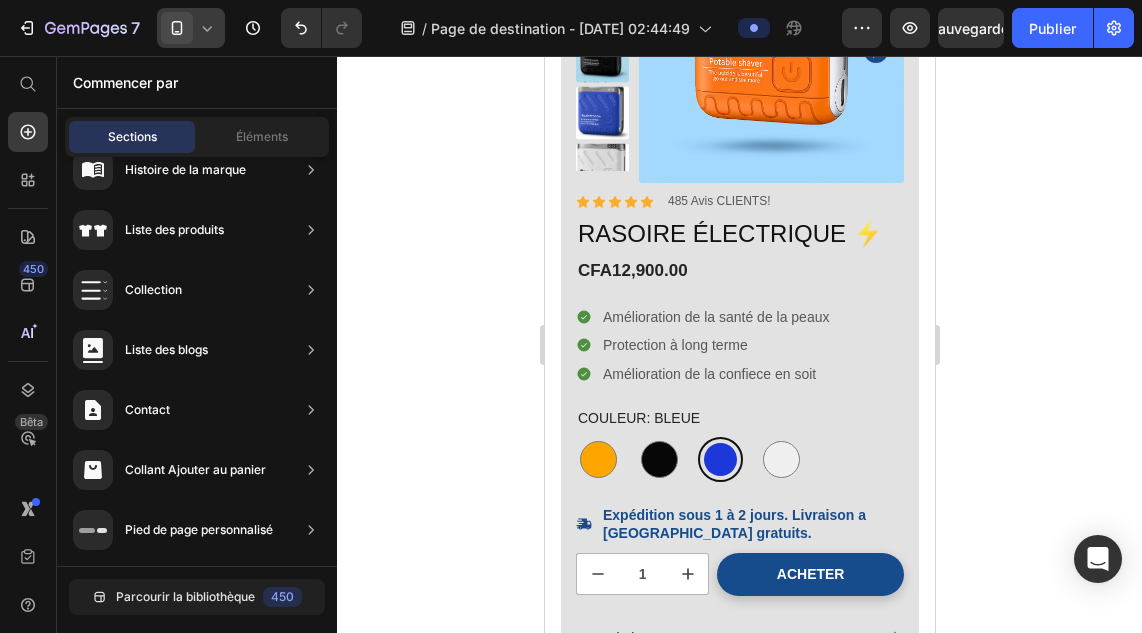 scroll, scrollTop: 1246, scrollLeft: 0, axis: vertical 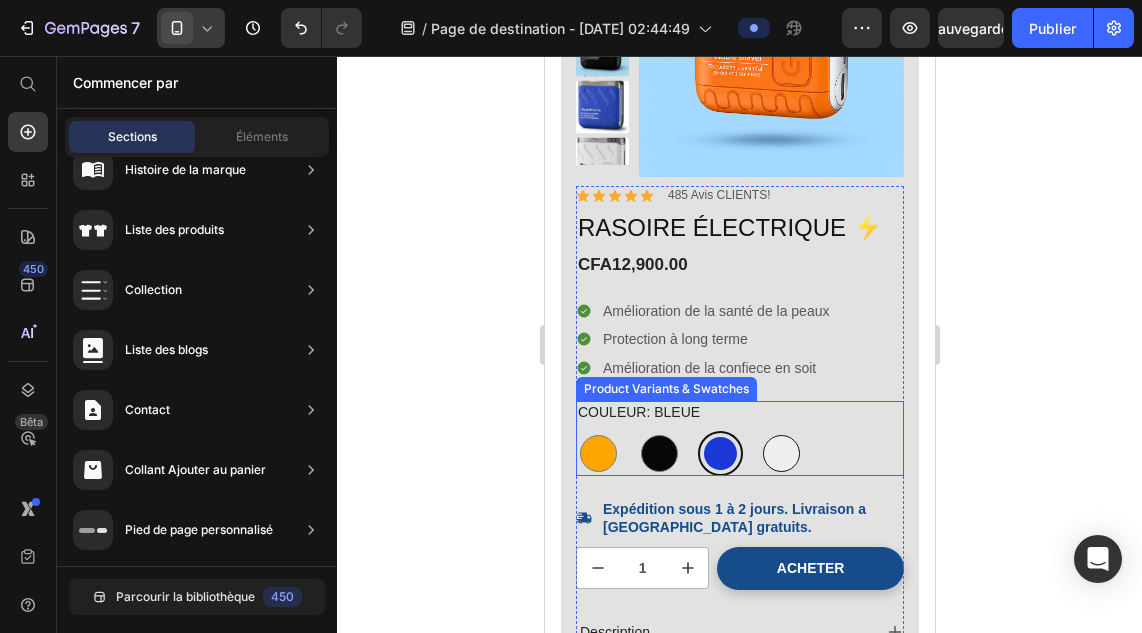 click at bounding box center [780, 453] 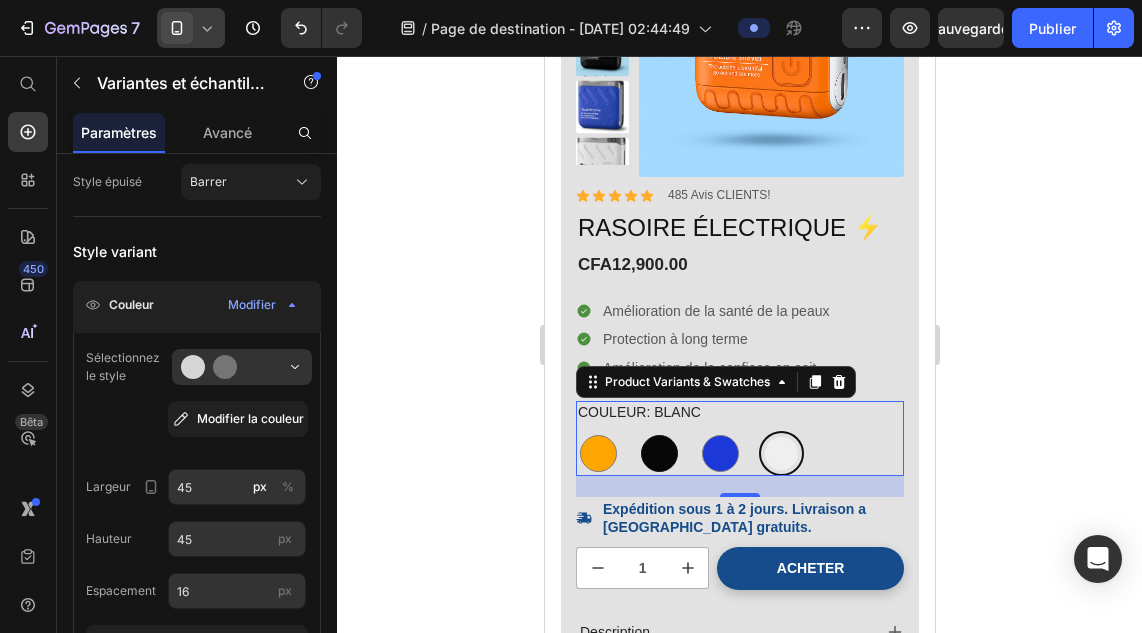 click at bounding box center (658, 453) 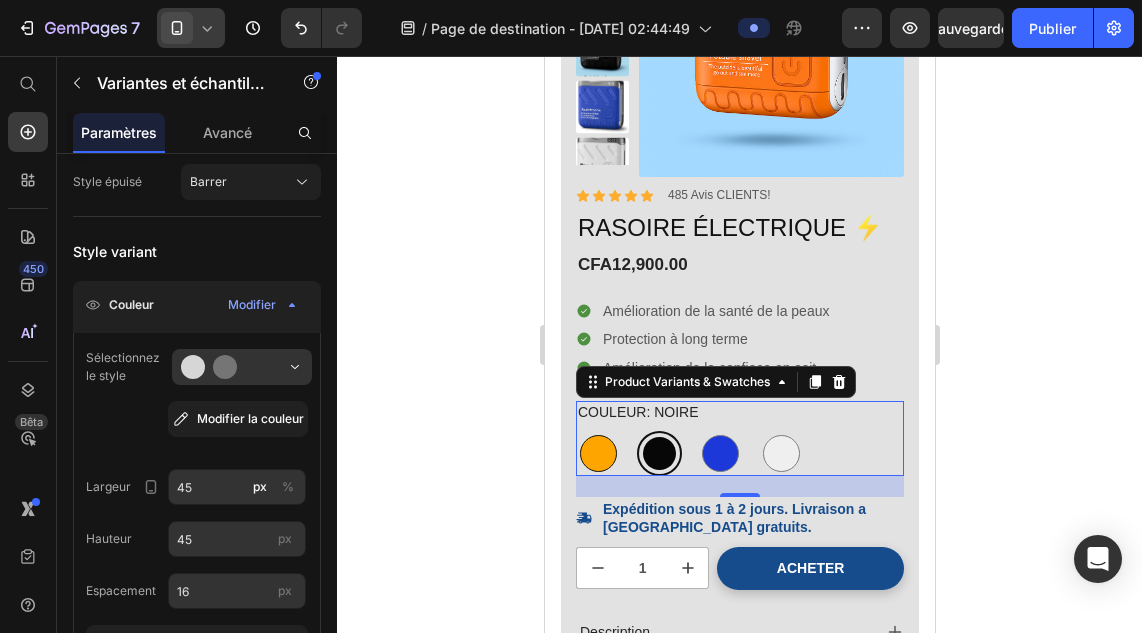 click at bounding box center [597, 453] 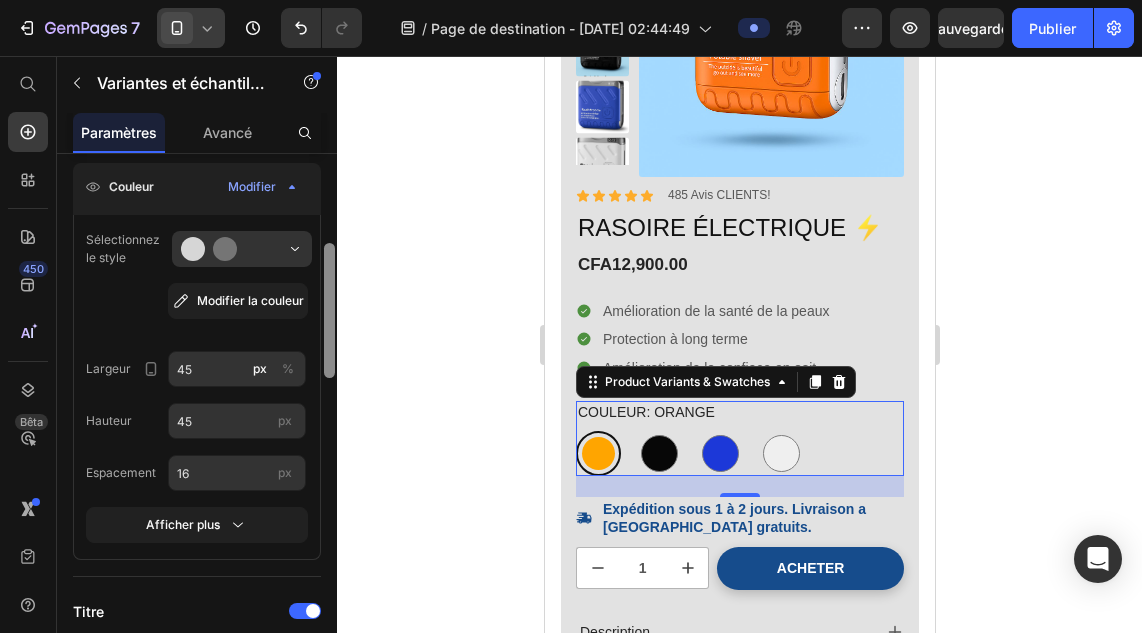 drag, startPoint x: 331, startPoint y: 338, endPoint x: 332, endPoint y: 364, distance: 26.019224 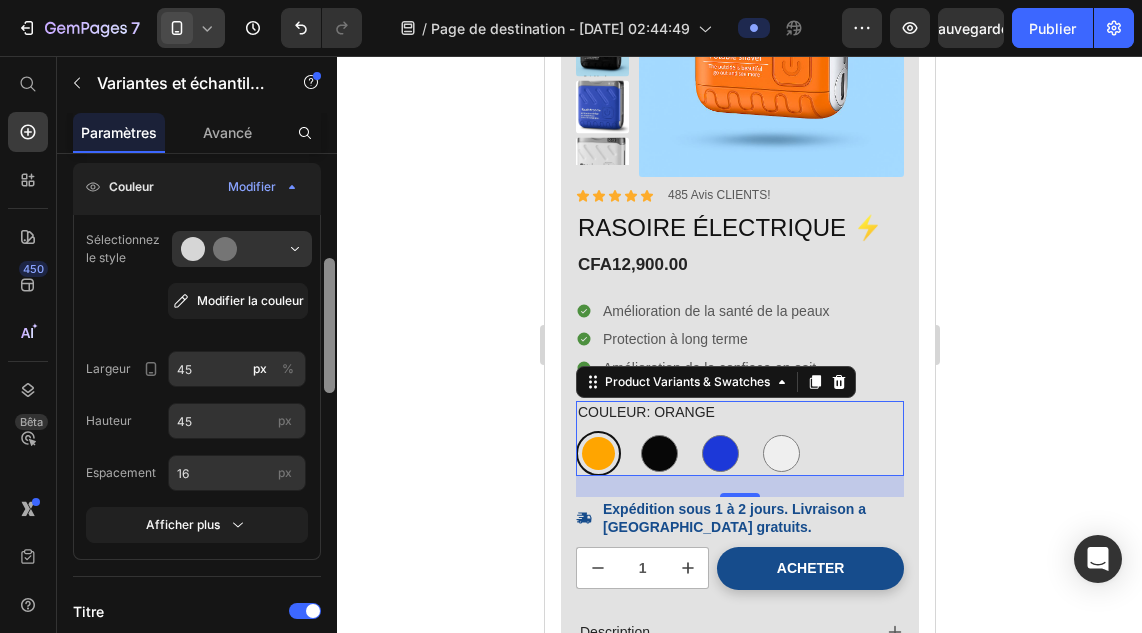 scroll, scrollTop: 397, scrollLeft: 0, axis: vertical 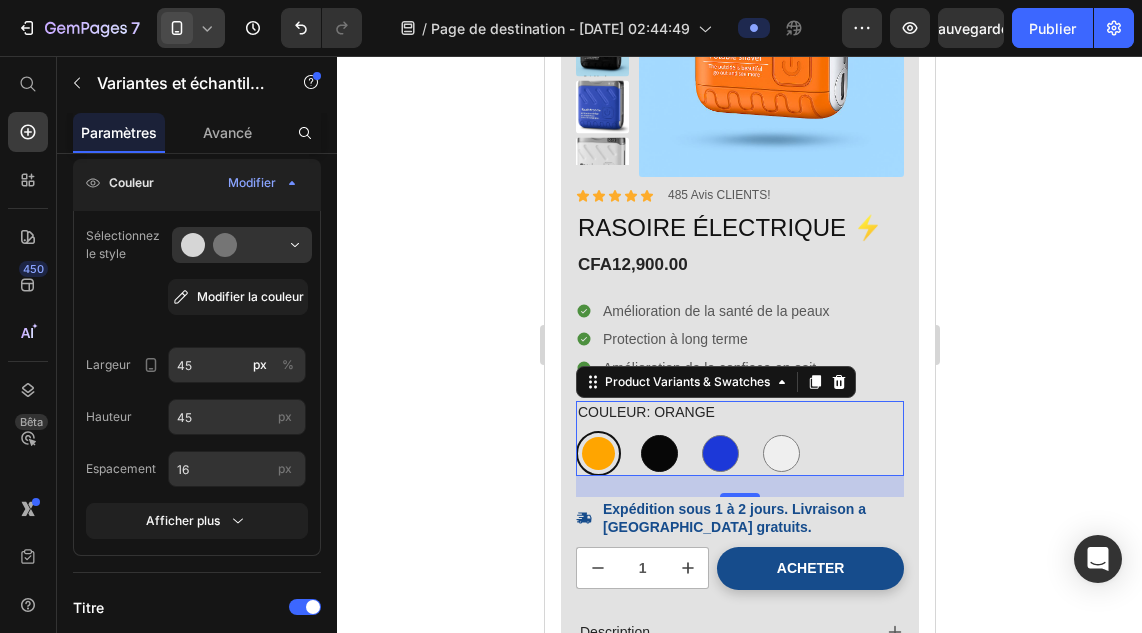 click at bounding box center [658, 453] 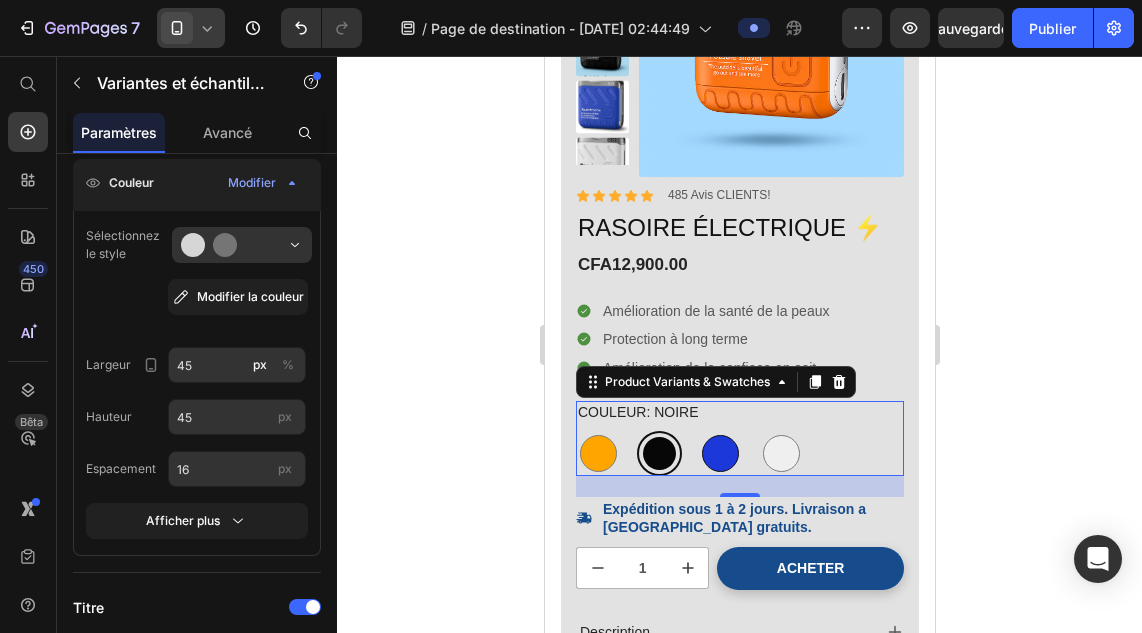 click at bounding box center [719, 453] 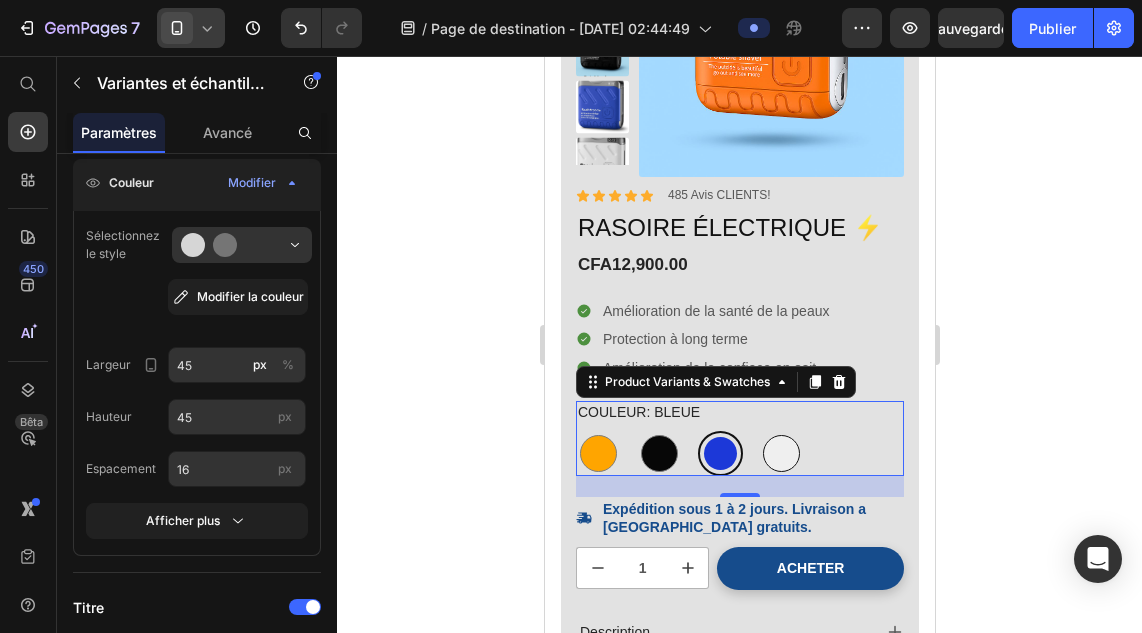 click at bounding box center [780, 453] 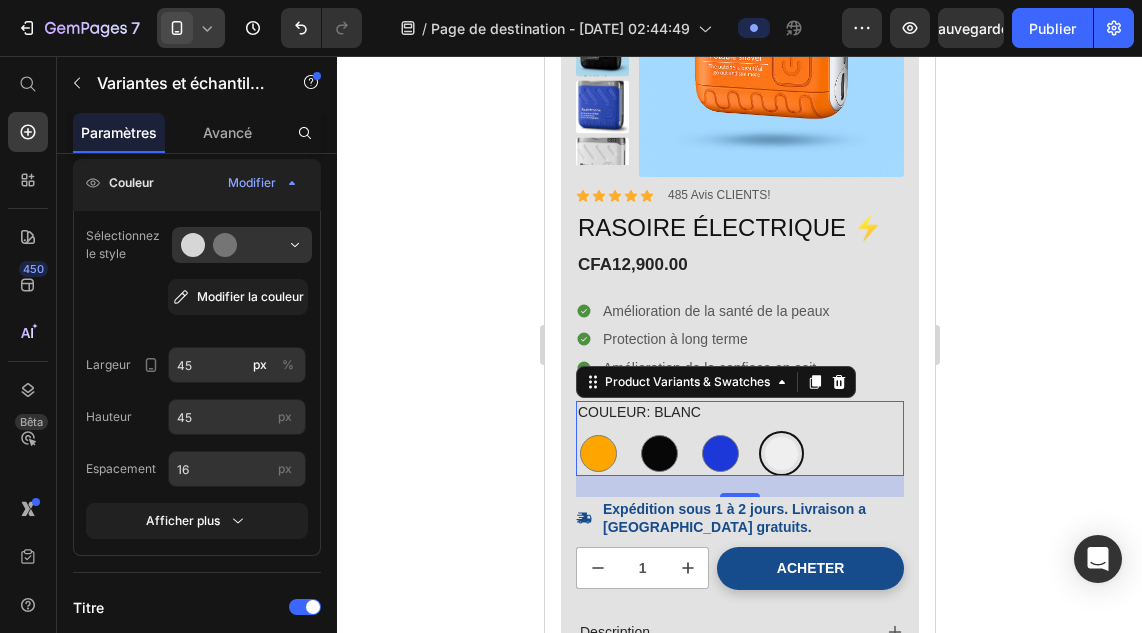 click 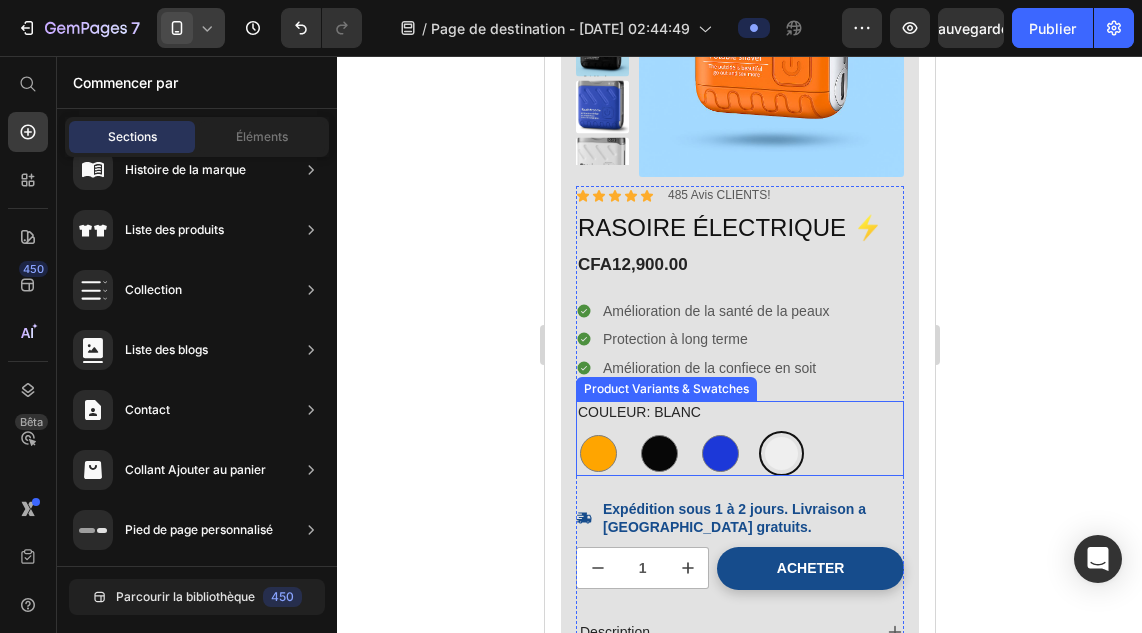 click on "Orange Orange Noire Noire Bleue Bleue Blanc Blanc" at bounding box center [739, 453] 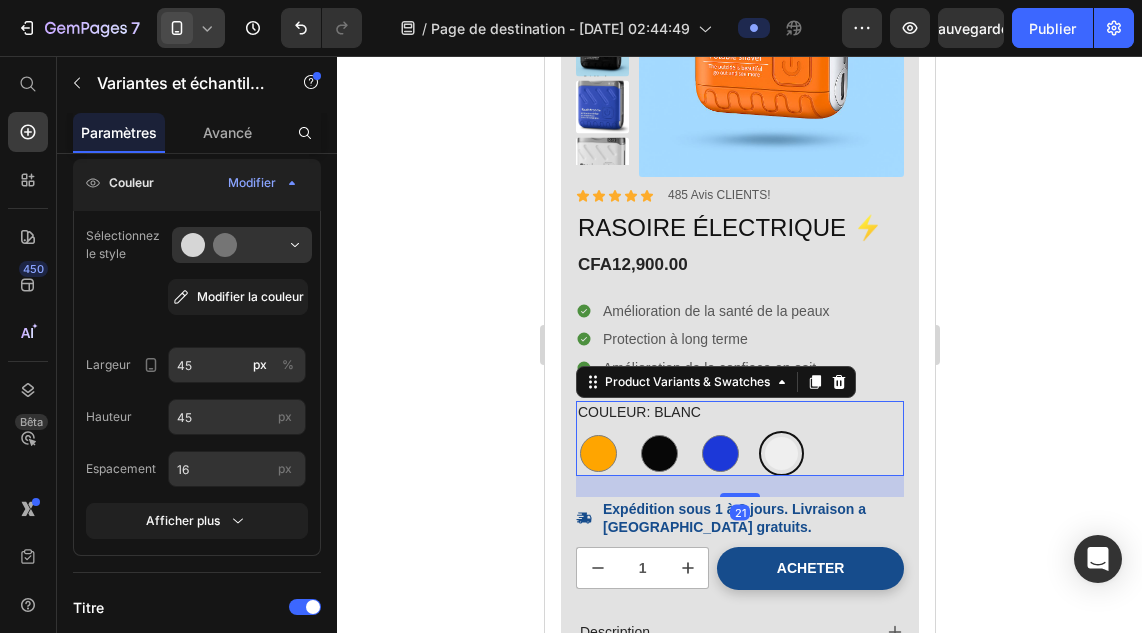 click 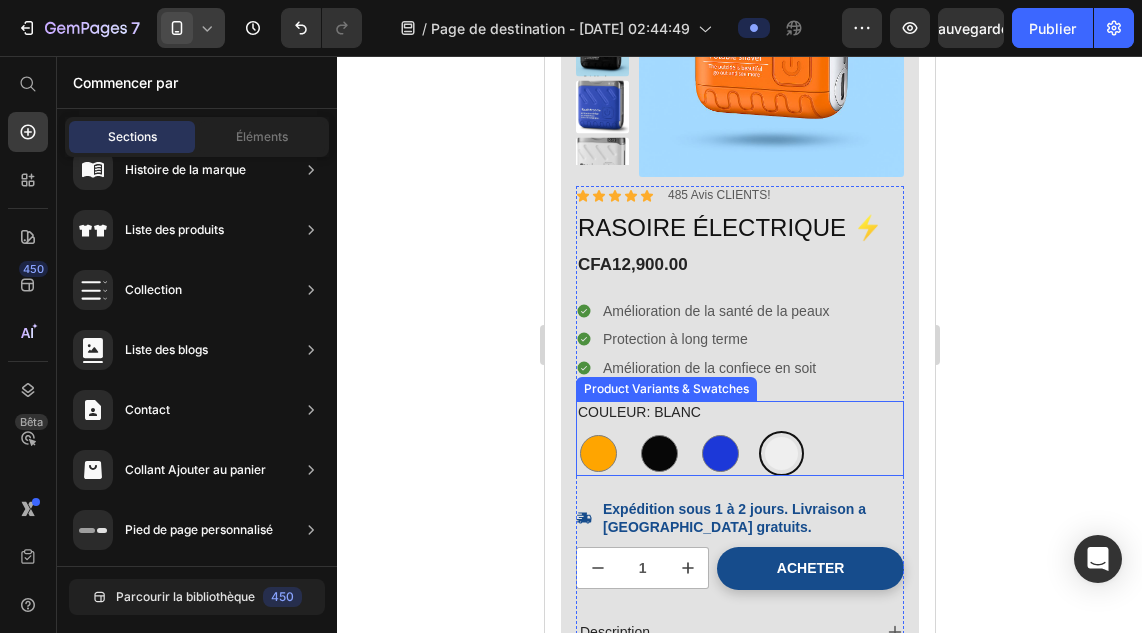 click on "Orange Orange Noire Noire Bleue Bleue Blanc Blanc" at bounding box center (739, 453) 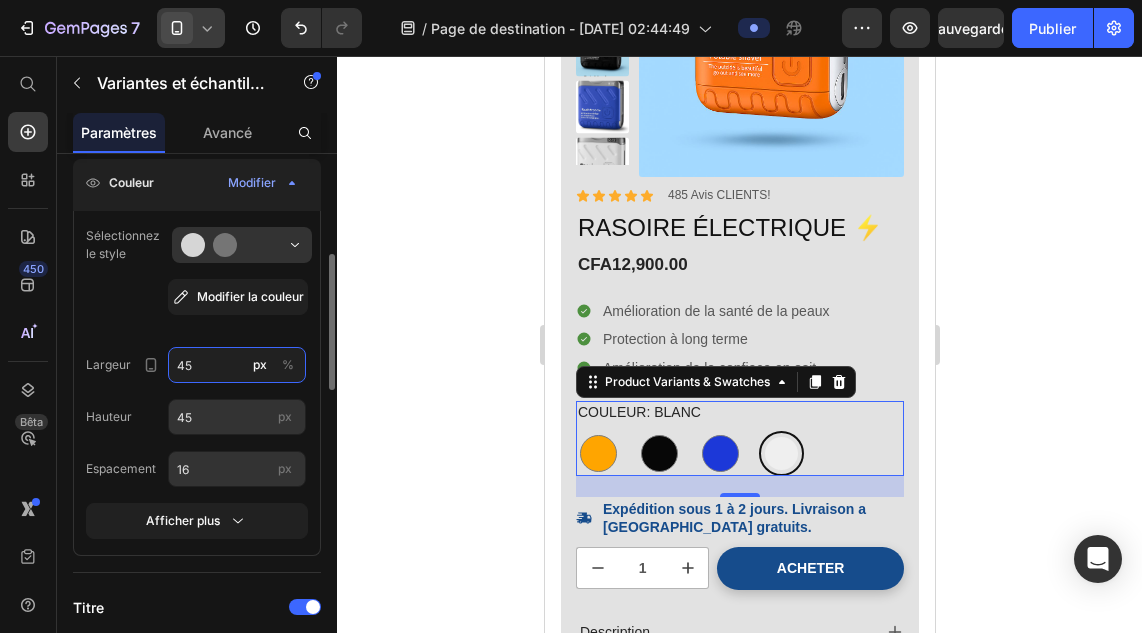 click on "45" at bounding box center [237, 365] 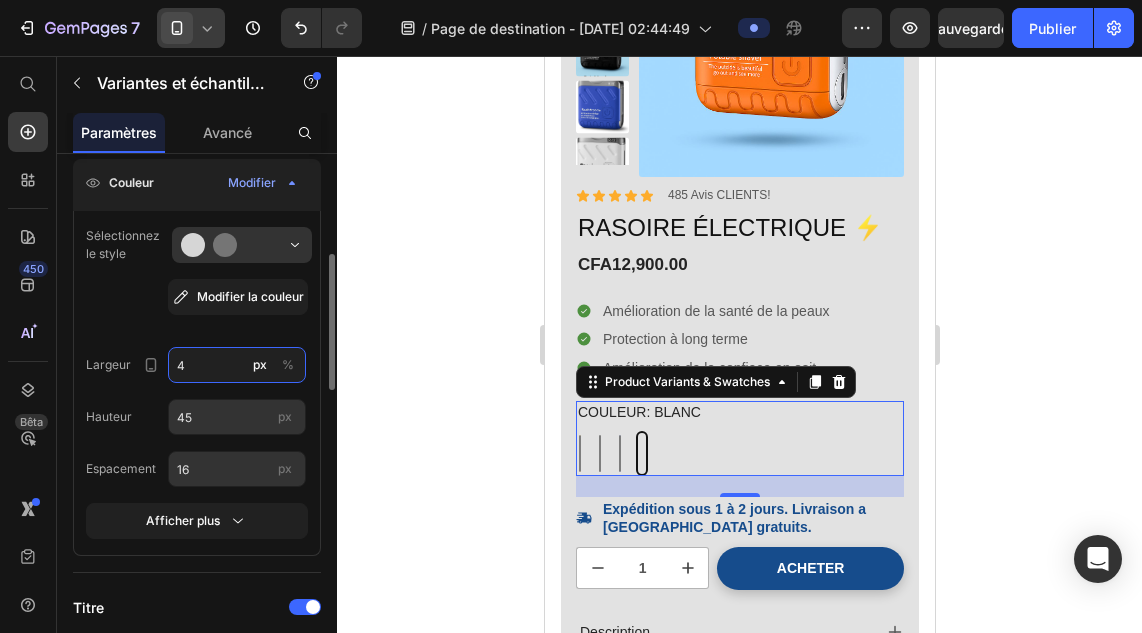 type on "40" 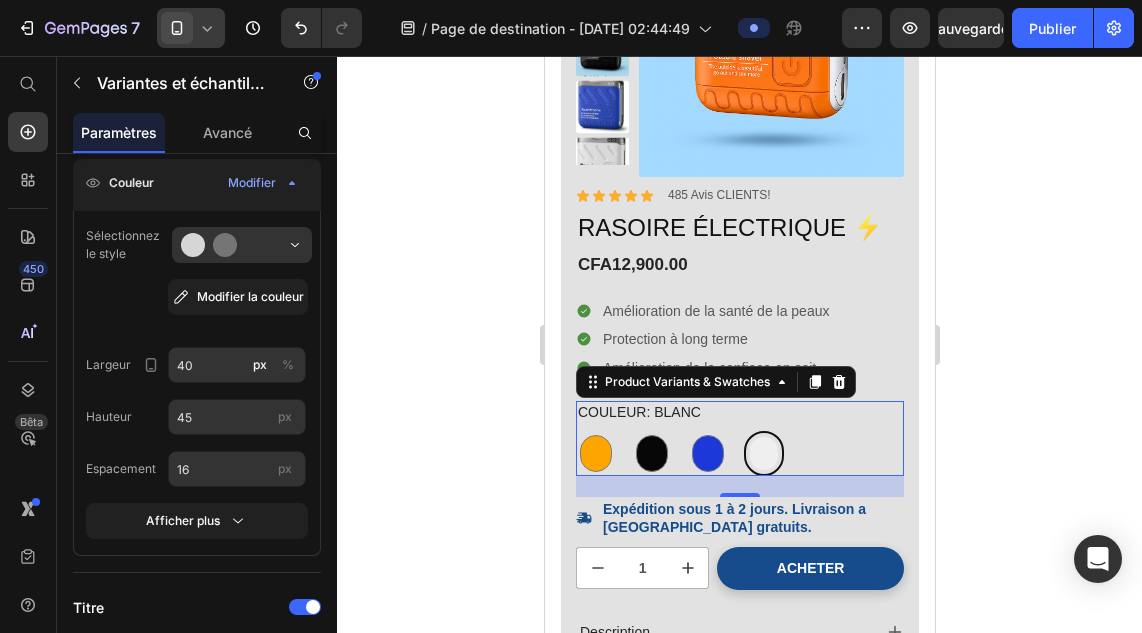 click 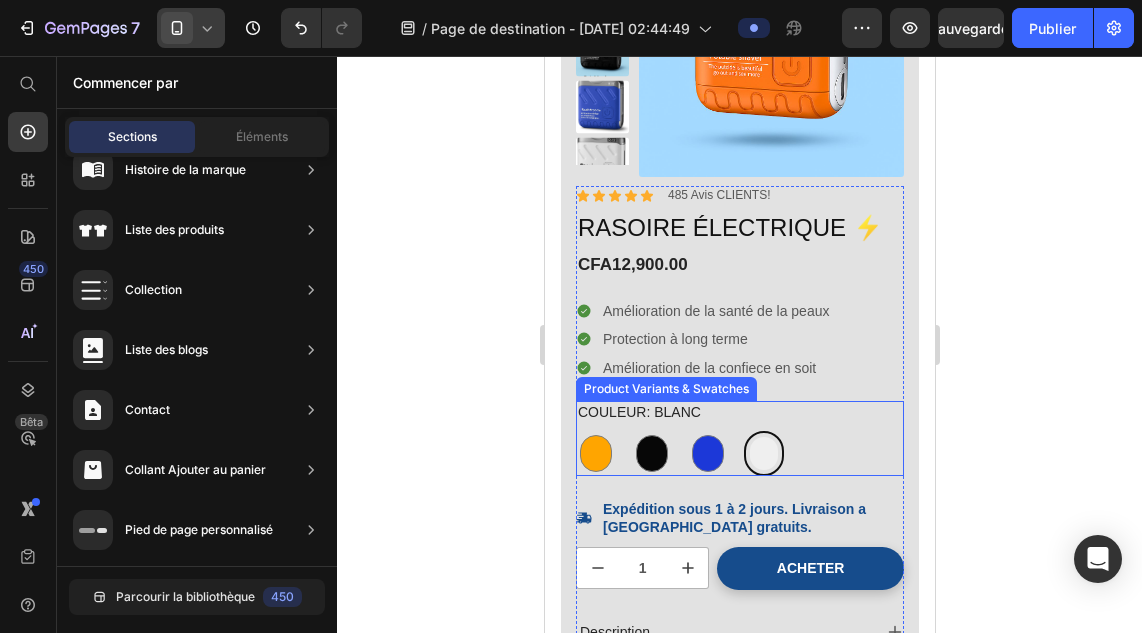click at bounding box center [651, 453] 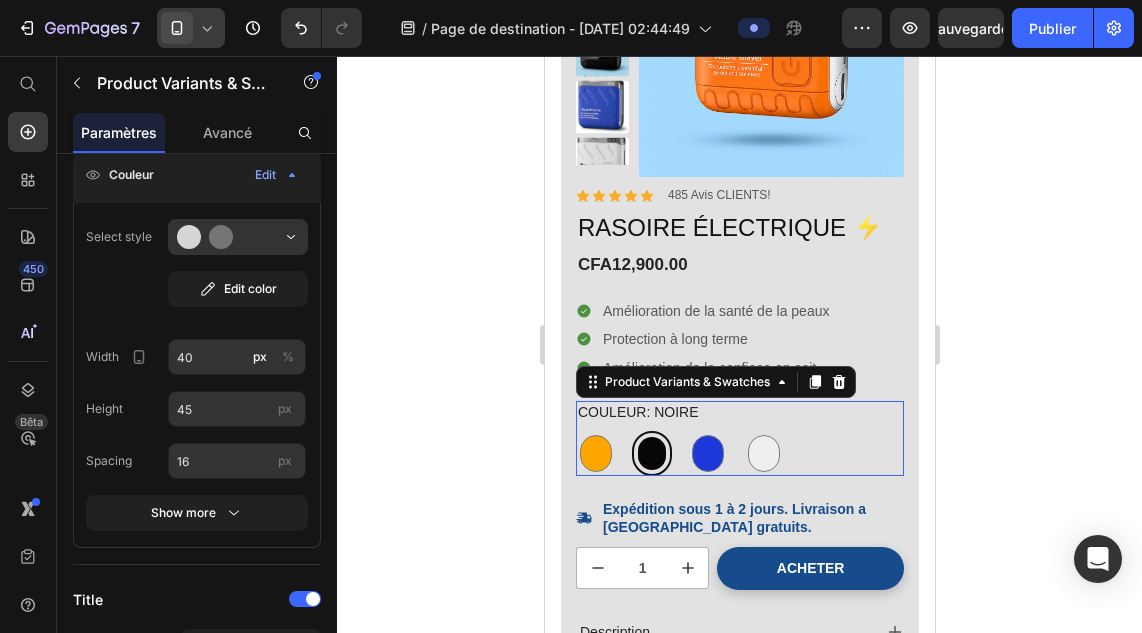 click at bounding box center [651, 453] 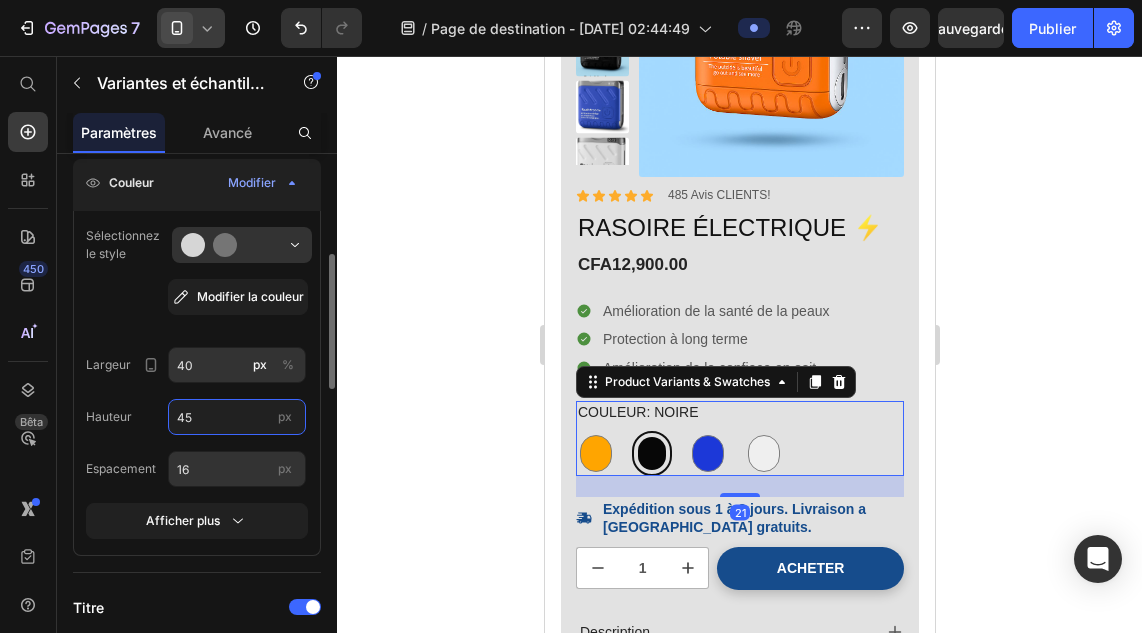 click on "45" at bounding box center [237, 417] 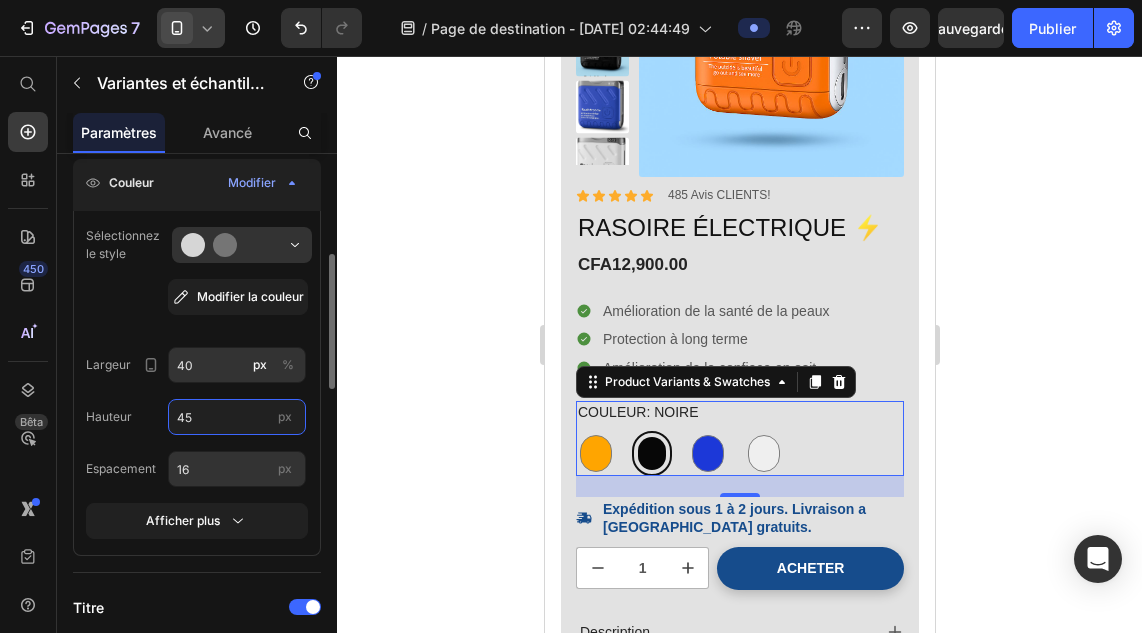 click on "45" at bounding box center (237, 417) 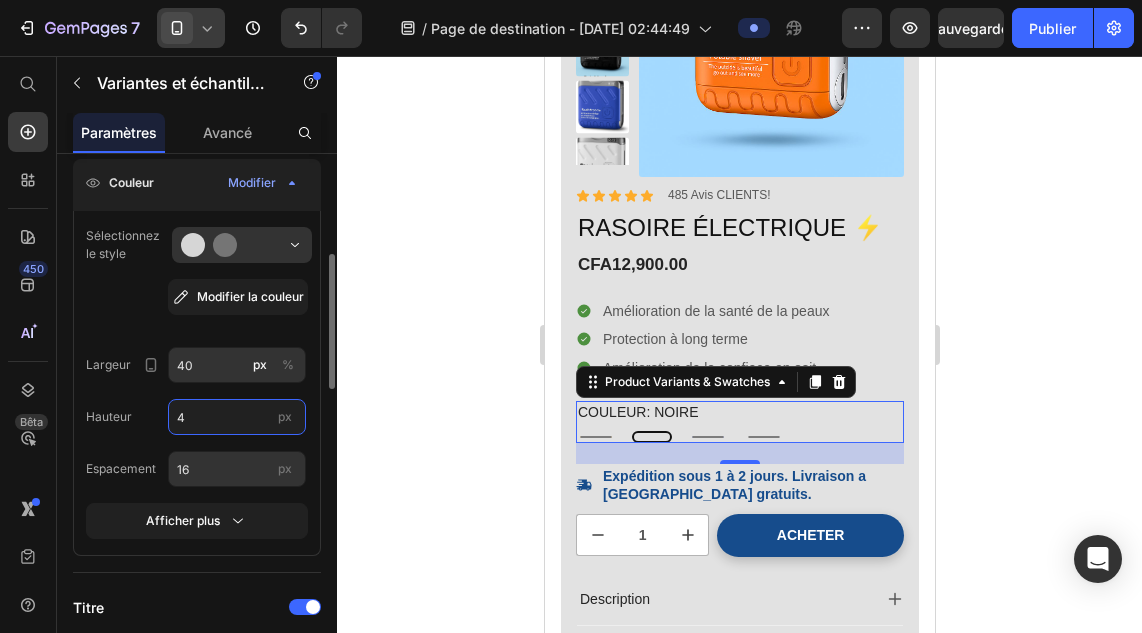 type on "40" 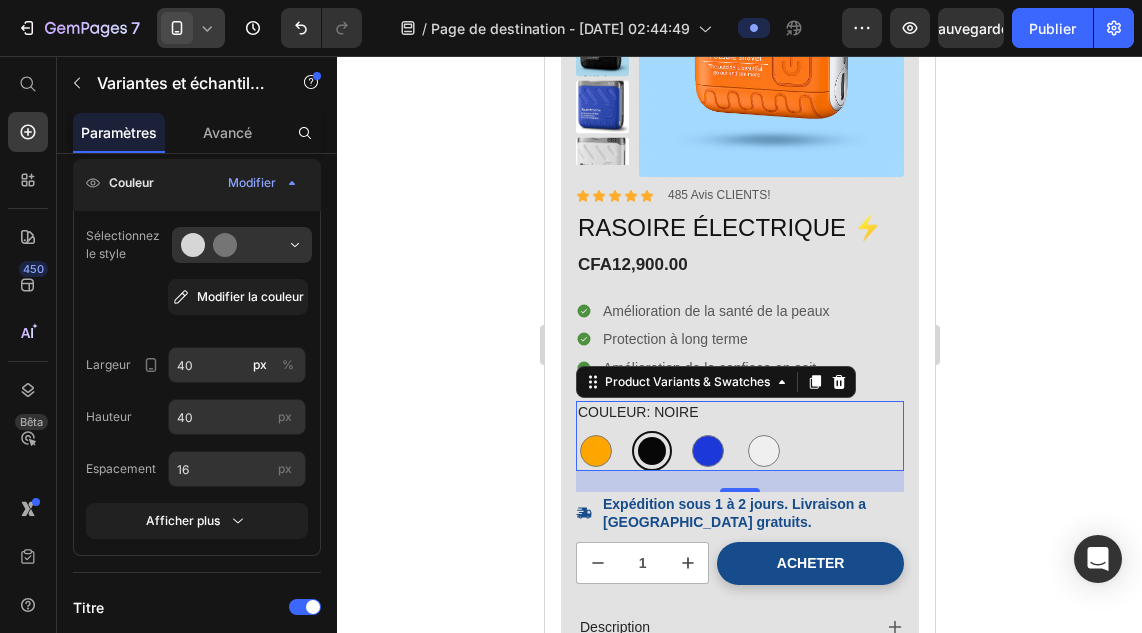 click 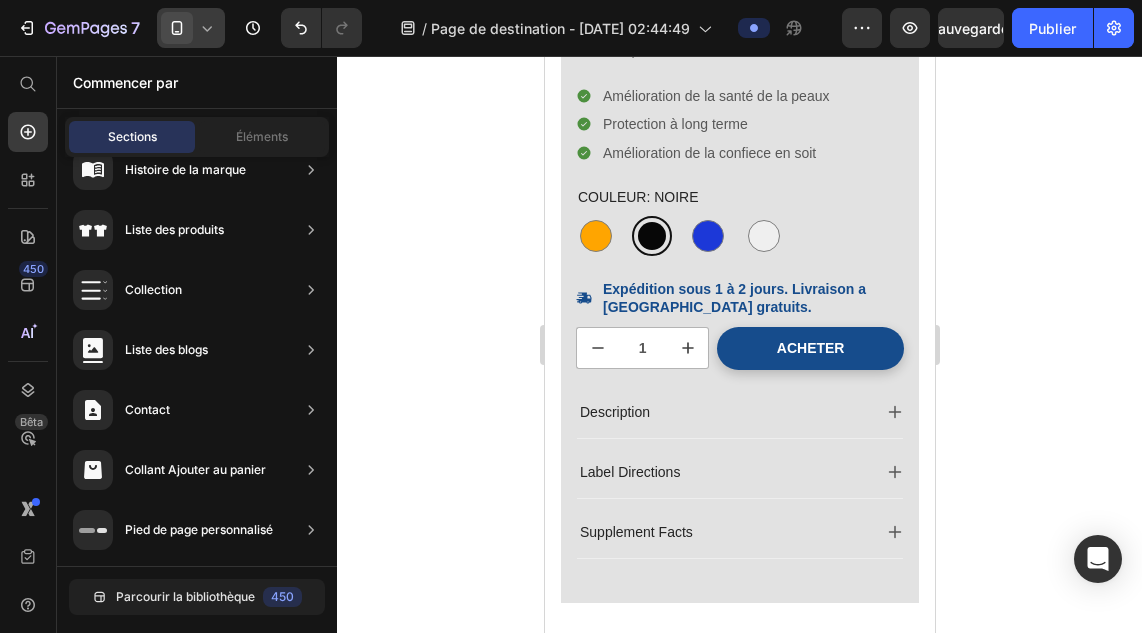 scroll, scrollTop: 1467, scrollLeft: 0, axis: vertical 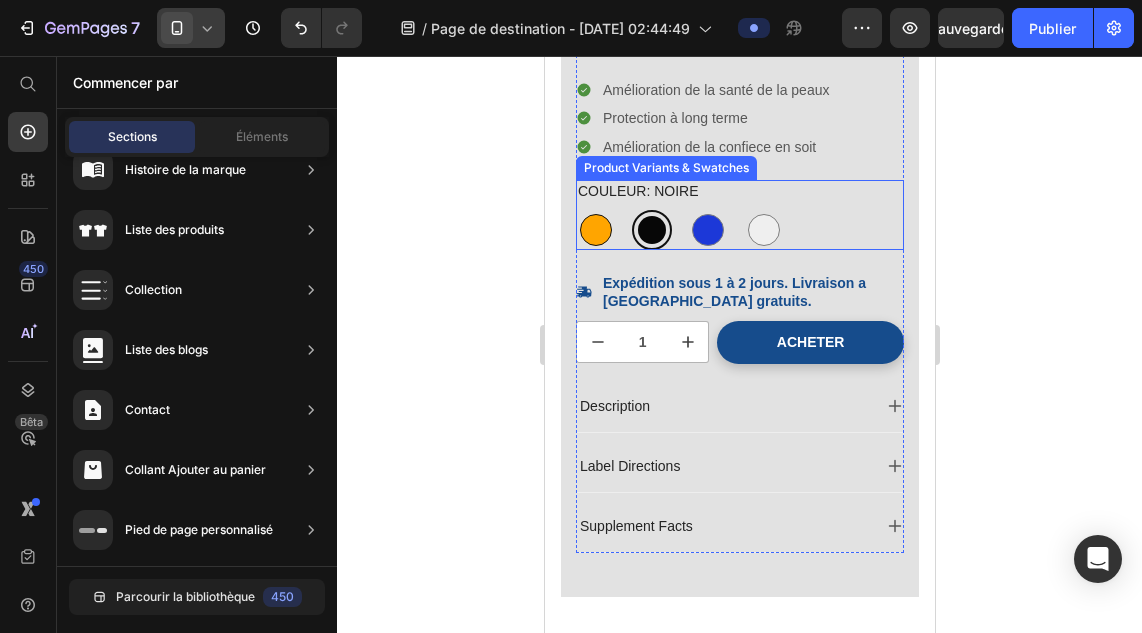 click at bounding box center [595, 230] 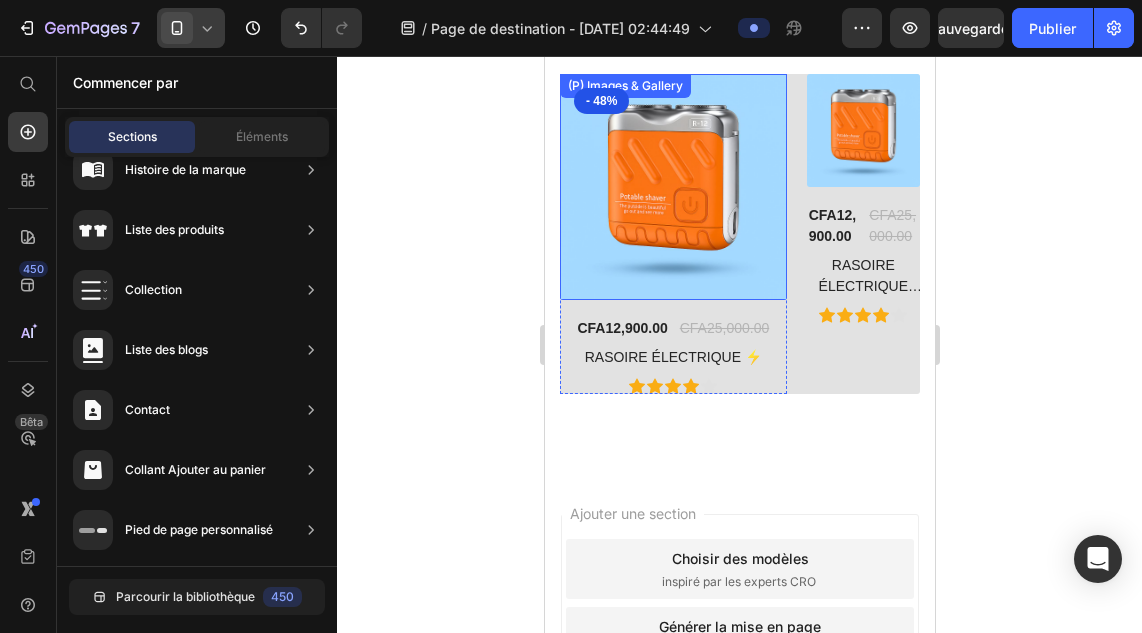 scroll, scrollTop: 2388, scrollLeft: 0, axis: vertical 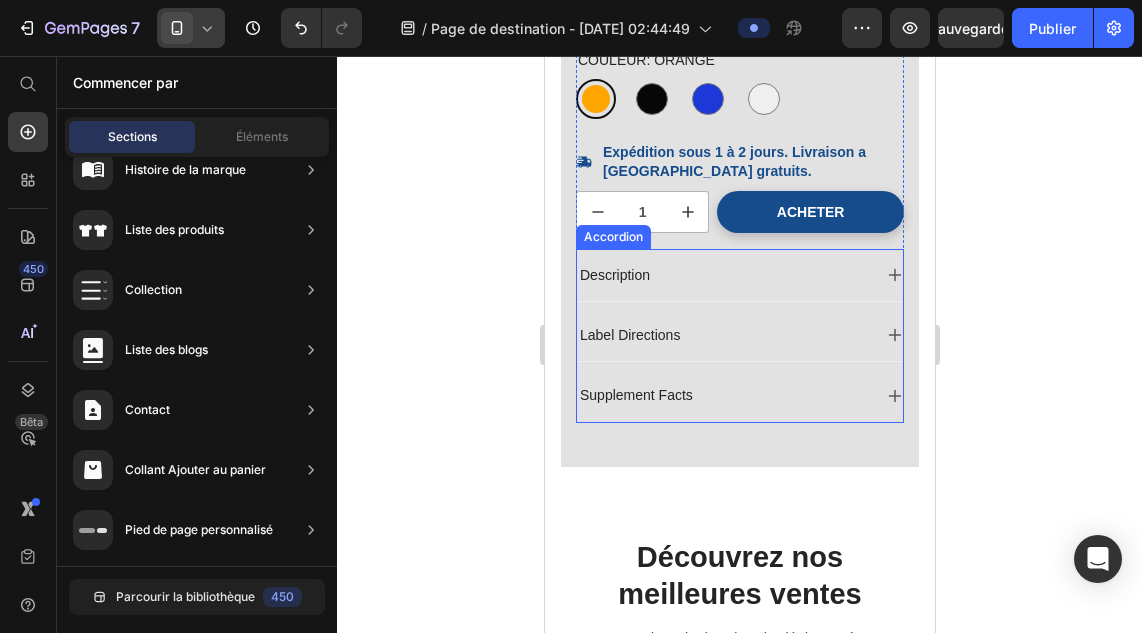 click 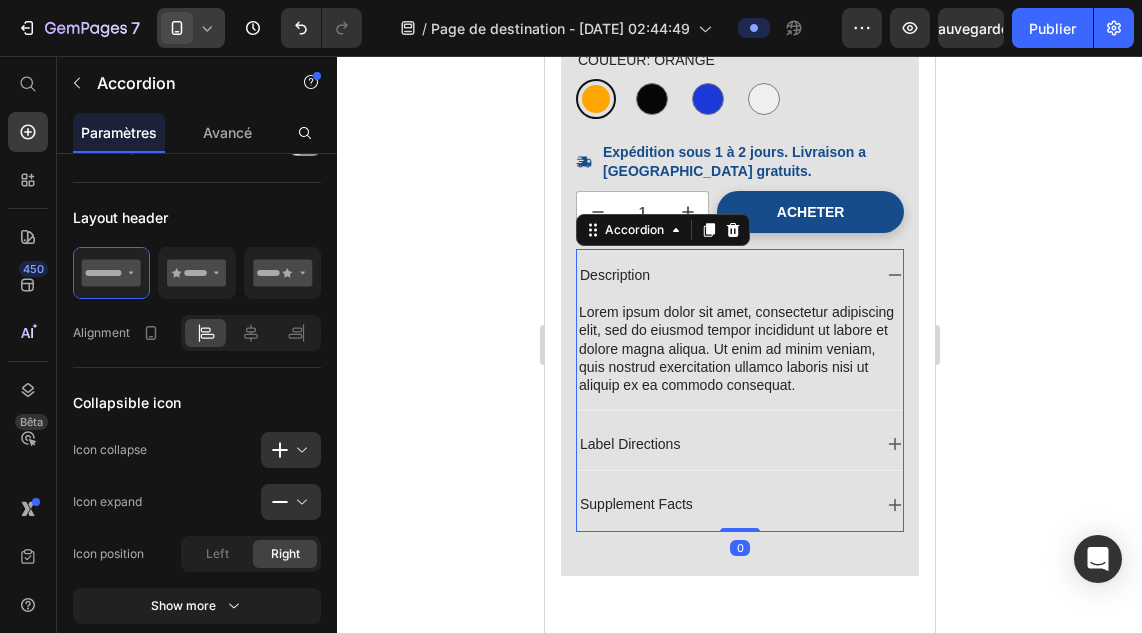 scroll, scrollTop: 0, scrollLeft: 0, axis: both 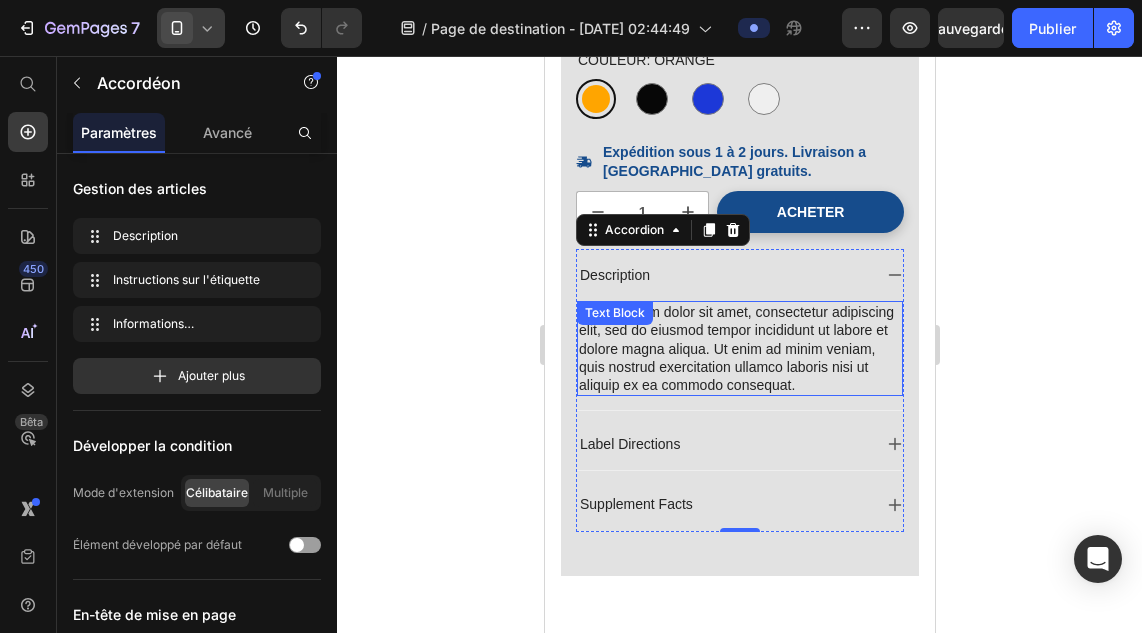 click on "Lorem ipsum dolor sit amet, consectetur adipiscing elit, sed do eiusmod tempor incididunt ut labore et dolore magna aliqua. Ut enim ad minim veniam, quis nostrud exercitation ullamco laboris nisi ut aliquip ex ea commodo consequat." at bounding box center [739, 348] 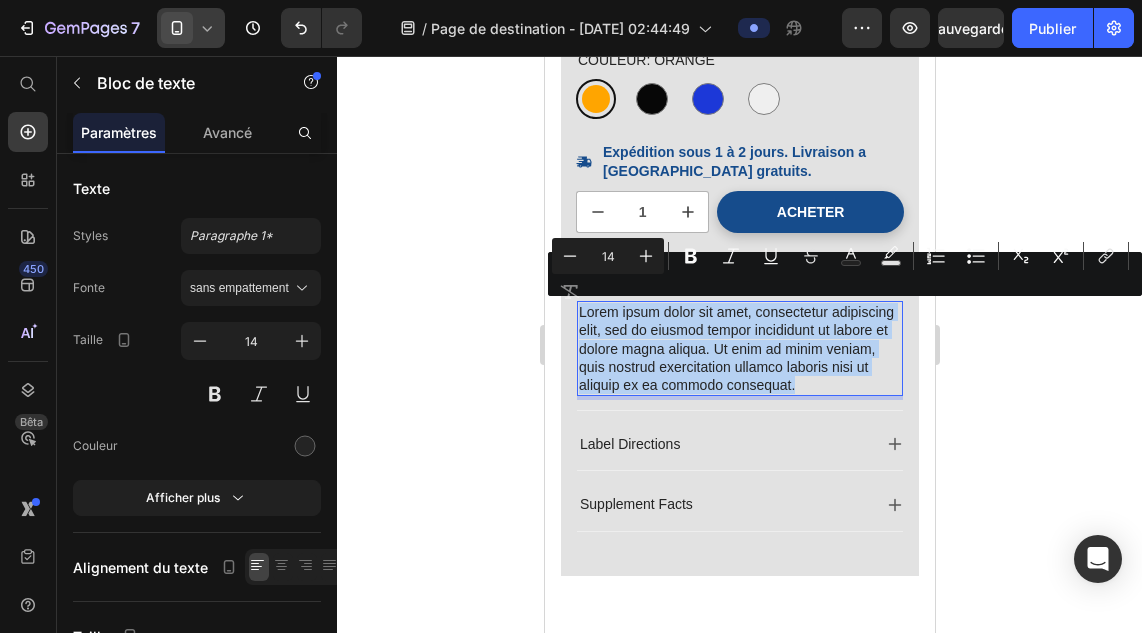 copy on "Lorem ipsum dolor sit amet, consectetur adipiscing elit, sed do eiusmod tempor incididunt ut labore et dolore magna aliqua. Ut enim ad minim veniam, quis nostrud exercitation ullamco laboris nisi ut aliquip ex ea commodo consequat." 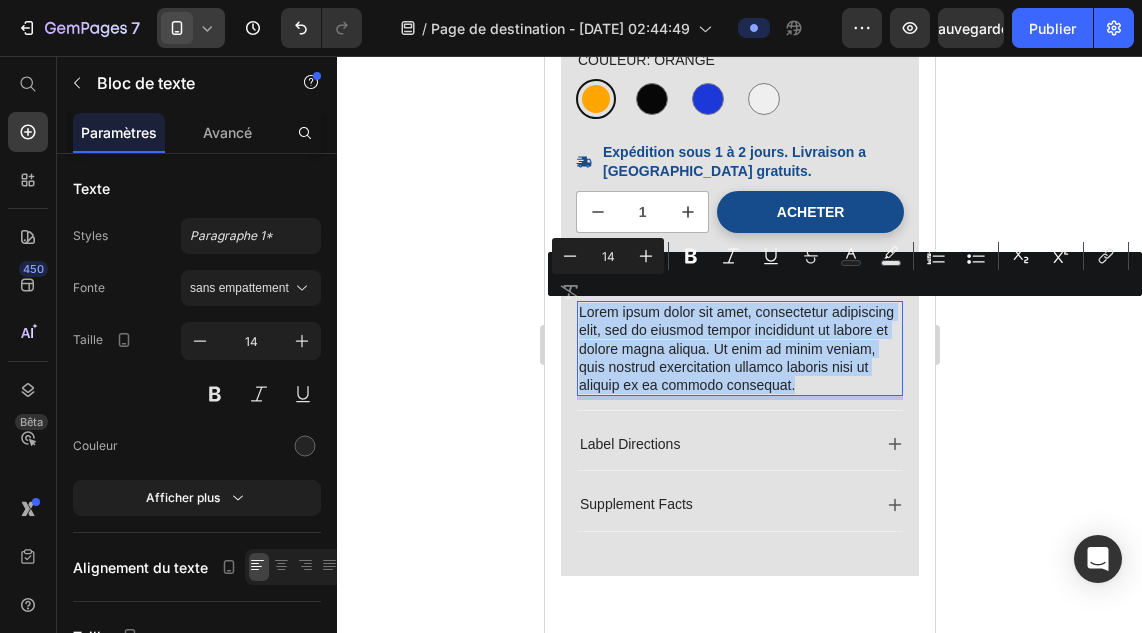 click on "Lorem ipsum dolor sit amet, consectetur adipiscing elit, sed do eiusmod tempor incididunt ut labore et dolore magna aliqua. Ut enim ad minim veniam, quis nostrud exercitation ullamco laboris nisi ut aliquip ex ea commodo consequat." at bounding box center [739, 348] 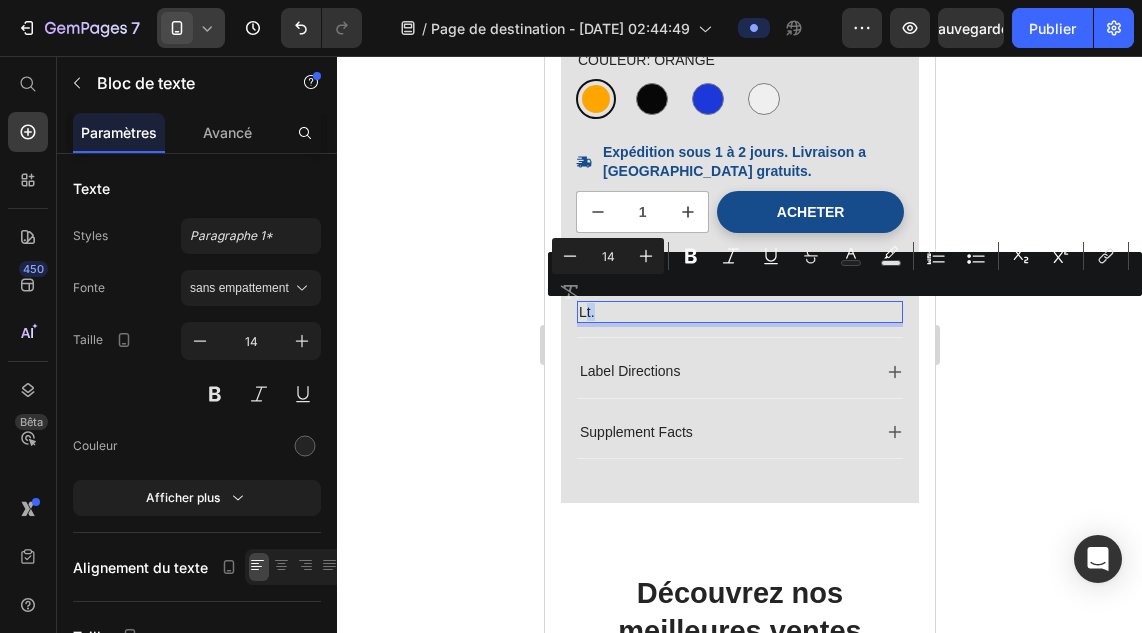 drag, startPoint x: 826, startPoint y: 389, endPoint x: 597, endPoint y: 313, distance: 241.282 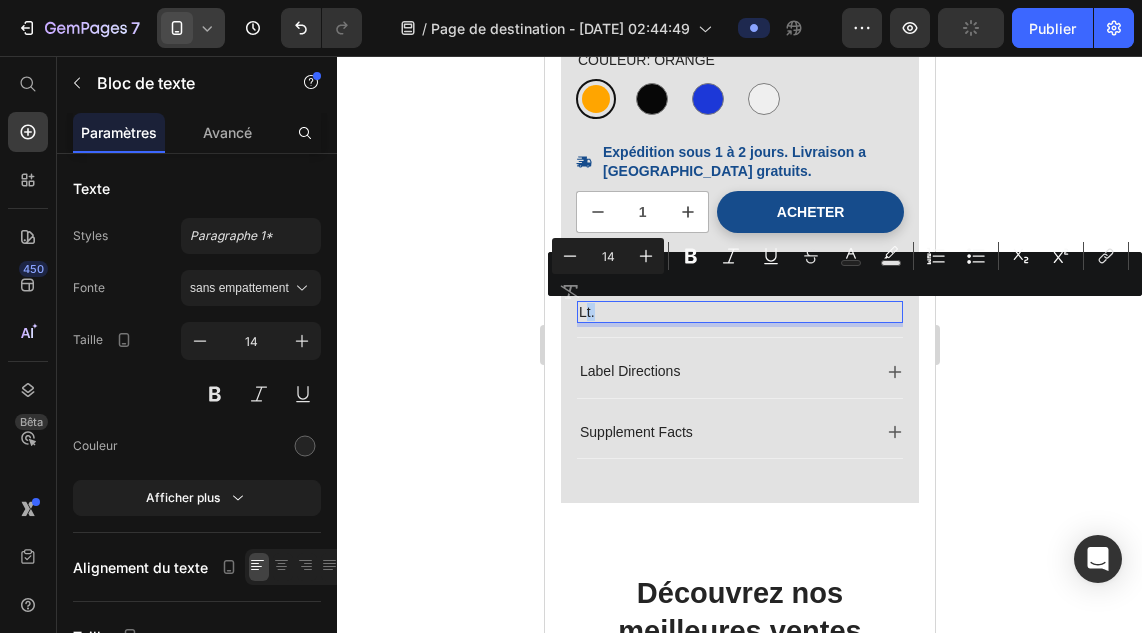 click on "Lt." at bounding box center [739, 312] 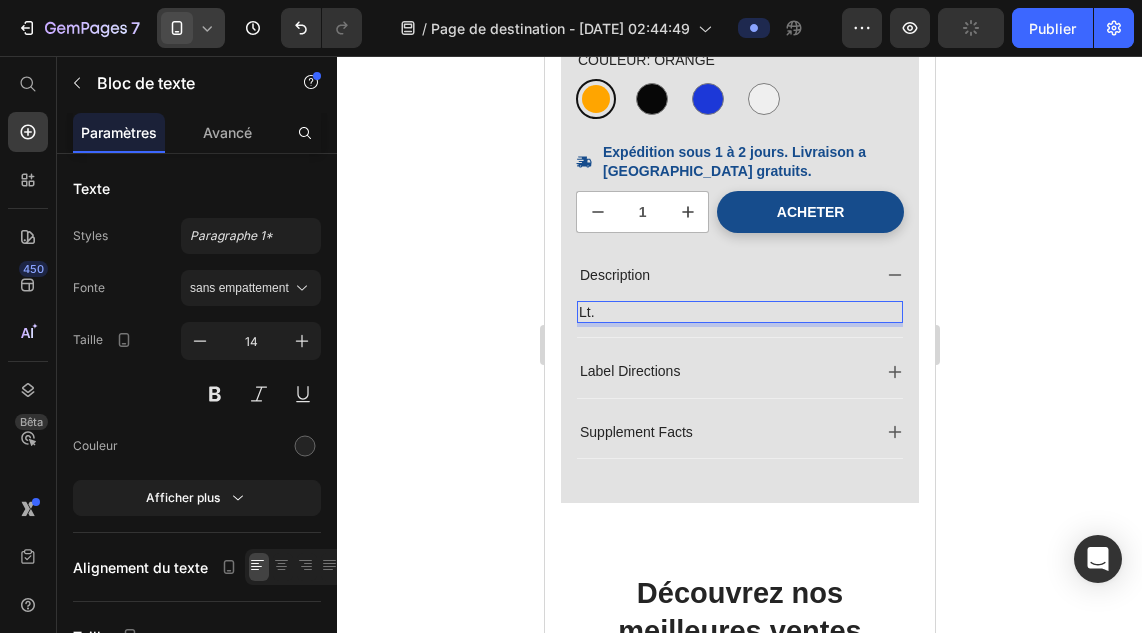 click on "Lt." at bounding box center [739, 312] 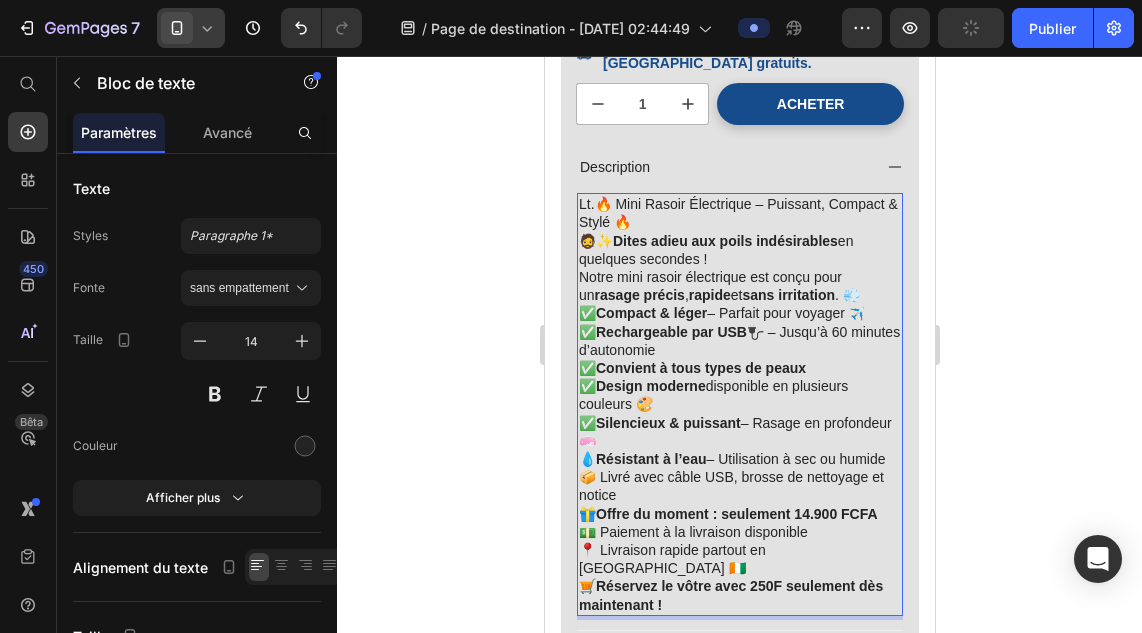 scroll, scrollTop: 108, scrollLeft: 0, axis: vertical 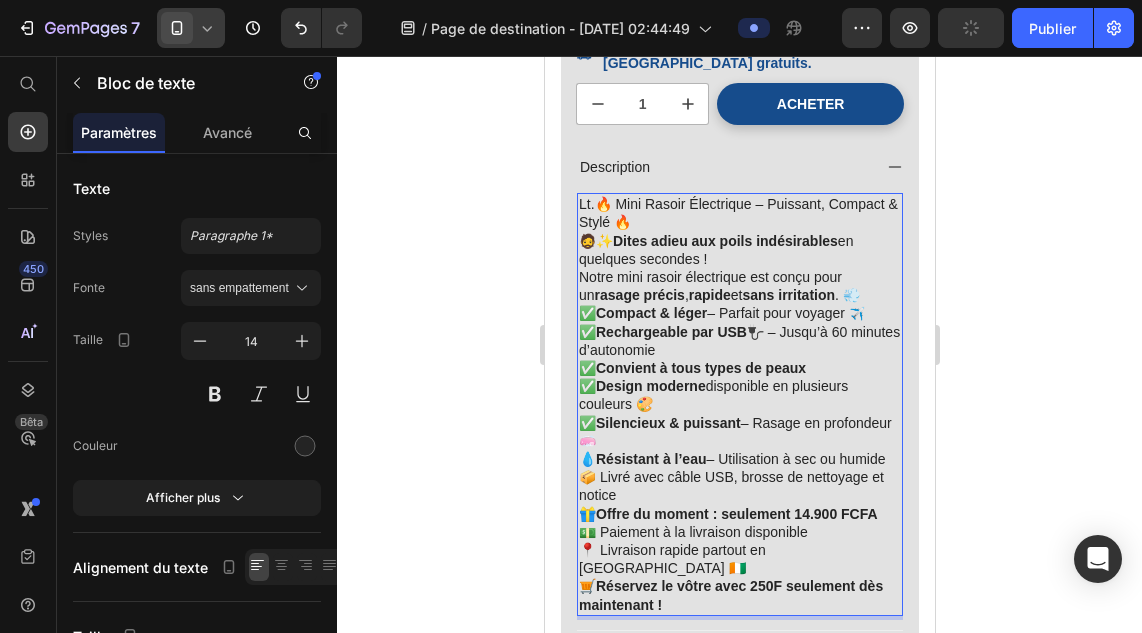 click on "Lt.🔥 Mini Rasoir Électrique – Puissant, Compact & Stylé 🔥" at bounding box center (739, 213) 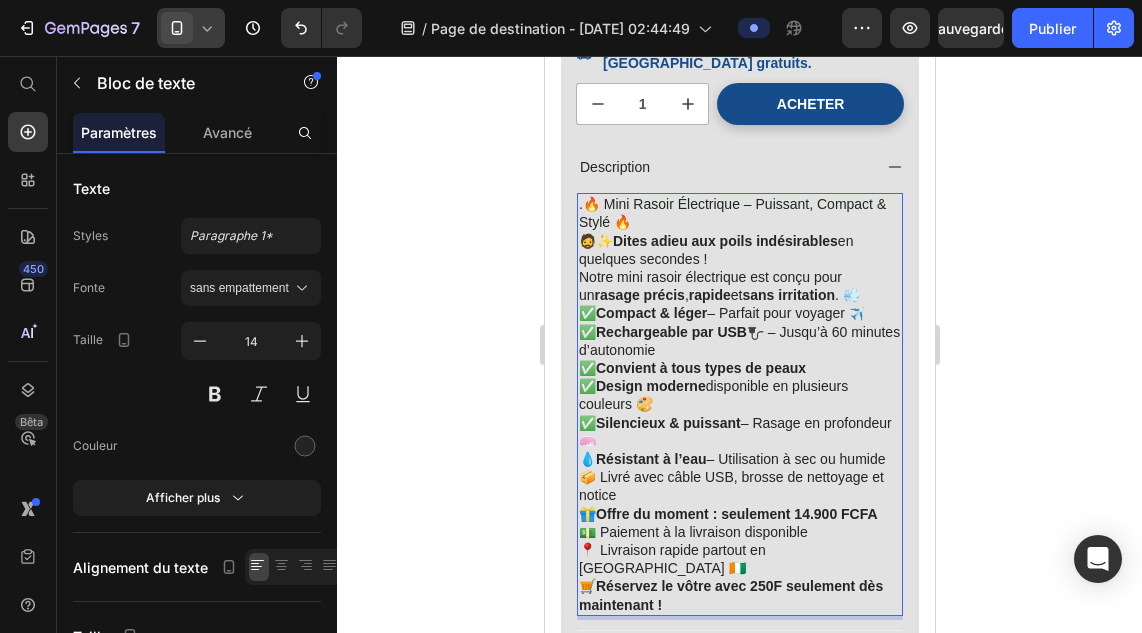 click on ".🔥 Mini Rasoir Électrique – Puissant, Compact & Stylé 🔥" at bounding box center (739, 213) 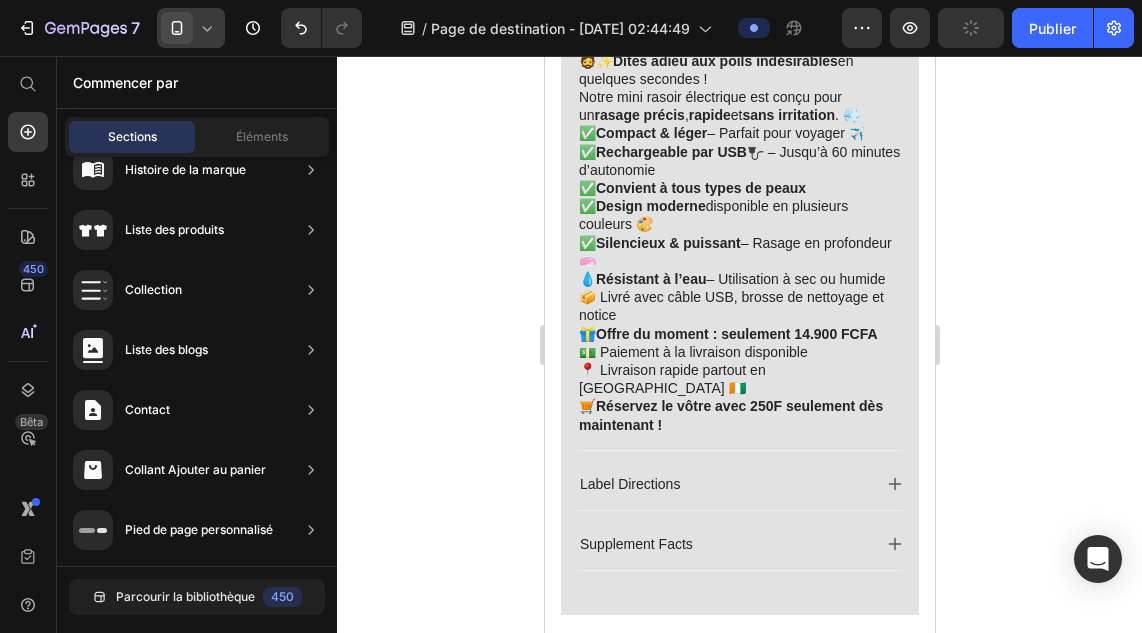 scroll, scrollTop: 1842, scrollLeft: 0, axis: vertical 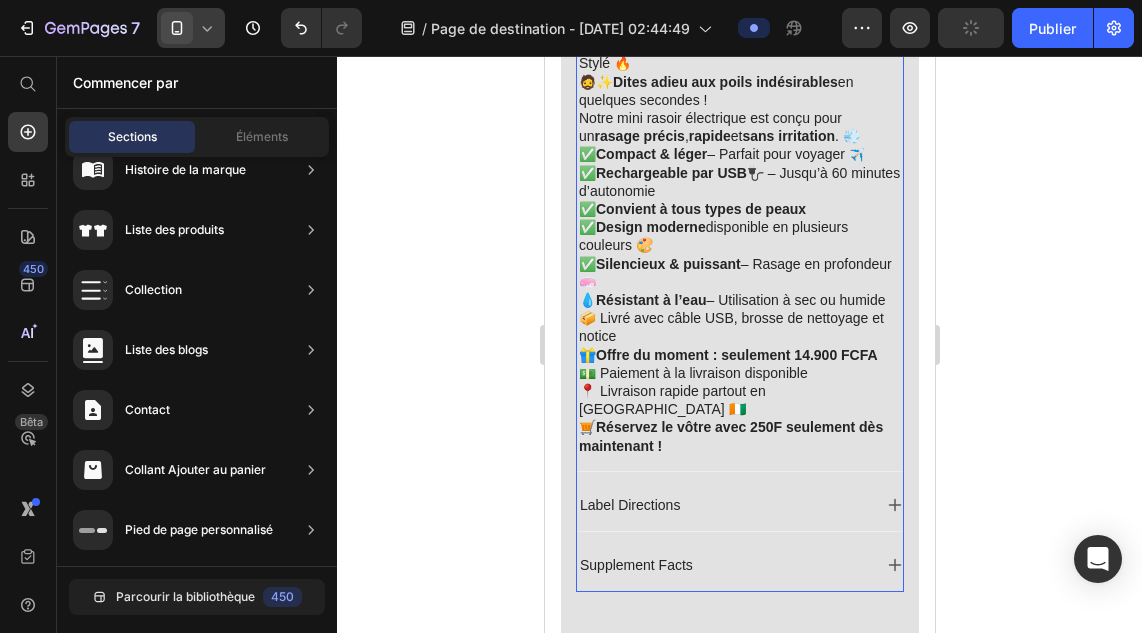click on "Label Directions" at bounding box center [723, 505] 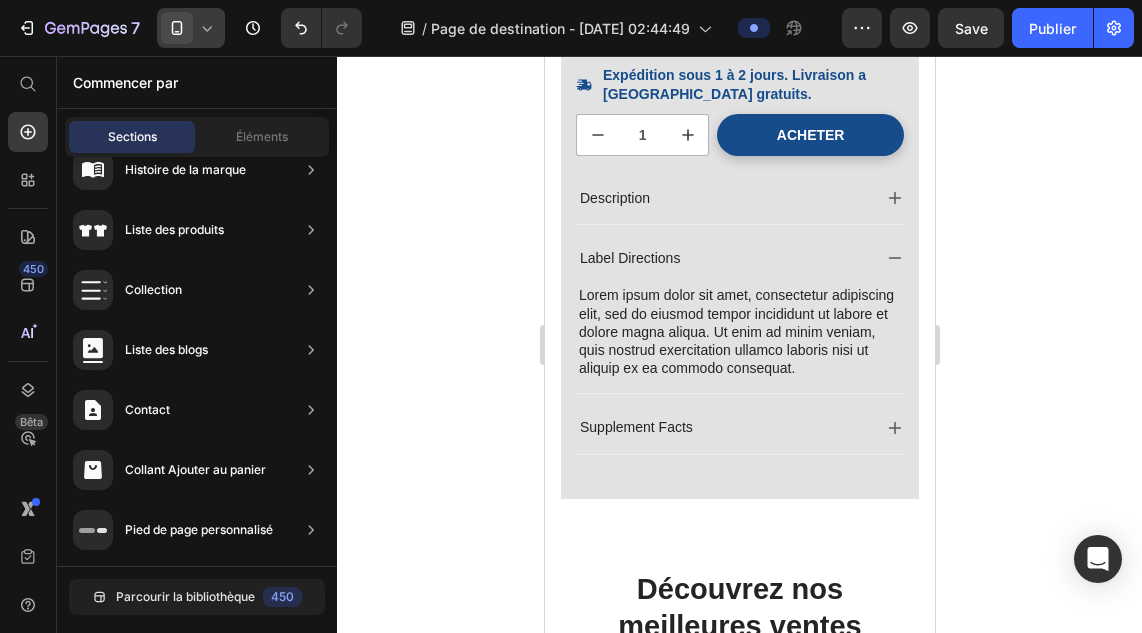 scroll, scrollTop: 1621, scrollLeft: 0, axis: vertical 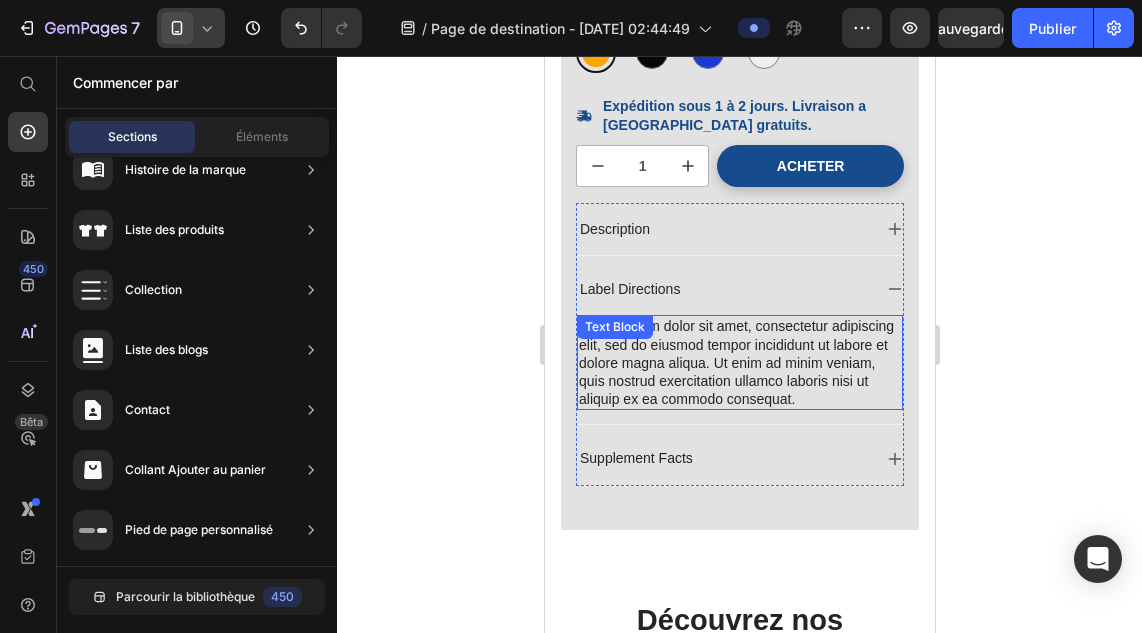 click on "Lorem ipsum dolor sit amet, consectetur adipiscing elit, sed do eiusmod tempor incididunt ut labore et dolore magna aliqua. Ut enim ad minim veniam, quis nostrud exercitation ullamco laboris nisi ut aliquip ex ea commodo consequat." at bounding box center [739, 362] 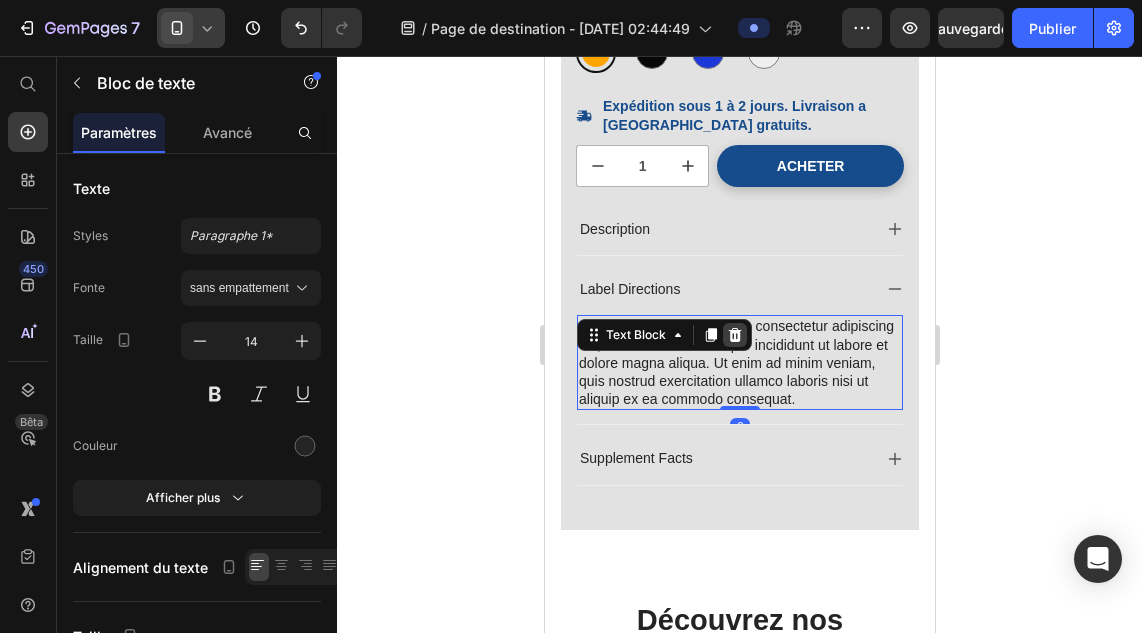 click 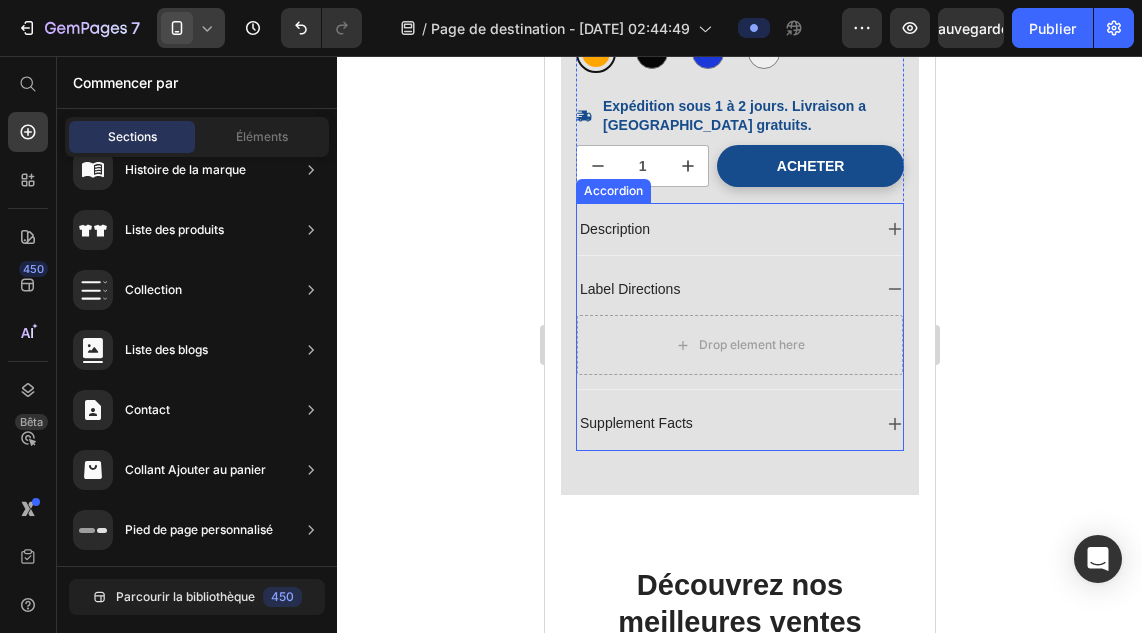 click on "Supplement Facts" at bounding box center (723, 423) 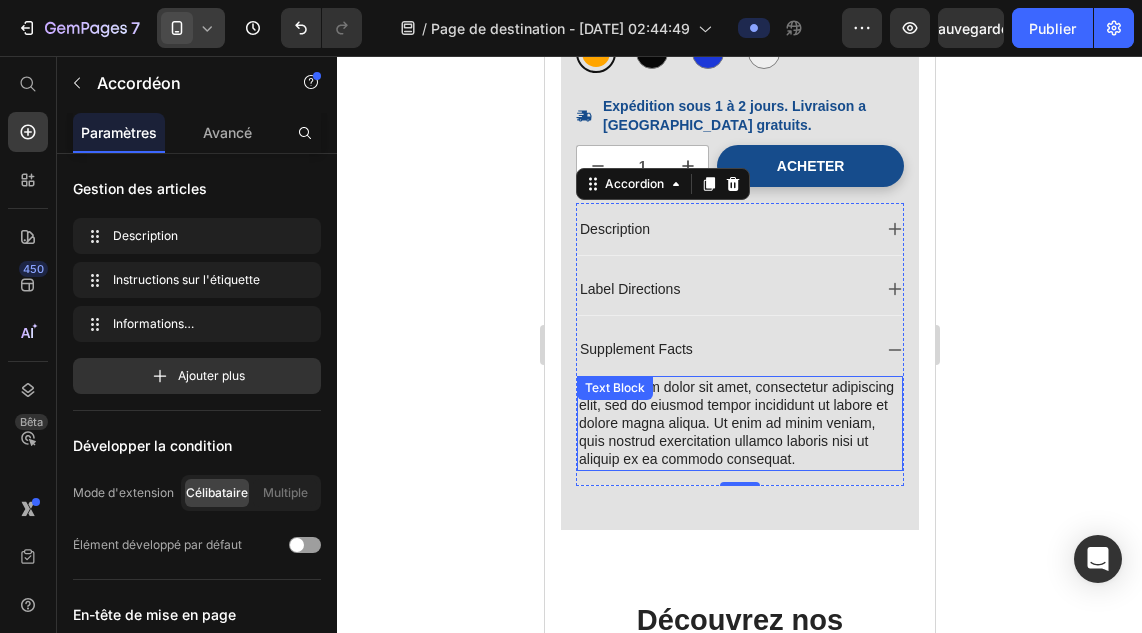 click on "Lorem ipsum dolor sit amet, consectetur adipiscing elit, sed do eiusmod tempor incididunt ut labore et dolore magna aliqua. Ut enim ad minim veniam, quis nostrud exercitation ullamco laboris nisi ut aliquip ex ea commodo consequat." at bounding box center [739, 423] 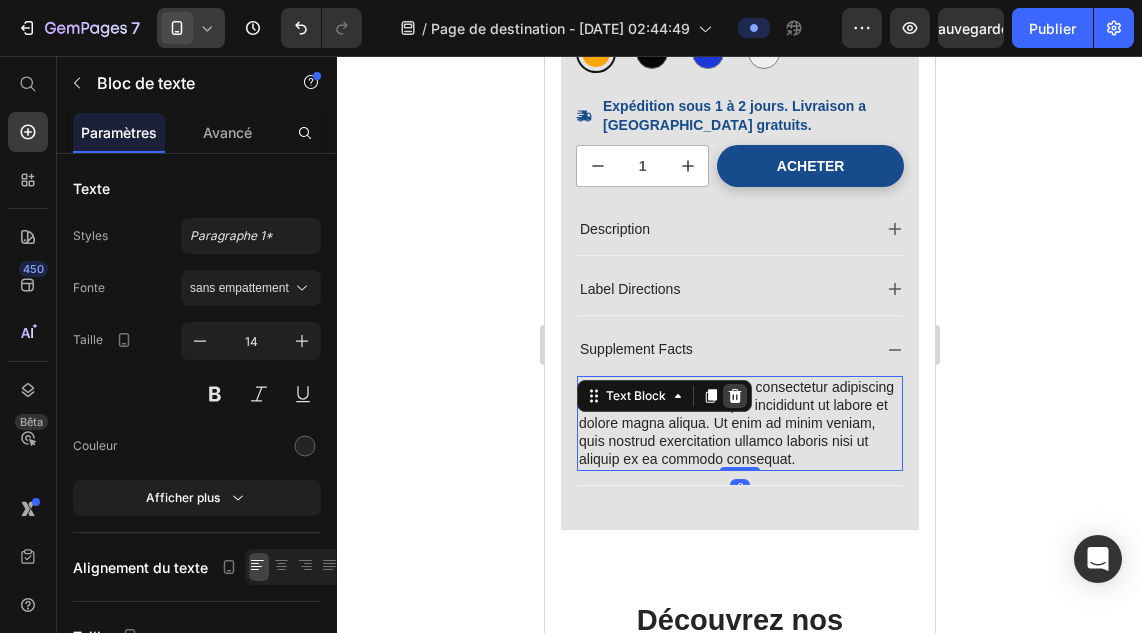 click 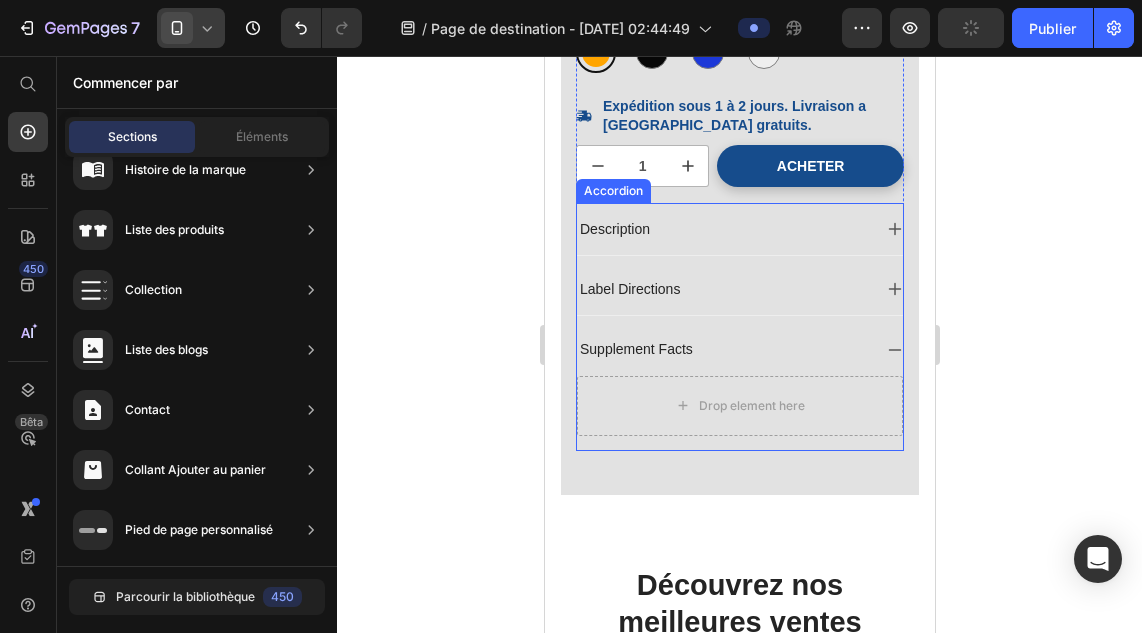 click on "Supplement Facts" at bounding box center [723, 349] 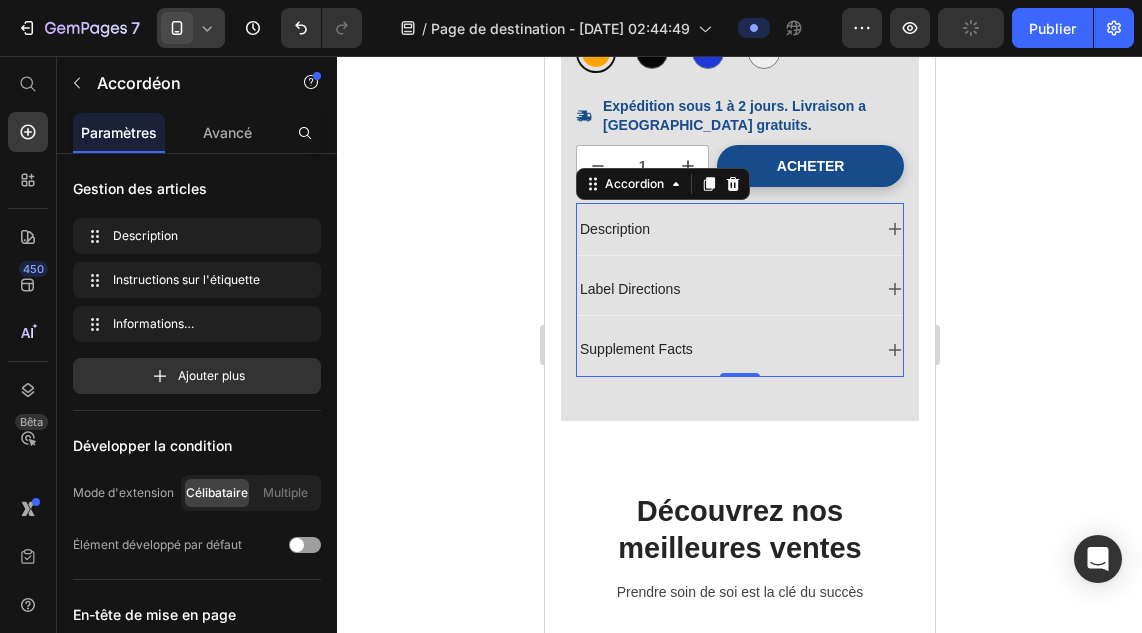 click 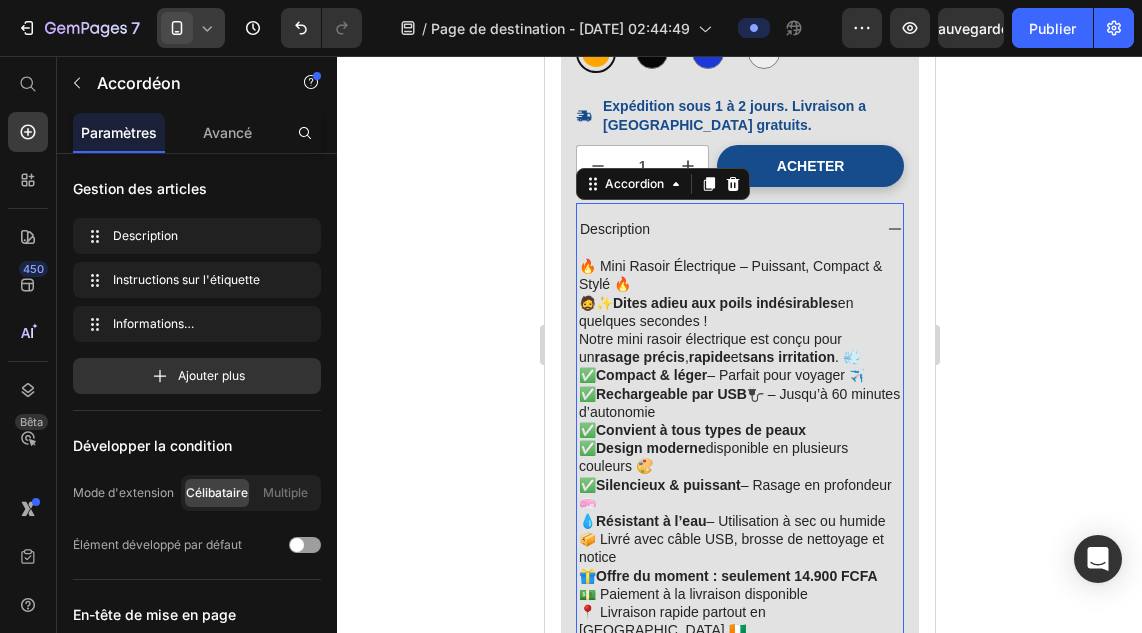 click 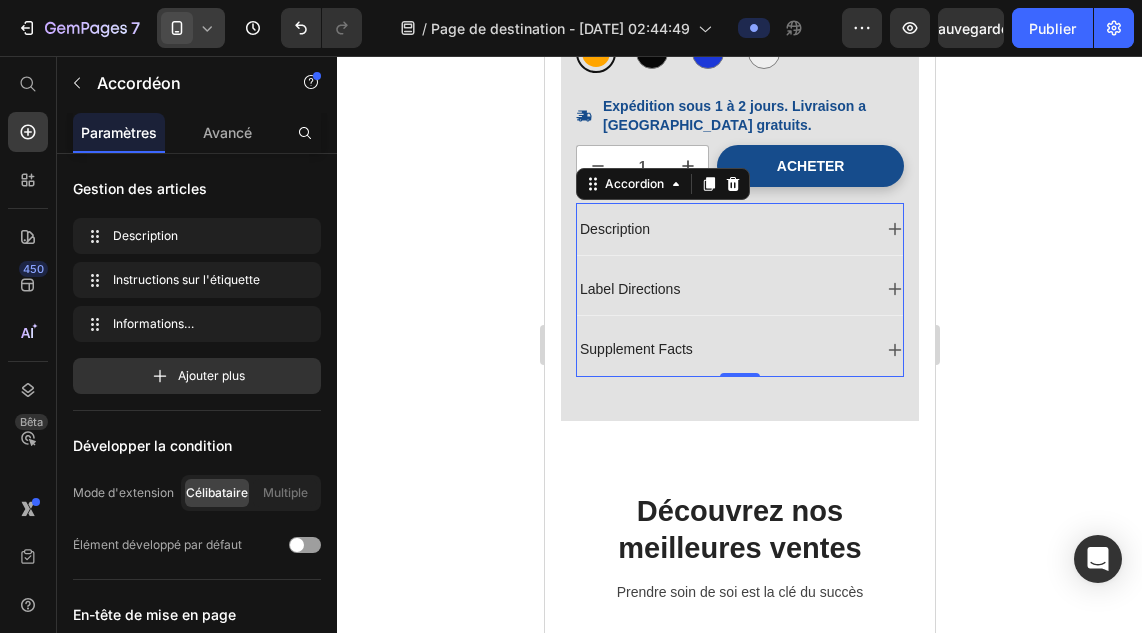 click on "Label Directions" at bounding box center [723, 289] 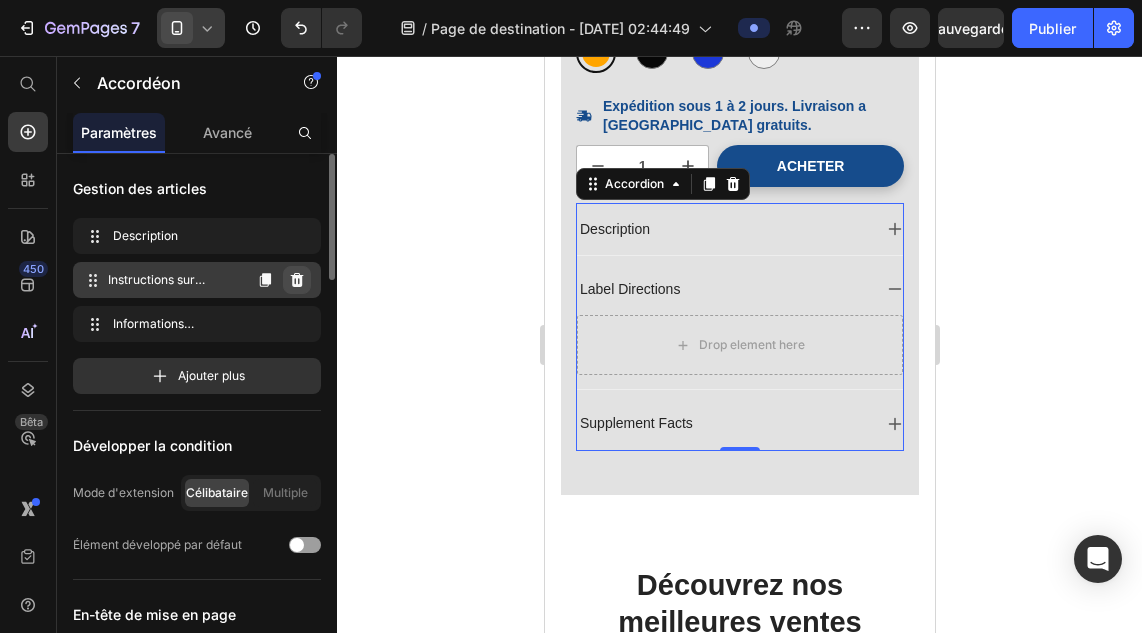 click 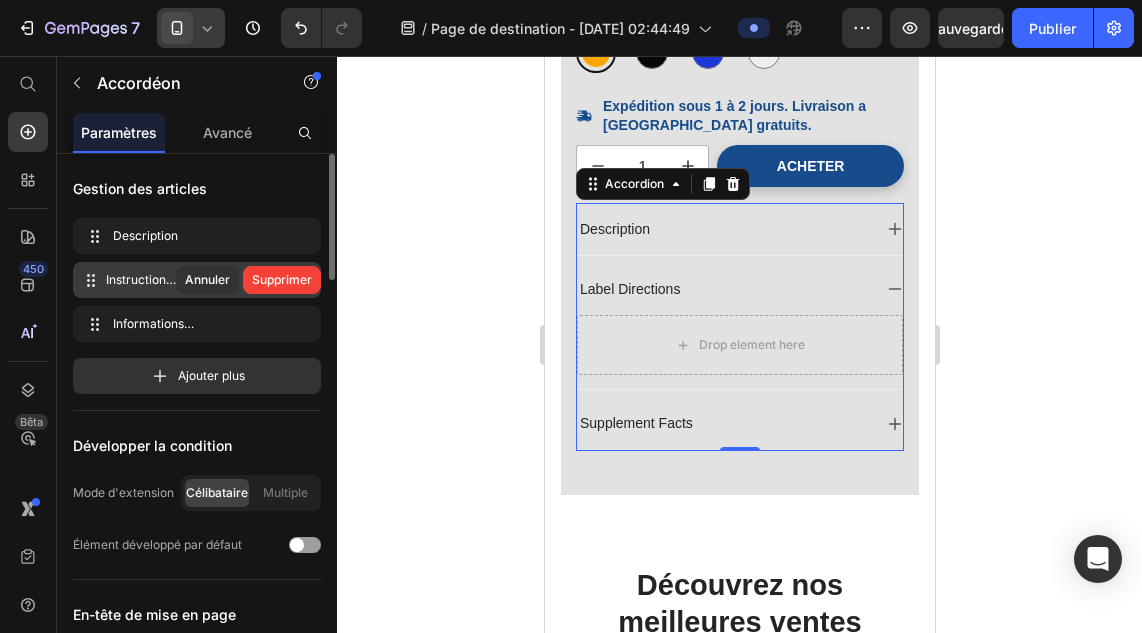 click on "Supprimer" at bounding box center [282, 279] 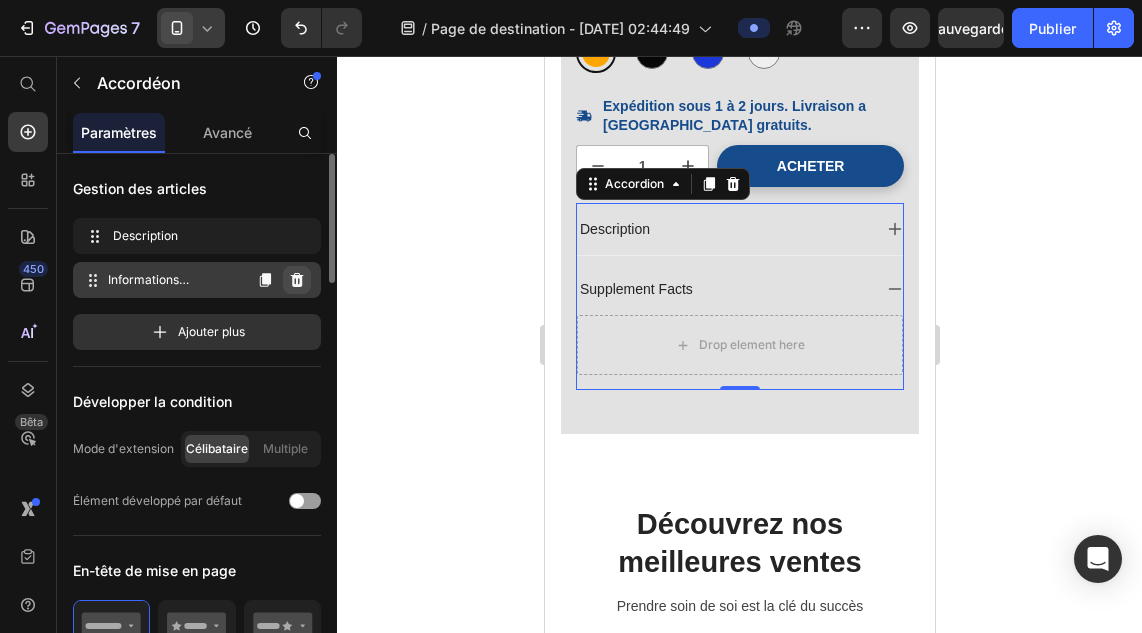 click 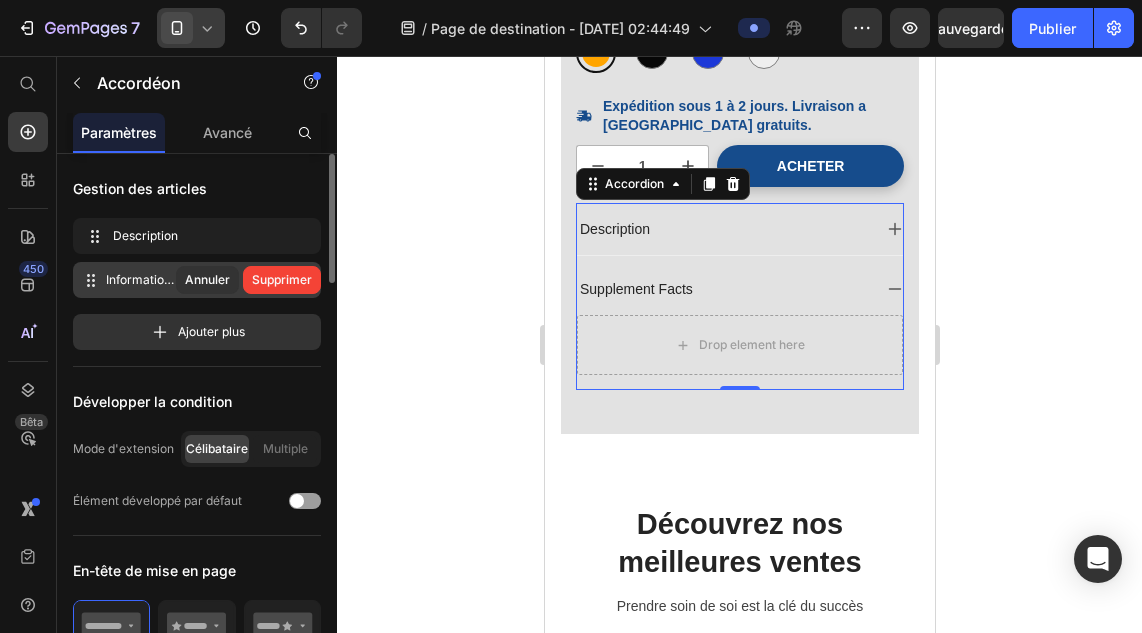 click on "Supprimer" at bounding box center [282, 279] 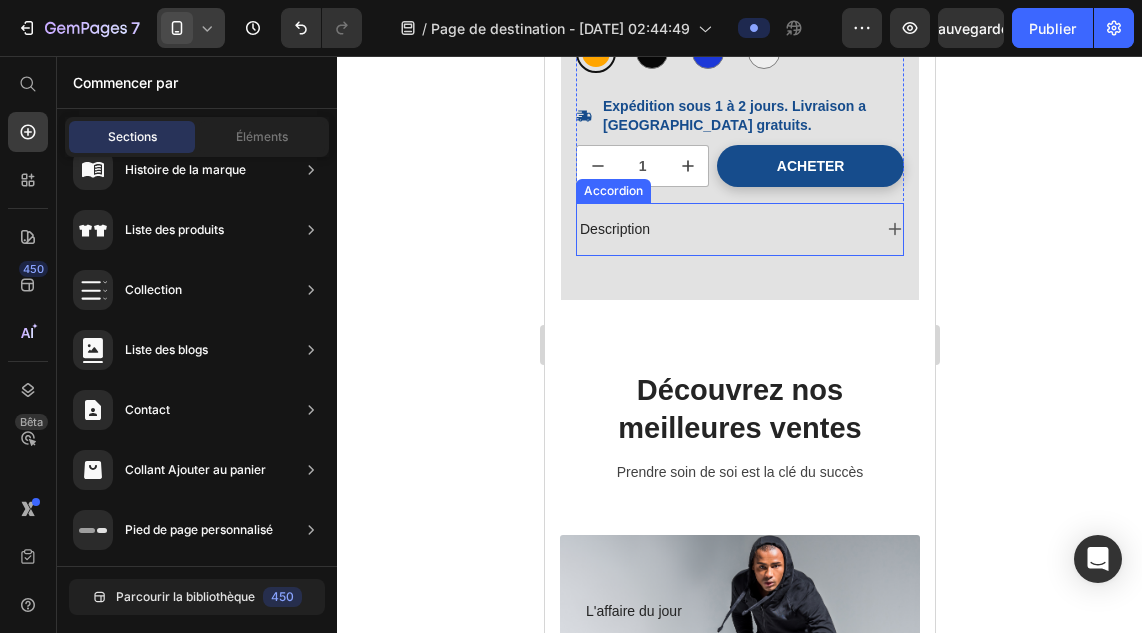 click on "Description" at bounding box center (723, 229) 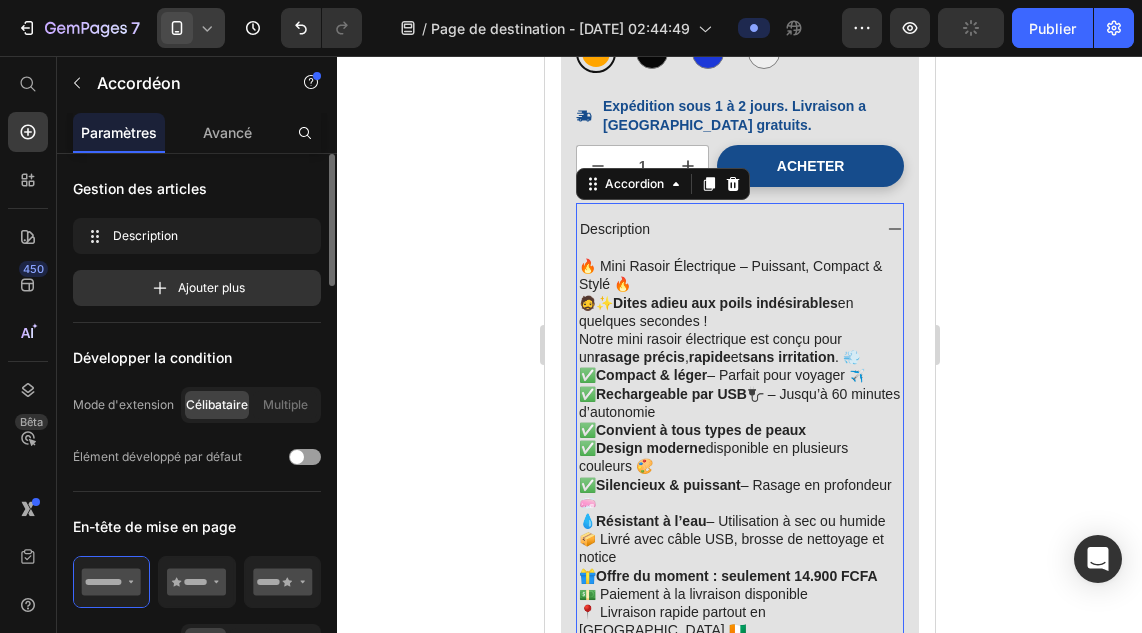 click on "Description" at bounding box center (723, 229) 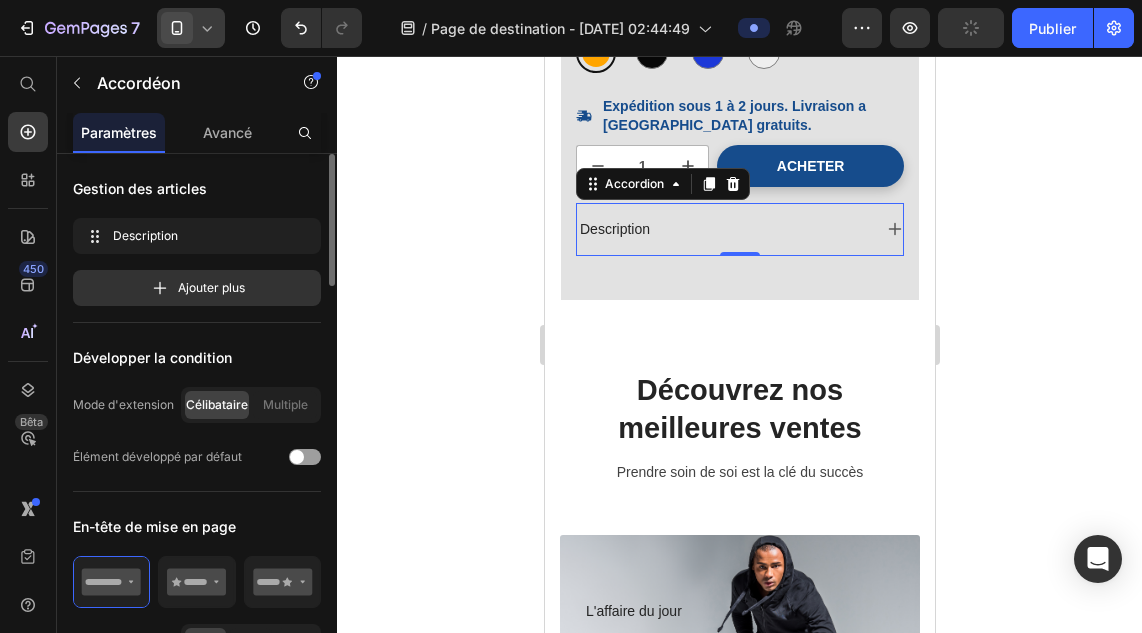 click on "Description" at bounding box center (723, 229) 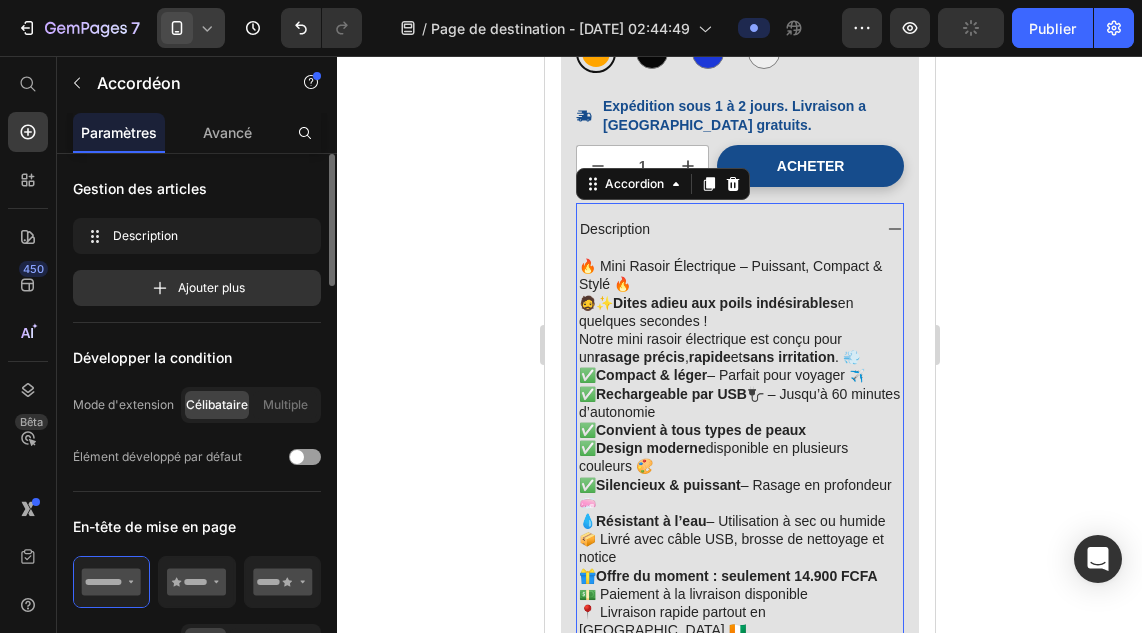 click 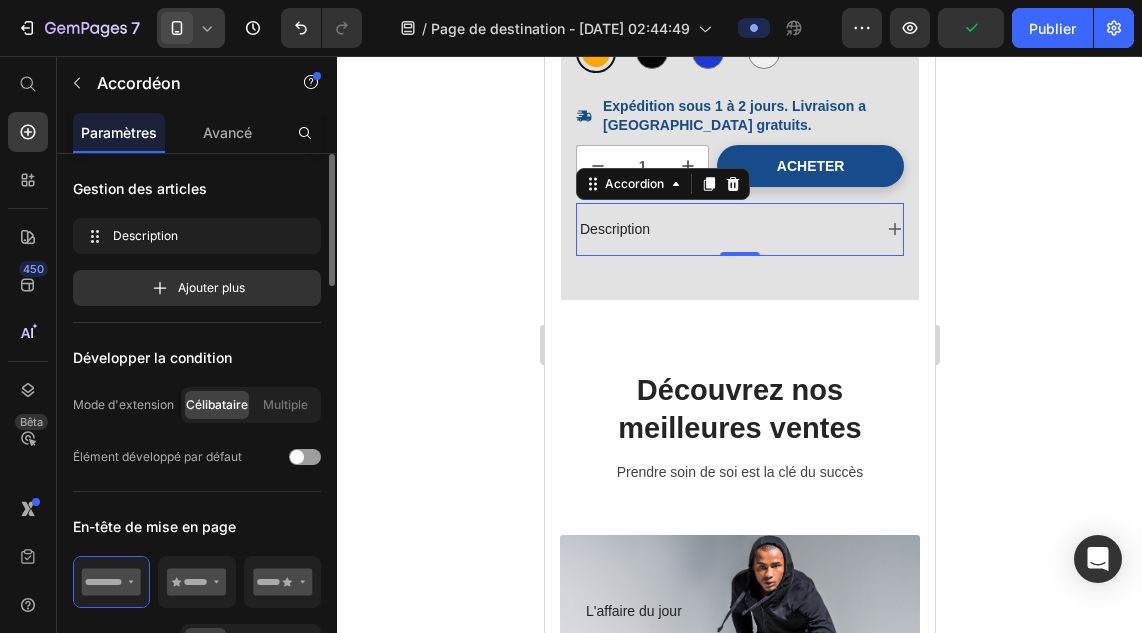 click 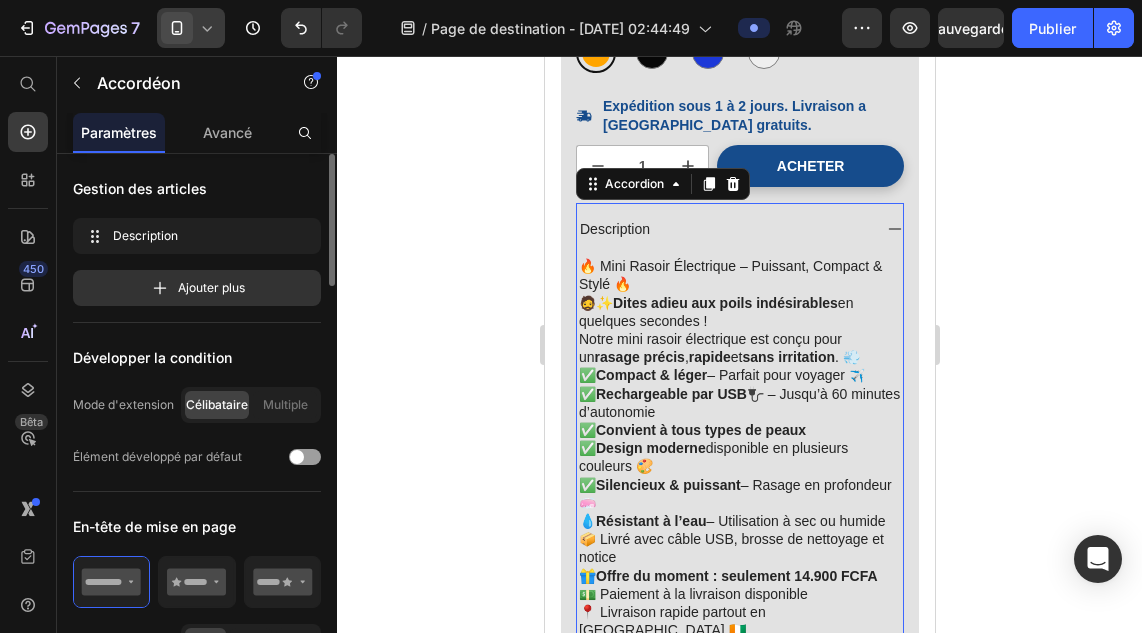 click 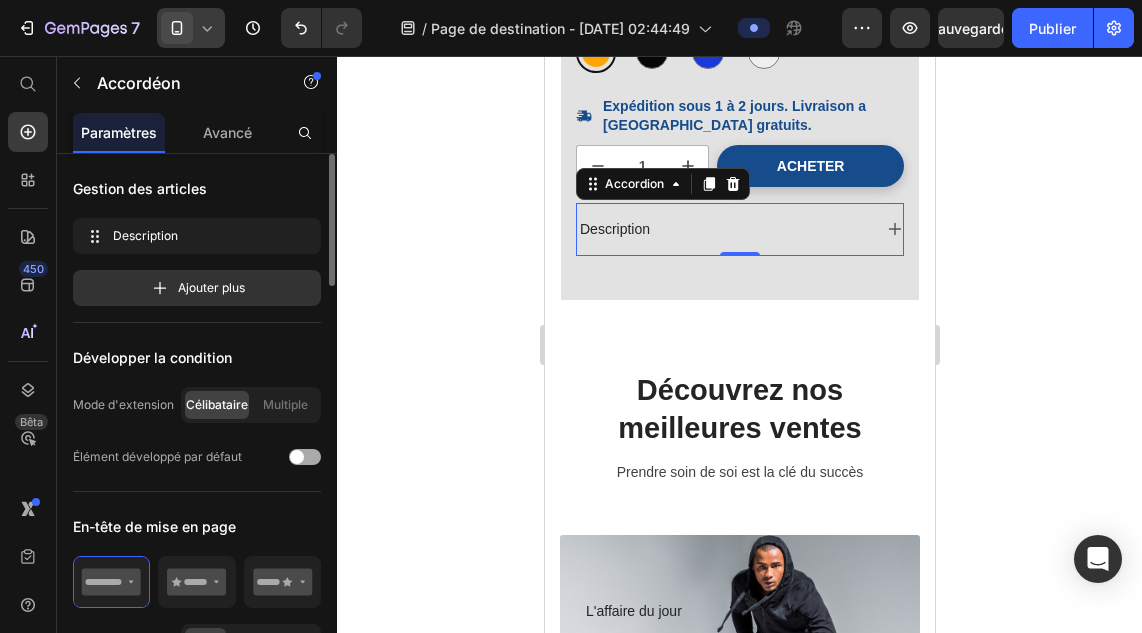 click at bounding box center (305, 457) 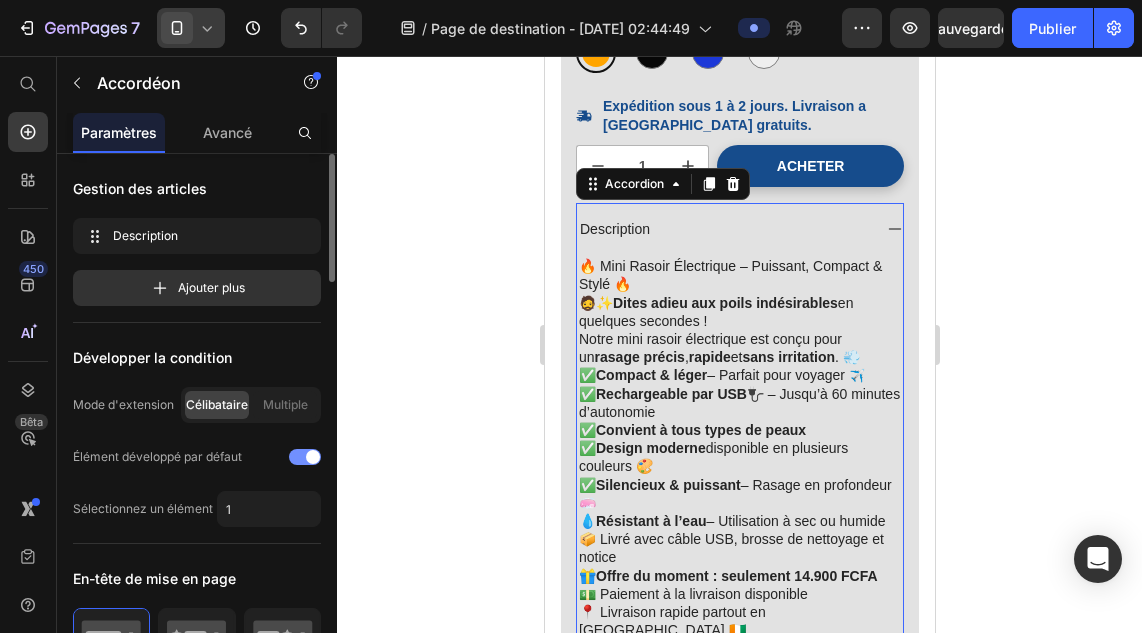 click at bounding box center (305, 457) 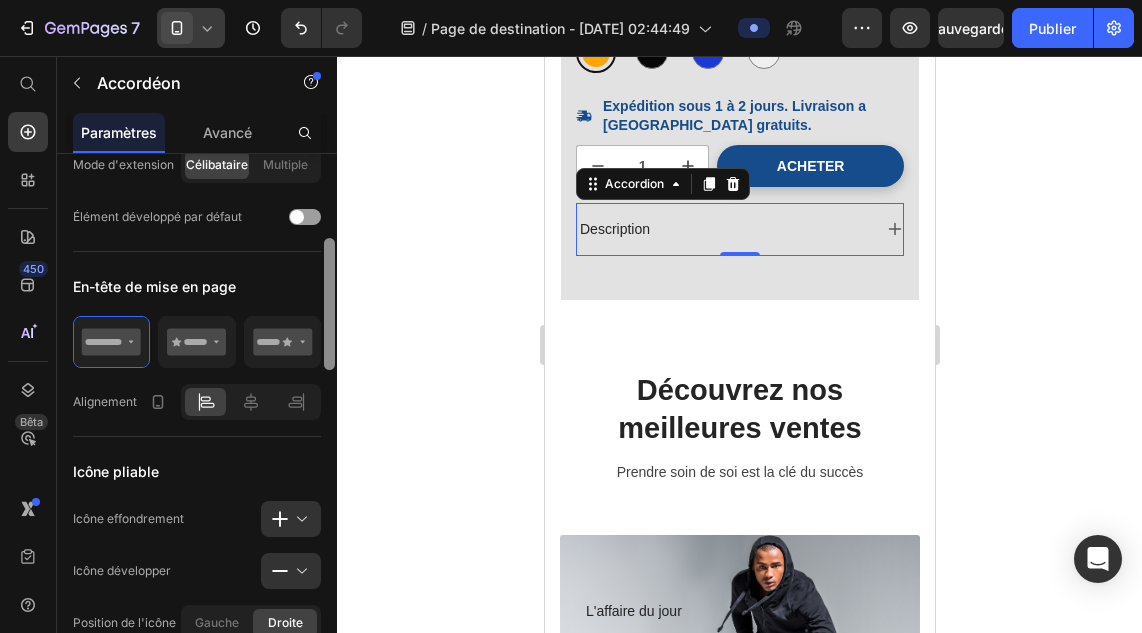 scroll, scrollTop: 264, scrollLeft: 0, axis: vertical 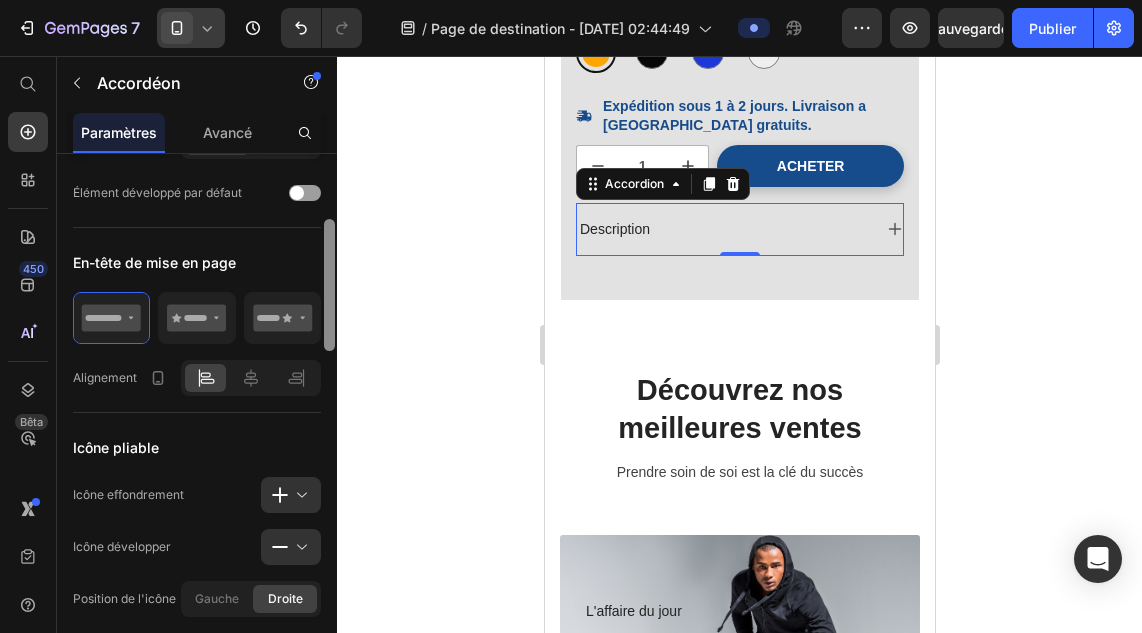 drag, startPoint x: 332, startPoint y: 245, endPoint x: 331, endPoint y: 310, distance: 65.00769 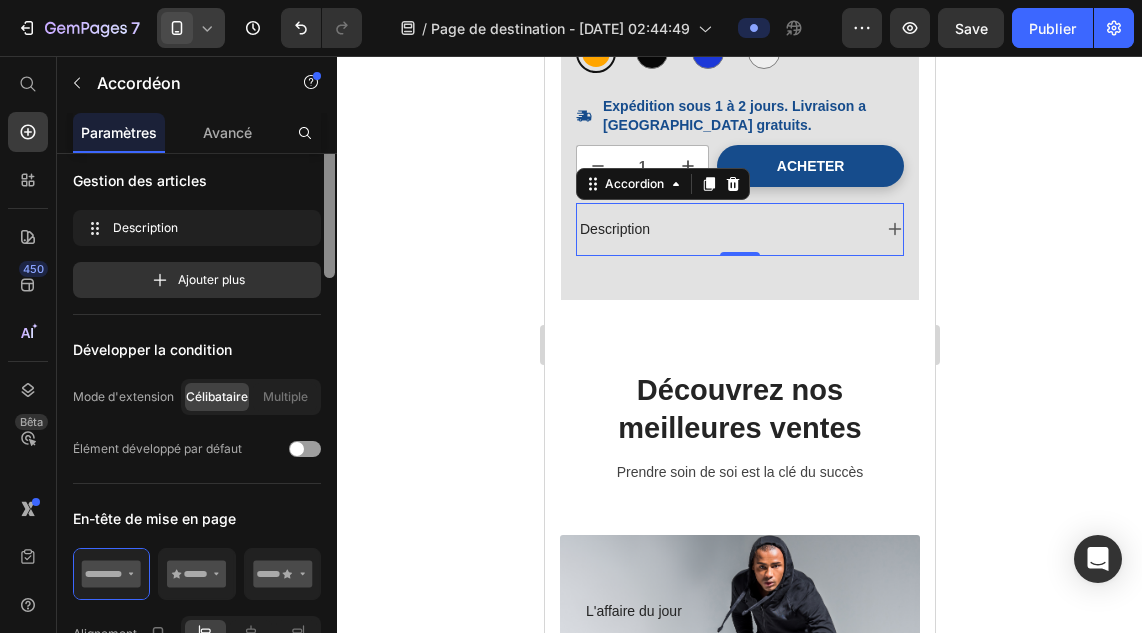 scroll, scrollTop: 0, scrollLeft: 0, axis: both 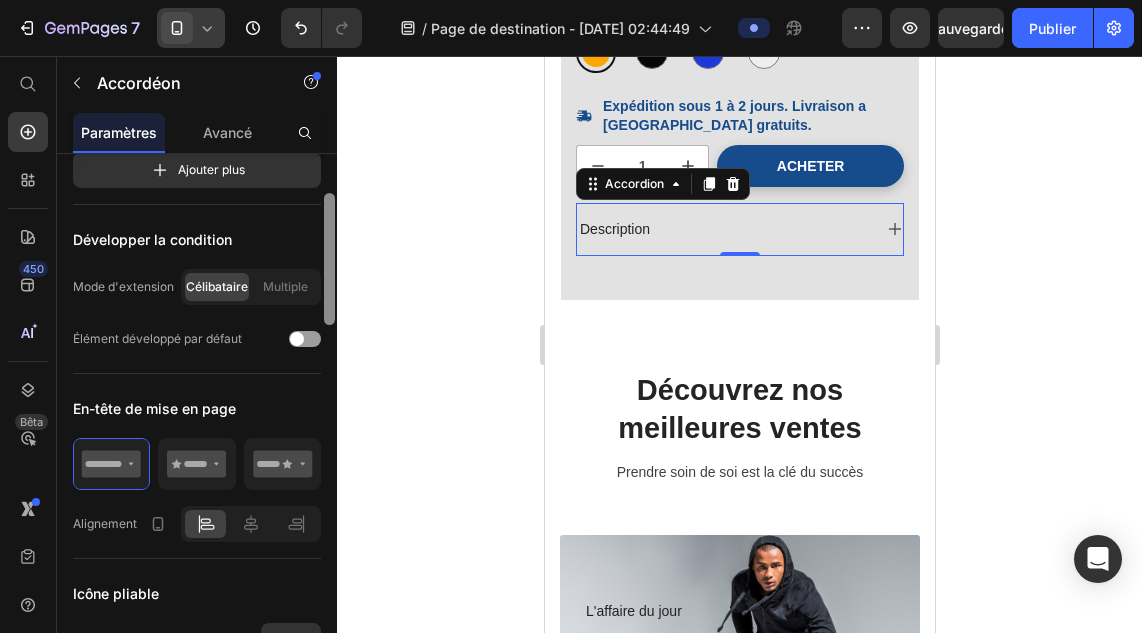 drag, startPoint x: 331, startPoint y: 324, endPoint x: 331, endPoint y: 293, distance: 31 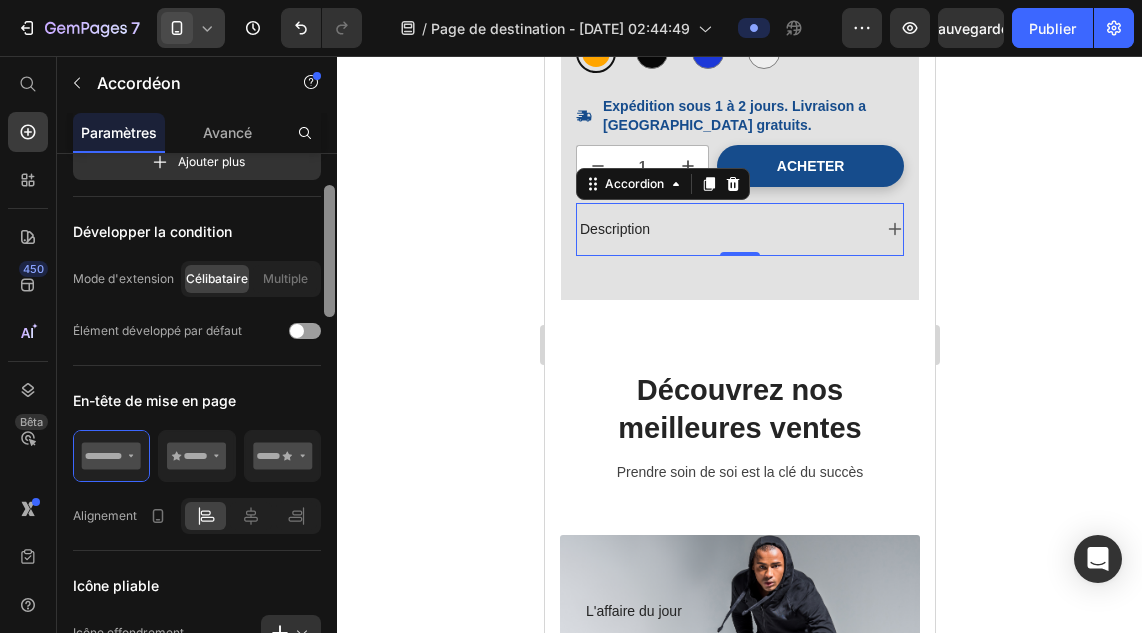 click at bounding box center [329, 251] 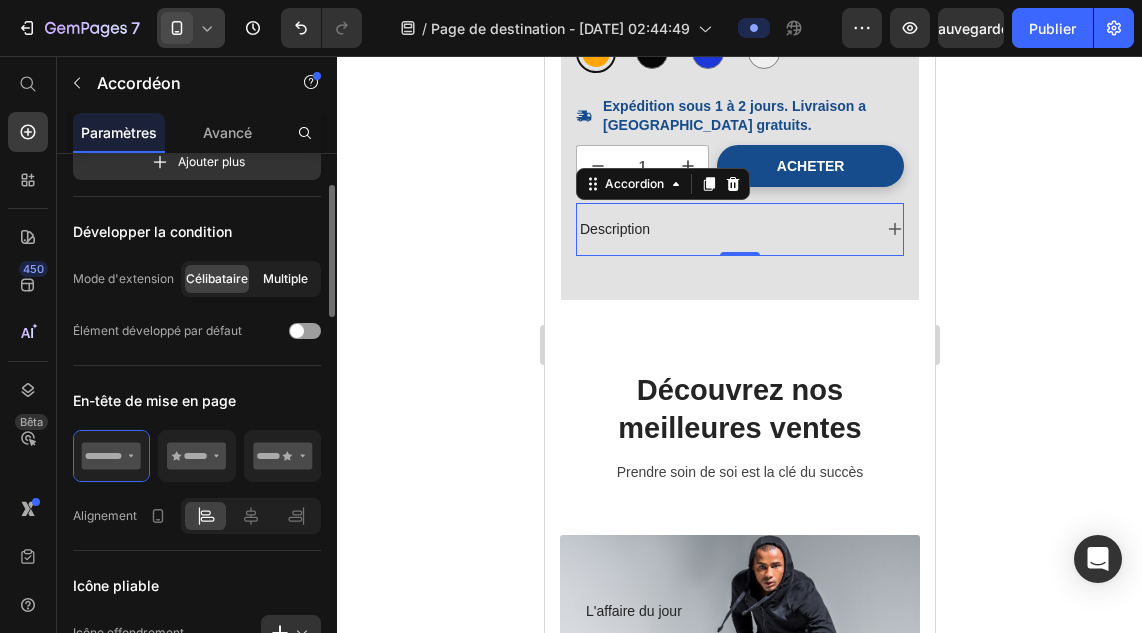click on "Multiple" at bounding box center (285, 278) 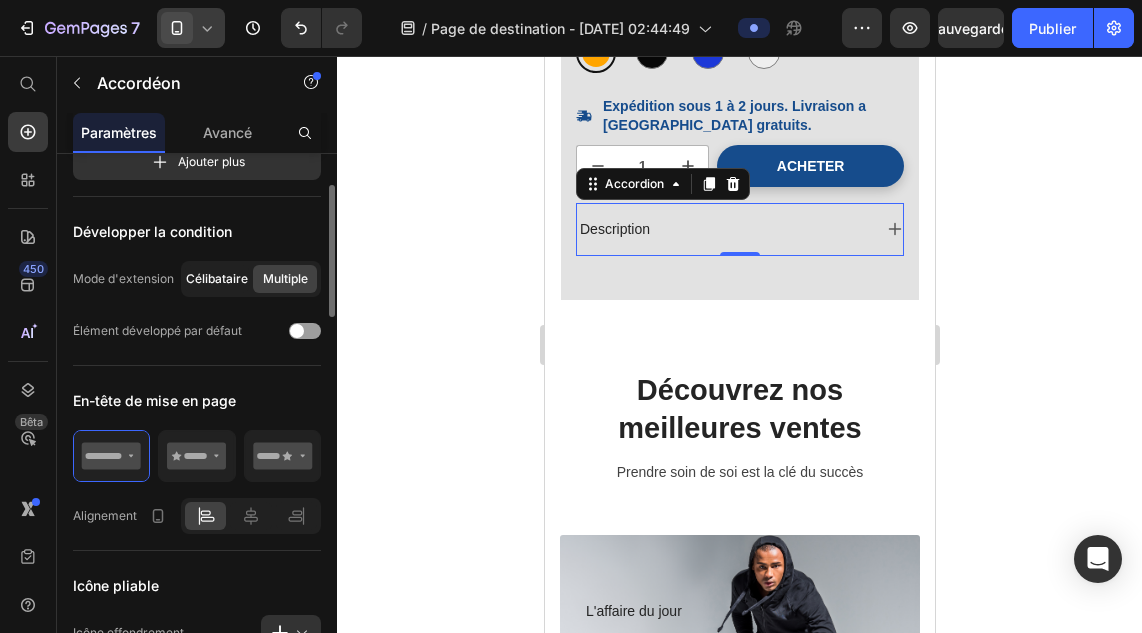 click on "Célibataire" at bounding box center [217, 278] 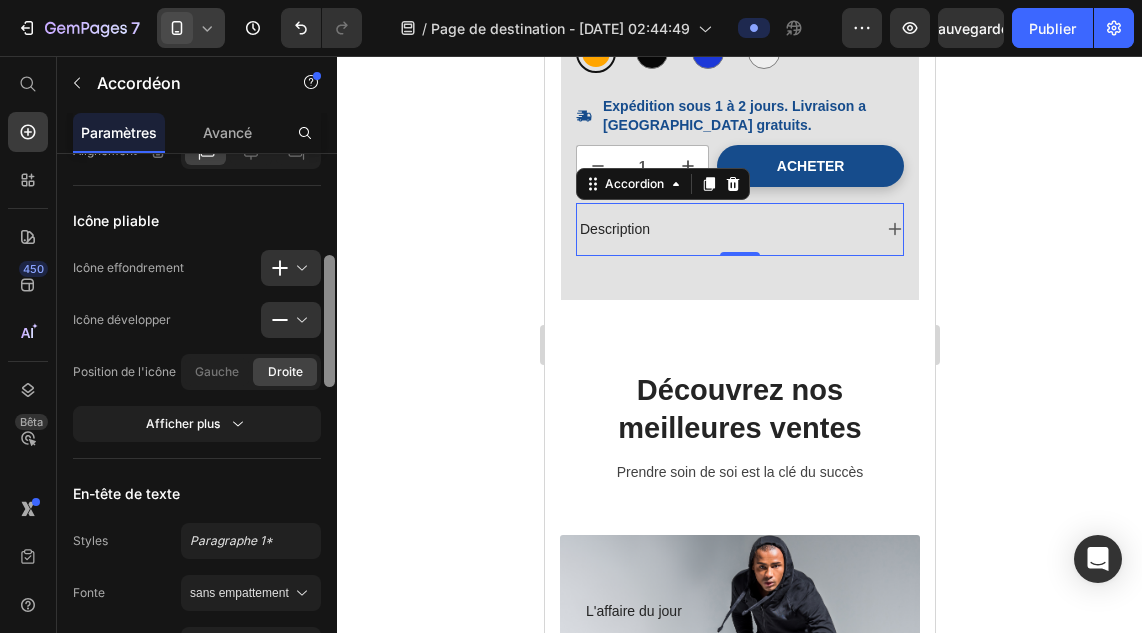 scroll, scrollTop: 504, scrollLeft: 0, axis: vertical 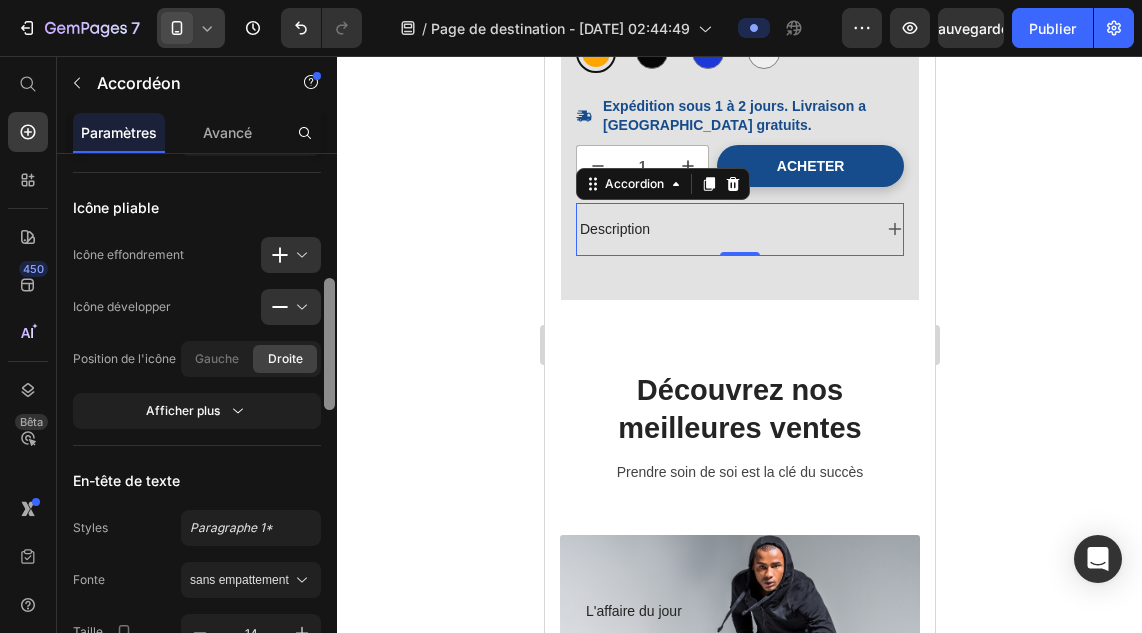 drag, startPoint x: 331, startPoint y: 317, endPoint x: 326, endPoint y: 409, distance: 92.13577 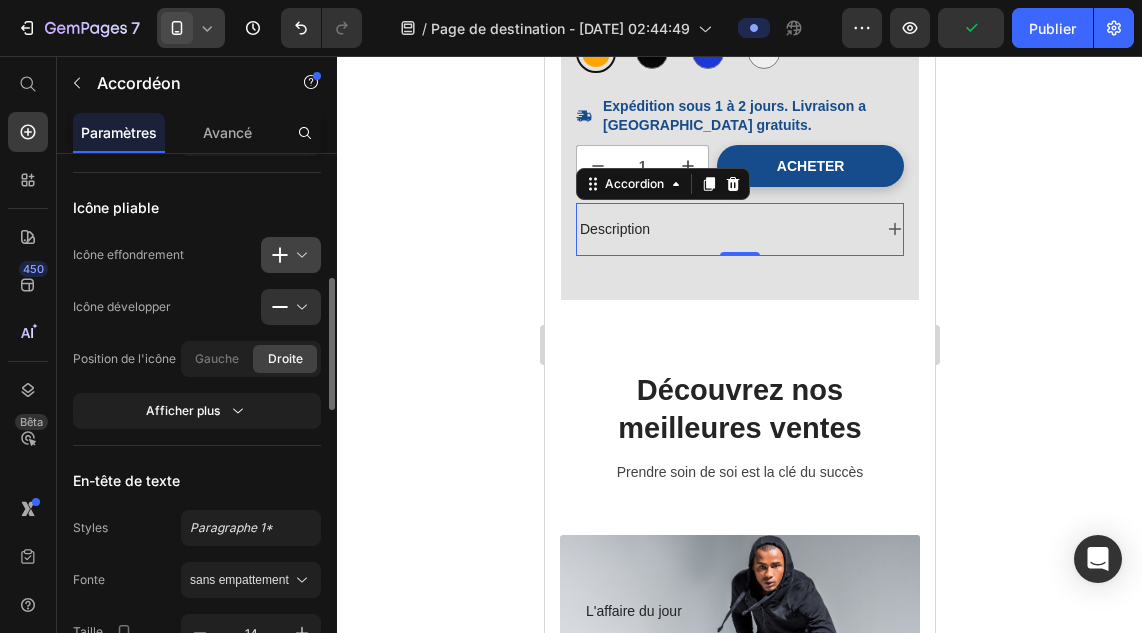 click at bounding box center (299, 255) 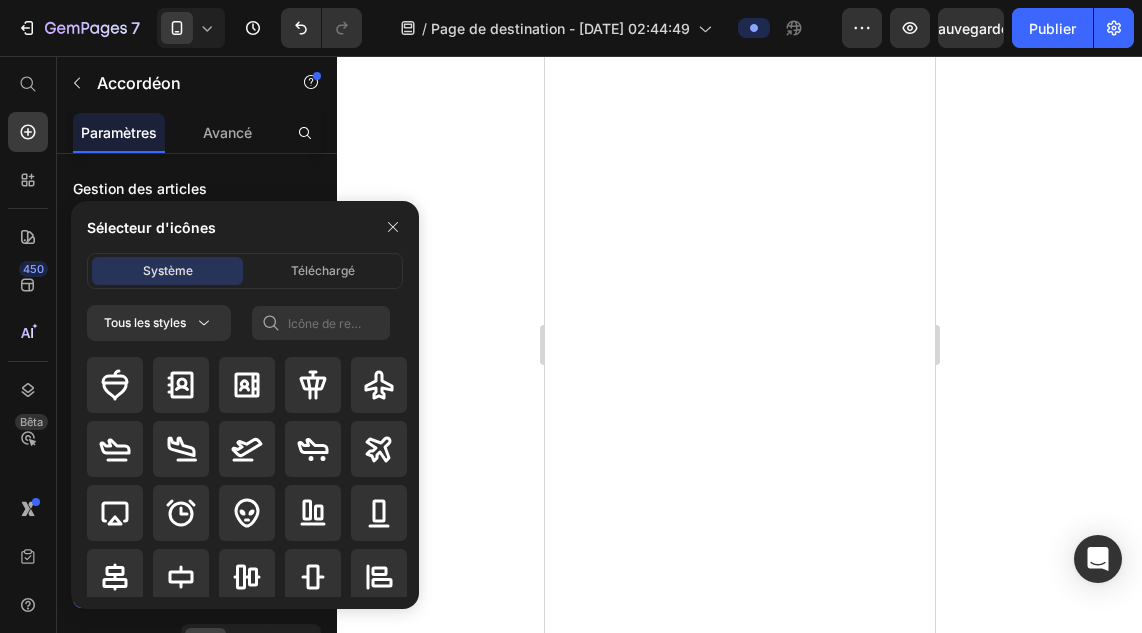 scroll, scrollTop: 0, scrollLeft: 0, axis: both 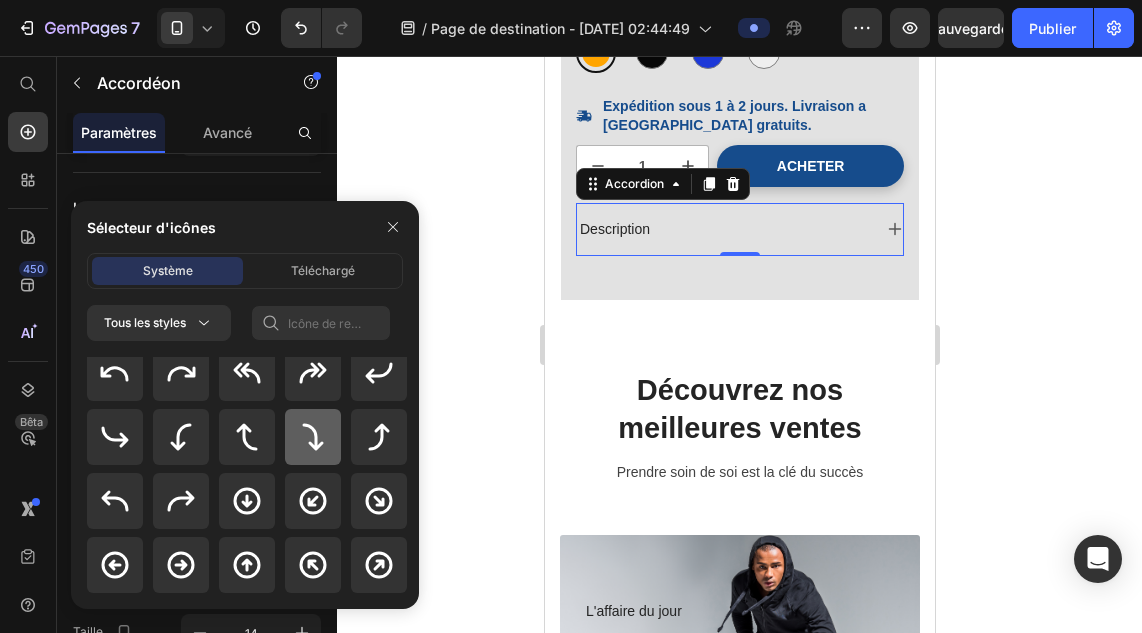 click 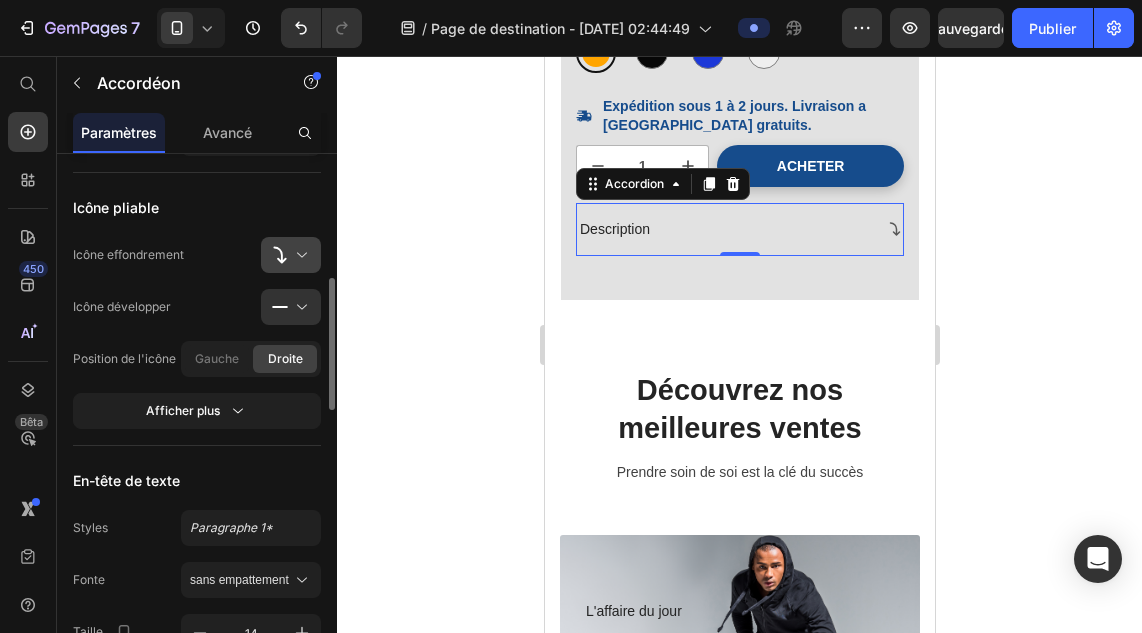 click at bounding box center [299, 255] 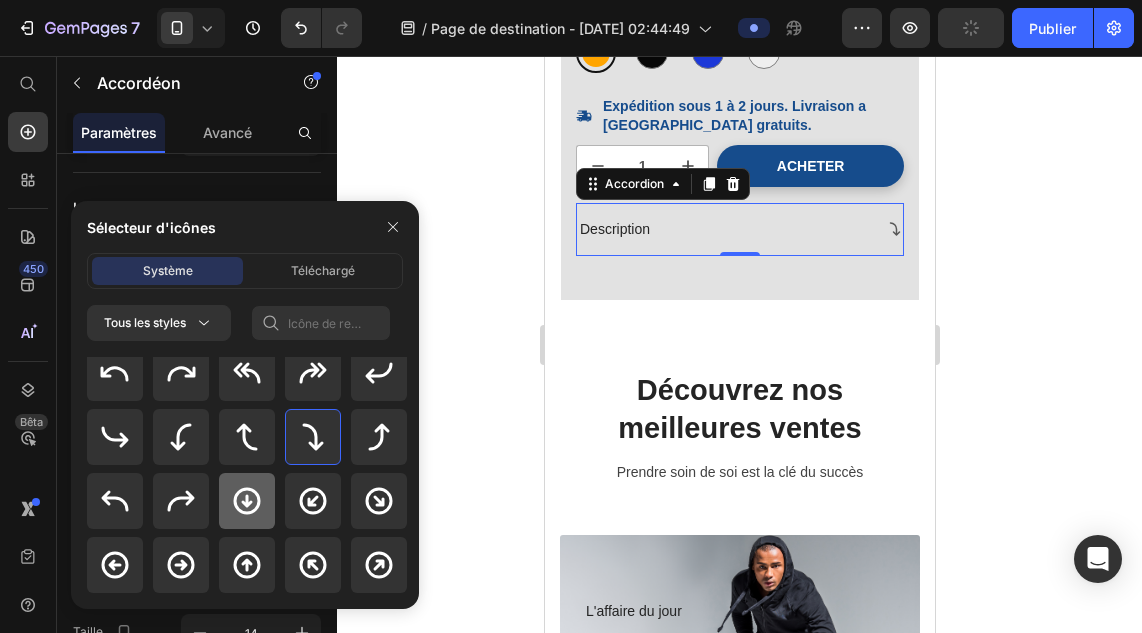 click 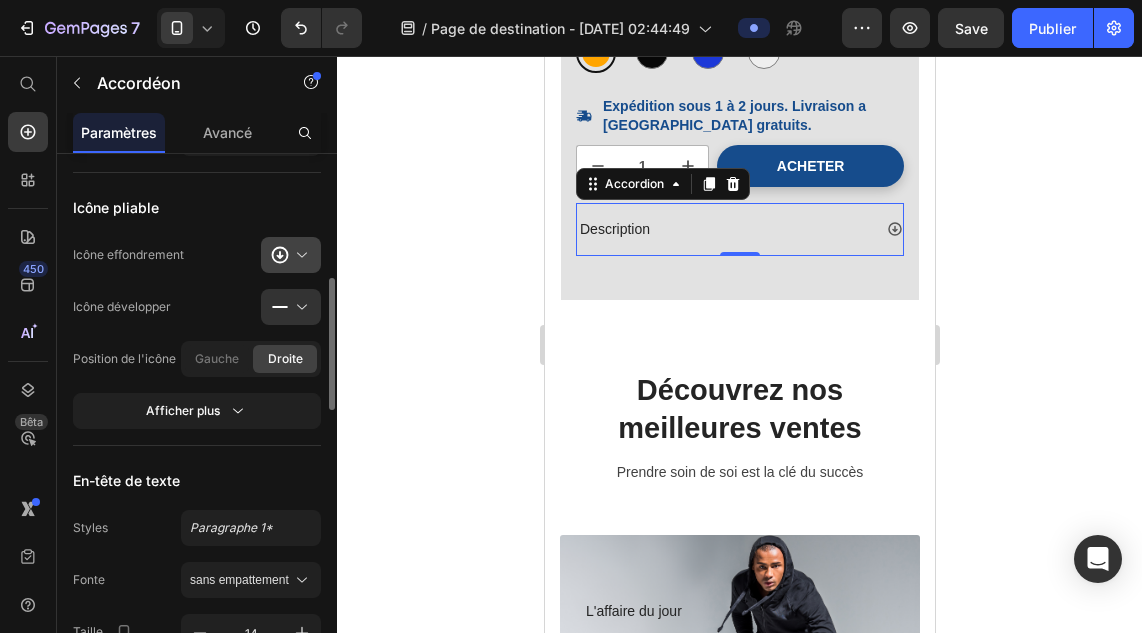 click at bounding box center (299, 255) 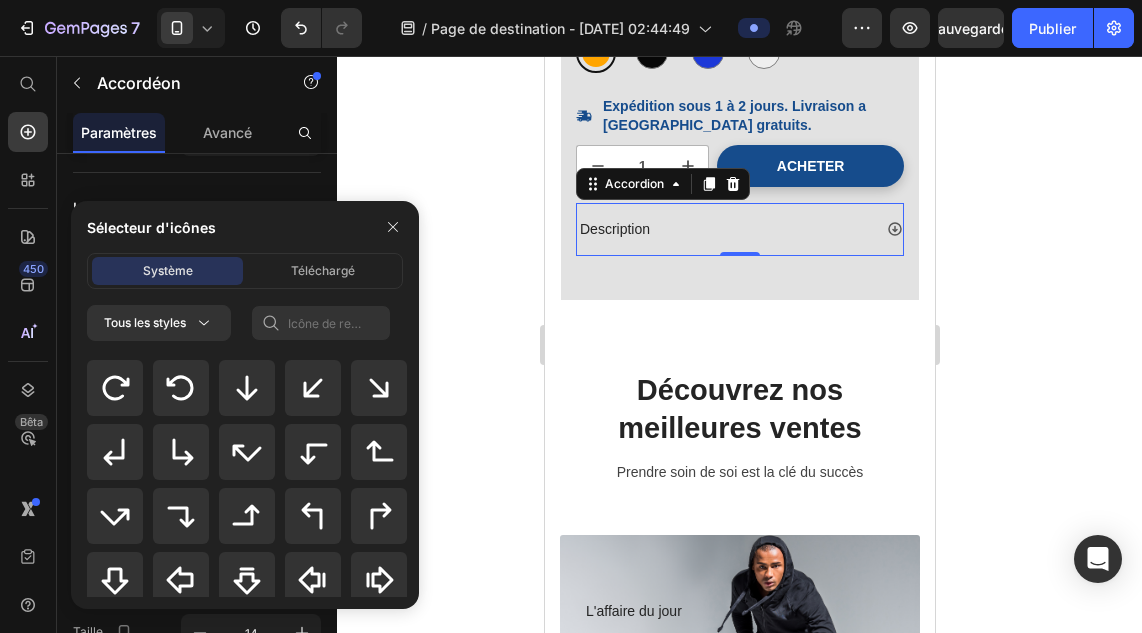 scroll, scrollTop: 694, scrollLeft: 0, axis: vertical 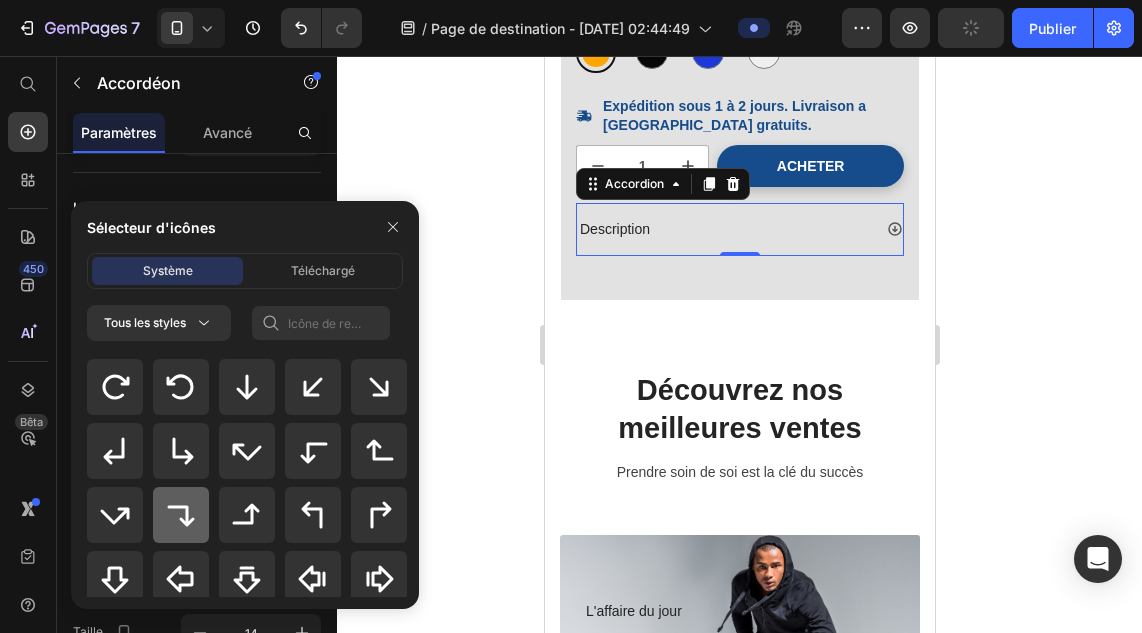 click 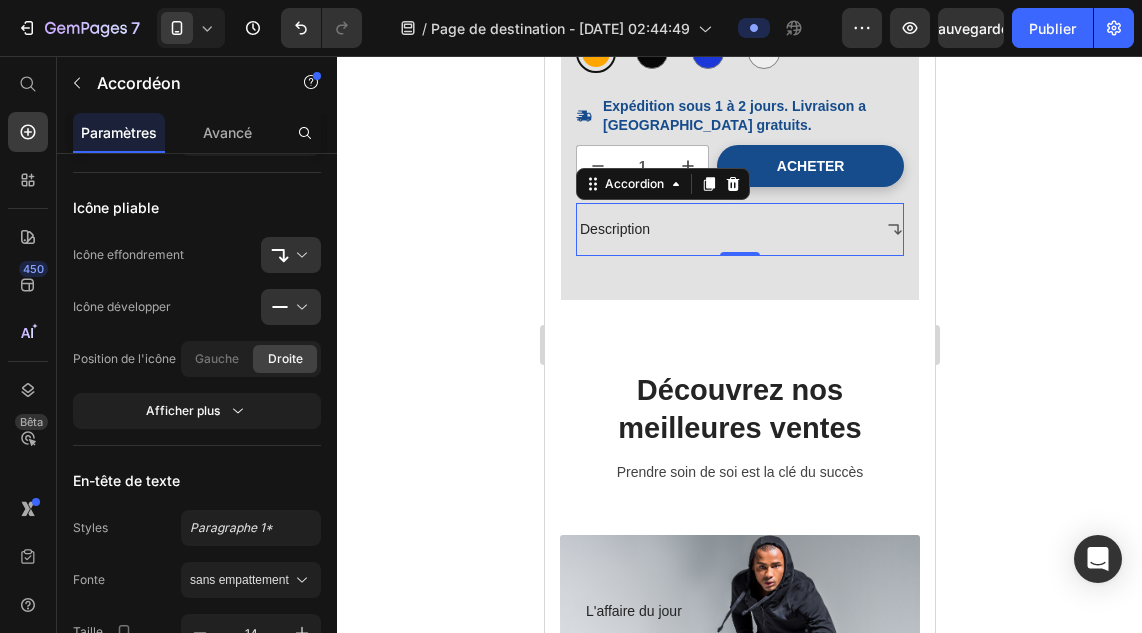 click 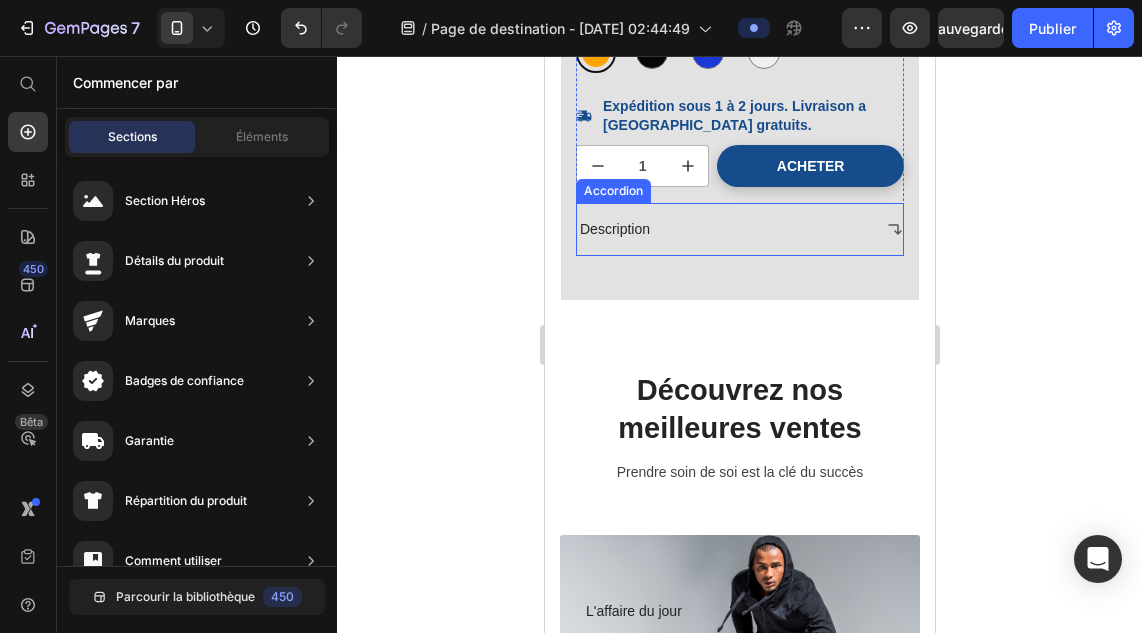click on "Description" at bounding box center (723, 229) 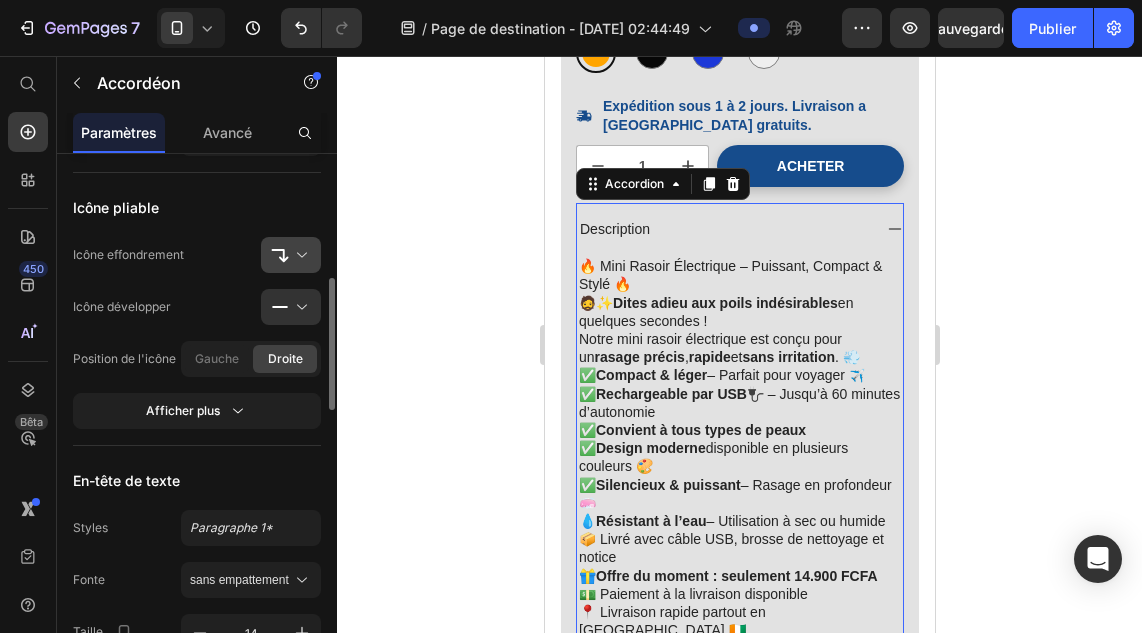 click at bounding box center [299, 255] 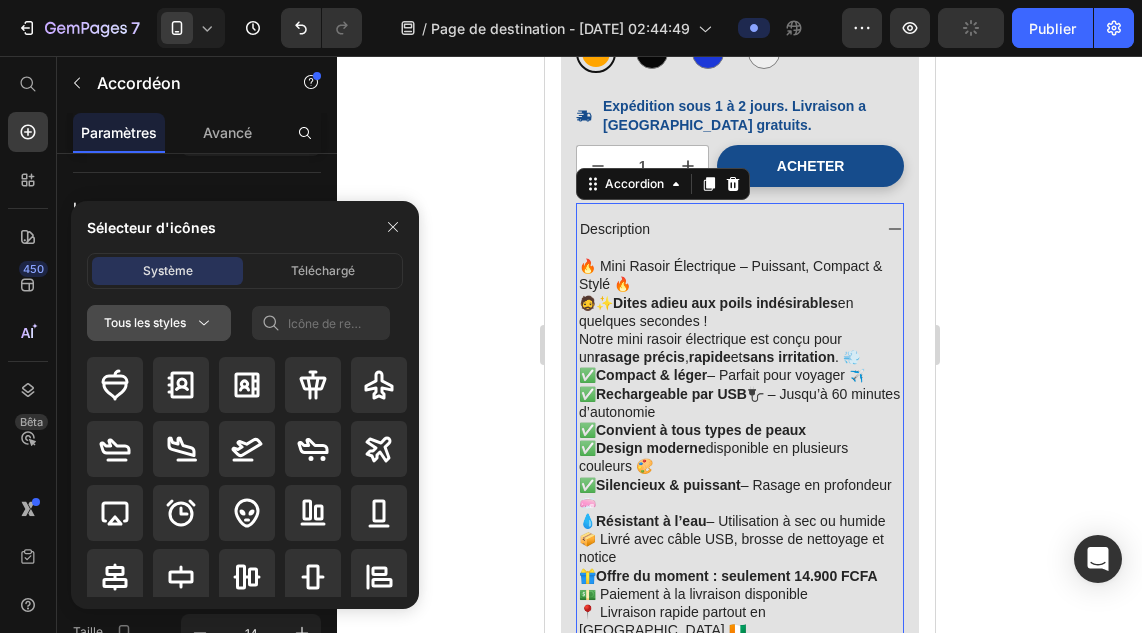 click 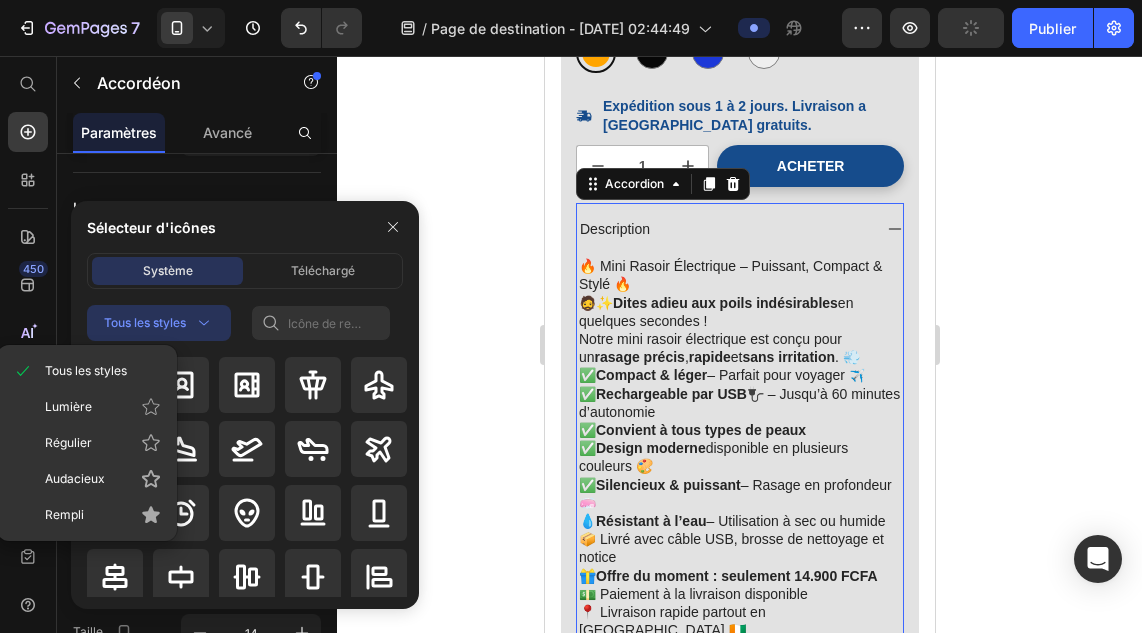 click at bounding box center (252, 477) 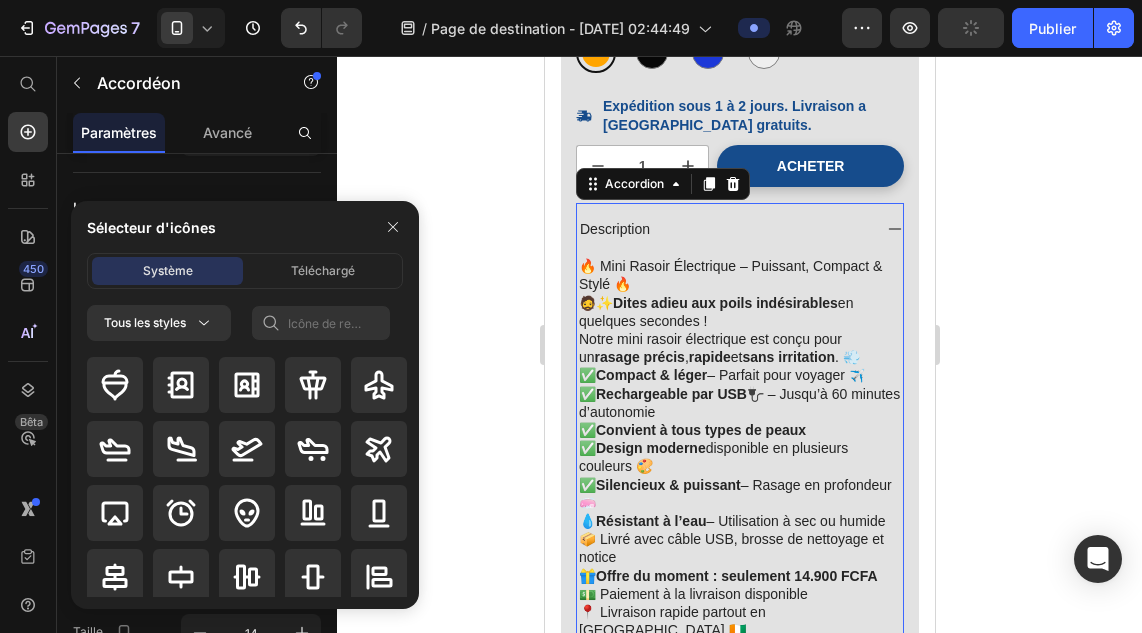click at bounding box center (252, 477) 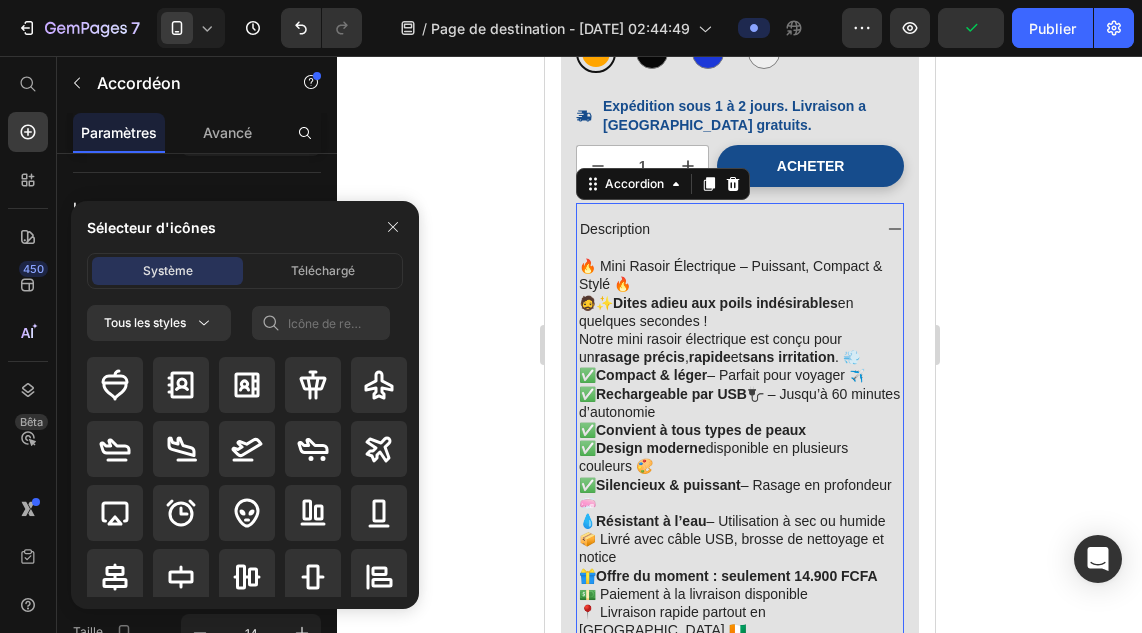 click at bounding box center (252, 477) 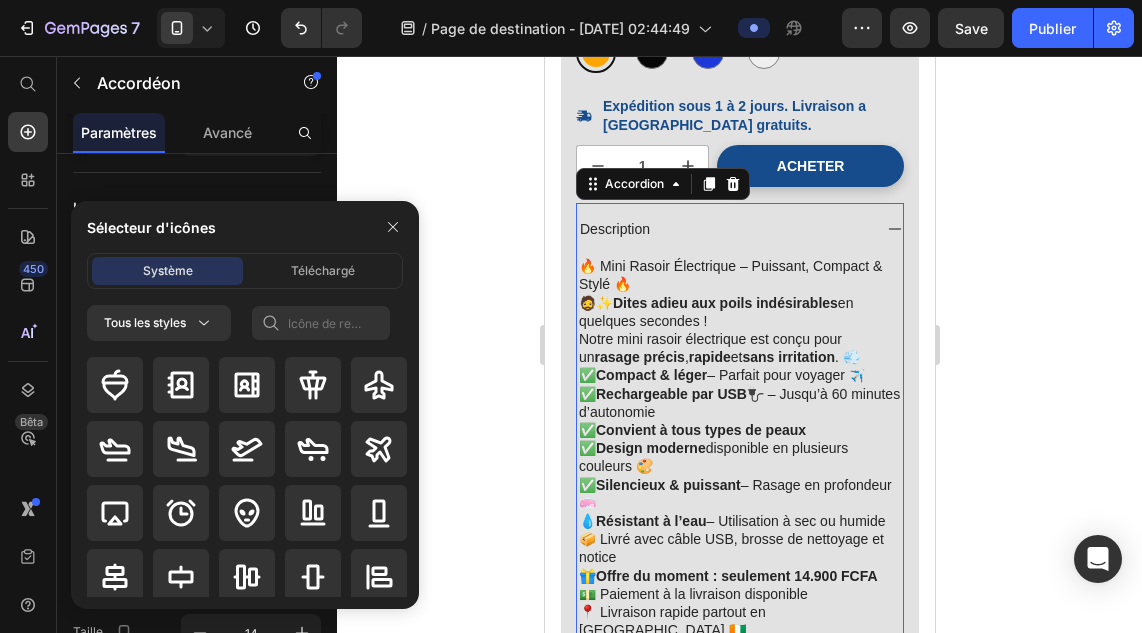 scroll, scrollTop: 210, scrollLeft: 0, axis: vertical 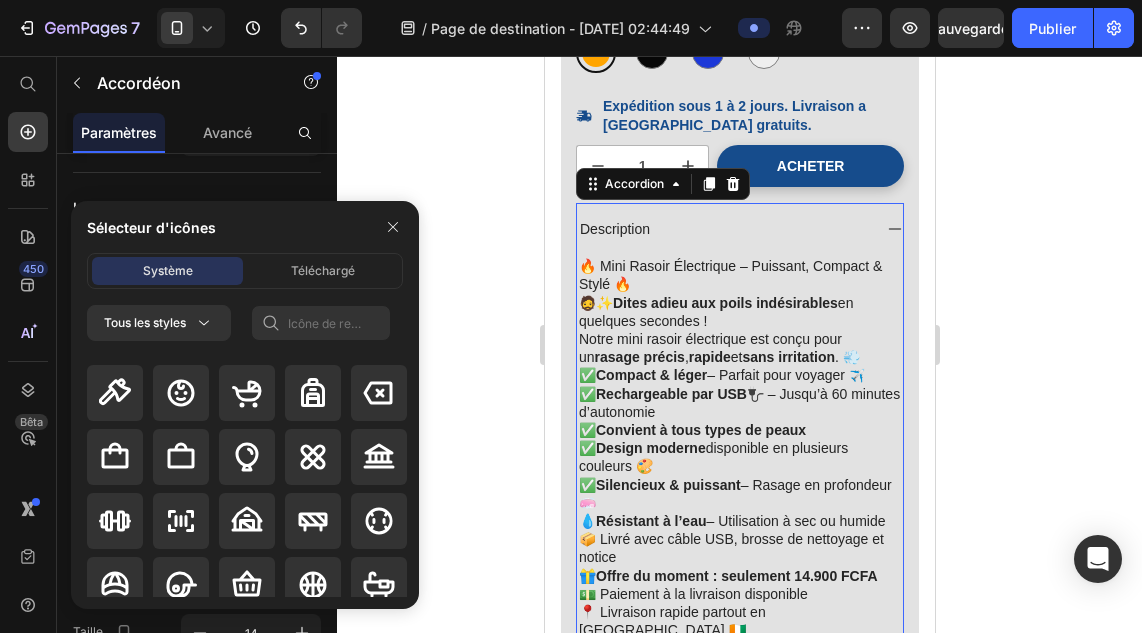 drag, startPoint x: 410, startPoint y: 481, endPoint x: 410, endPoint y: 501, distance: 20 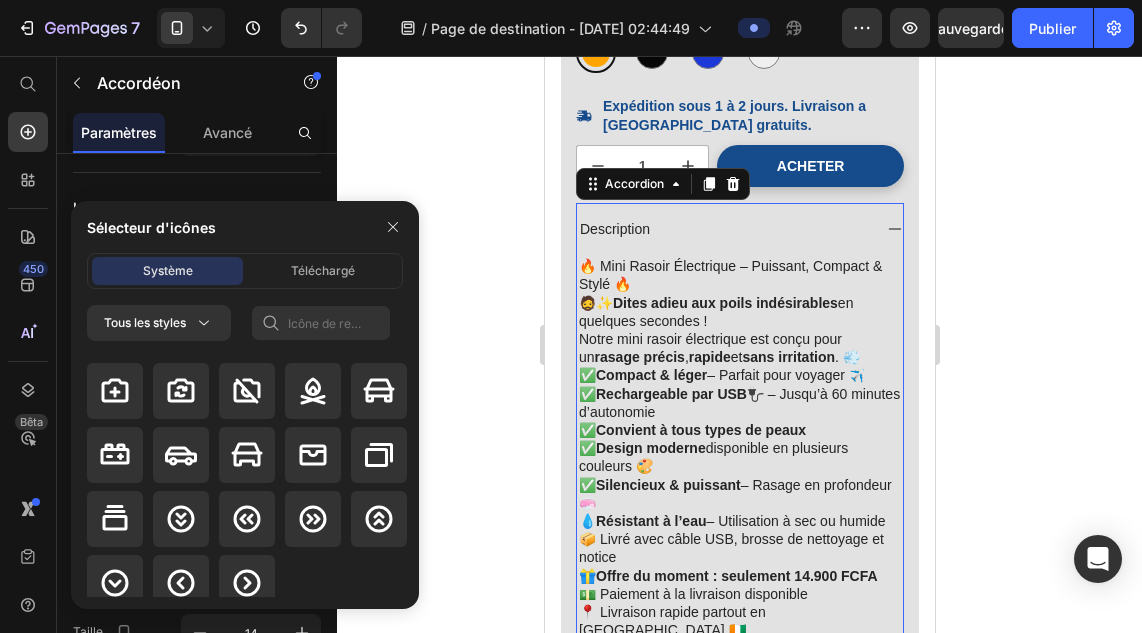 scroll, scrollTop: 3056, scrollLeft: 0, axis: vertical 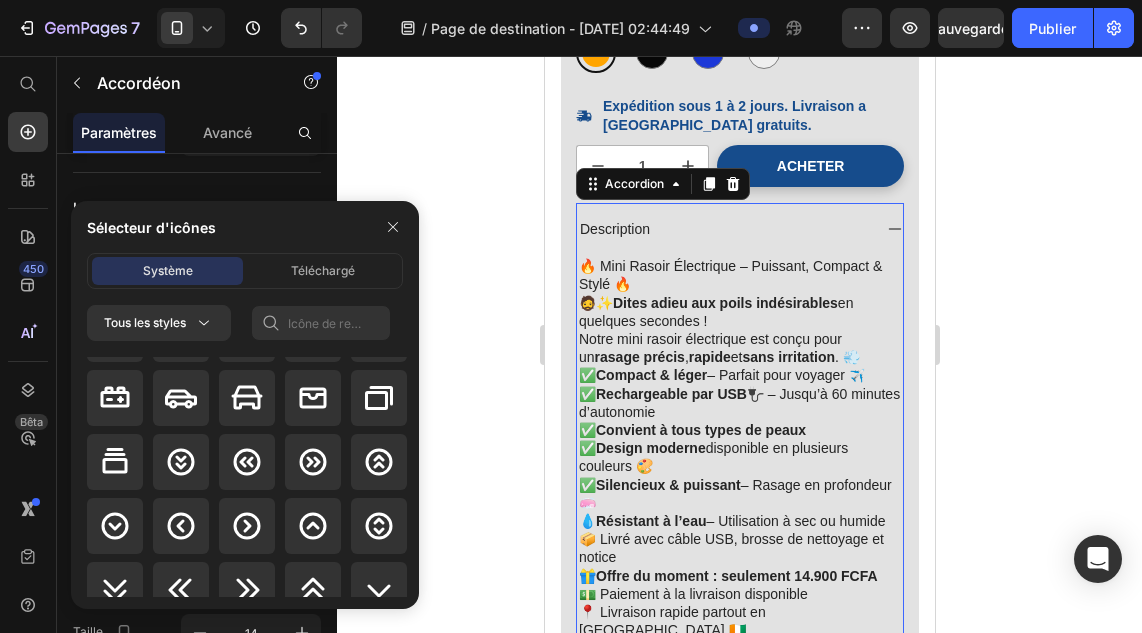 drag, startPoint x: 406, startPoint y: 531, endPoint x: 406, endPoint y: 514, distance: 17 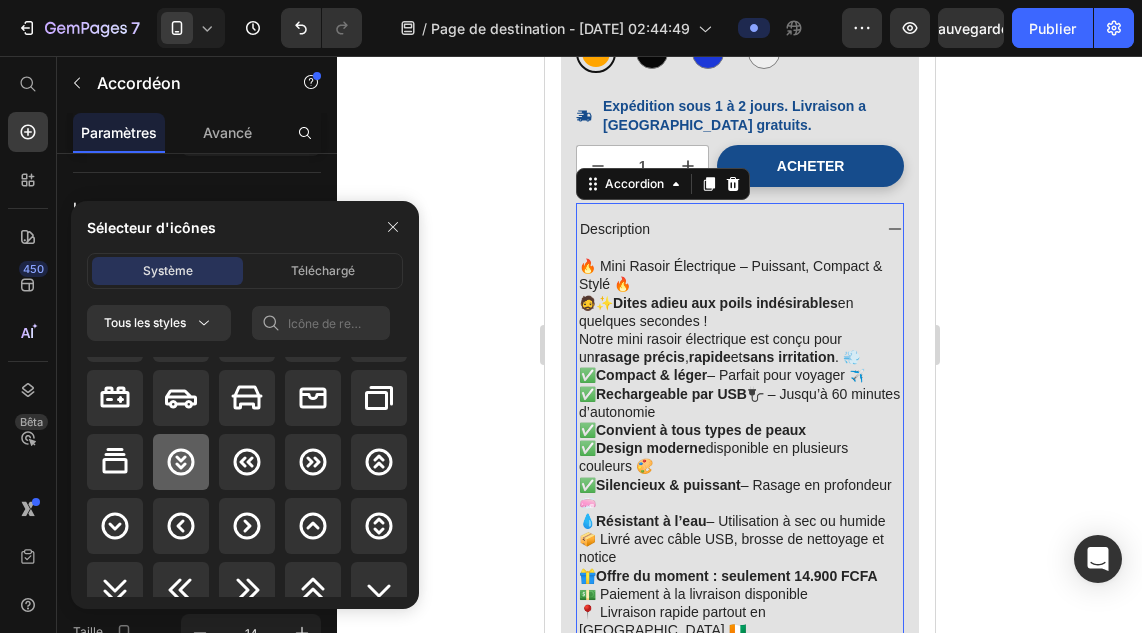 click 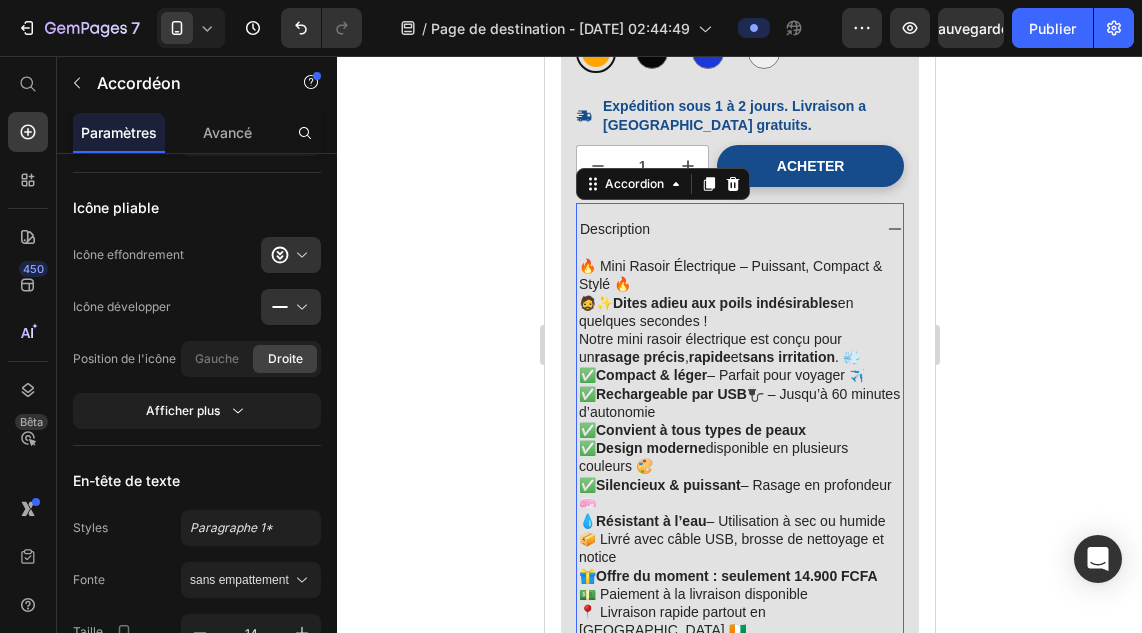 click 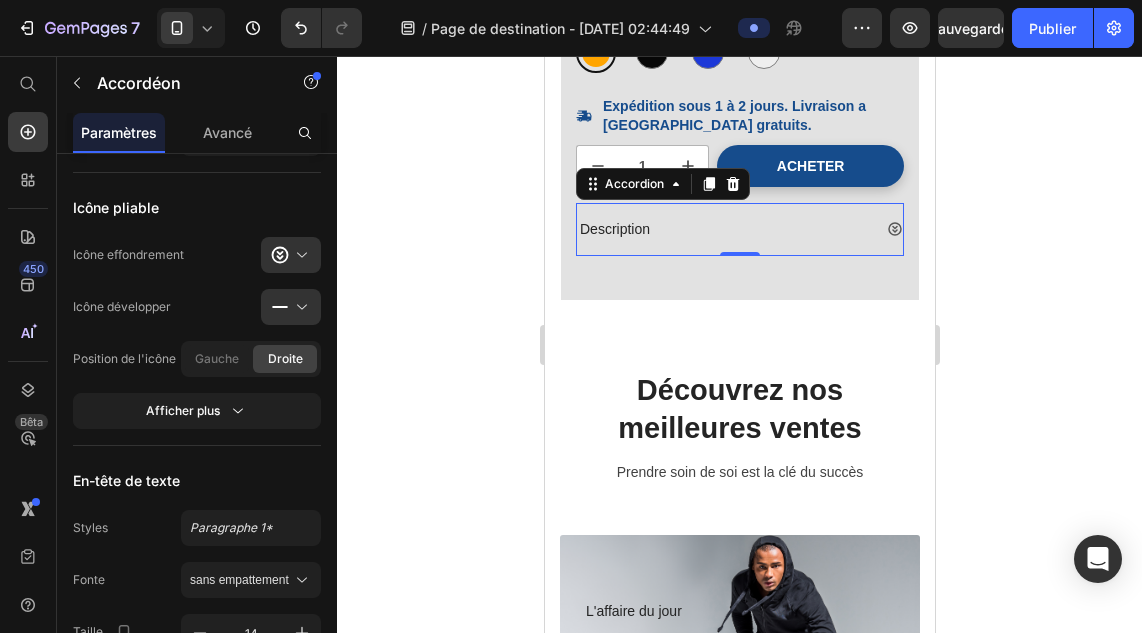 click 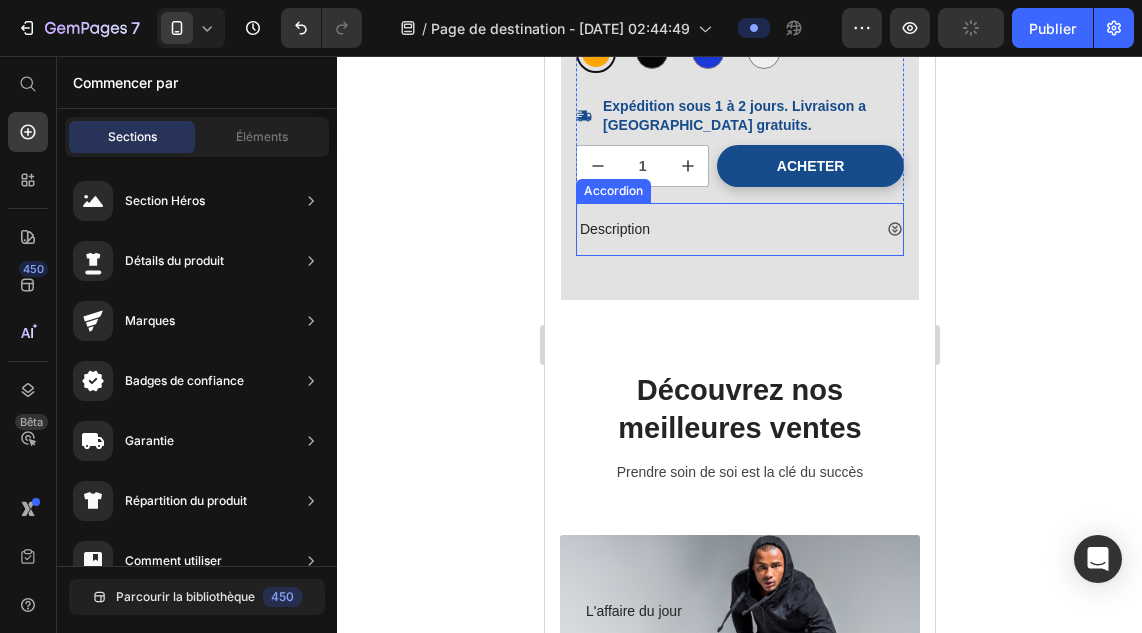 click on "Description" at bounding box center (739, 229) 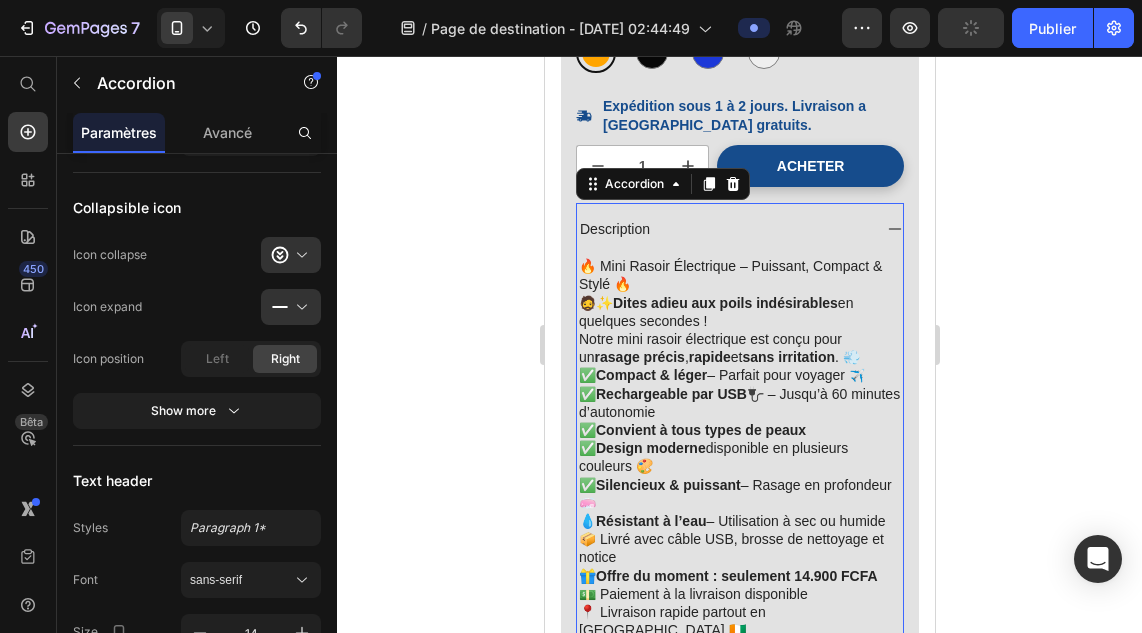 click on "Description" at bounding box center (723, 229) 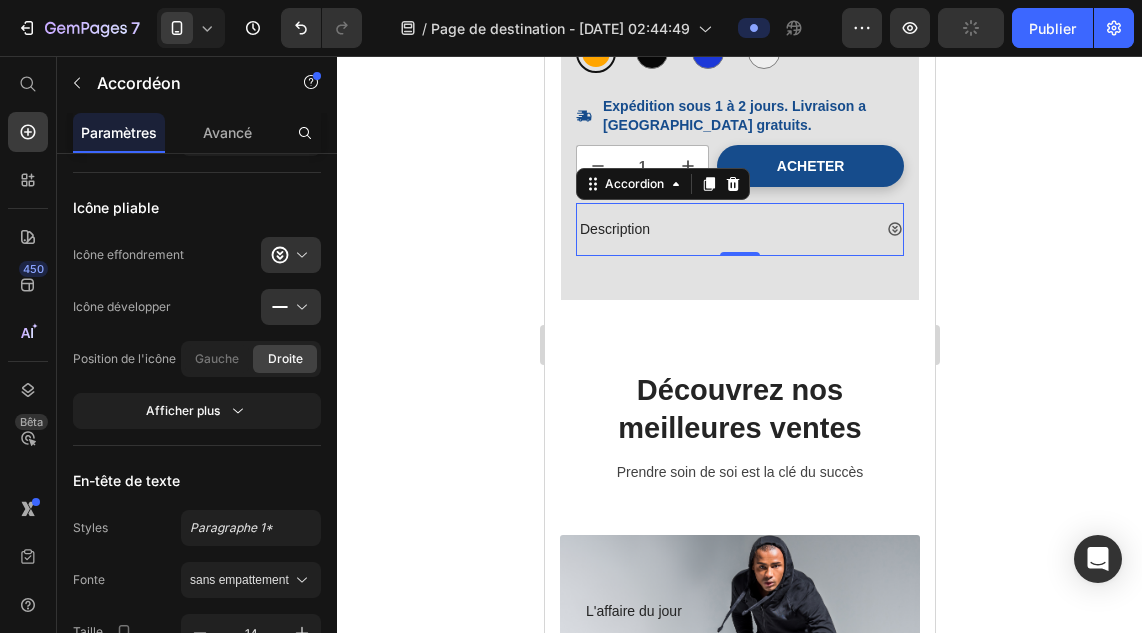 click on "Description" at bounding box center (614, 229) 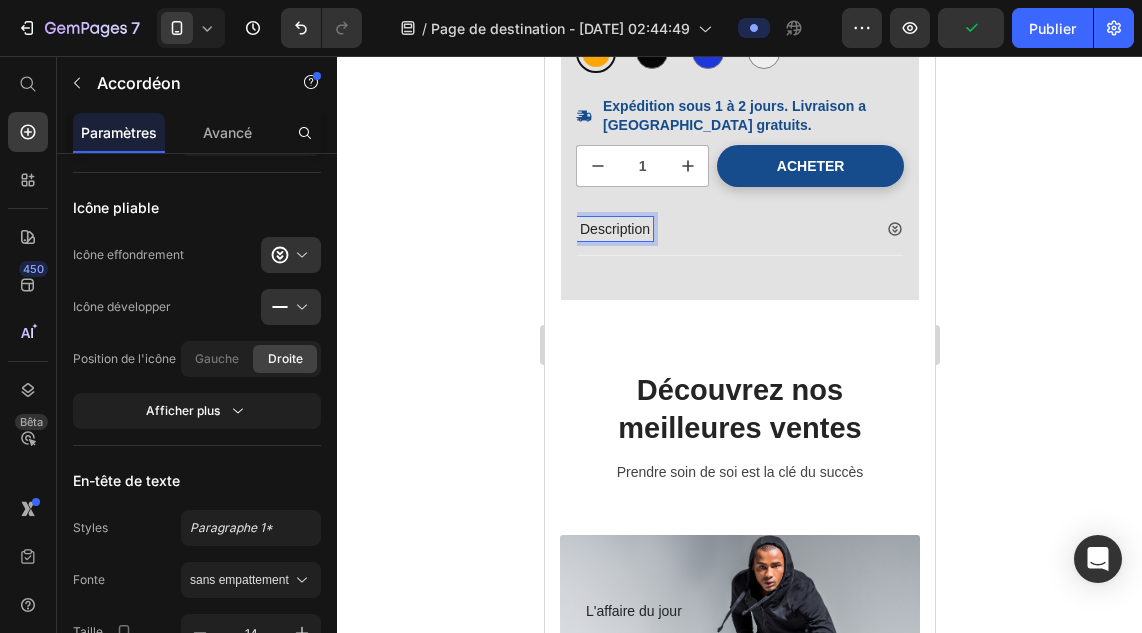 click on "Description" at bounding box center (614, 229) 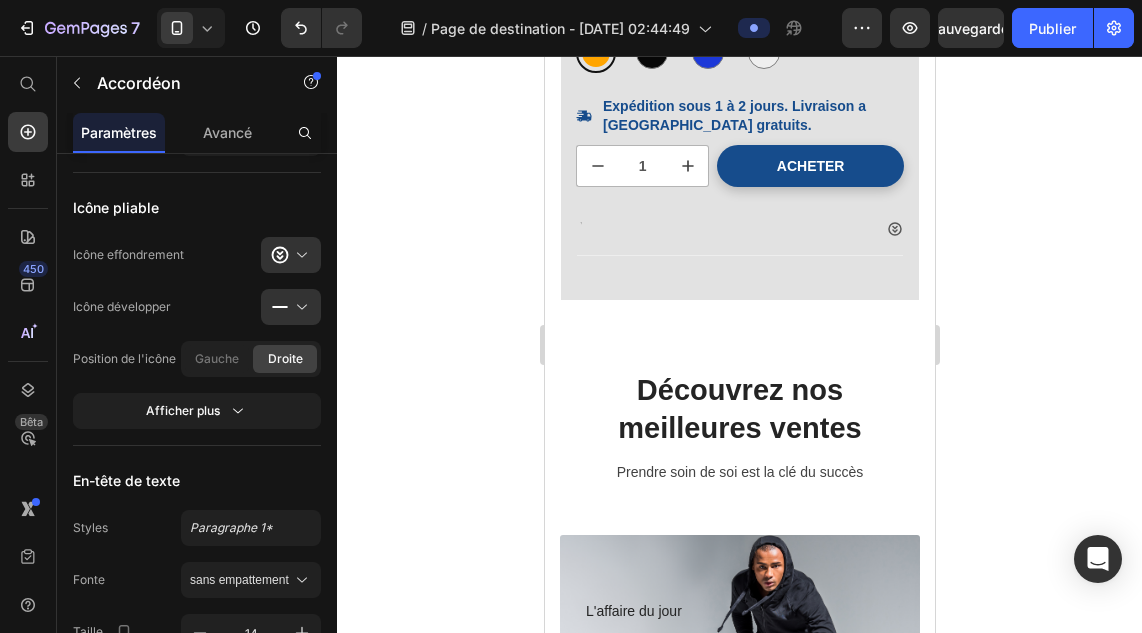 scroll, scrollTop: 1616, scrollLeft: 0, axis: vertical 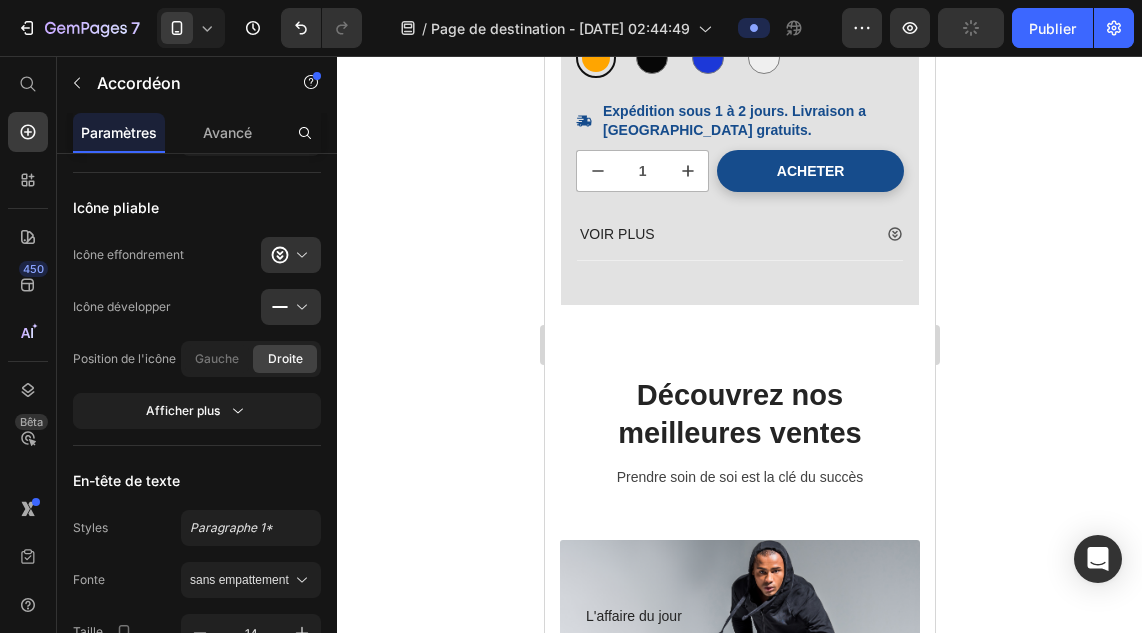 click 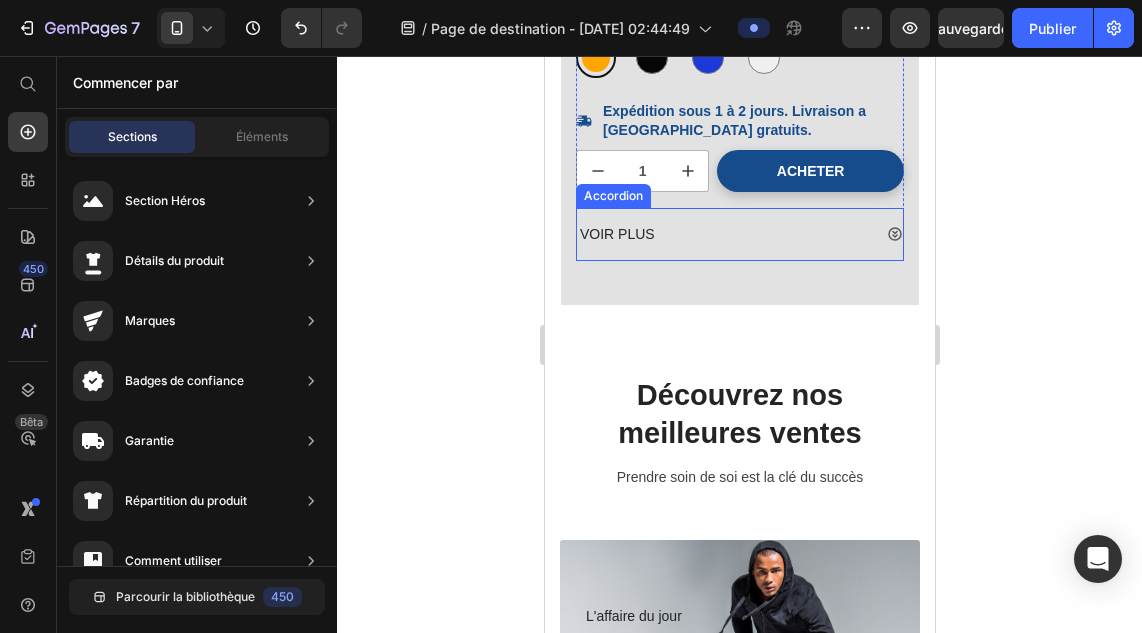 click 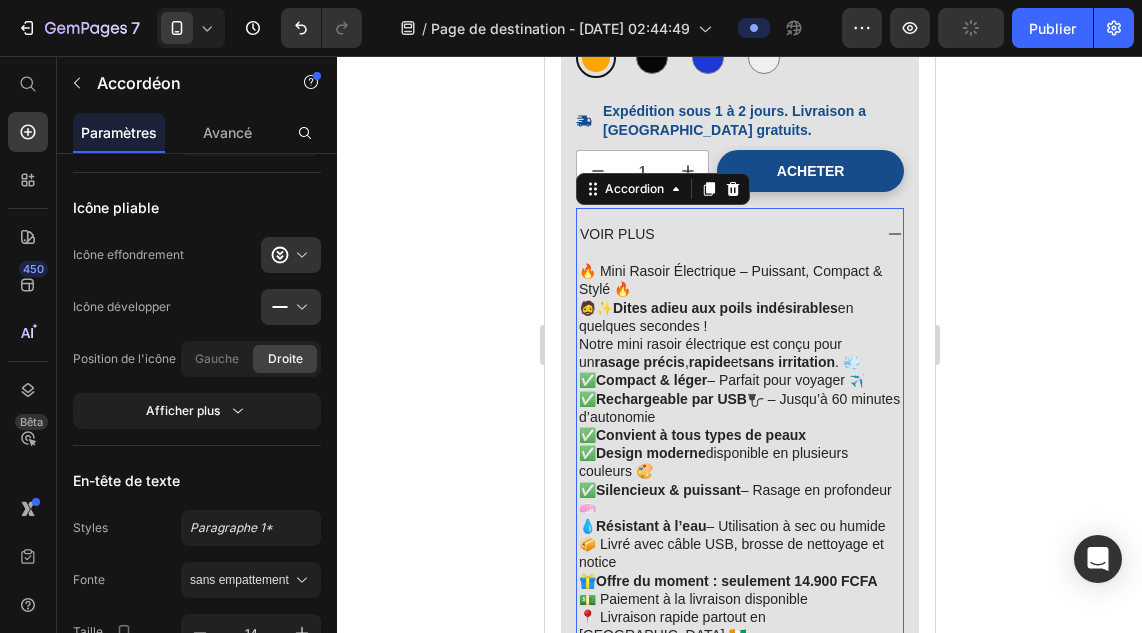 click 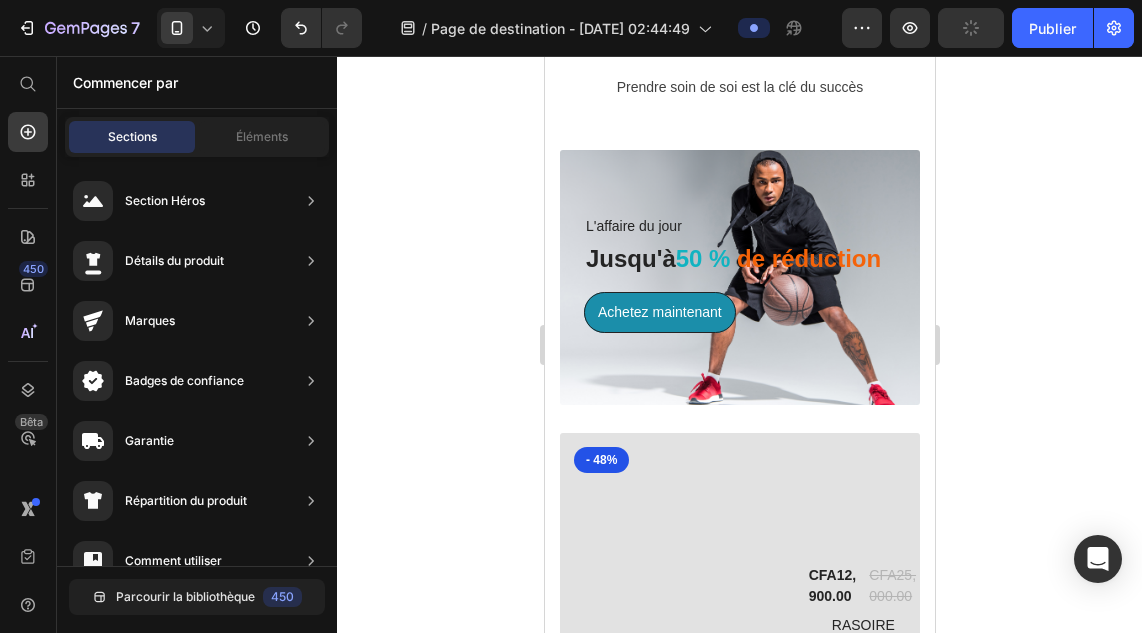 scroll, scrollTop: 2000, scrollLeft: 0, axis: vertical 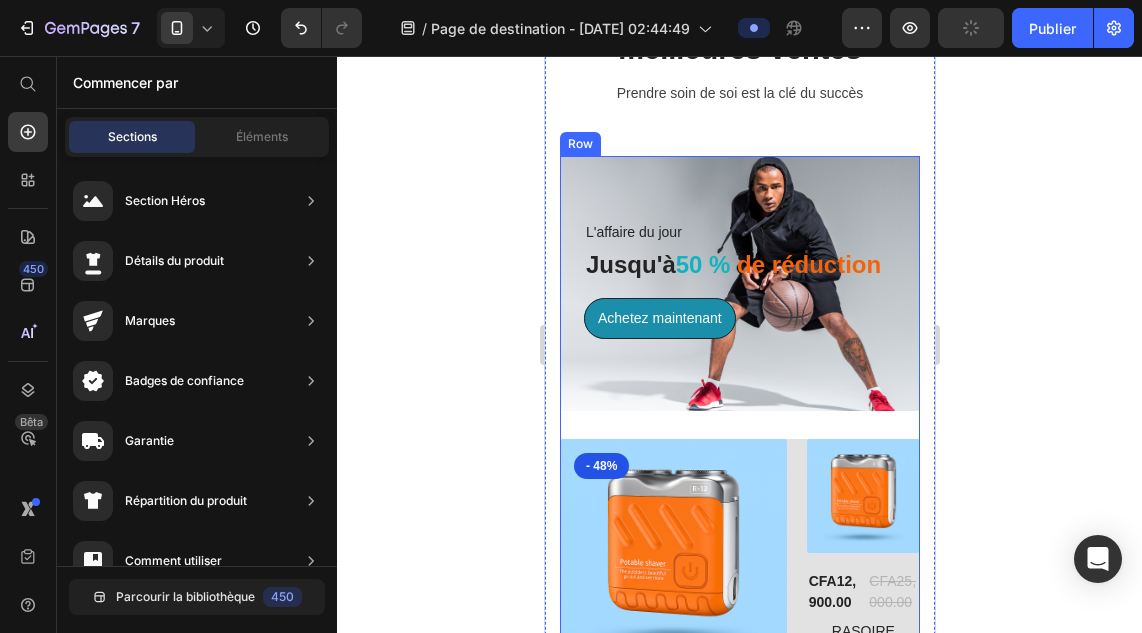 click on "L'affaire du jour Text block Jusqu'à  50 %   de réduction Heading Achetez maintenant Button Row" at bounding box center (739, 297) 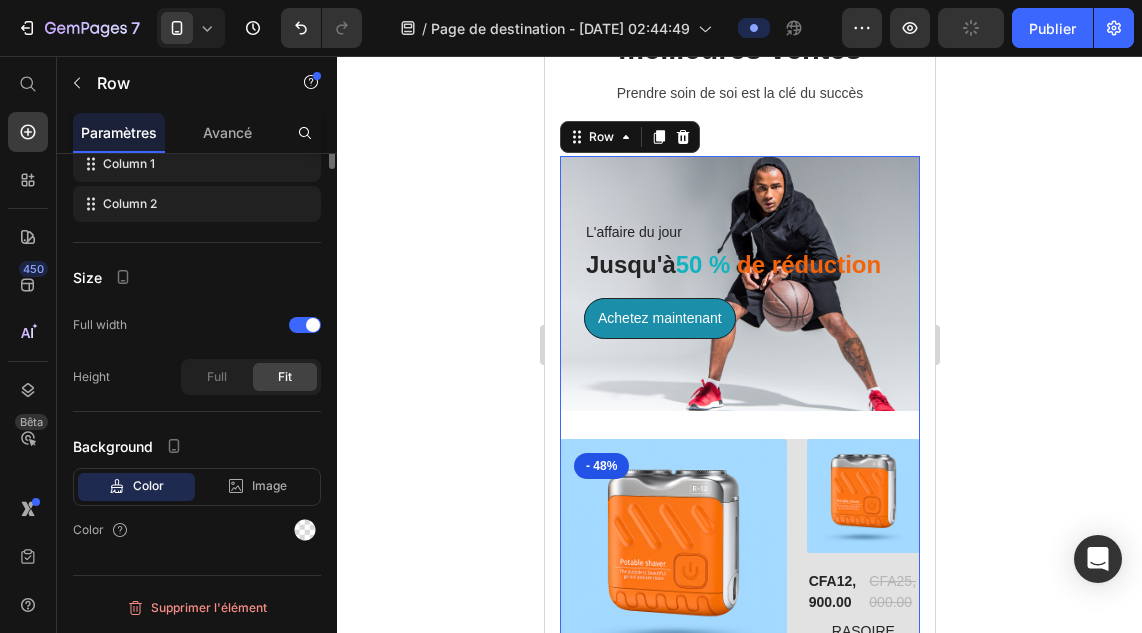 scroll, scrollTop: 0, scrollLeft: 0, axis: both 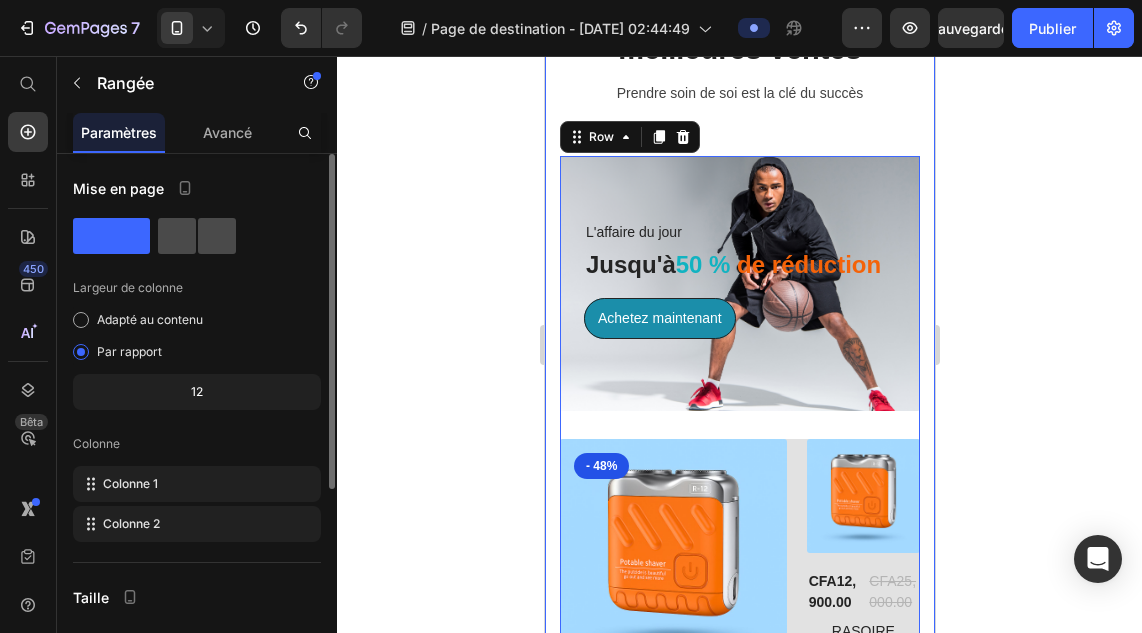 click 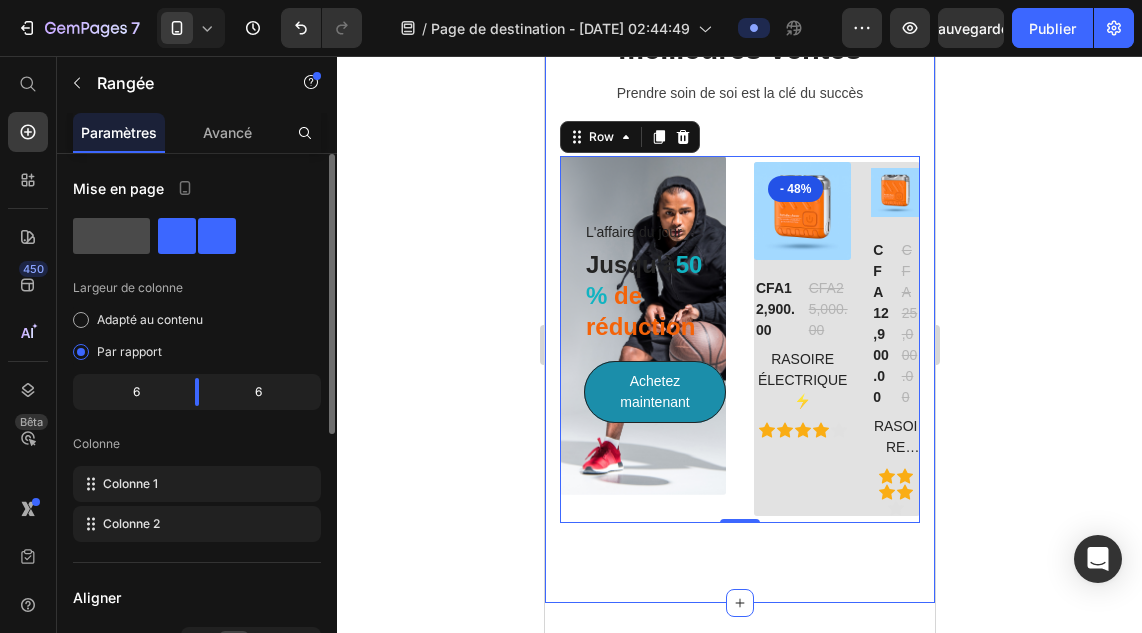 click 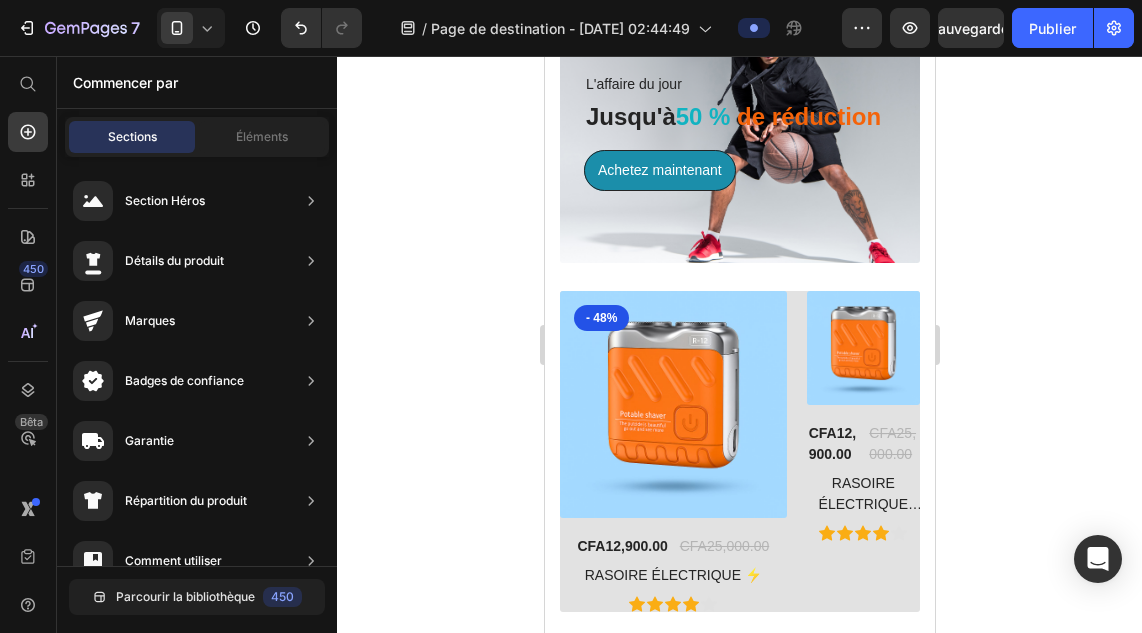 scroll, scrollTop: 2178, scrollLeft: 0, axis: vertical 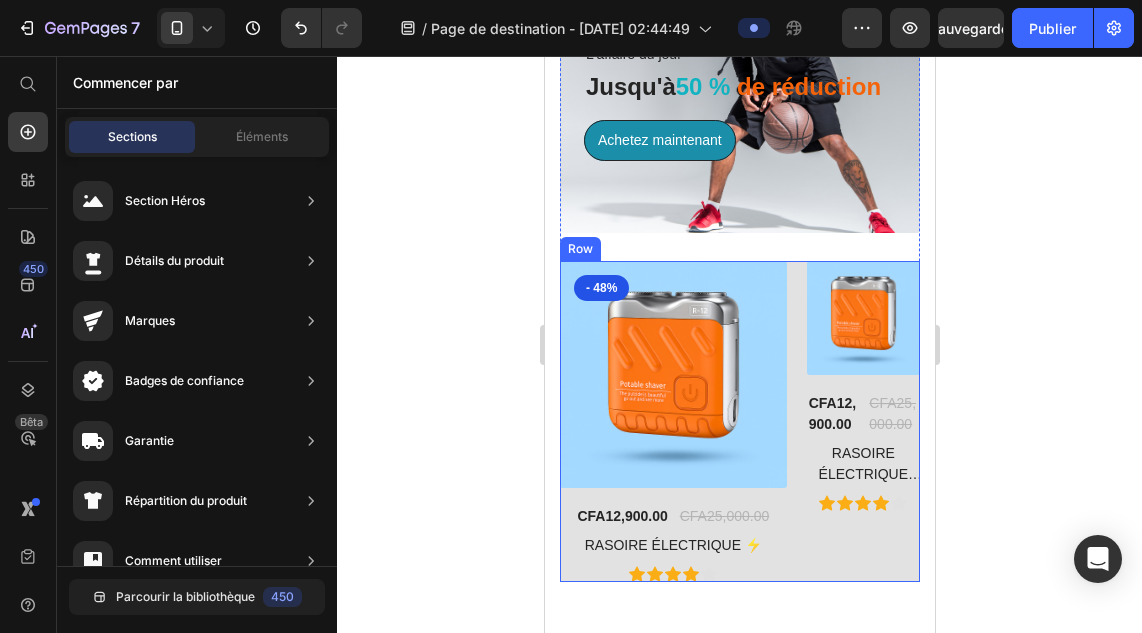 click on "(P) Images & Gallery CFA12,900.00 (P) Price CFA25,000.00 (P) Price Row RASOIRE ÉLECTRIQUE ⚡ (P) Title
Icon
Icon
Icon
Icon
Icon Icon List Hoz Product" at bounding box center [862, 421] 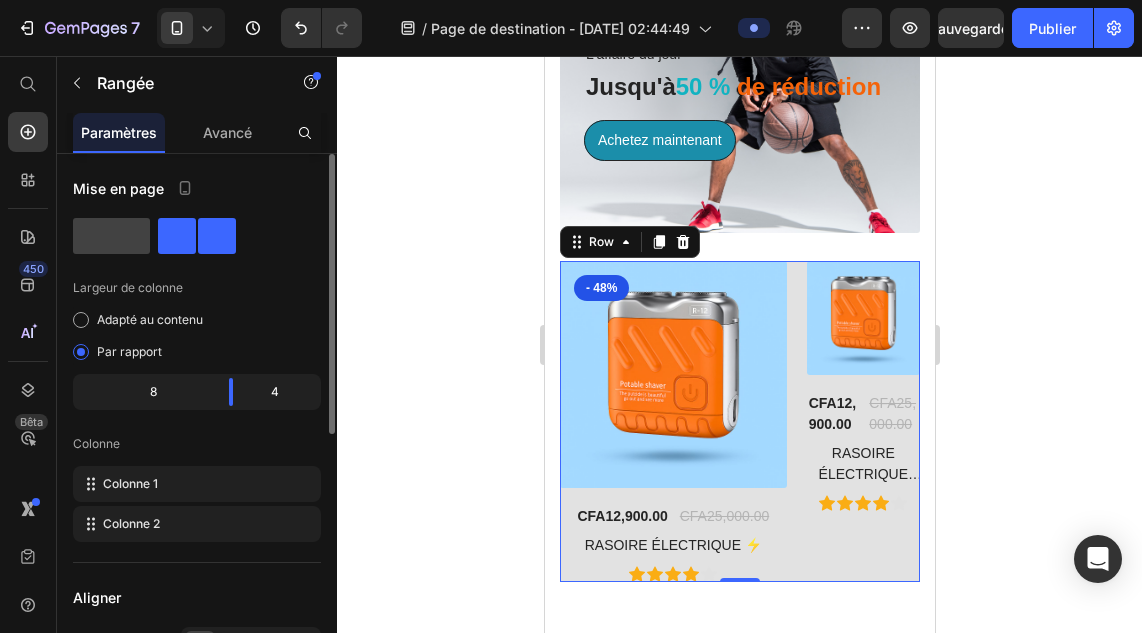 click on "8" 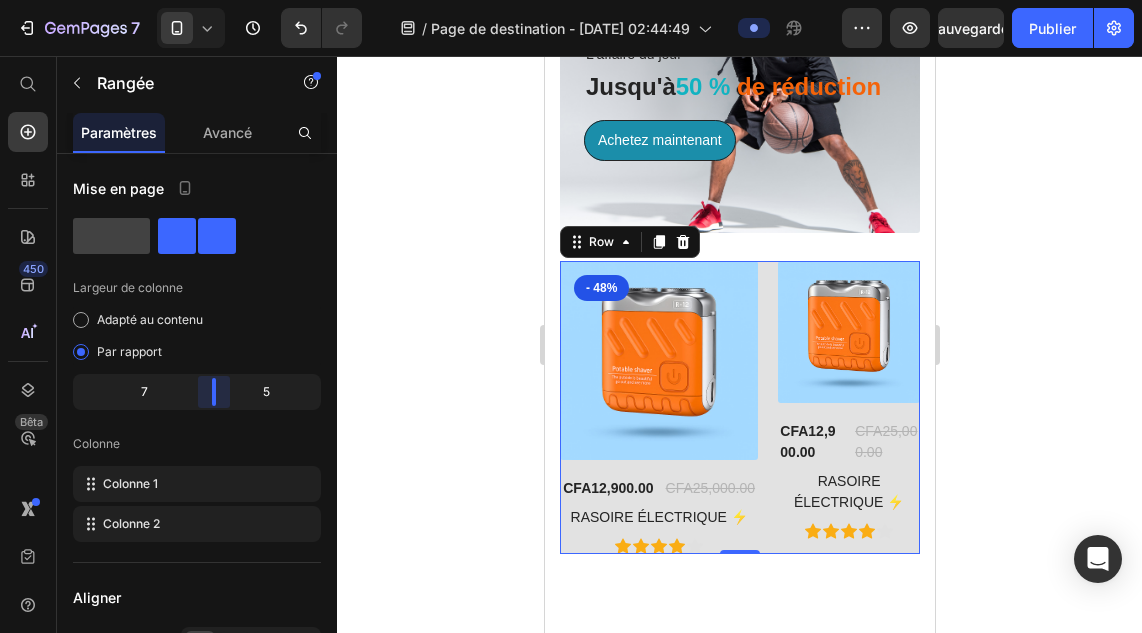 drag, startPoint x: 227, startPoint y: 397, endPoint x: 212, endPoint y: 397, distance: 15 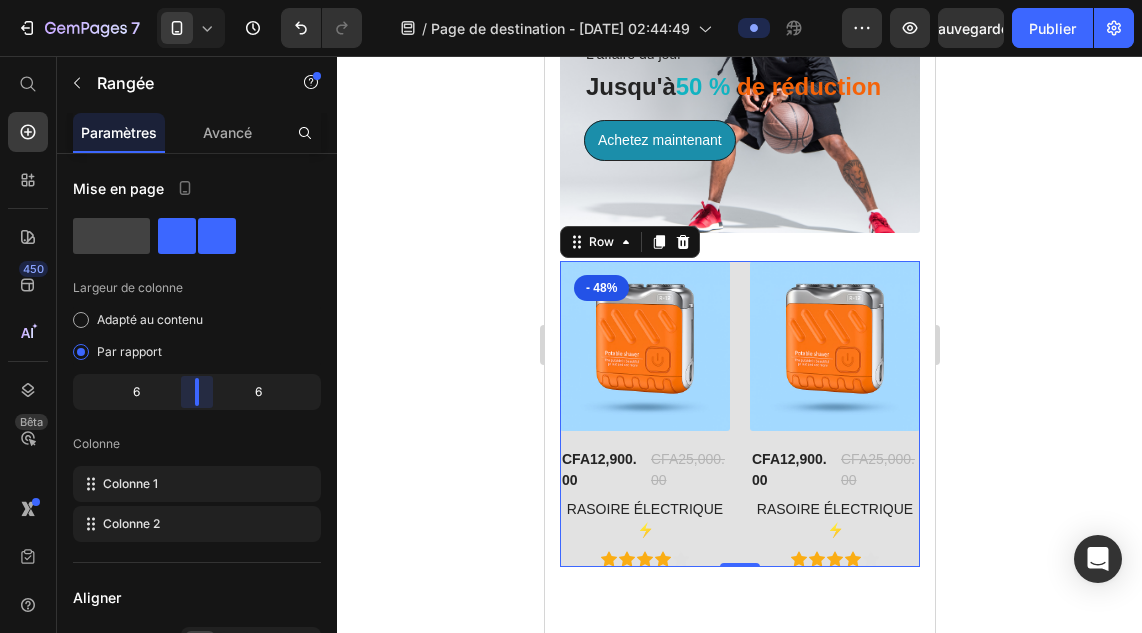 click on "7 / Page de destination - [DATE] 02:44:49 Aperçu Sauvegarder Publier 450 Bêta Commencer par Sections Éléments Section Héros Détails du produit Marques Badges de confiance Garantie Répartition du produit Comment utiliser Témoignages Comparer Paquet FAQ Preuve sociale Histoire de la marque Liste des produits Collection Liste des blogs Contact Collant Ajouter au panier Pied de page personnalisé Parcourir la bibliothèque 450 Mise en page
[GEOGRAPHIC_DATA]
[GEOGRAPHIC_DATA]
[GEOGRAPHIC_DATA]
Rangée Texte
Titre
Bloc de texte [PERSON_NAME]
[GEOGRAPHIC_DATA]
[GEOGRAPHIC_DATA]
Médias Image" at bounding box center [571, 0] 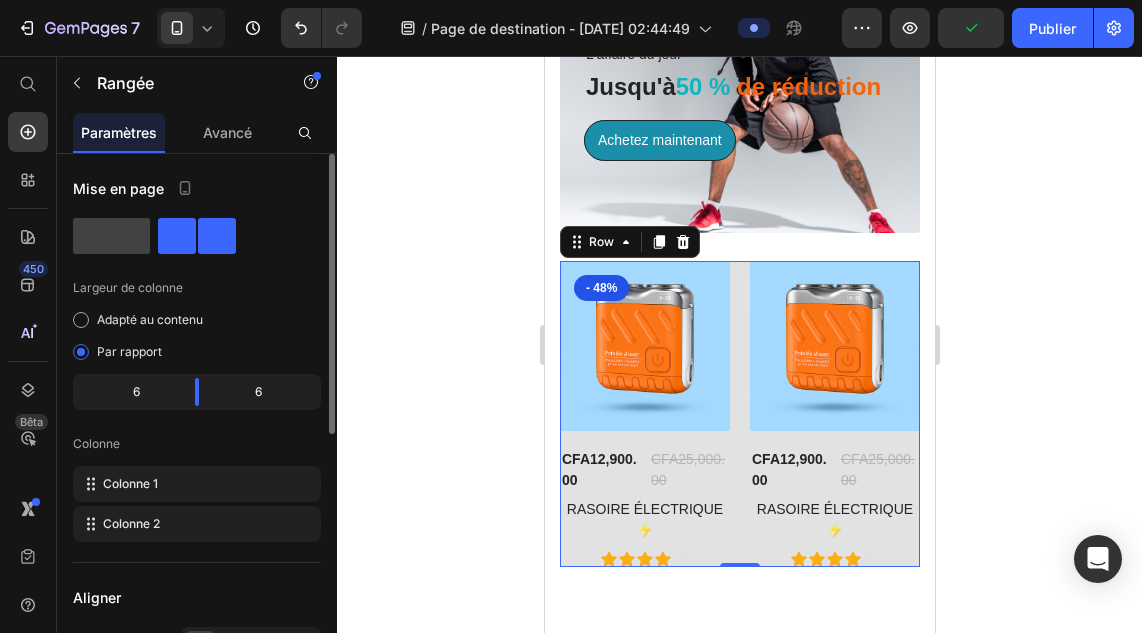 click on "6" 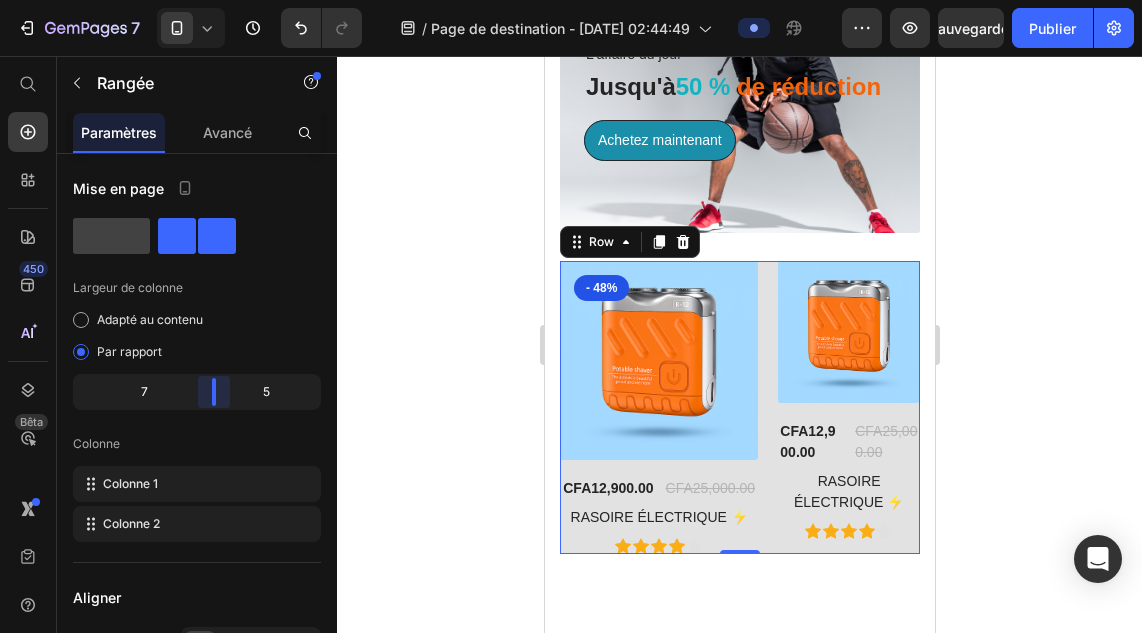 drag, startPoint x: 202, startPoint y: 387, endPoint x: 230, endPoint y: 385, distance: 28.071337 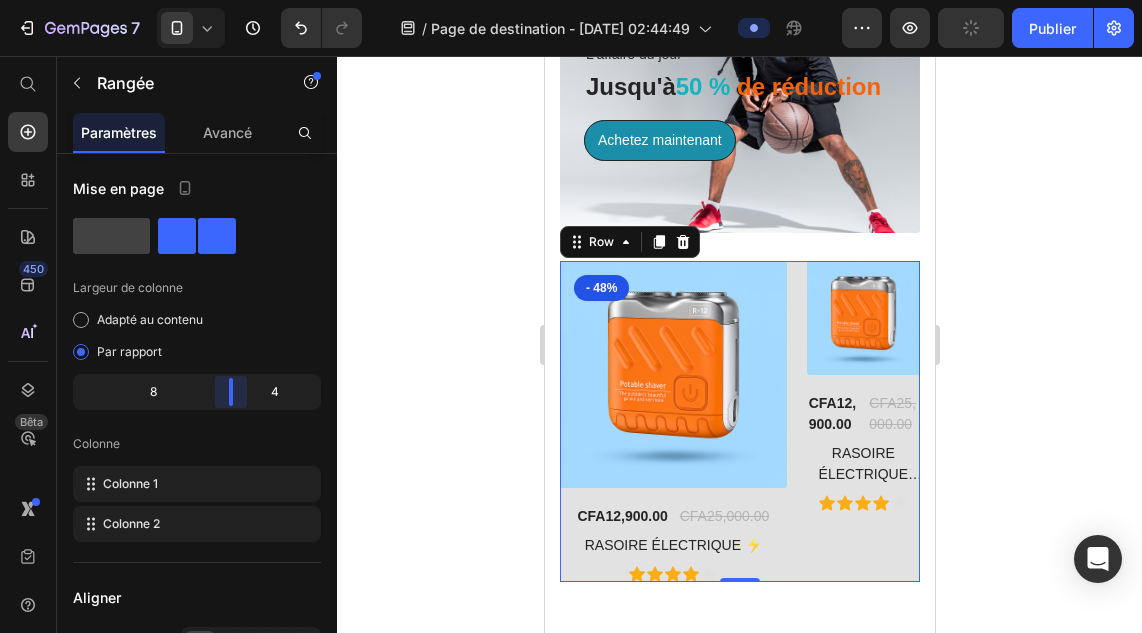 click on "7 / Page de destination - [DATE] 02:44:49 Aperçu Publier 450 Bêta Commencer par Sections Éléments Section Héros Détails du produit Marques Badges de confiance Garantie Répartition du produit Comment utiliser Témoignages Comparer Paquet FAQ Preuve sociale Histoire de la marque Liste des produits Collection Liste des blogs Contact Collant Ajouter au panier Pied de page personnalisé Parcourir la bibliothèque 450 Mise en page
[GEOGRAPHIC_DATA]
[GEOGRAPHIC_DATA]
[GEOGRAPHIC_DATA]
Rangée Texte
Titre
Bloc de texte [PERSON_NAME]
[GEOGRAPHIC_DATA]
[GEOGRAPHIC_DATA]
Collant Retour en haut" at bounding box center [571, 0] 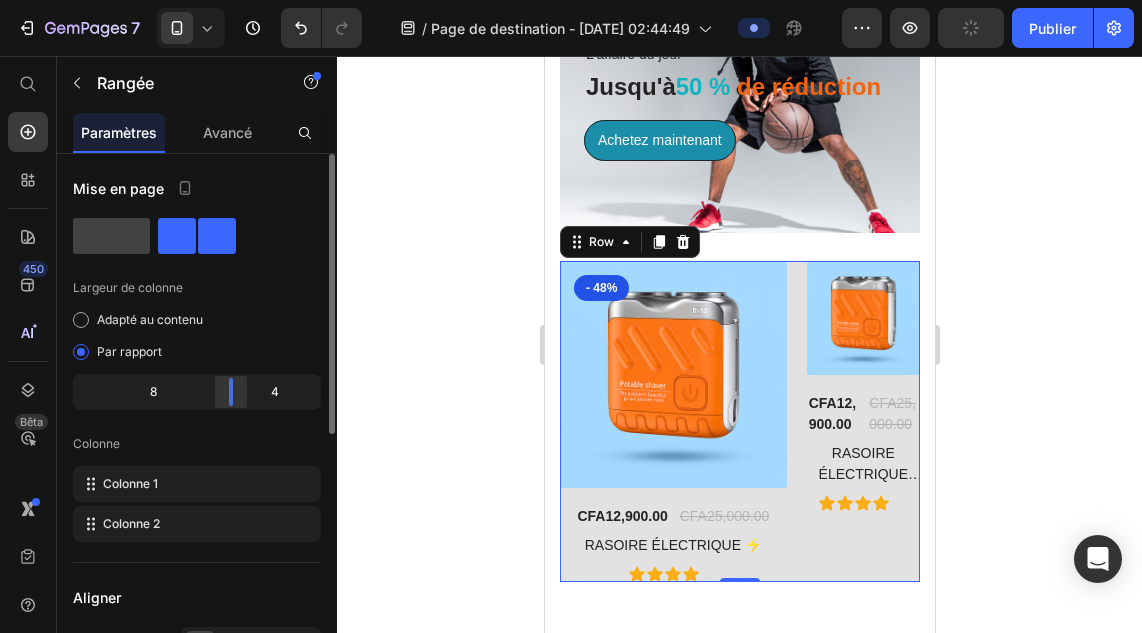 click on "7 / Page de destination - [DATE] 02:44:49 Aperçu Publier 450 Bêta Commencer par Sections Éléments Section Héros Détails du produit Marques Badges de confiance Garantie Répartition du produit Comment utiliser Témoignages Comparer Paquet FAQ Preuve sociale Histoire de la marque Liste des produits Collection Liste des blogs Contact Collant Ajouter au panier Pied de page personnalisé Parcourir la bibliothèque 450 Mise en page
[GEOGRAPHIC_DATA]
[GEOGRAPHIC_DATA]
[GEOGRAPHIC_DATA]
Rangée Texte
Titre
Bloc de texte [PERSON_NAME]
[GEOGRAPHIC_DATA]
[GEOGRAPHIC_DATA]
Collant Retour en haut" at bounding box center (571, 0) 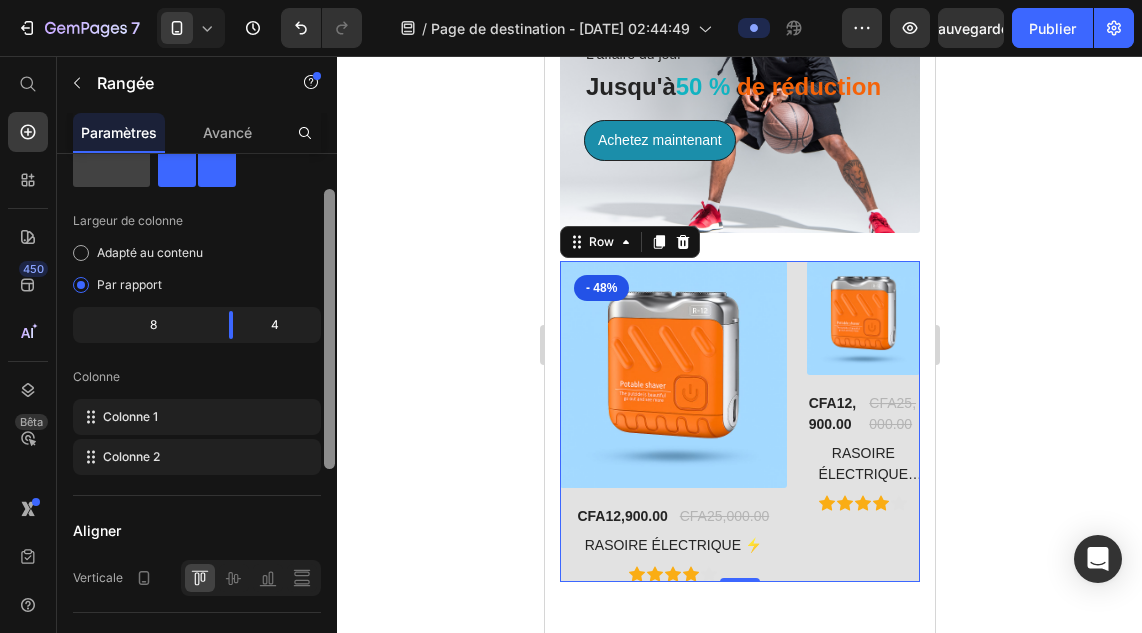 drag, startPoint x: 325, startPoint y: 401, endPoint x: 328, endPoint y: 437, distance: 36.124783 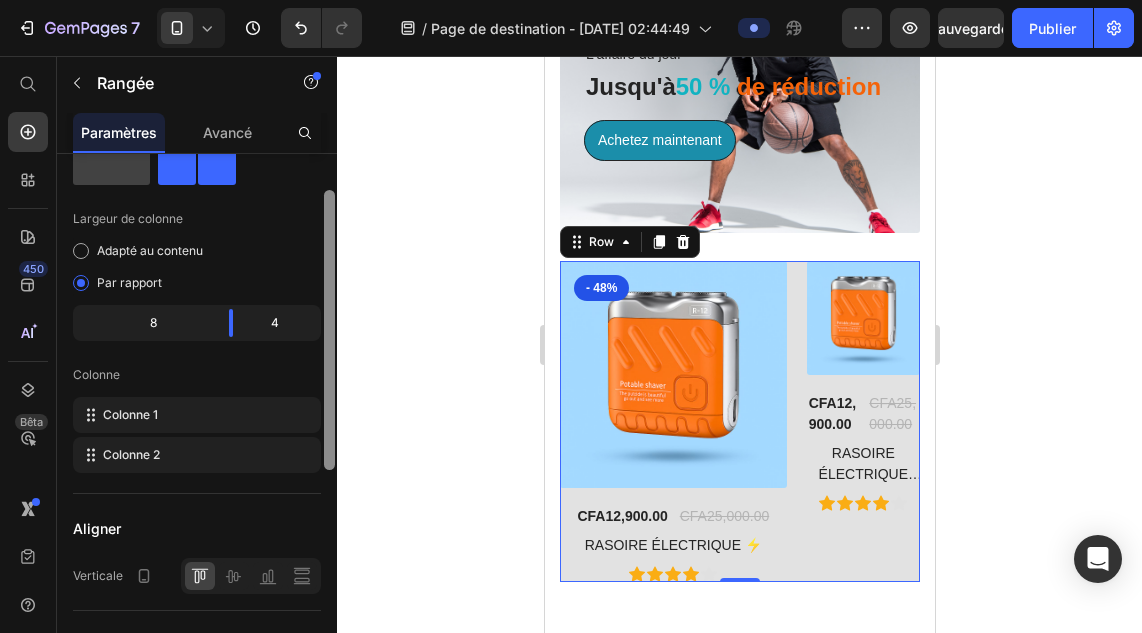 click at bounding box center [329, 330] 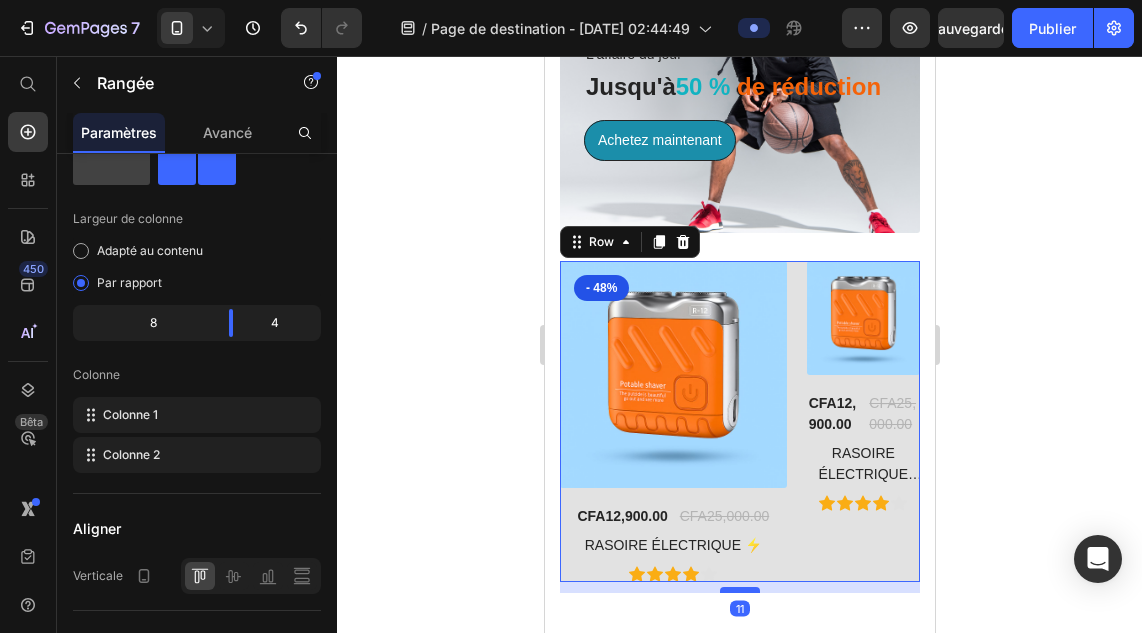 drag, startPoint x: 727, startPoint y: 570, endPoint x: 727, endPoint y: 583, distance: 13 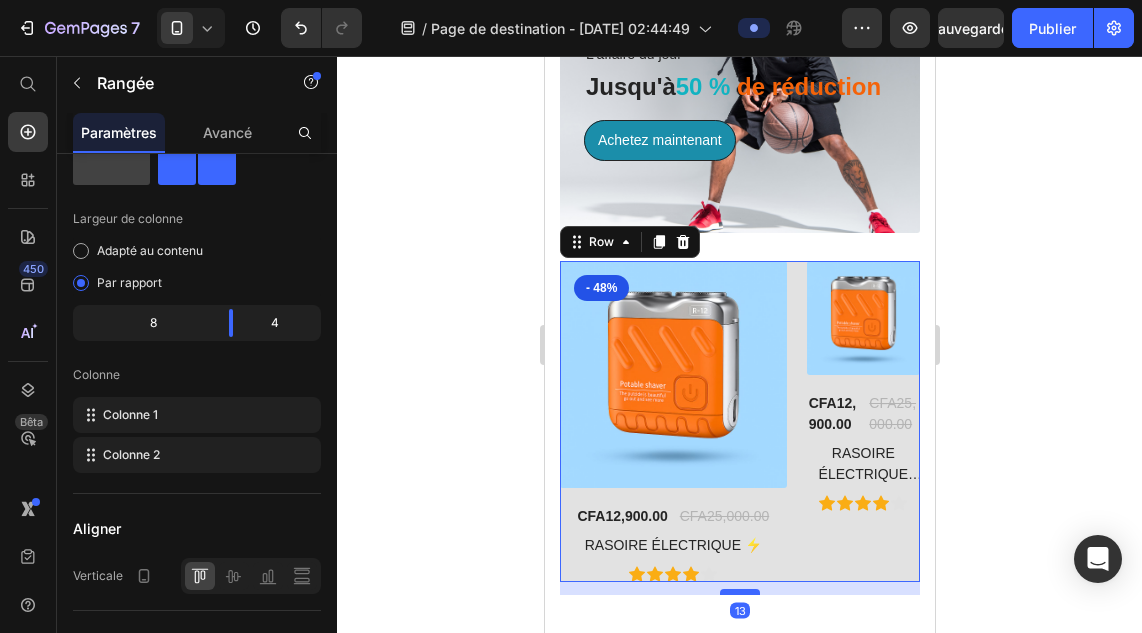 click at bounding box center [739, 592] 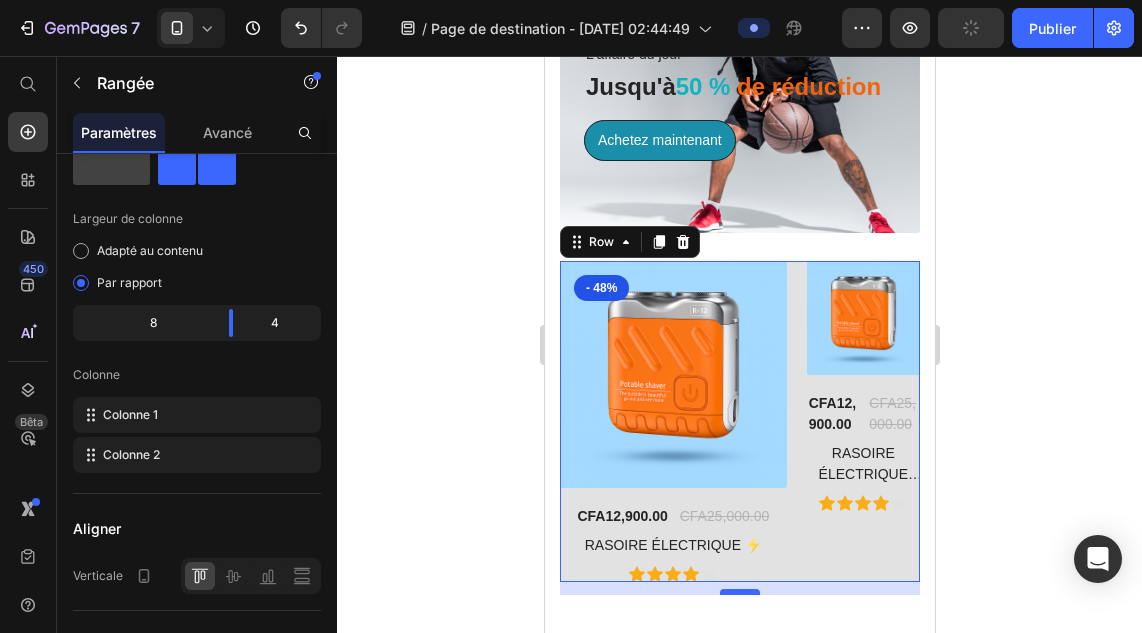 click at bounding box center [739, 592] 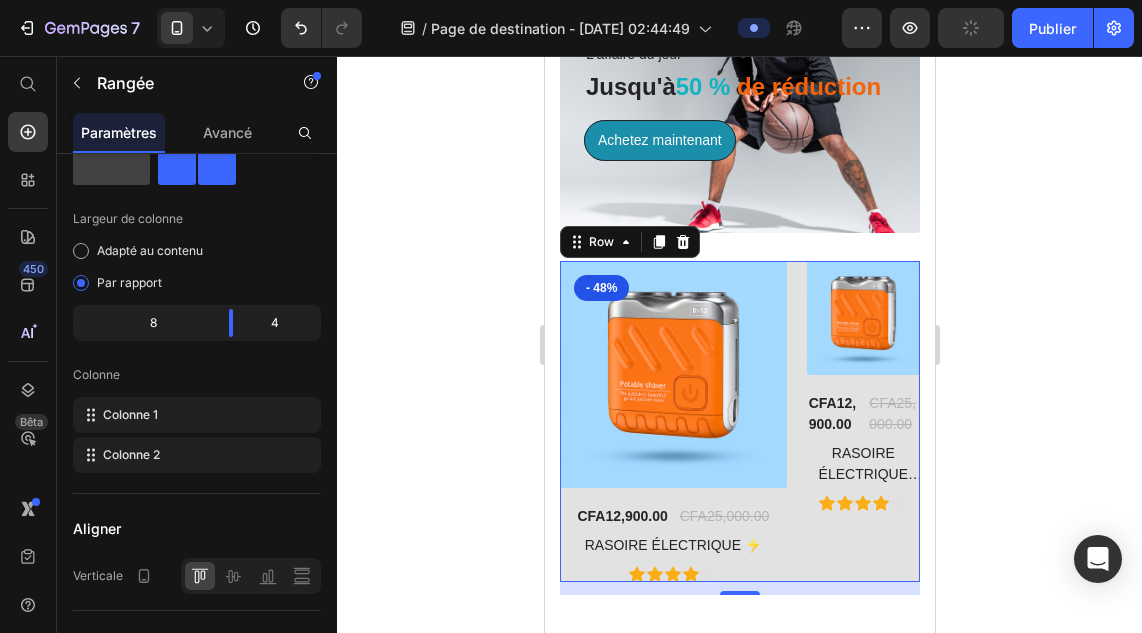 click 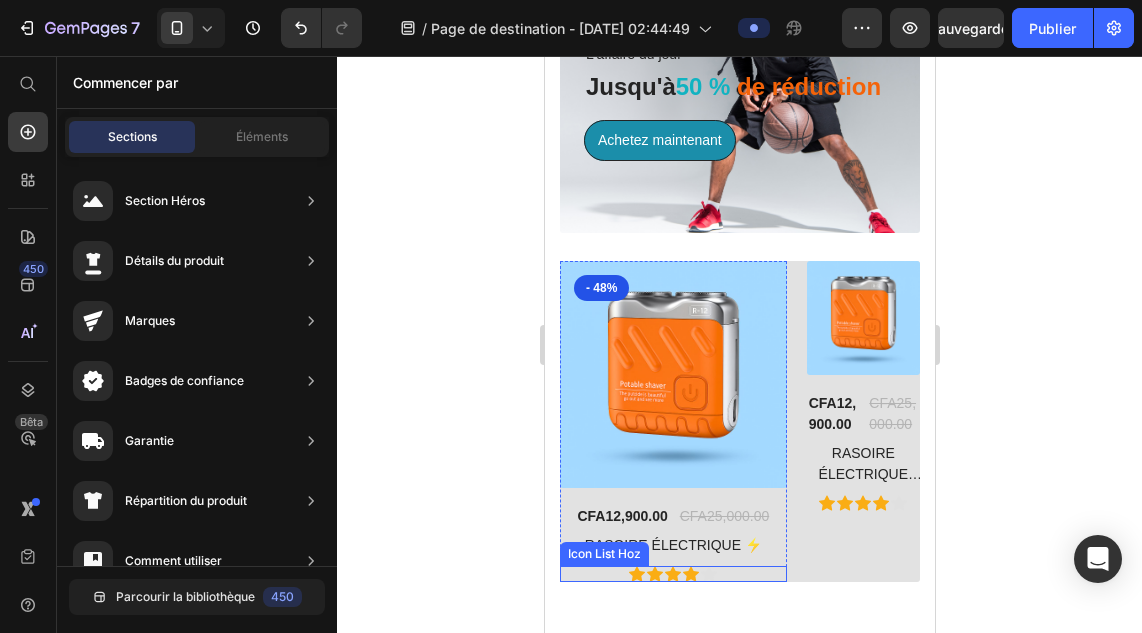 click on "Icon
Icon
Icon
Icon
Icon" at bounding box center [672, 574] 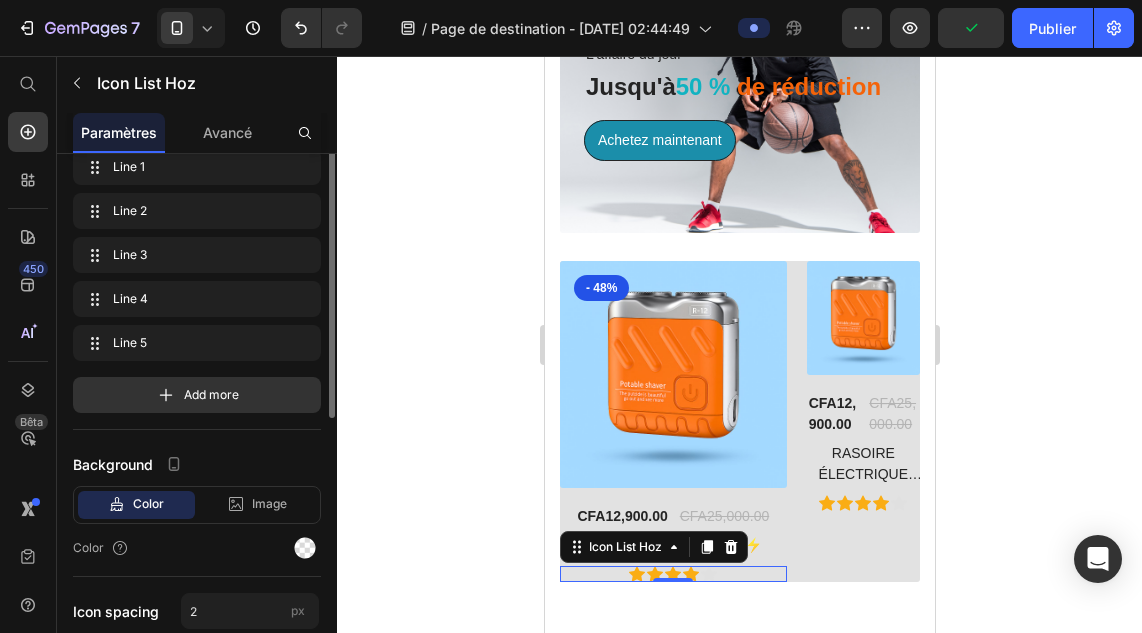 scroll, scrollTop: 0, scrollLeft: 0, axis: both 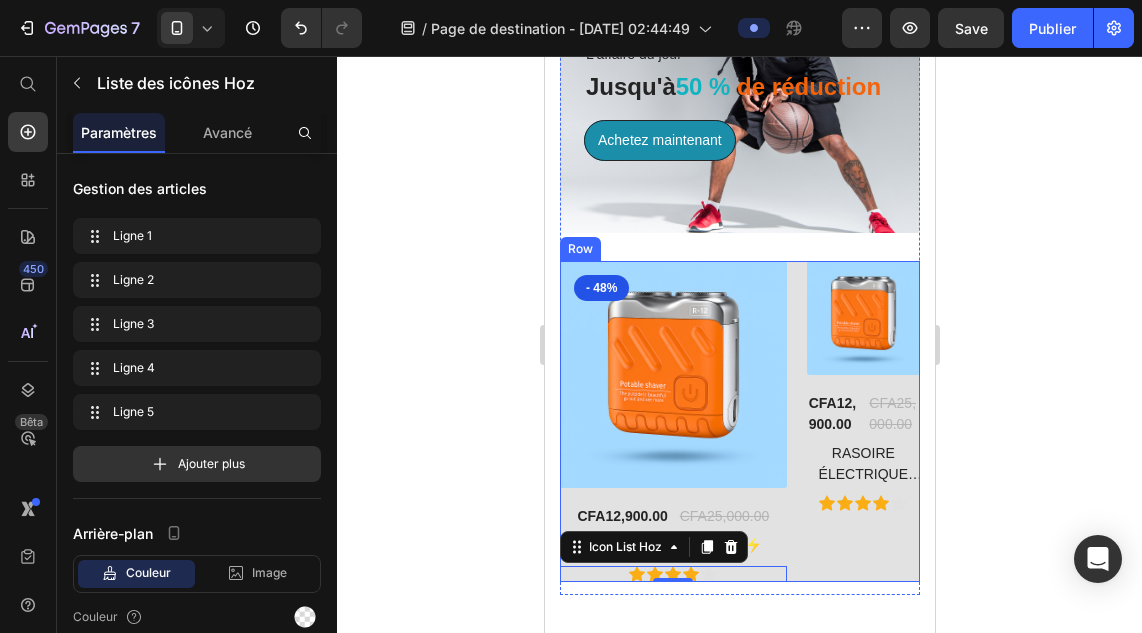 click on "(P) Images & Gallery CFA12,900.00 (P) Price CFA25,000.00 (P) Price Row RASOIRE ÉLECTRIQUE ⚡ (P) Title
Icon
Icon
Icon
Icon
Icon Icon List Hoz Product" at bounding box center [862, 421] 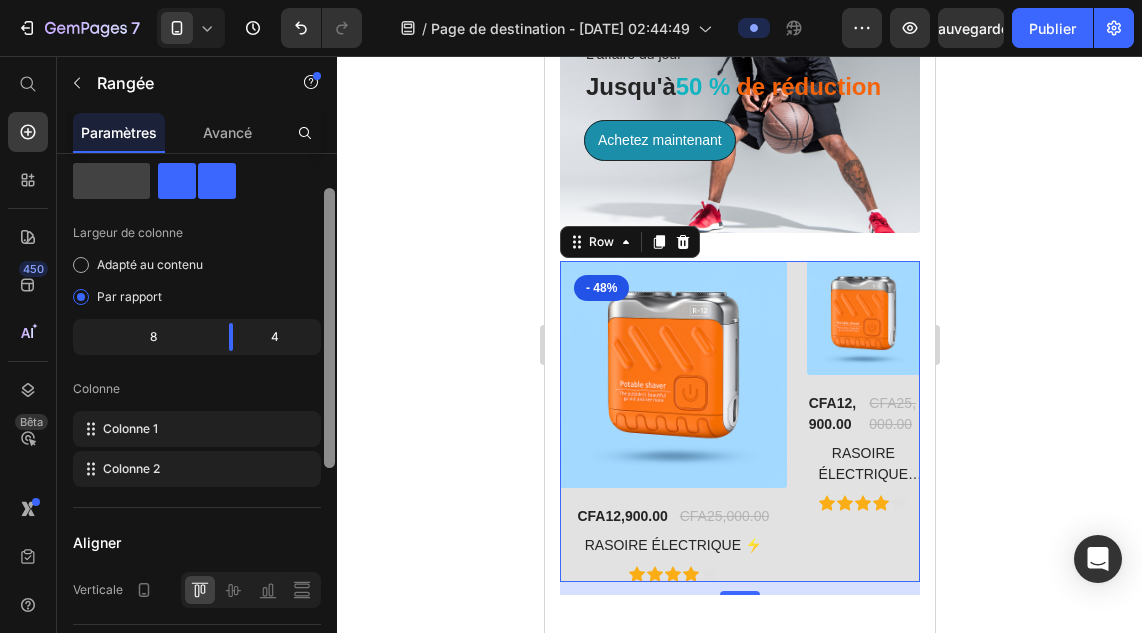 scroll, scrollTop: 65, scrollLeft: 0, axis: vertical 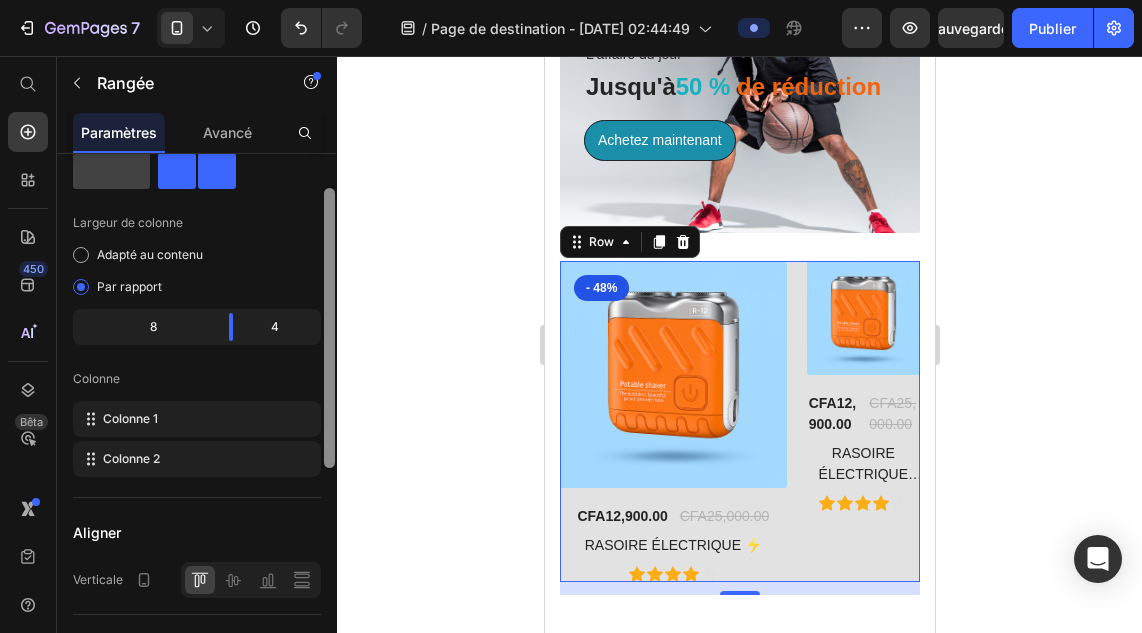 drag, startPoint x: 334, startPoint y: 395, endPoint x: 333, endPoint y: 429, distance: 34.0147 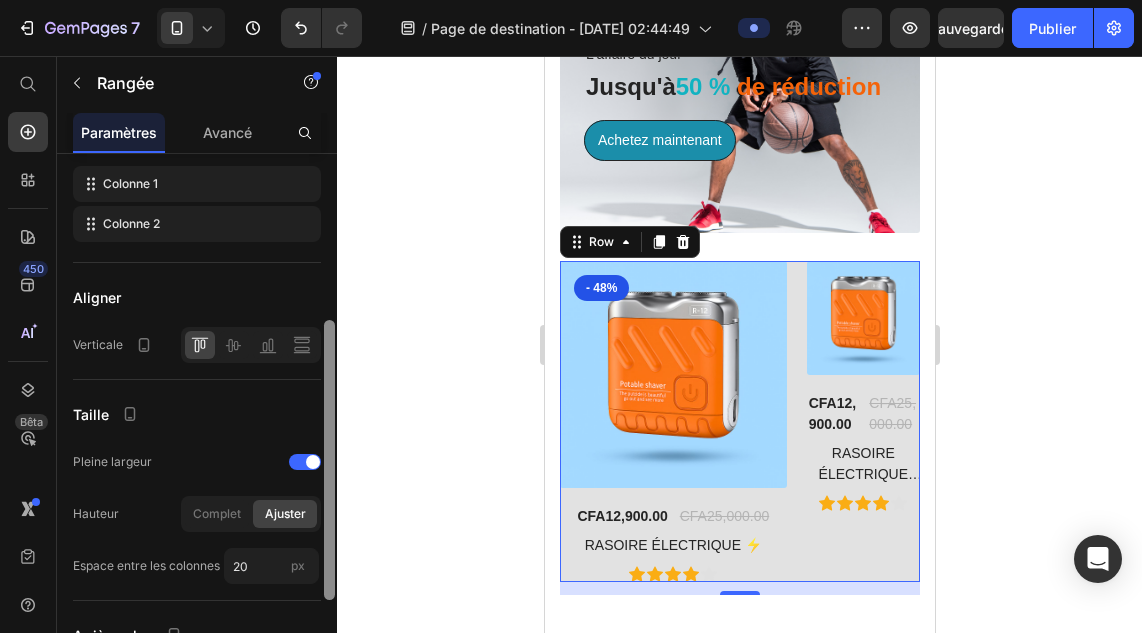 scroll, scrollTop: 311, scrollLeft: 0, axis: vertical 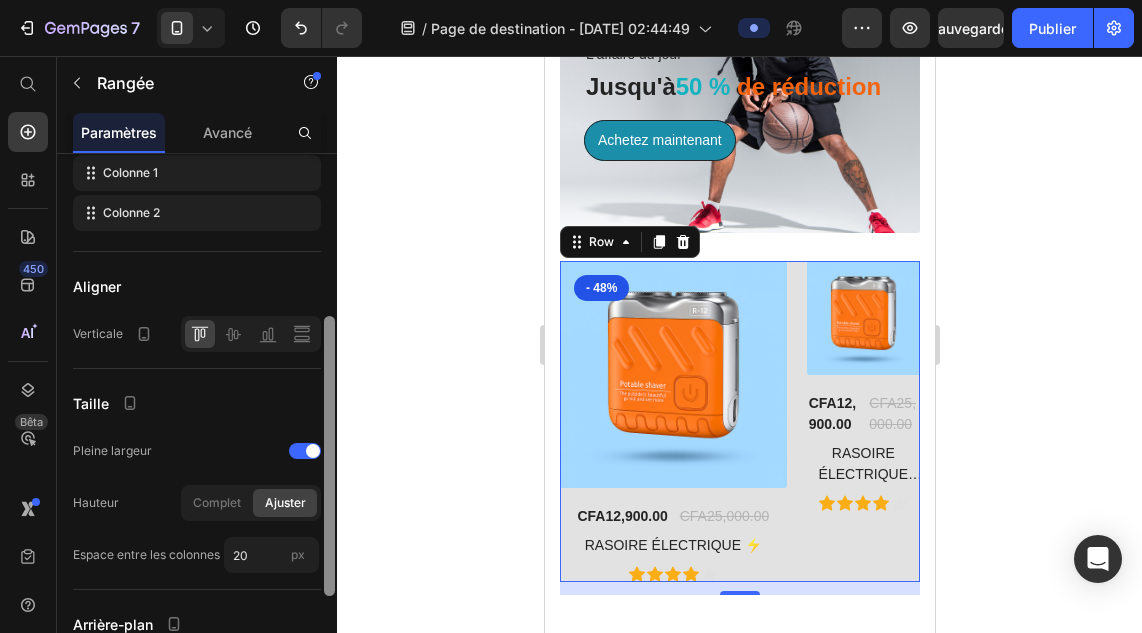 drag, startPoint x: 332, startPoint y: 440, endPoint x: 331, endPoint y: 569, distance: 129.00388 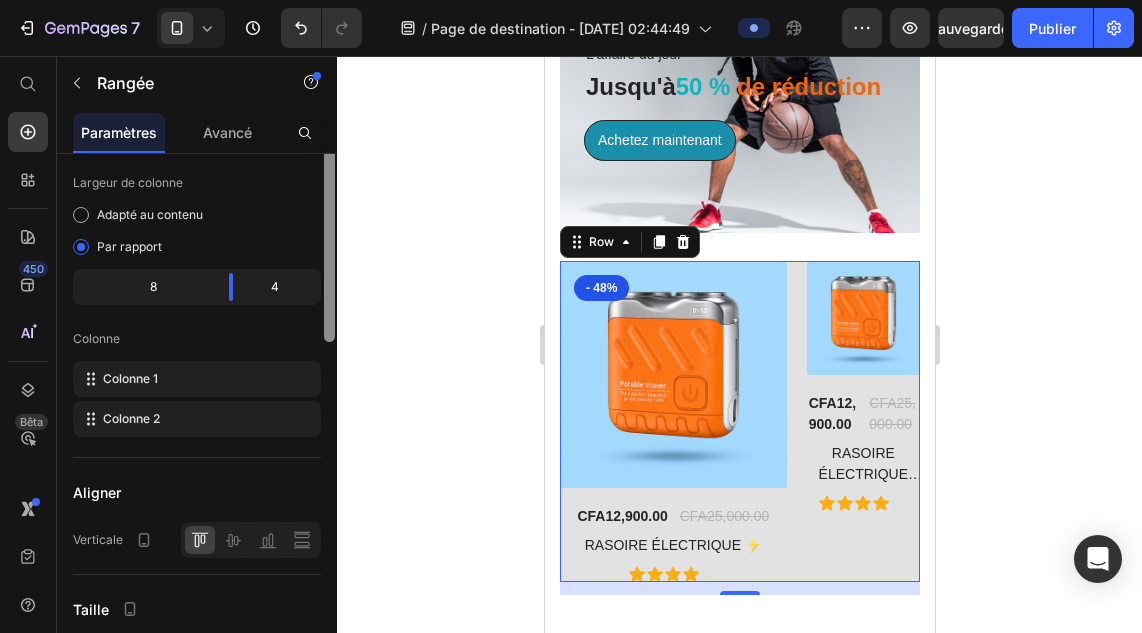 scroll, scrollTop: 0, scrollLeft: 0, axis: both 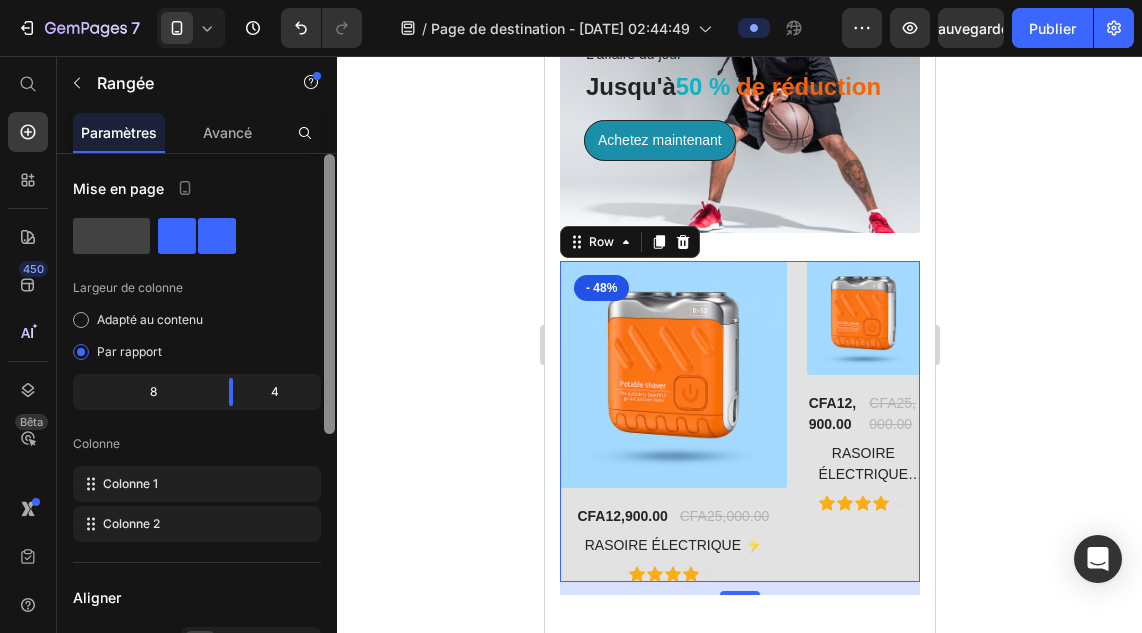 drag, startPoint x: 331, startPoint y: 569, endPoint x: 352, endPoint y: 357, distance: 213.03755 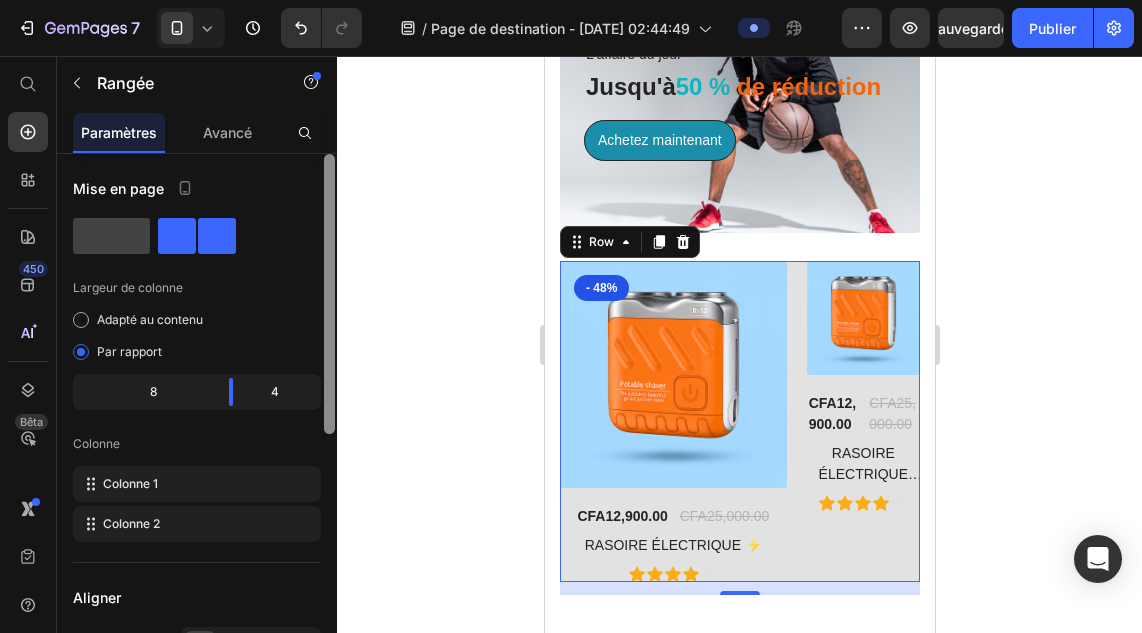 click at bounding box center (329, 294) 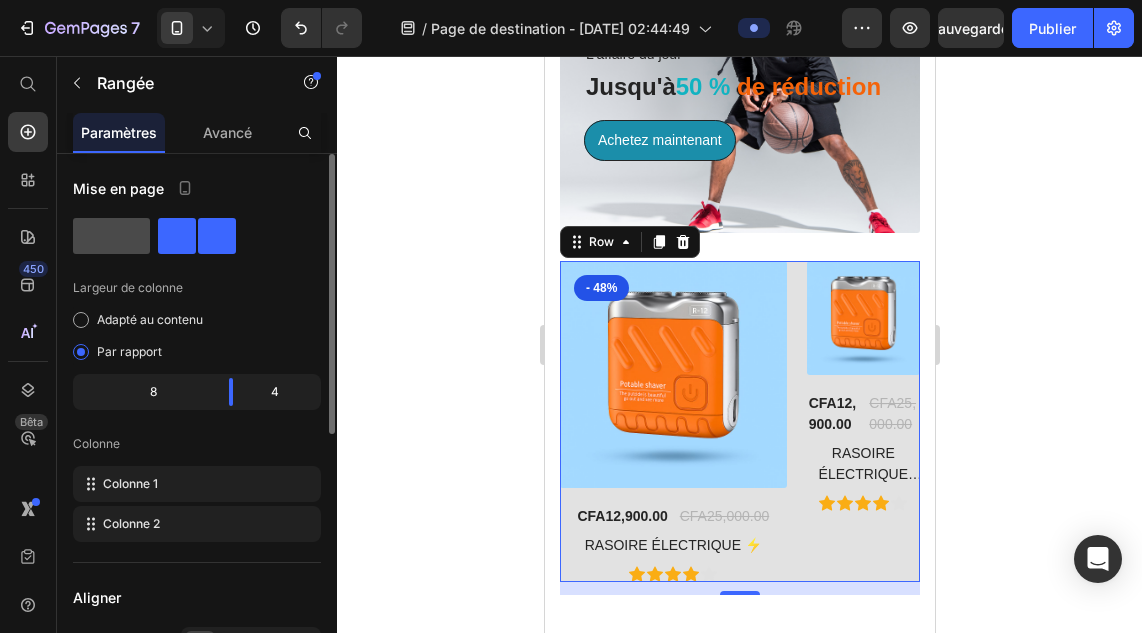 click 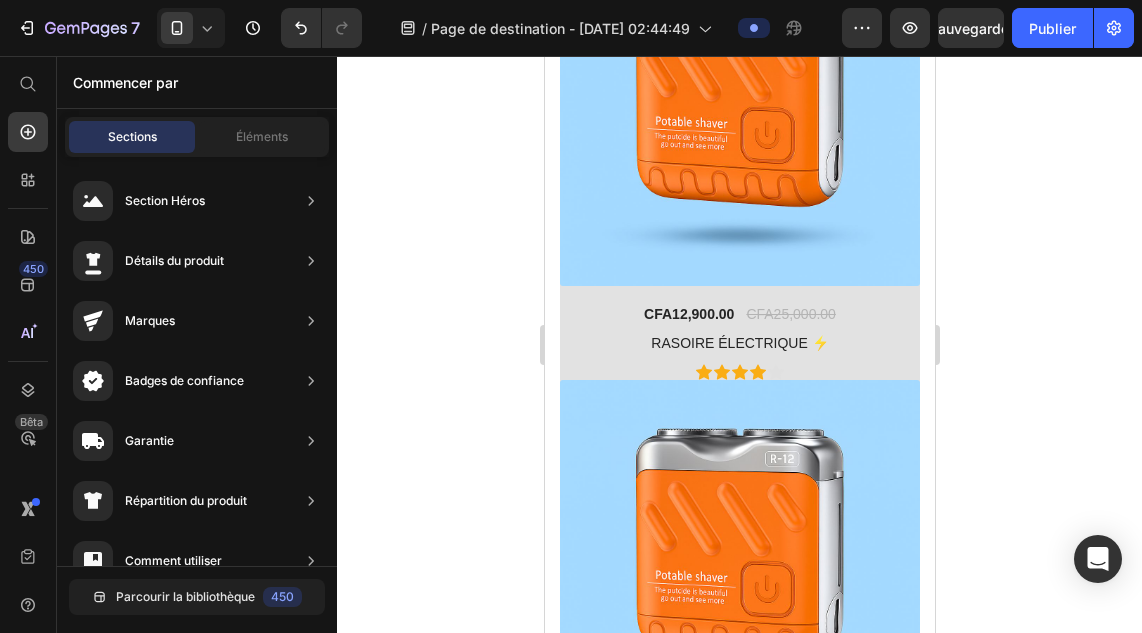 scroll, scrollTop: 2401, scrollLeft: 0, axis: vertical 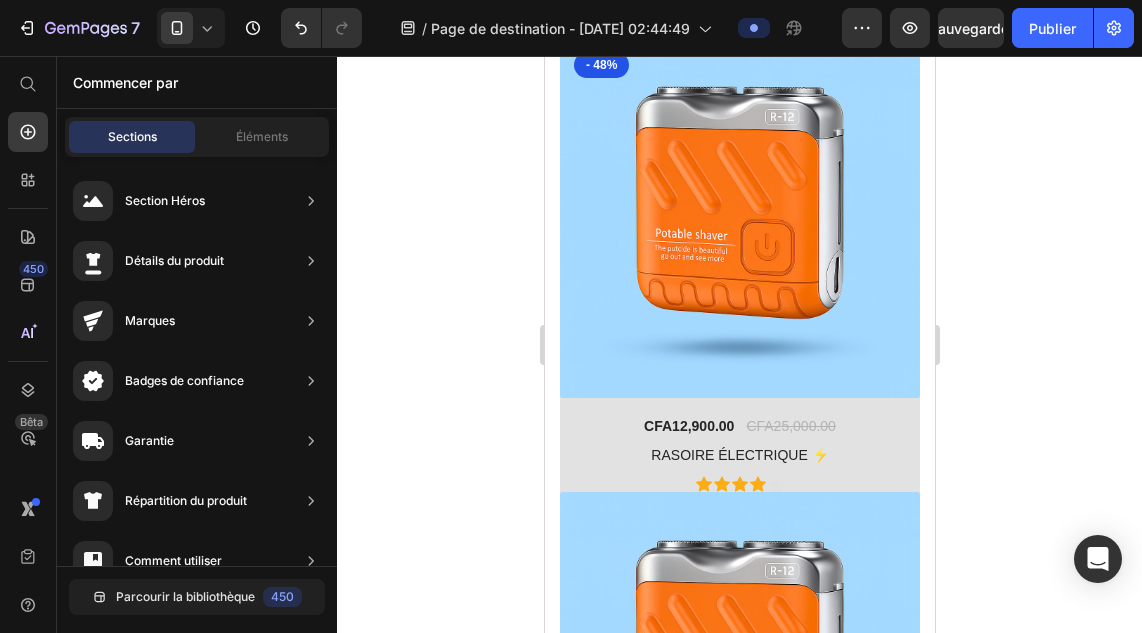 drag, startPoint x: 924, startPoint y: 421, endPoint x: 783, endPoint y: 275, distance: 202.97044 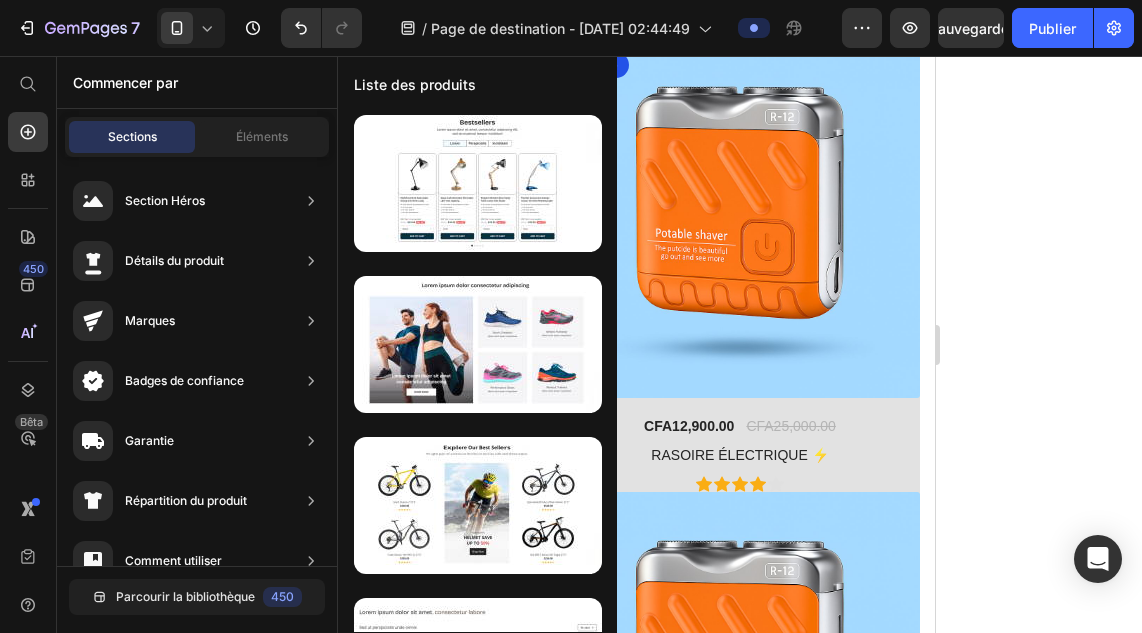 scroll, scrollTop: 1905, scrollLeft: 0, axis: vertical 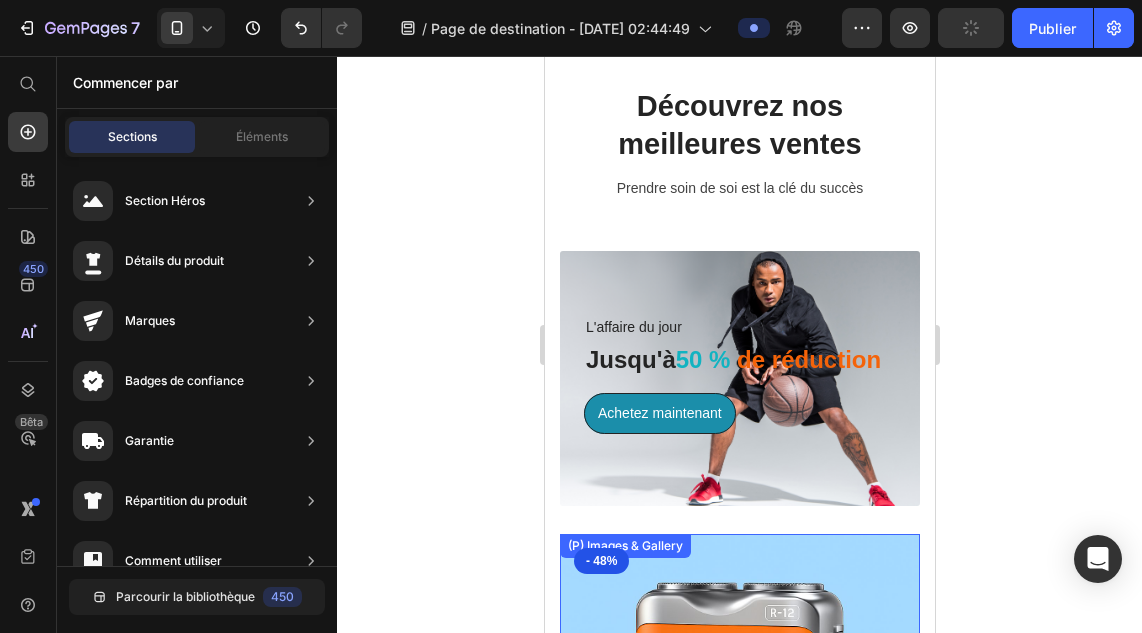 click at bounding box center [739, 714] 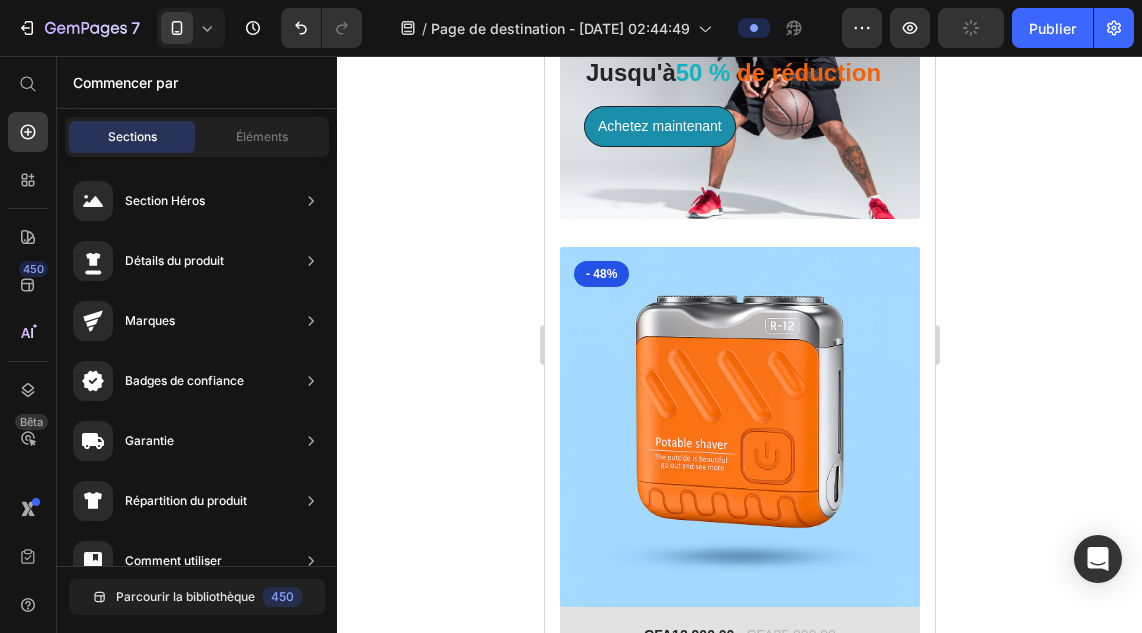 scroll, scrollTop: 2199, scrollLeft: 0, axis: vertical 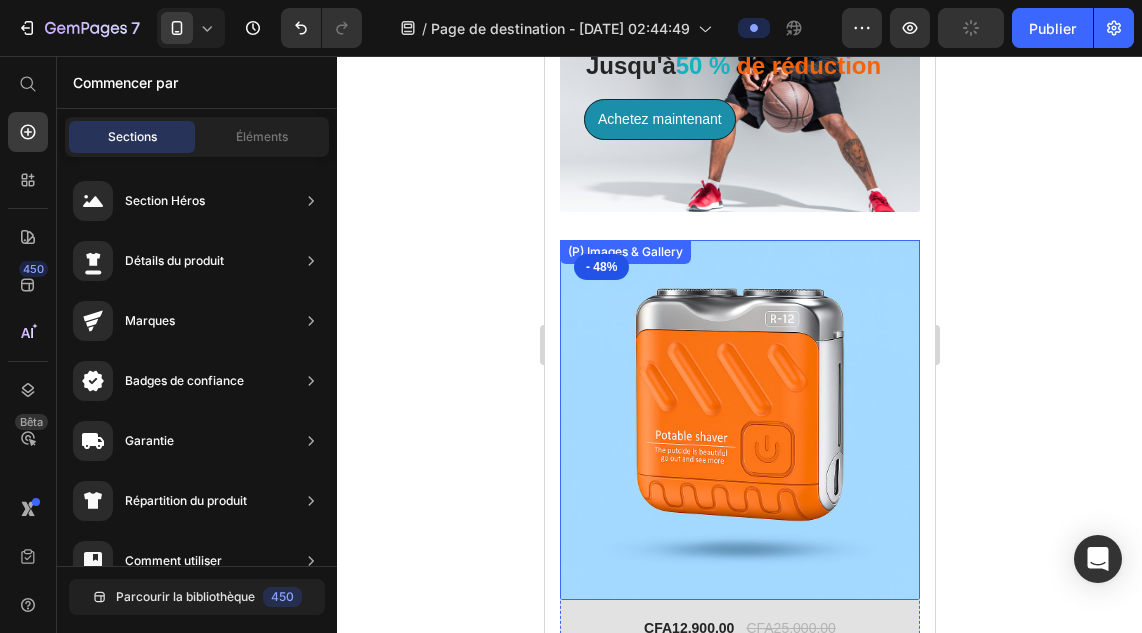 click at bounding box center (739, 420) 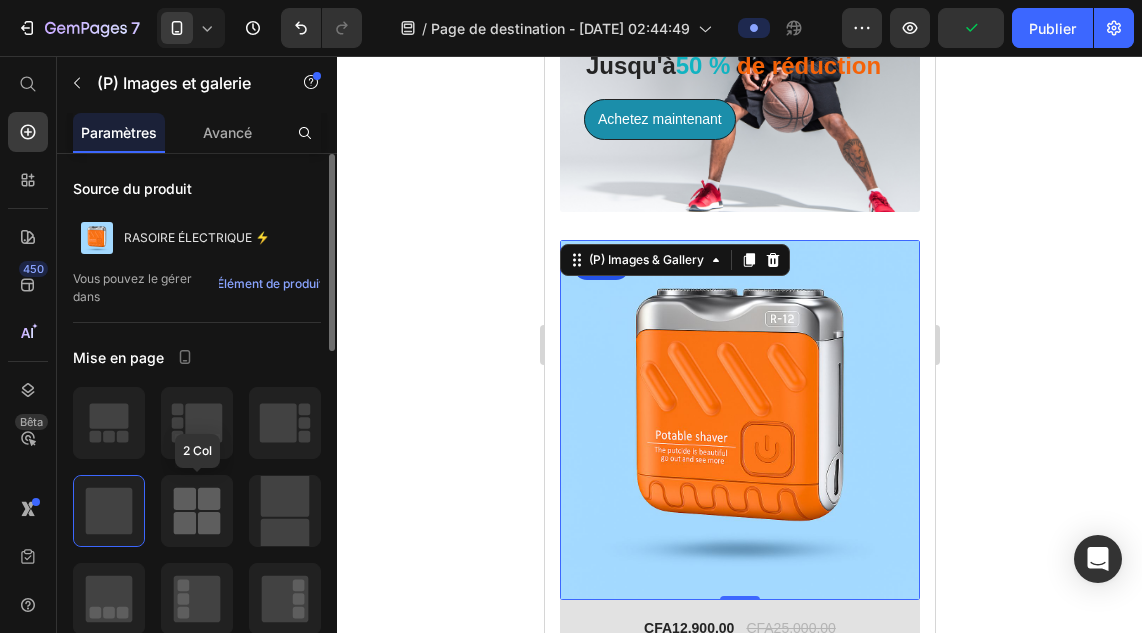 click 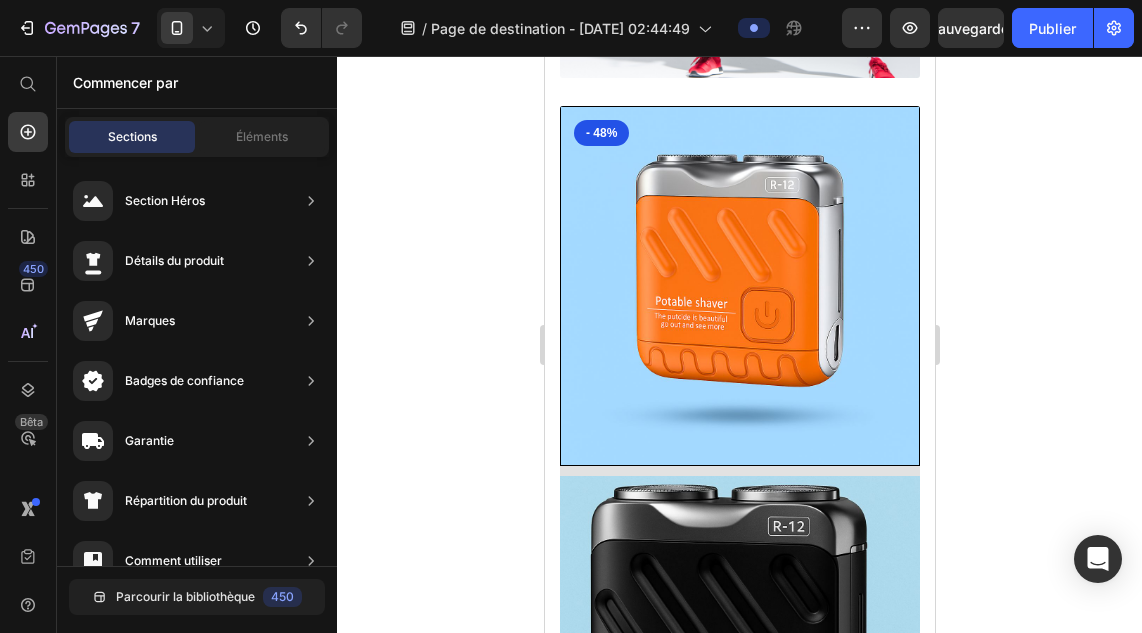 scroll, scrollTop: 2343, scrollLeft: 0, axis: vertical 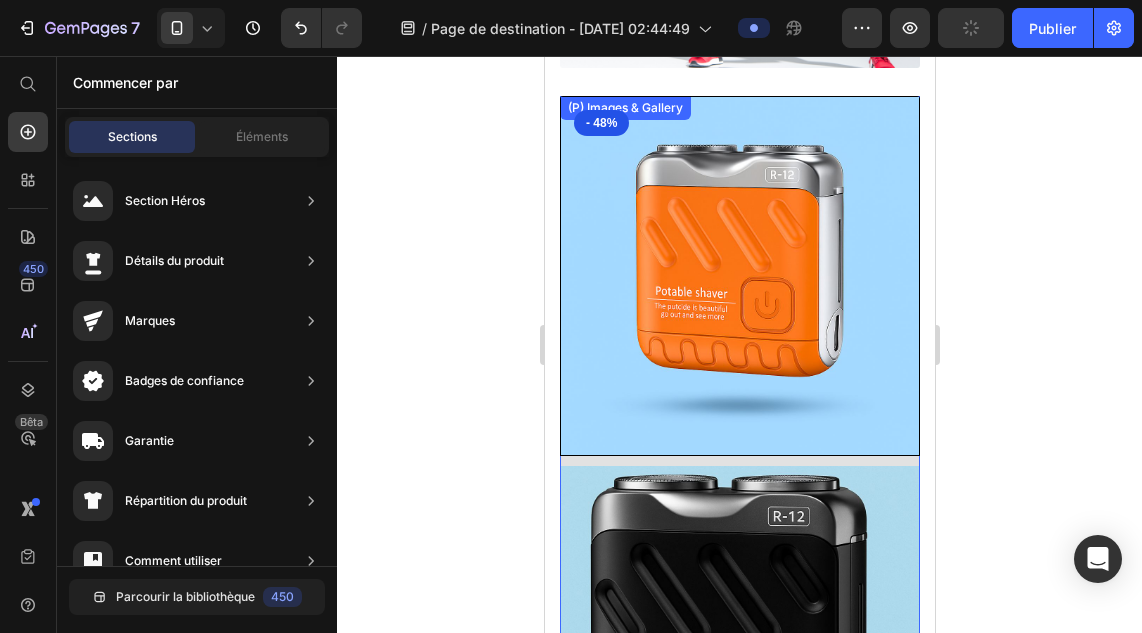 click at bounding box center [739, 276] 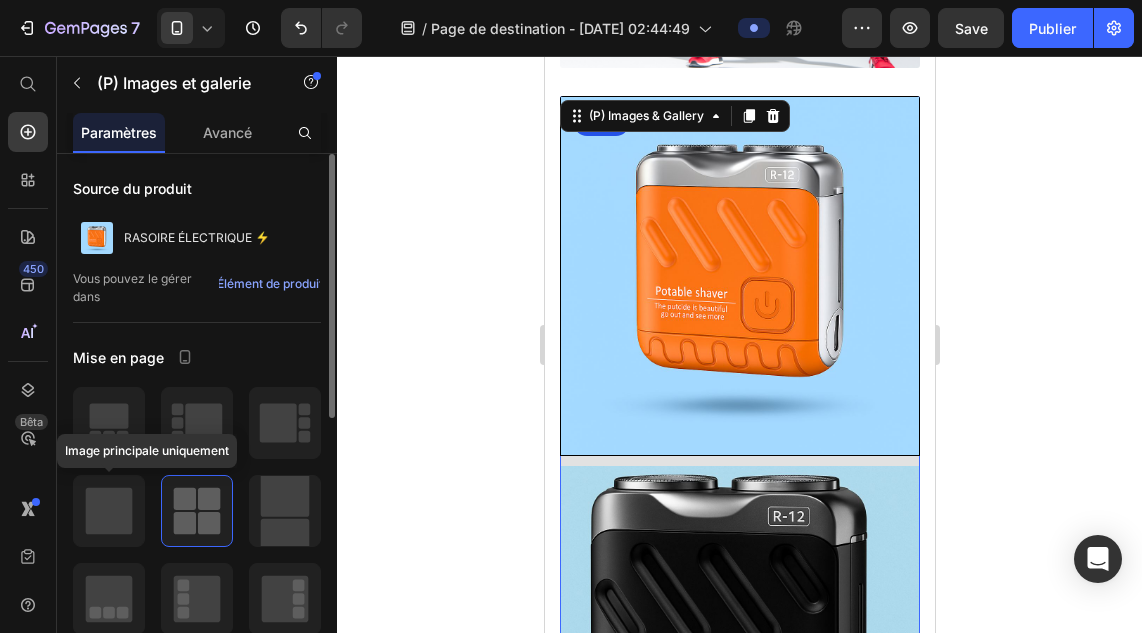 click 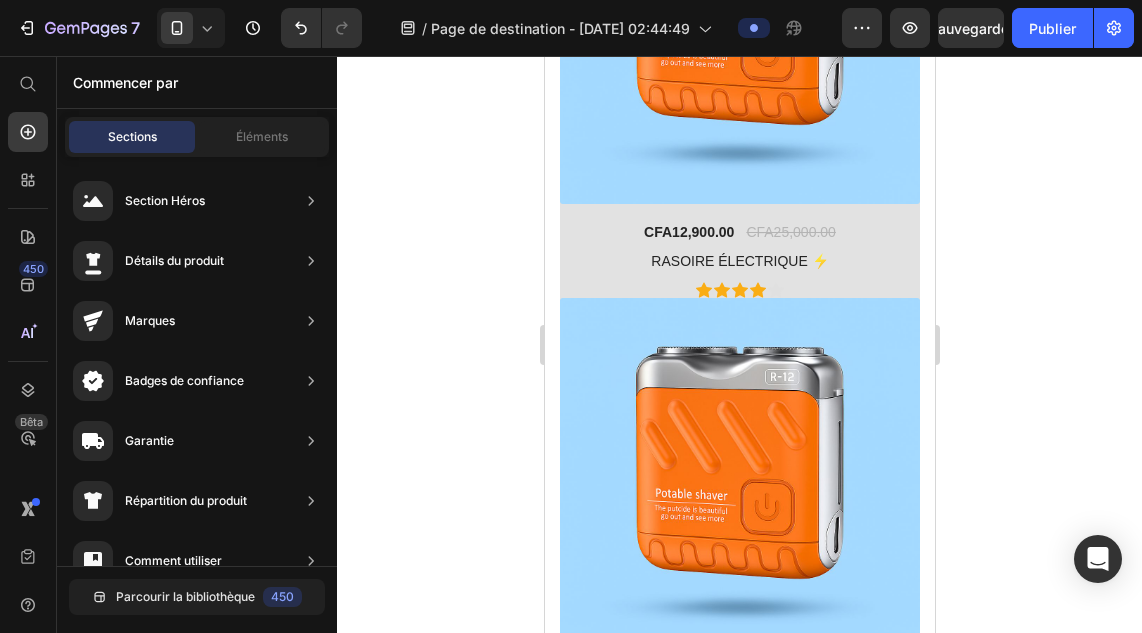 scroll, scrollTop: 2567, scrollLeft: 0, axis: vertical 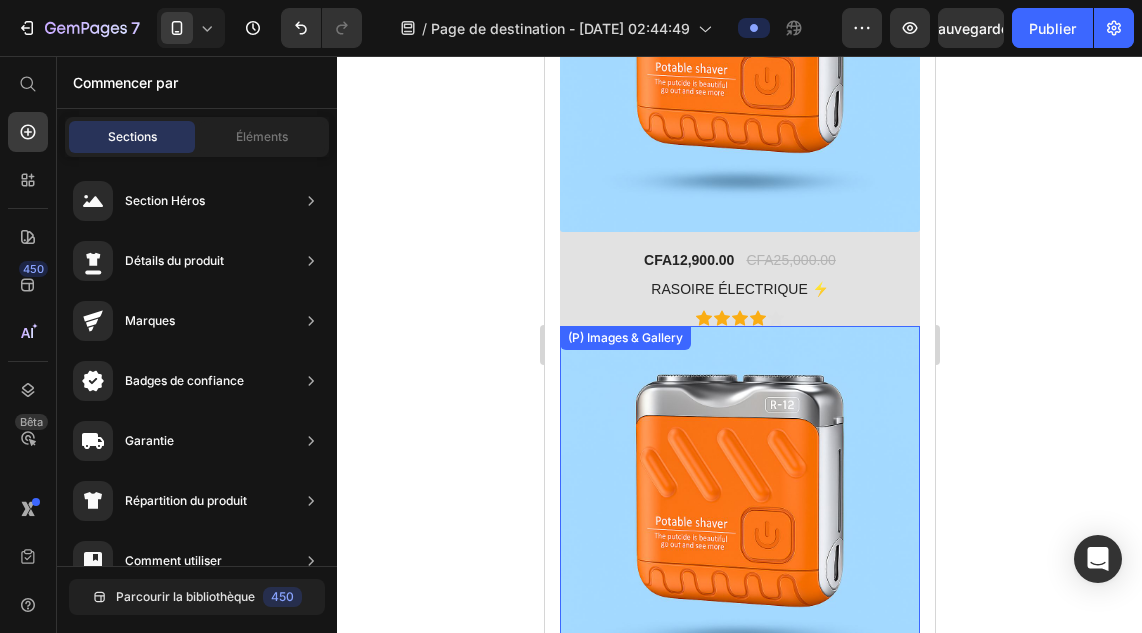 click at bounding box center (739, 506) 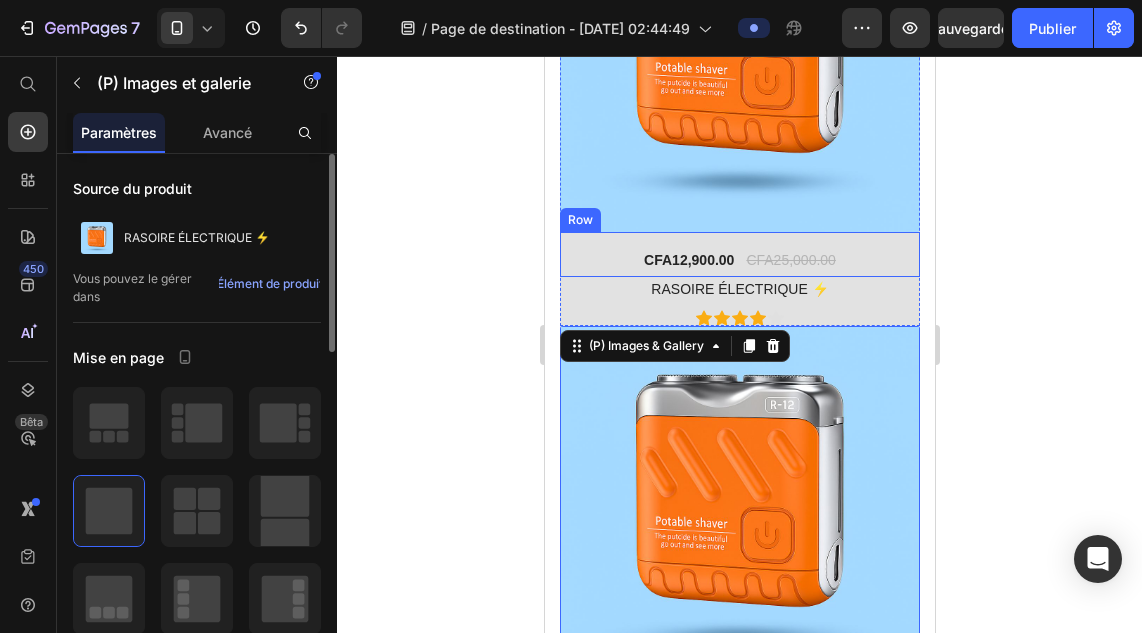 click on "CFA12,900.00 (P) Price CFA25,000.00 (P) Price Row" at bounding box center [739, 254] 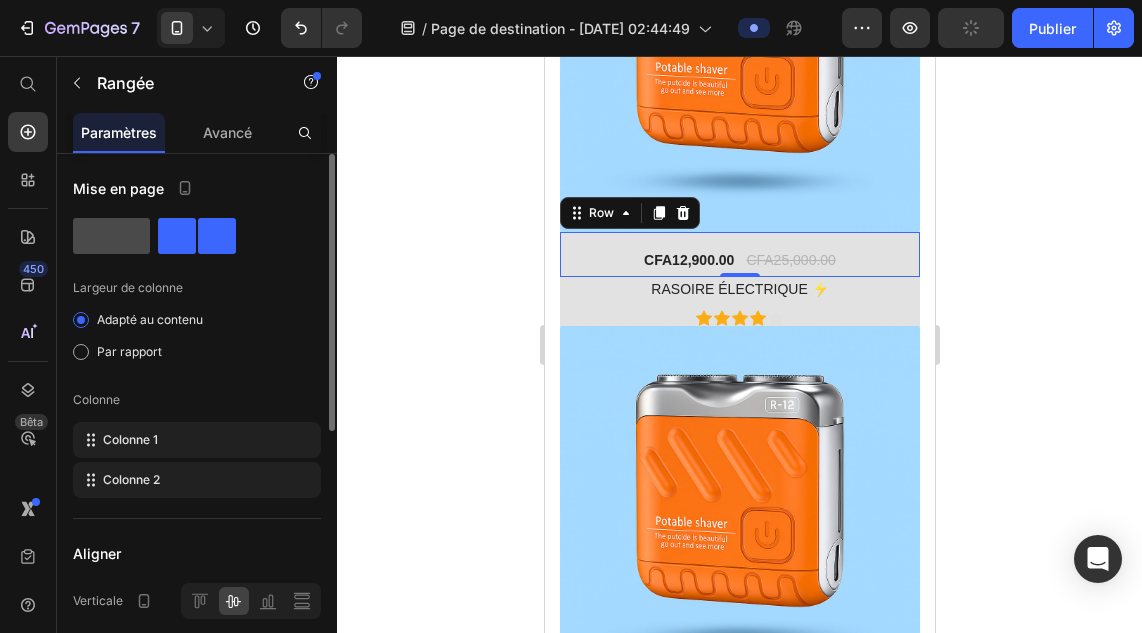 click 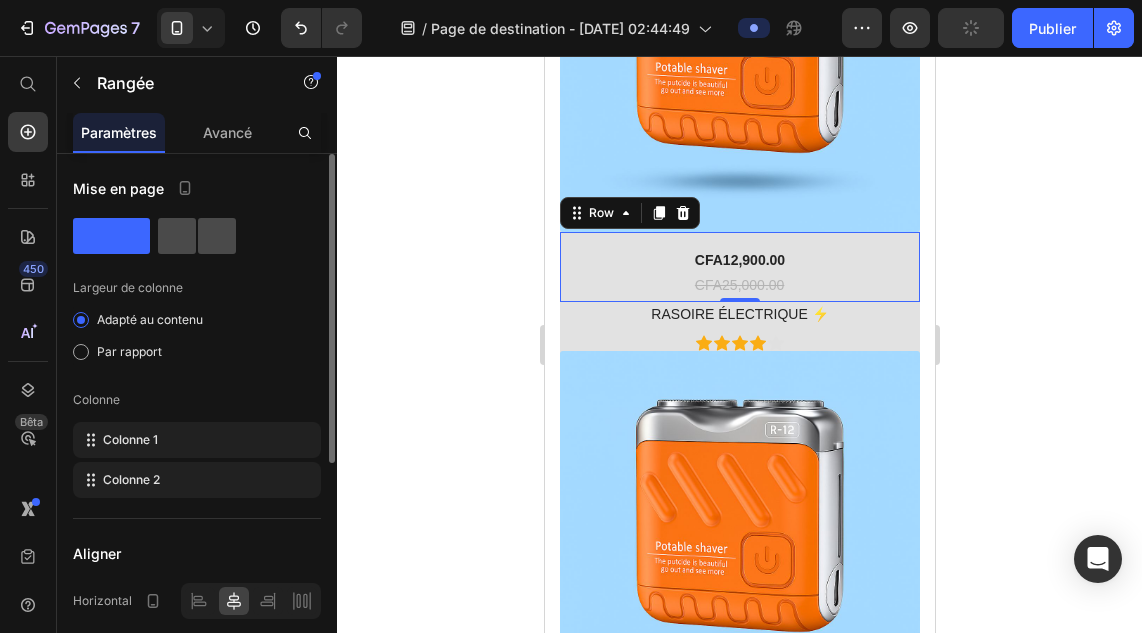 click 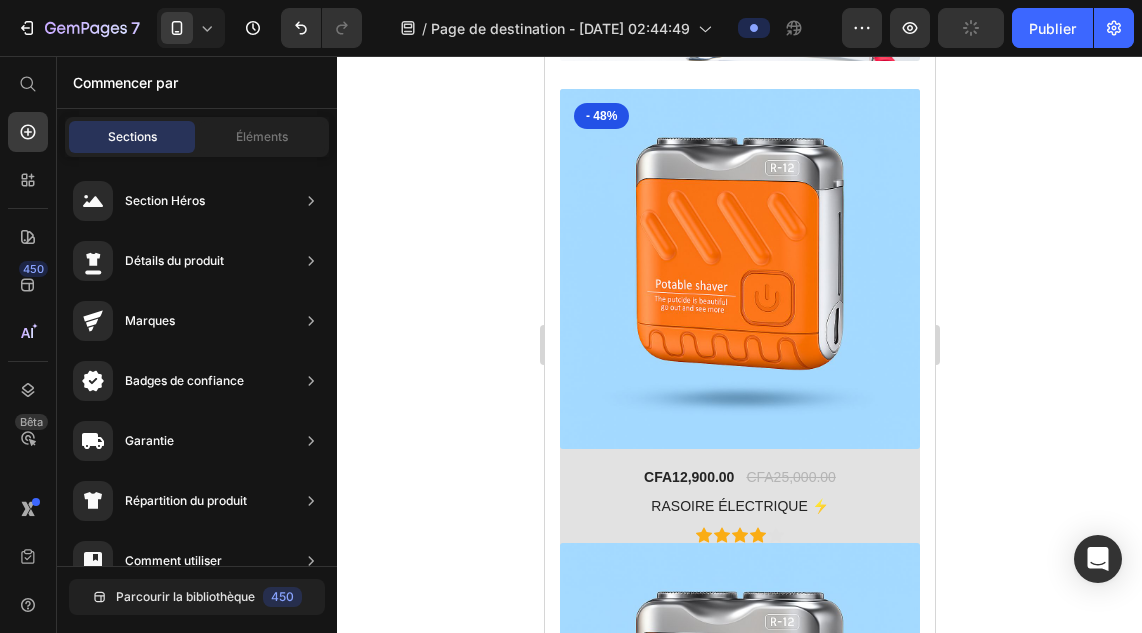 scroll, scrollTop: 2518, scrollLeft: 0, axis: vertical 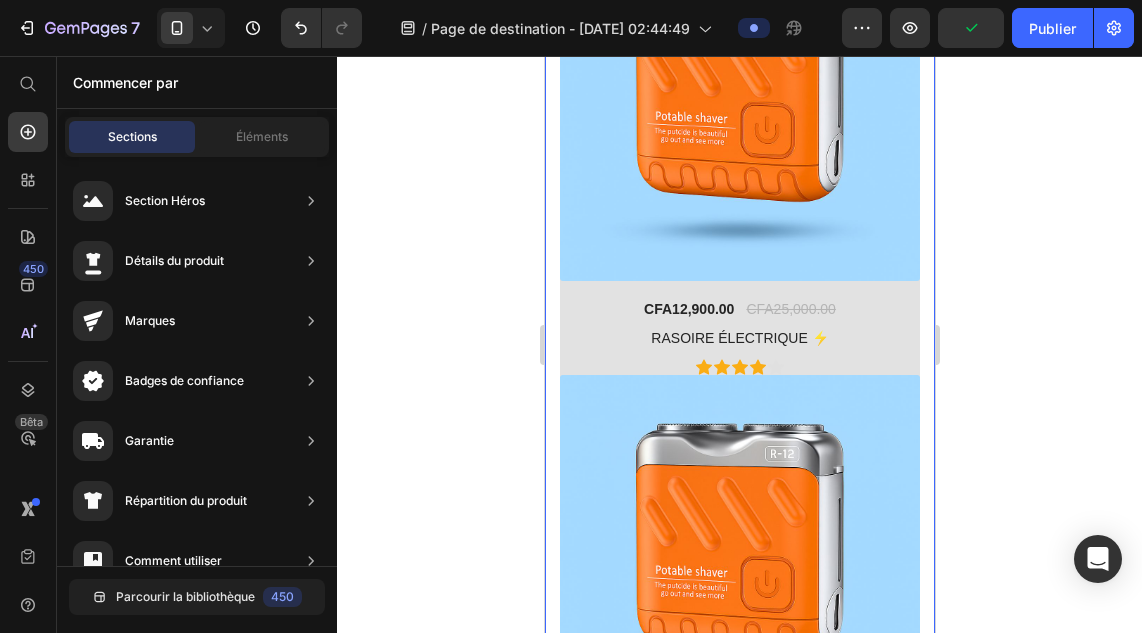 click on "Découvrez nos meilleures ventes Heading Prendre soin de soi est la clé du succès Text block Row L'affaire du jour Text block Jusqu'à  50 %   de réduction Heading Achetez maintenant Button Row (P) Images & Gallery - 48% Product Badge CFA12,900.00 (P) Price CFA25,000.00 (P) Price Row RASOIRE ÉLECTRIQUE ⚡ (P) Title
Icon
Icon
Icon
Icon
Icon Icon List Hoz Product (P) Images & Gallery CFA12,900.00 (P) Price CFA25,000.00 (P) Price Row RASOIRE ÉLECTRIQUE ⚡ (P) Title
Icon
Icon
Icon
Icon
Icon Icon List Hoz Product Row Row Section 3" at bounding box center [739, 162] 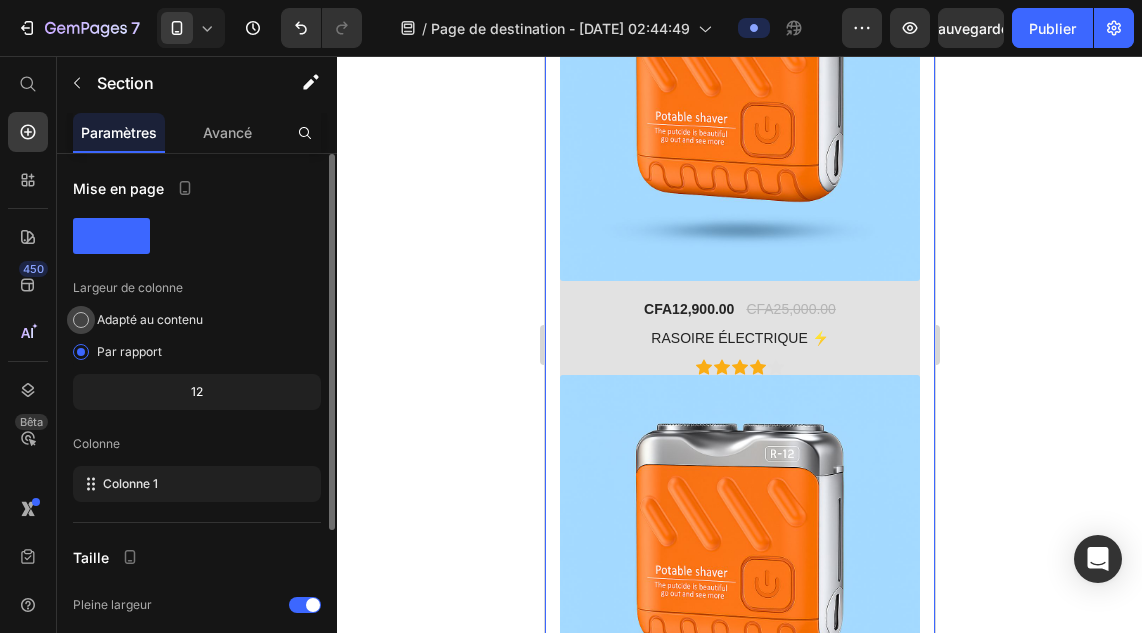 click on "Adapté au contenu" 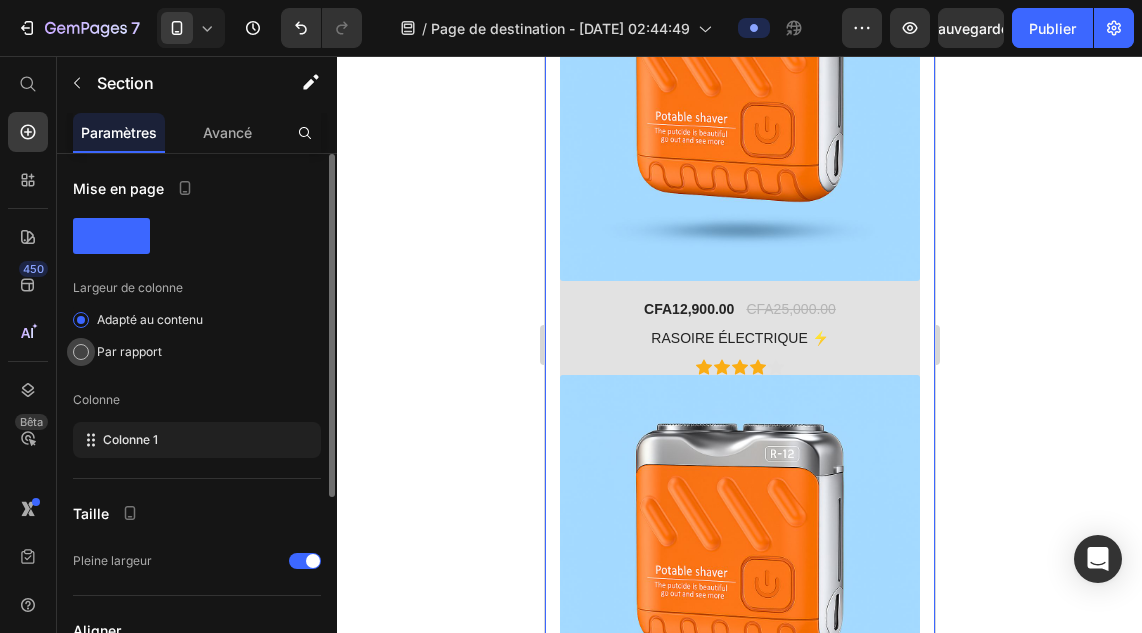 click on "Par rapport" at bounding box center (129, 351) 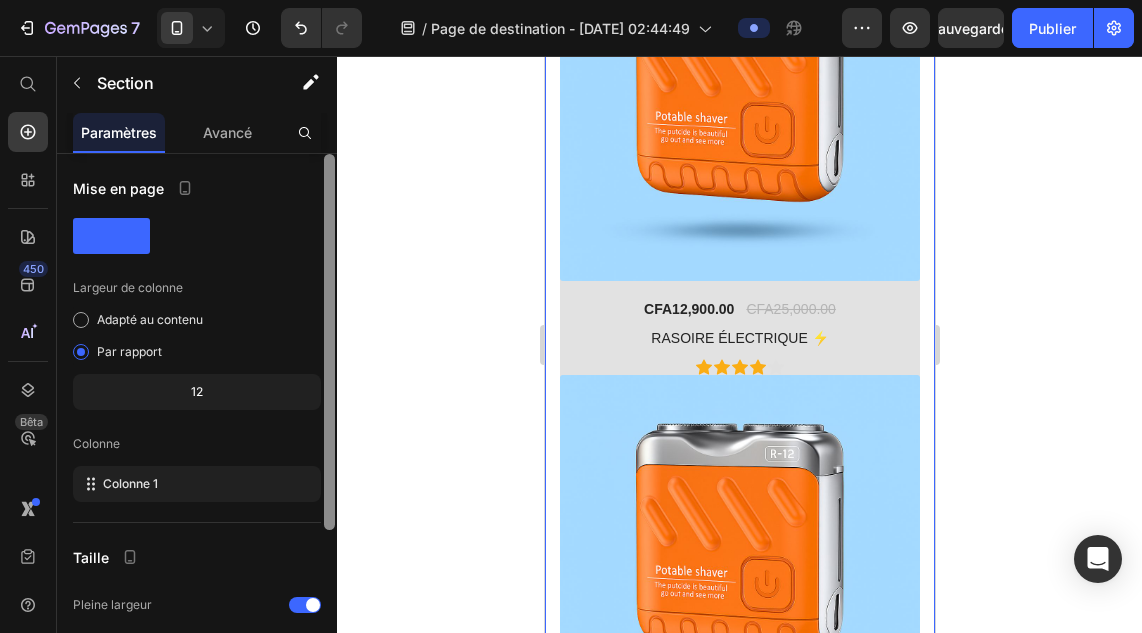 scroll, scrollTop: 228, scrollLeft: 0, axis: vertical 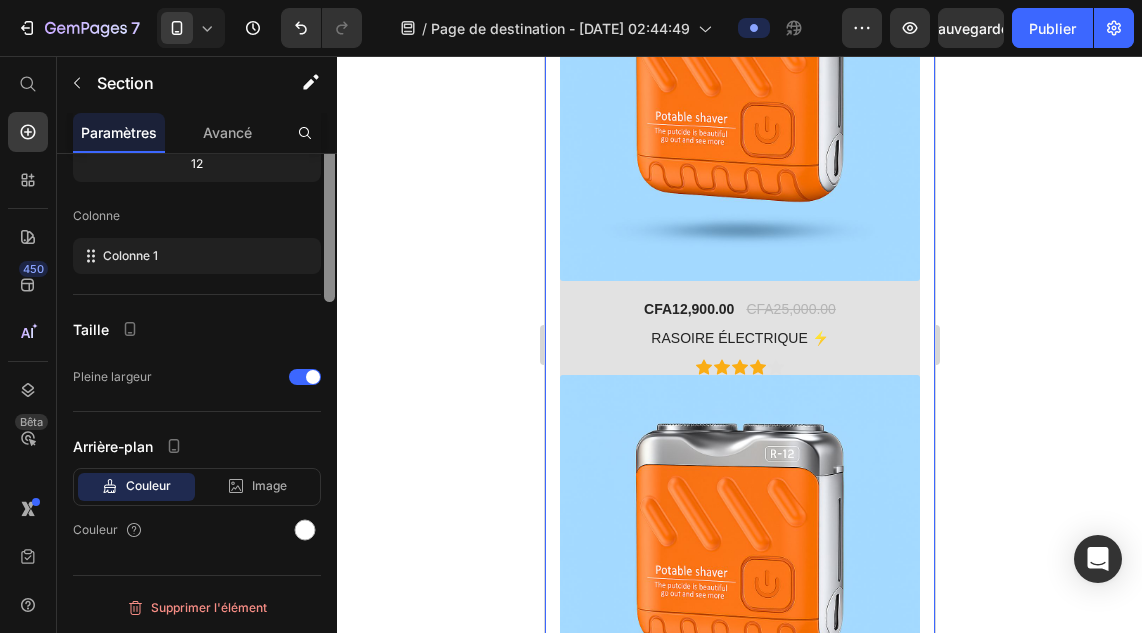 click at bounding box center (329, 194) 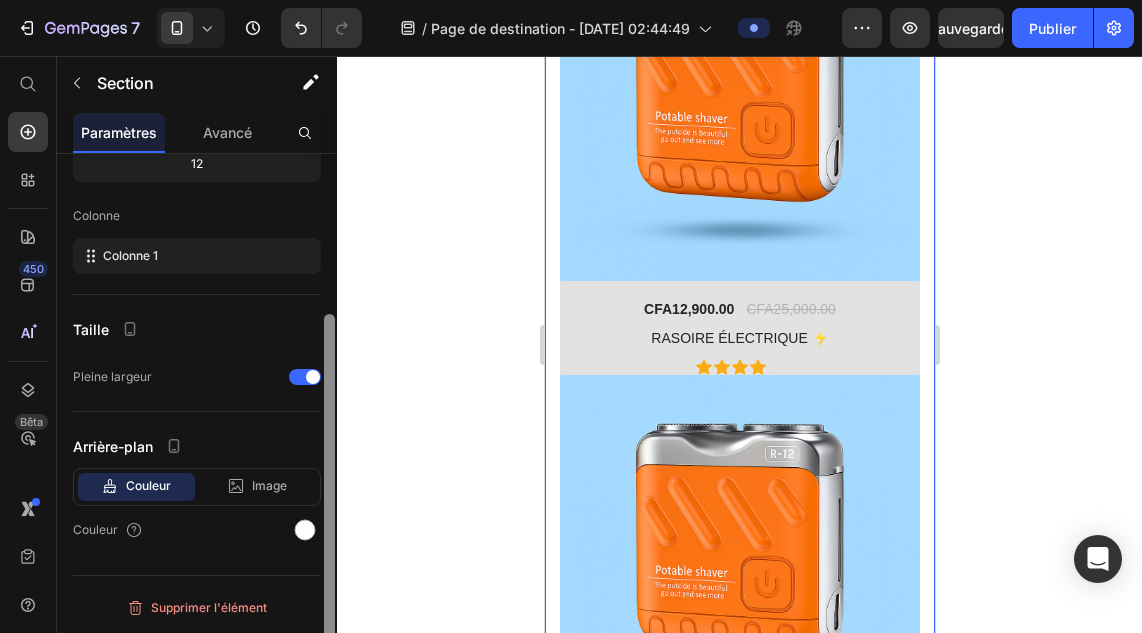 scroll, scrollTop: 0, scrollLeft: 0, axis: both 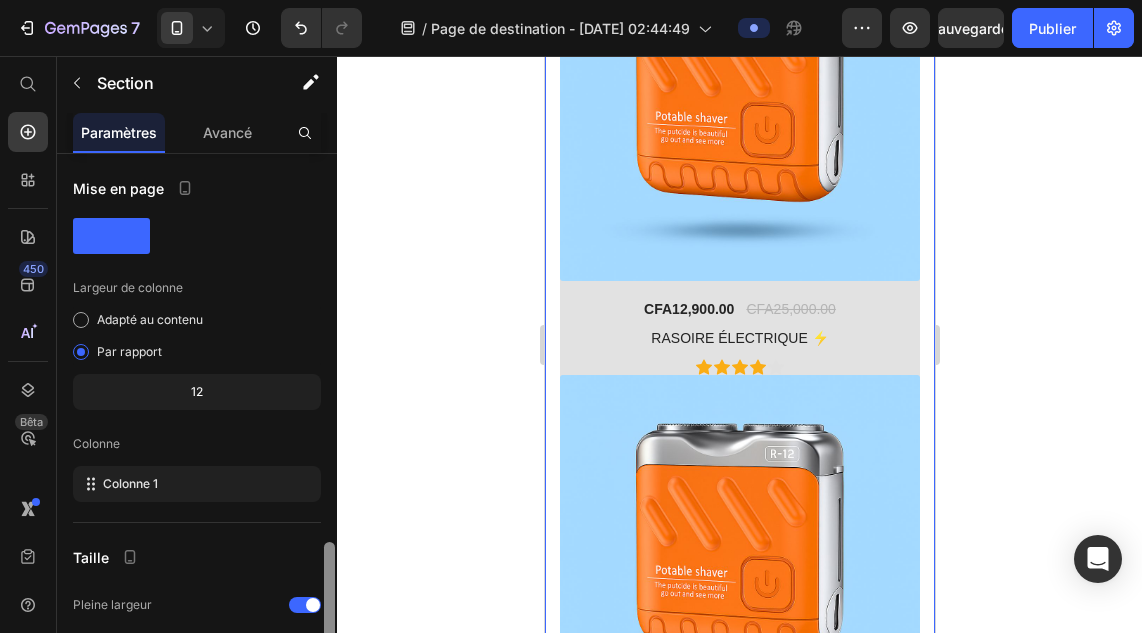 click at bounding box center (329, 650) 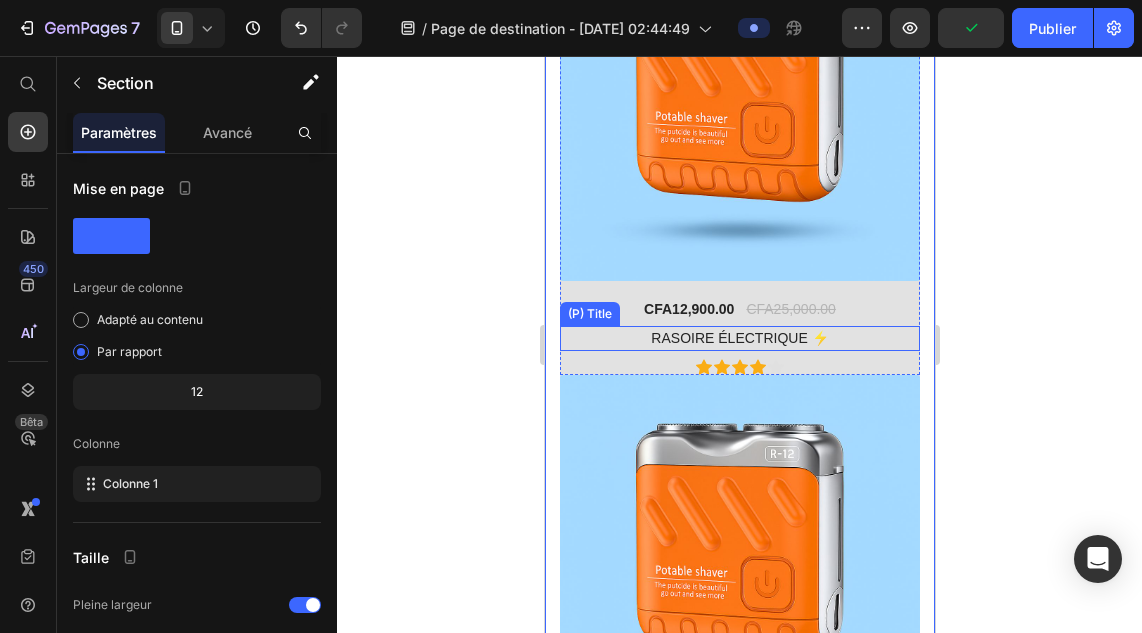 click on "RASOIRE ÉLECTRIQUE ⚡ (P) Title" at bounding box center [739, 338] 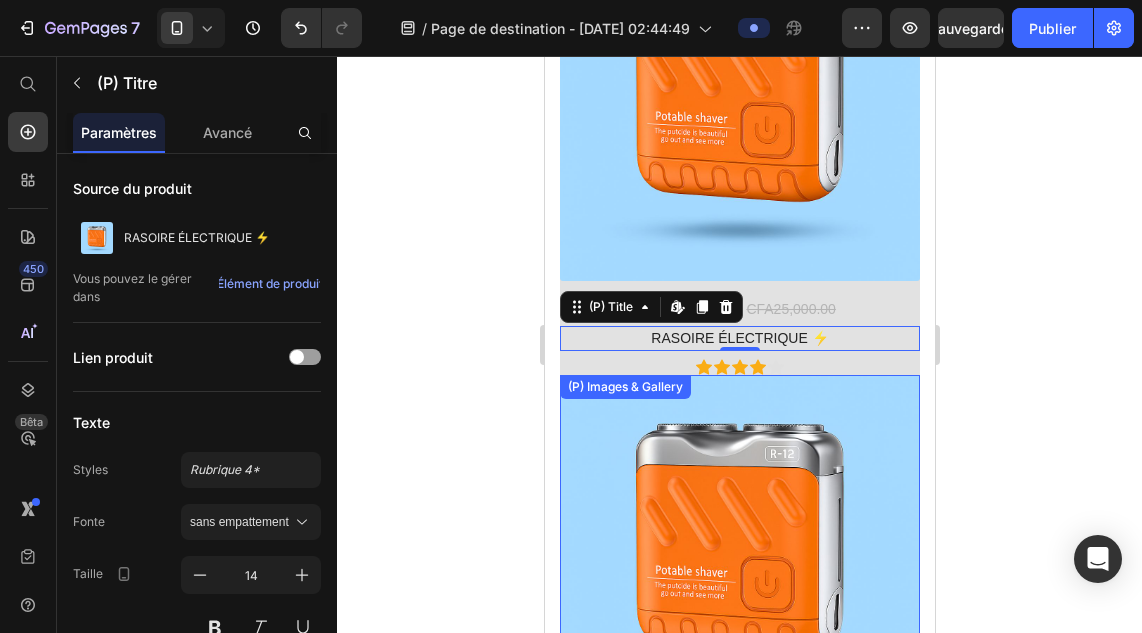 click on "(P) Images & Gallery" at bounding box center [739, 555] 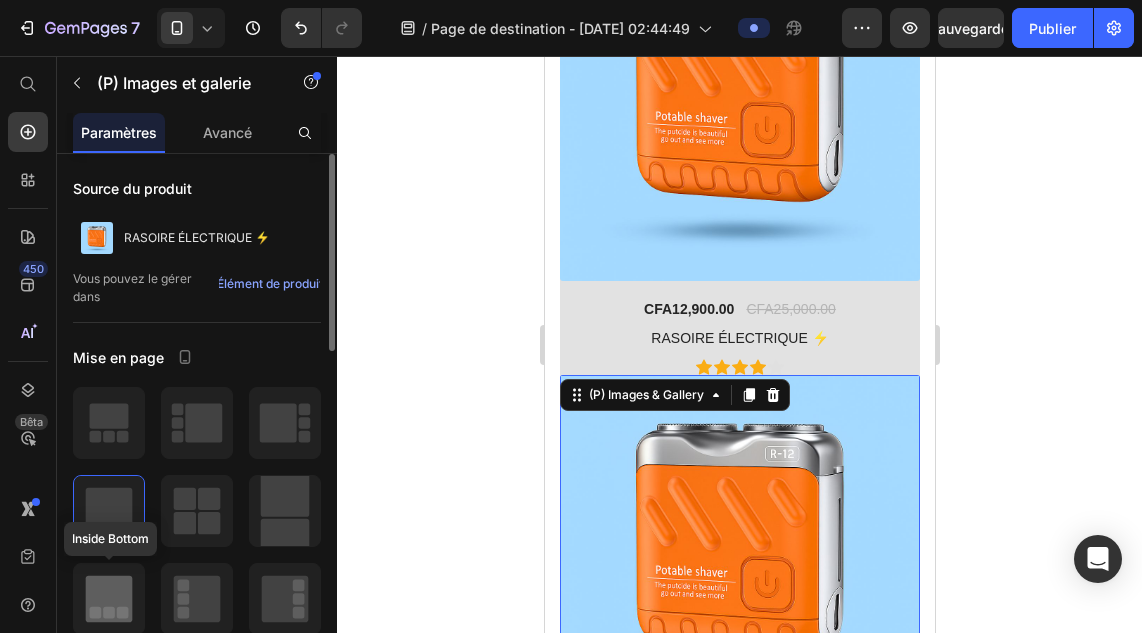 click 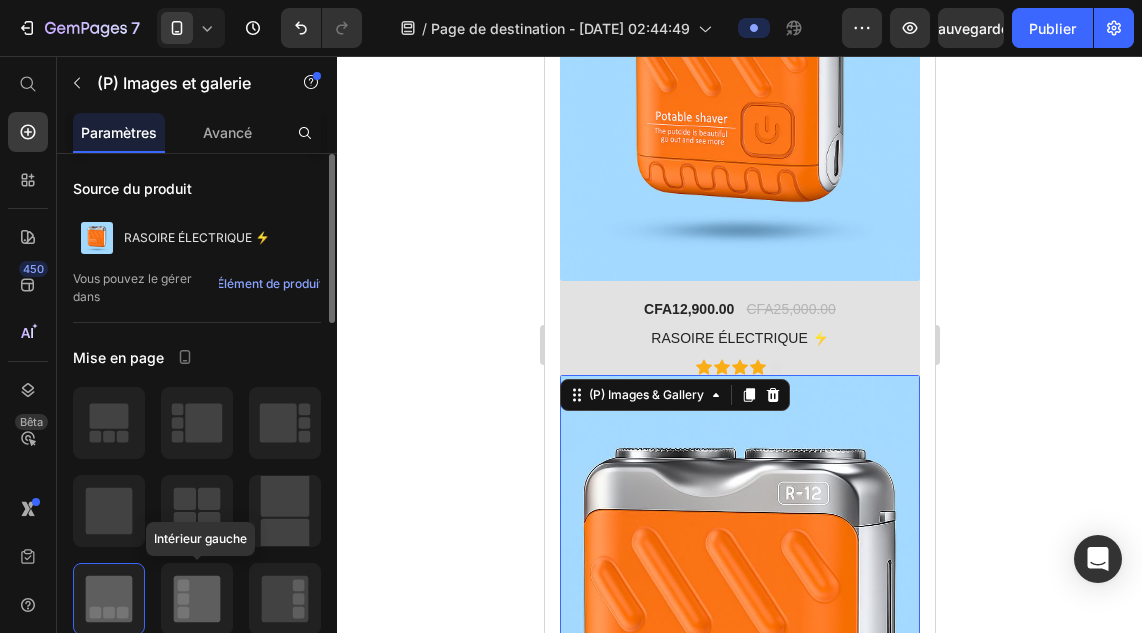 click 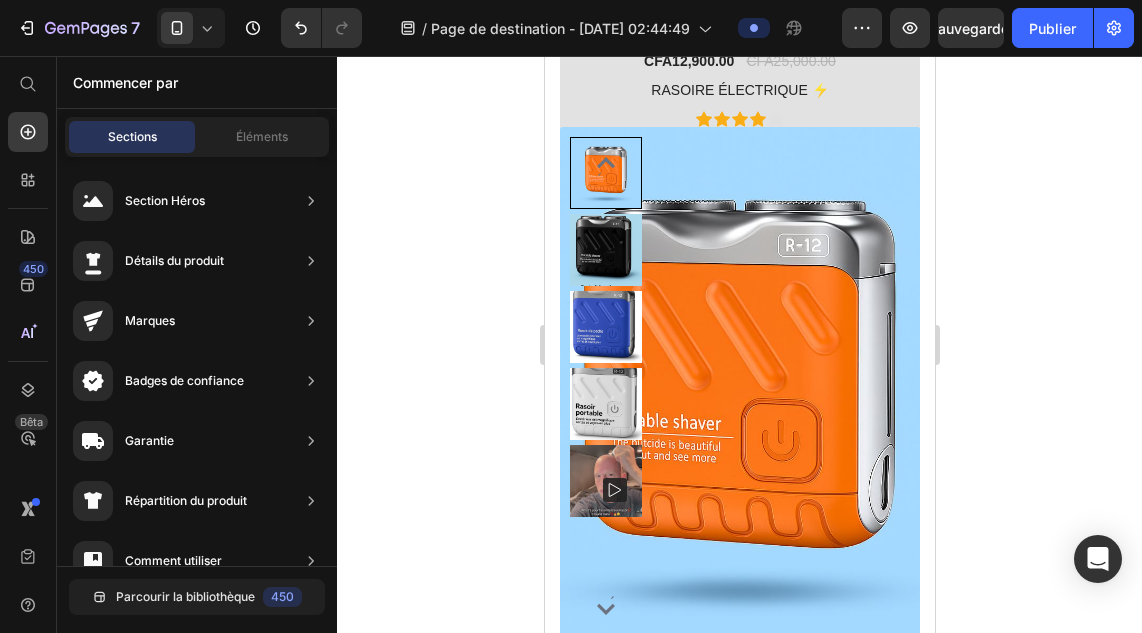 scroll, scrollTop: 2729, scrollLeft: 0, axis: vertical 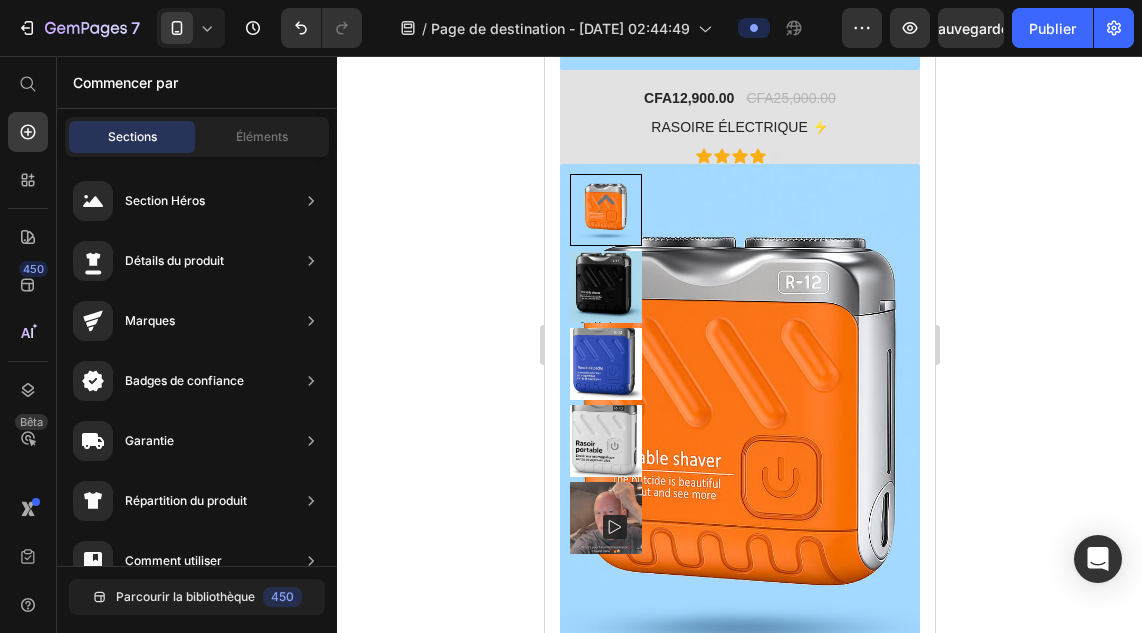 drag, startPoint x: 928, startPoint y: 463, endPoint x: 1478, endPoint y: 548, distance: 556.5294 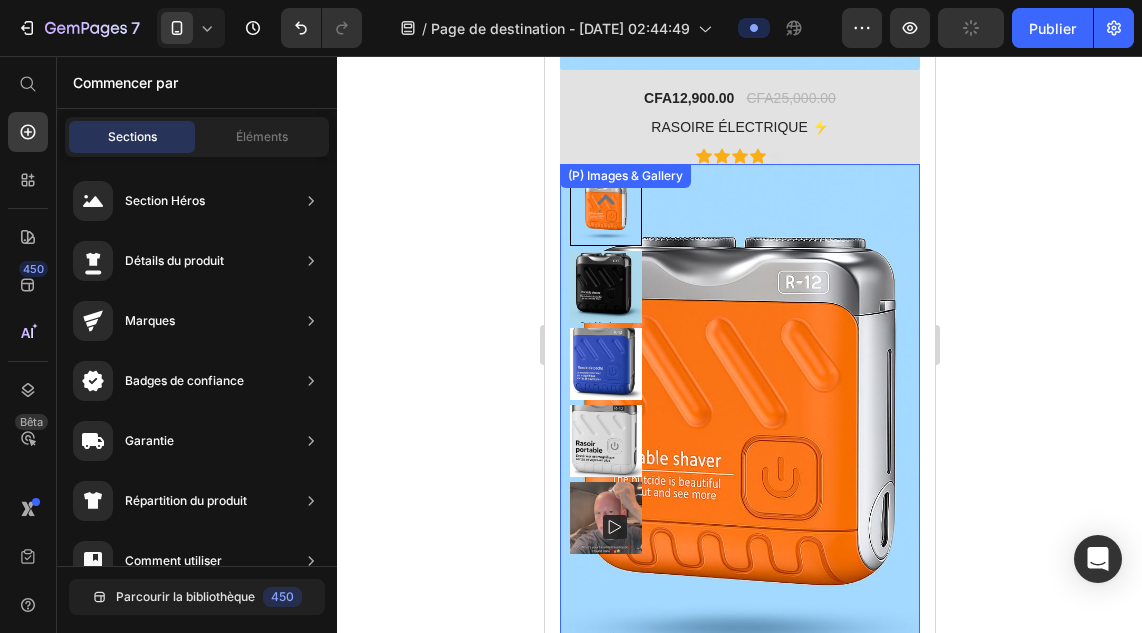 click at bounding box center (605, 441) 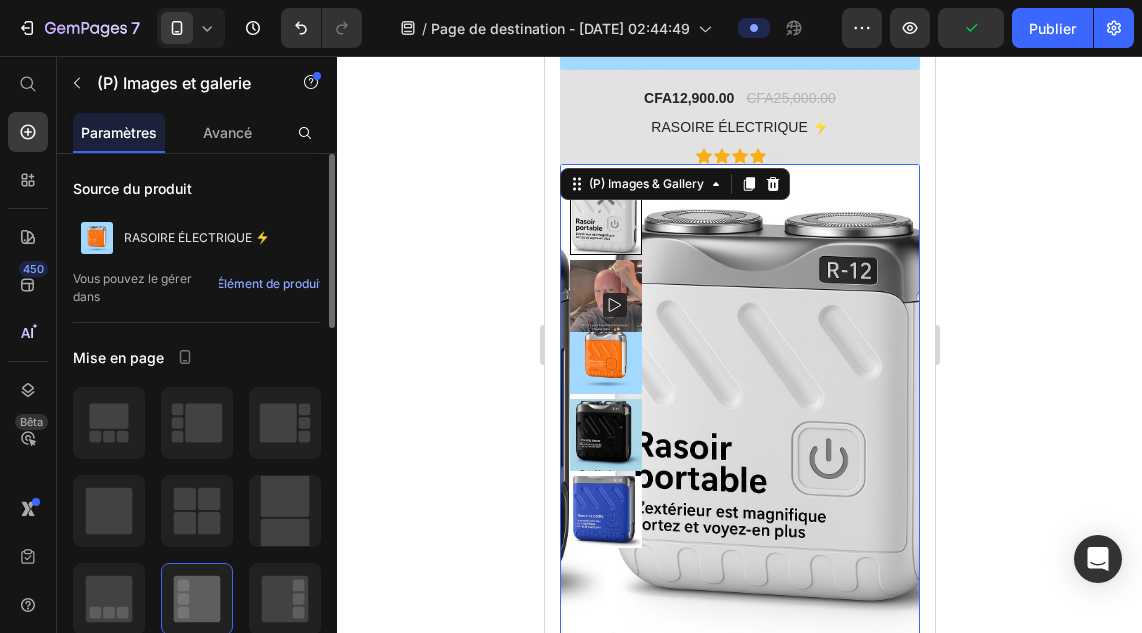click at bounding box center (605, 358) 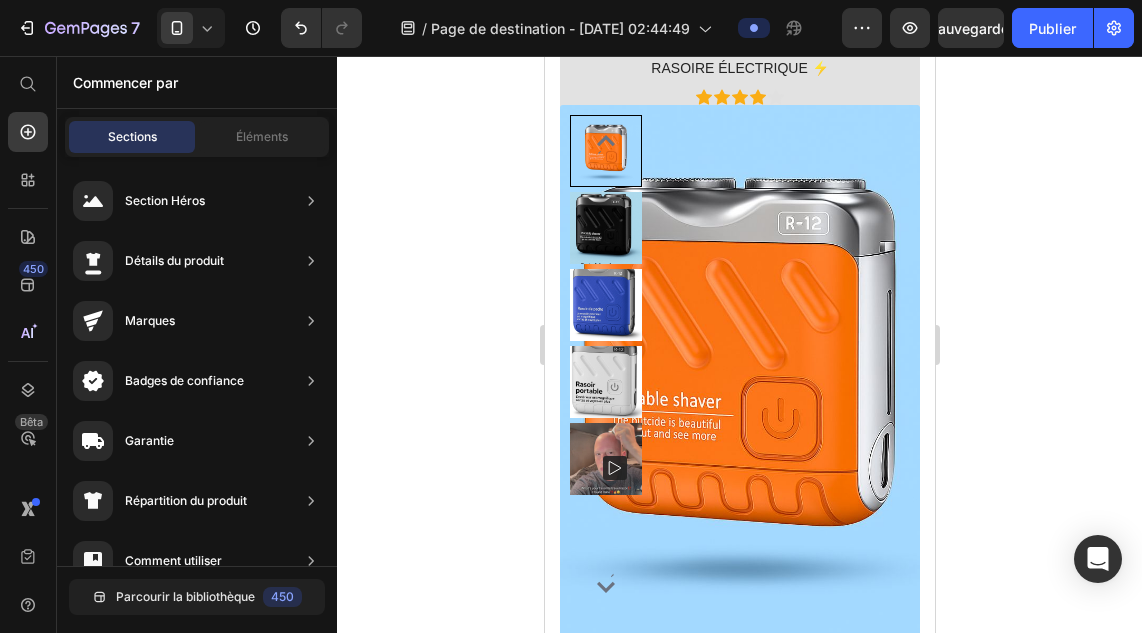 scroll, scrollTop: 2802, scrollLeft: 0, axis: vertical 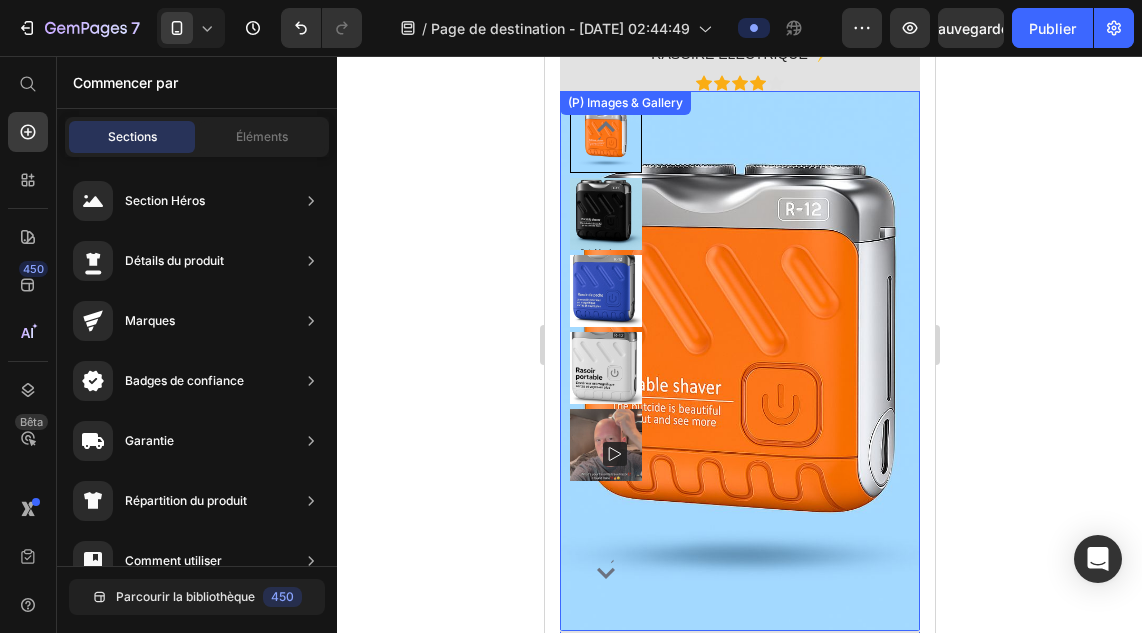 click at bounding box center [739, 361] 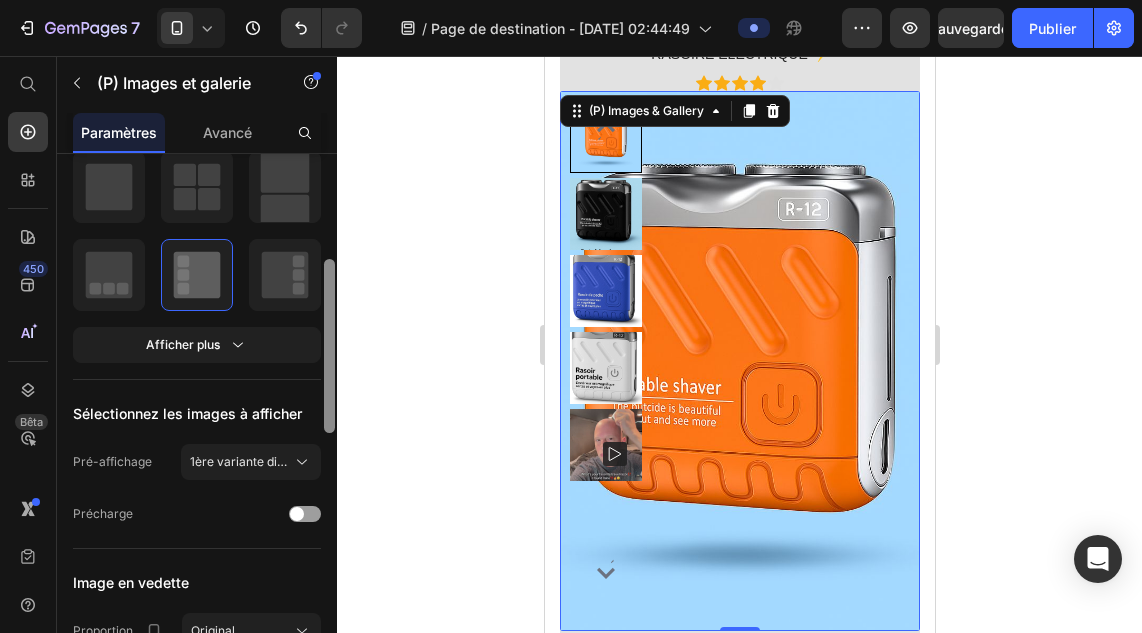 scroll, scrollTop: 327, scrollLeft: 0, axis: vertical 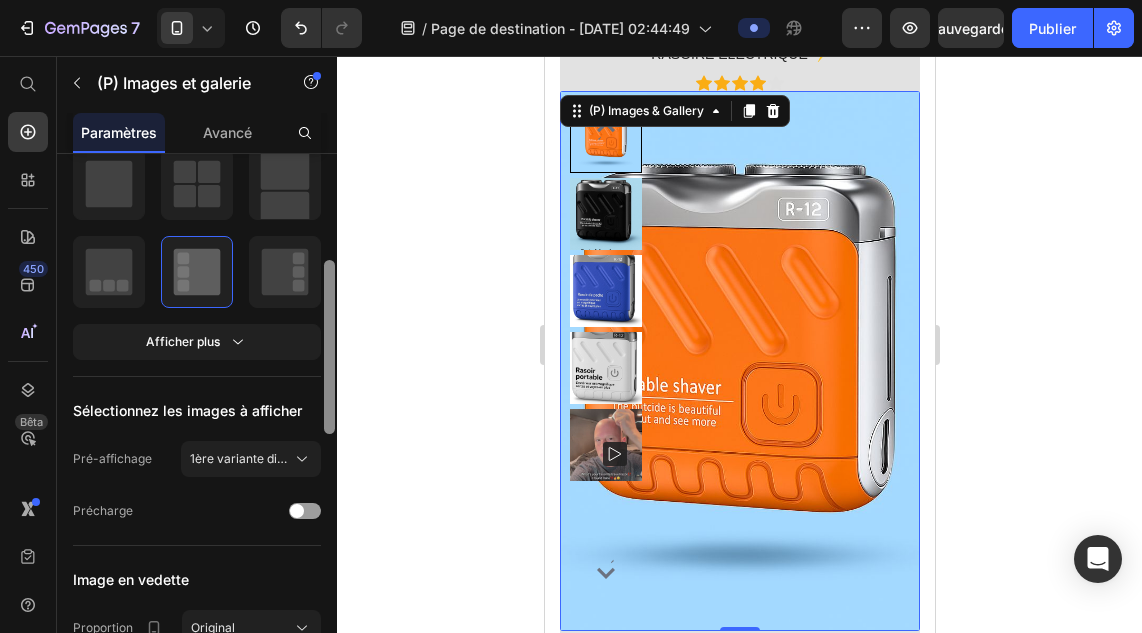 drag, startPoint x: 331, startPoint y: 305, endPoint x: 337, endPoint y: 412, distance: 107.16809 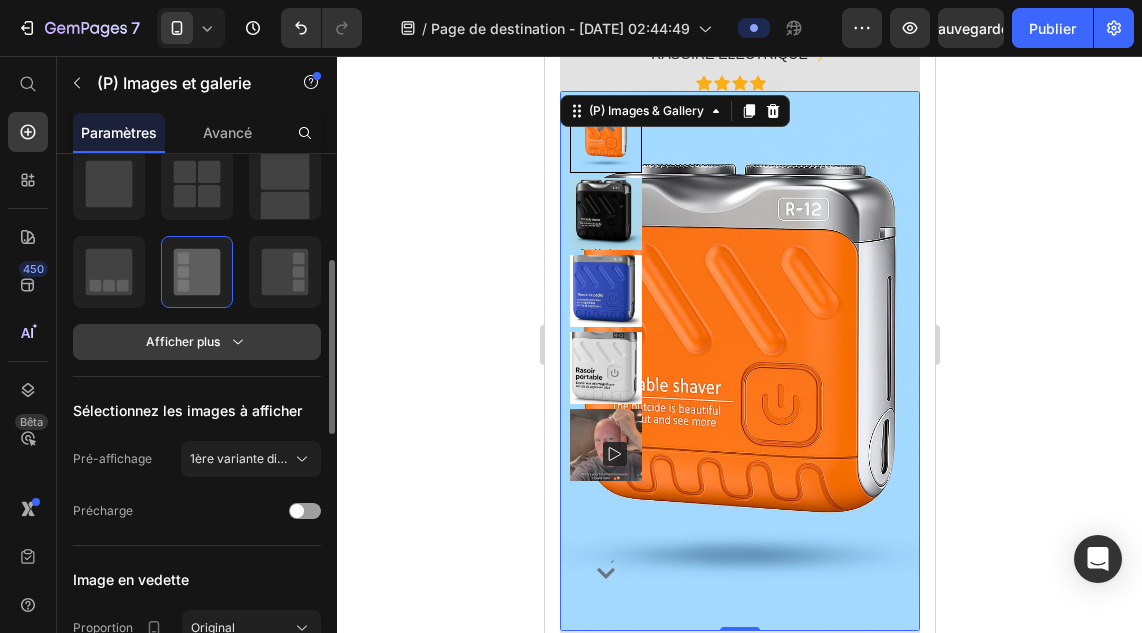 click on "Afficher plus" at bounding box center (197, 342) 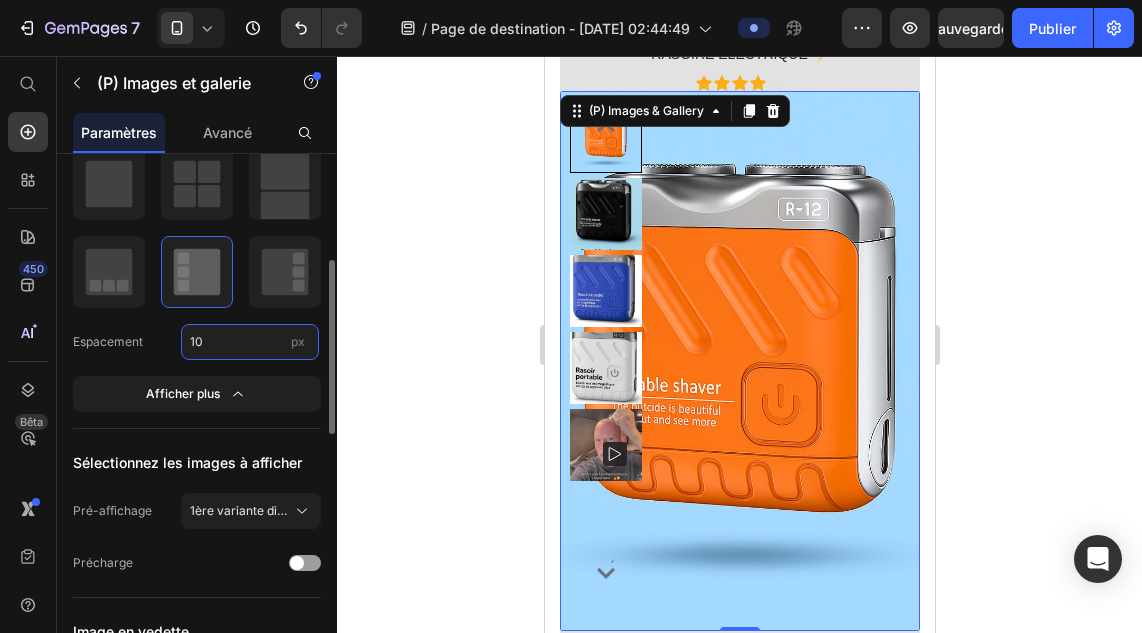 click on "10" at bounding box center [250, 342] 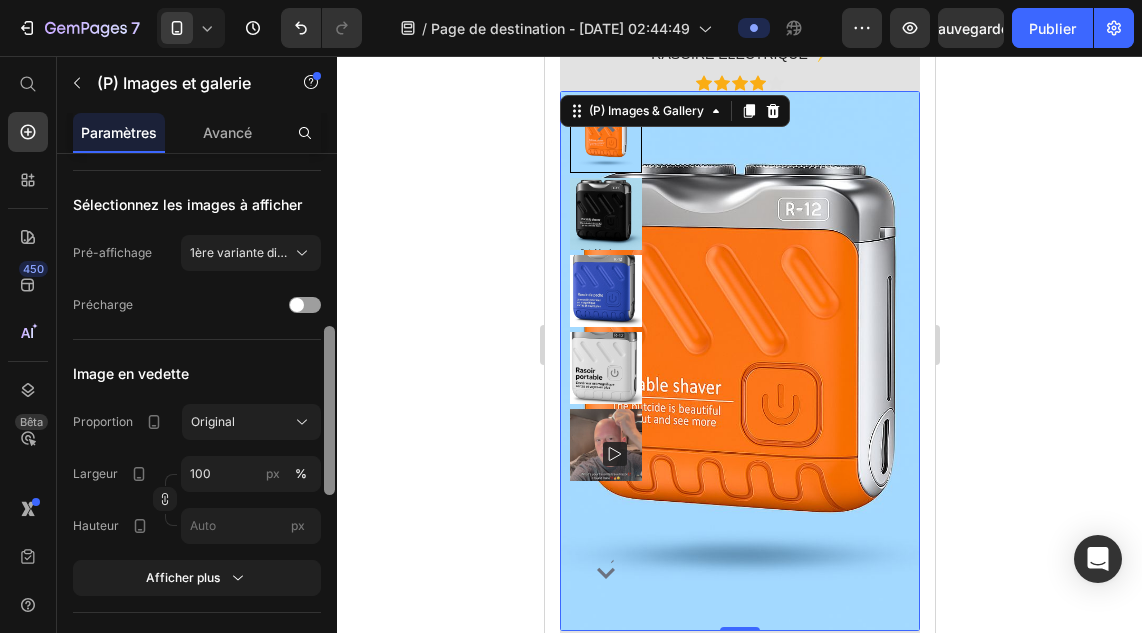 scroll, scrollTop: 594, scrollLeft: 0, axis: vertical 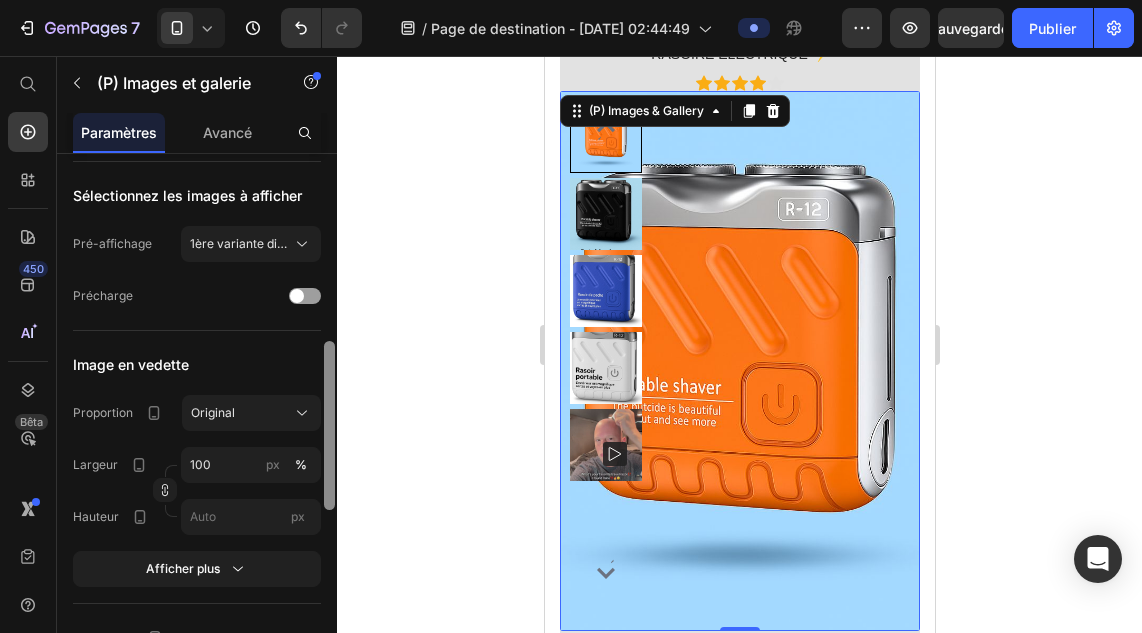 drag, startPoint x: 331, startPoint y: 398, endPoint x: 333, endPoint y: 485, distance: 87.02299 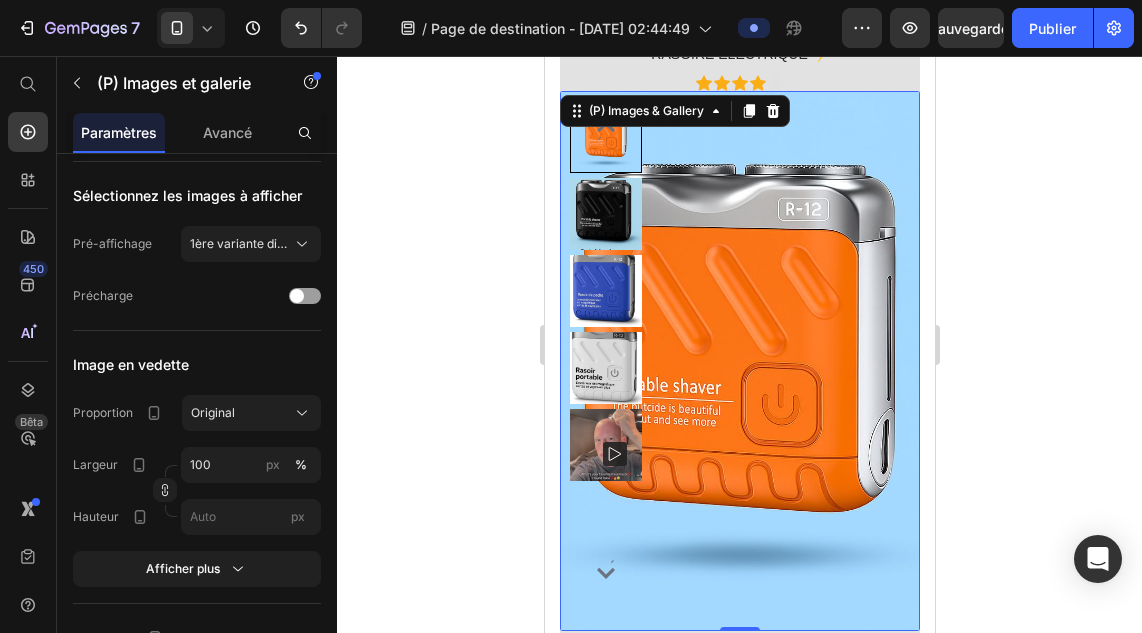 click at bounding box center [739, 361] 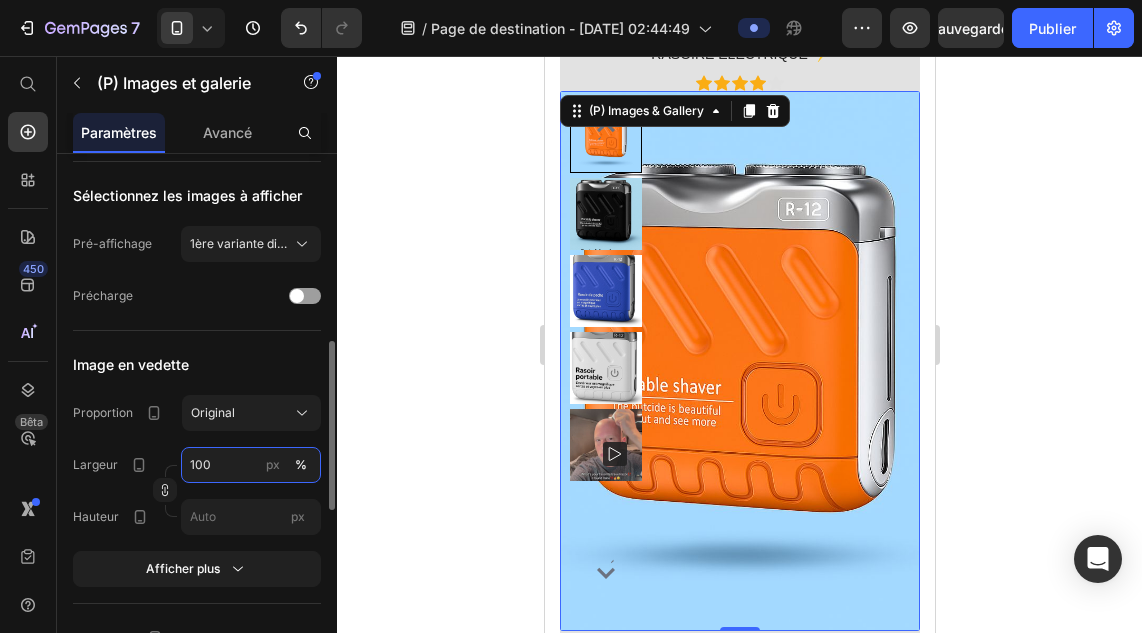 click on "100" at bounding box center [251, 465] 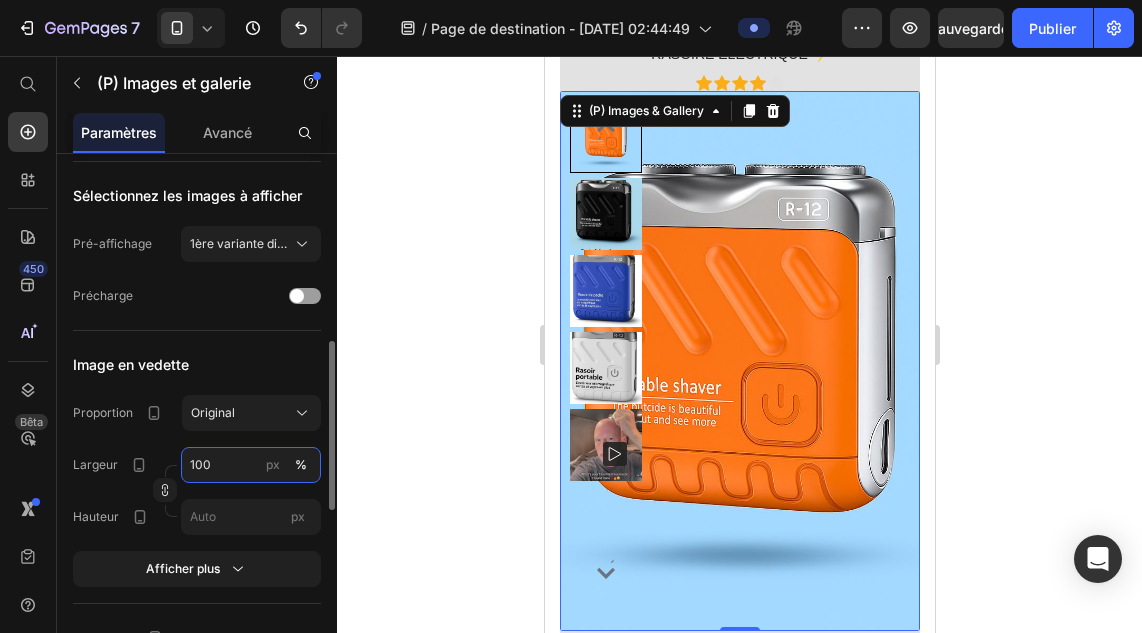 click on "100" at bounding box center (251, 465) 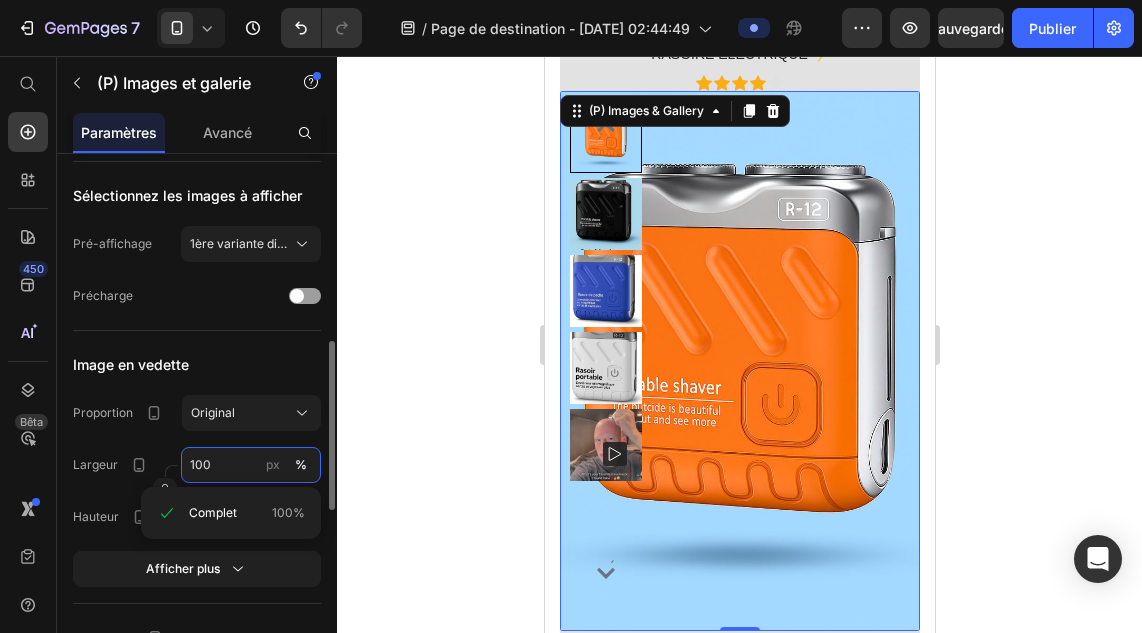 type on "10" 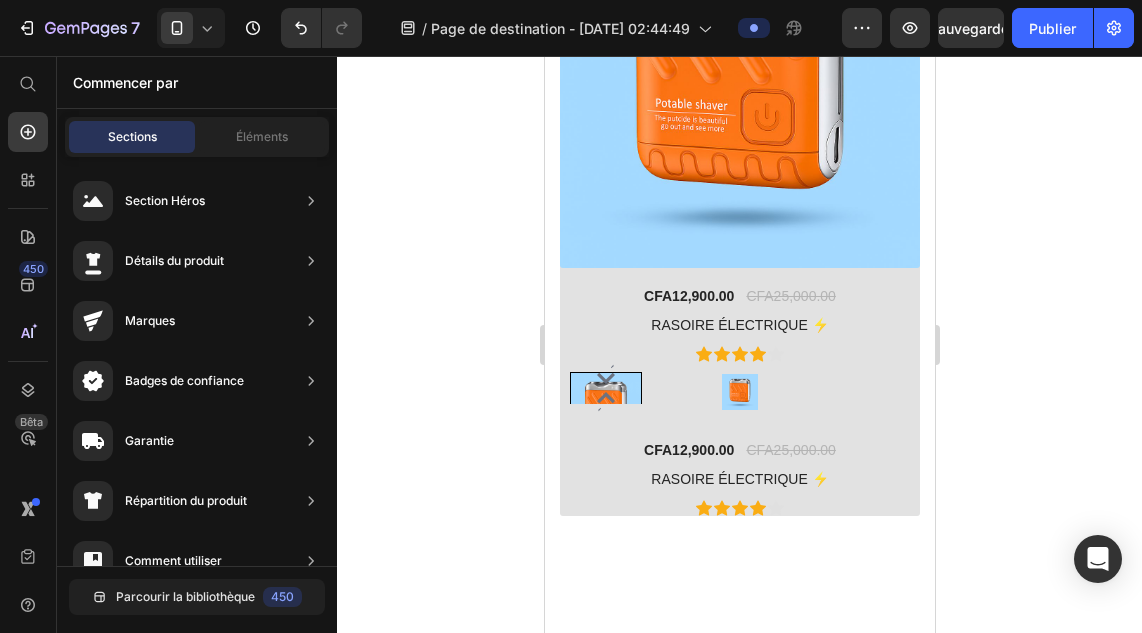 scroll, scrollTop: 2538, scrollLeft: 0, axis: vertical 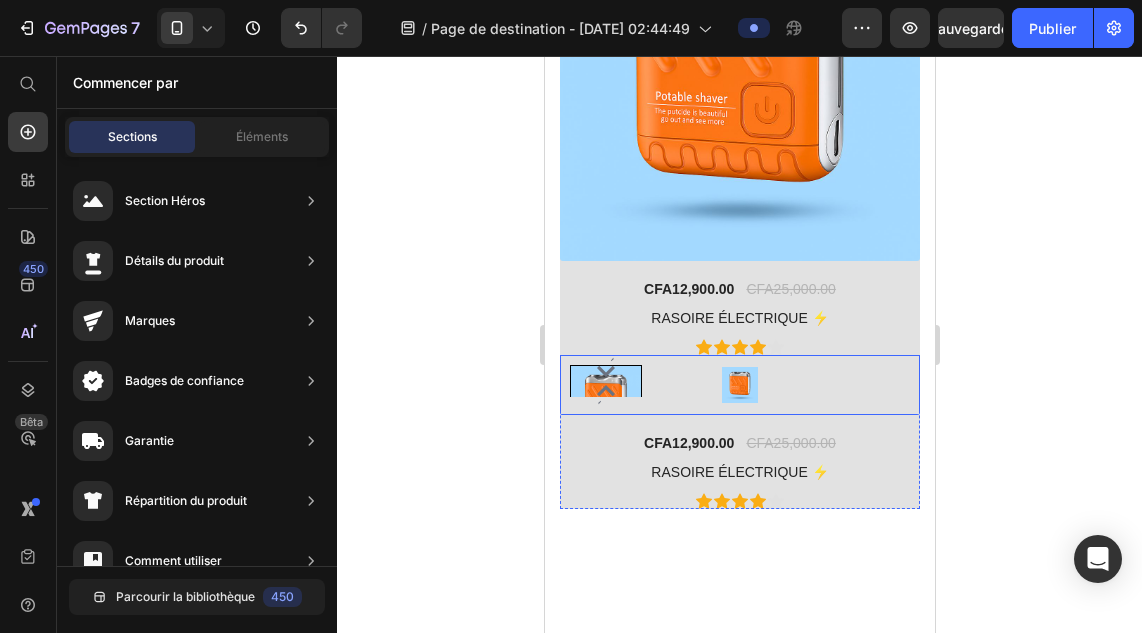click at bounding box center [739, 385] 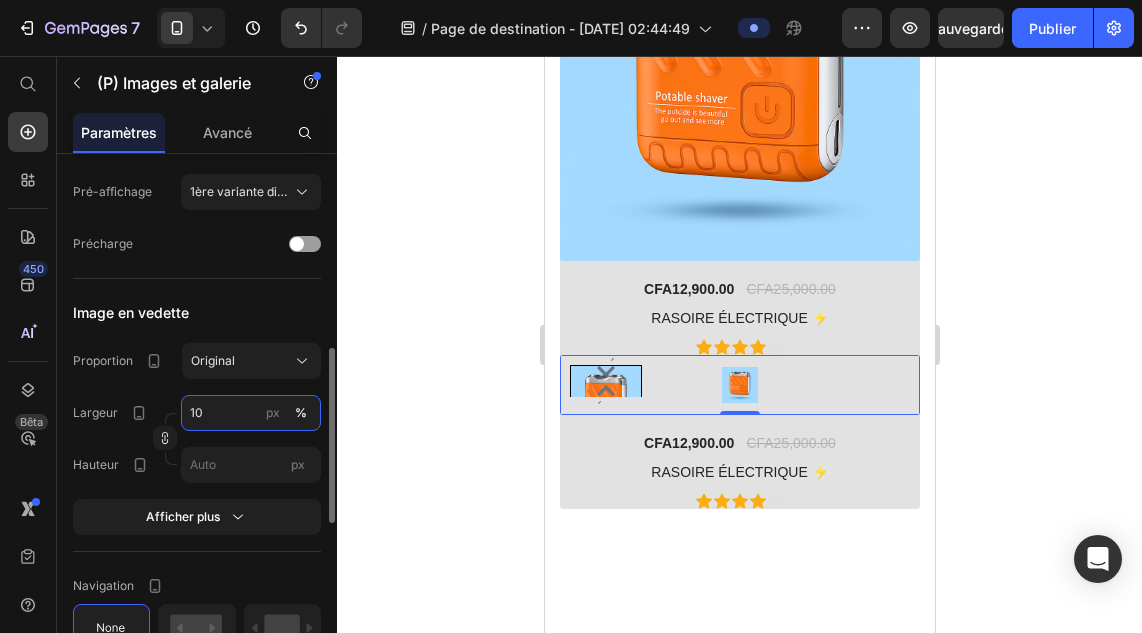 click on "10" at bounding box center (251, 413) 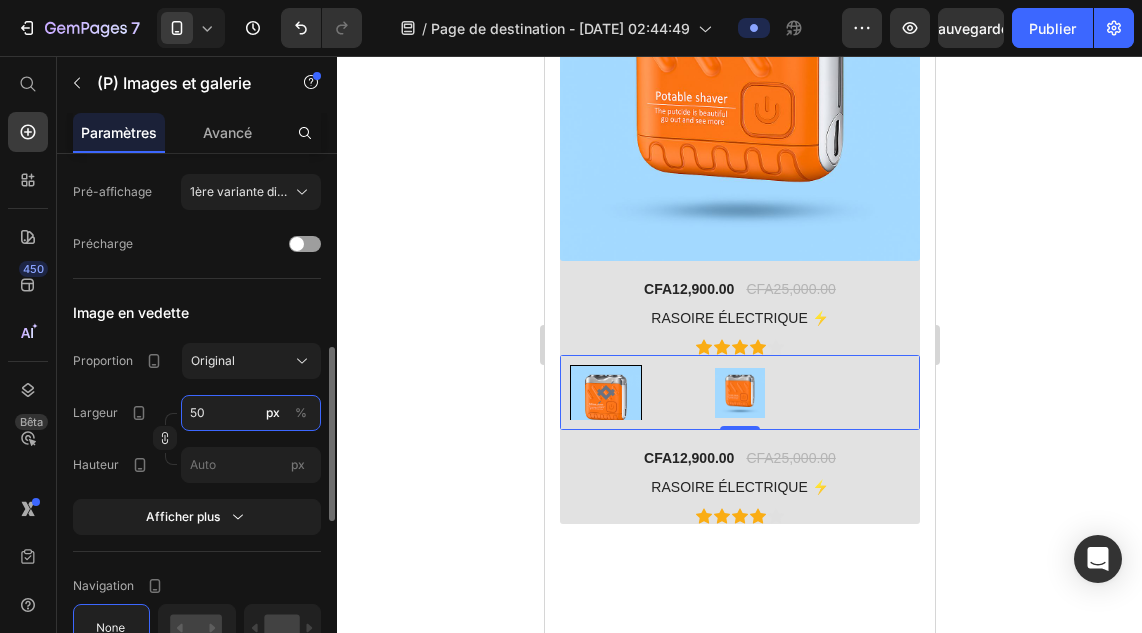 type on "5" 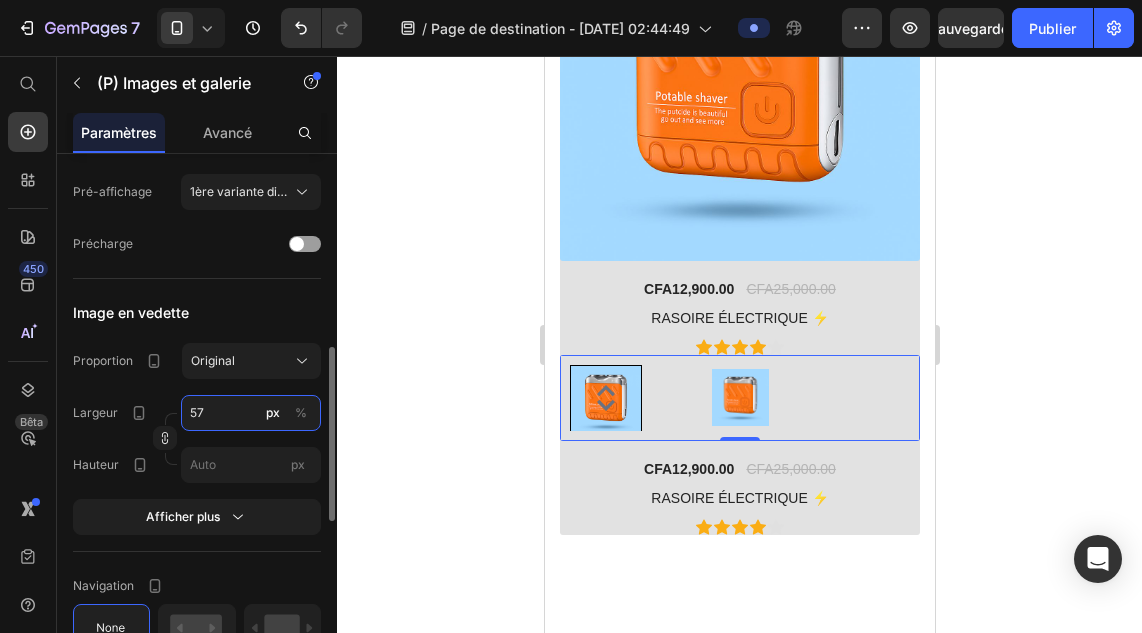 type on "570" 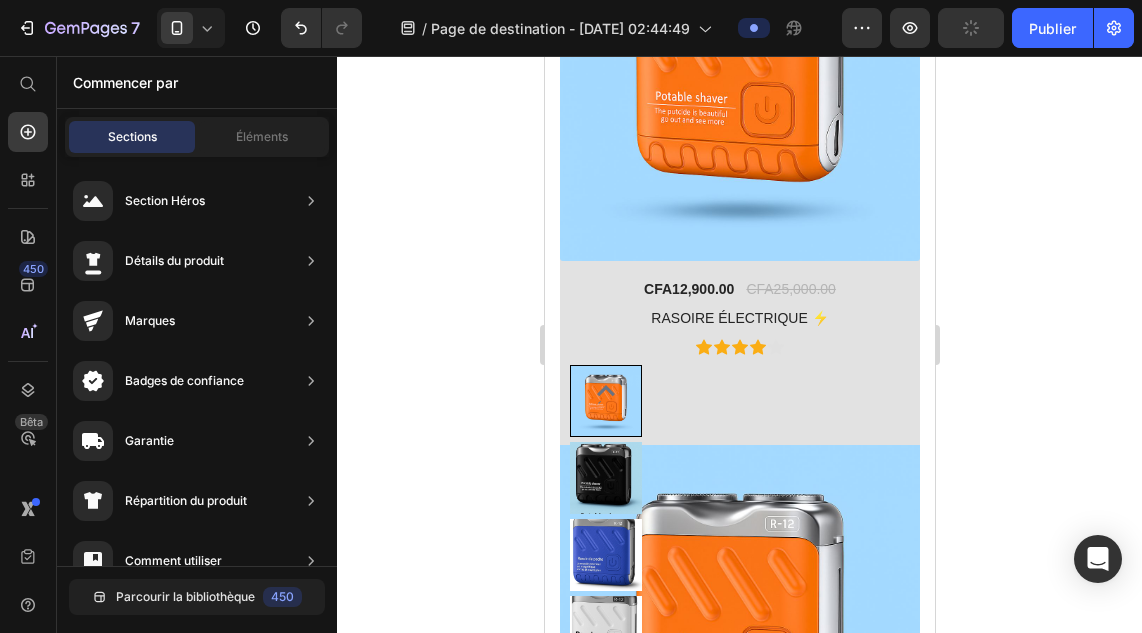 scroll, scrollTop: 2940, scrollLeft: 0, axis: vertical 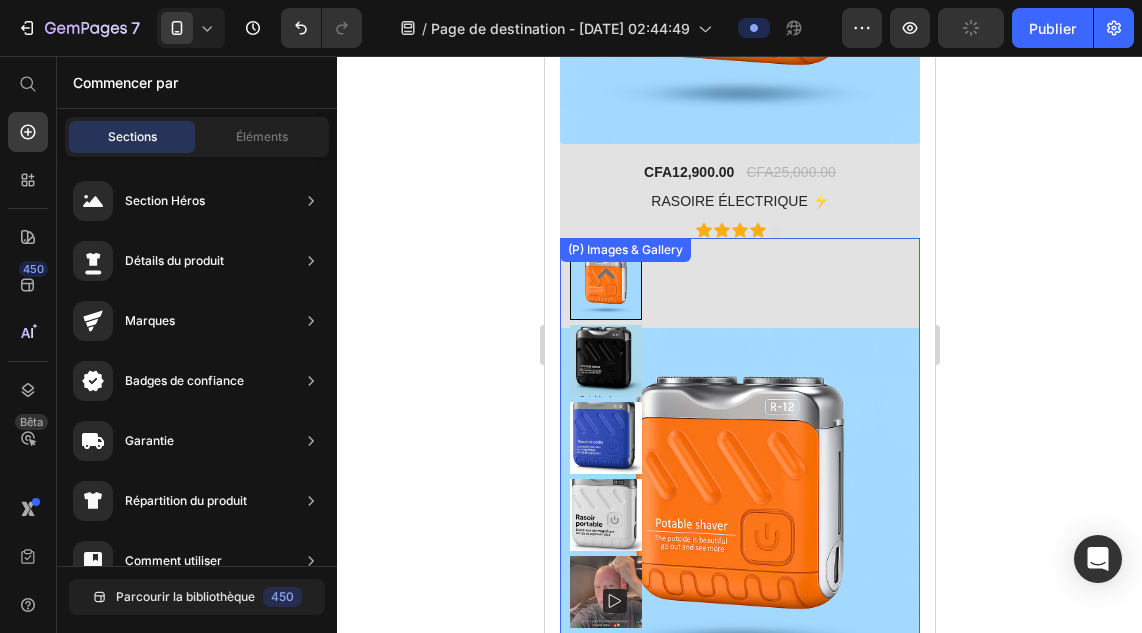 click at bounding box center (739, 508) 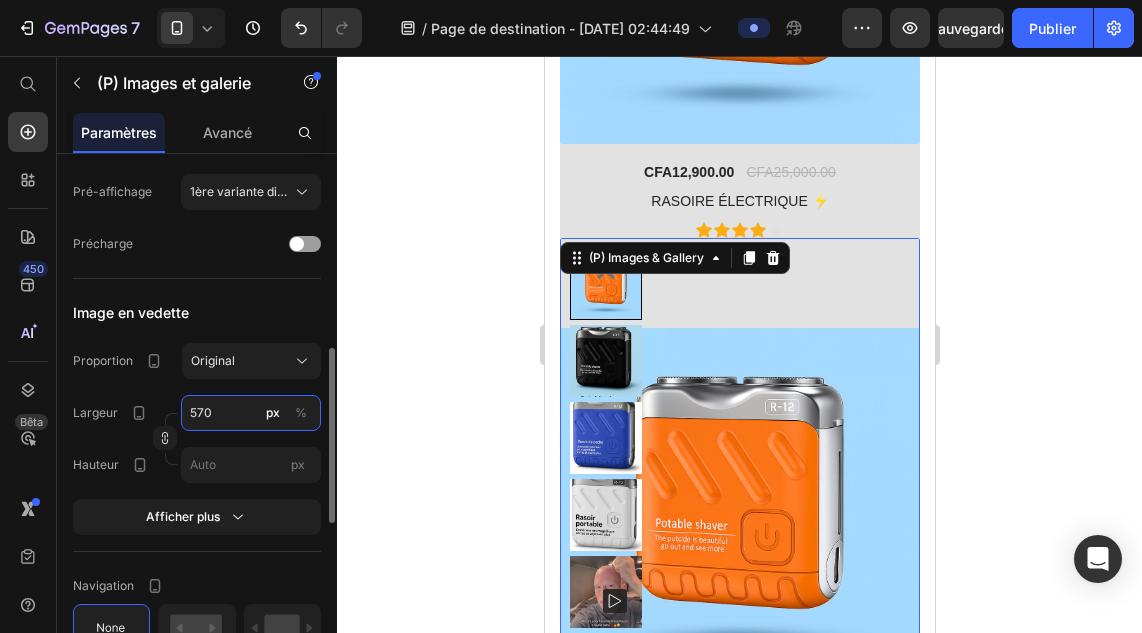 click on "570" at bounding box center (251, 413) 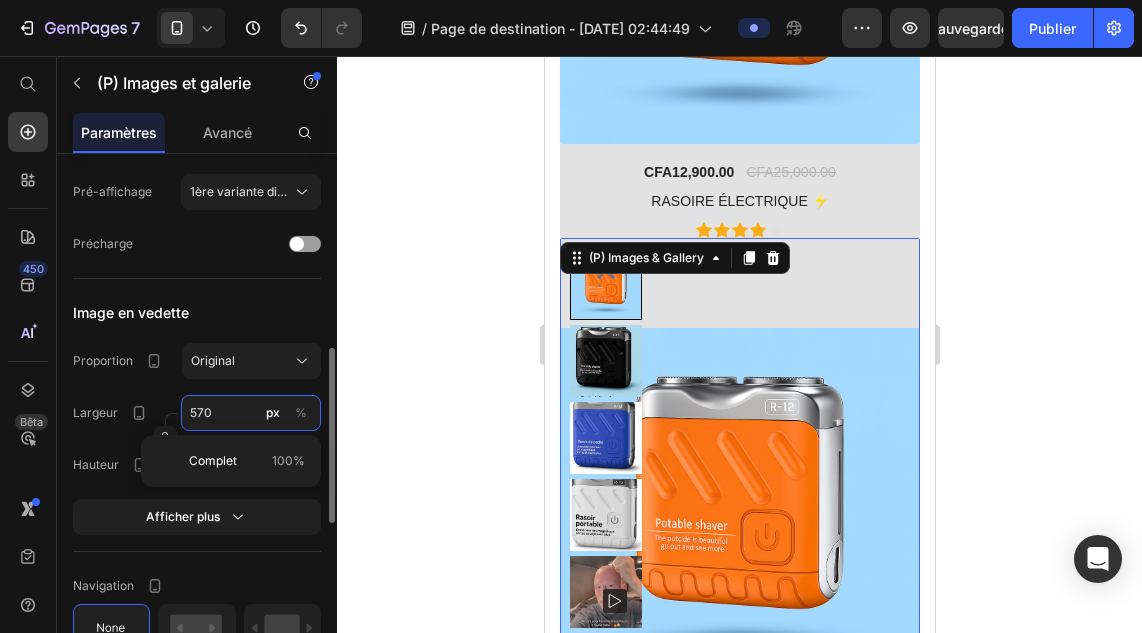 click on "570" at bounding box center (251, 413) 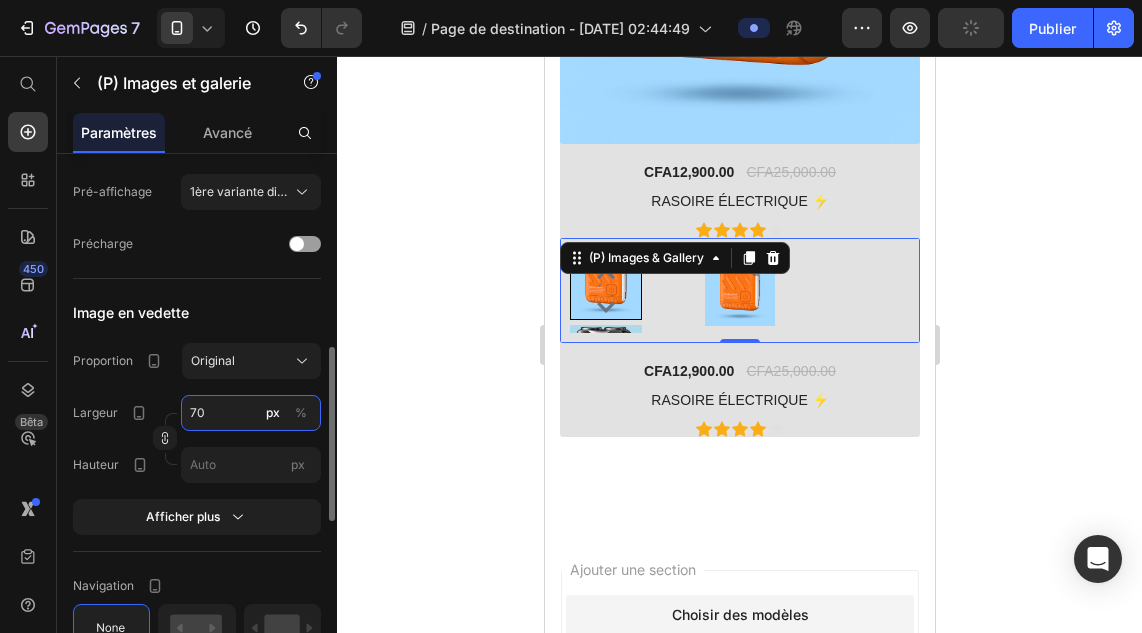 click on "70" at bounding box center (251, 413) 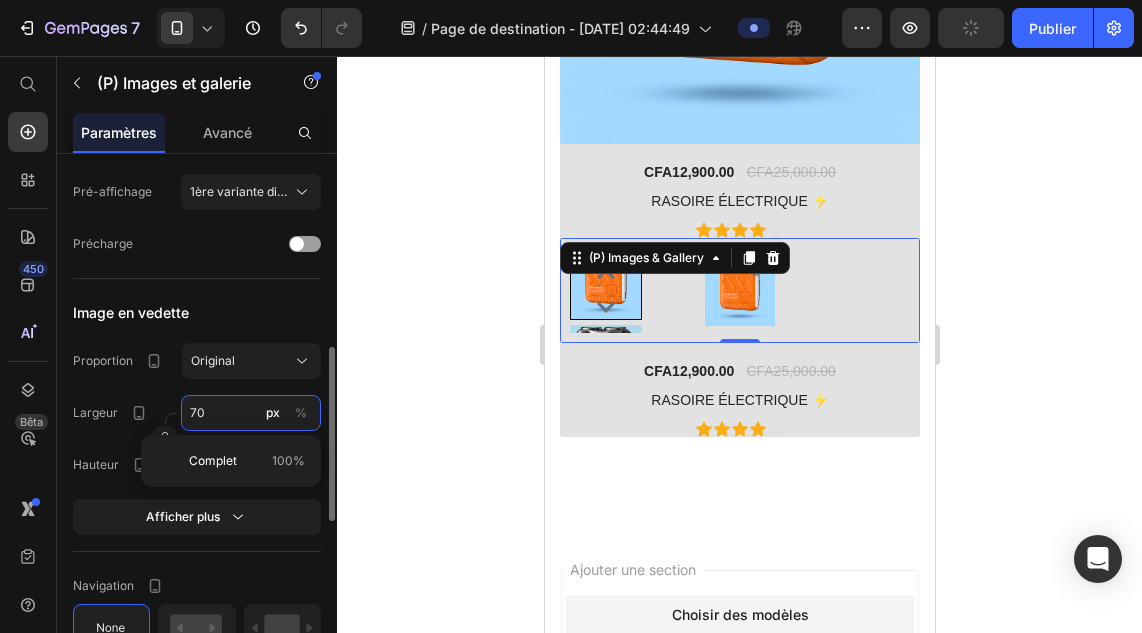 type on "7" 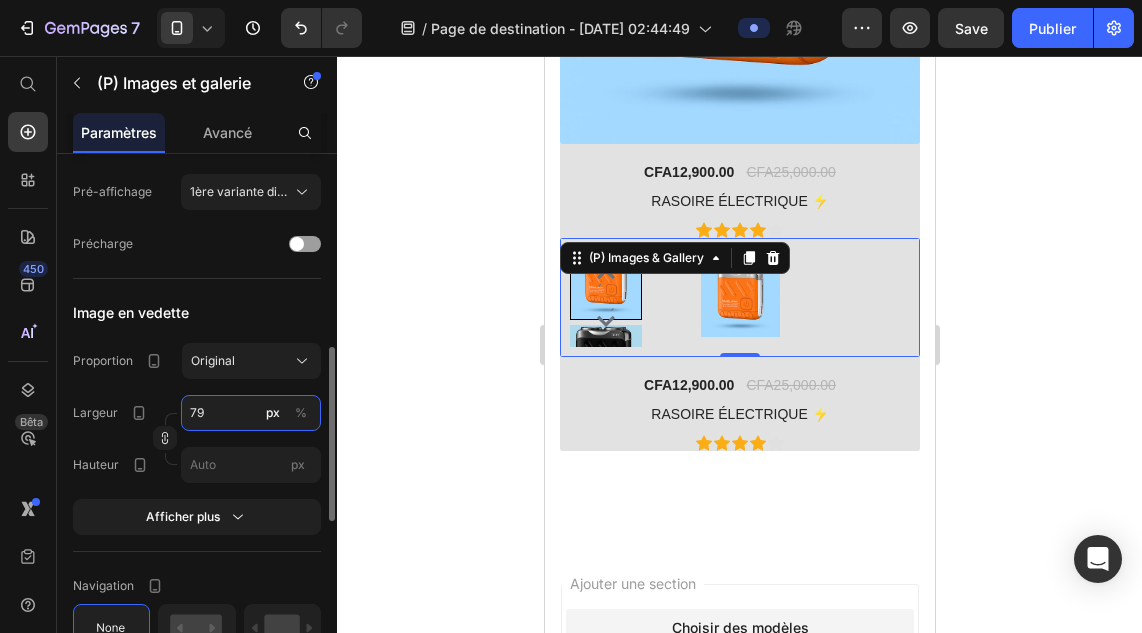 type on "799" 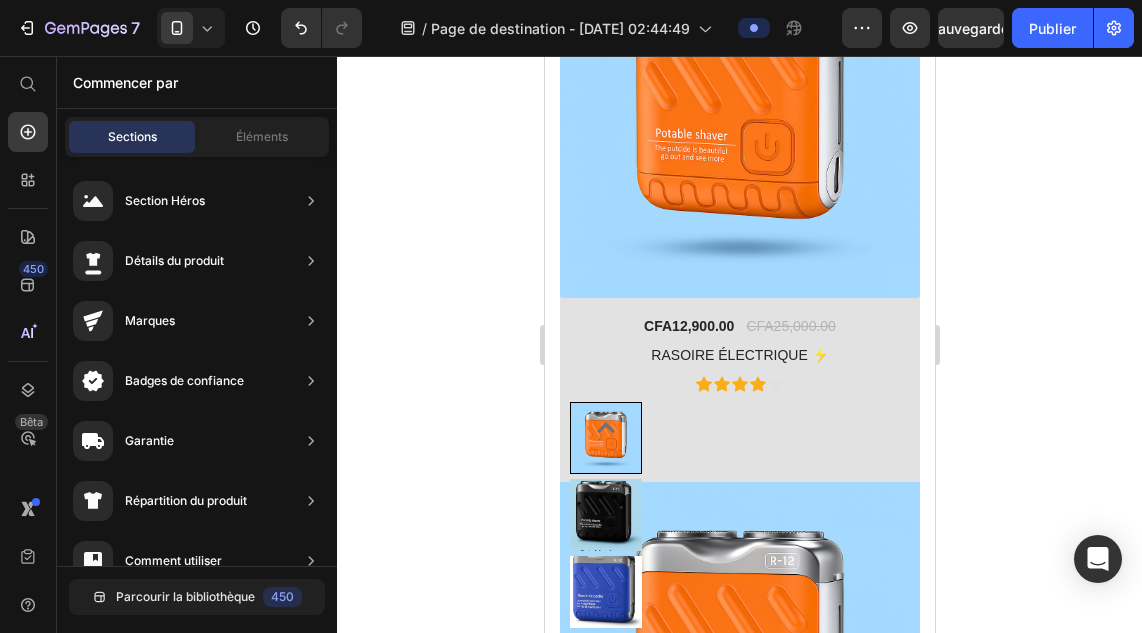 scroll, scrollTop: 2355, scrollLeft: 0, axis: vertical 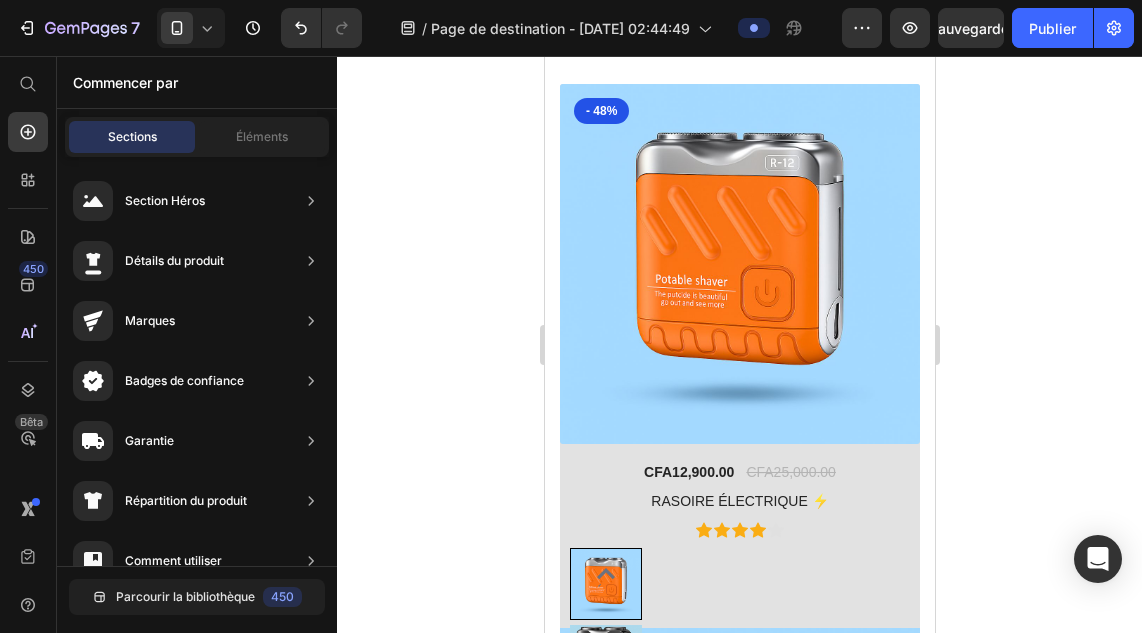 click at bounding box center (739, 264) 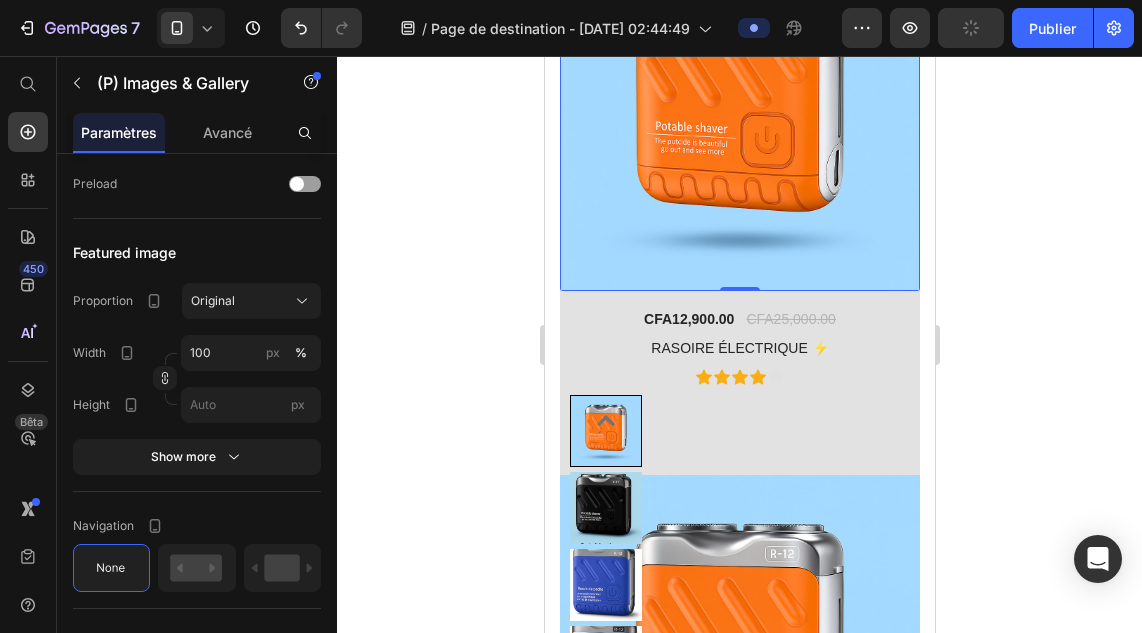 scroll, scrollTop: 2297, scrollLeft: 0, axis: vertical 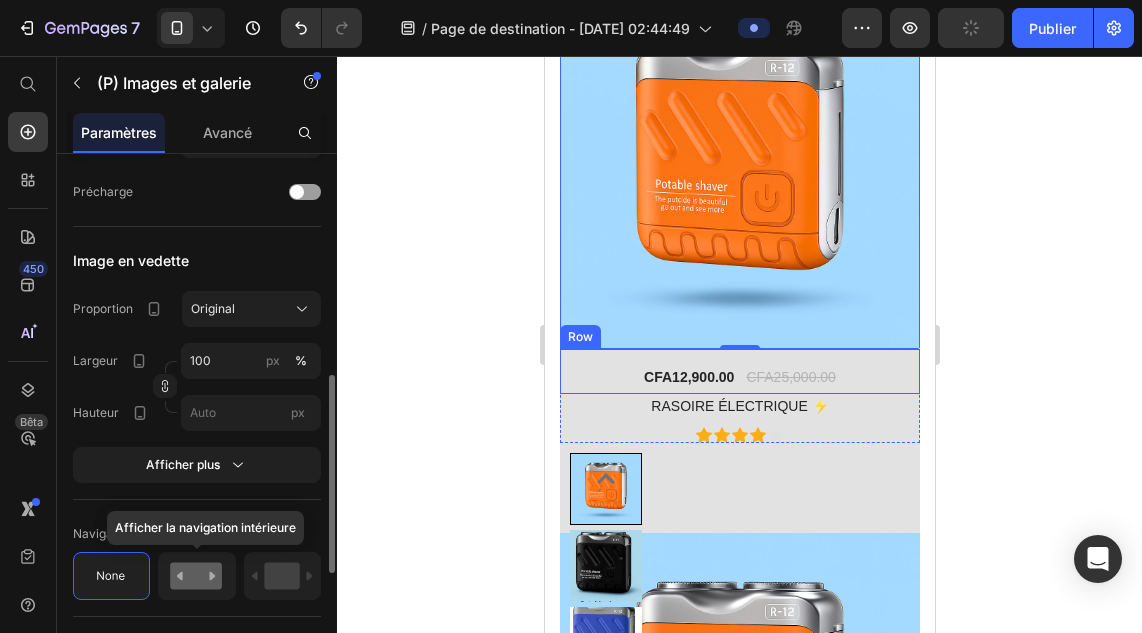 click 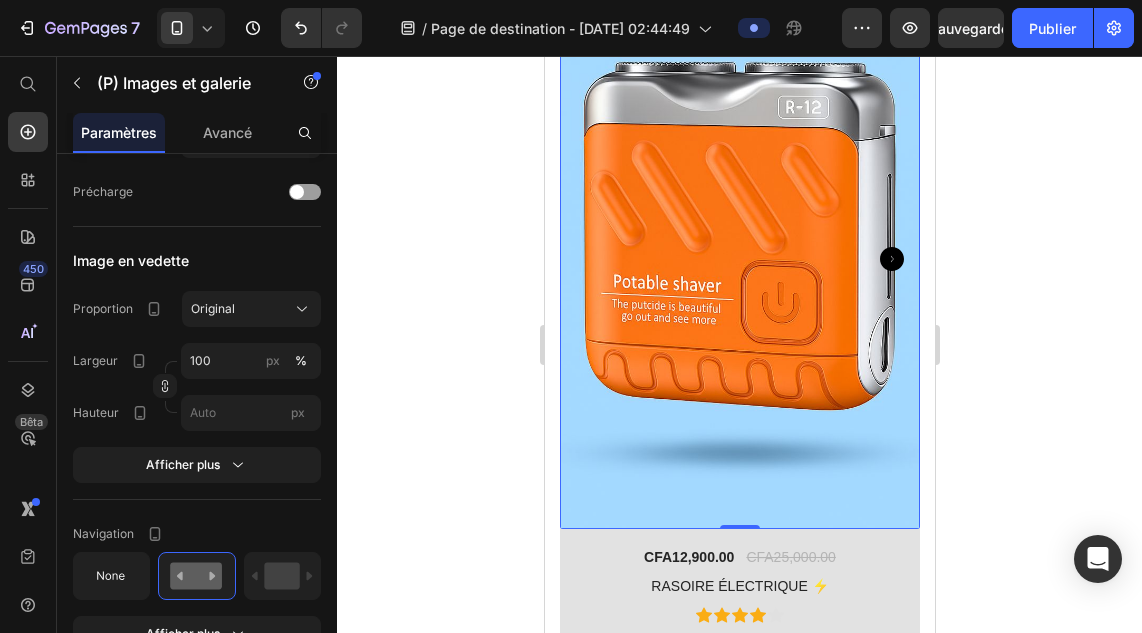 click 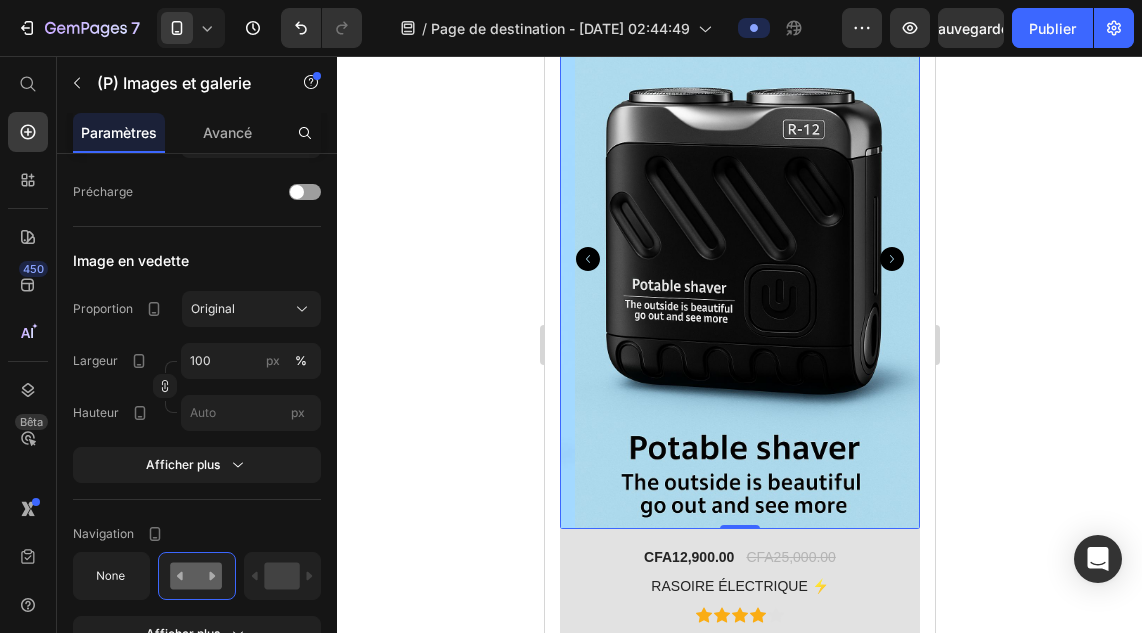 click 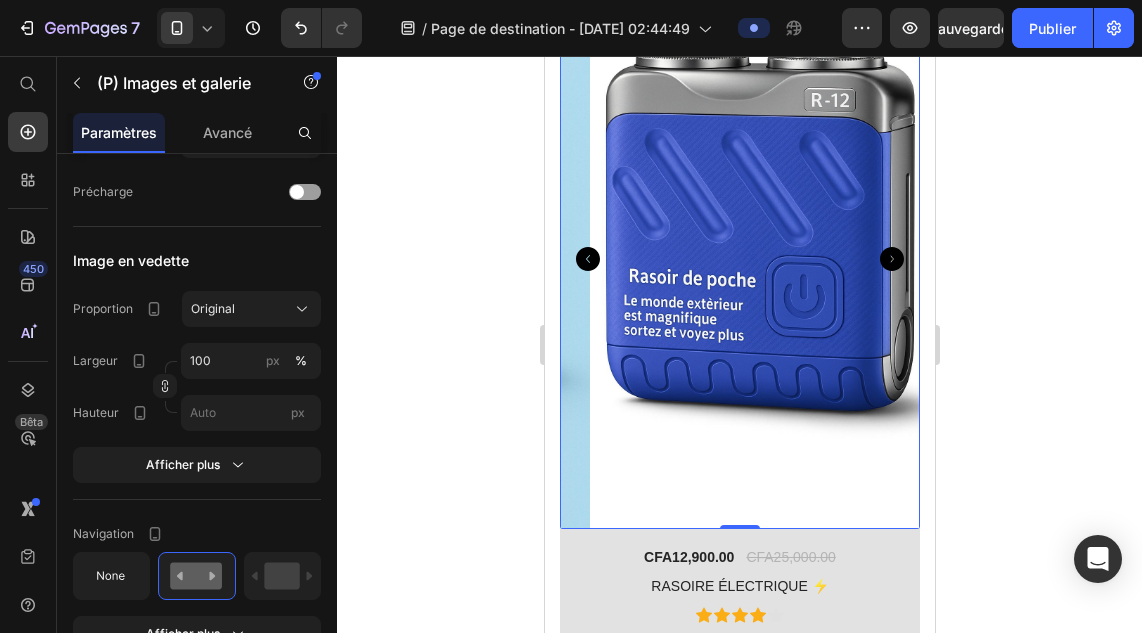 click 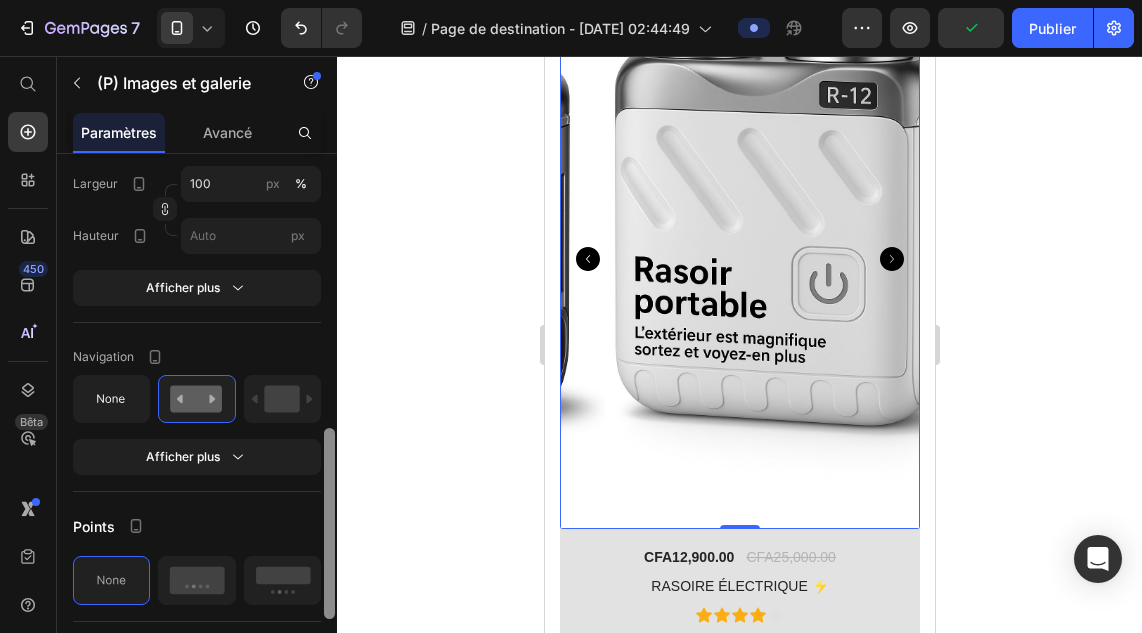 scroll, scrollTop: 768, scrollLeft: 0, axis: vertical 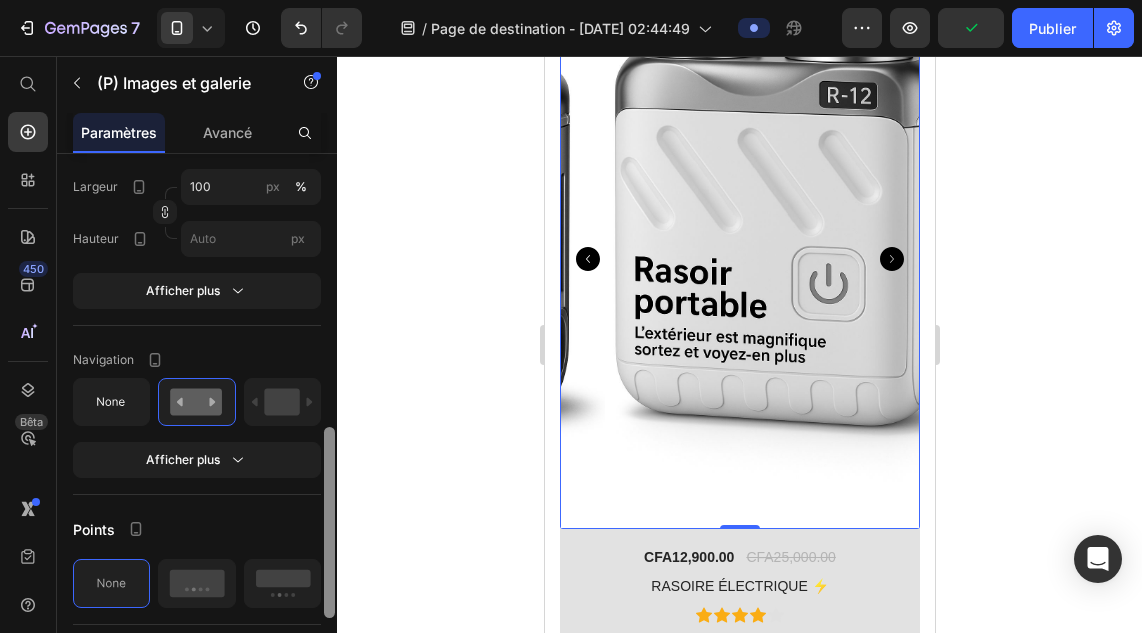 drag, startPoint x: 332, startPoint y: 384, endPoint x: 337, endPoint y: 444, distance: 60.207973 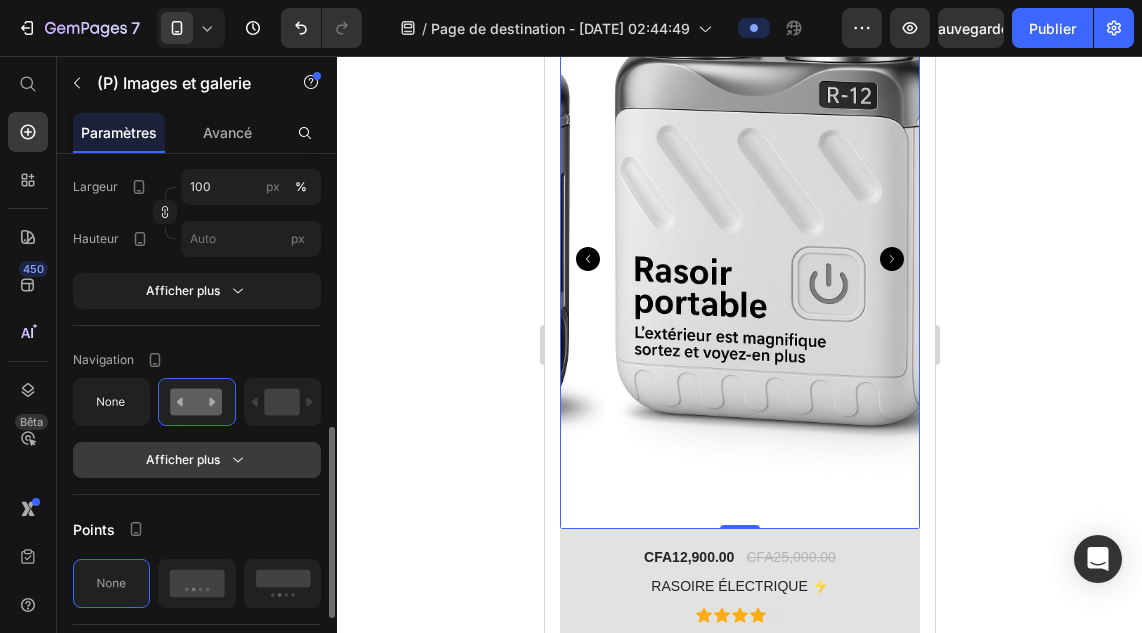 click on "Afficher plus" at bounding box center [197, 460] 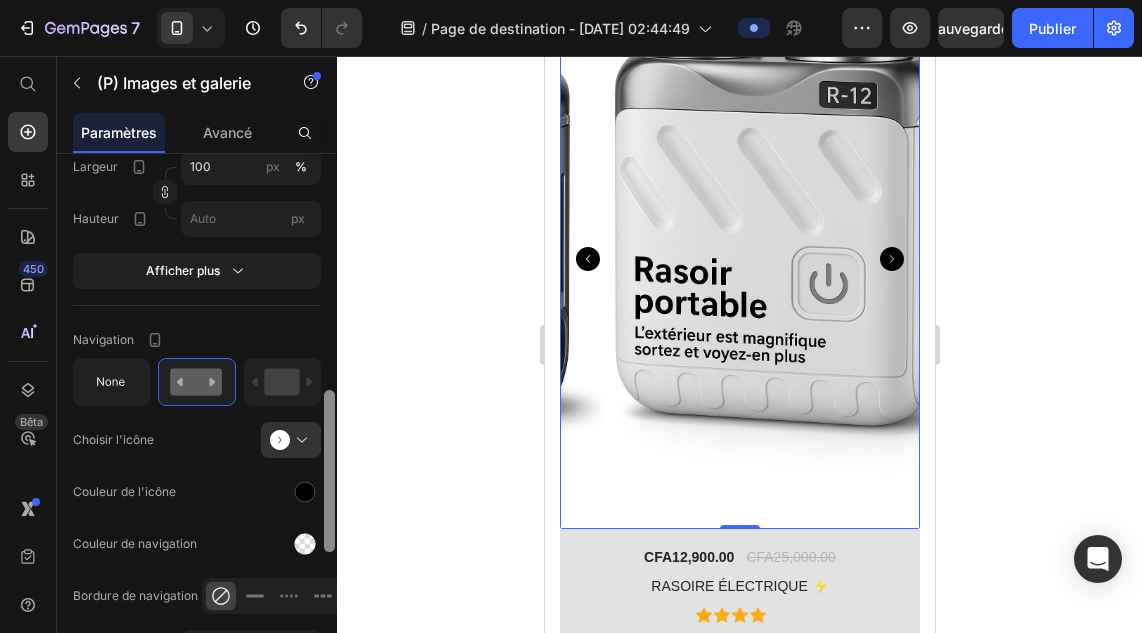 click at bounding box center (329, 471) 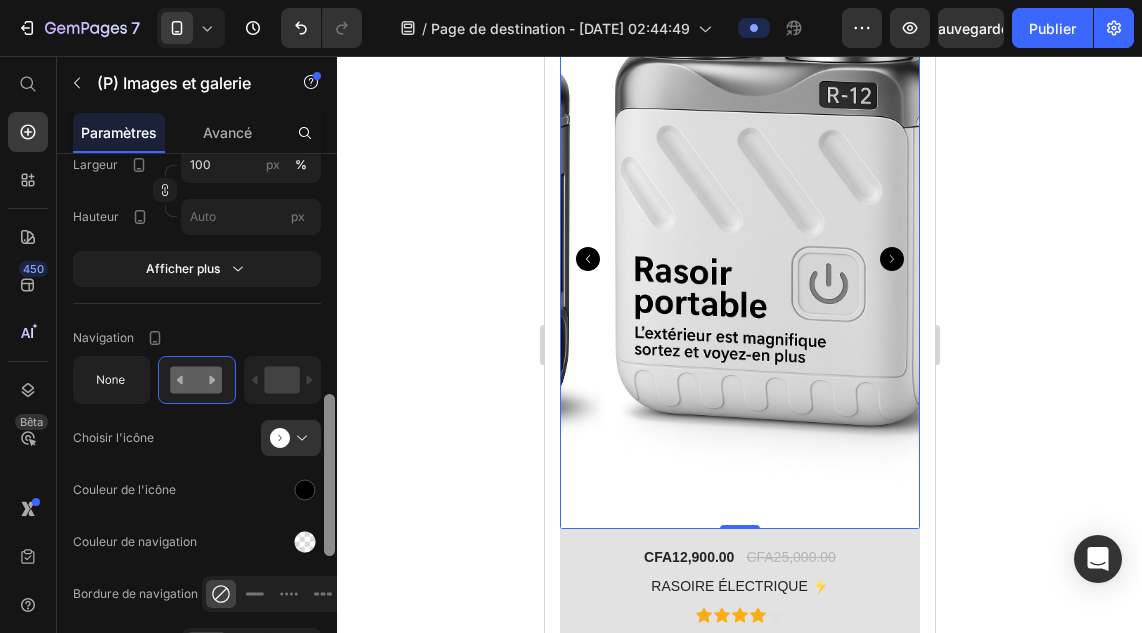 click at bounding box center (329, 475) 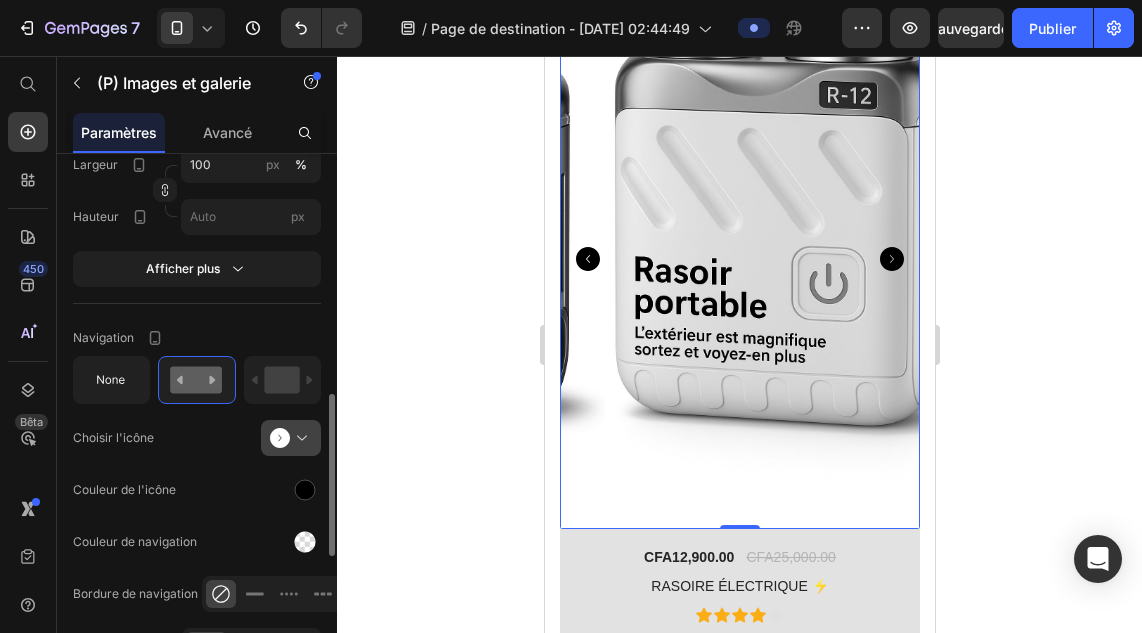 click at bounding box center (299, 438) 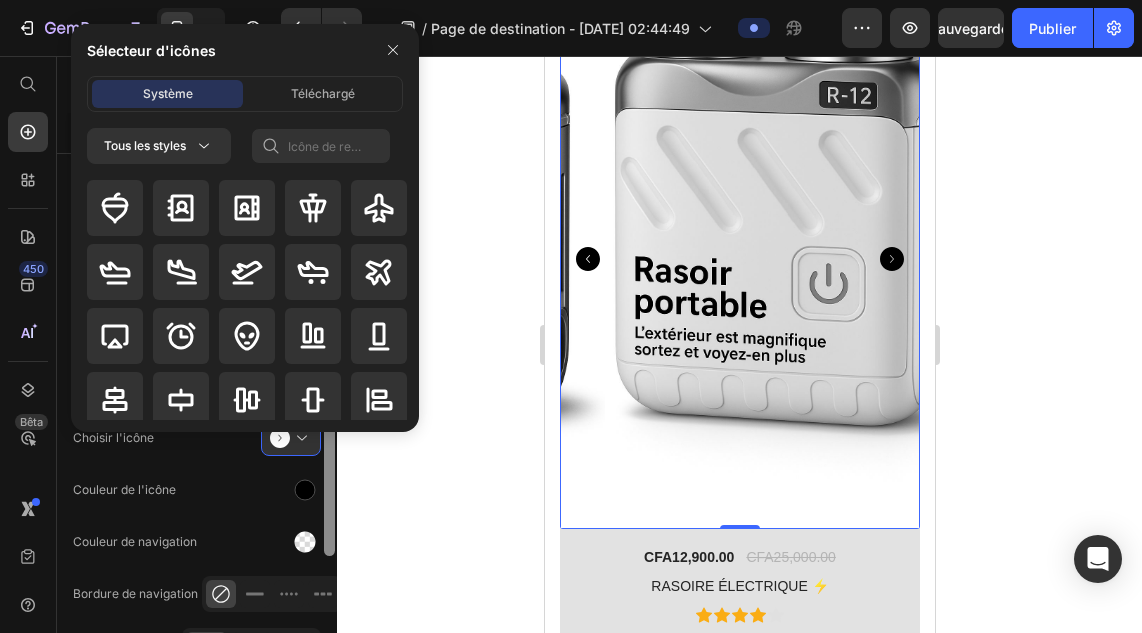 click at bounding box center (329, 475) 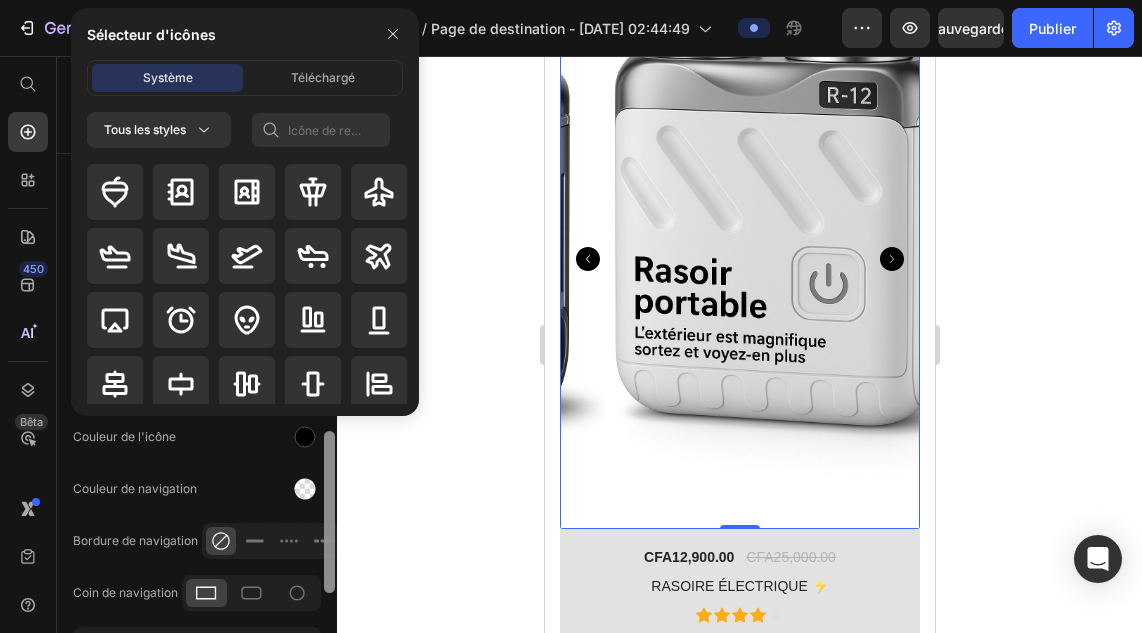 drag, startPoint x: 334, startPoint y: 479, endPoint x: 334, endPoint y: 494, distance: 15 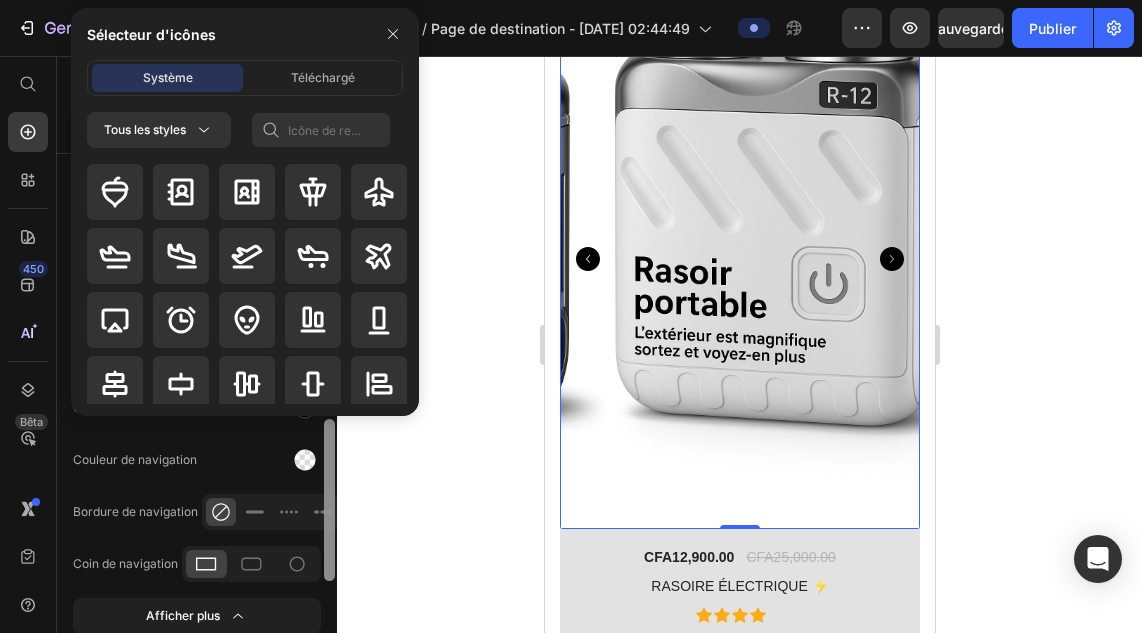 click at bounding box center [329, 500] 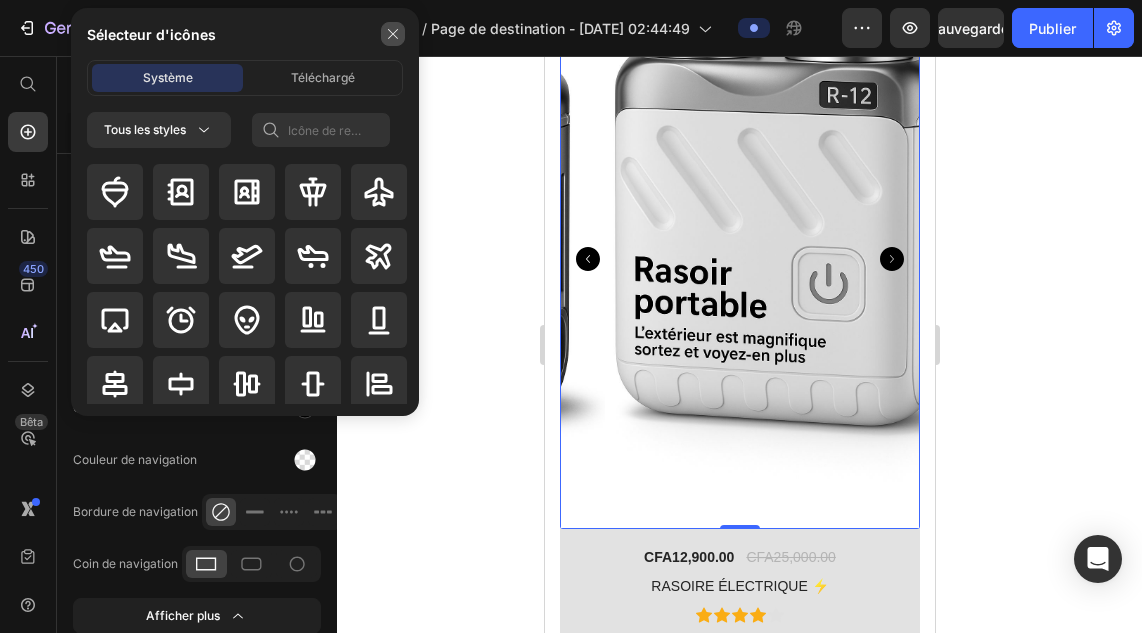 click 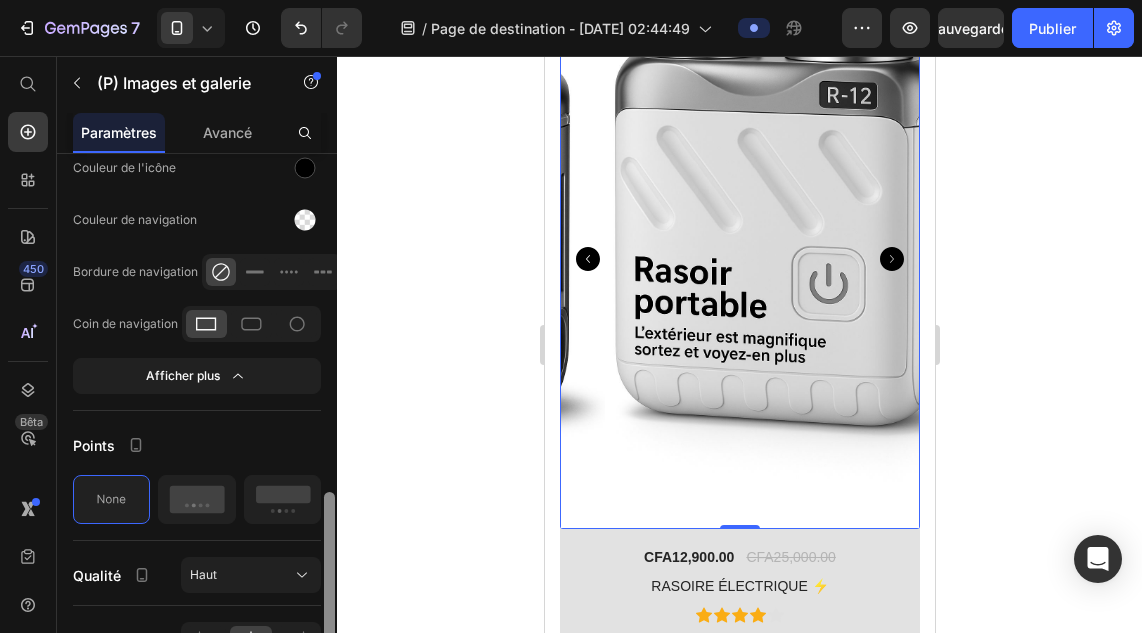 scroll, scrollTop: 1115, scrollLeft: 0, axis: vertical 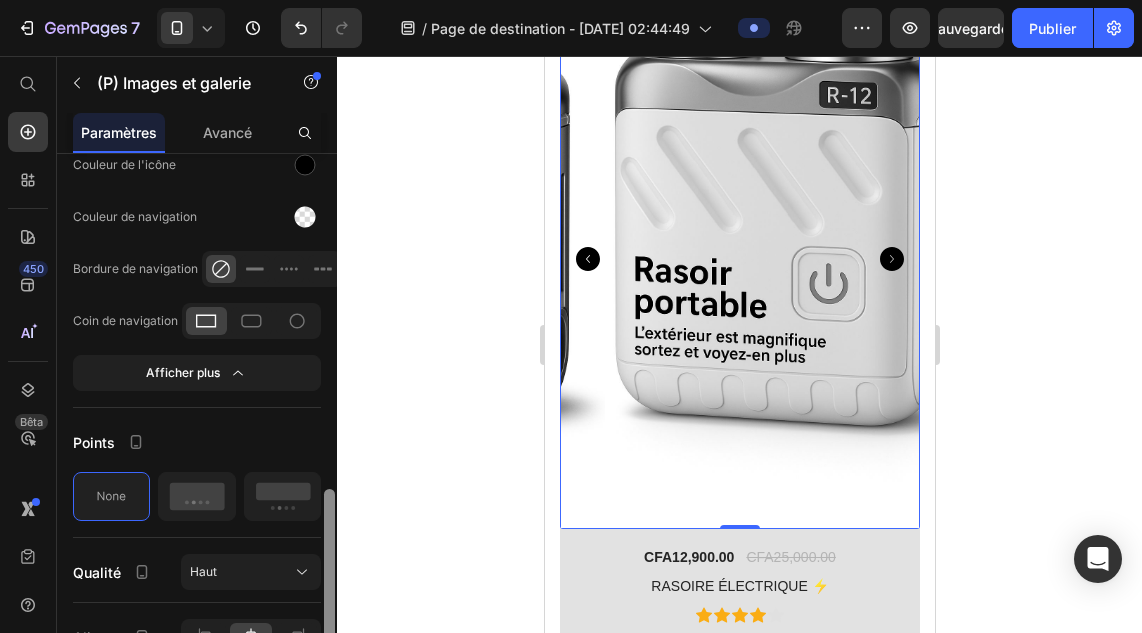 drag, startPoint x: 332, startPoint y: 493, endPoint x: 333, endPoint y: 567, distance: 74.00676 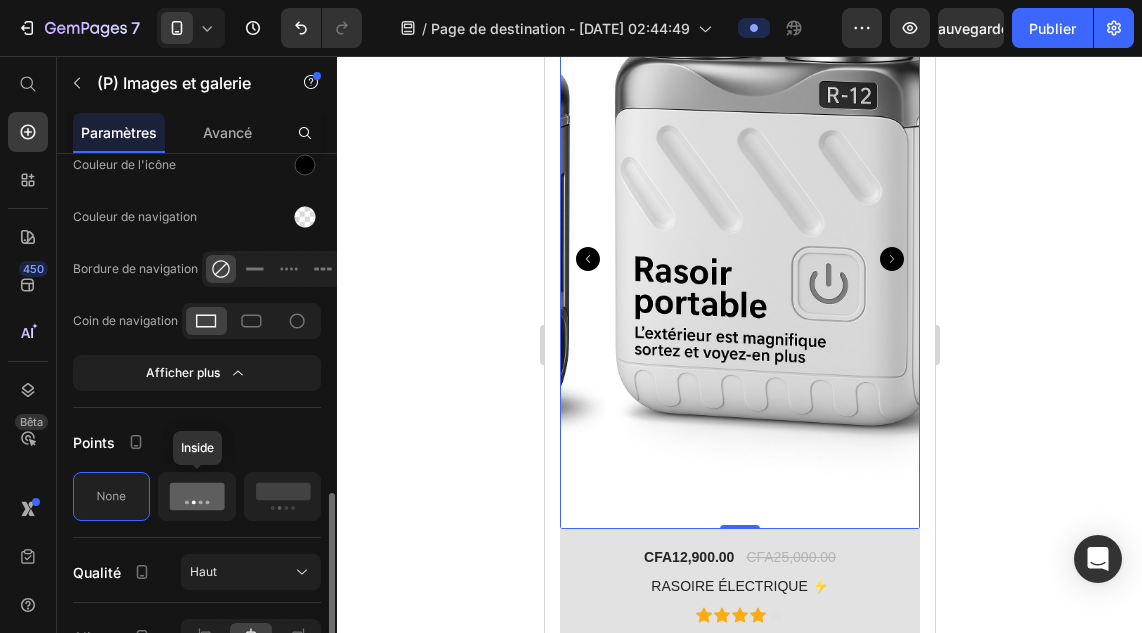 click 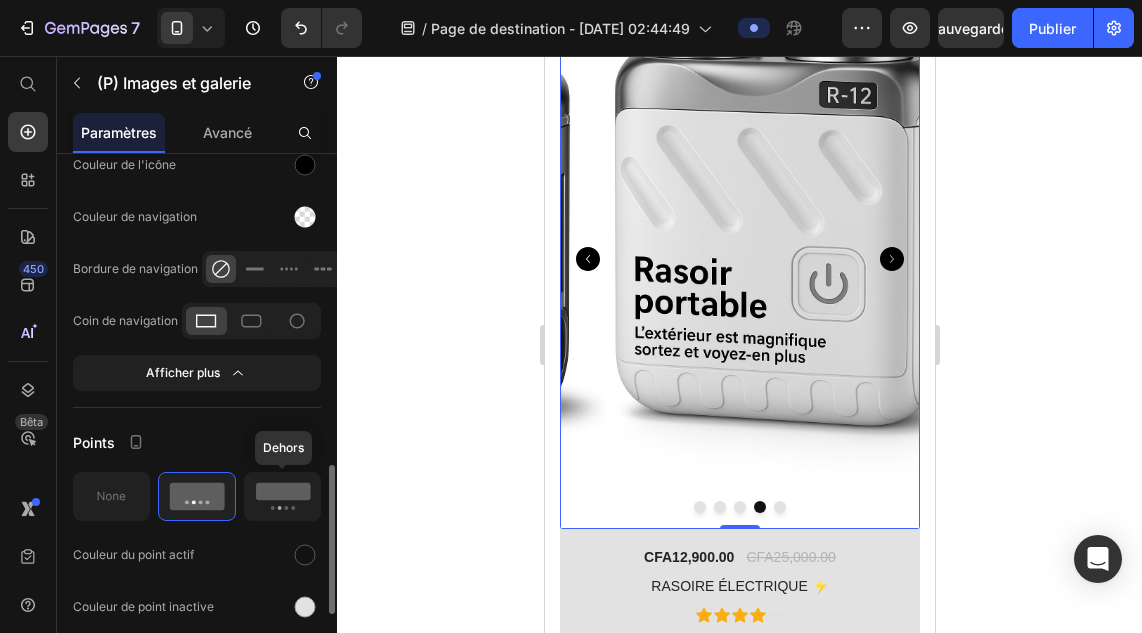 click 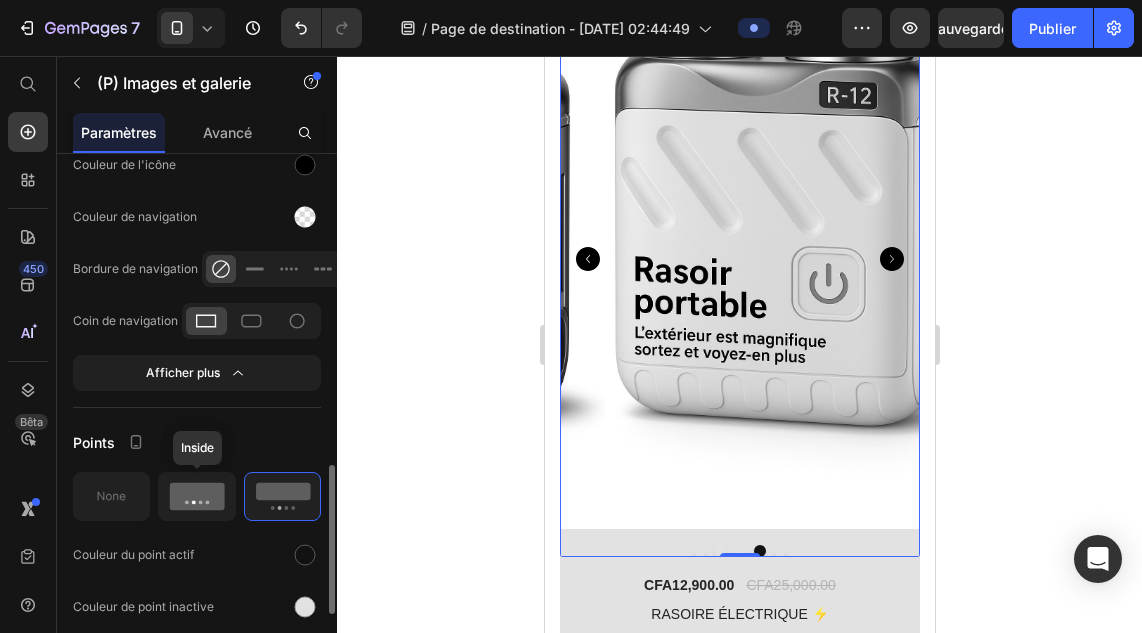 click 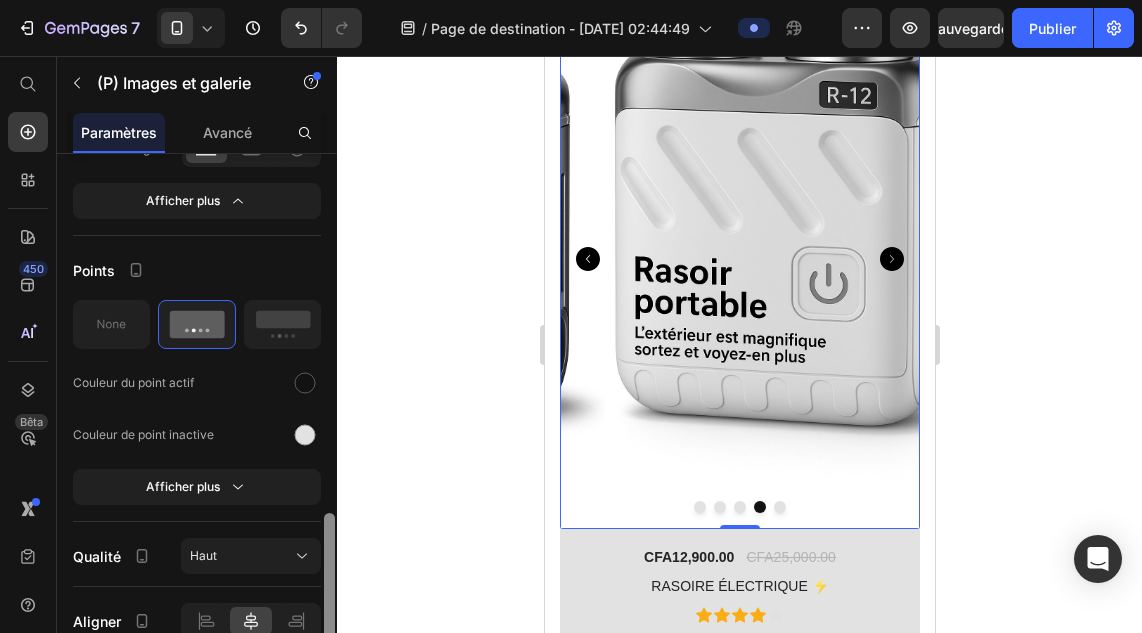 scroll, scrollTop: 1301, scrollLeft: 0, axis: vertical 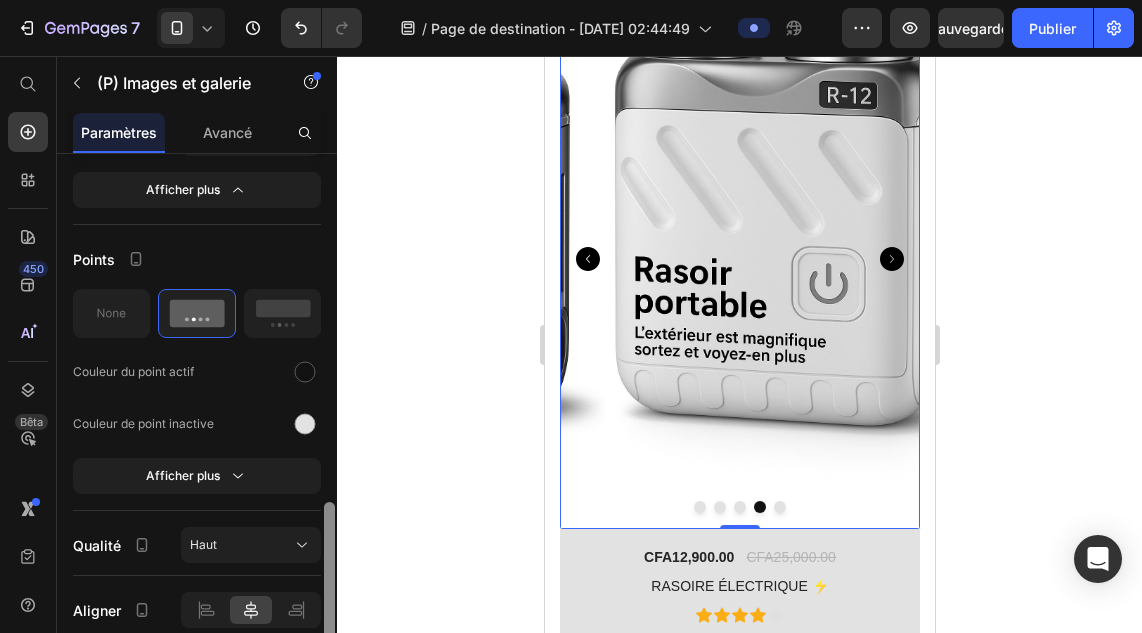 drag, startPoint x: 329, startPoint y: 539, endPoint x: 329, endPoint y: 572, distance: 33 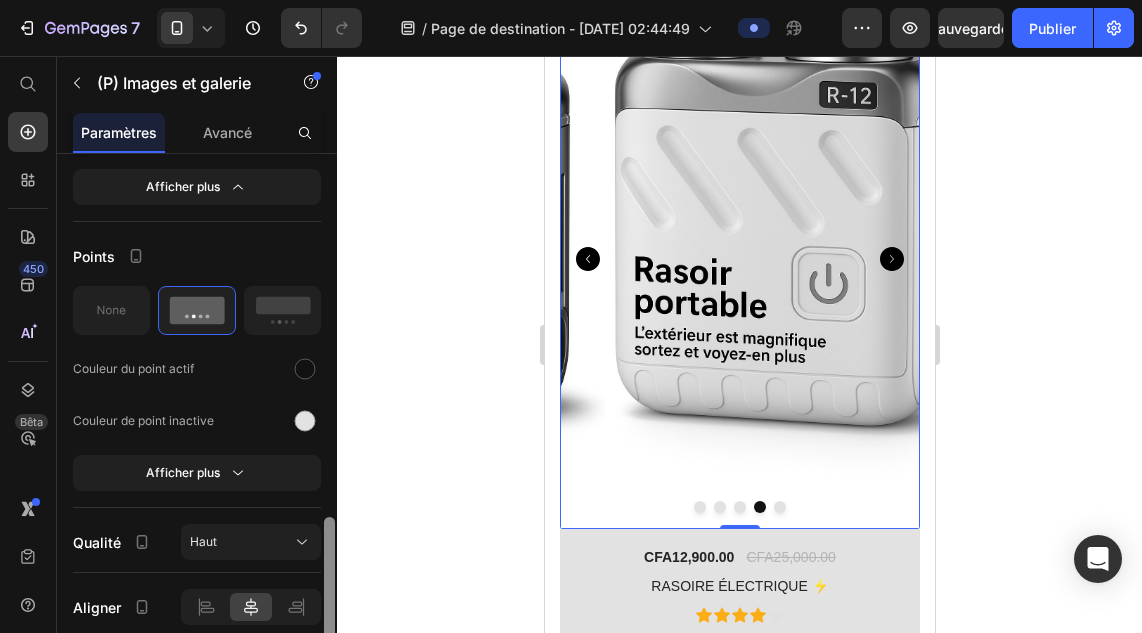 click at bounding box center [329, 591] 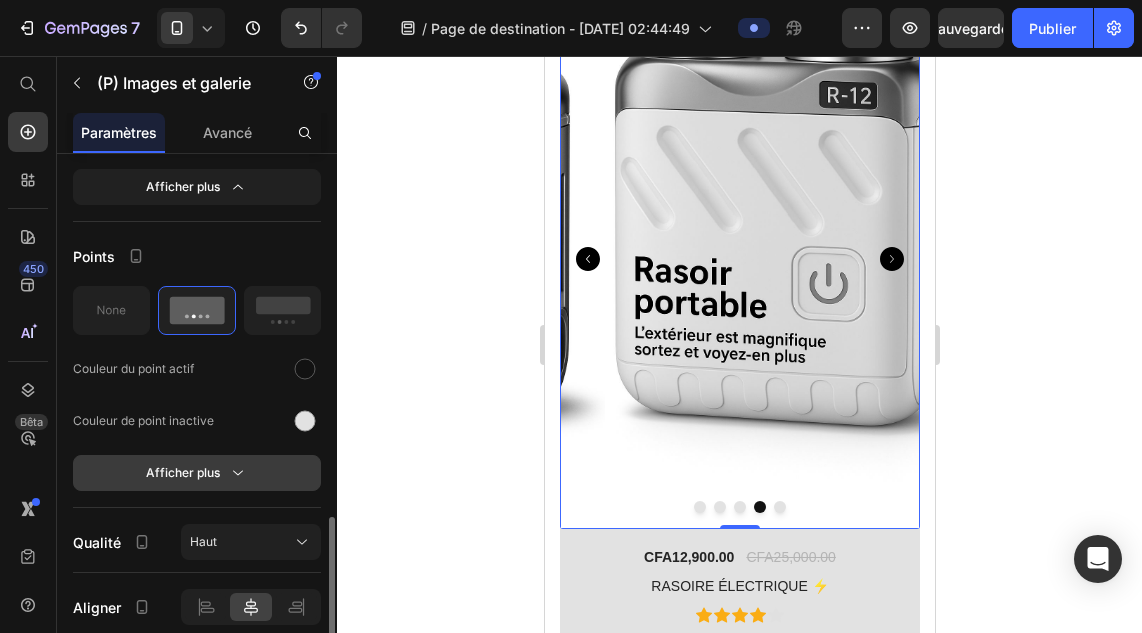 click on "Afficher plus" at bounding box center [197, 473] 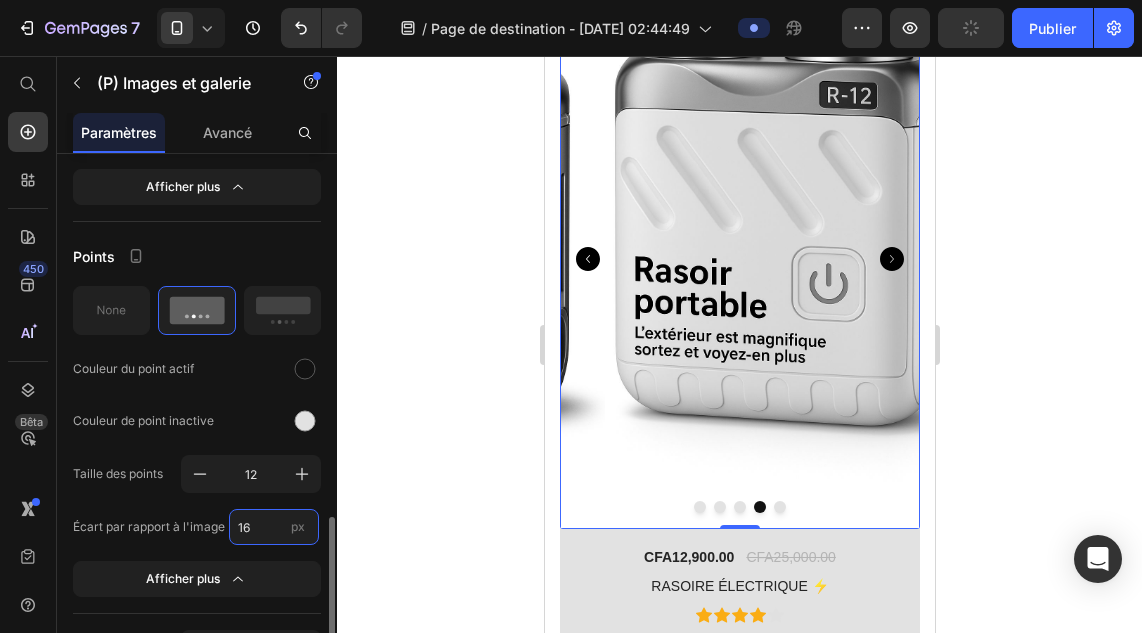 click on "16" at bounding box center [274, 527] 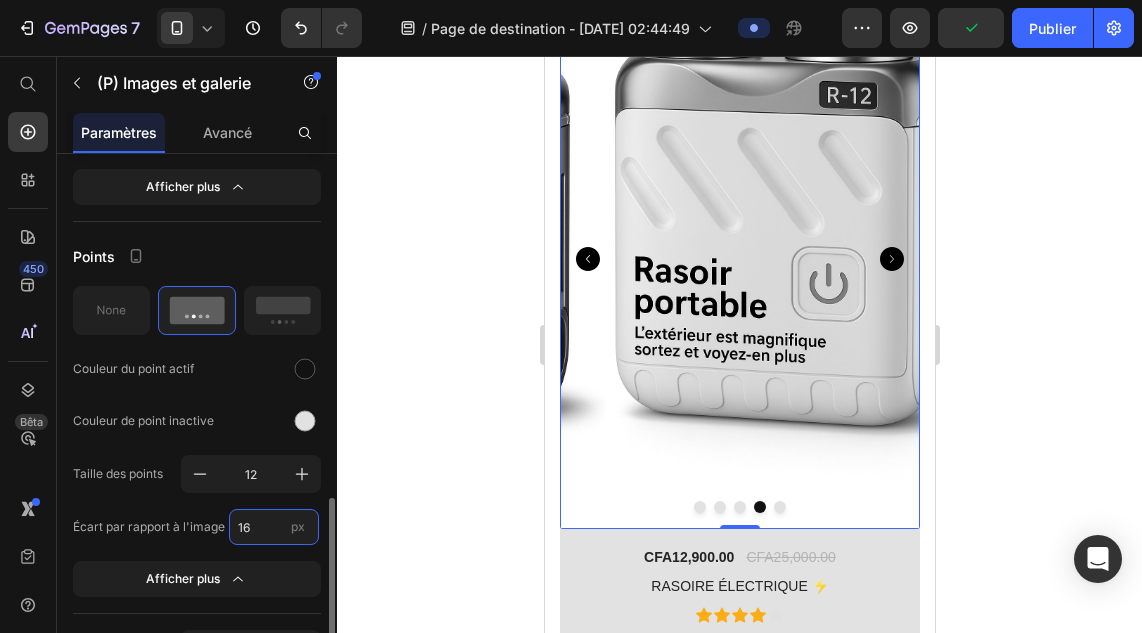 click on "16" at bounding box center [274, 527] 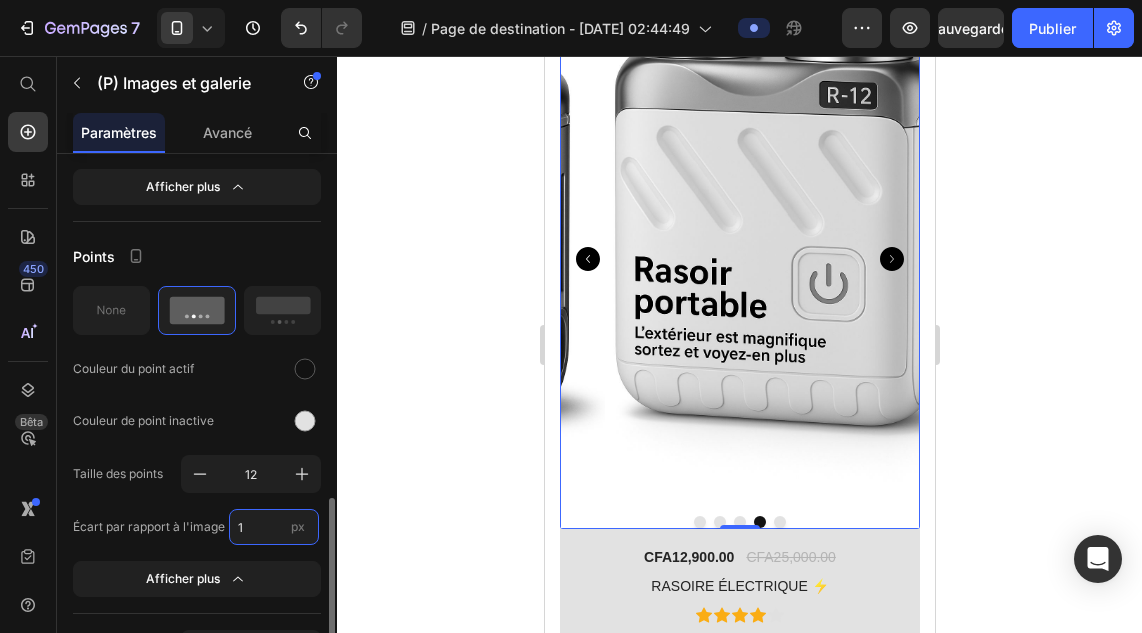 type on "10" 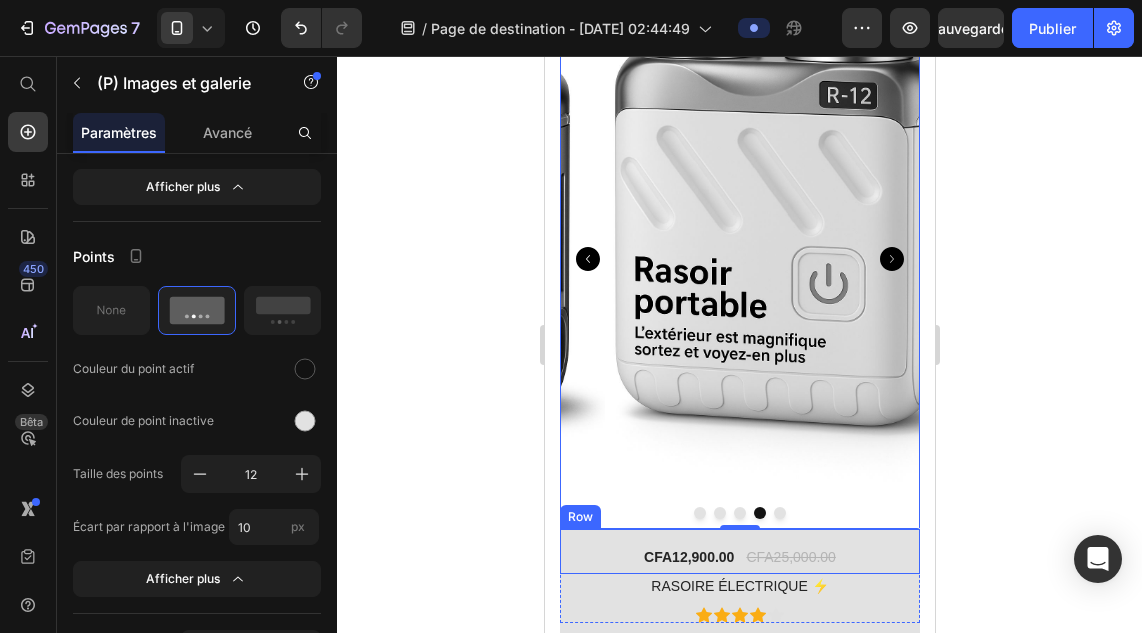 click on "CFA12,900.00 (P) Price CFA25,000.00 (P) Price Row" at bounding box center [739, 551] 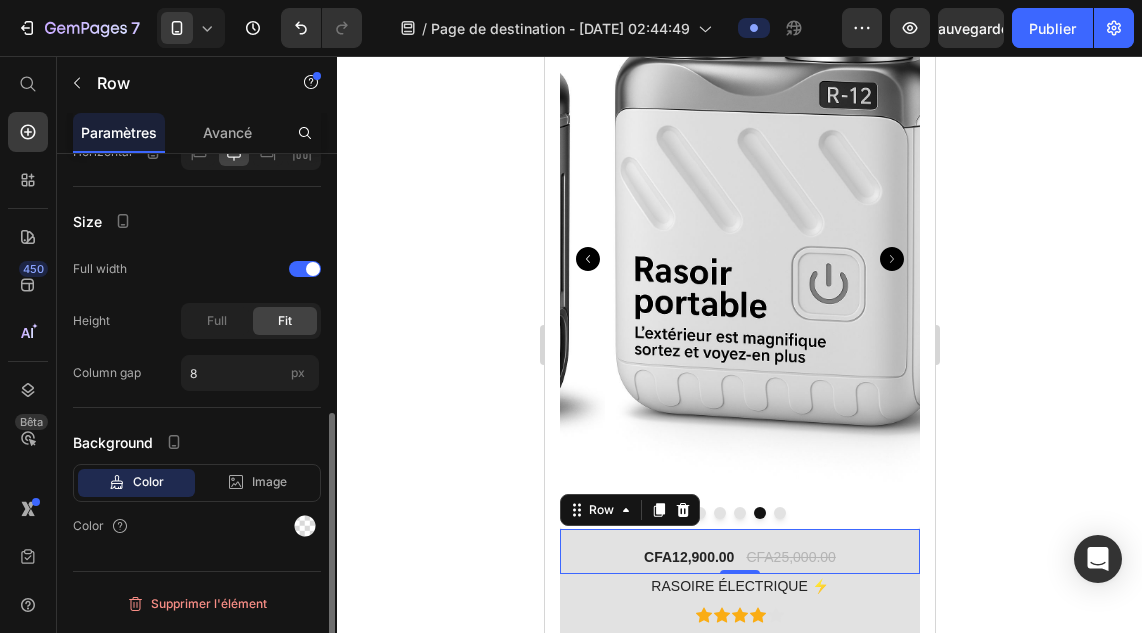 scroll, scrollTop: 0, scrollLeft: 0, axis: both 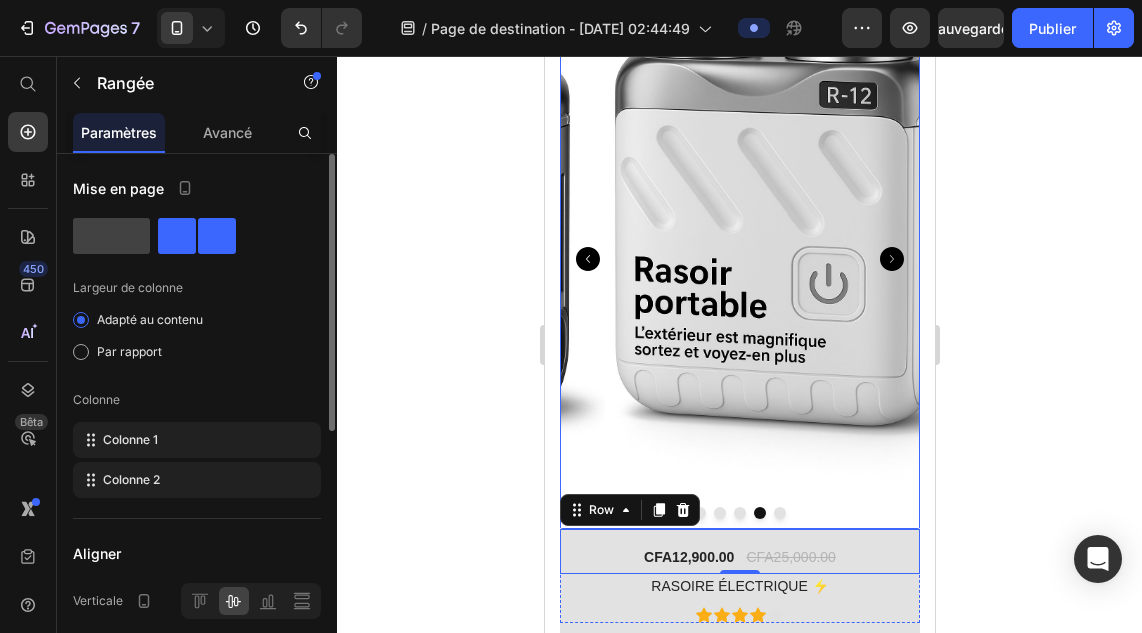 click at bounding box center [784, 259] 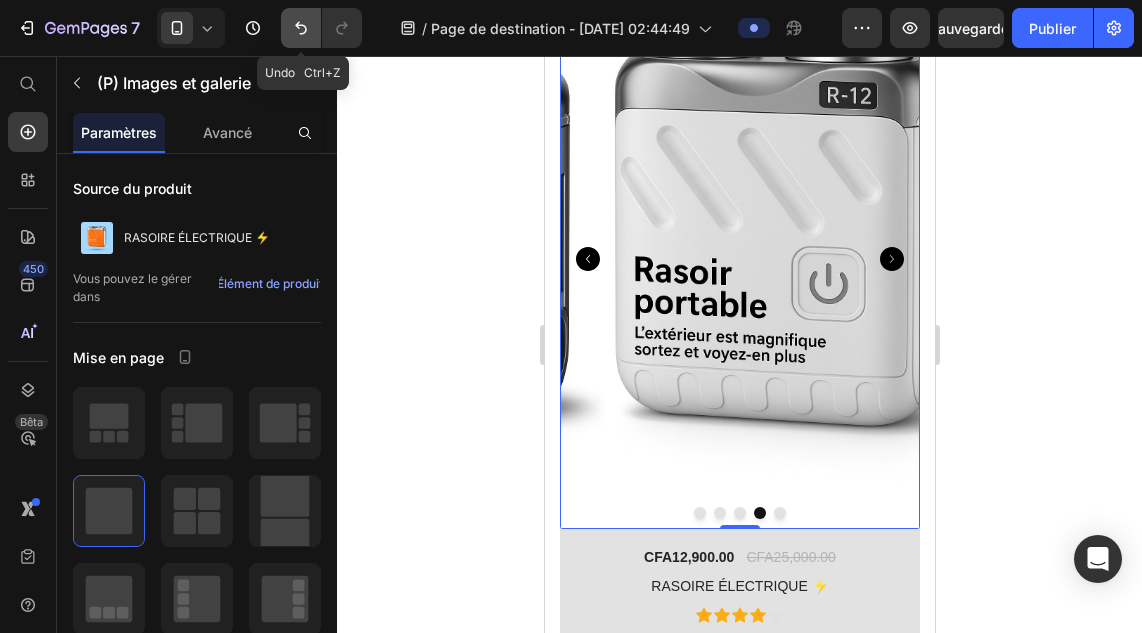click 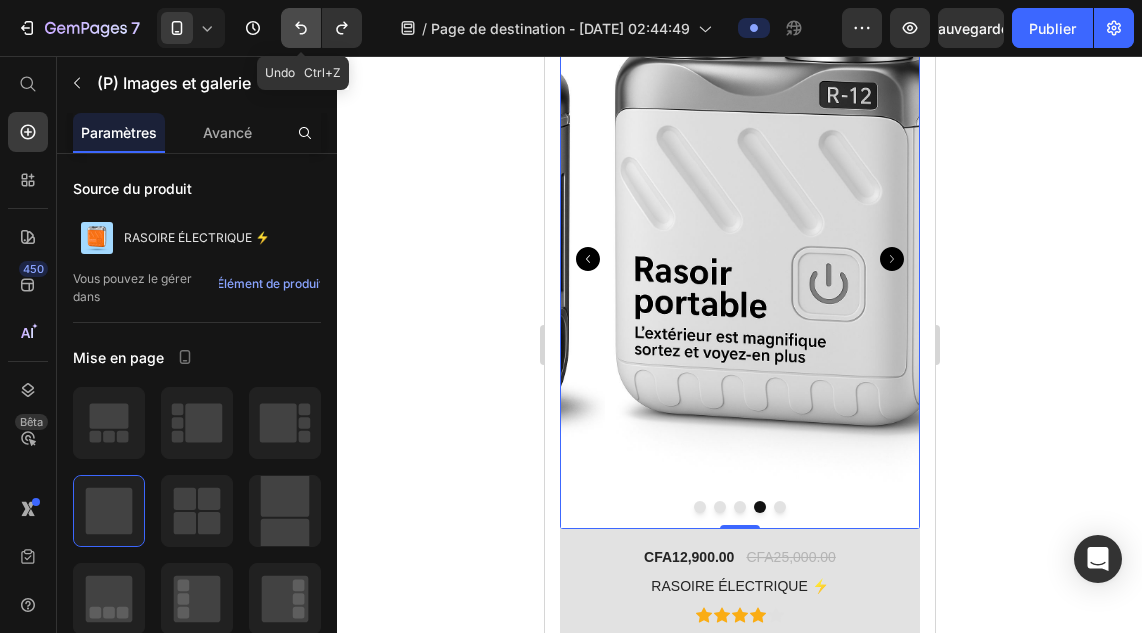 click 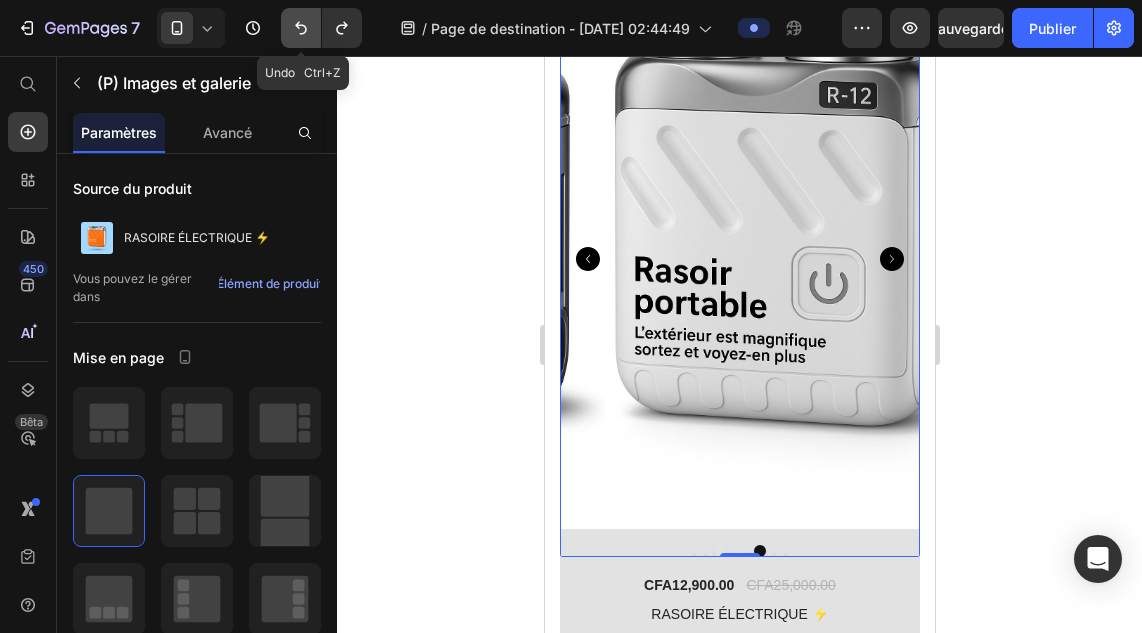 click 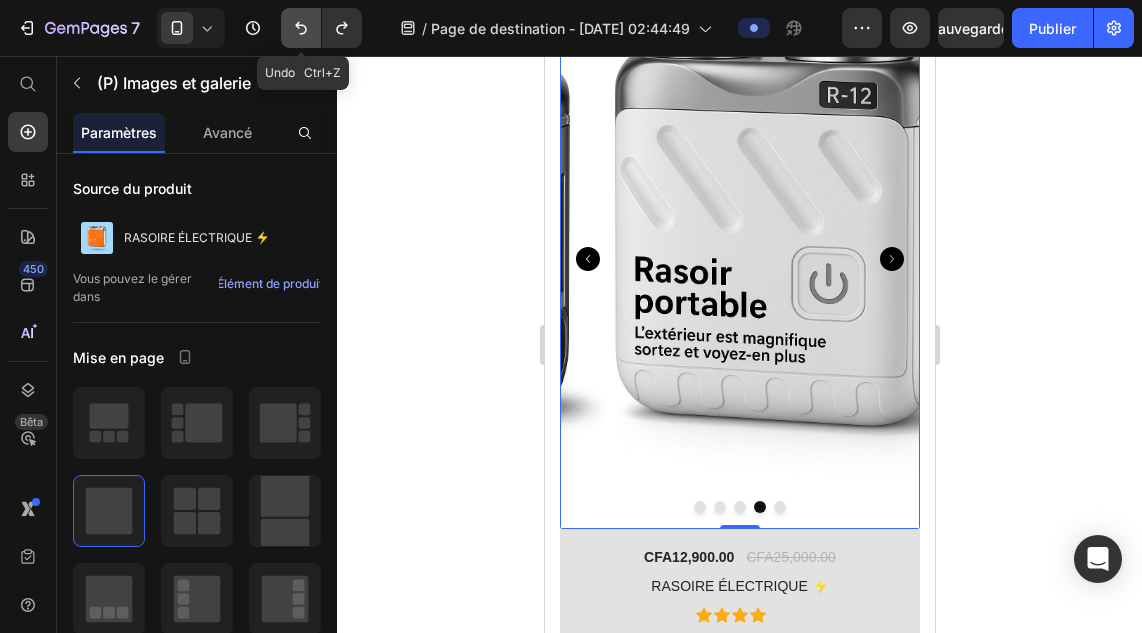 click 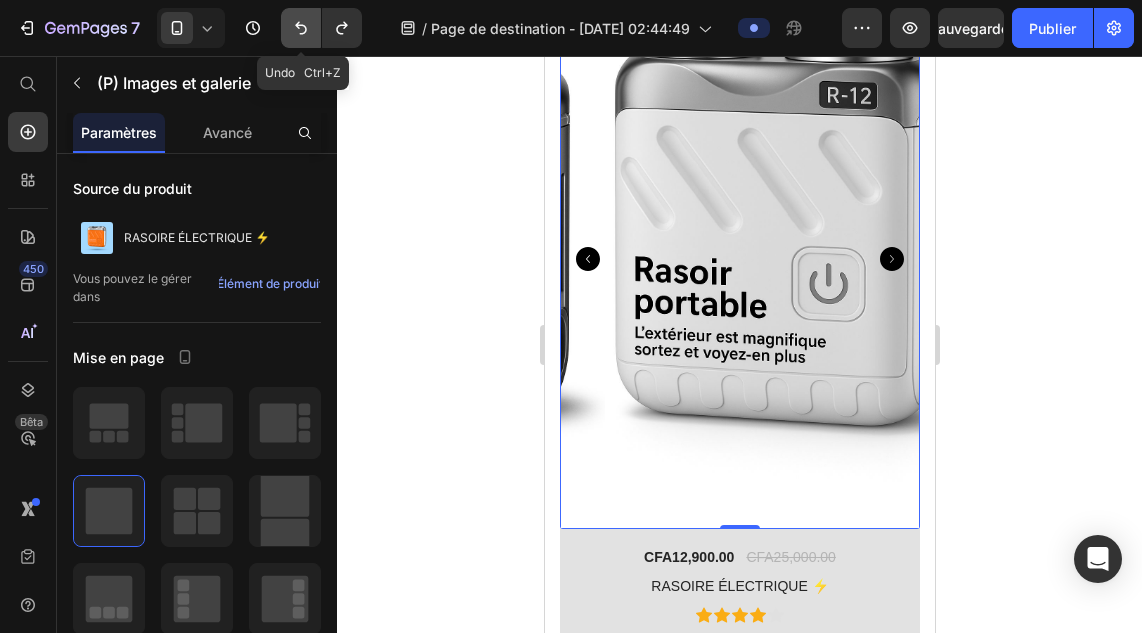 click 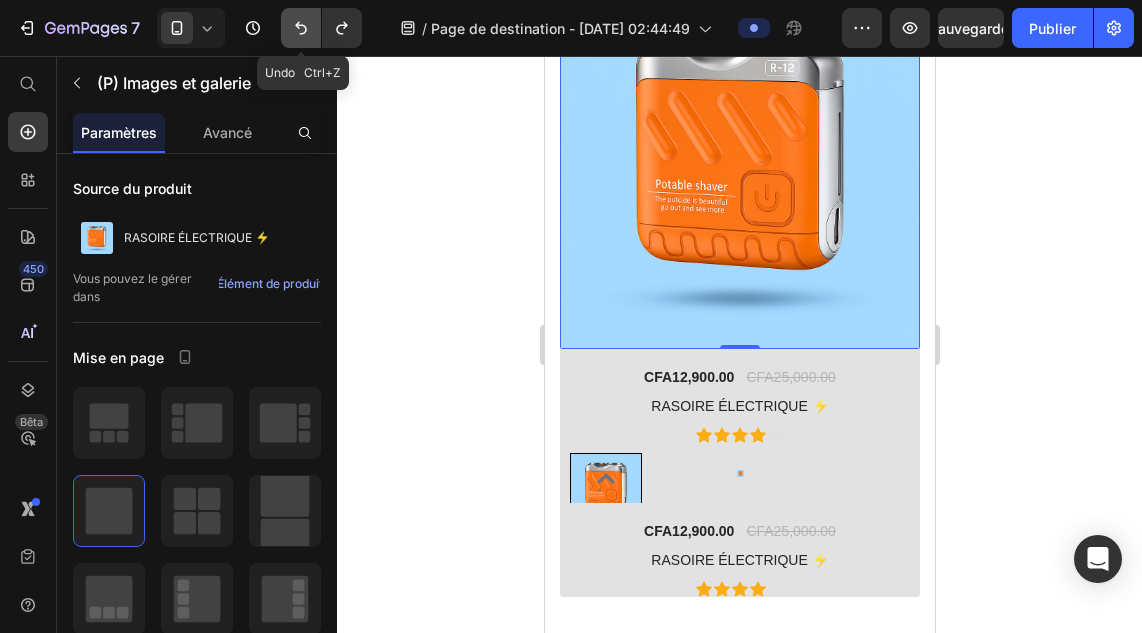click 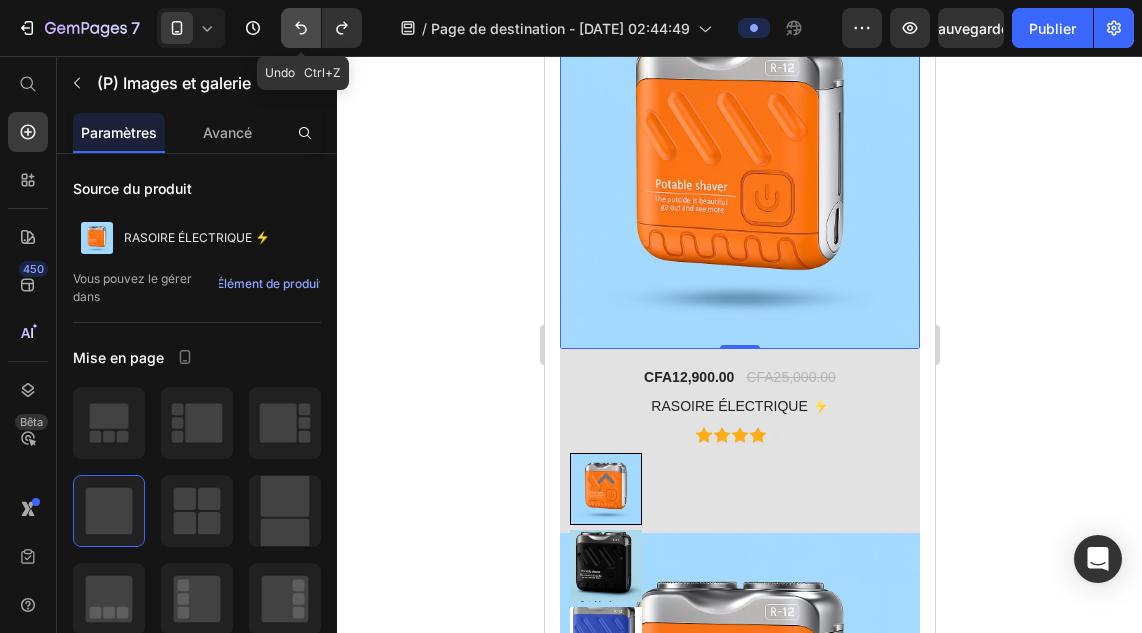 click 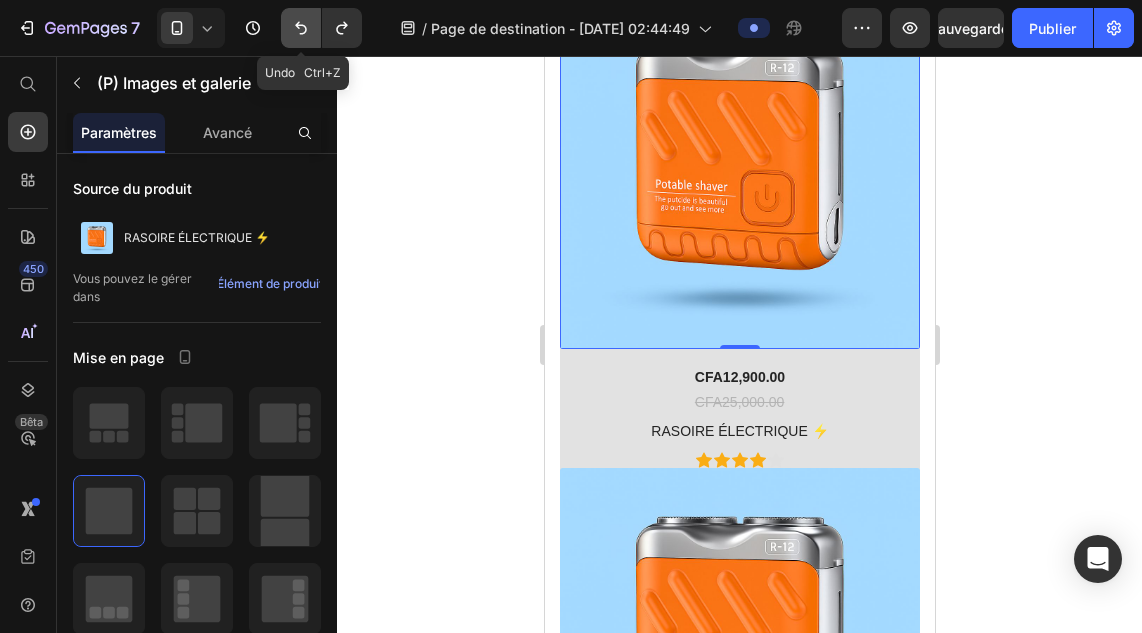 click 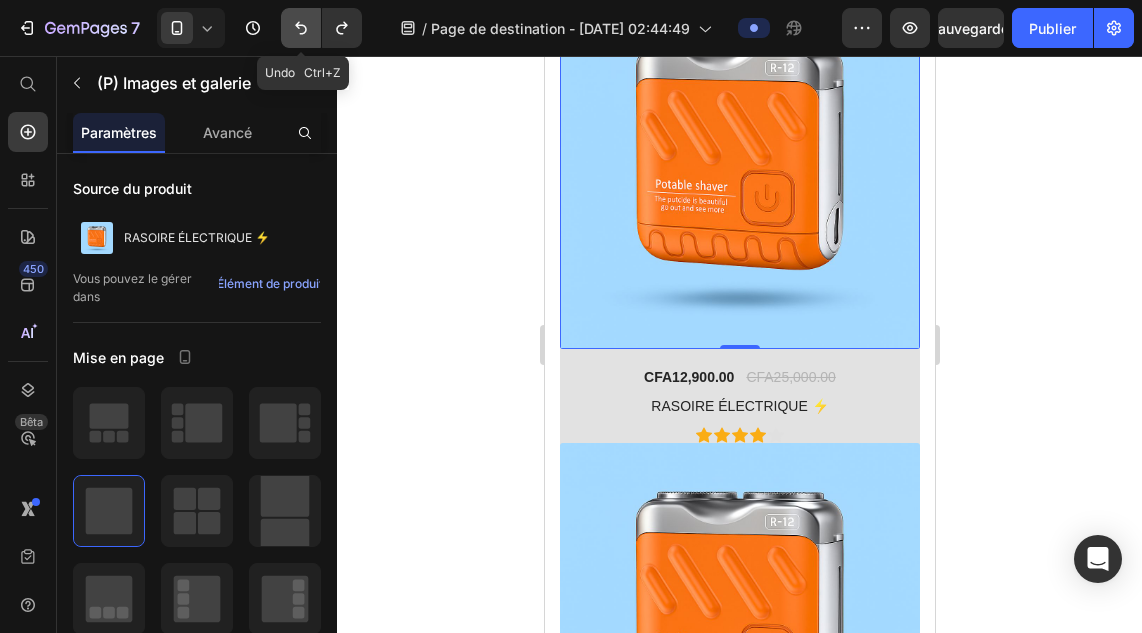 click 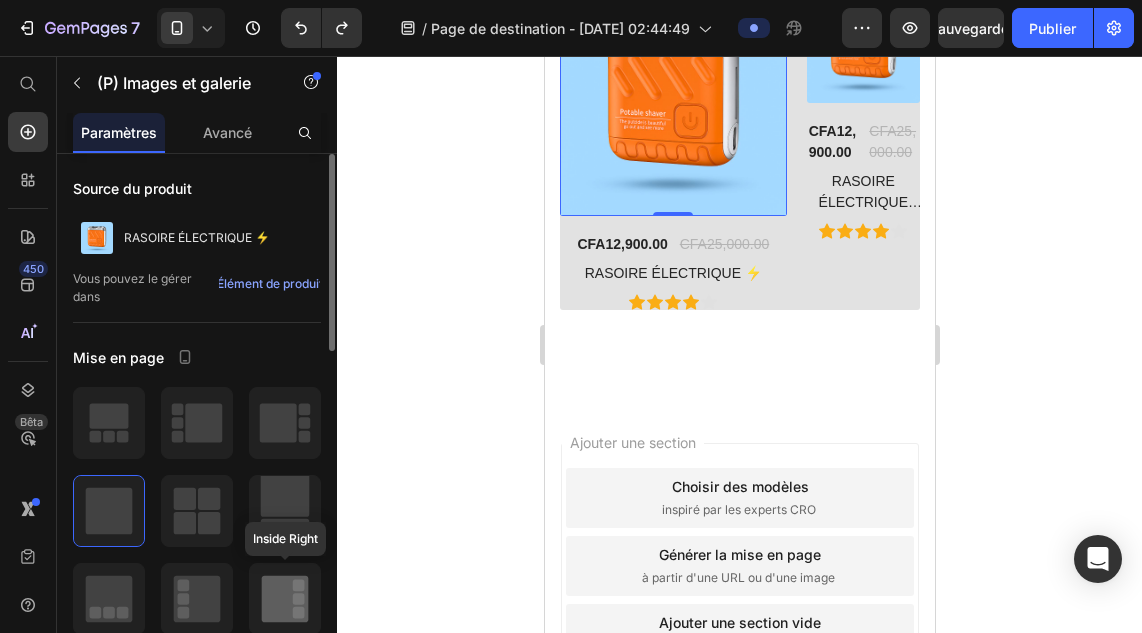 click 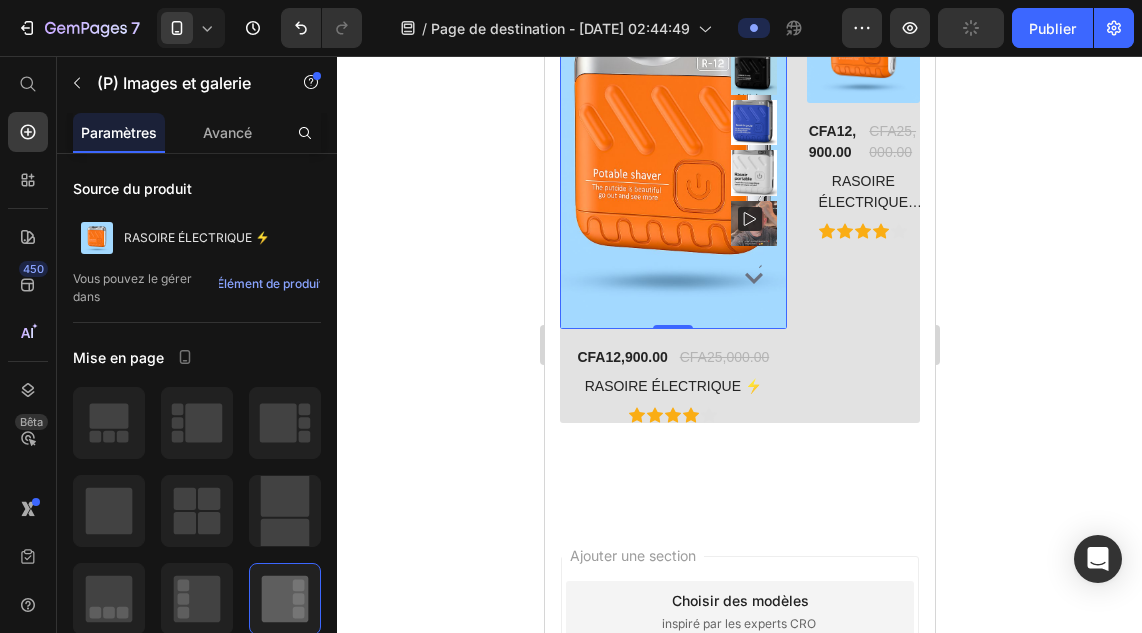 scroll, scrollTop: 2204, scrollLeft: 0, axis: vertical 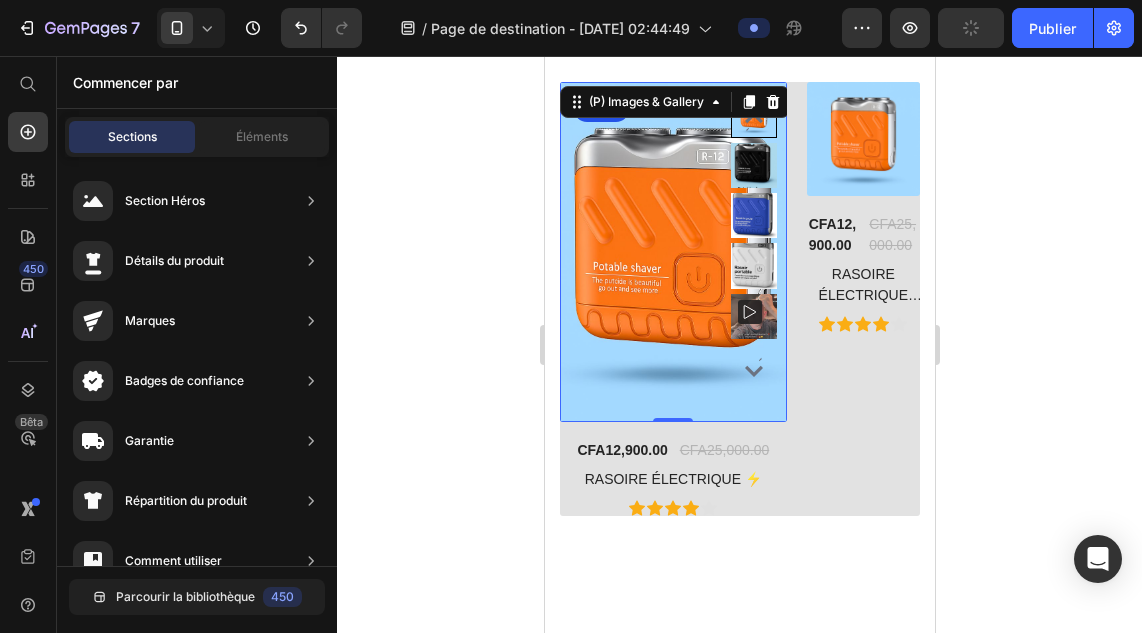 click on "(P) Images & Gallery CFA12,900.00 (P) Price CFA25,000.00 (P) Price Row RASOIRE ÉLECTRIQUE ⚡ (P) Title
Icon
Icon
Icon
Icon
Icon Icon List Hoz Product" at bounding box center [862, 299] 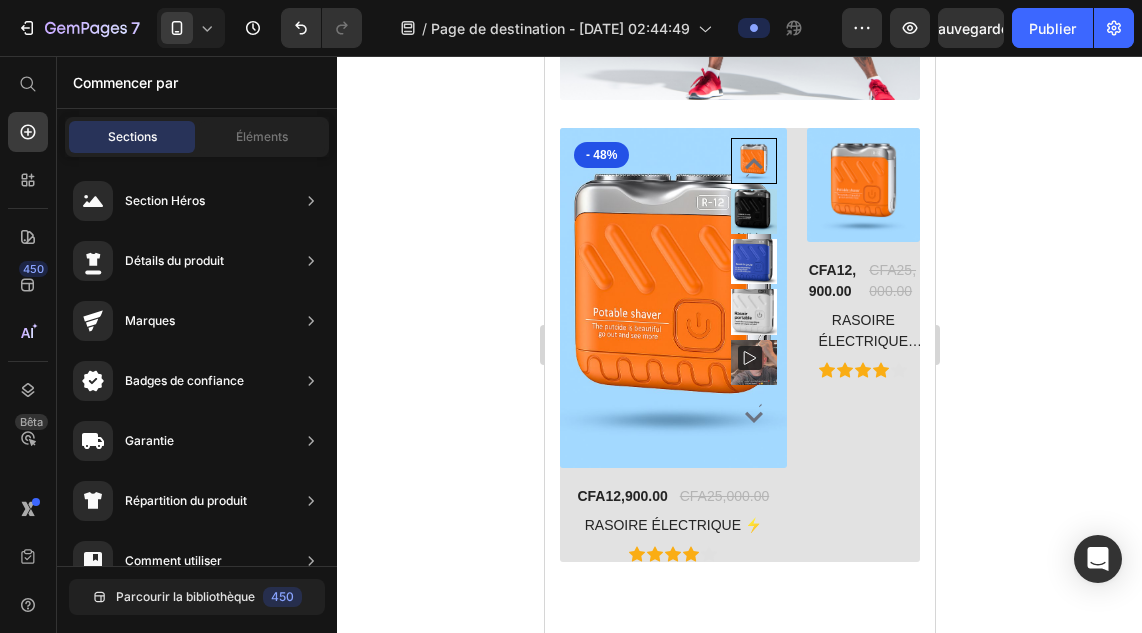 scroll, scrollTop: 2317, scrollLeft: 0, axis: vertical 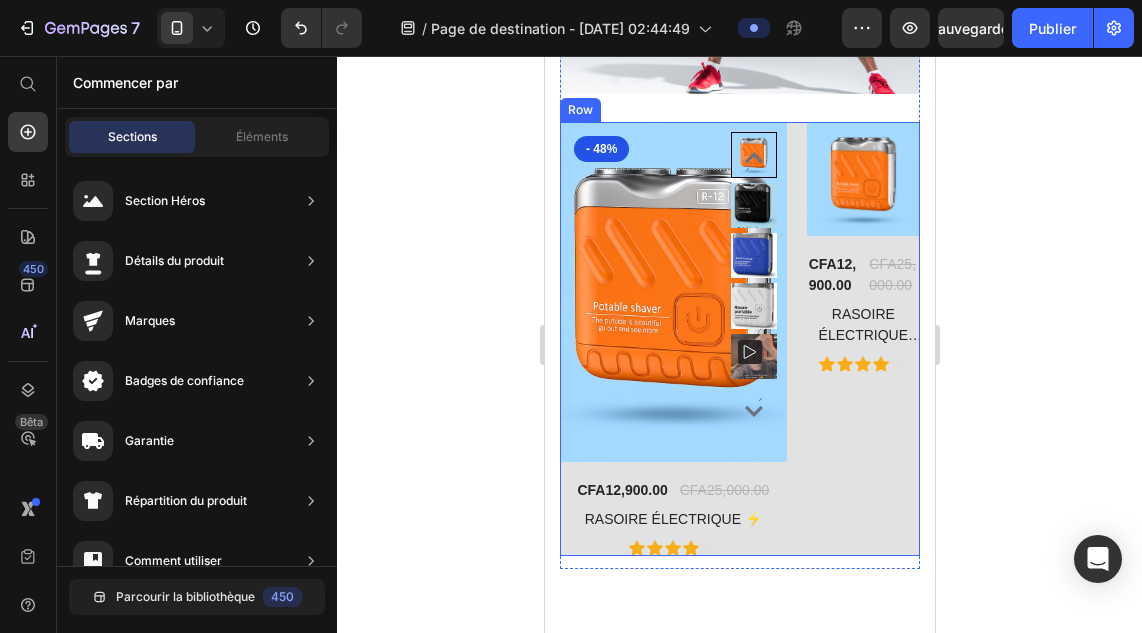 click on "` ` (P) Images & Gallery - 48% Product Badge CFA12,900.00 (P) Price CFA25,000.00 (P) Price Row RASOIRE ÉLECTRIQUE ⚡ (P) Title
Icon
Icon
Icon
Icon
Icon Icon List Hoz Product (P) Images & Gallery CFA12,900.00 (P) Price CFA25,000.00 (P) Price Row RASOIRE ÉLECTRIQUE ⚡ (P) Title
Icon
Icon
Icon
Icon
Icon Icon List Hoz Product Row" at bounding box center [739, 339] 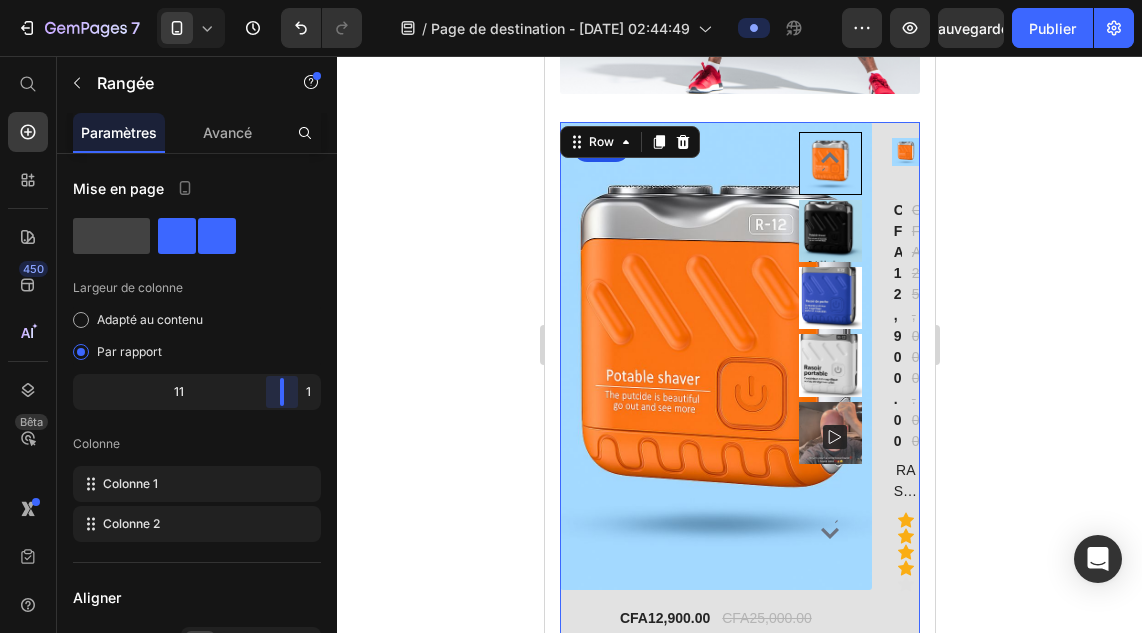 drag, startPoint x: 229, startPoint y: 391, endPoint x: 311, endPoint y: 391, distance: 82 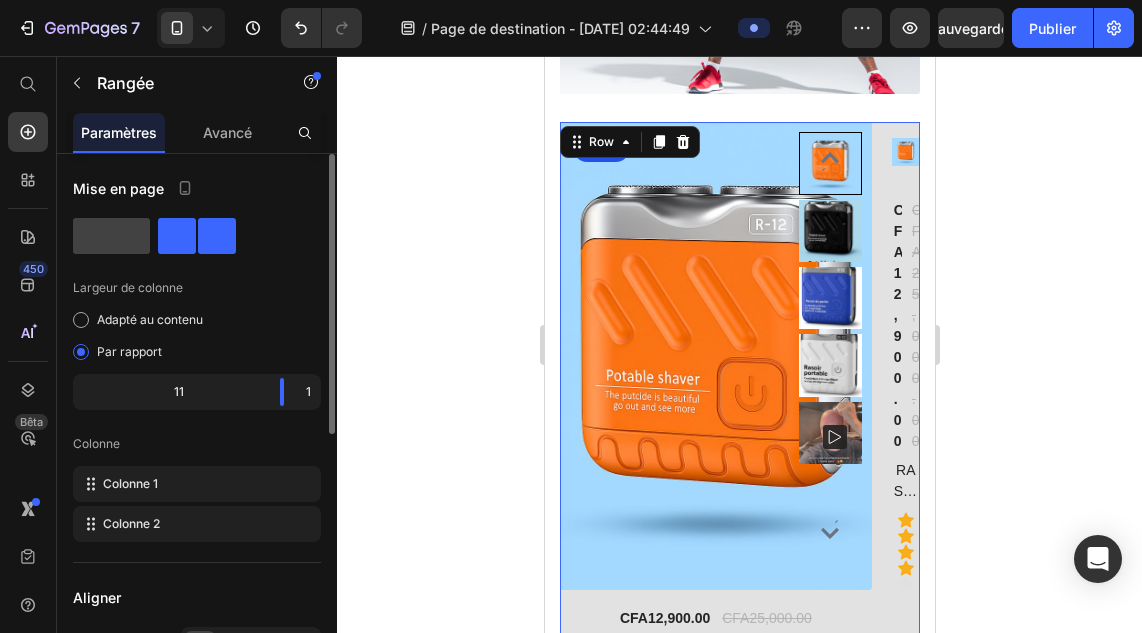 click on "1" 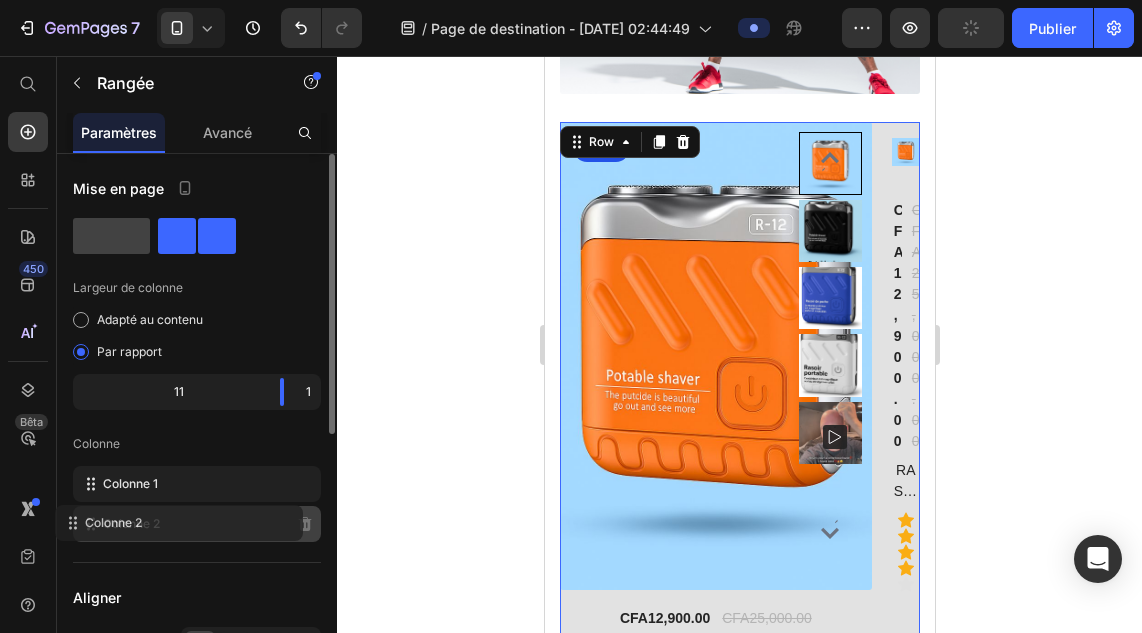 click on "Colonne 2" 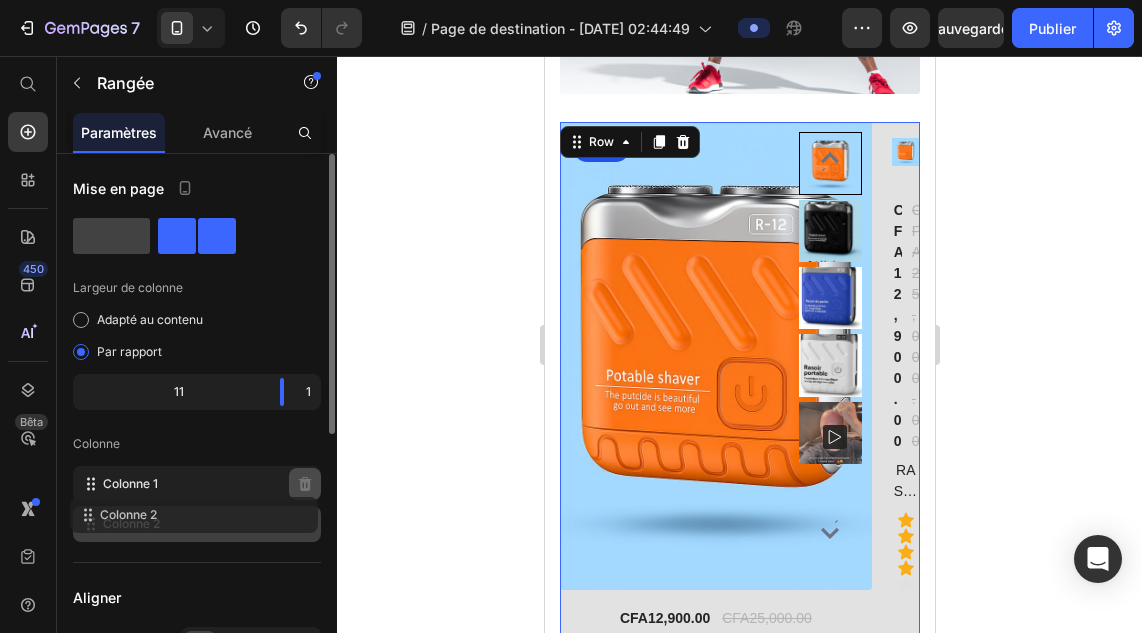 type 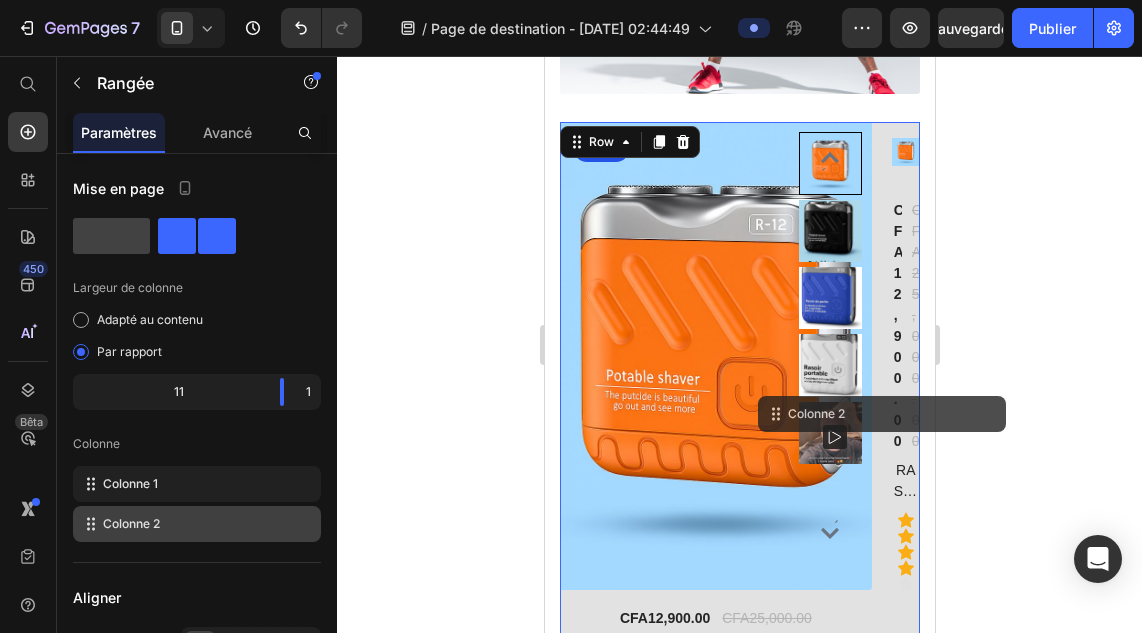 click 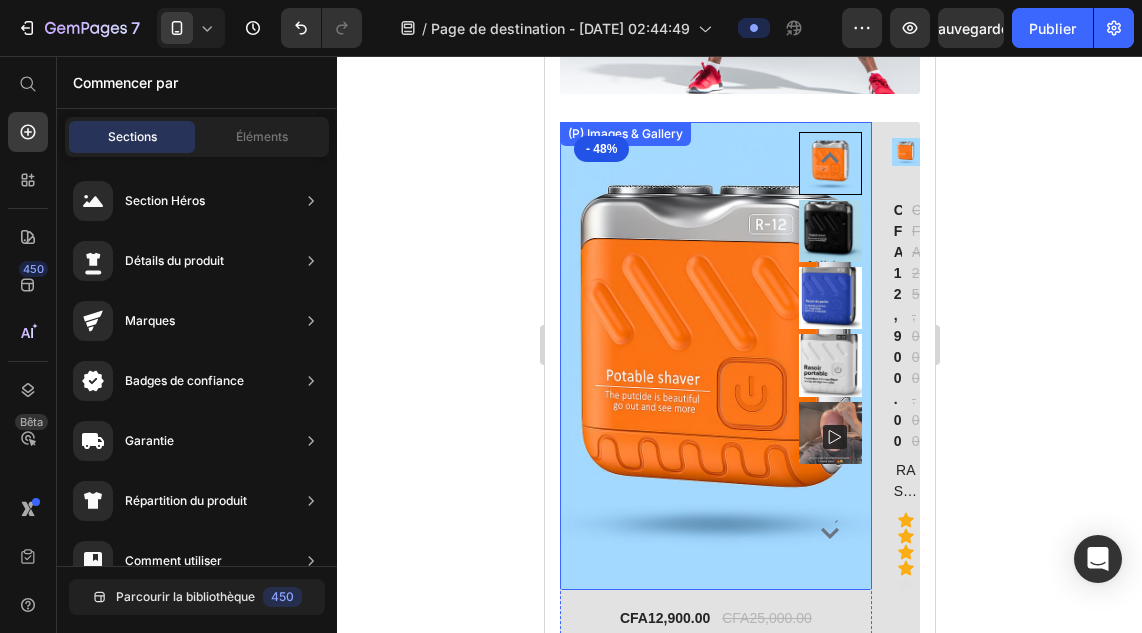 click at bounding box center [715, 355] 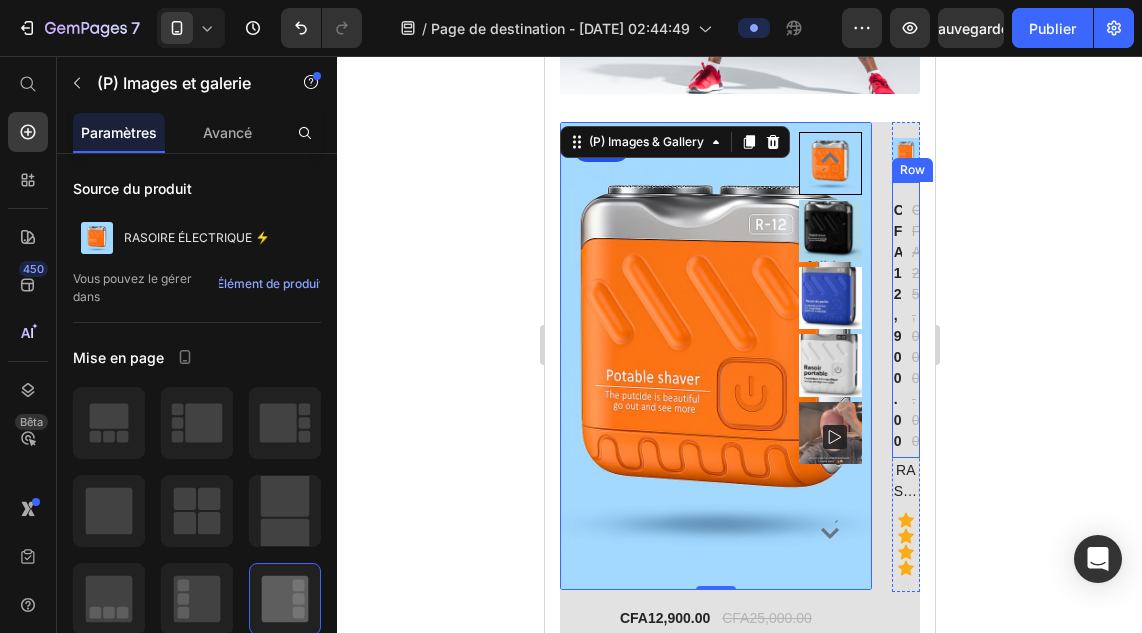 click on "CFA12,900.00 (P) Price CFA25,000.00 (P) Price Row" at bounding box center (905, 320) 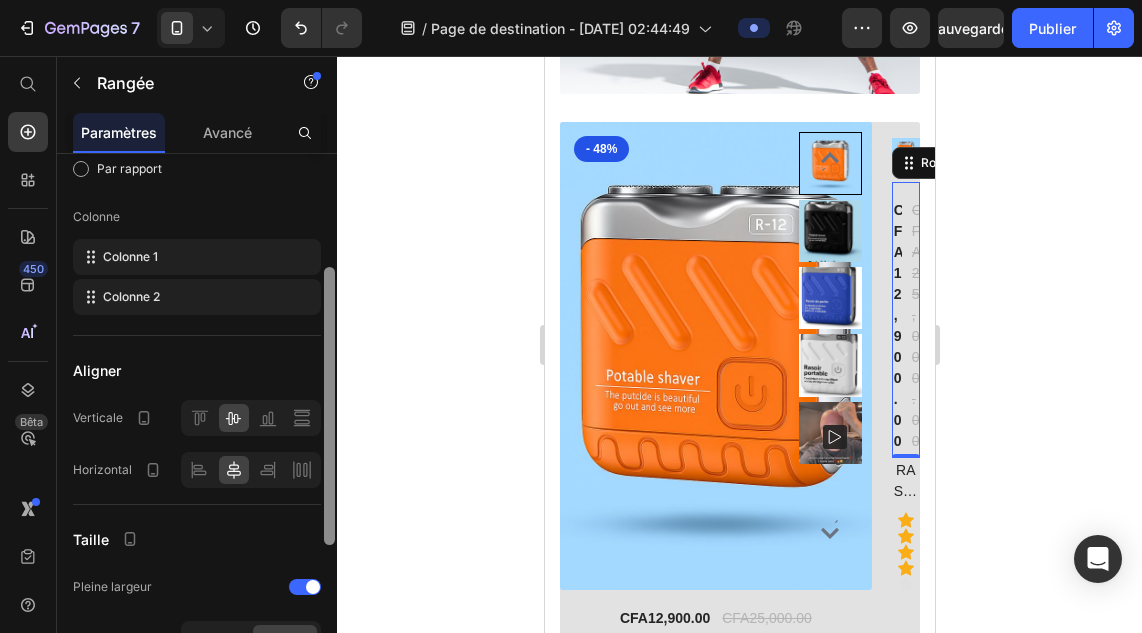scroll, scrollTop: 195, scrollLeft: 0, axis: vertical 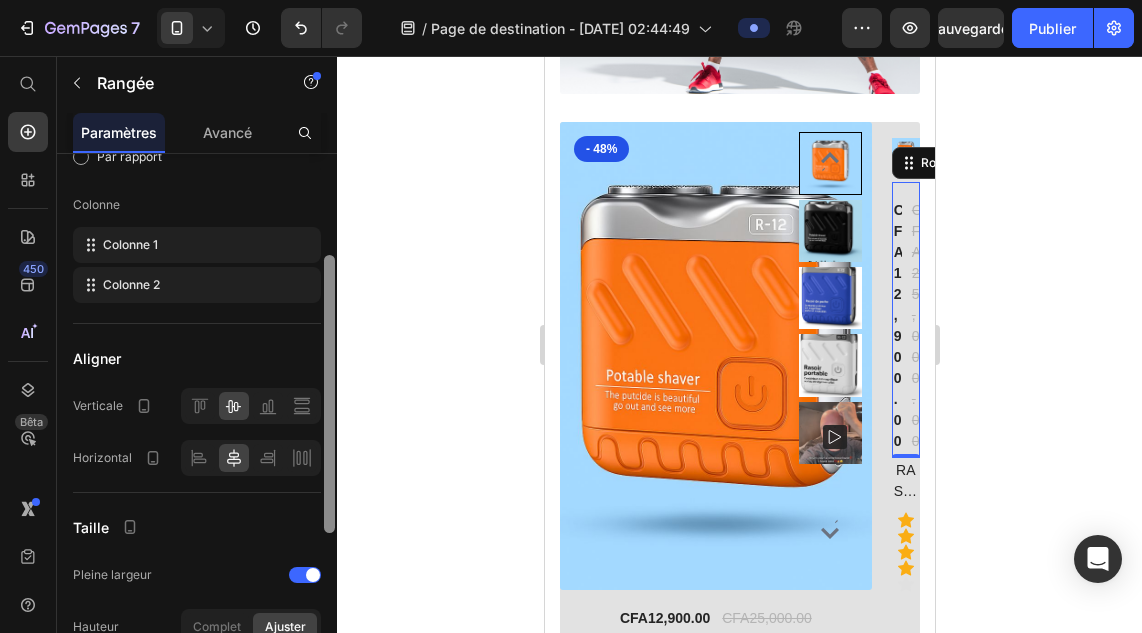 drag, startPoint x: 330, startPoint y: 404, endPoint x: 328, endPoint y: 505, distance: 101.0198 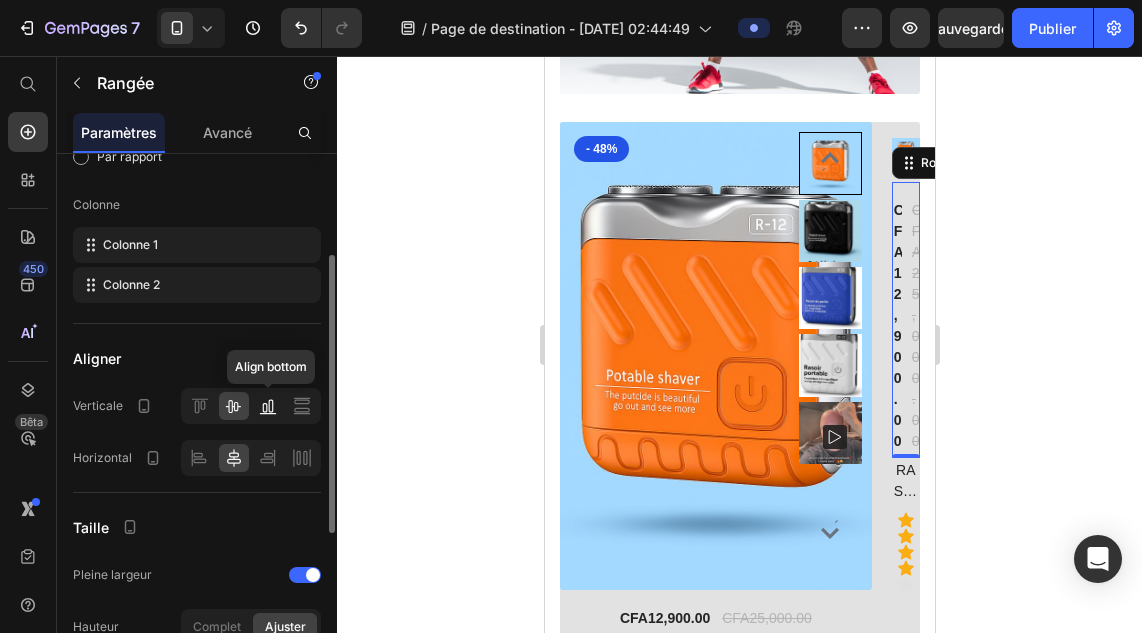 click 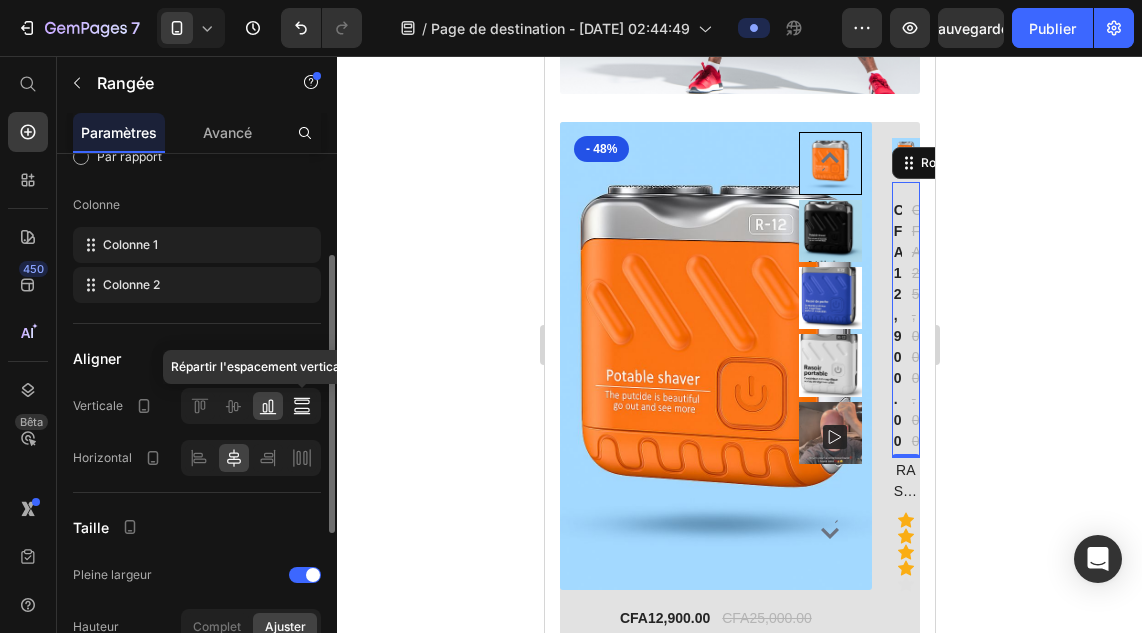 click 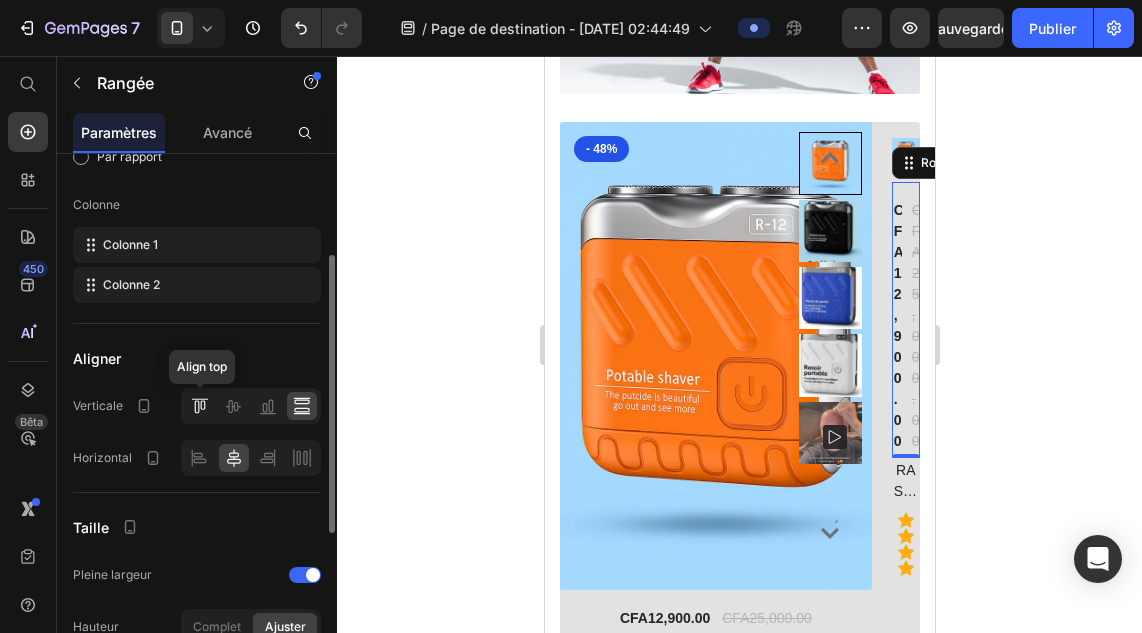 click 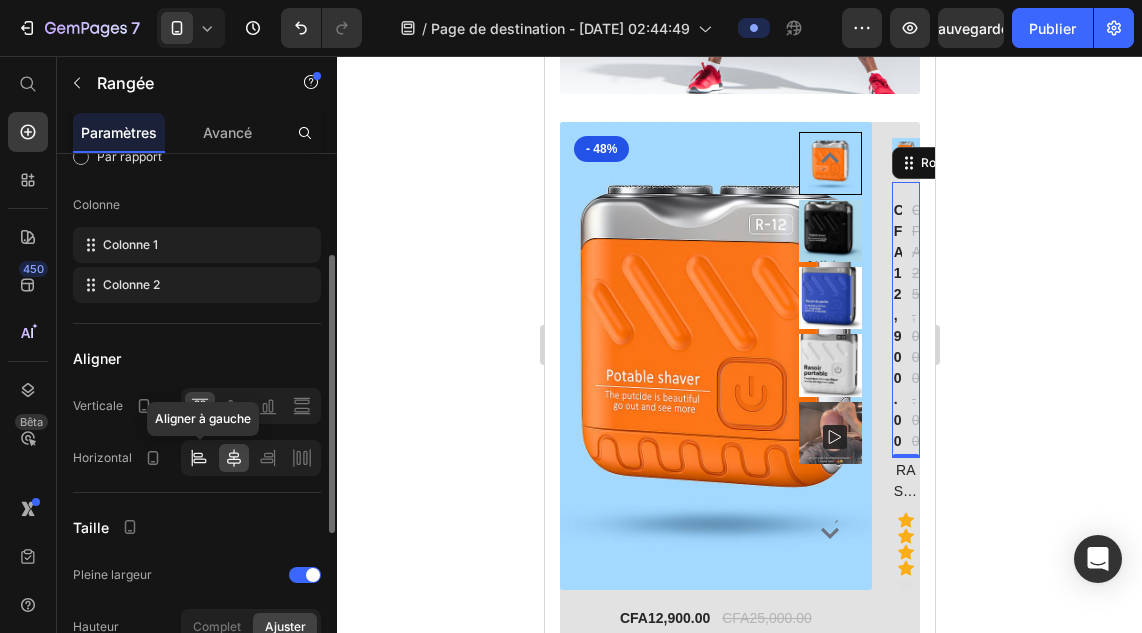 click 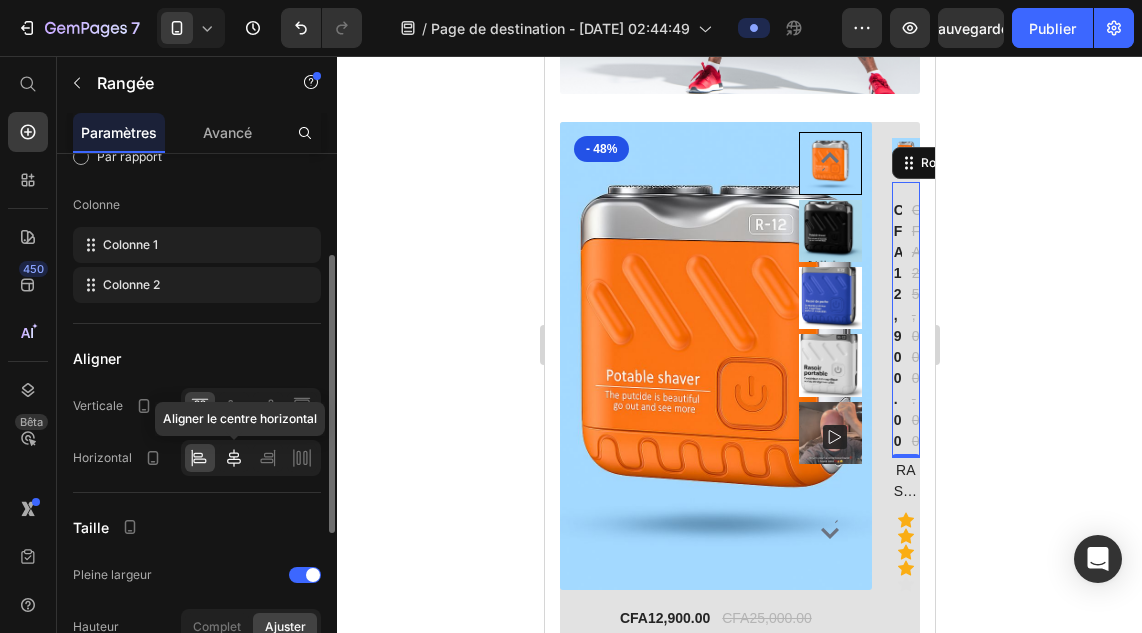 click 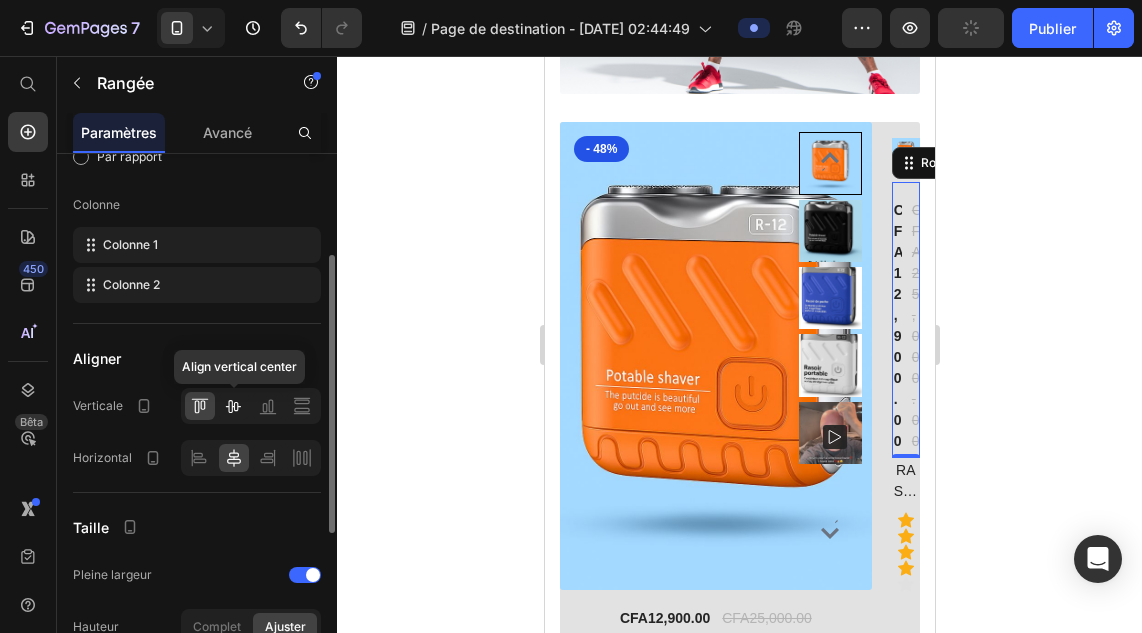 click 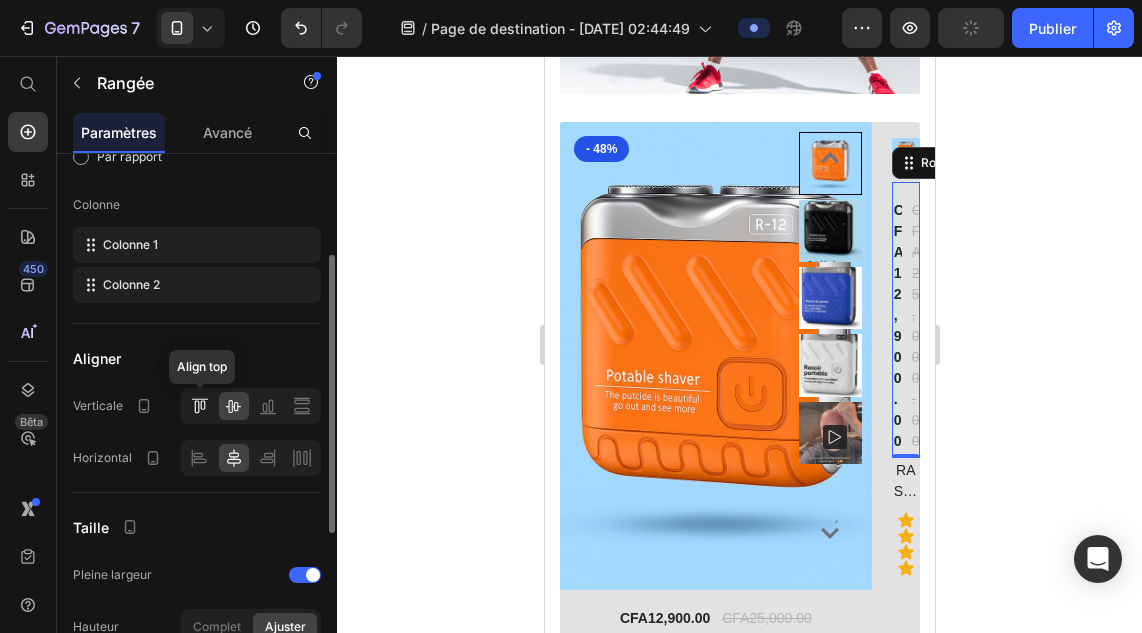 click 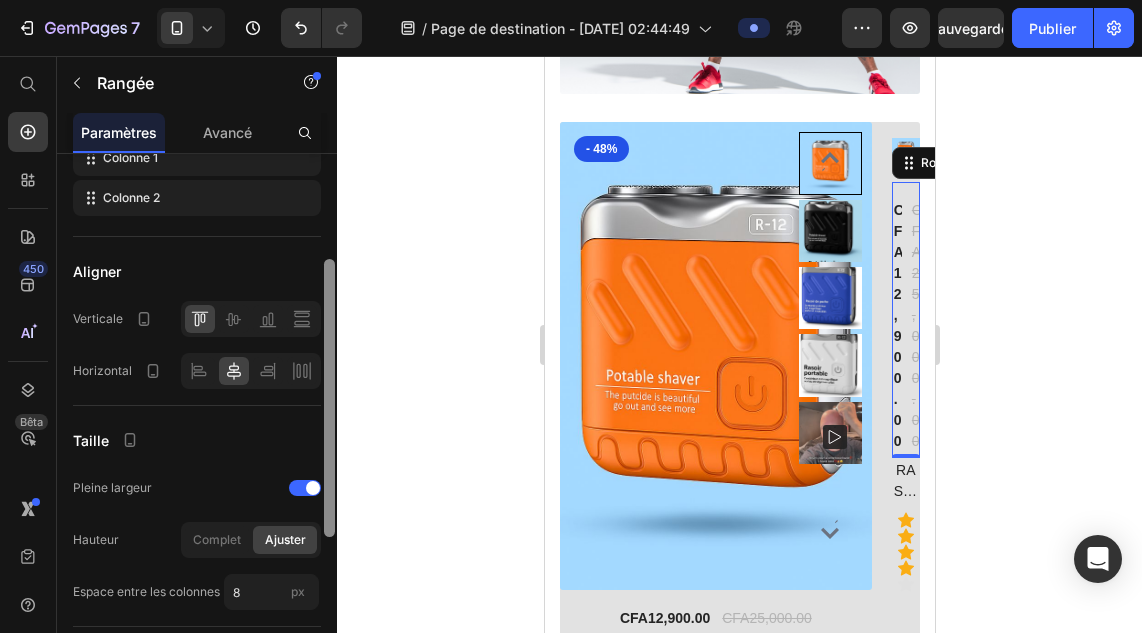 drag, startPoint x: 329, startPoint y: 391, endPoint x: 329, endPoint y: 441, distance: 50 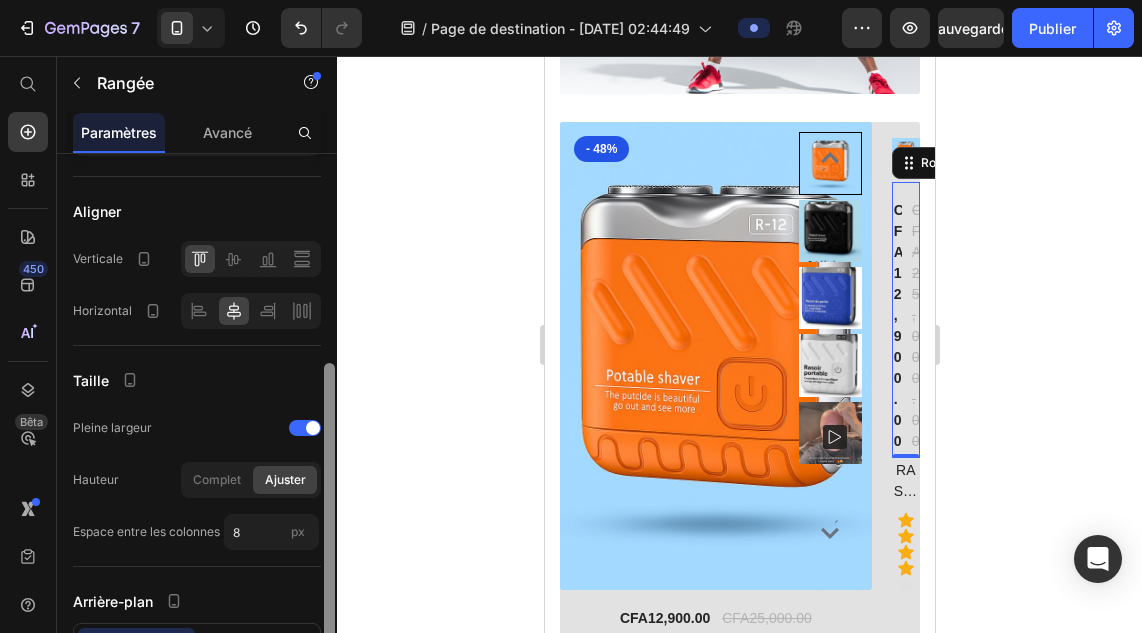 scroll, scrollTop: 371, scrollLeft: 0, axis: vertical 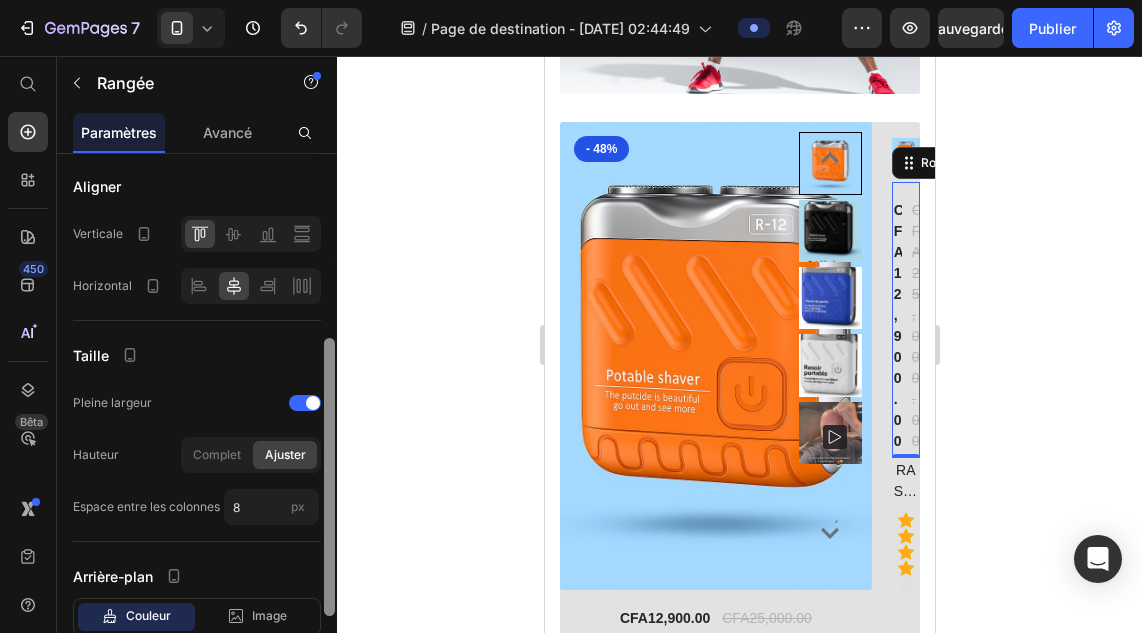 drag, startPoint x: 330, startPoint y: 455, endPoint x: 333, endPoint y: 496, distance: 41.109608 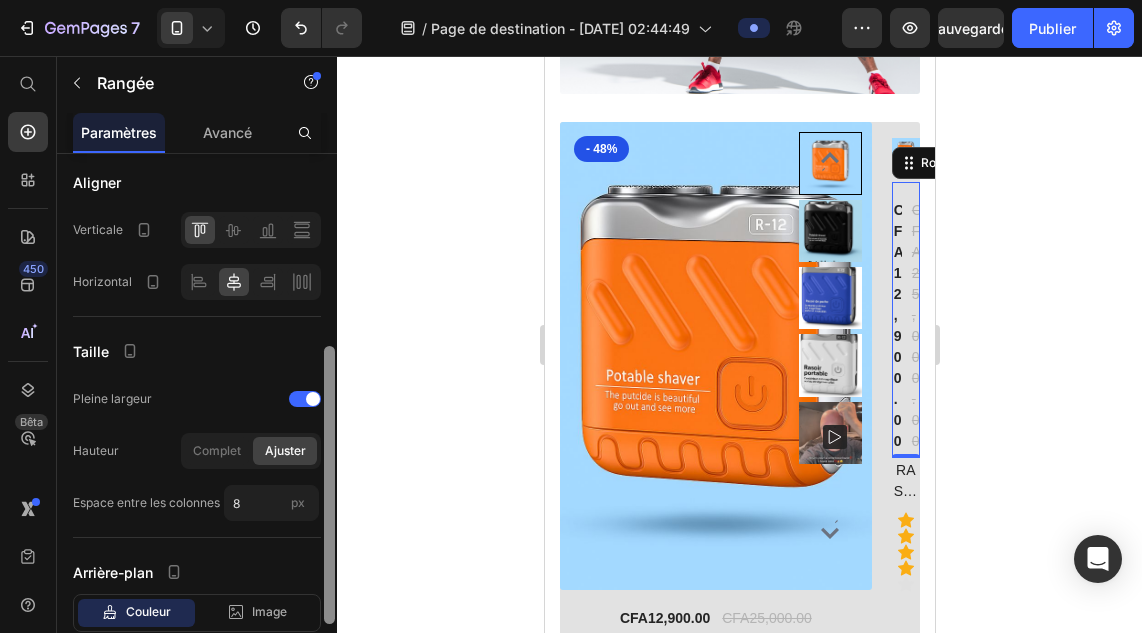 click at bounding box center [329, 485] 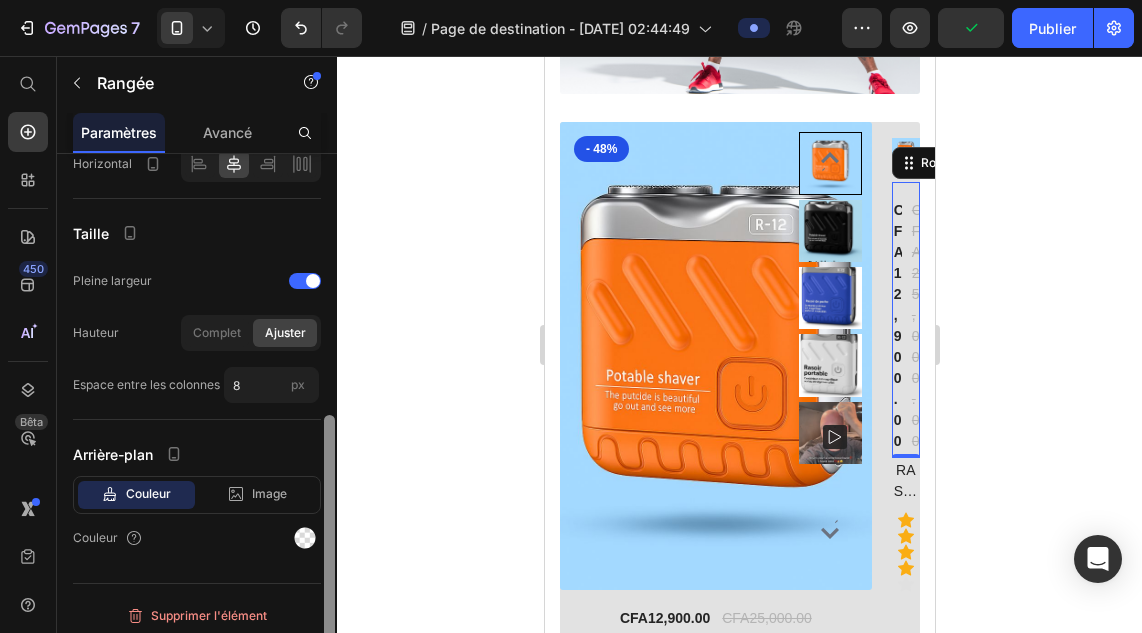 scroll, scrollTop: 494, scrollLeft: 0, axis: vertical 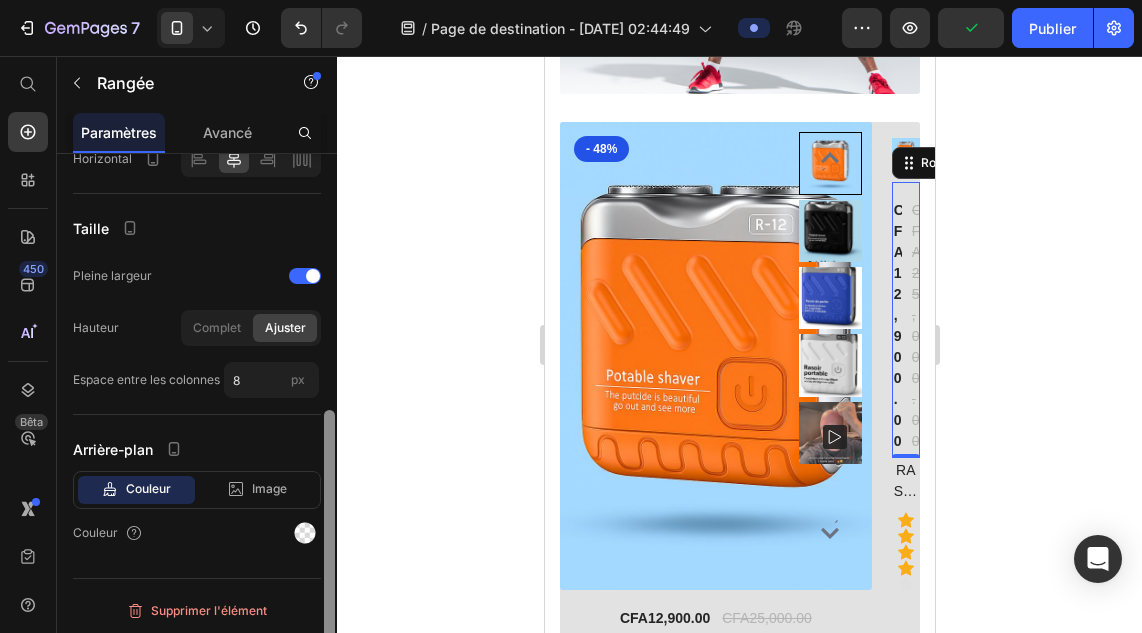 drag, startPoint x: 332, startPoint y: 486, endPoint x: 330, endPoint y: 550, distance: 64.03124 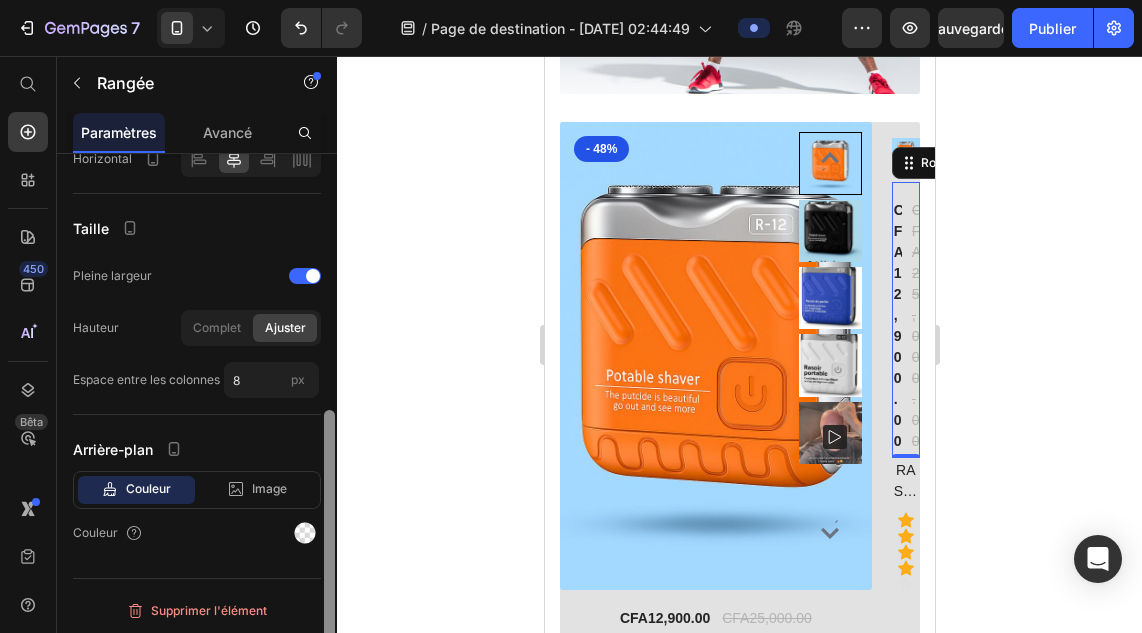 click at bounding box center [329, 549] 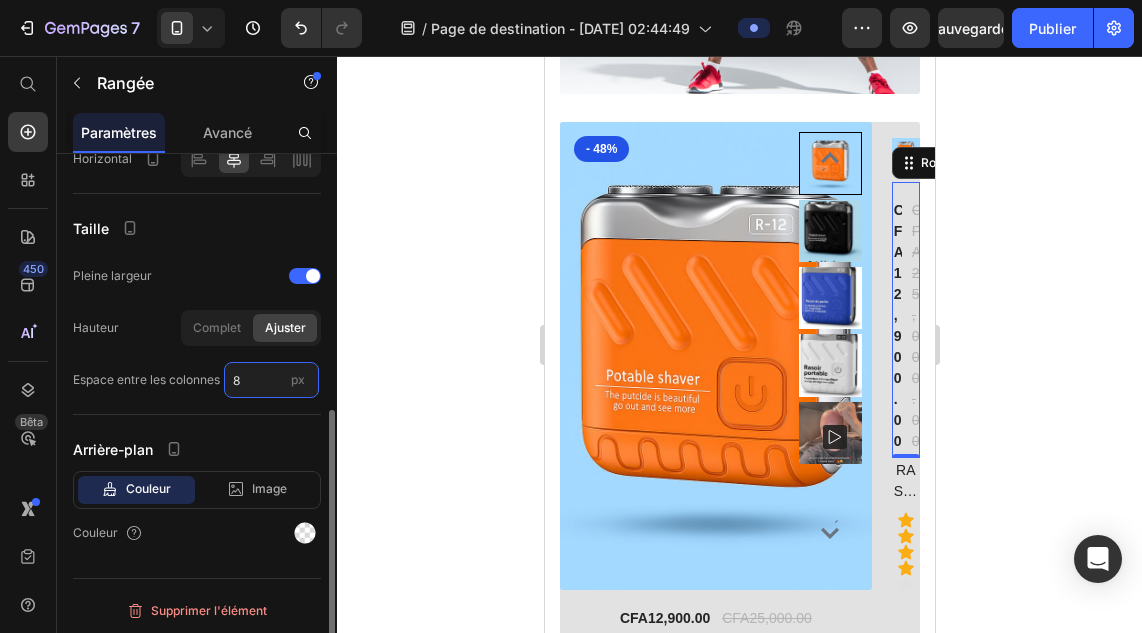 click on "8" at bounding box center (271, 380) 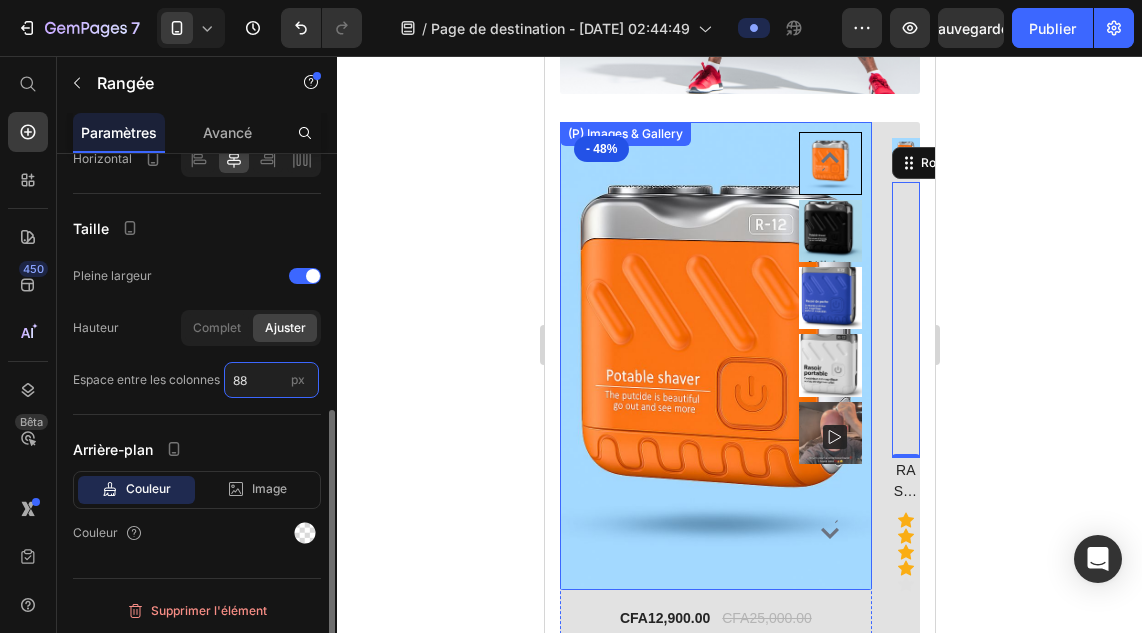 type on "8" 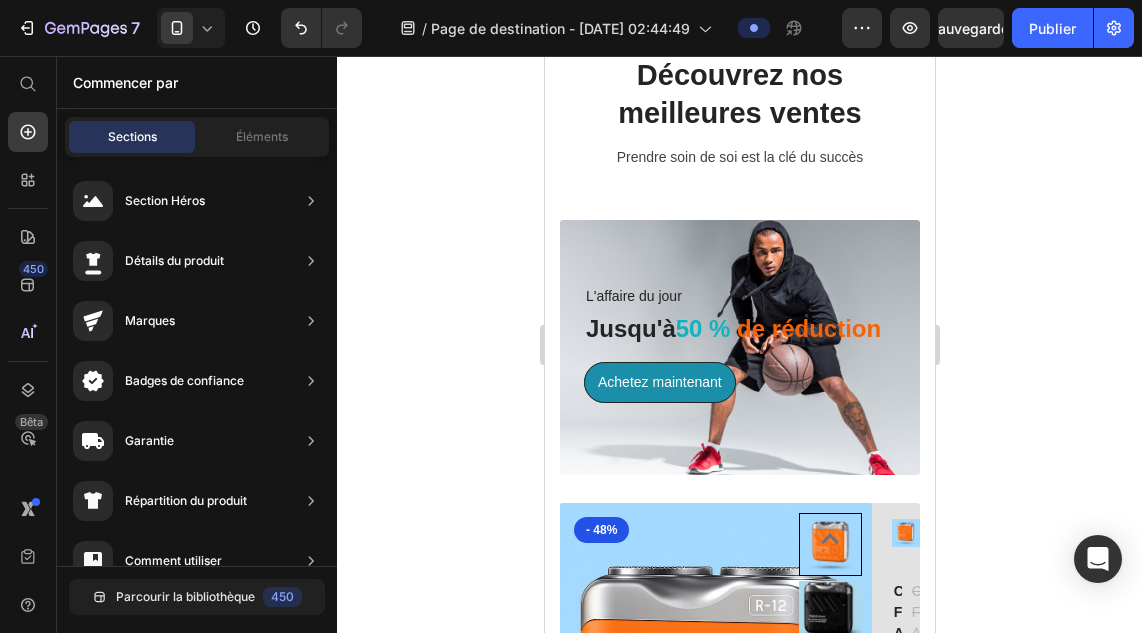 scroll, scrollTop: 1942, scrollLeft: 0, axis: vertical 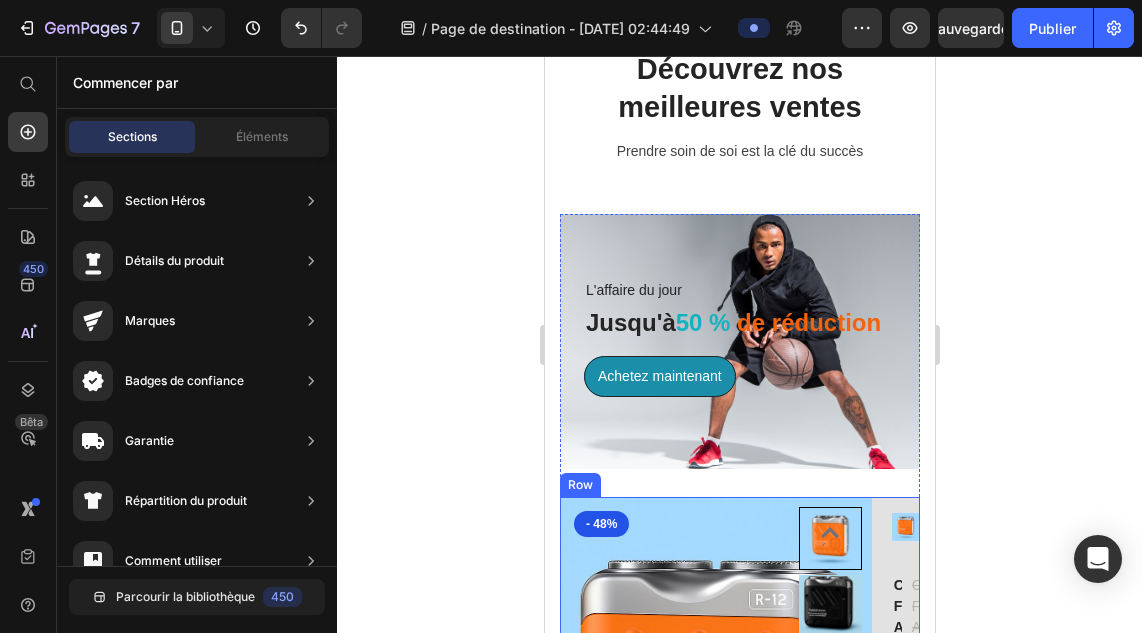 click on "` ` (P) Images & Gallery - 48% Product Badge CFA12,900.00 (P) Price CFA25,000.00 (P) Price Row RASOIRE ÉLECTRIQUE ⚡ (P) Title
Icon
Icon
Icon
Icon
Icon Icon List Hoz Product (P) Images & Gallery CFA12,900.00 (P) Price CFA25,000.00 (P) Price Row RASOIRE ÉLECTRIQUE ⚡ (P) Title
Icon
Icon
Icon
Icon
Icon Icon List Hoz Product Row" at bounding box center (739, 777) 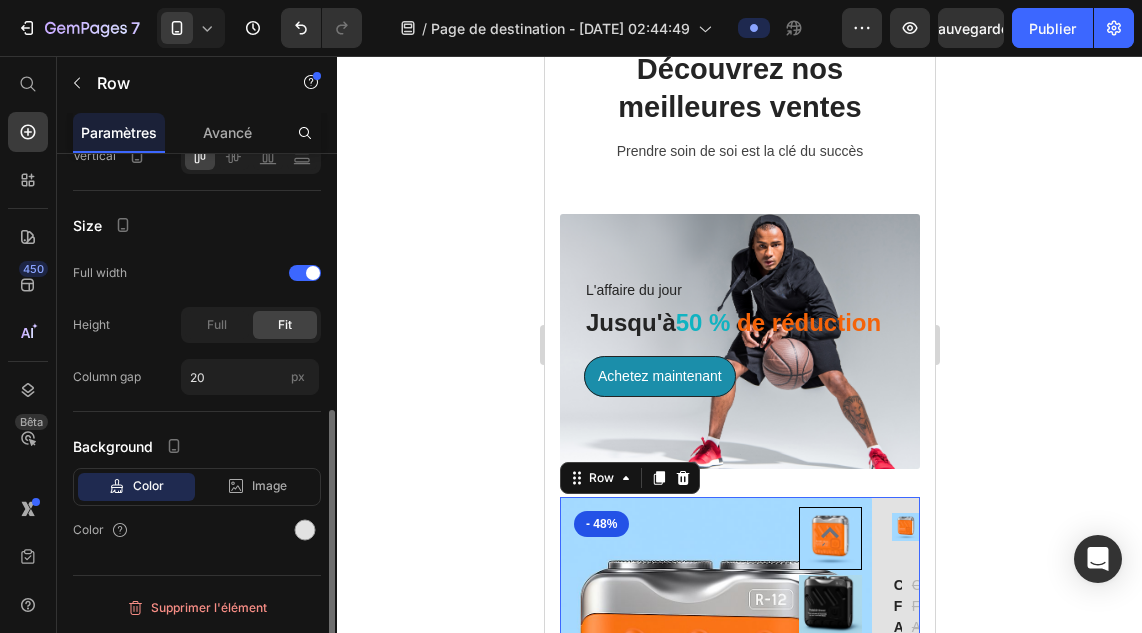 scroll, scrollTop: 489, scrollLeft: 0, axis: vertical 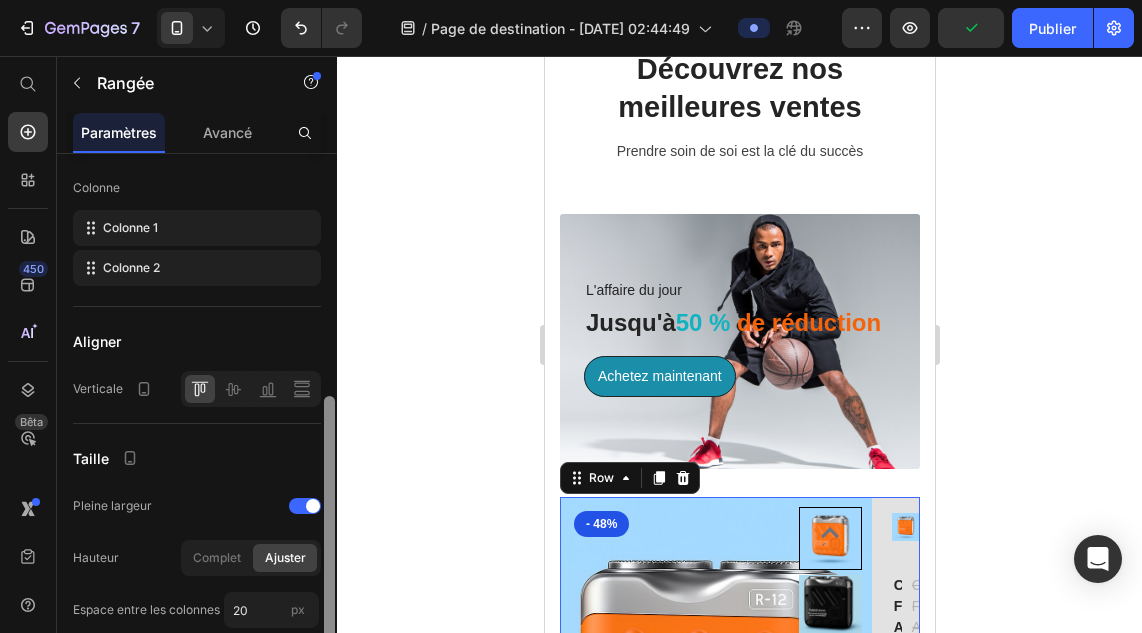 drag, startPoint x: 328, startPoint y: 427, endPoint x: 335, endPoint y: 290, distance: 137.17871 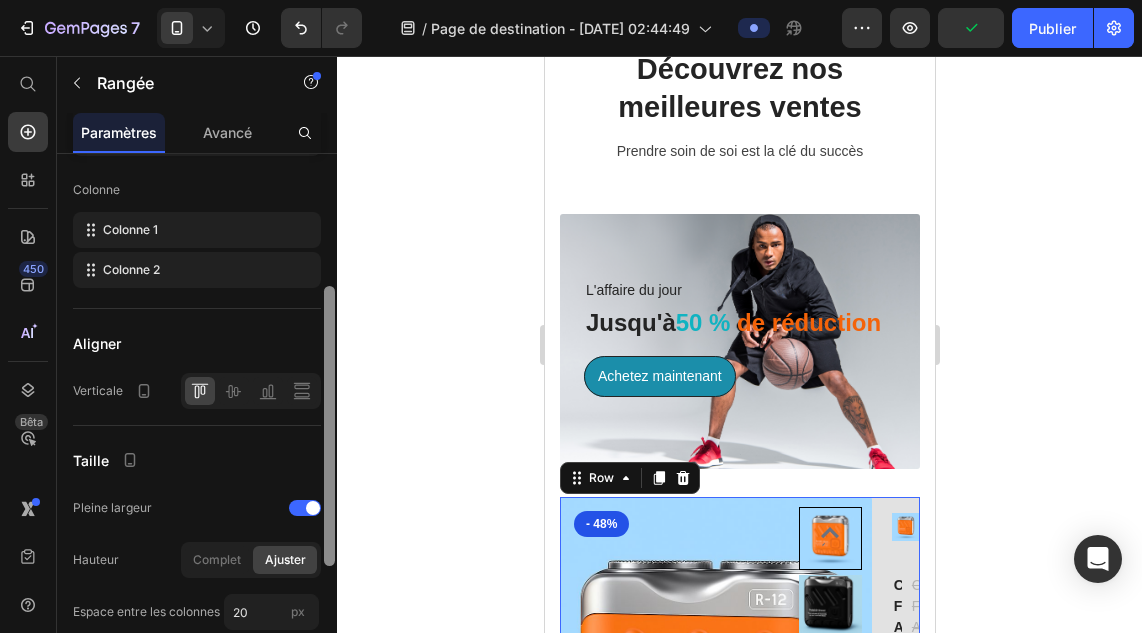 scroll, scrollTop: 0, scrollLeft: 0, axis: both 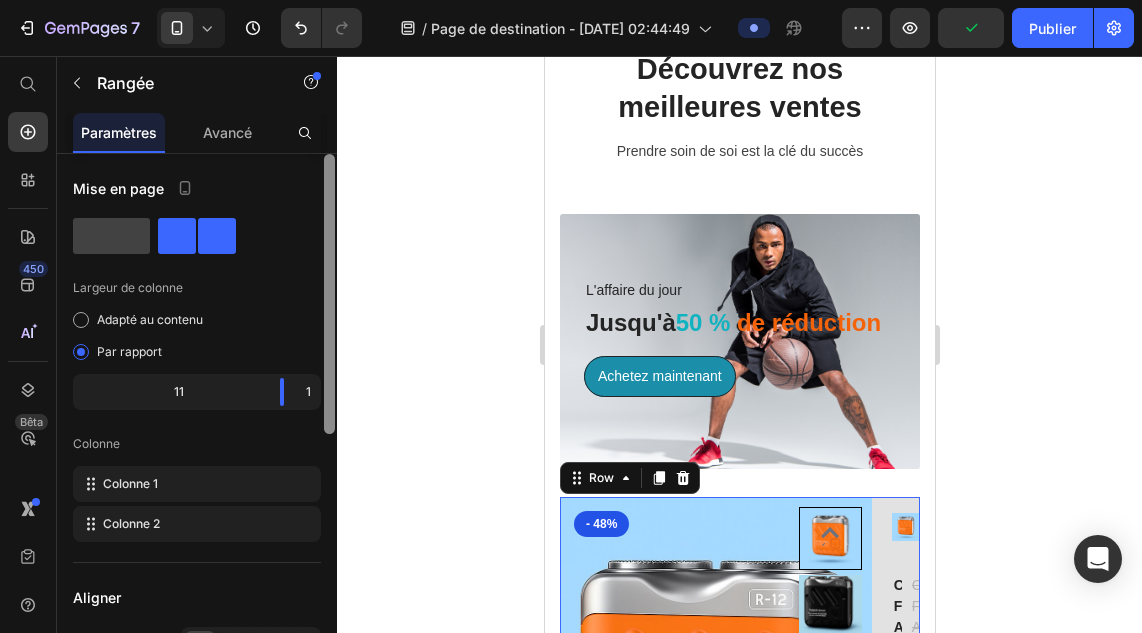 click at bounding box center (329, 422) 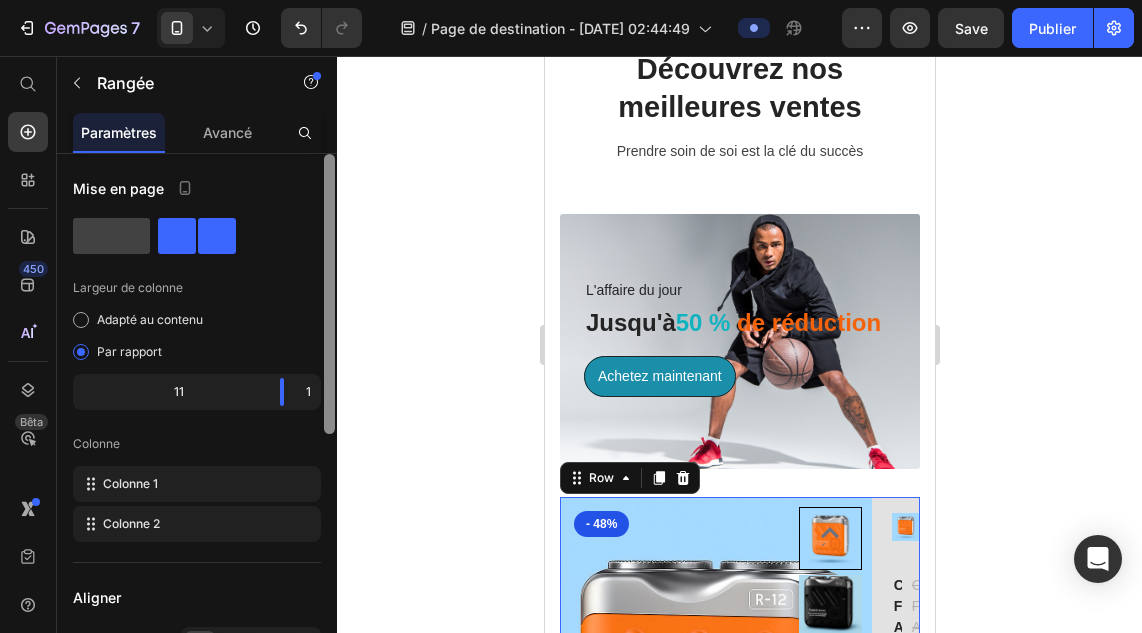 click at bounding box center [329, 294] 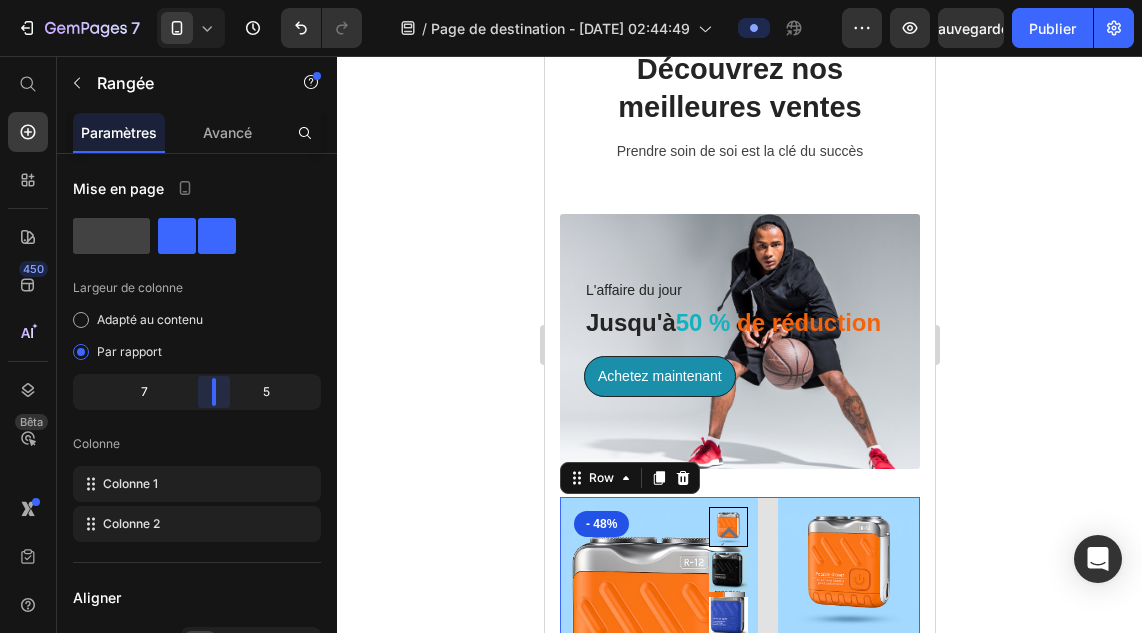 drag, startPoint x: 274, startPoint y: 395, endPoint x: 213, endPoint y: 386, distance: 61.66036 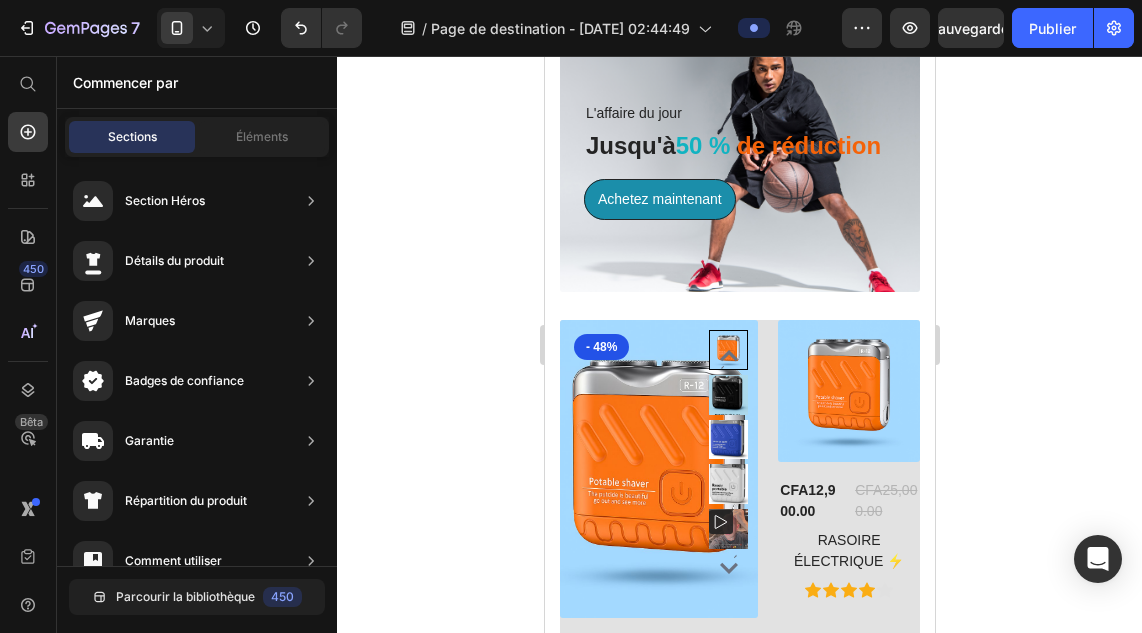 scroll, scrollTop: 2205, scrollLeft: 0, axis: vertical 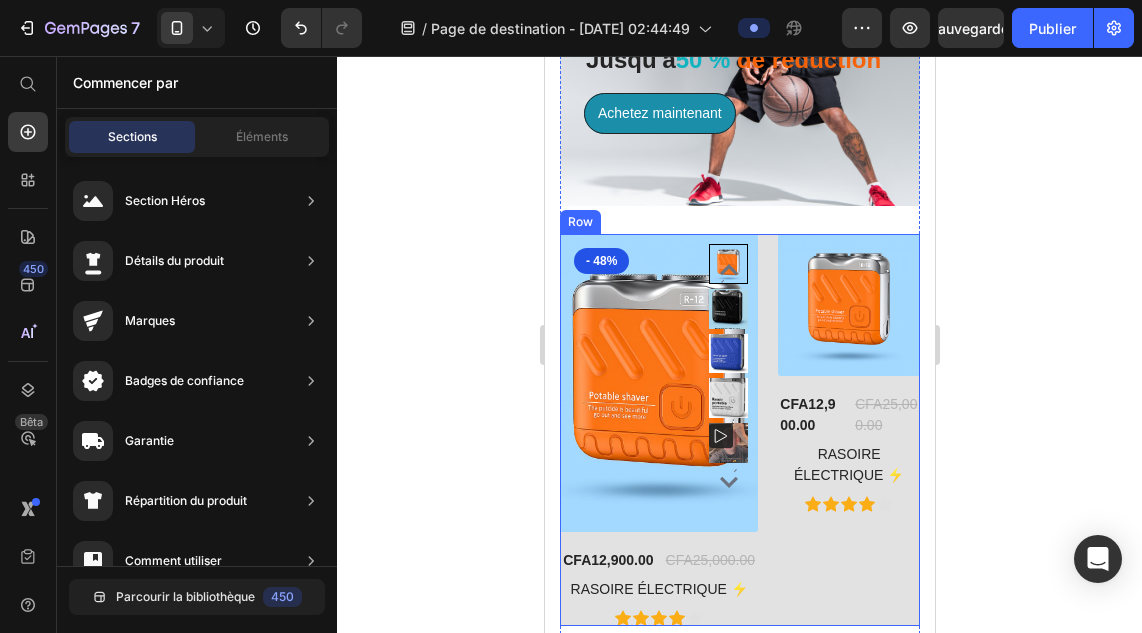 click on "(P) Images & Gallery CFA12,900.00 (P) Price CFA25,000.00 (P) Price Row RASOIRE ÉLECTRIQUE ⚡ (P) Title
Icon
Icon
Icon
Icon
Icon Icon List Hoz Product" at bounding box center (848, 429) 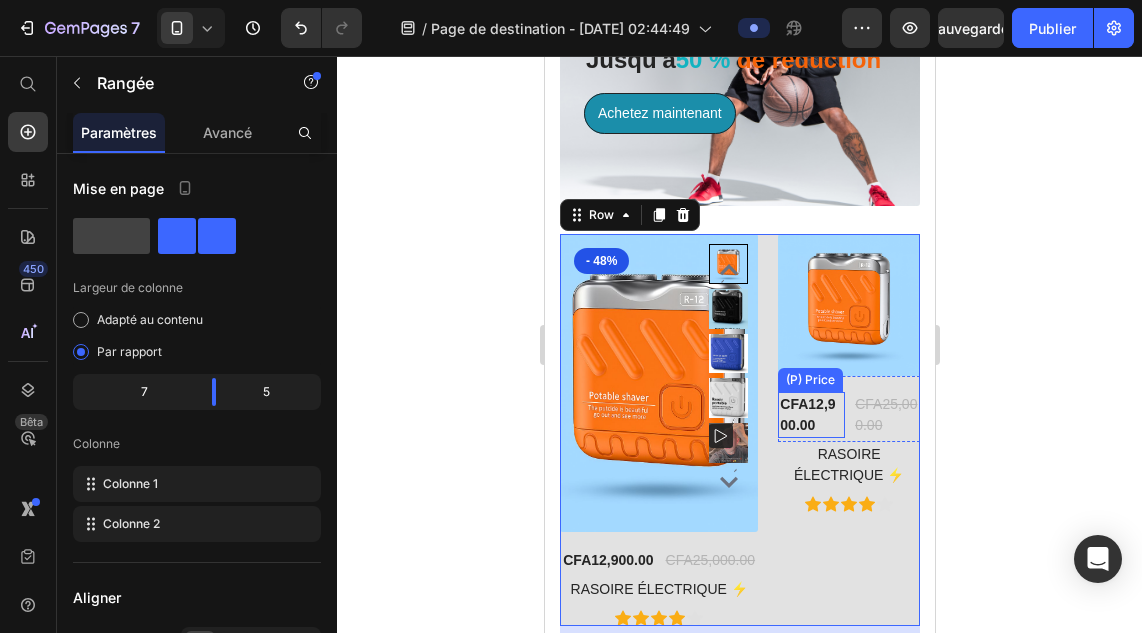 click at bounding box center [848, 305] 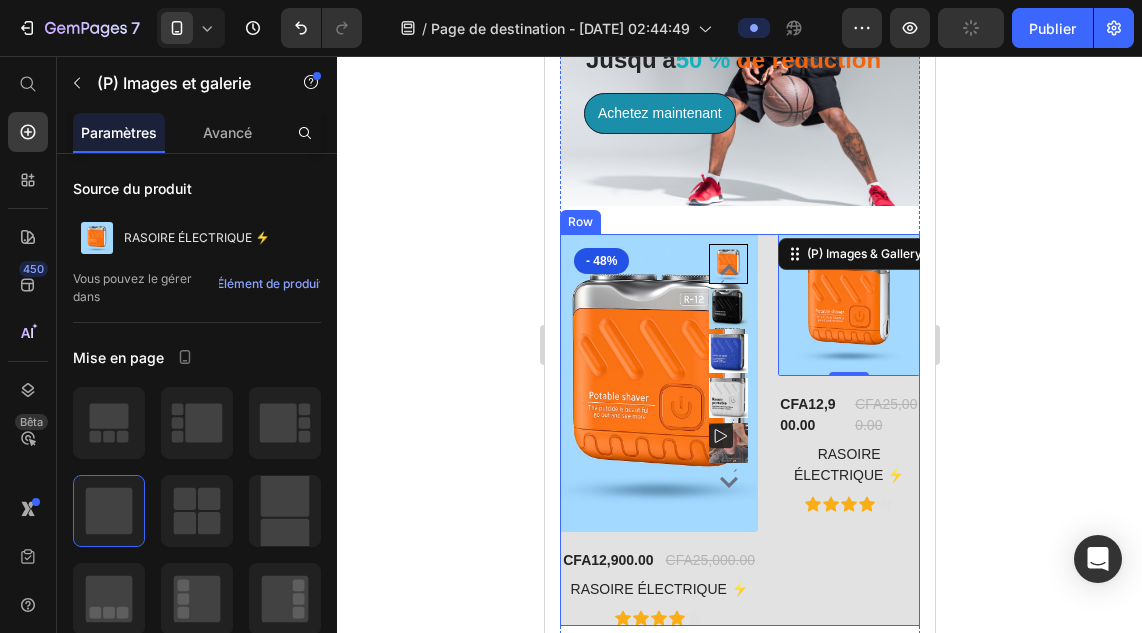 click on "` ` (P) Images & Gallery - 48% Product Badge CFA12,900.00 (P) Price CFA25,000.00 (P) Price Row RASOIRE ÉLECTRIQUE ⚡ (P) Title
Icon
Icon
Icon
Icon
Icon Icon List Hoz Product (P) Images & Gallery   0 CFA12,900.00 (P) Price CFA25,000.00 (P) Price Row RASOIRE ÉLECTRIQUE ⚡ (P) Title
Icon
Icon
Icon
Icon
Icon Icon List Hoz Product Row" at bounding box center (739, 429) 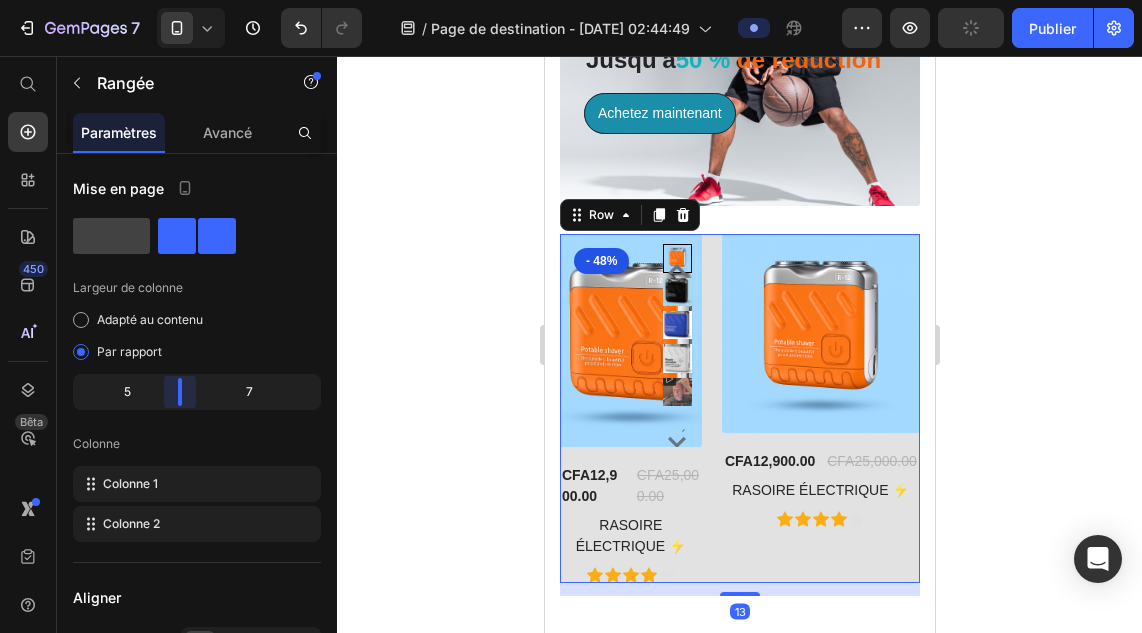 drag, startPoint x: 209, startPoint y: 393, endPoint x: 184, endPoint y: 391, distance: 25.079872 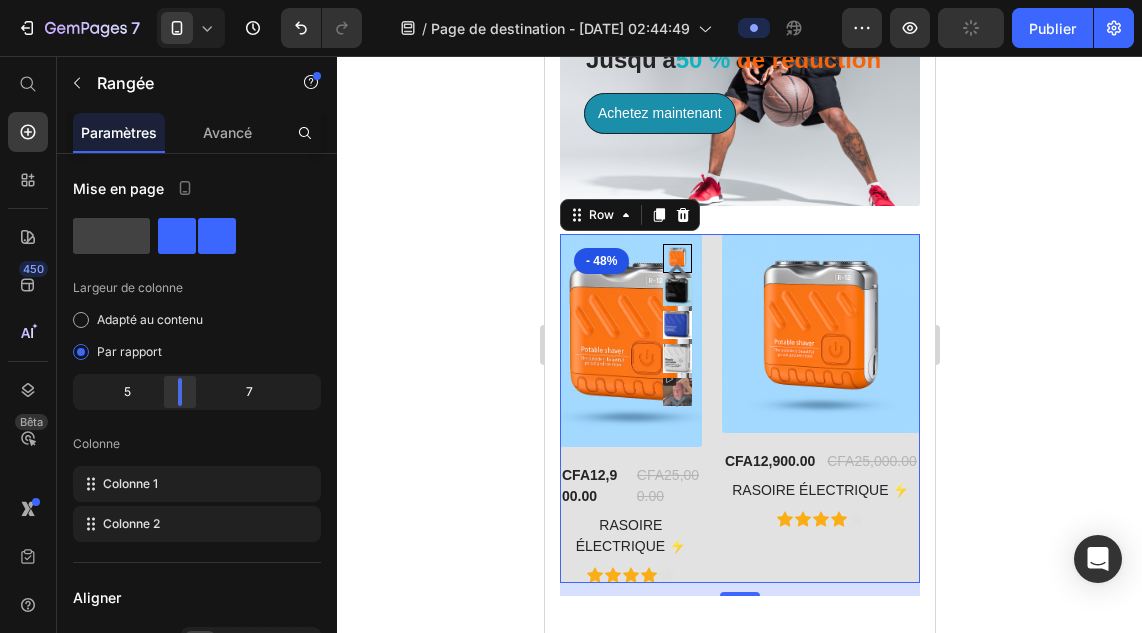 click on "7 / Page de destination - [DATE] 02:44:49 Aperçu Publier 450 Bêta Commencer par Sections Éléments Section Héros Détails du produit Marques Badges de confiance Garantie Répartition du produit Comment utiliser Témoignages Comparer Paquet FAQ Preuve sociale Histoire de la marque Liste des produits Collection Liste des blogs Contact Collant Ajouter au panier Pied de page personnalisé Parcourir la bibliothèque 450 Mise en page
[GEOGRAPHIC_DATA]
[GEOGRAPHIC_DATA]
[GEOGRAPHIC_DATA]
Rangée Texte
Titre
Bloc de texte [PERSON_NAME]
[GEOGRAPHIC_DATA]
[GEOGRAPHIC_DATA]
Collant Retour en haut" at bounding box center (571, 0) 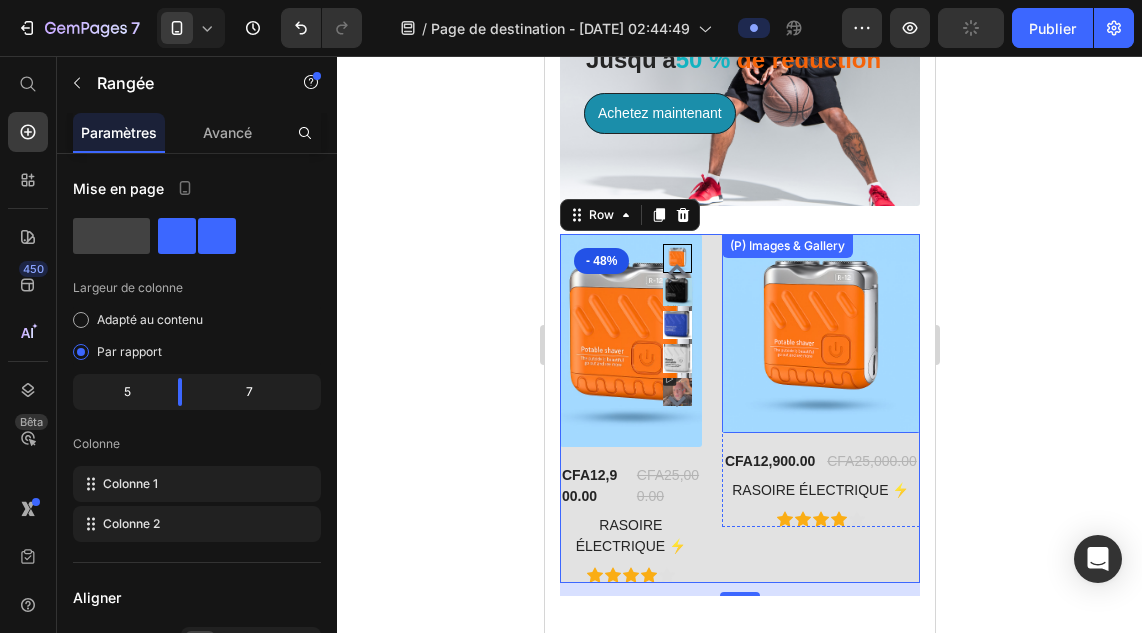 click at bounding box center (820, 333) 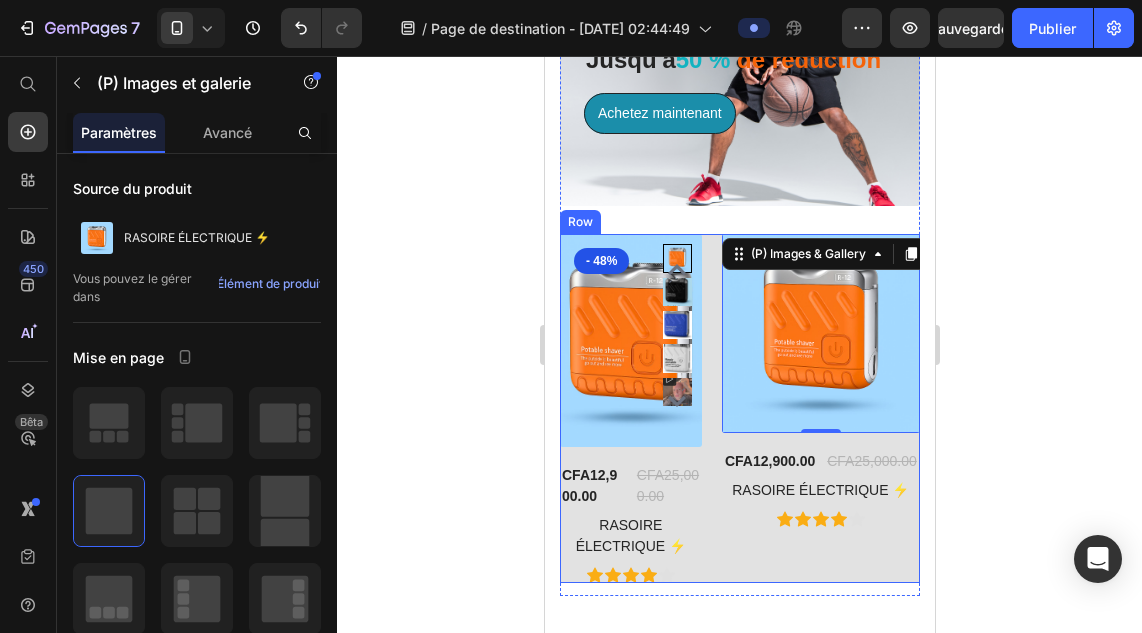 click on "(P) Images & Gallery   0 CFA12,900.00 (P) Price CFA25,000.00 (P) Price Row RASOIRE ÉLECTRIQUE ⚡ (P) Title
Icon
Icon
Icon
Icon
Icon Icon List Hoz Product" at bounding box center [820, 408] 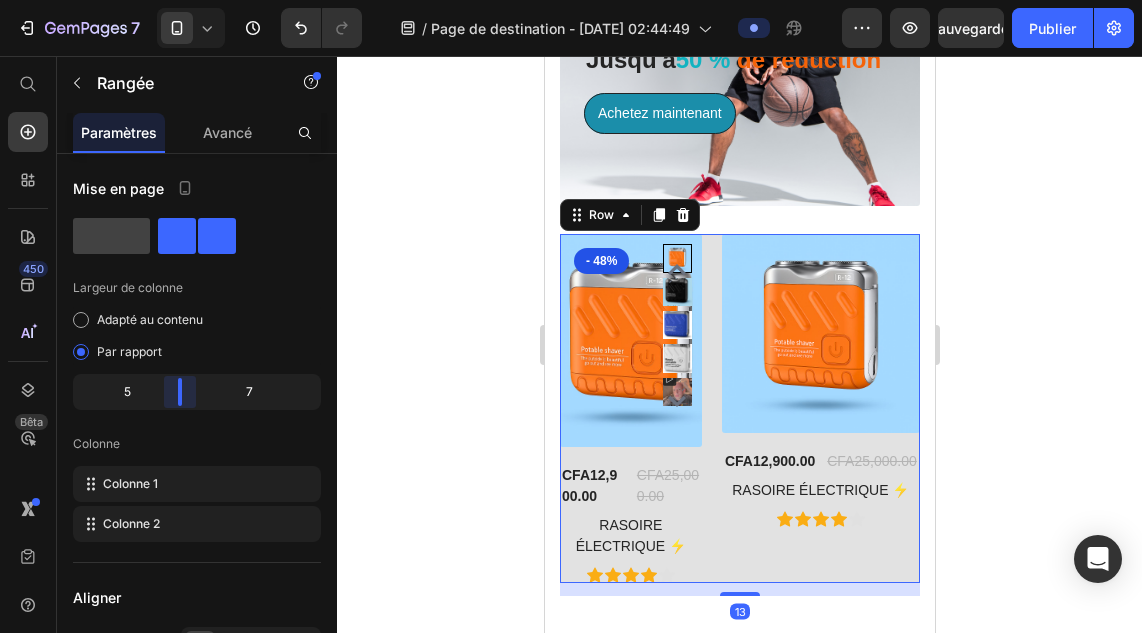 drag, startPoint x: 182, startPoint y: 393, endPoint x: 159, endPoint y: 393, distance: 23 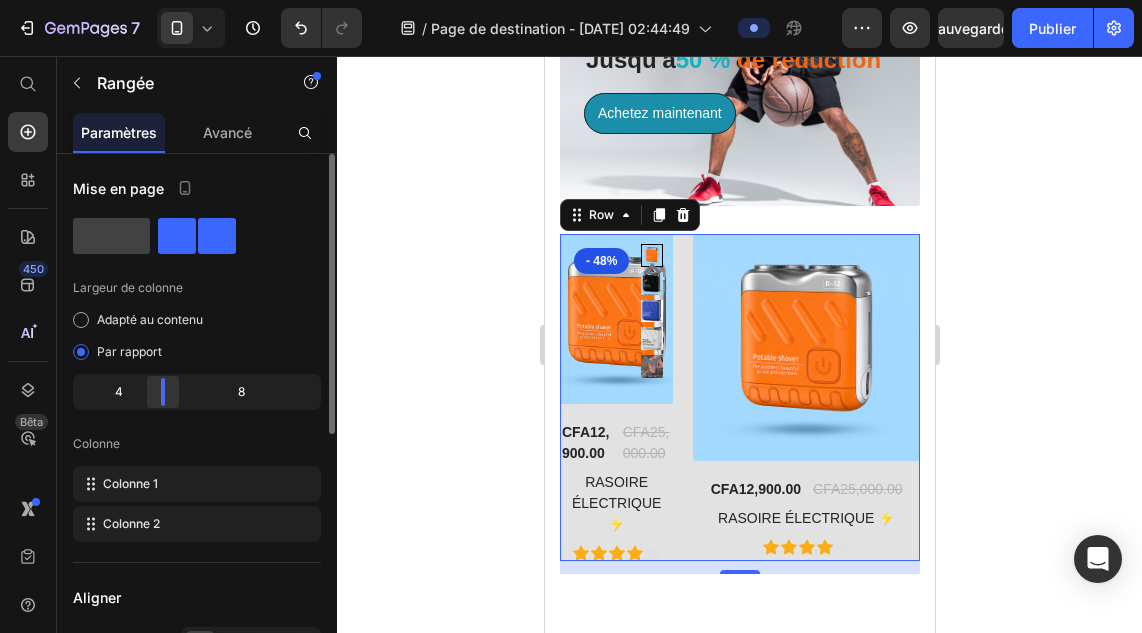 click on "7 / Page de destination - [DATE] 02:44:49 Aperçu Sauvegarder Publier 450 Bêta Commencer par Sections Éléments Section Héros Détails du produit Marques Badges de confiance Garantie Répartition du produit Comment utiliser Témoignages Comparer Paquet FAQ Preuve sociale Histoire de la marque Liste des produits Collection Liste des blogs Contact Collant Ajouter au panier Pied de page personnalisé Parcourir la bibliothèque 450 Mise en page
[GEOGRAPHIC_DATA]
[GEOGRAPHIC_DATA]
[GEOGRAPHIC_DATA]
Rangée Texte
Titre
Bloc de texte [PERSON_NAME]
[GEOGRAPHIC_DATA]
[GEOGRAPHIC_DATA]
Médias Image" at bounding box center (571, 0) 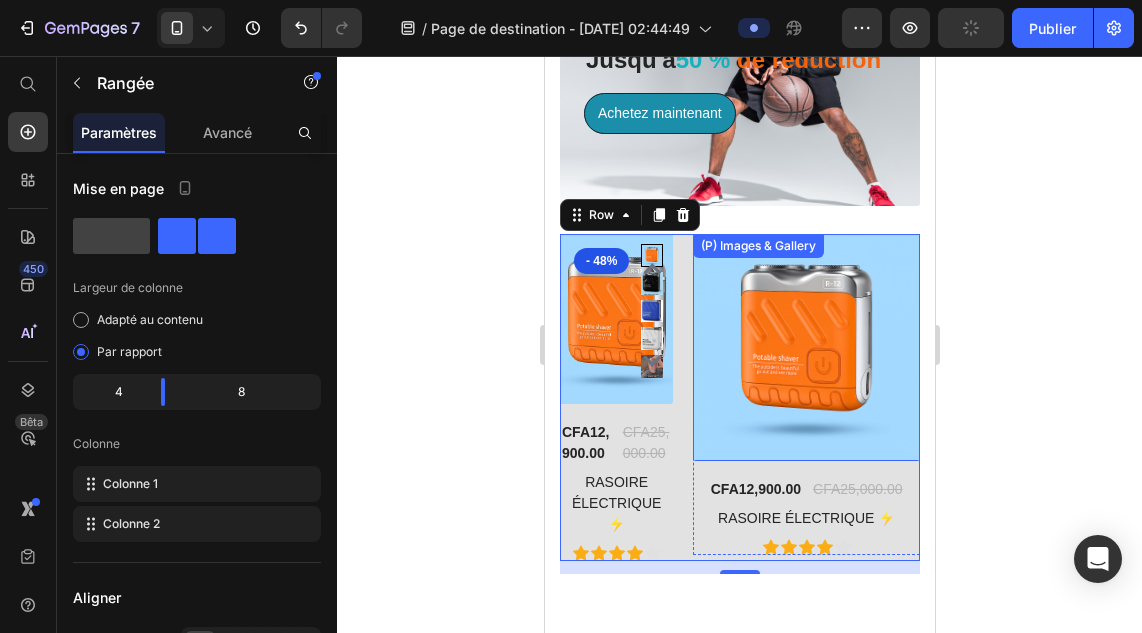 click at bounding box center [805, 347] 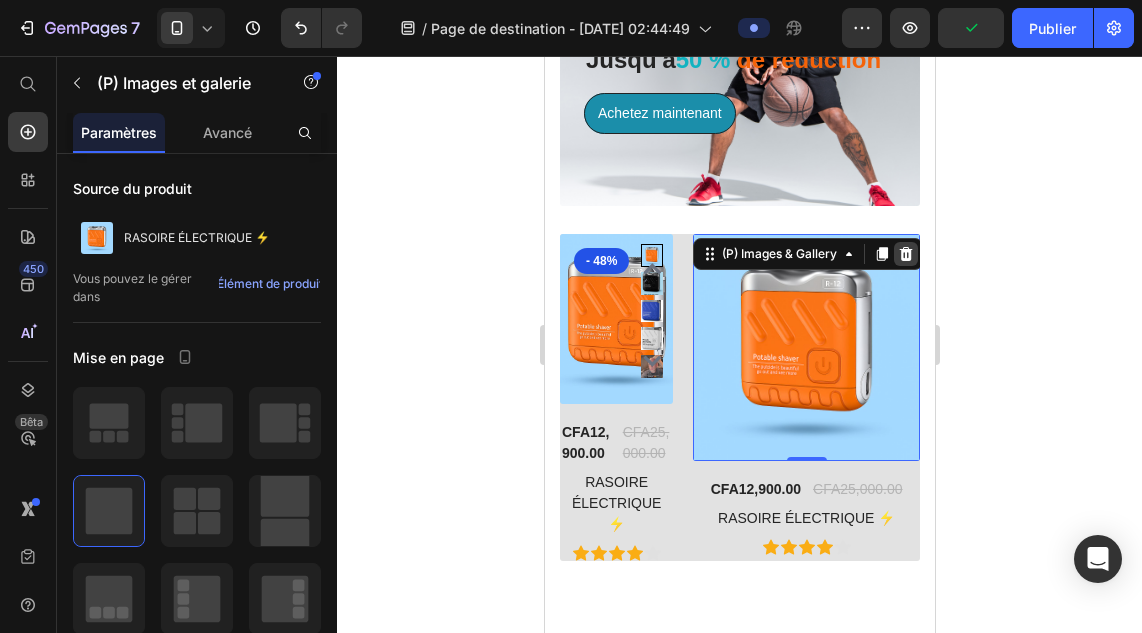 click 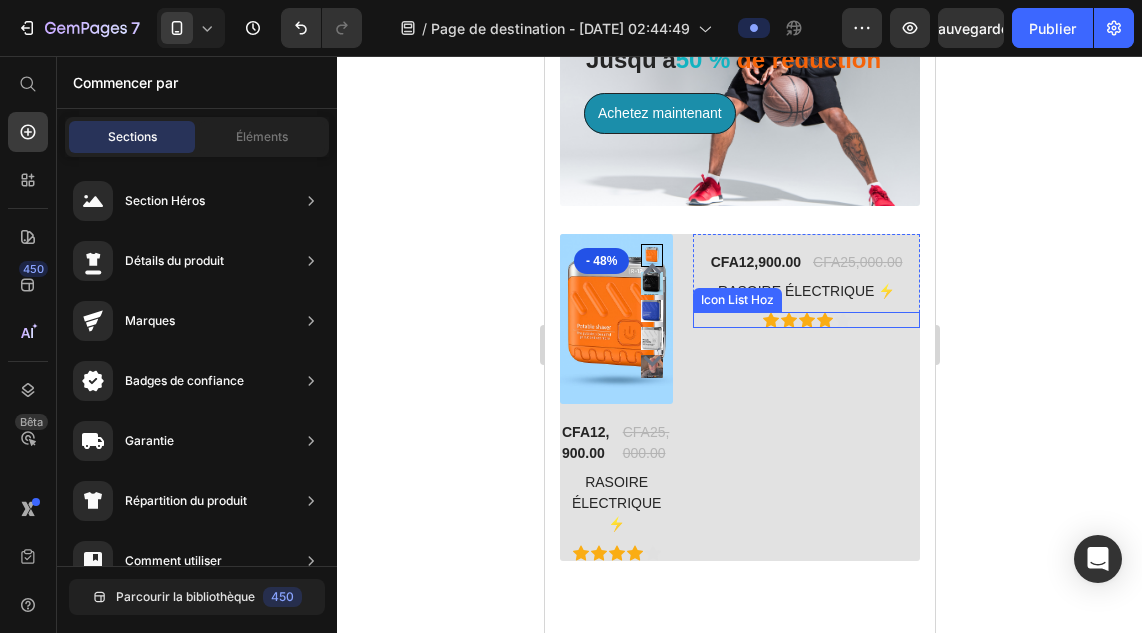 click on "Icon
Icon
Icon
Icon
Icon" at bounding box center [805, 320] 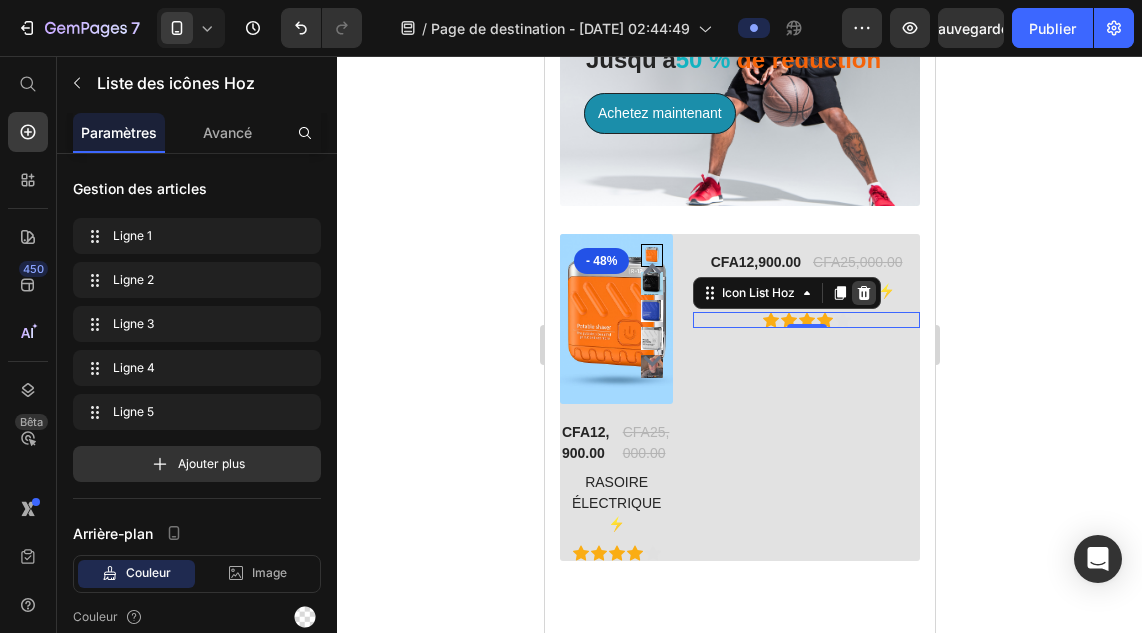 click 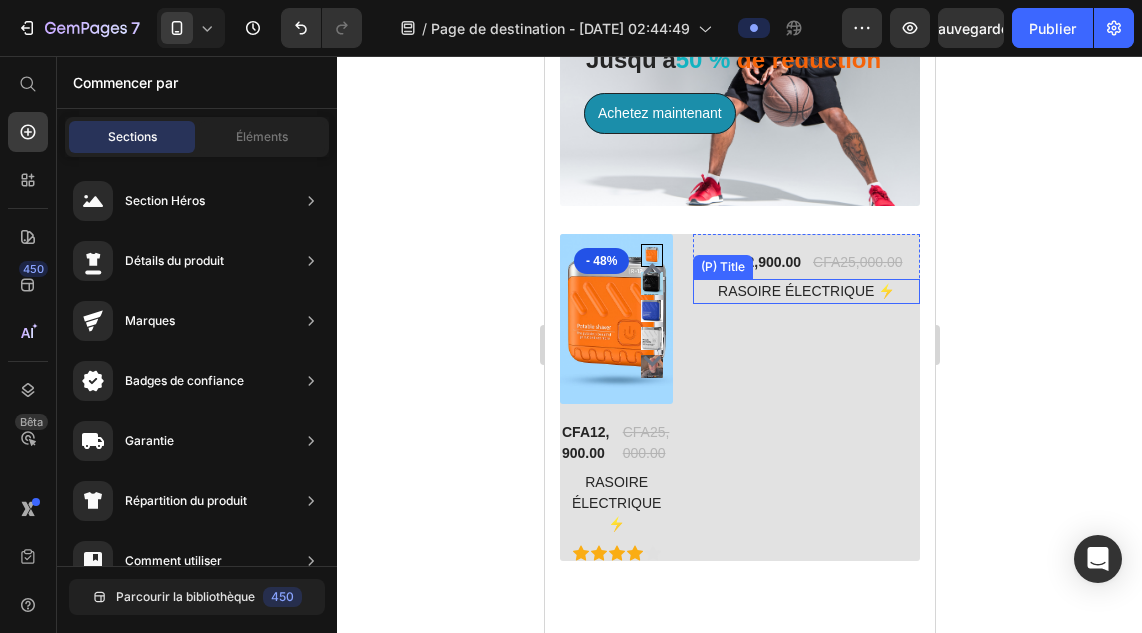 click on "RASOIRE ÉLECTRIQUE ⚡" at bounding box center [805, 291] 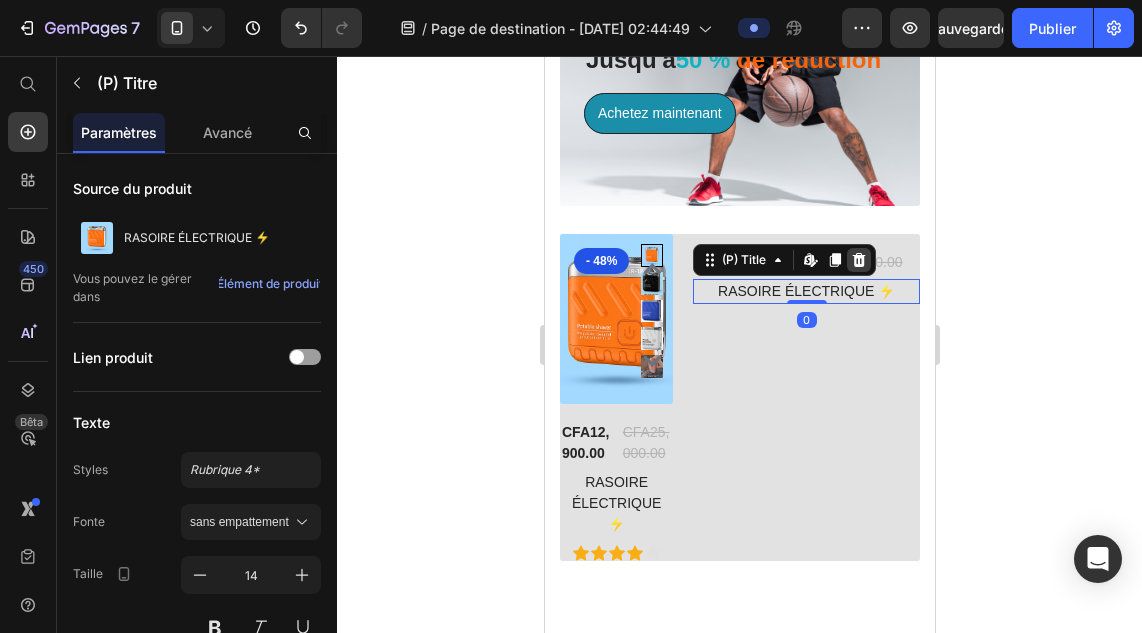click 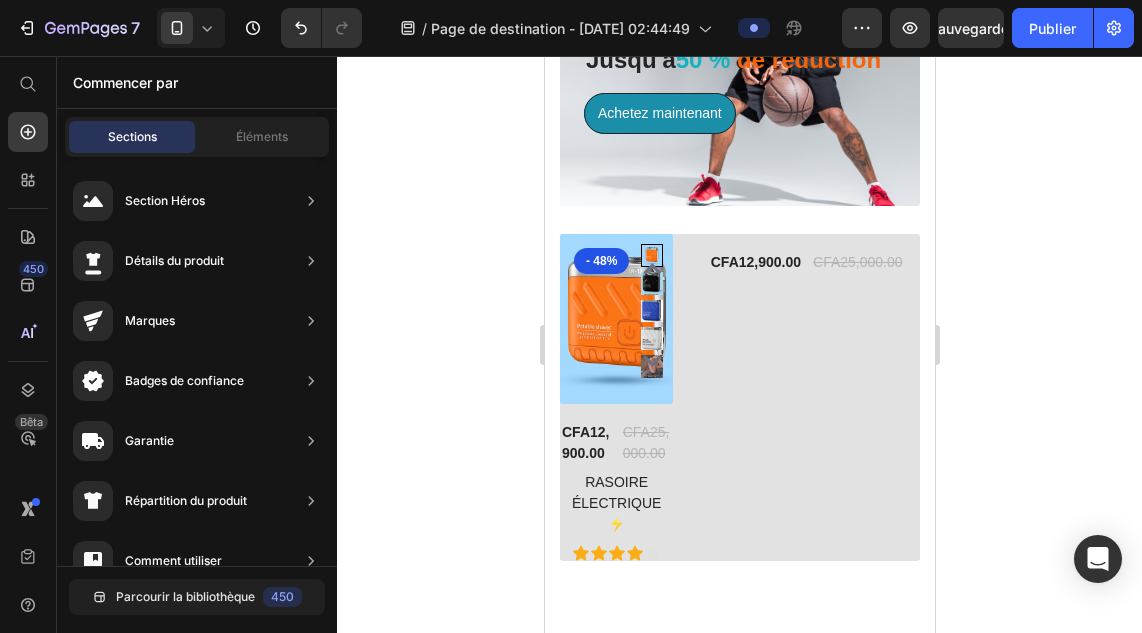 click on "CFA25,000.00" at bounding box center (857, 262) 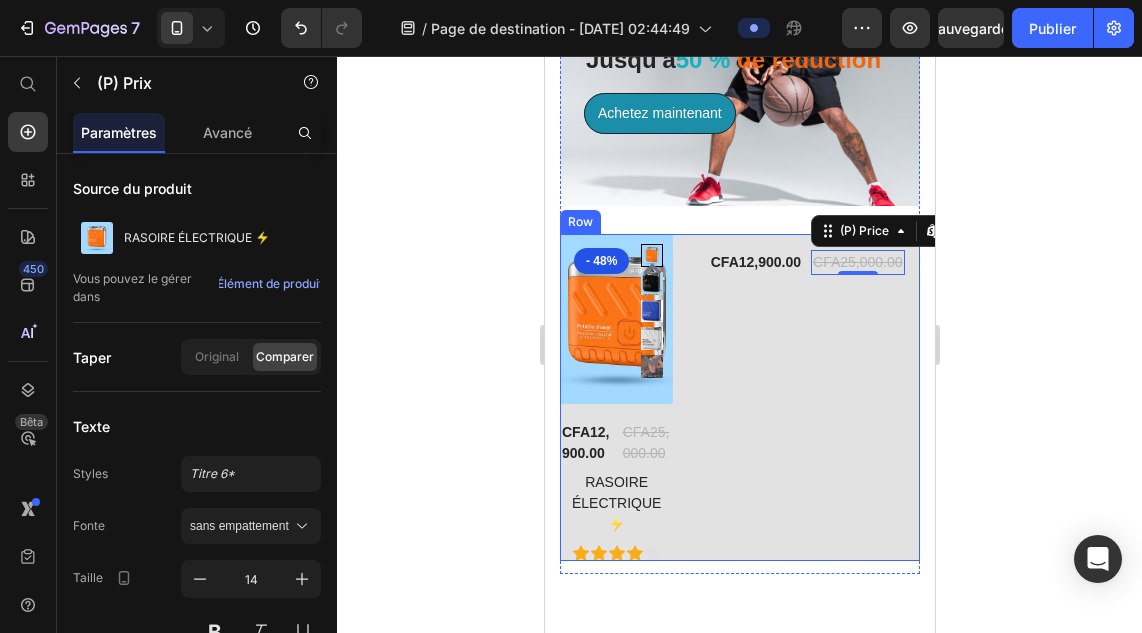click on "CFA12,900.00 (P) Price CFA25,000.00 (P) Price   Edit content in Shopify 0 Row Product" at bounding box center (805, 397) 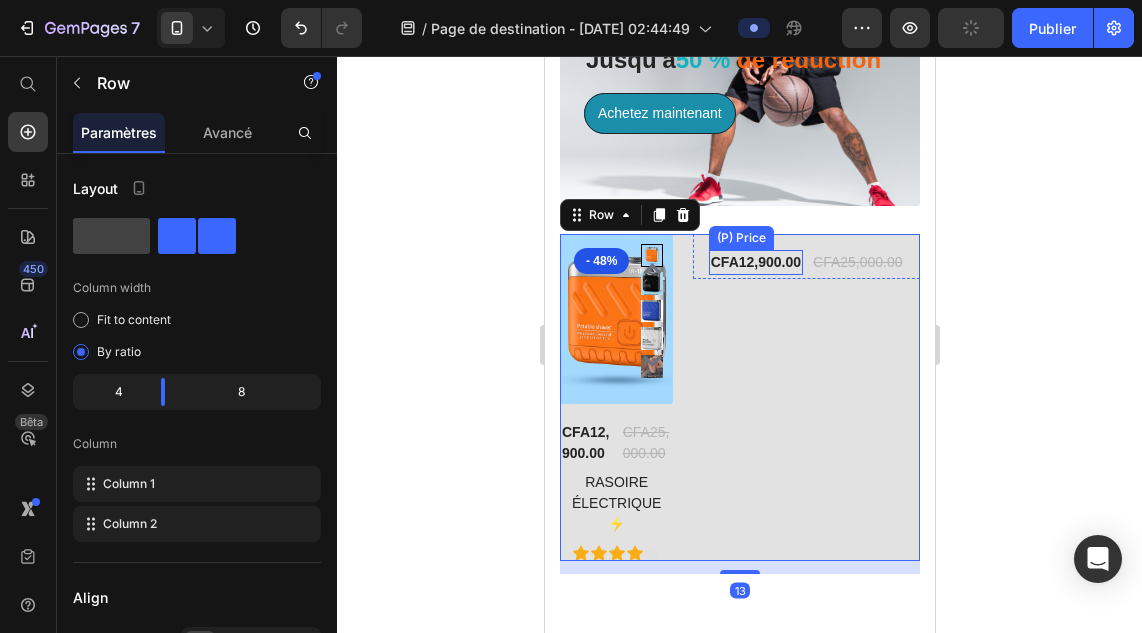 click on "CFA12,900.00" at bounding box center (755, 262) 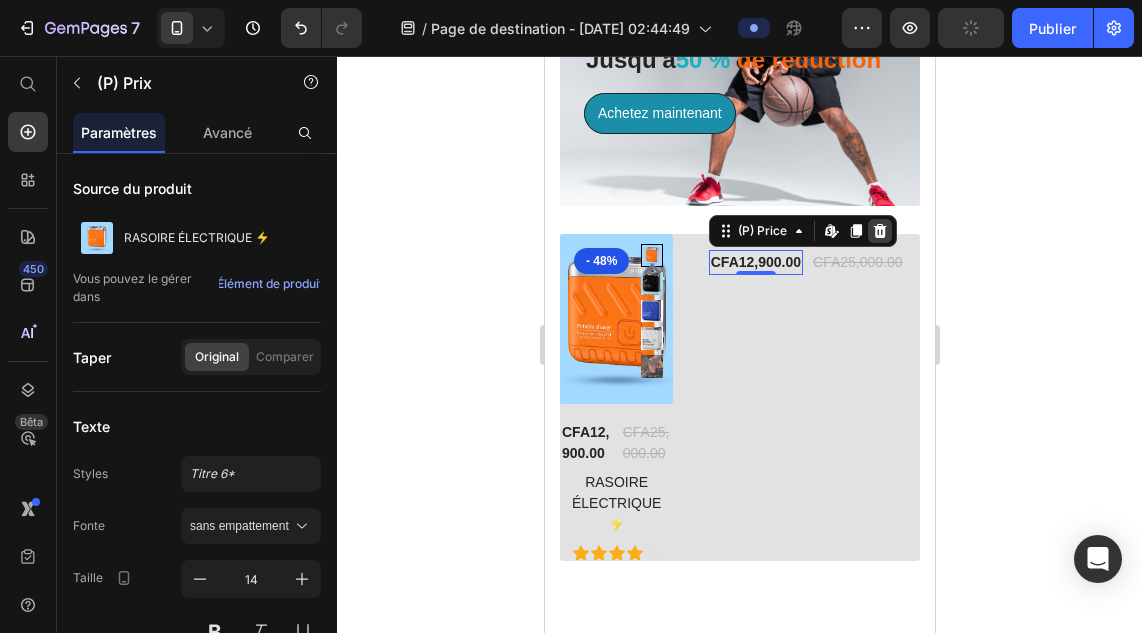 click 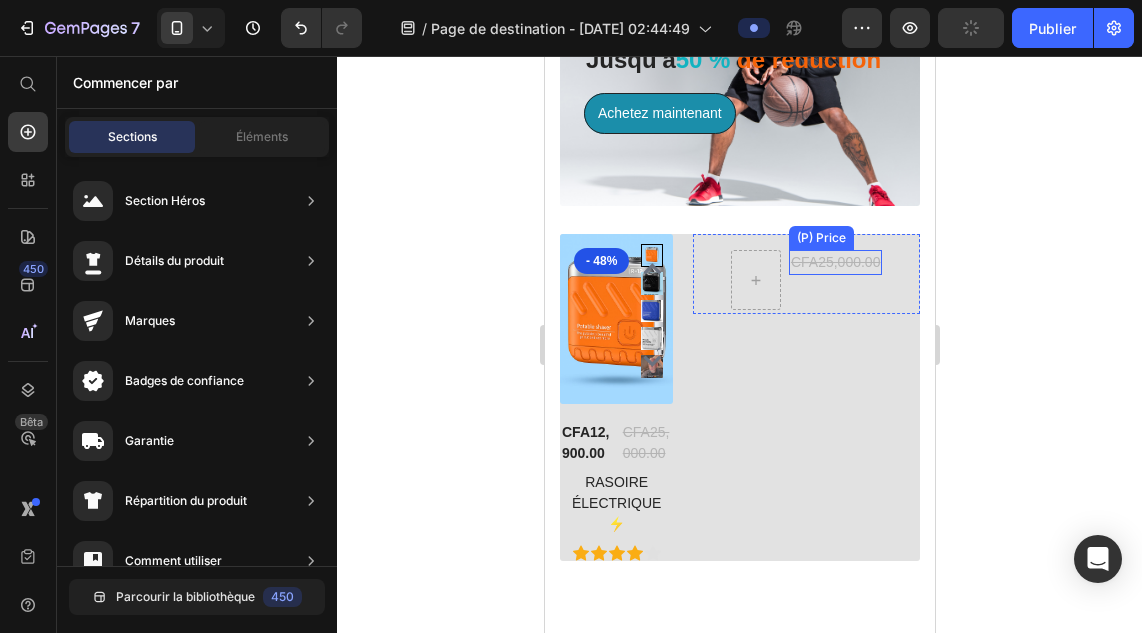 click on "CFA25,000.00" at bounding box center [835, 262] 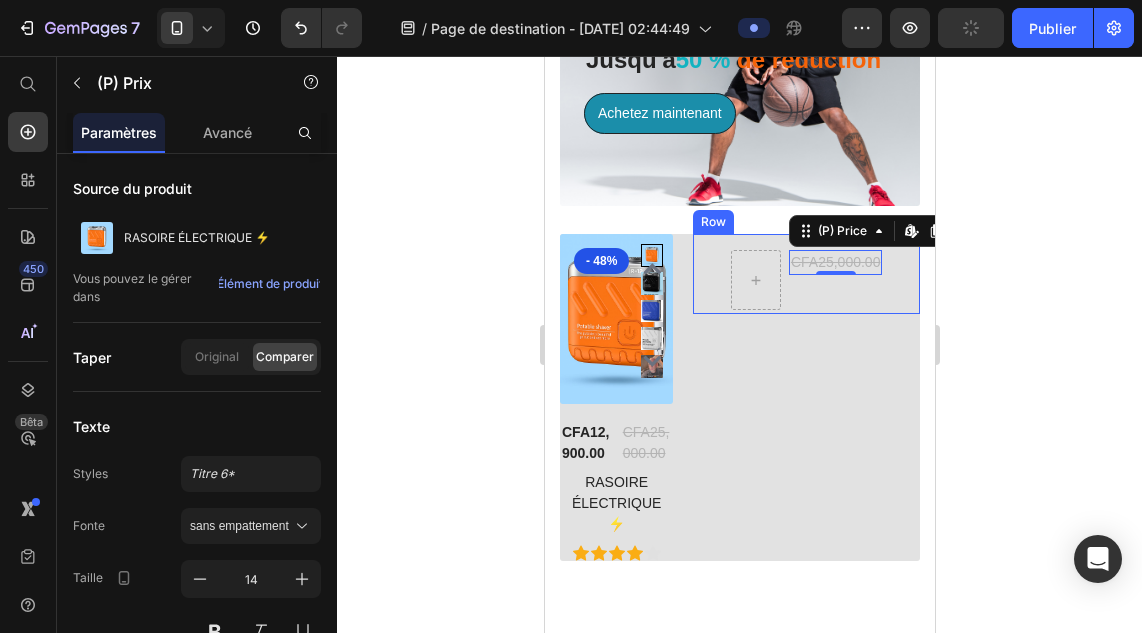 click on "CFA25,000.00 (P) Price   Edit content in Shopify 0" at bounding box center (835, 280) 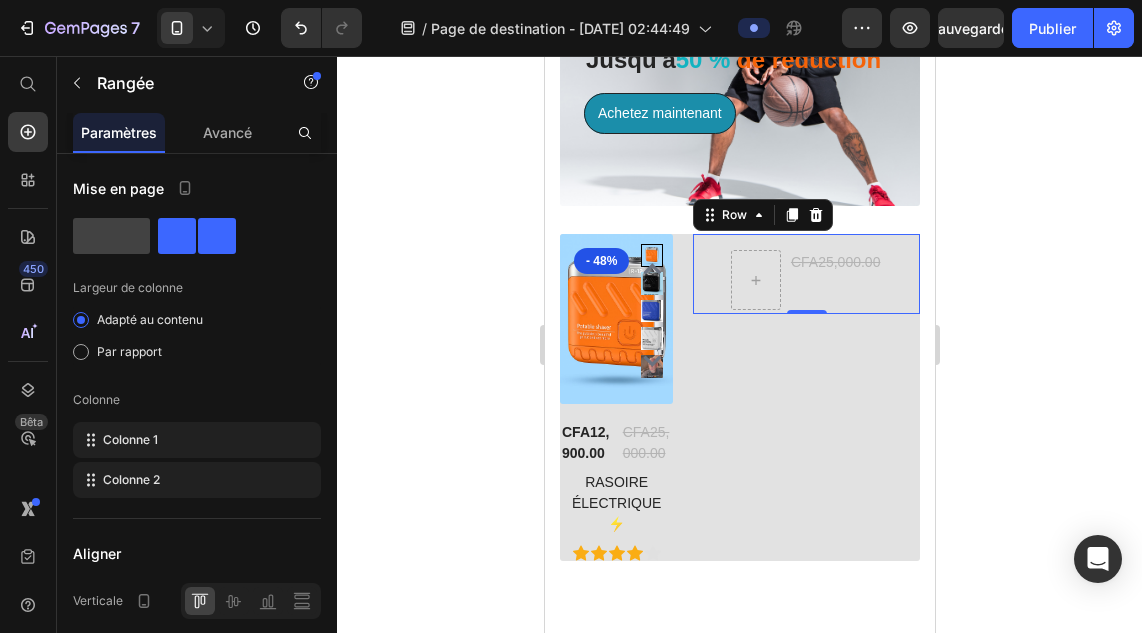 click on "CFA25,000.00 (P) Price" at bounding box center [835, 280] 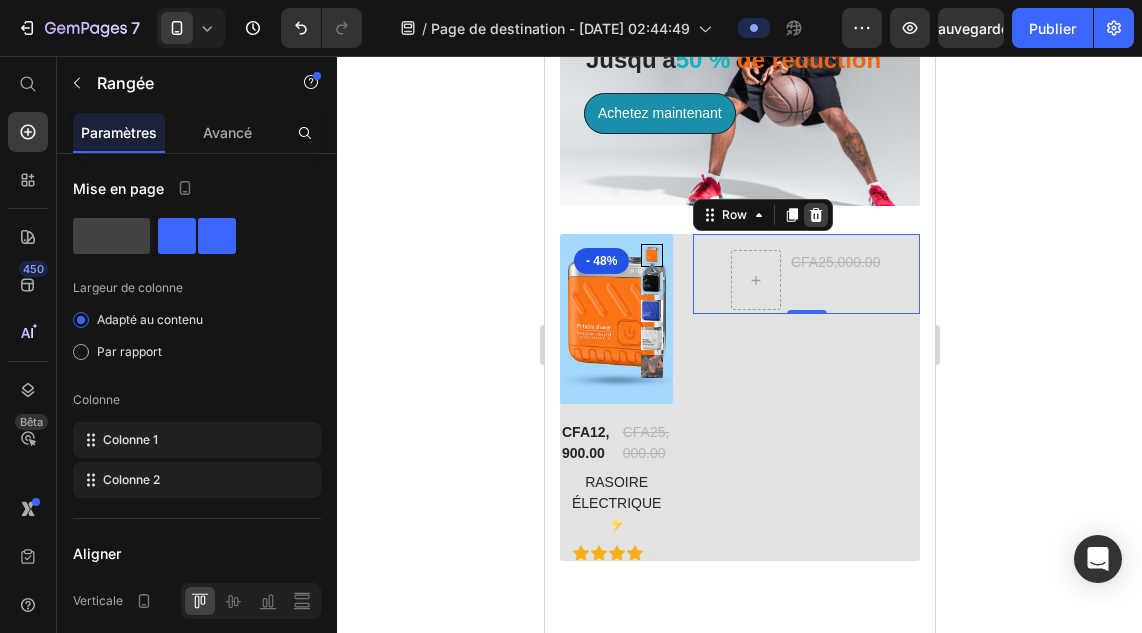 click 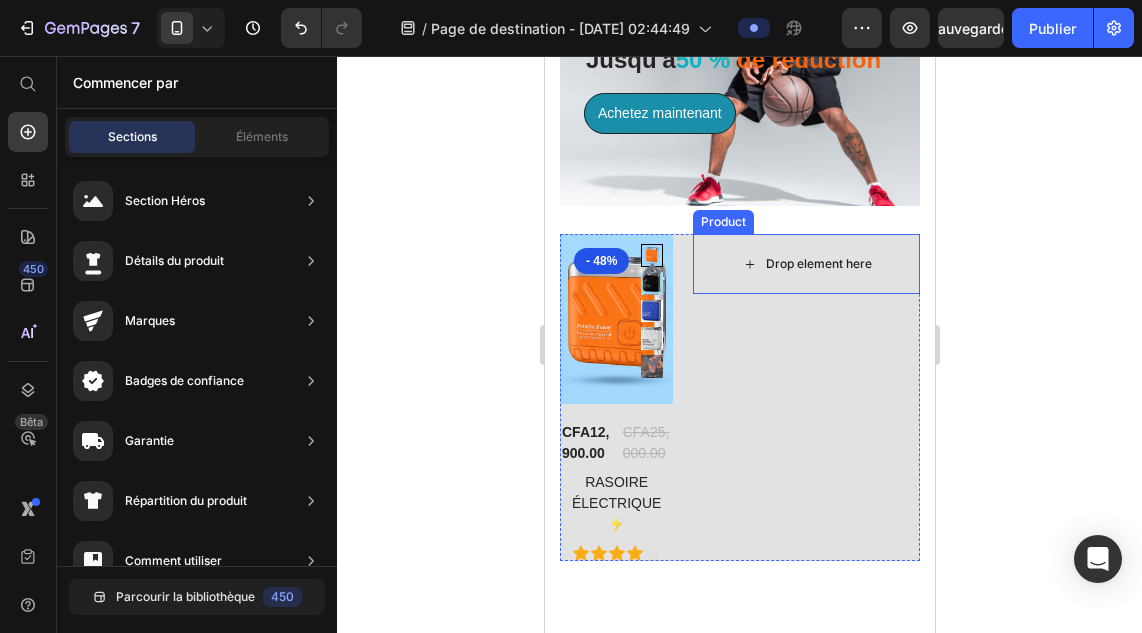click on "Drop element here" at bounding box center [806, 264] 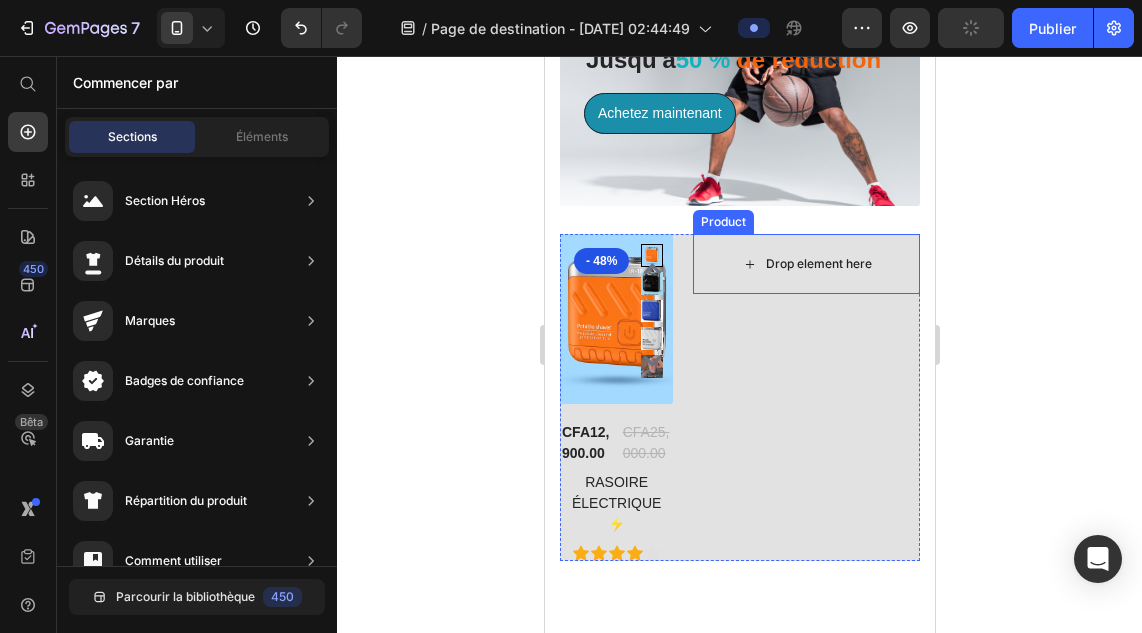 click on "Drop element here" at bounding box center [806, 264] 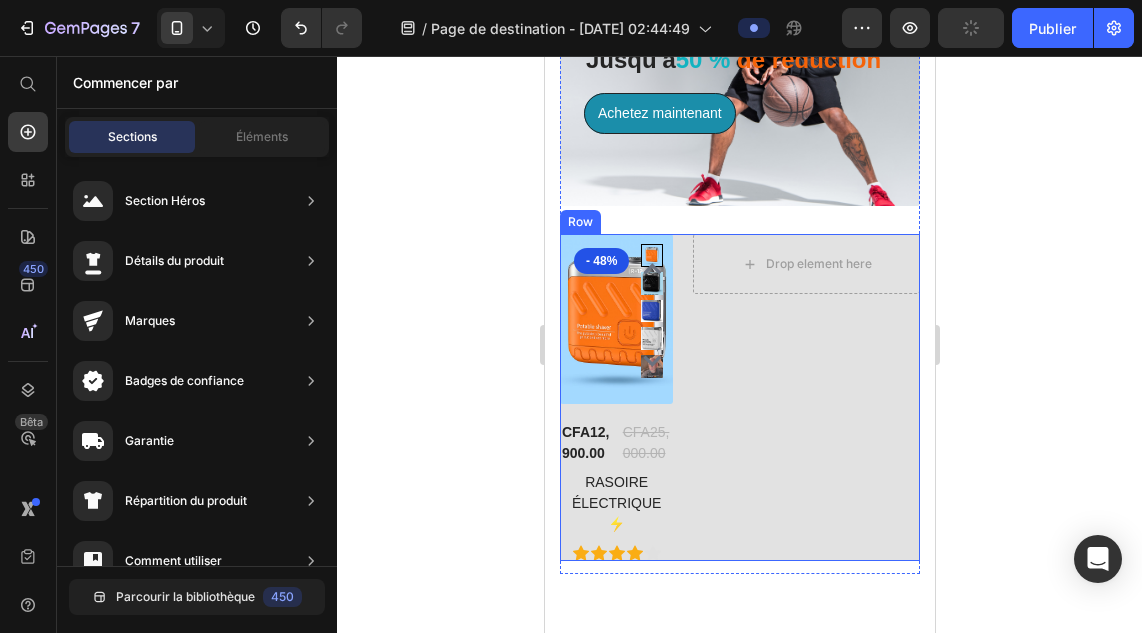 click on "Drop element here Product" at bounding box center [805, 397] 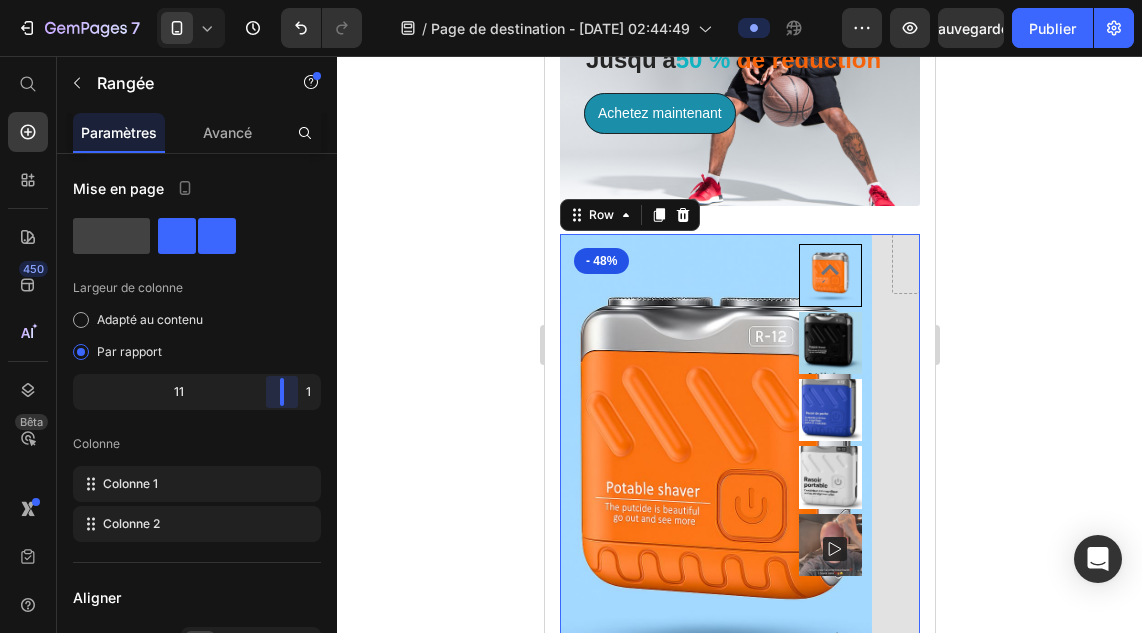 drag, startPoint x: 166, startPoint y: 398, endPoint x: 320, endPoint y: 409, distance: 154.39236 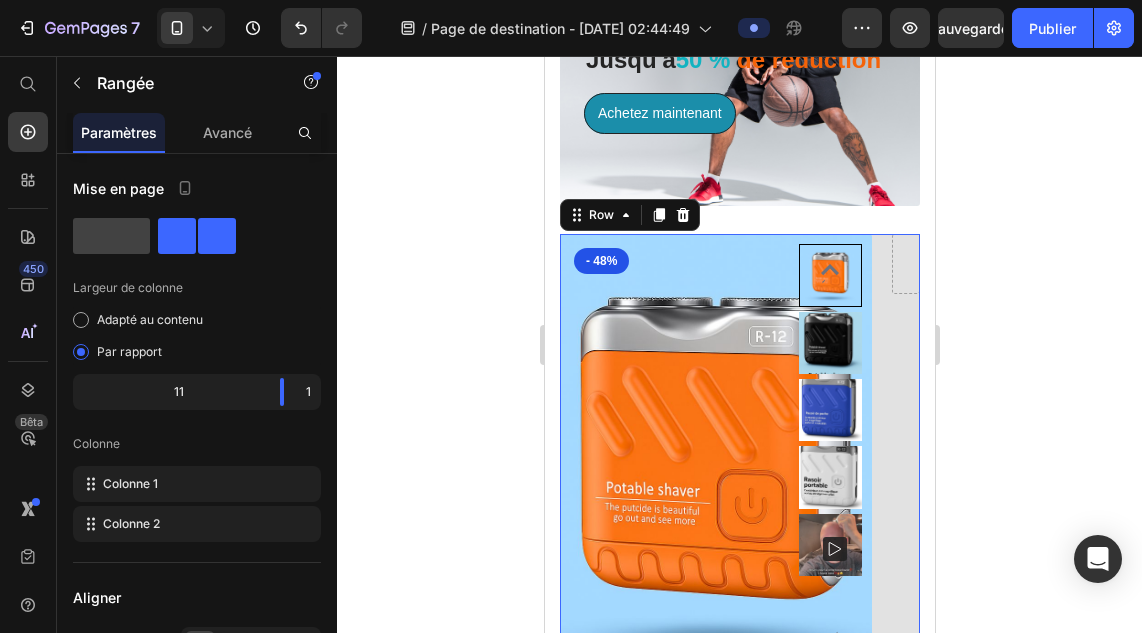 click 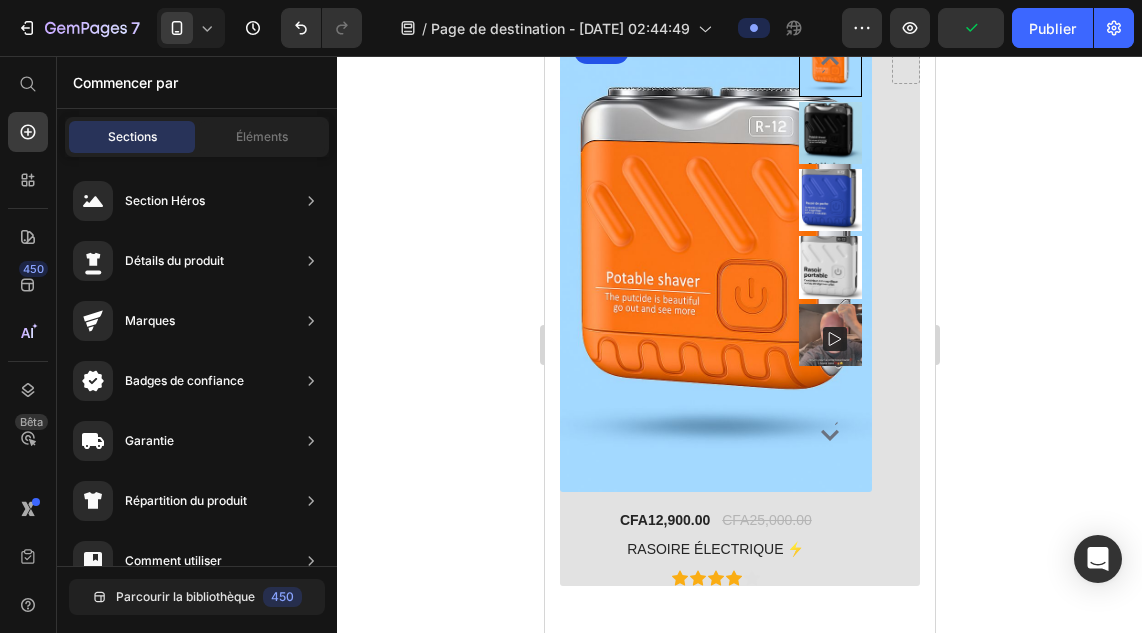 scroll, scrollTop: 2357, scrollLeft: 0, axis: vertical 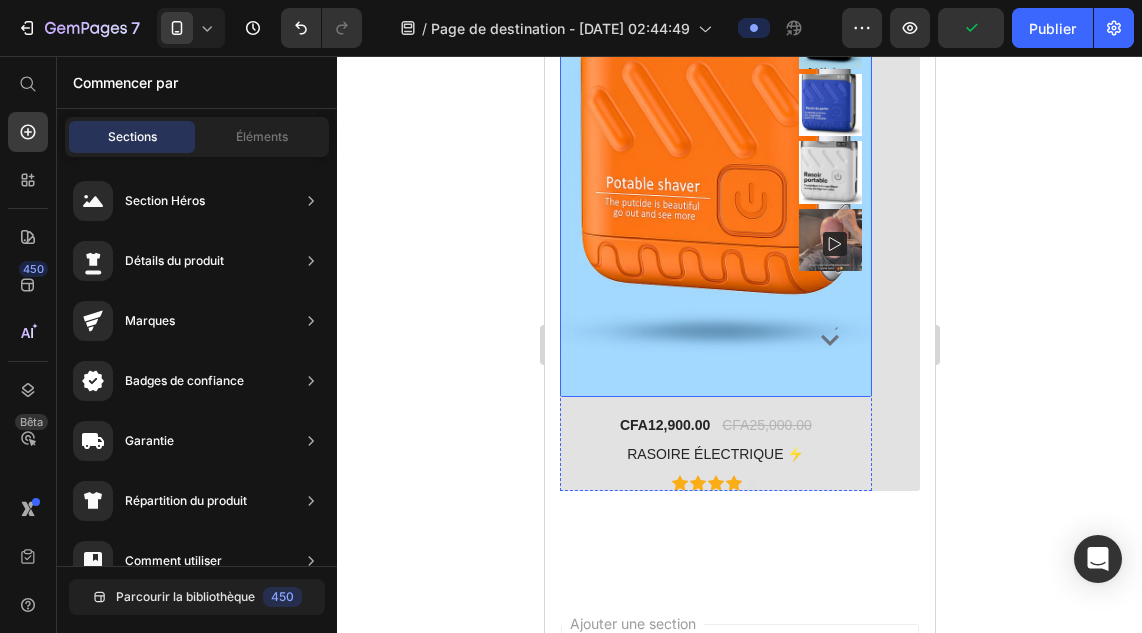click at bounding box center (715, 162) 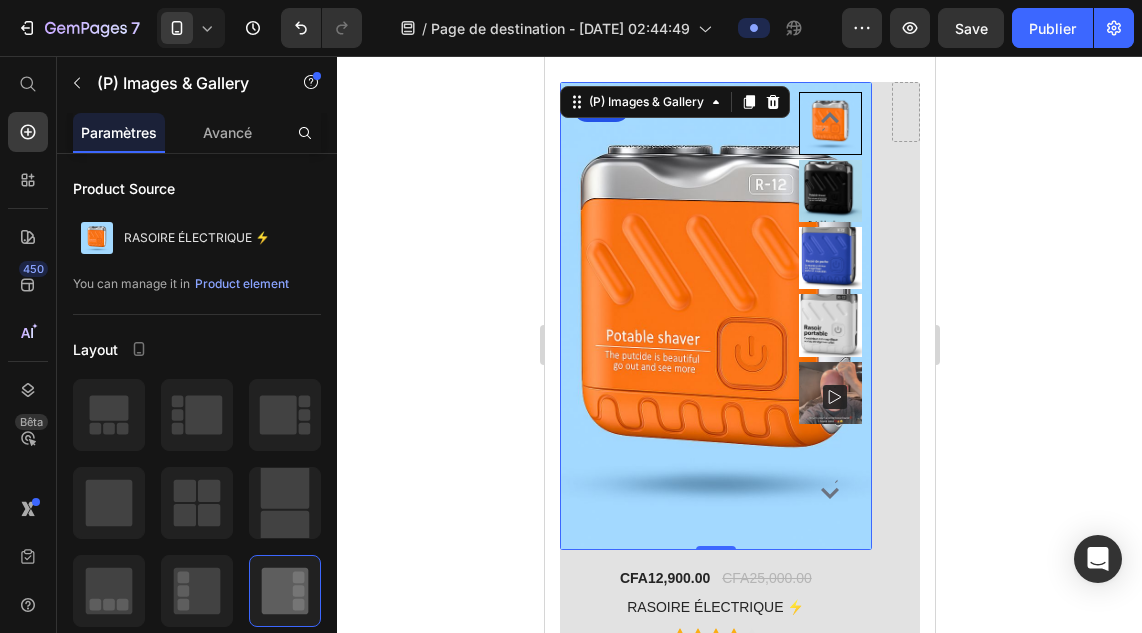 scroll, scrollTop: 2306, scrollLeft: 0, axis: vertical 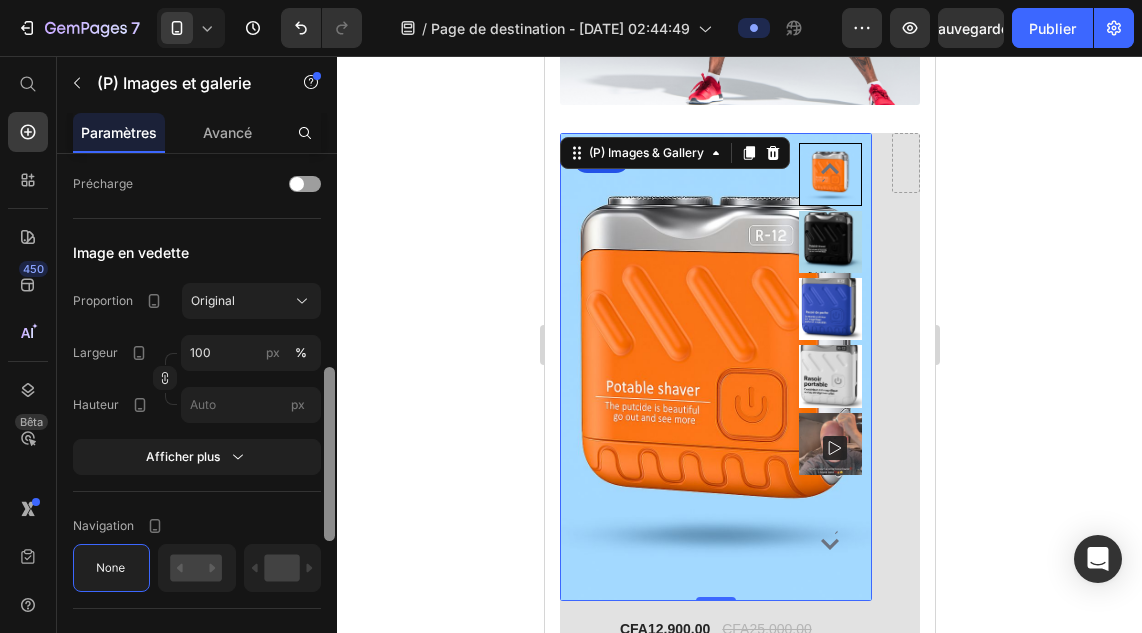 drag, startPoint x: 329, startPoint y: 309, endPoint x: 332, endPoint y: 491, distance: 182.02472 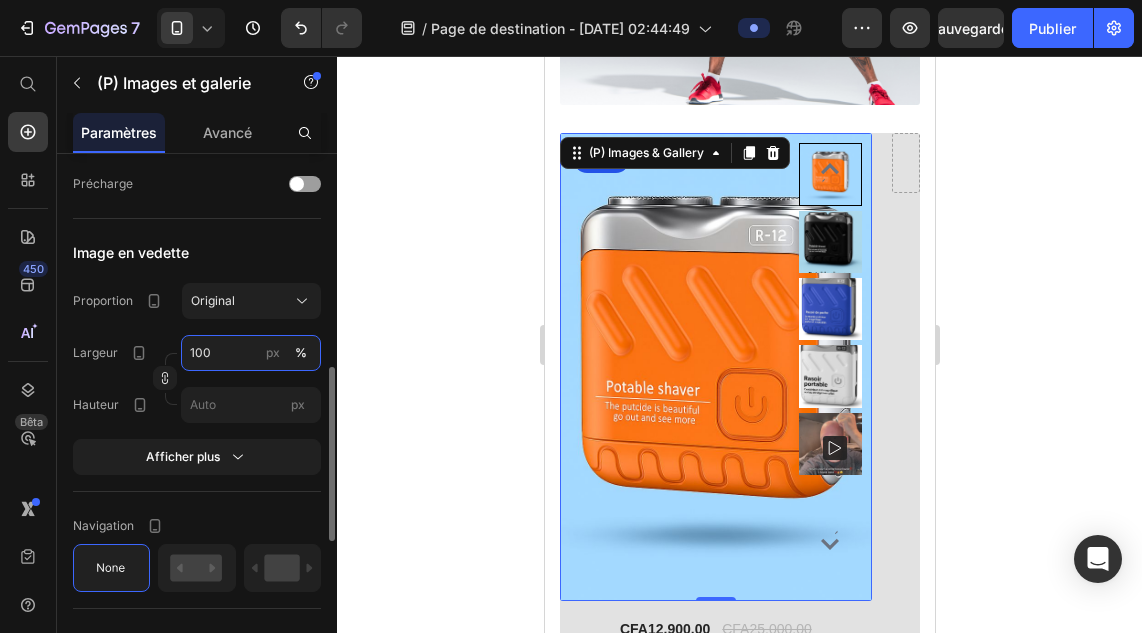 click on "100" at bounding box center (251, 353) 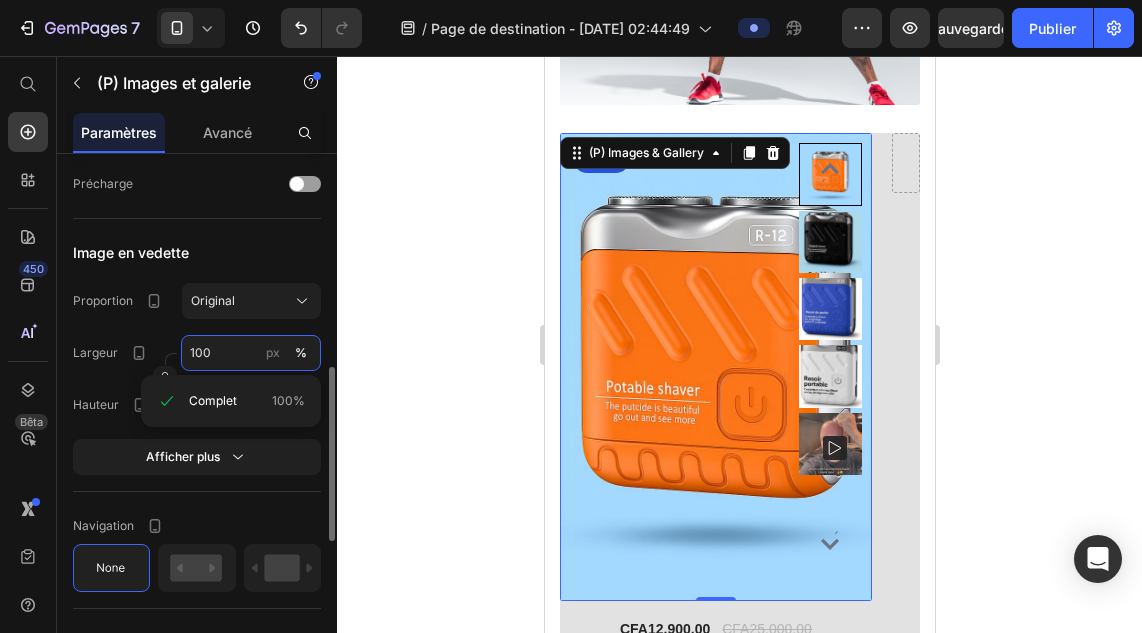 click on "100" at bounding box center (251, 353) 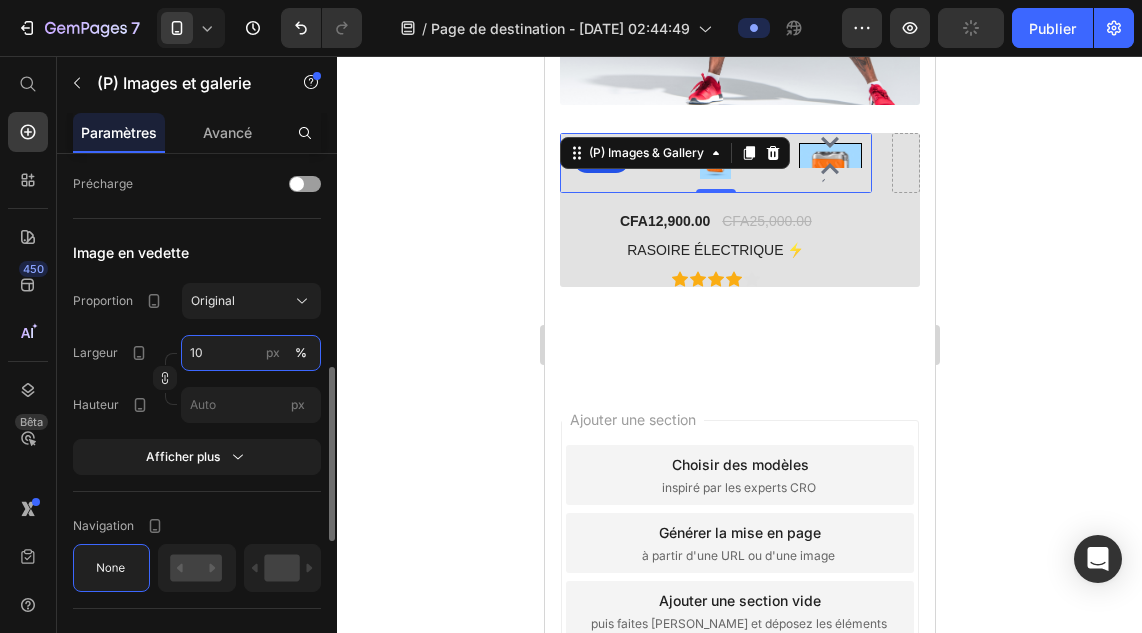 type on "100" 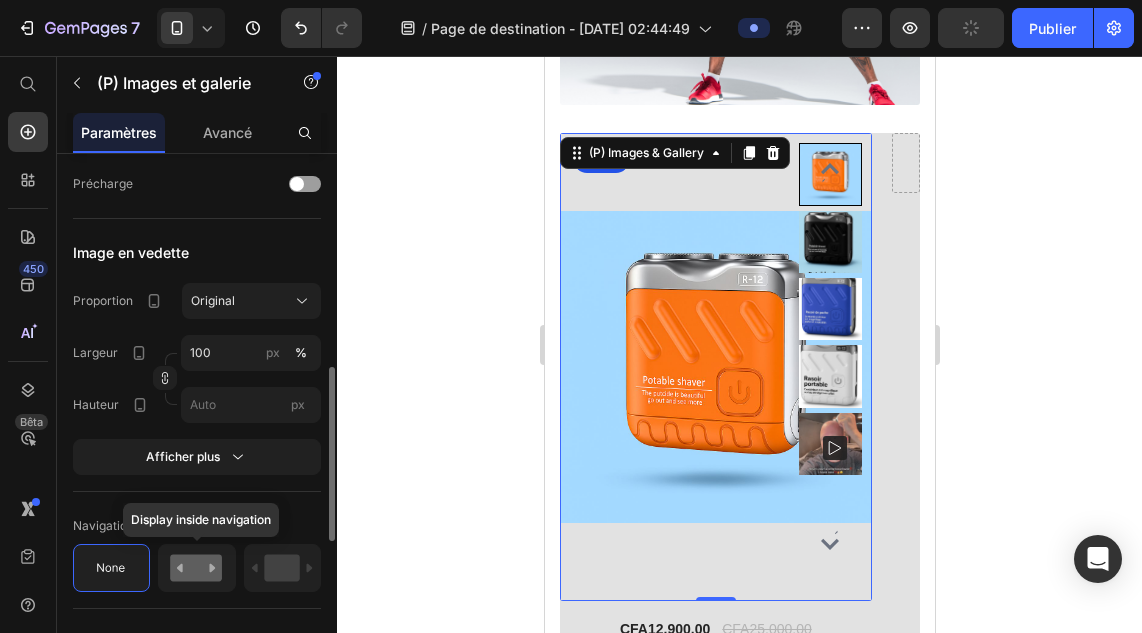 click 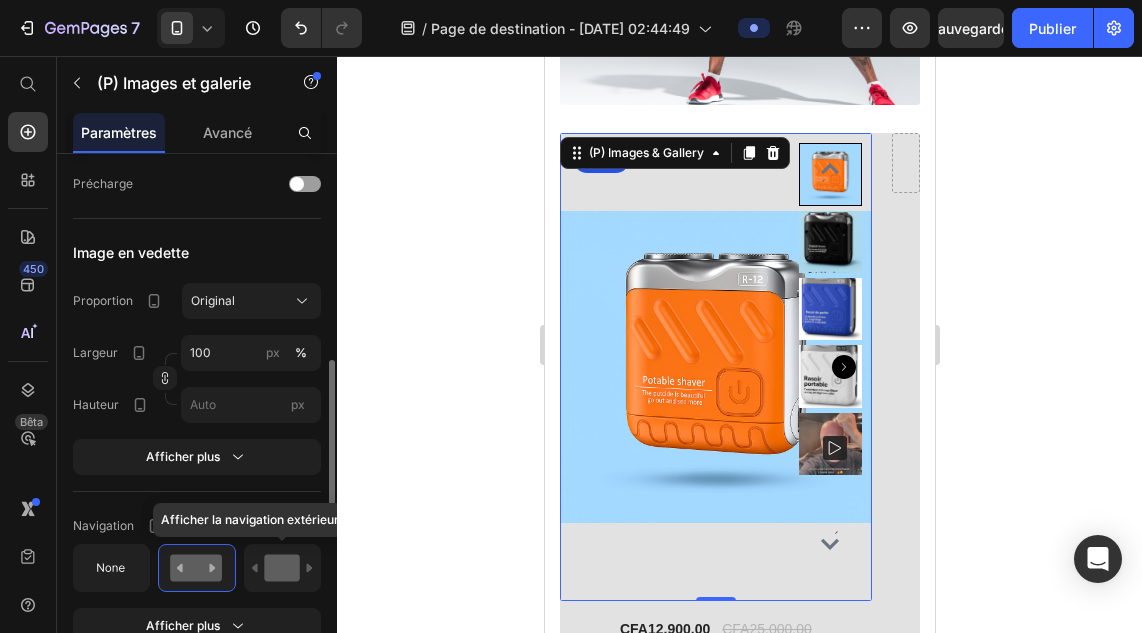 click 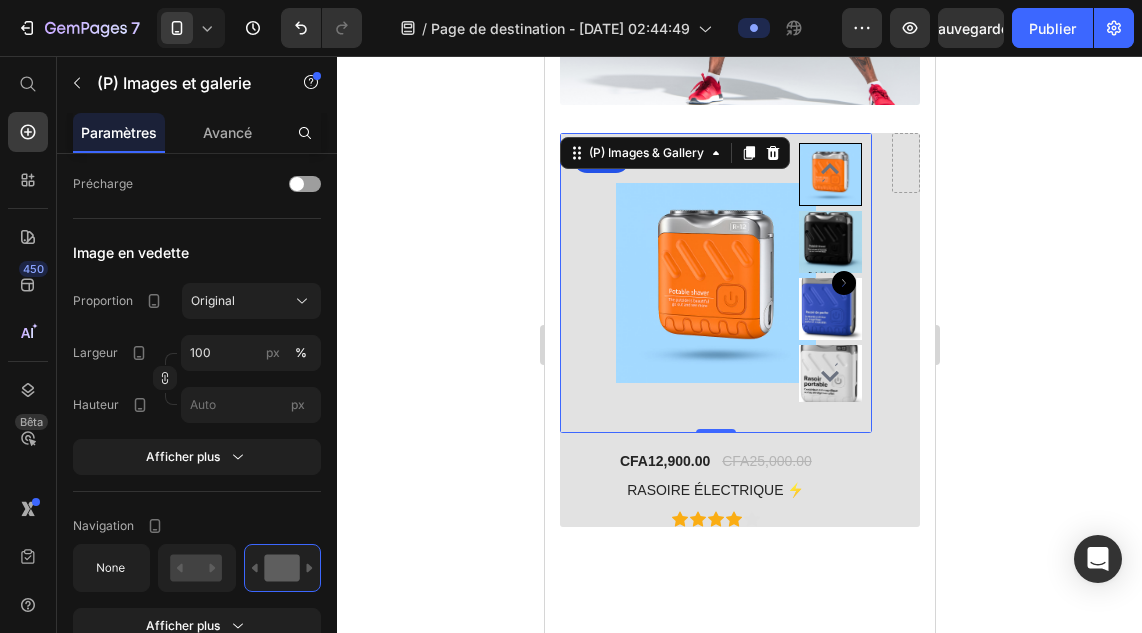 click 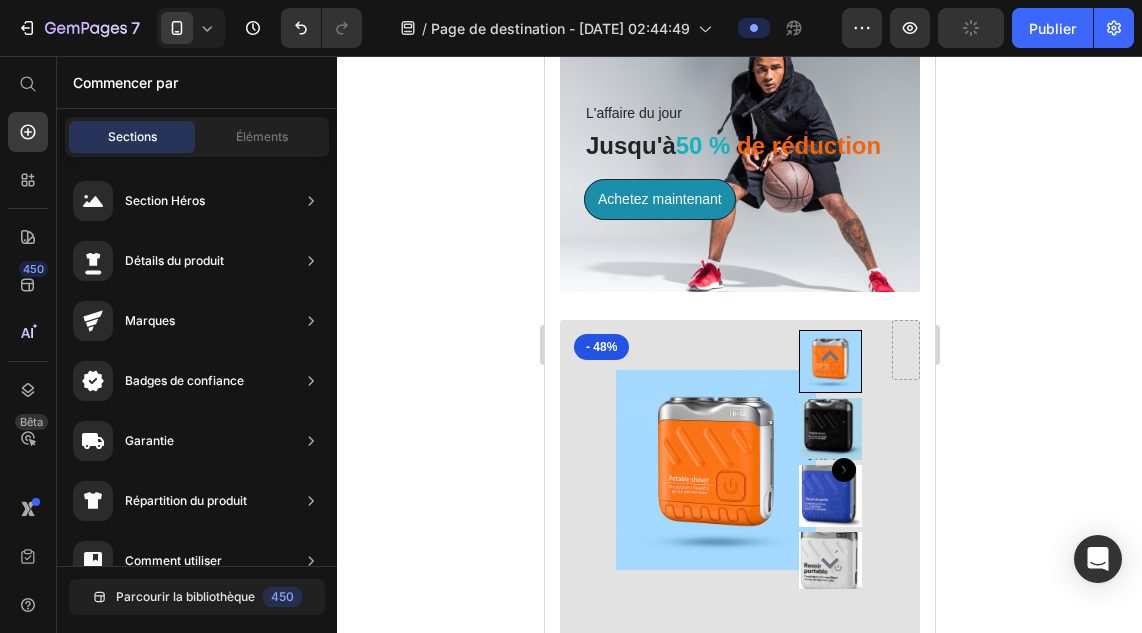 scroll, scrollTop: 2137, scrollLeft: 0, axis: vertical 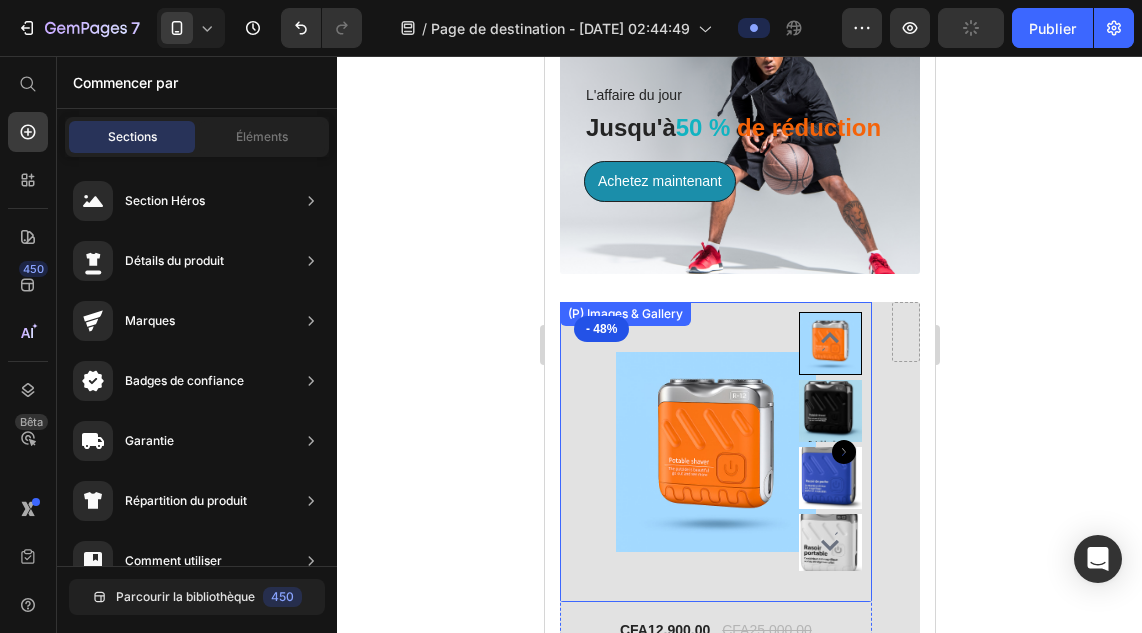 click at bounding box center [829, 411] 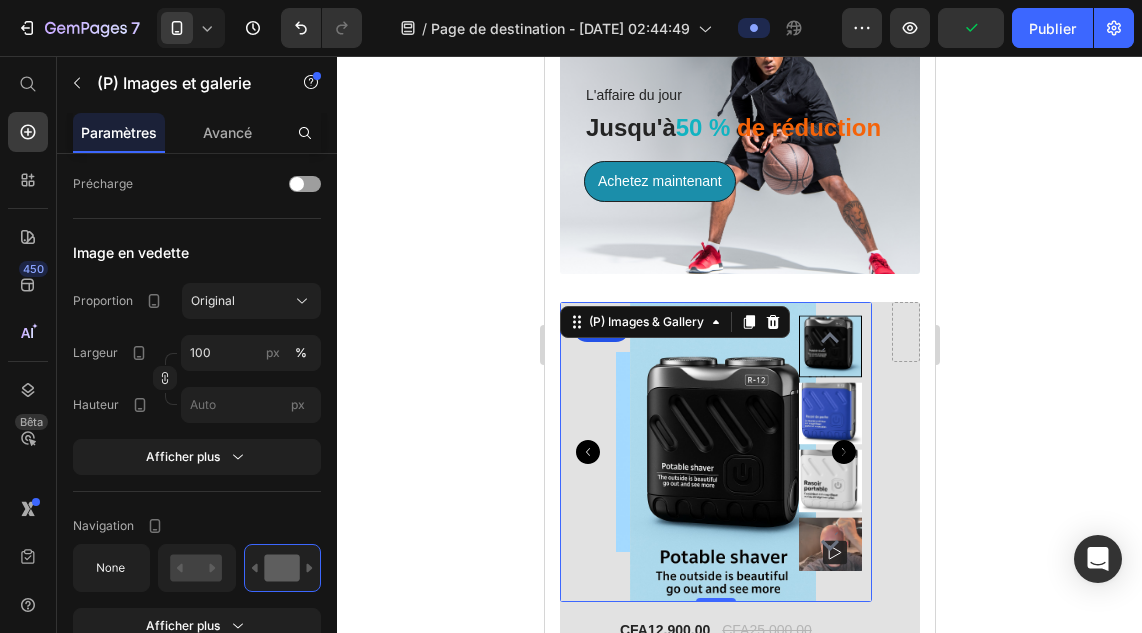 click 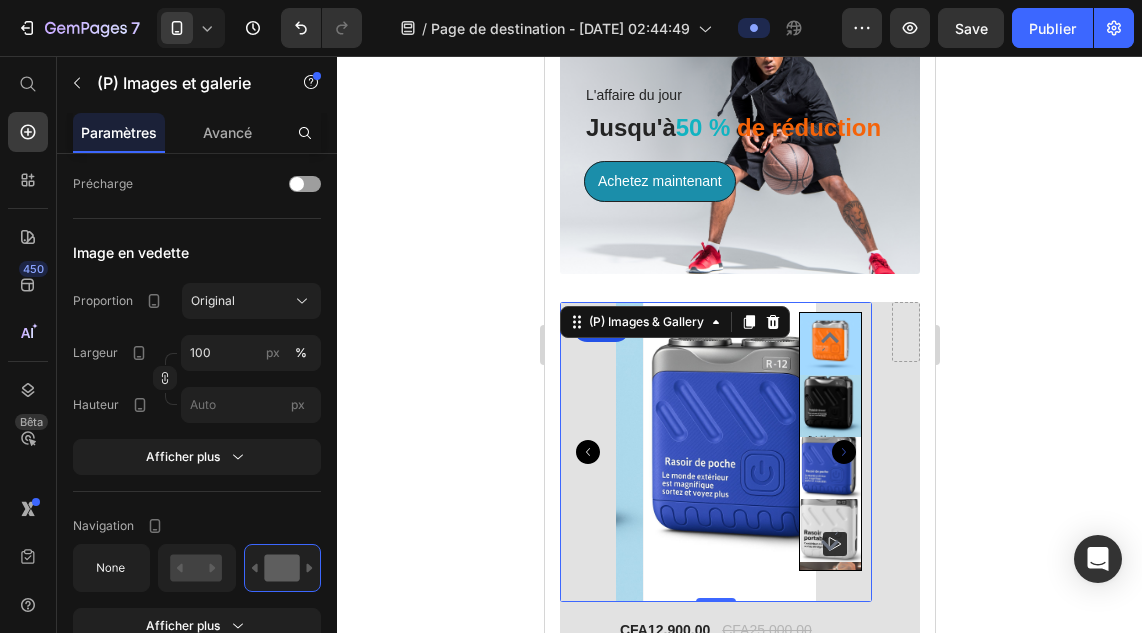 click at bounding box center [829, 406] 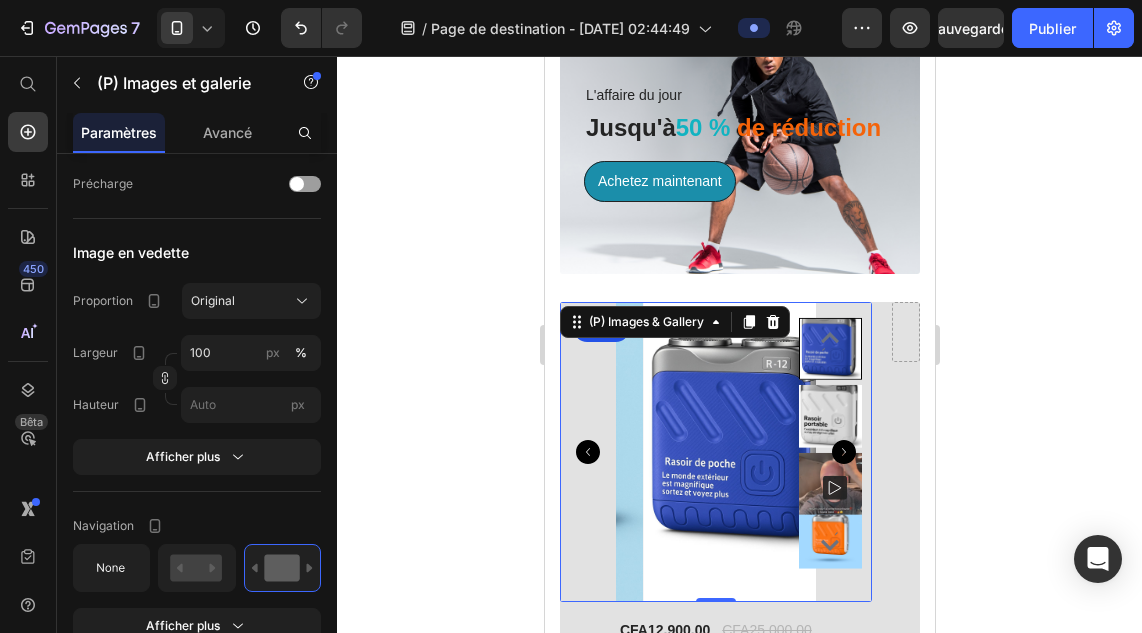 click 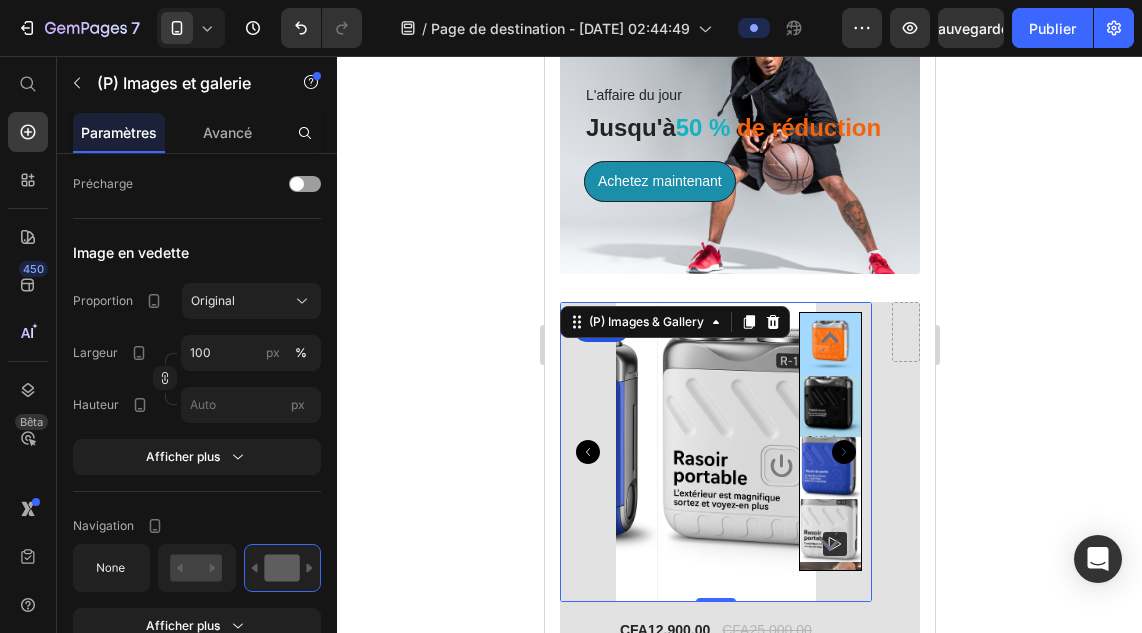 click on "` `" at bounding box center (715, 451) 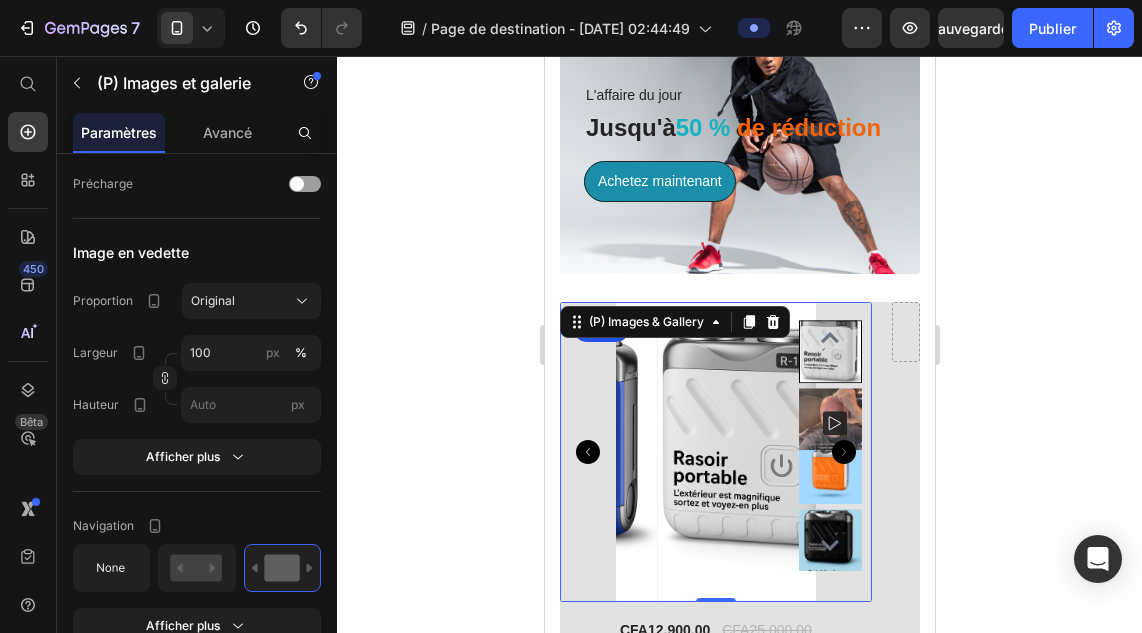 click 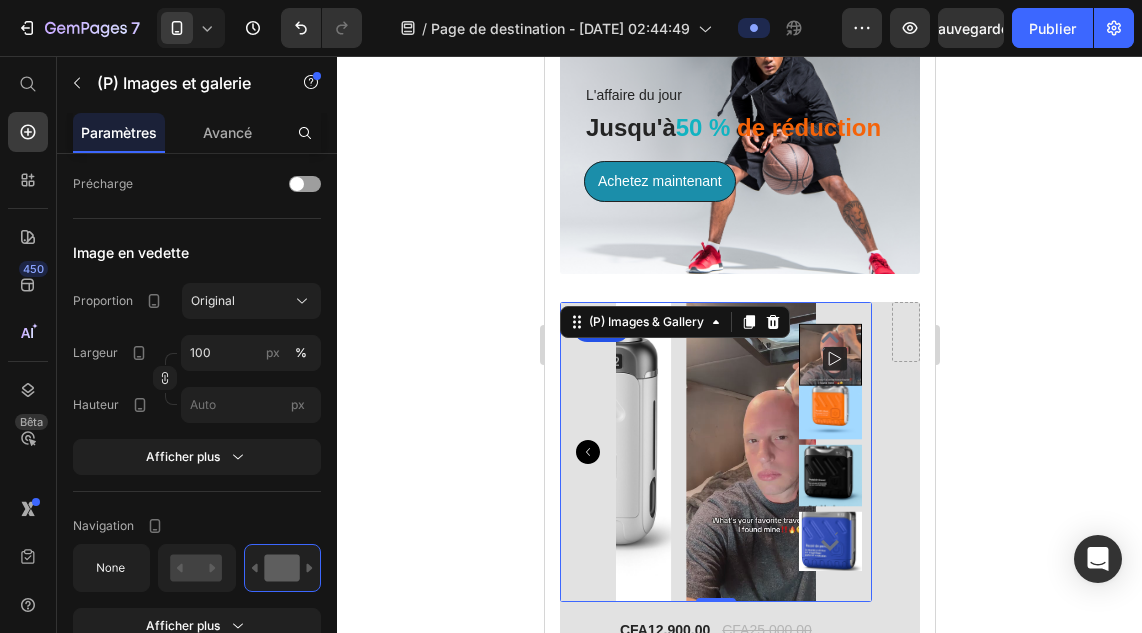 click 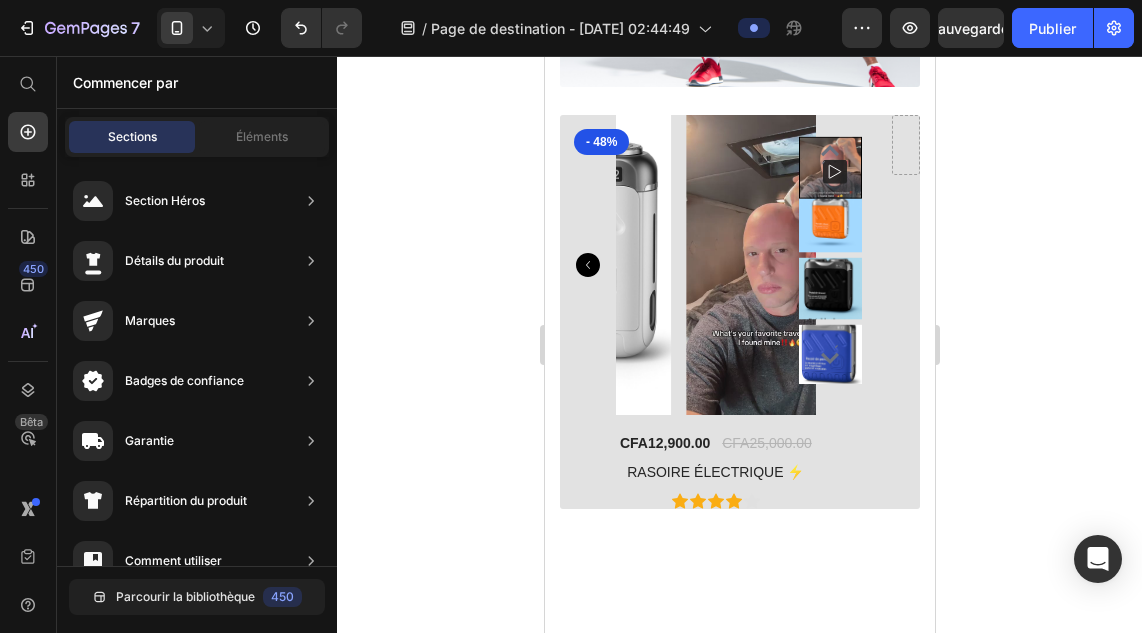 scroll, scrollTop: 2433, scrollLeft: 0, axis: vertical 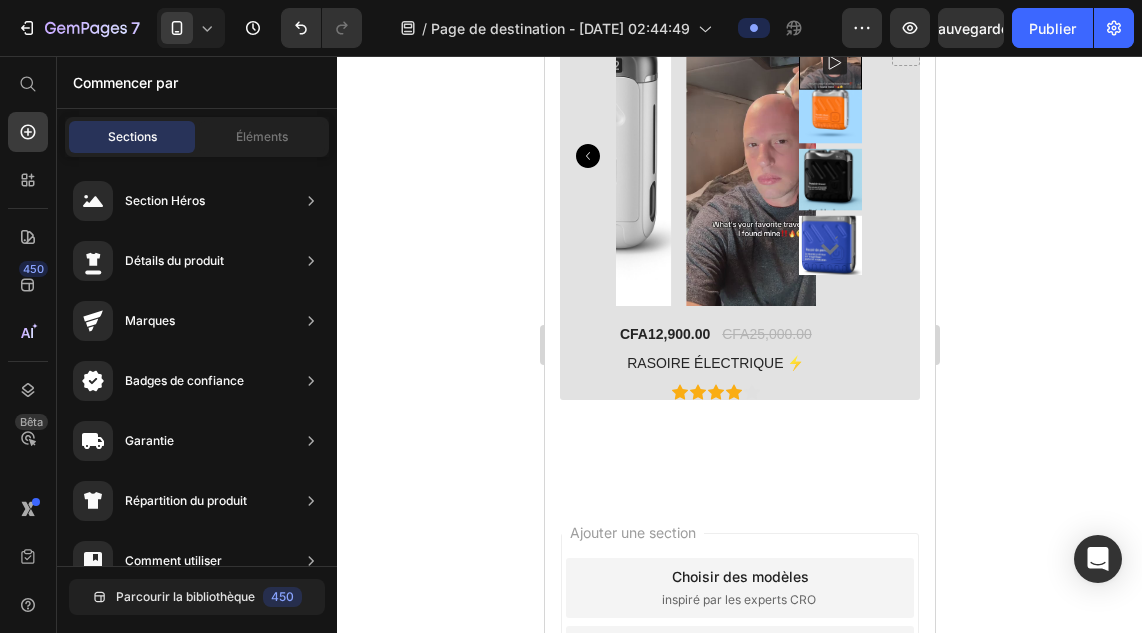 drag, startPoint x: 921, startPoint y: 472, endPoint x: 1246, endPoint y: 86, distance: 504.59985 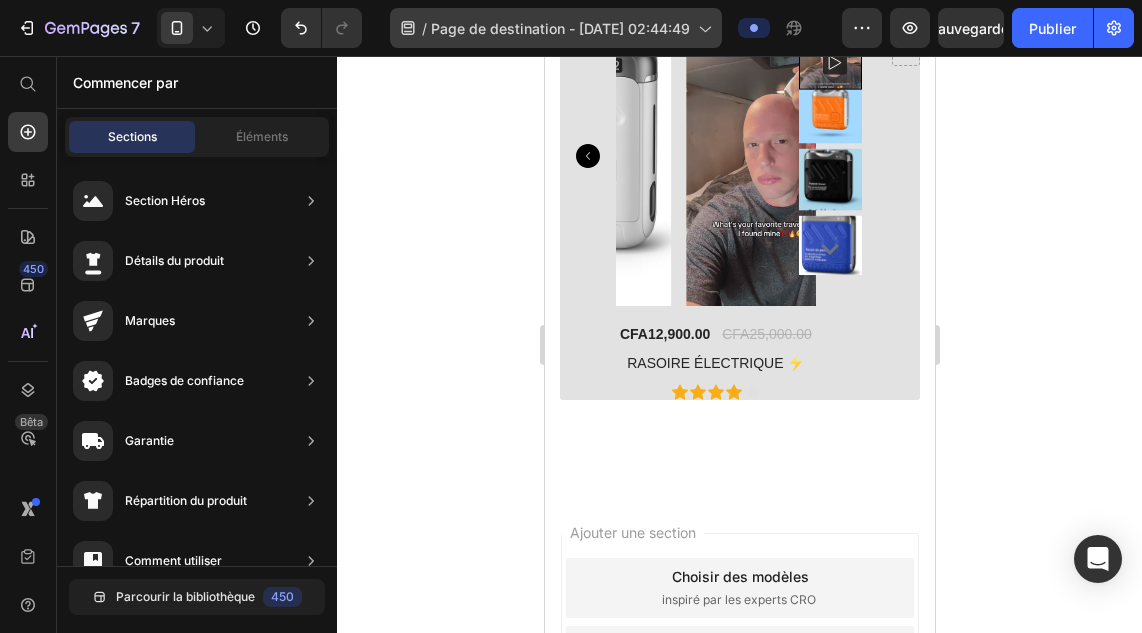 scroll, scrollTop: 1986, scrollLeft: 0, axis: vertical 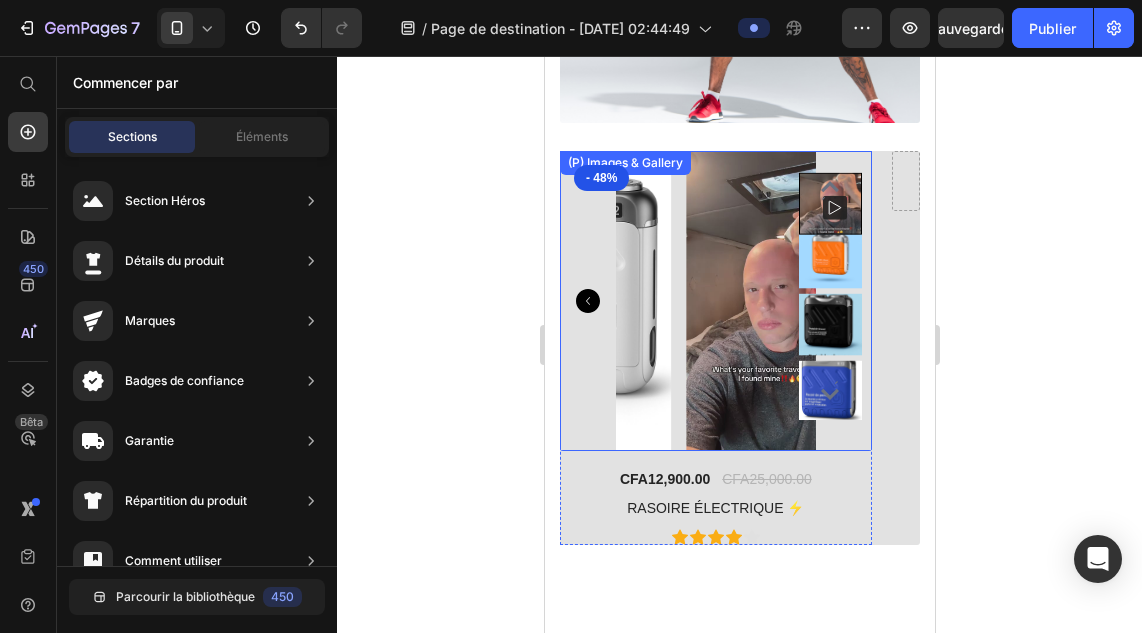 click at bounding box center [715, 300] 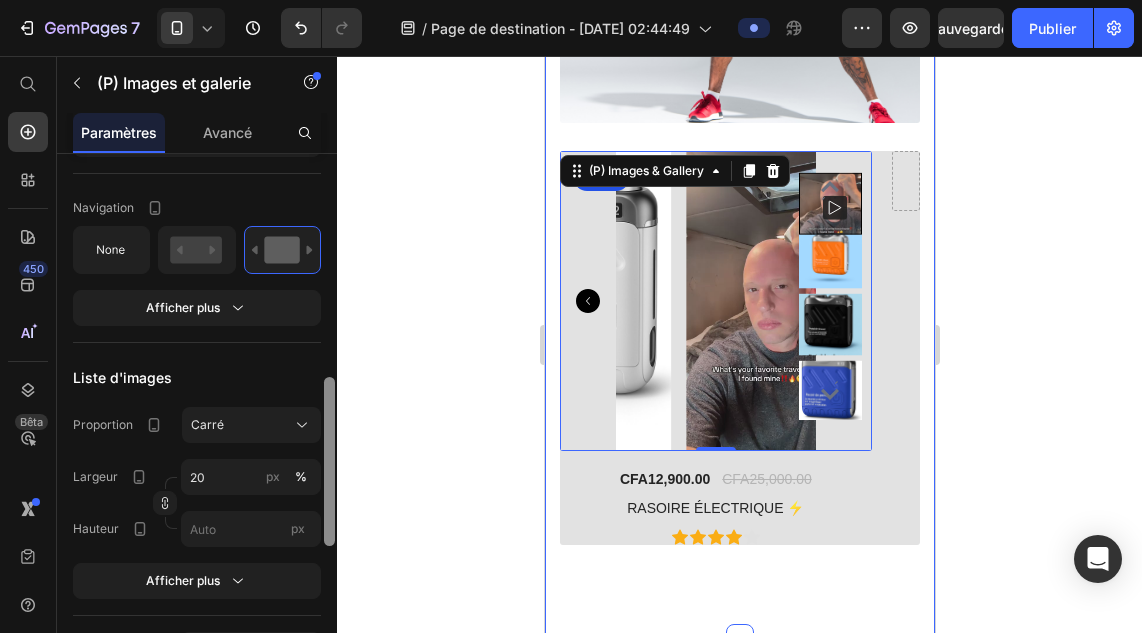 drag, startPoint x: 332, startPoint y: 447, endPoint x: 332, endPoint y: 525, distance: 78 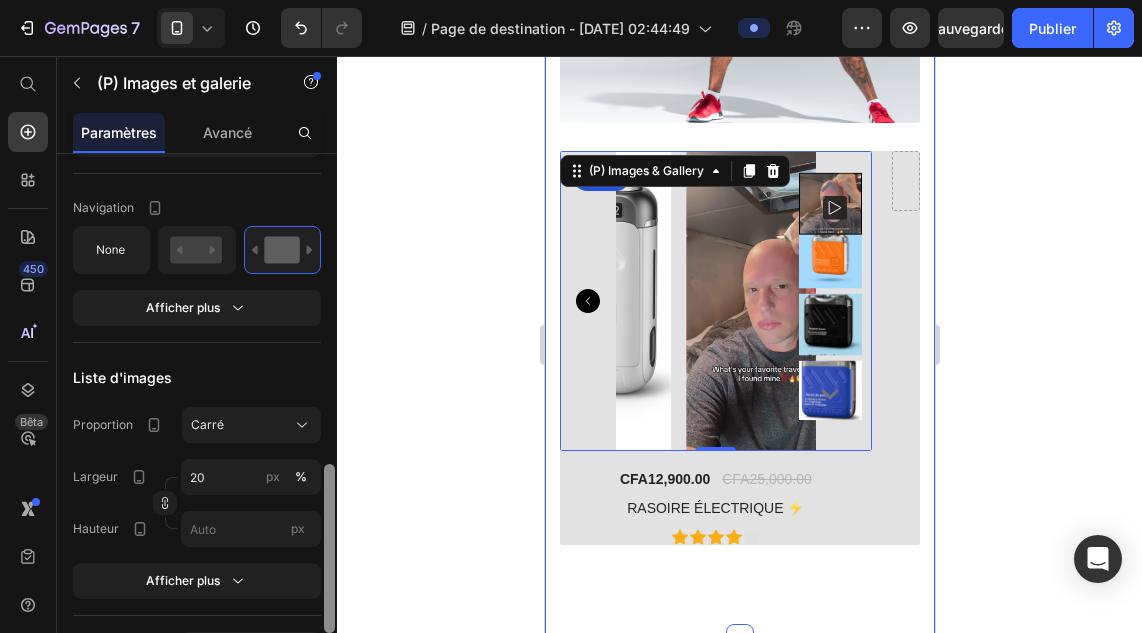 scroll, scrollTop: 975, scrollLeft: 0, axis: vertical 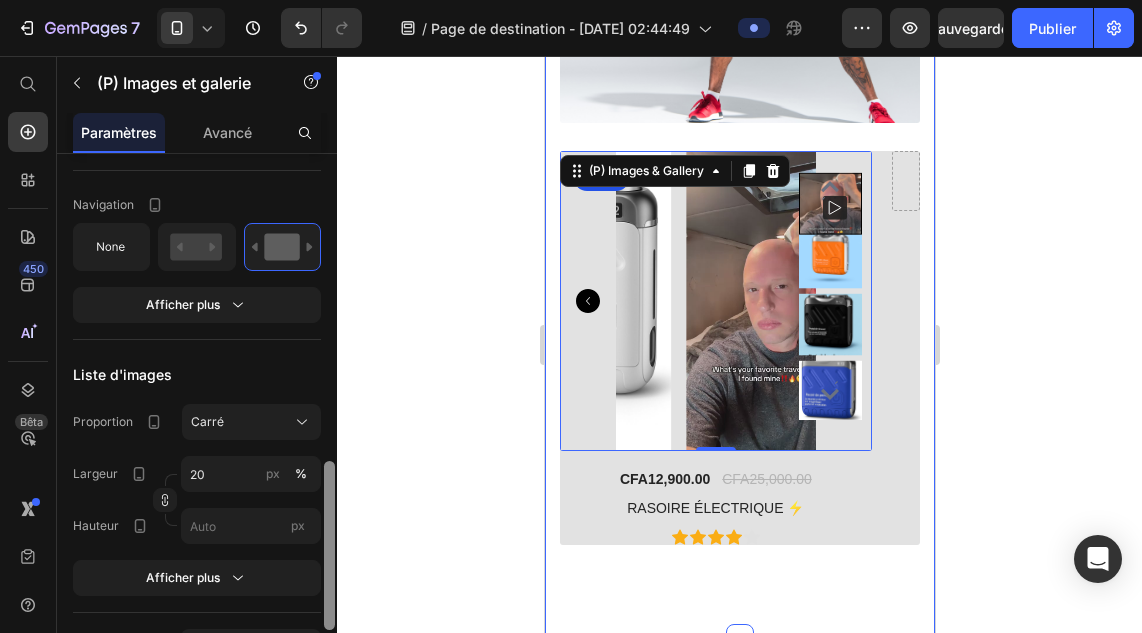 click at bounding box center (329, 545) 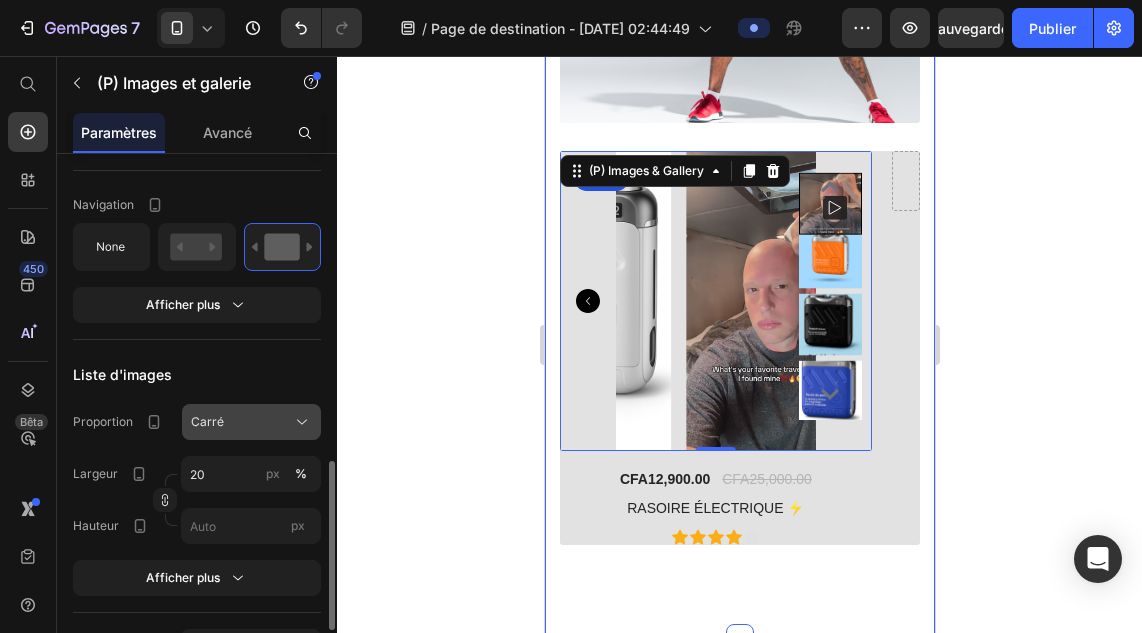 click 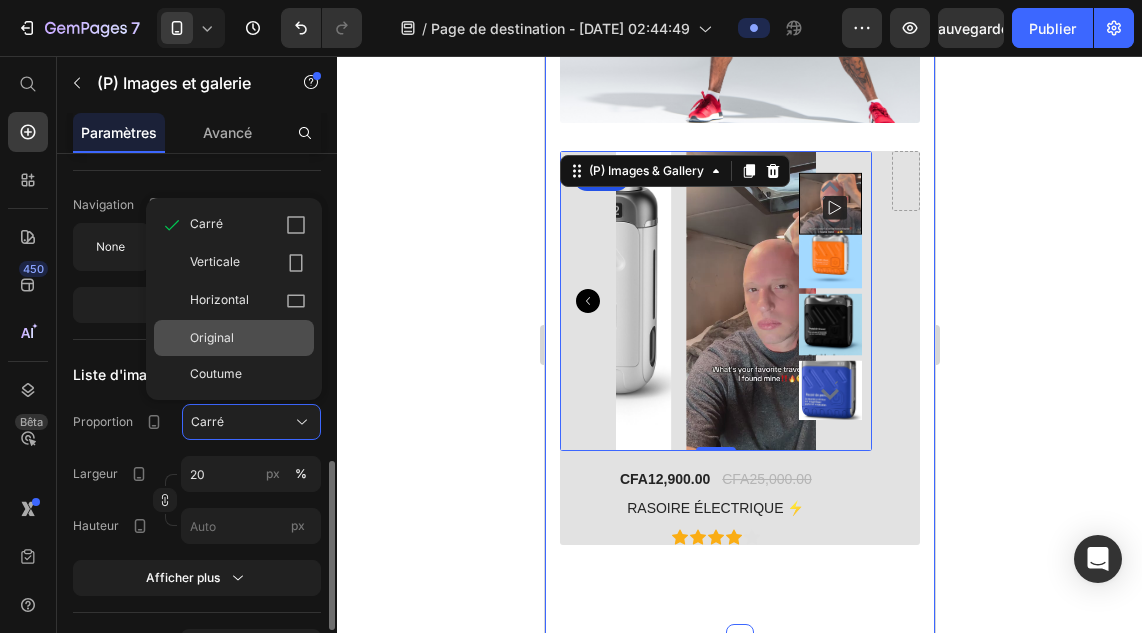 click on "Original" at bounding box center [248, 338] 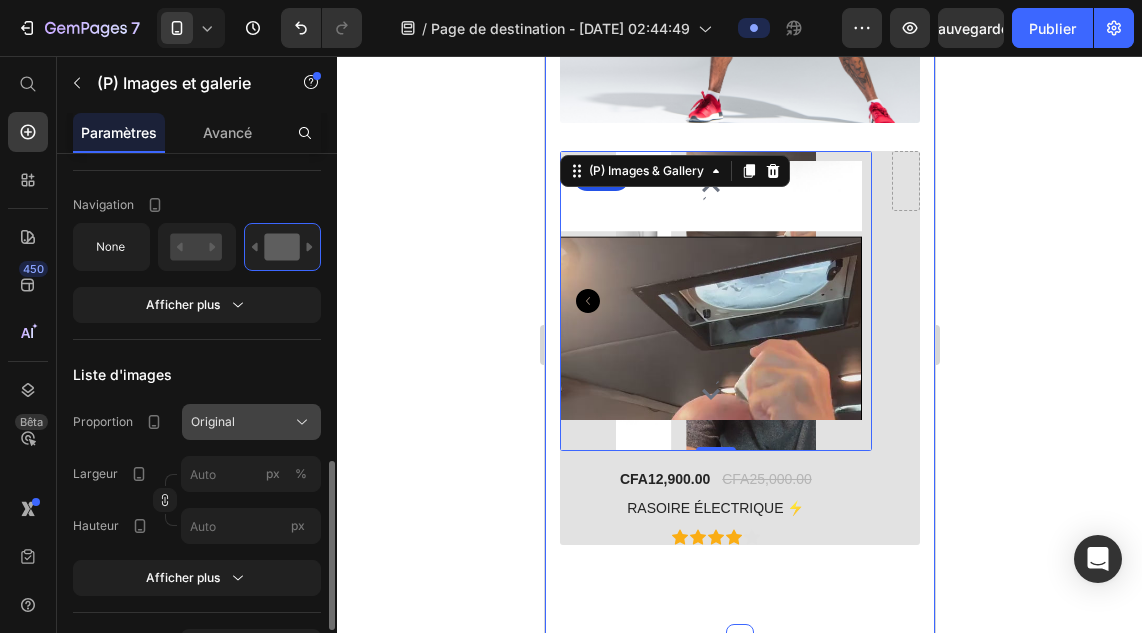 click 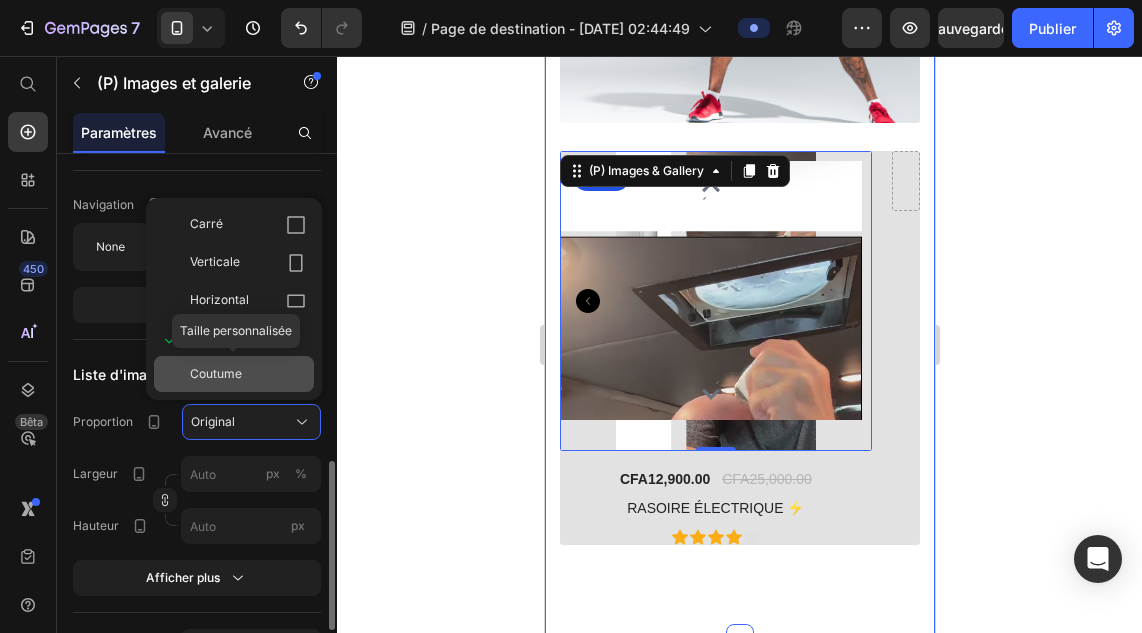 click on "Coutume" at bounding box center (248, 374) 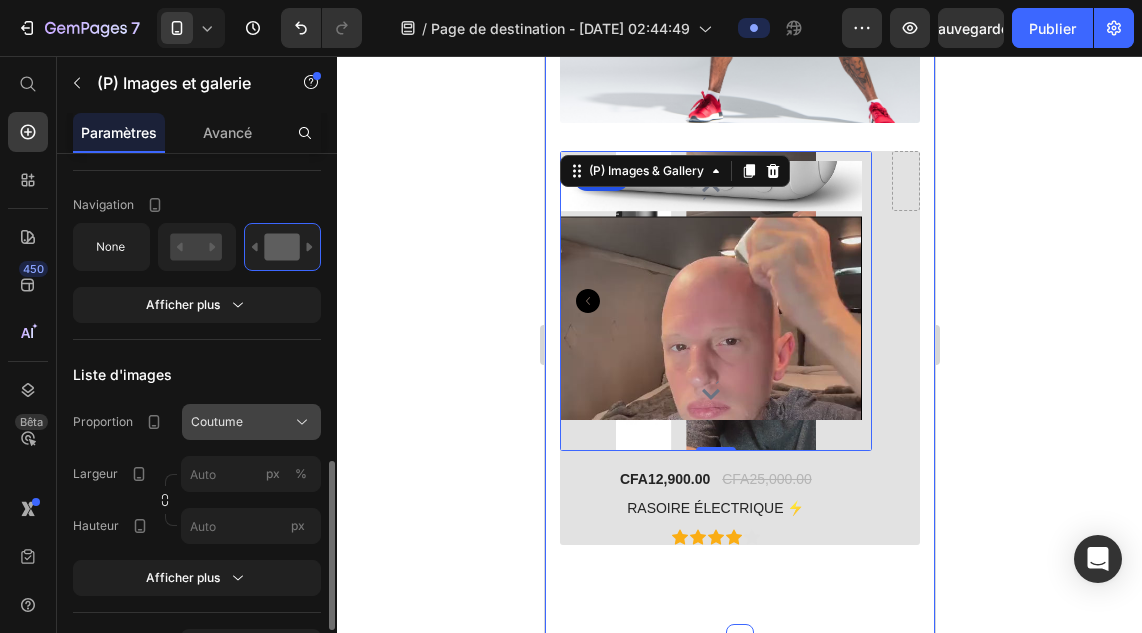 click 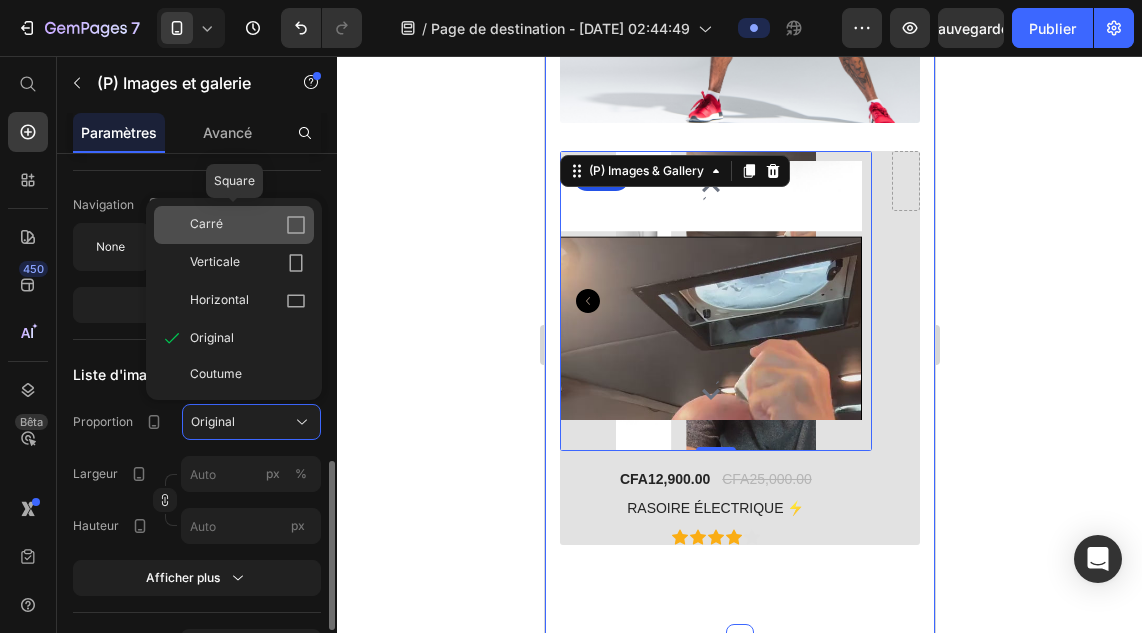 click on "Carré" at bounding box center [248, 225] 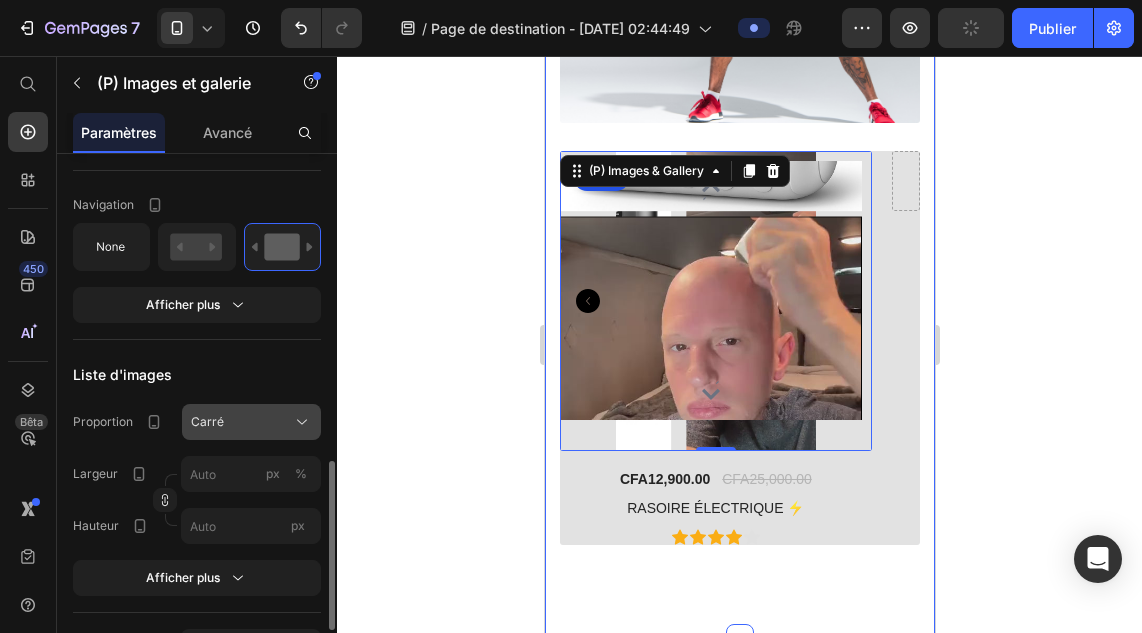 click 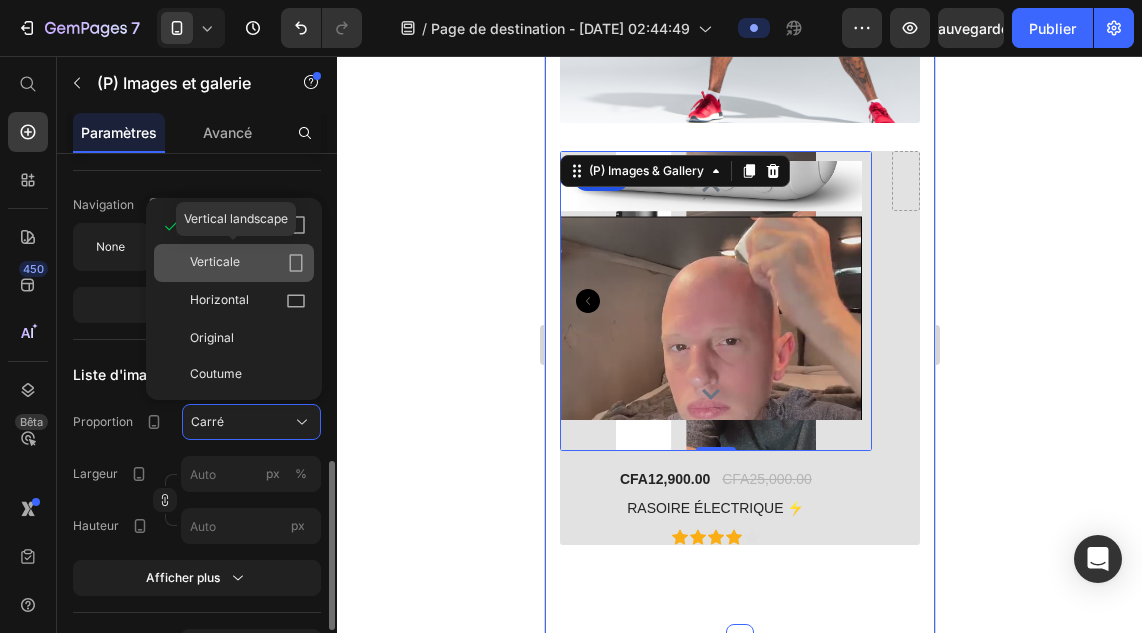 click on "Verticale" at bounding box center [248, 263] 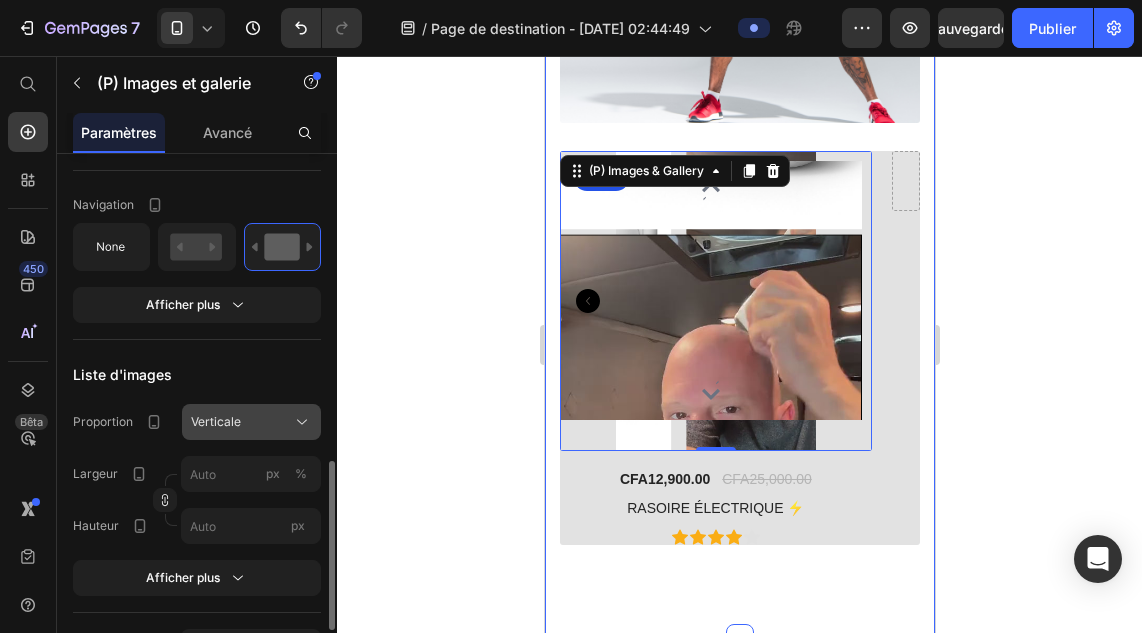 click 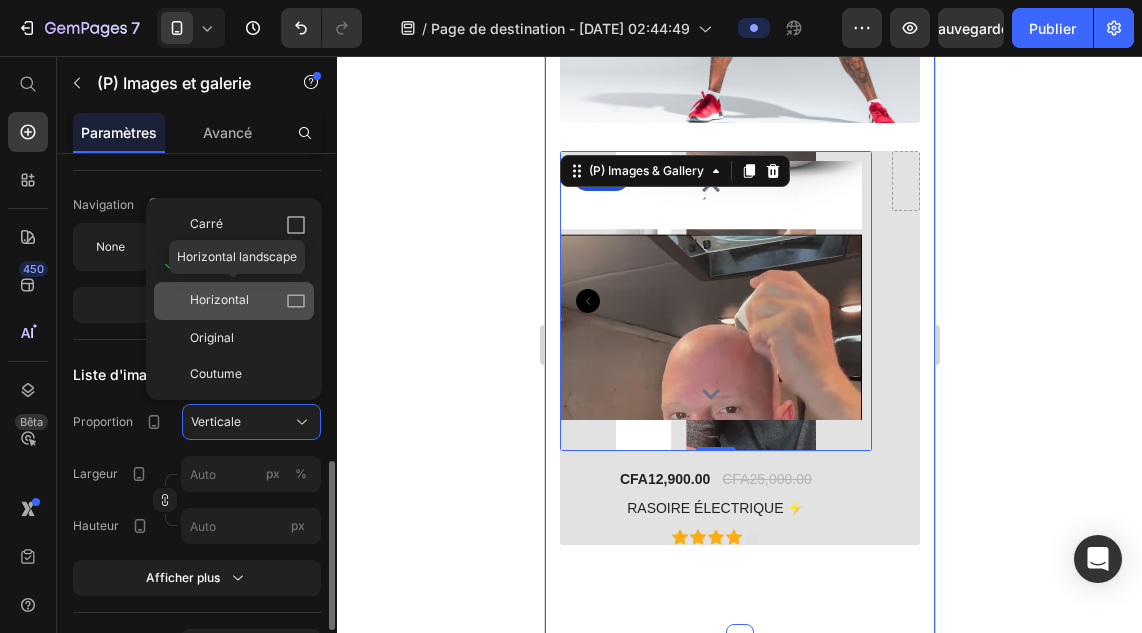 click on "Horizontal" at bounding box center (248, 301) 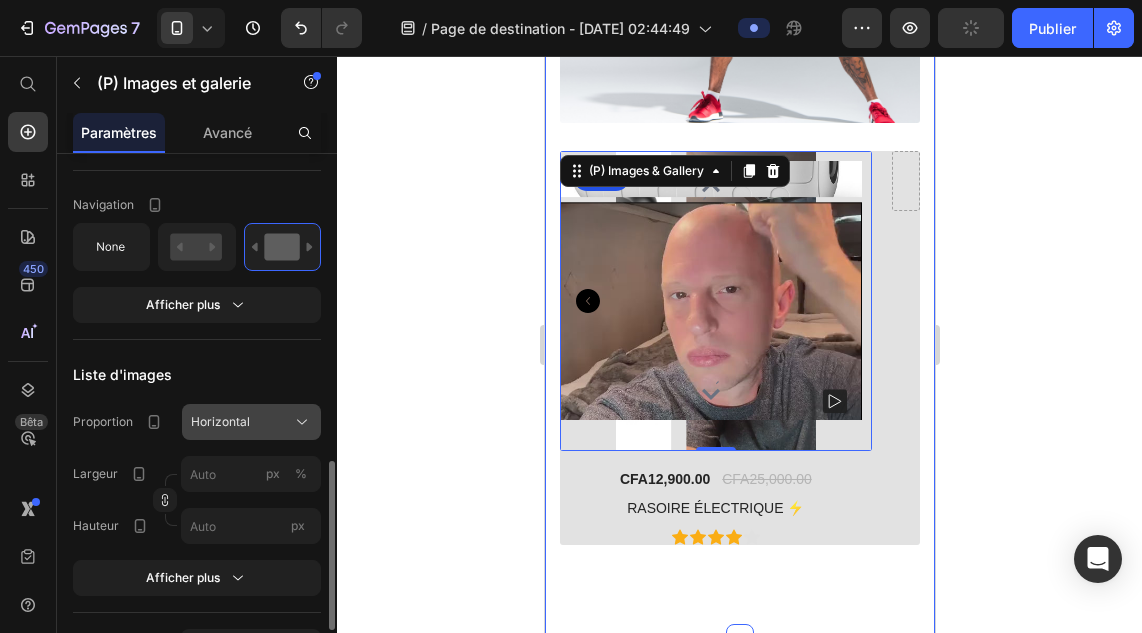 click 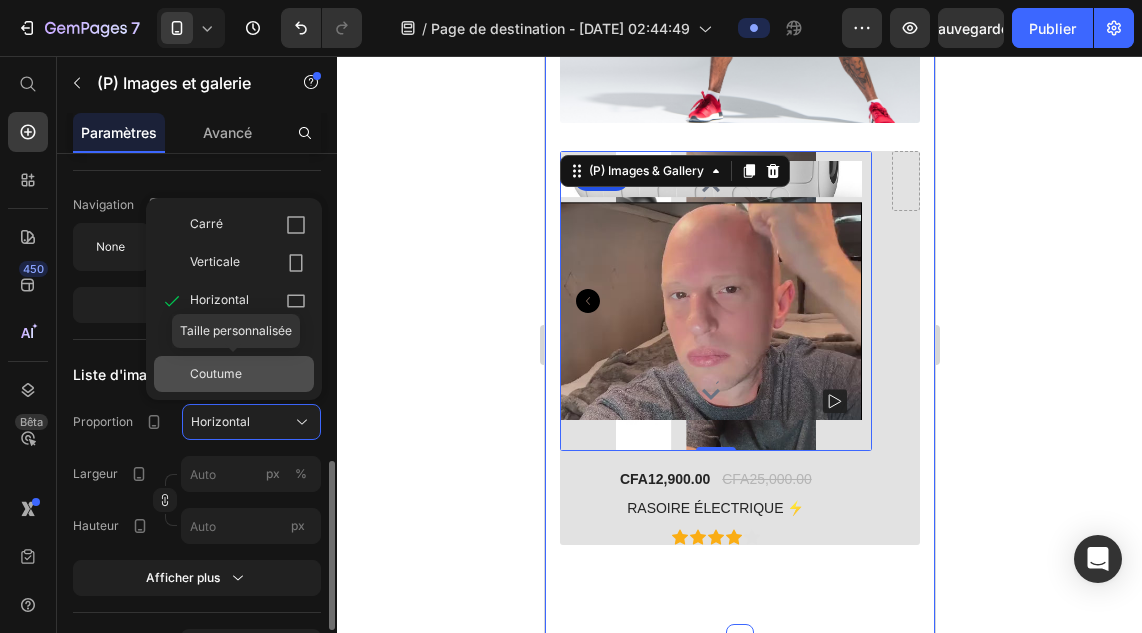 click on "Coutume" at bounding box center (248, 374) 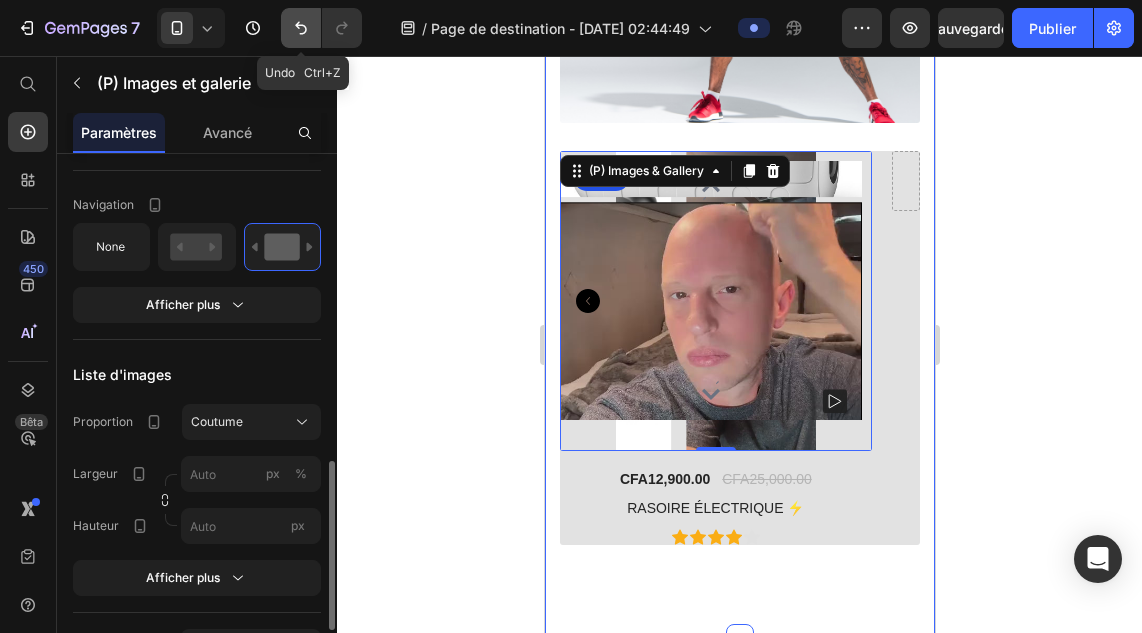 click 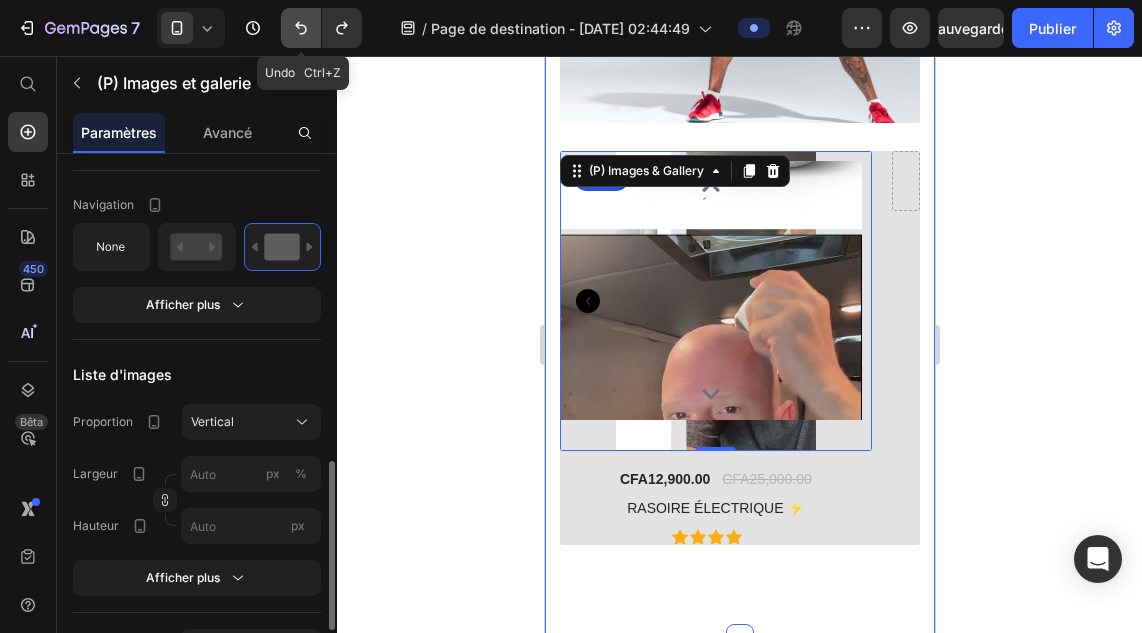 click 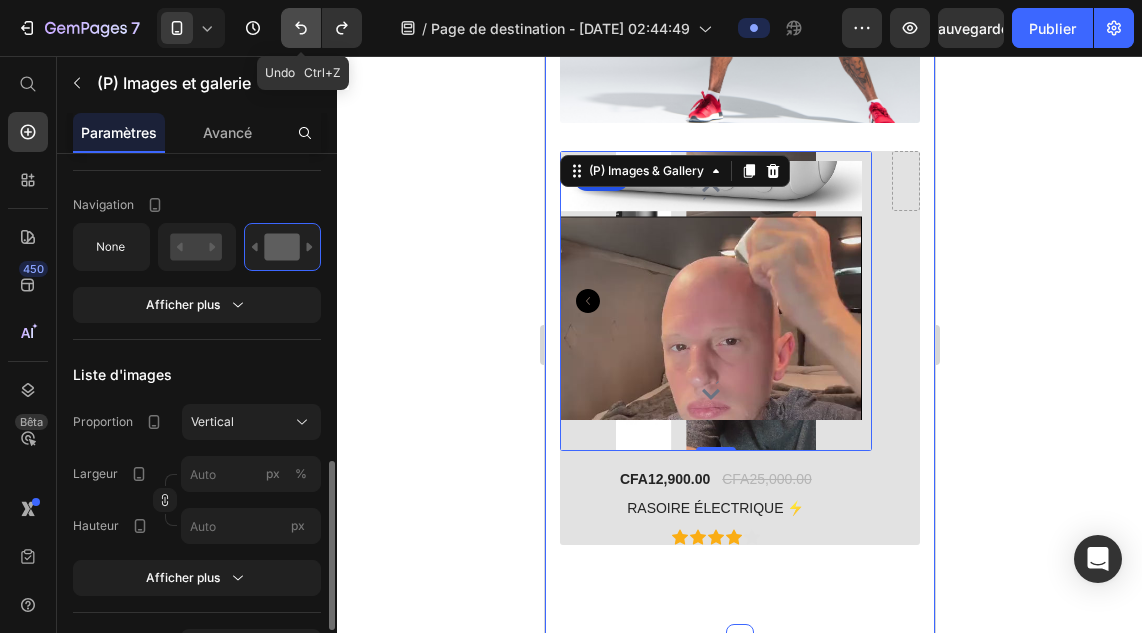 click 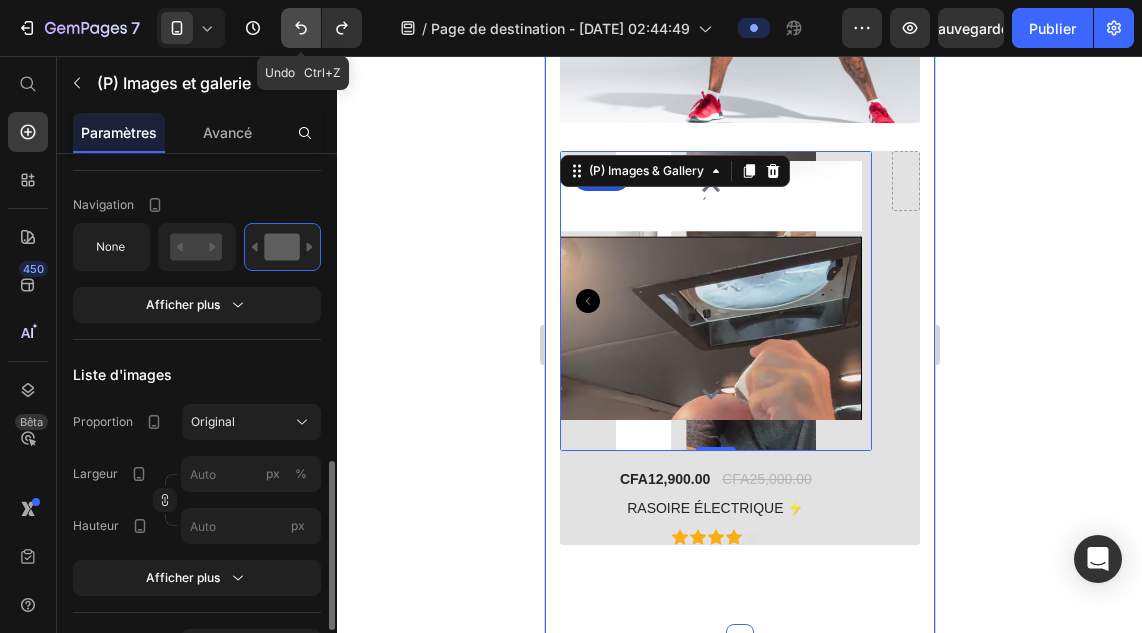 click 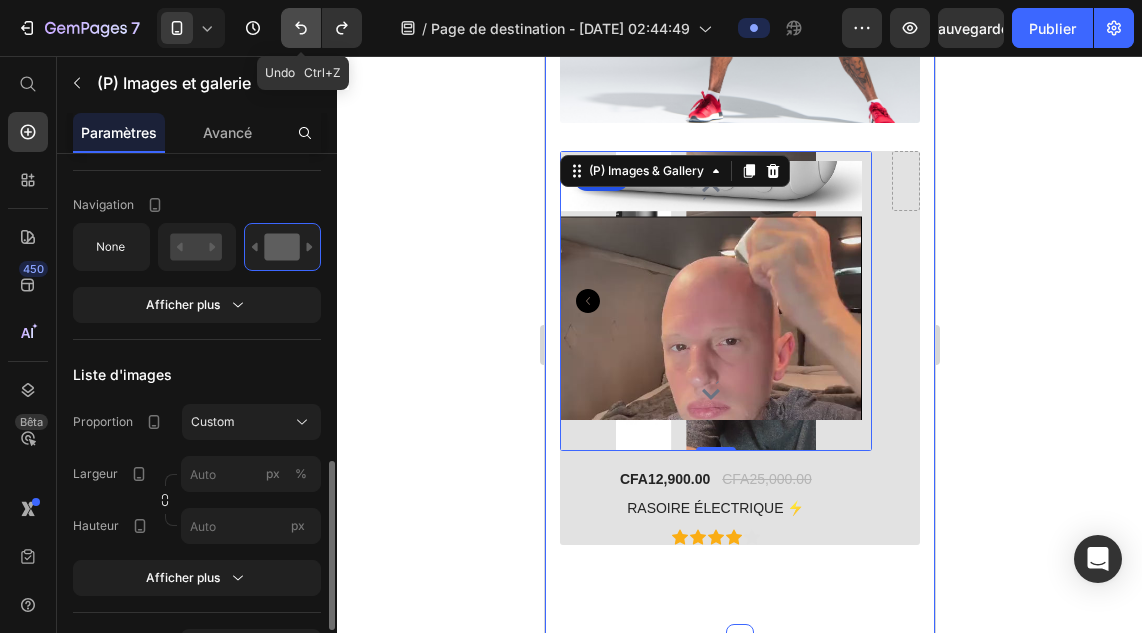 click 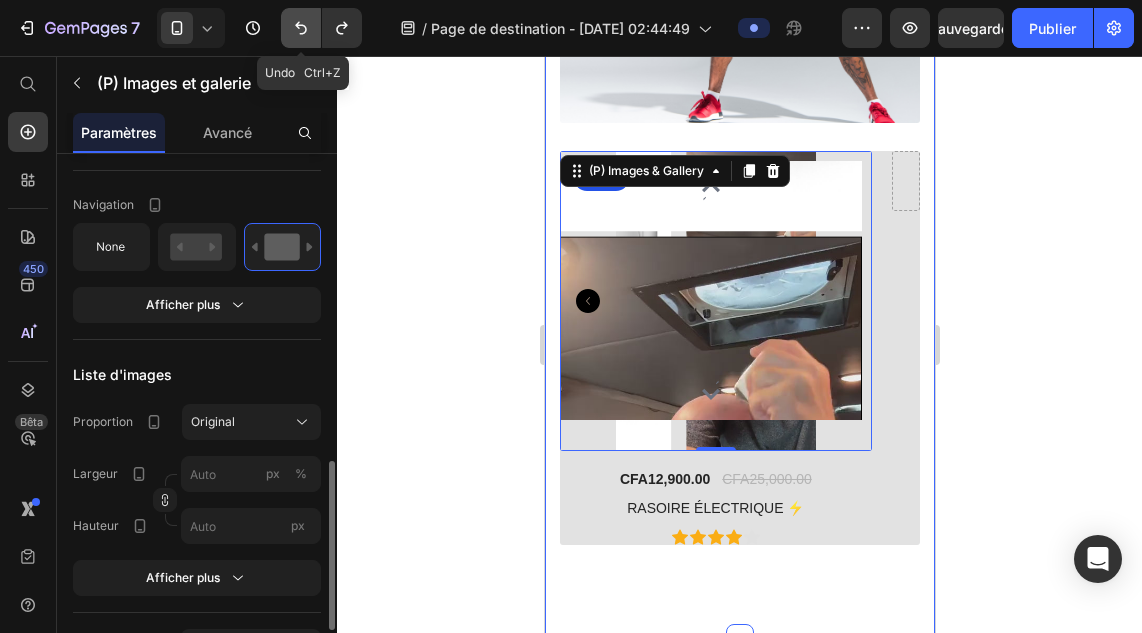 click 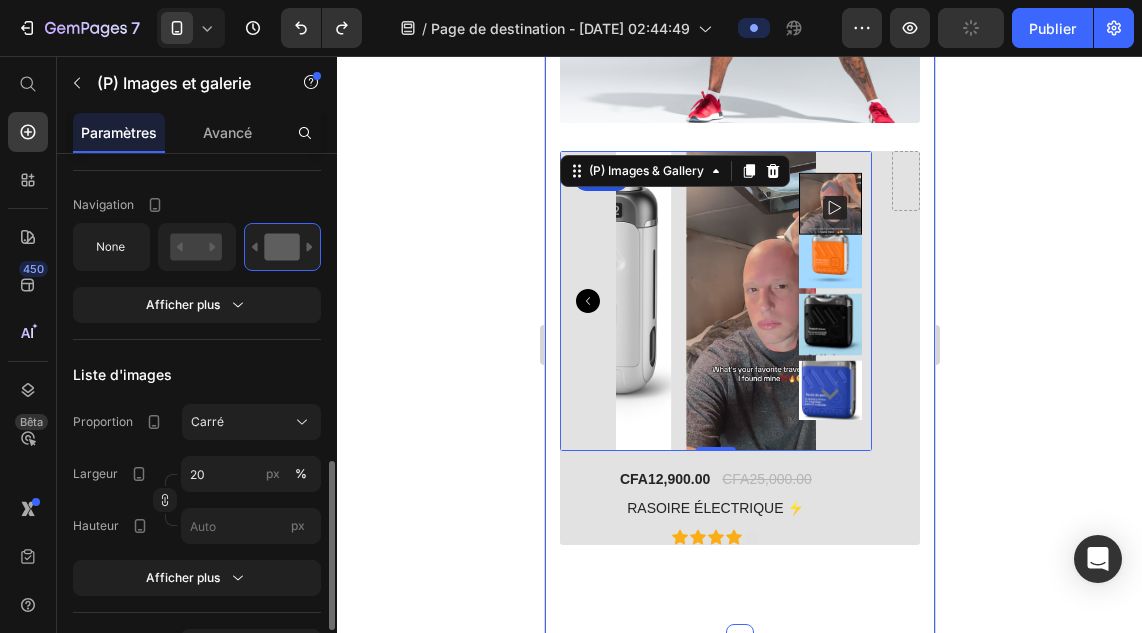 click 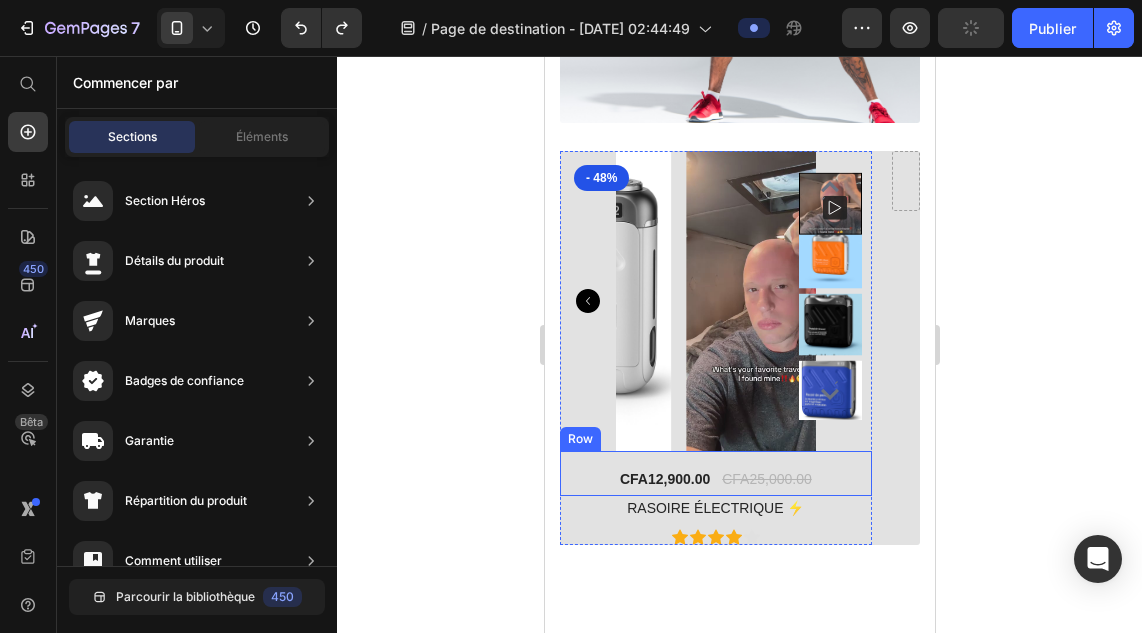 click on "CFA12,900.00 (P) Price CFA25,000.00 (P) Price Row" at bounding box center [715, 473] 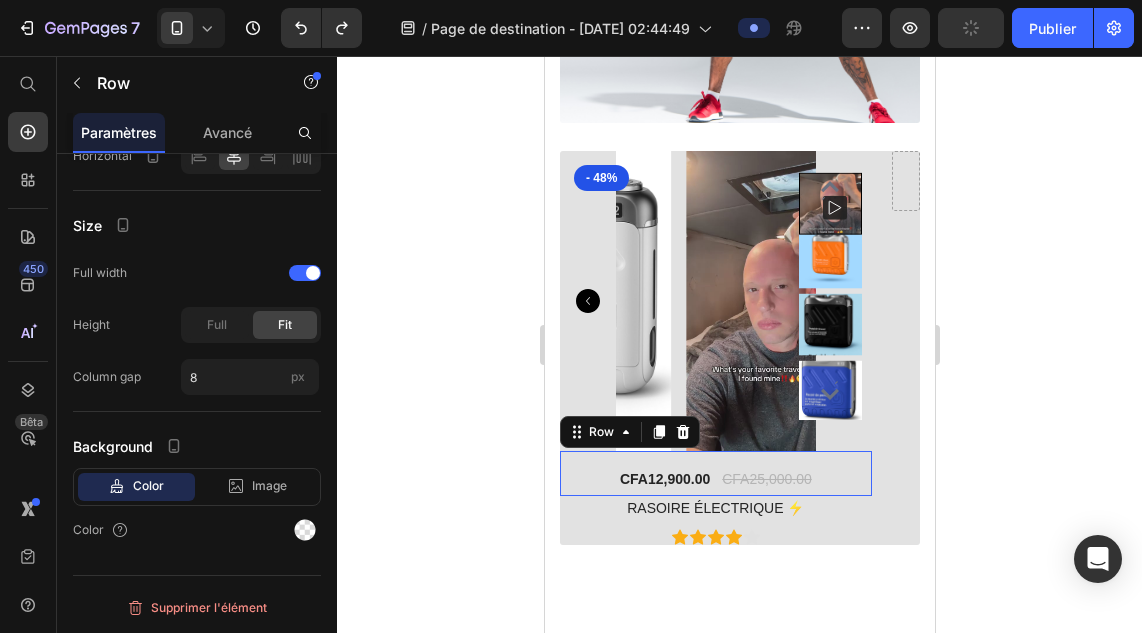 scroll, scrollTop: 0, scrollLeft: 0, axis: both 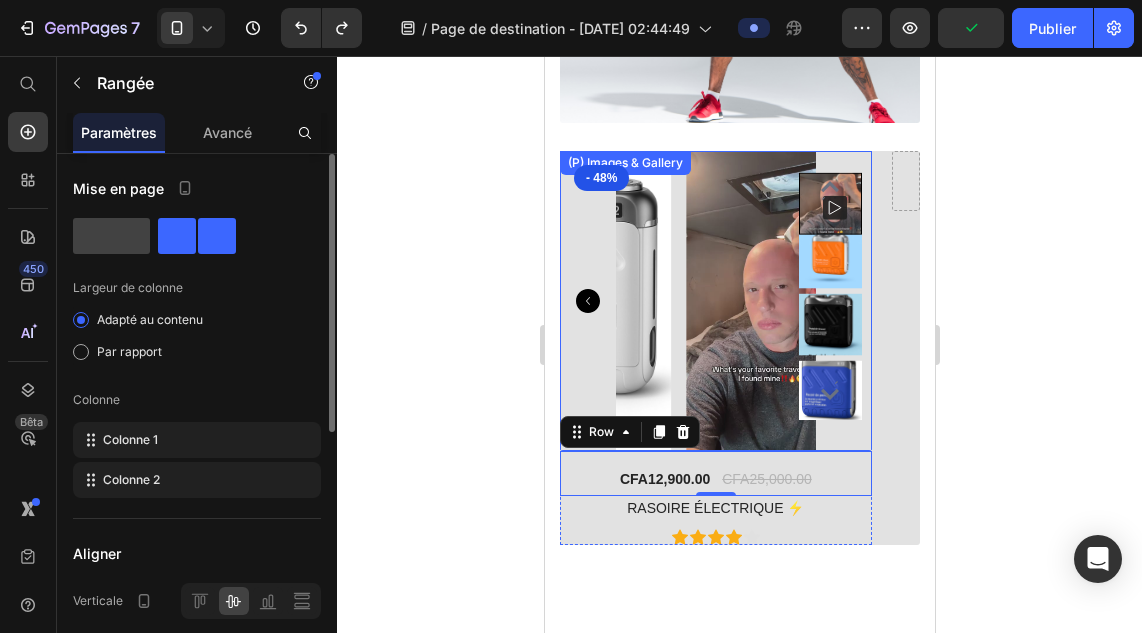 click at bounding box center (715, 300) 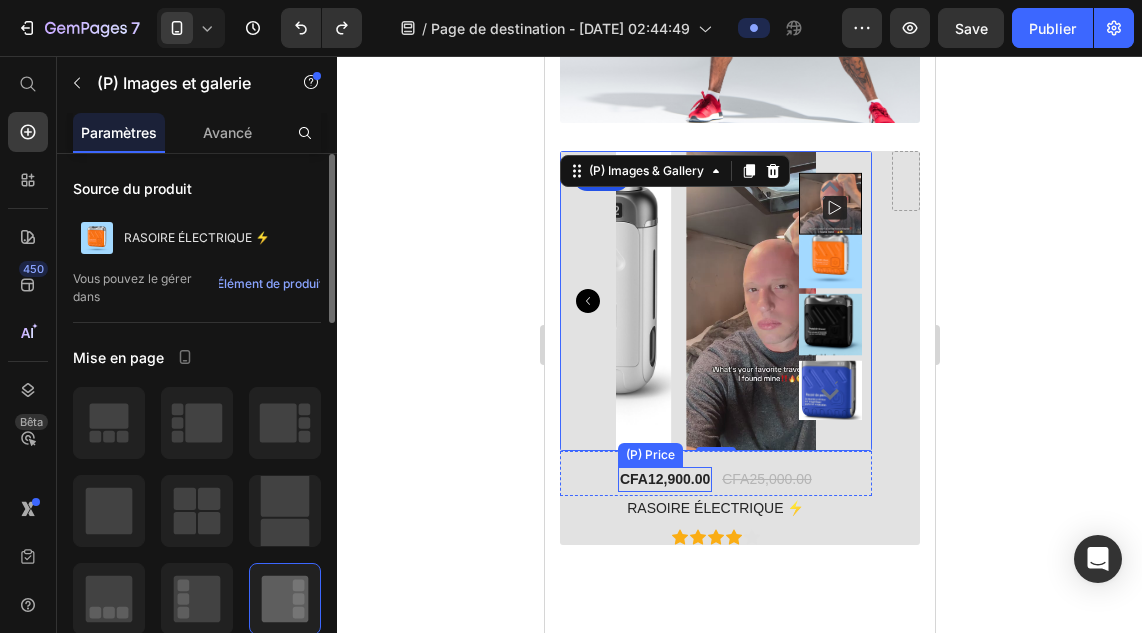 click on "CFA12,900.00" at bounding box center [664, 479] 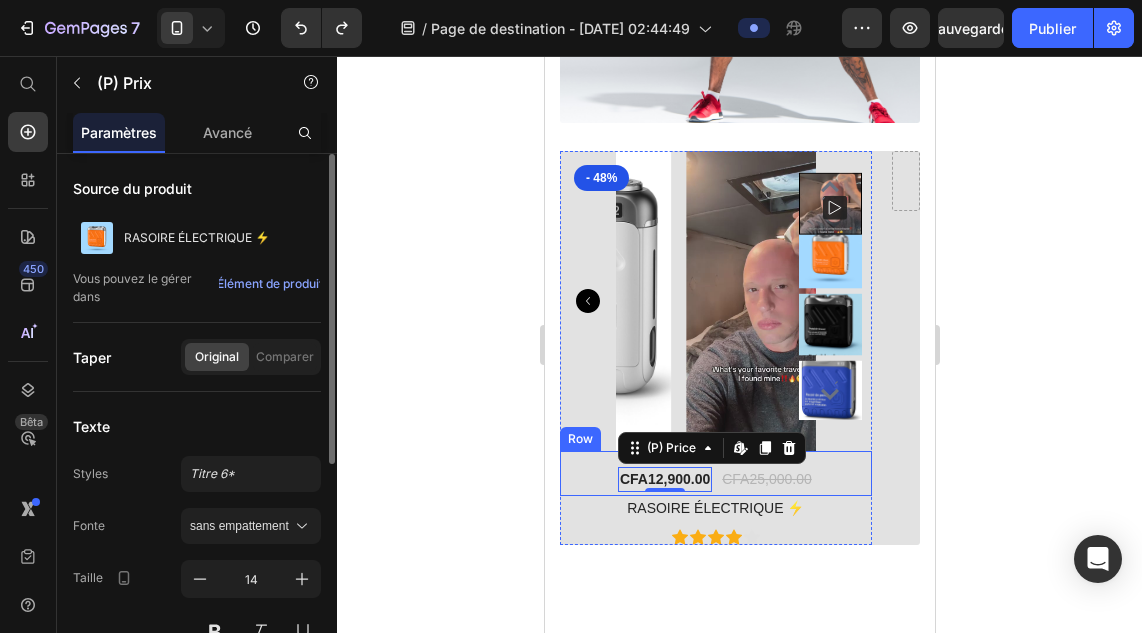 click 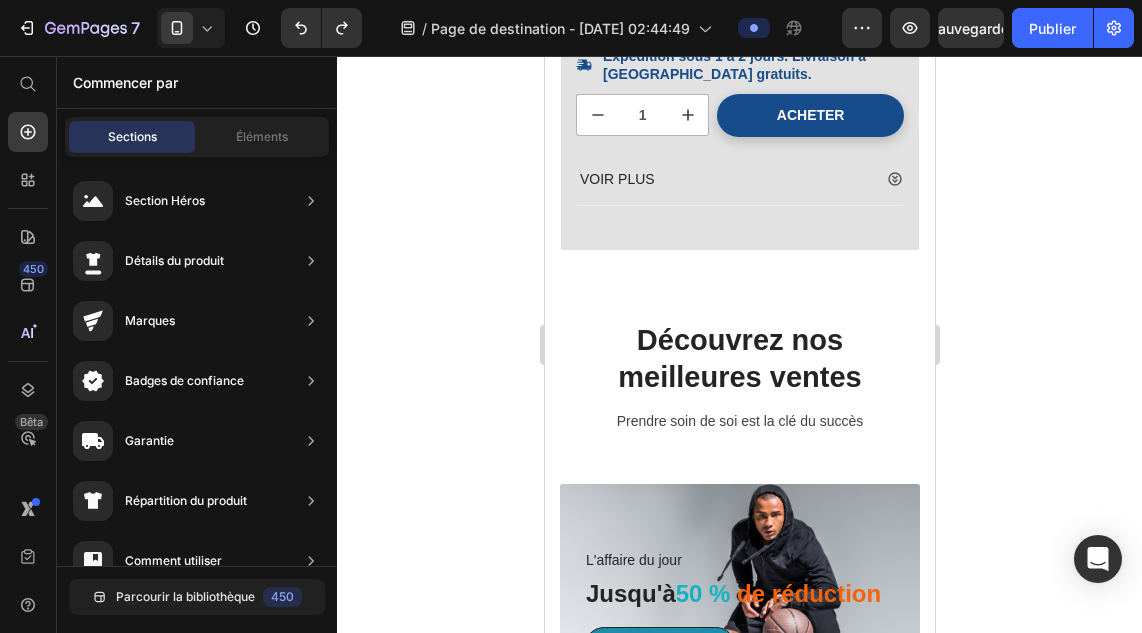 scroll, scrollTop: 1037, scrollLeft: 0, axis: vertical 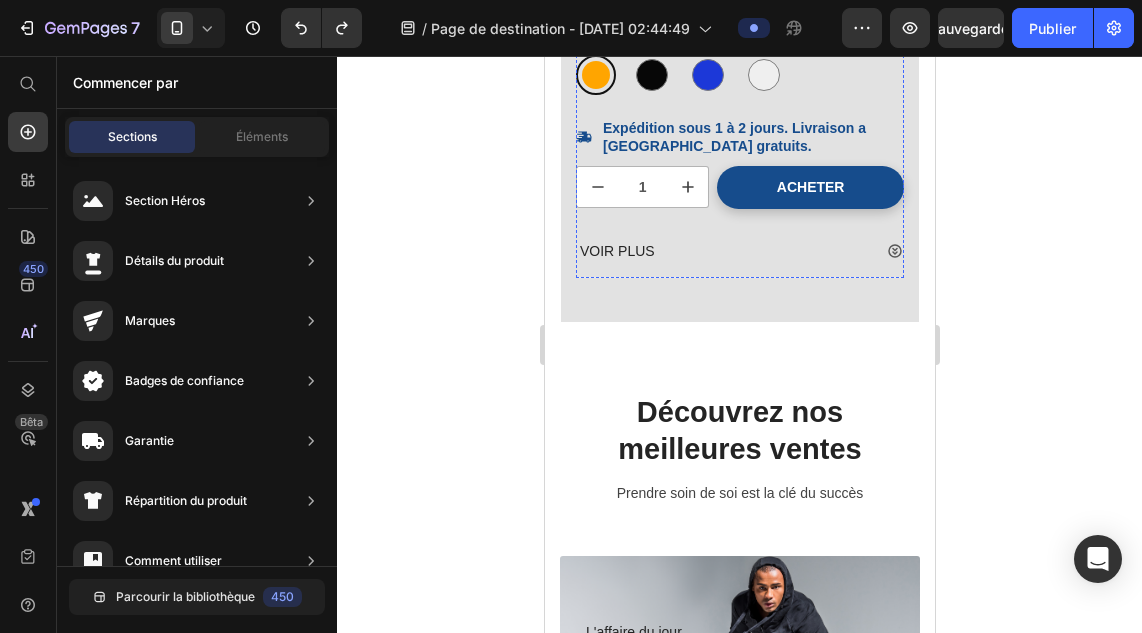 click on "CFA12,900.00" at bounding box center [739, -111] 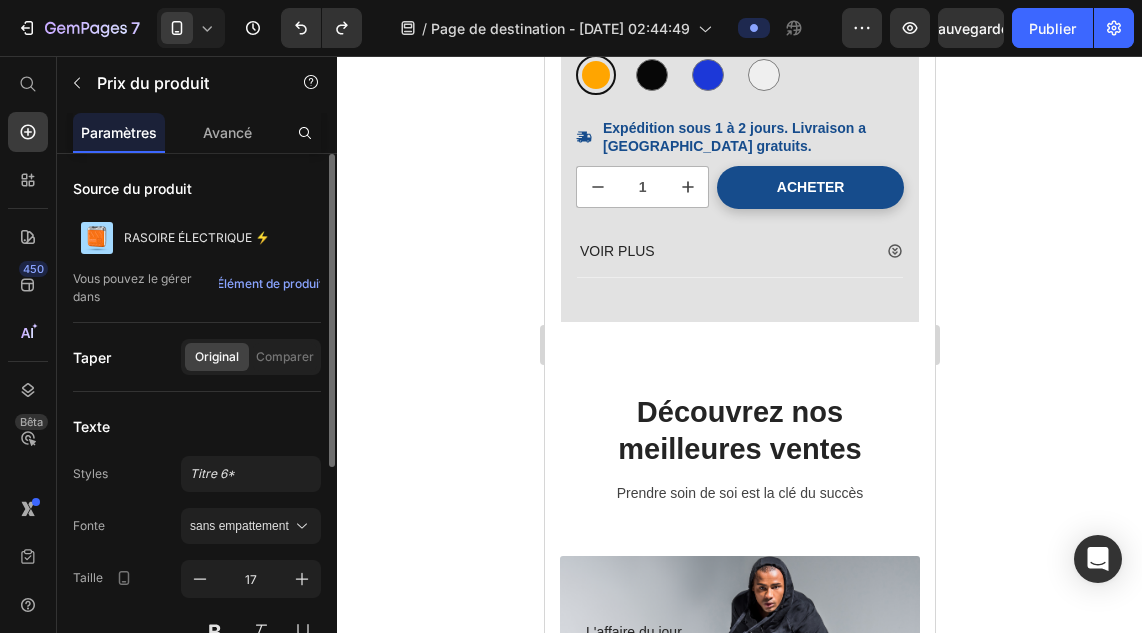 click on "CFA12,900.00" at bounding box center (739, -111) 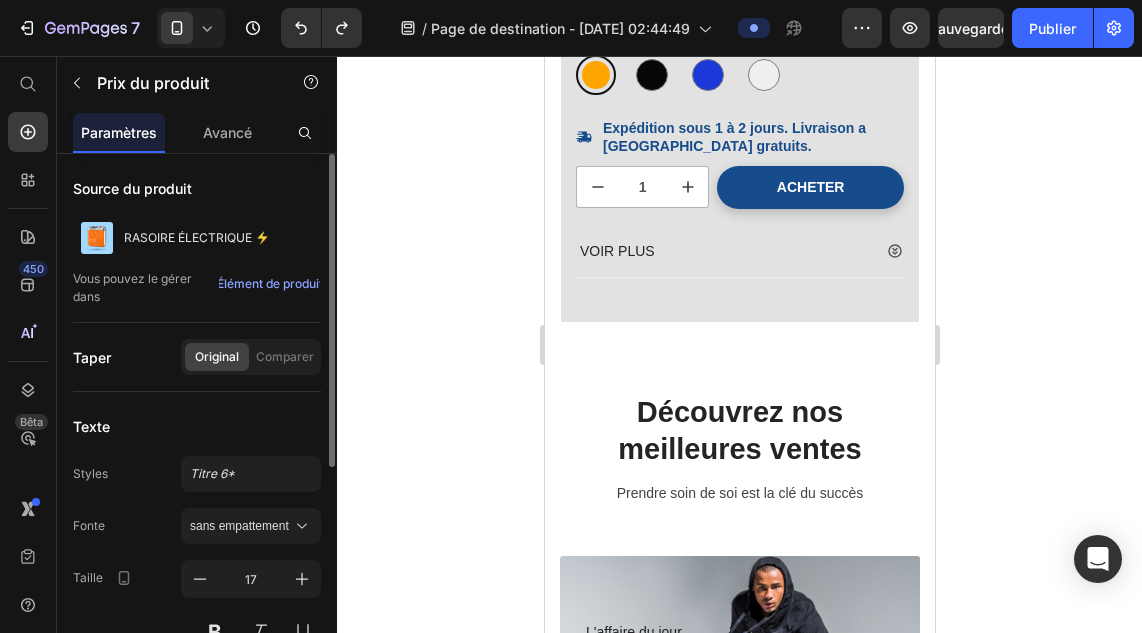 click 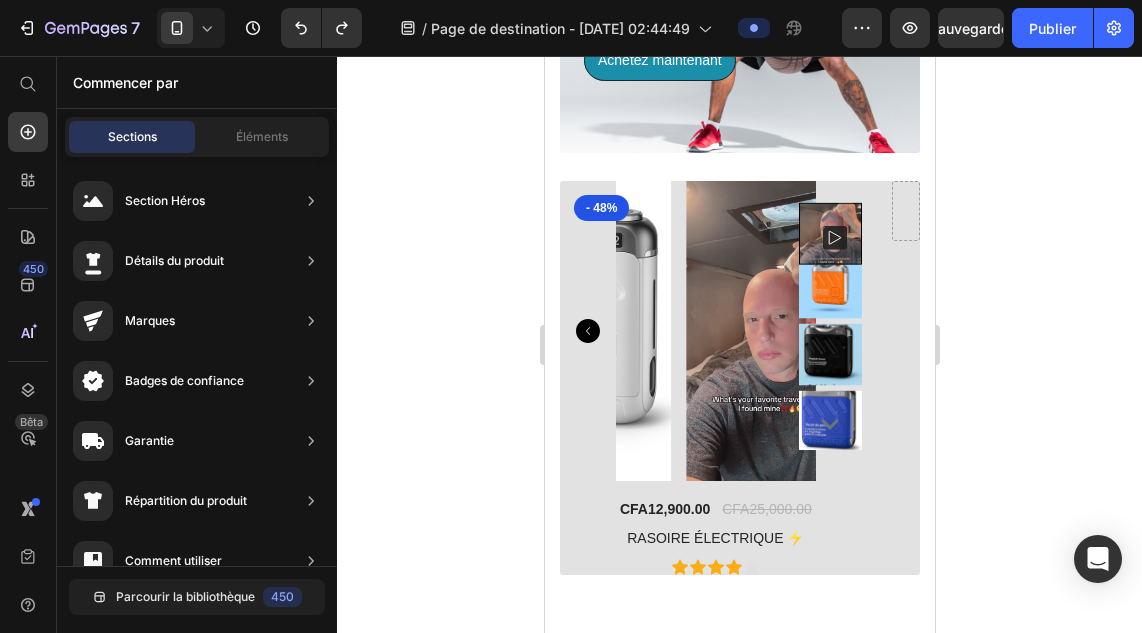 scroll, scrollTop: 2270, scrollLeft: 0, axis: vertical 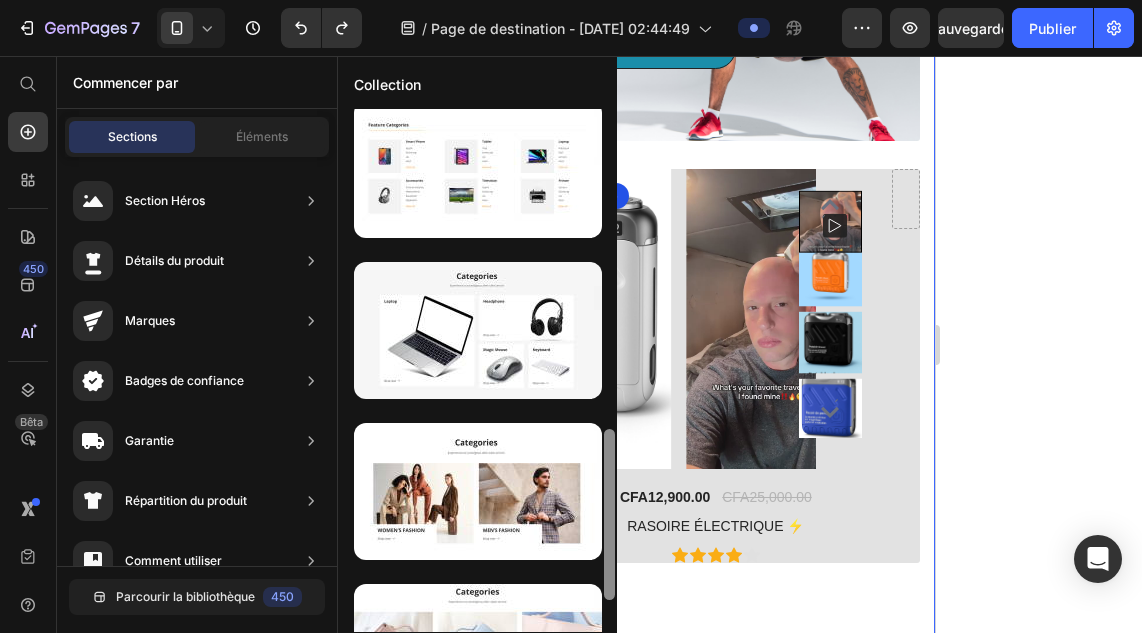 drag, startPoint x: 608, startPoint y: 268, endPoint x: 609, endPoint y: 589, distance: 321.00156 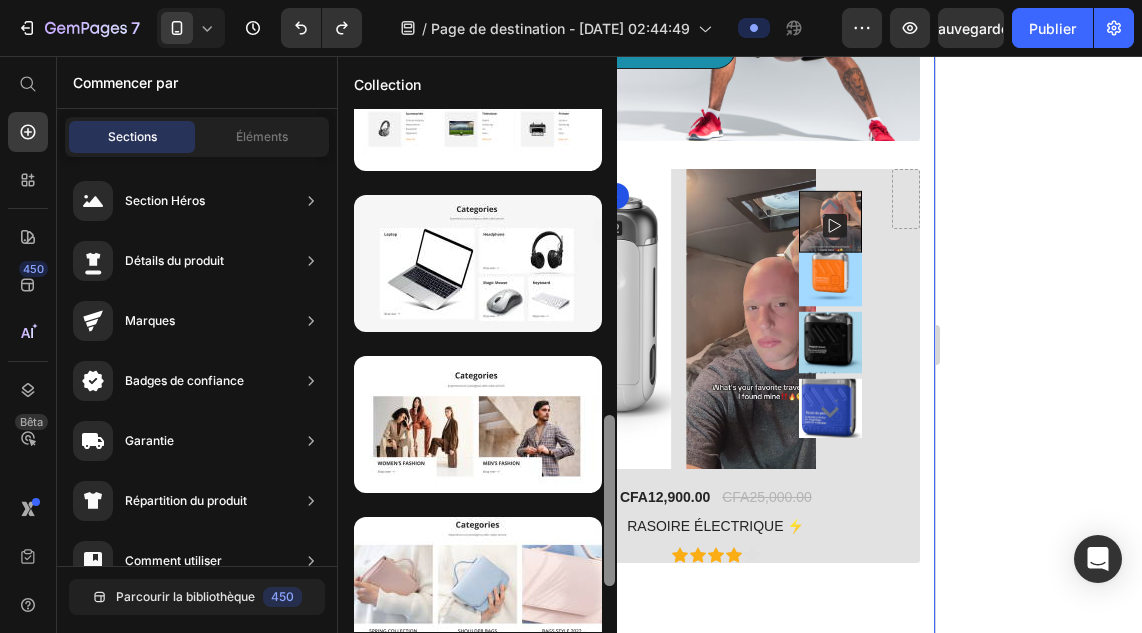 drag, startPoint x: 609, startPoint y: 589, endPoint x: 610, endPoint y: 612, distance: 23.021729 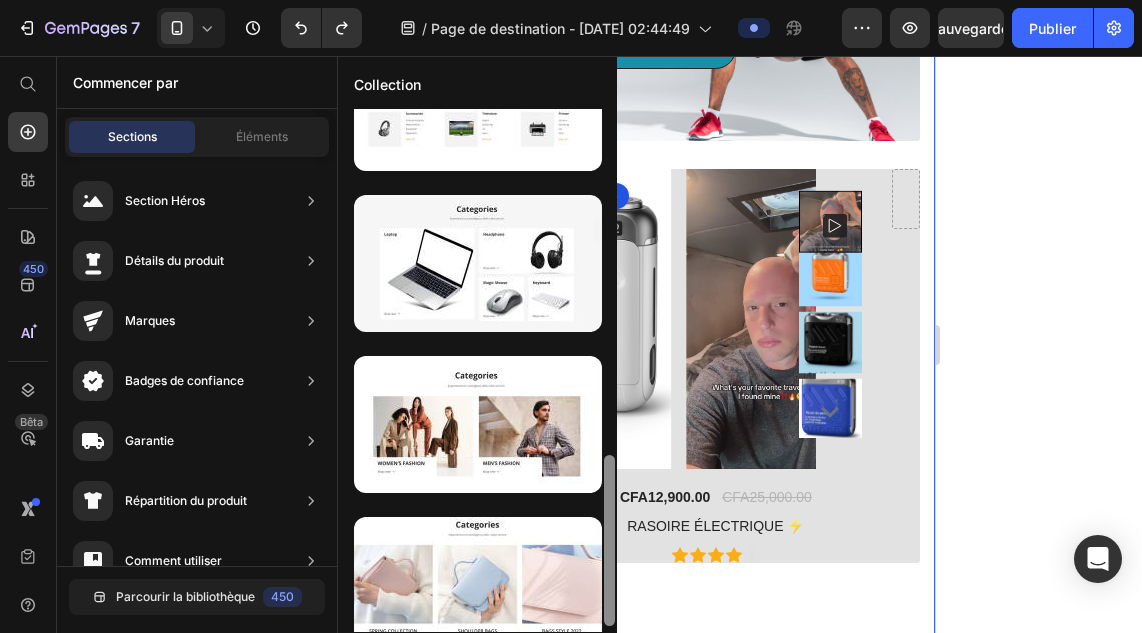 scroll, scrollTop: 1050, scrollLeft: 0, axis: vertical 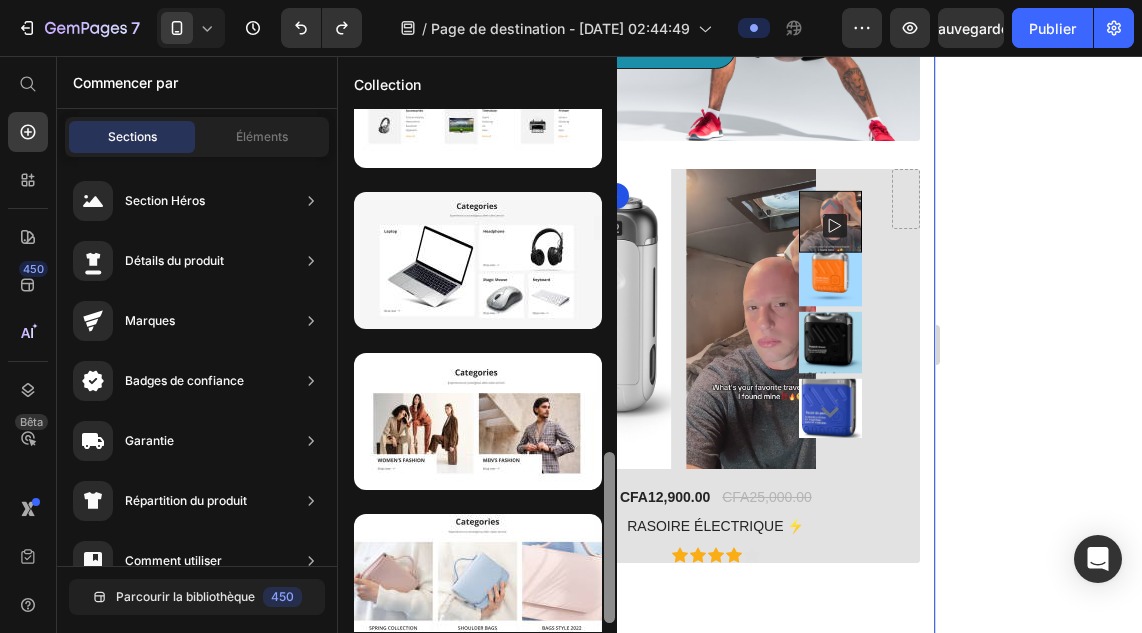 click at bounding box center [609, 537] 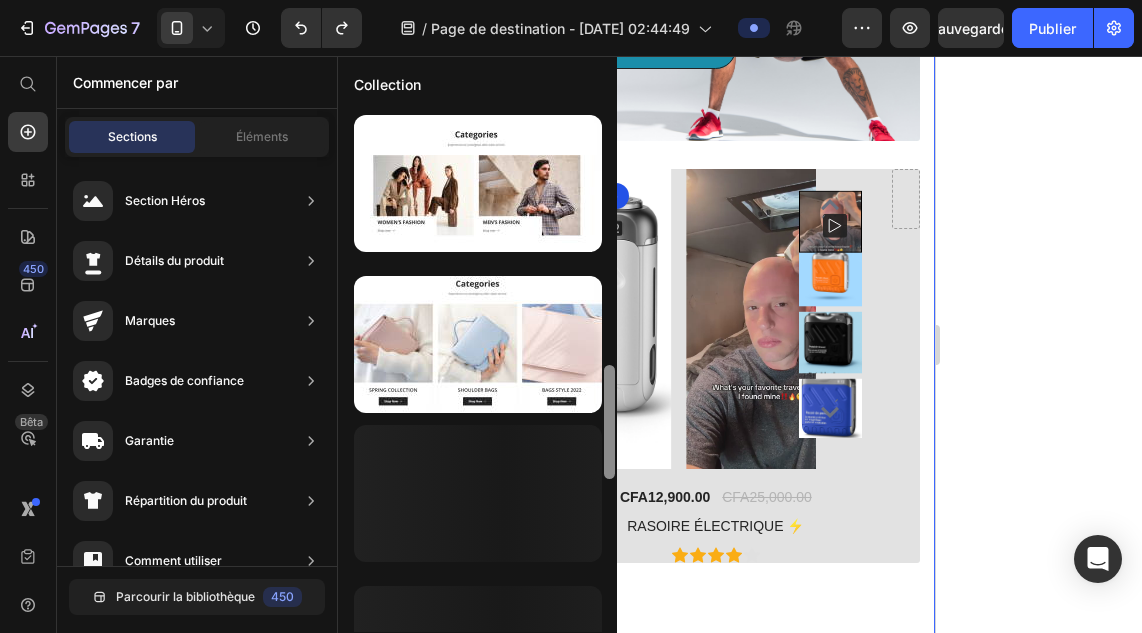 drag, startPoint x: 610, startPoint y: 488, endPoint x: 610, endPoint y: 560, distance: 72 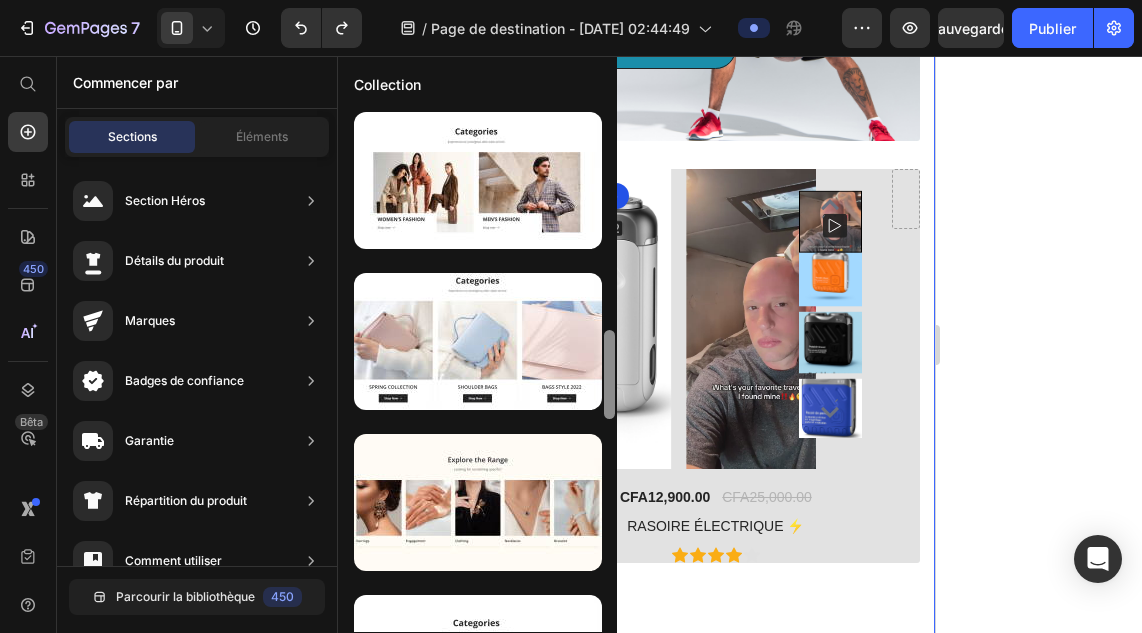 click at bounding box center [609, 370] 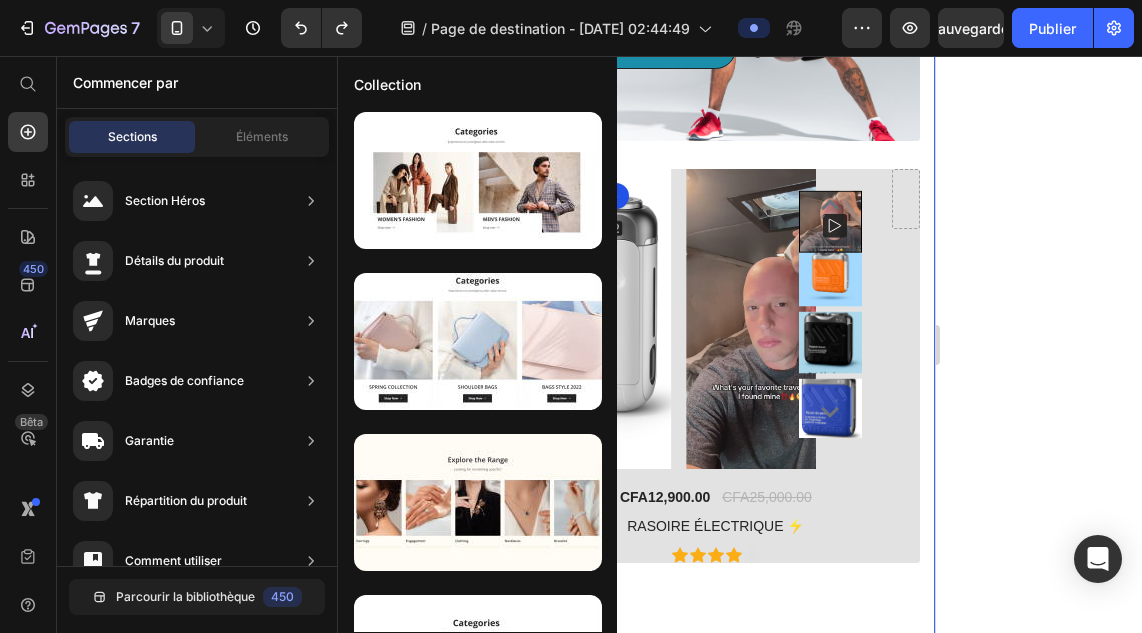 scroll, scrollTop: 1814, scrollLeft: 0, axis: vertical 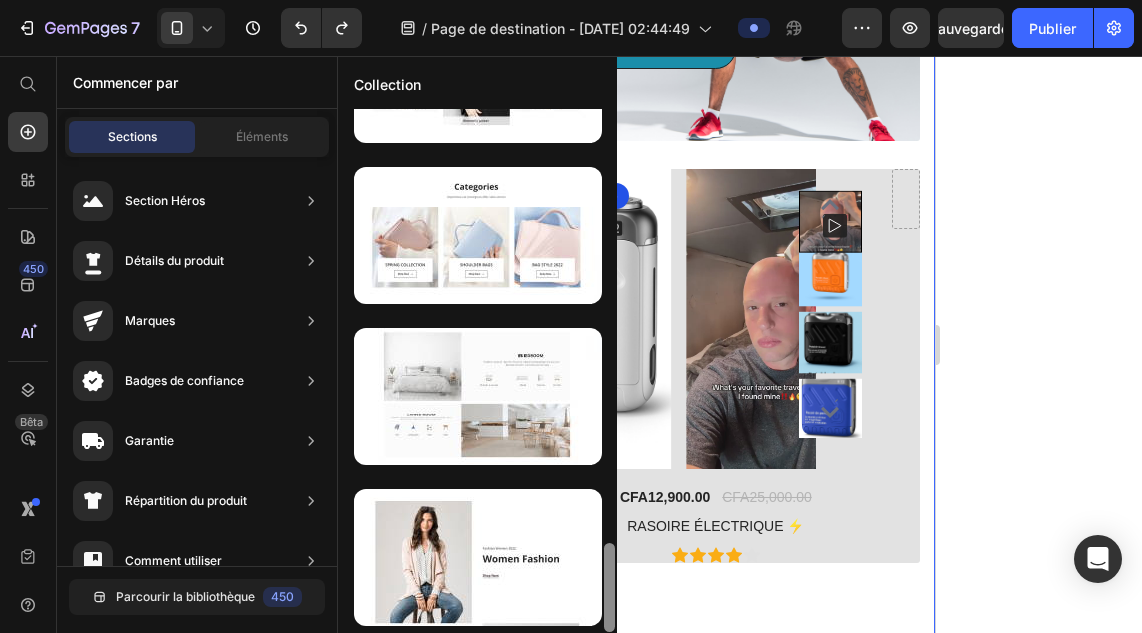 drag, startPoint x: 611, startPoint y: 448, endPoint x: 614, endPoint y: 598, distance: 150.03 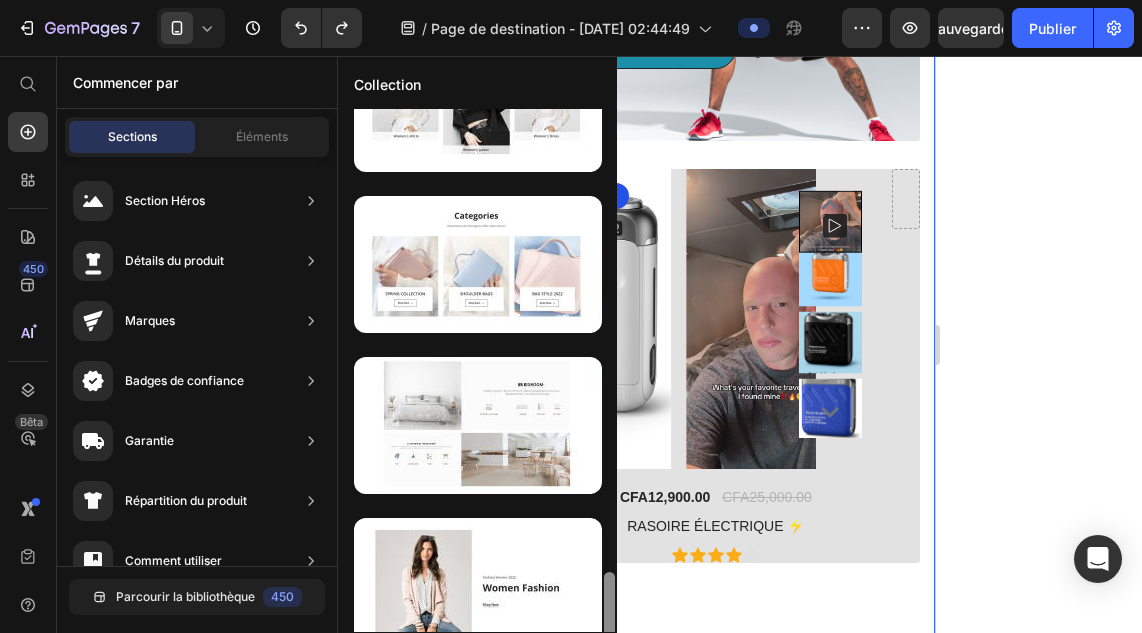 scroll, scrollTop: 2524, scrollLeft: 0, axis: vertical 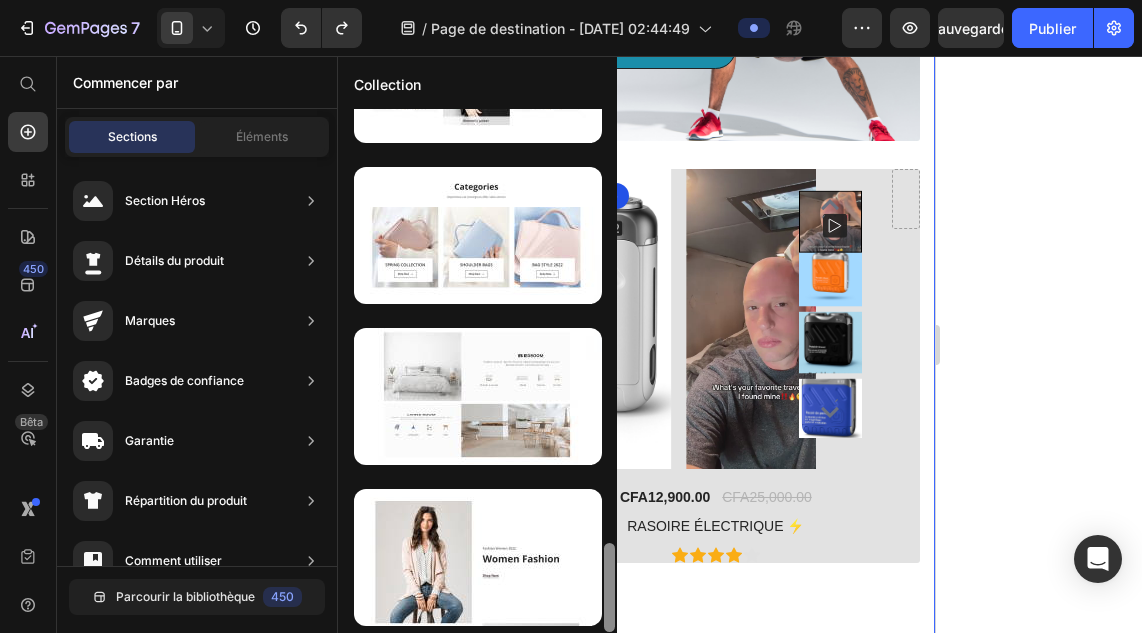 click at bounding box center [609, 587] 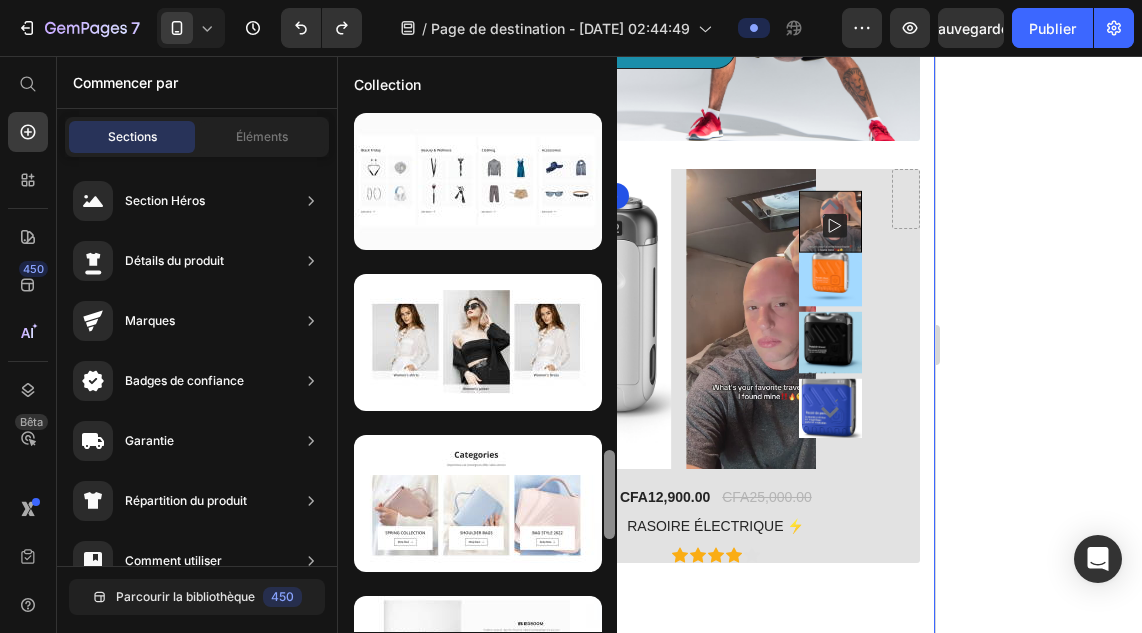 scroll, scrollTop: 2210, scrollLeft: 0, axis: vertical 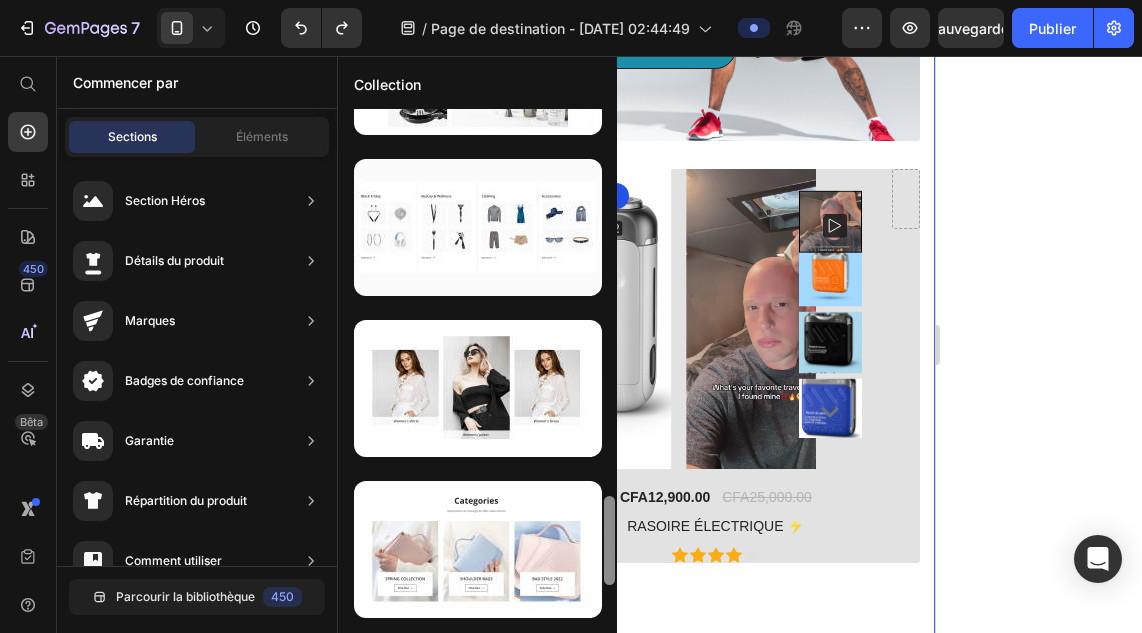 drag, startPoint x: 607, startPoint y: 581, endPoint x: 612, endPoint y: 527, distance: 54.230988 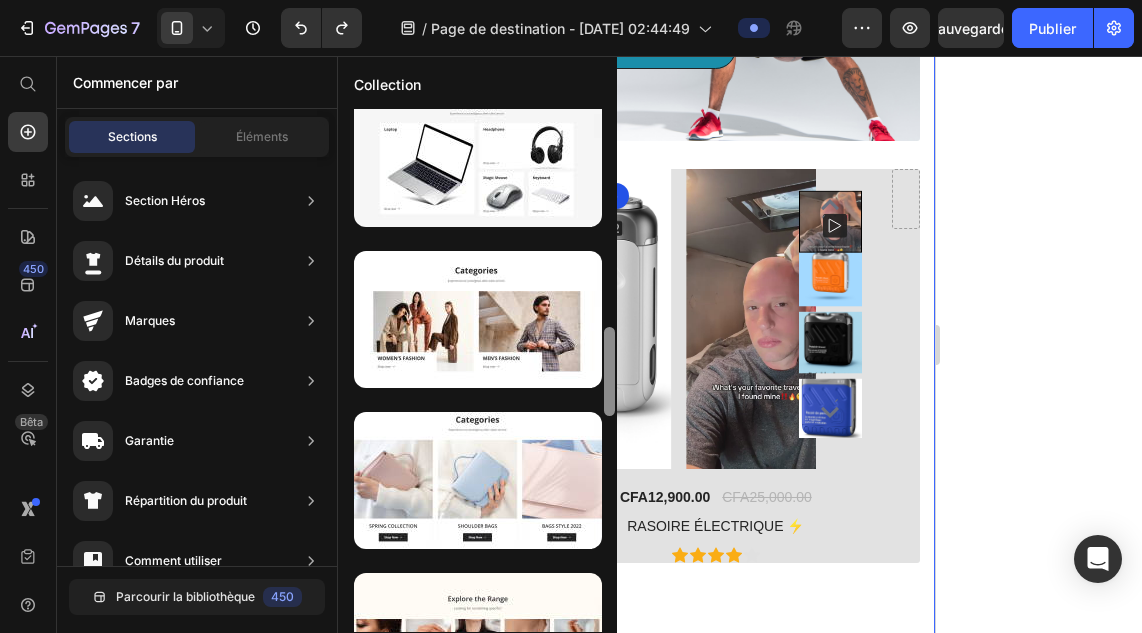 scroll, scrollTop: 1140, scrollLeft: 0, axis: vertical 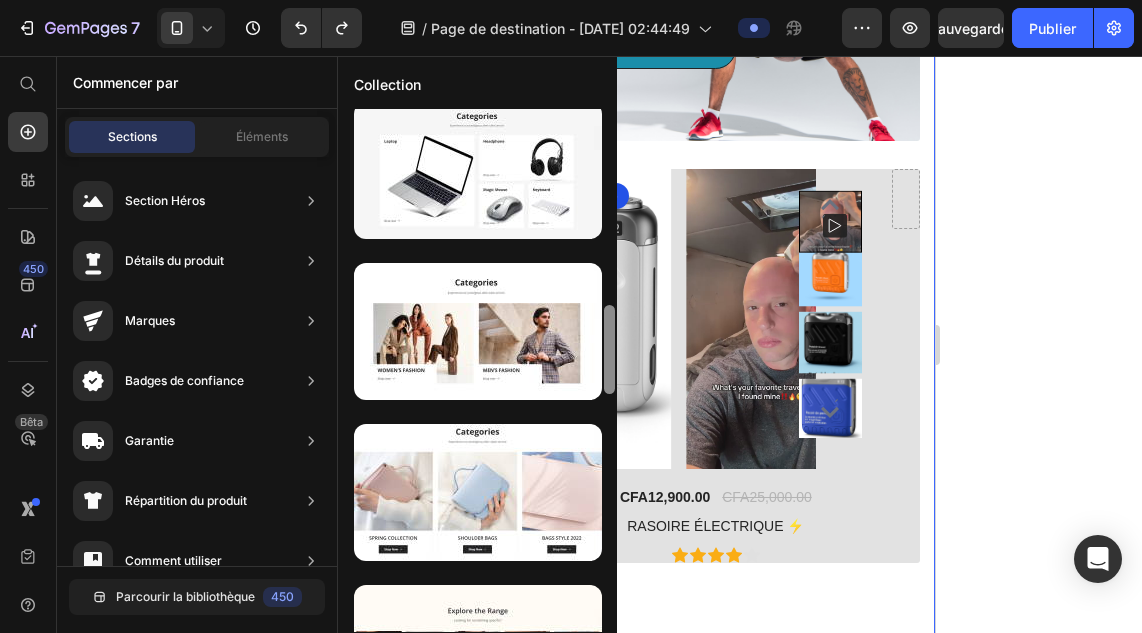 drag, startPoint x: 612, startPoint y: 489, endPoint x: 610, endPoint y: 327, distance: 162.01234 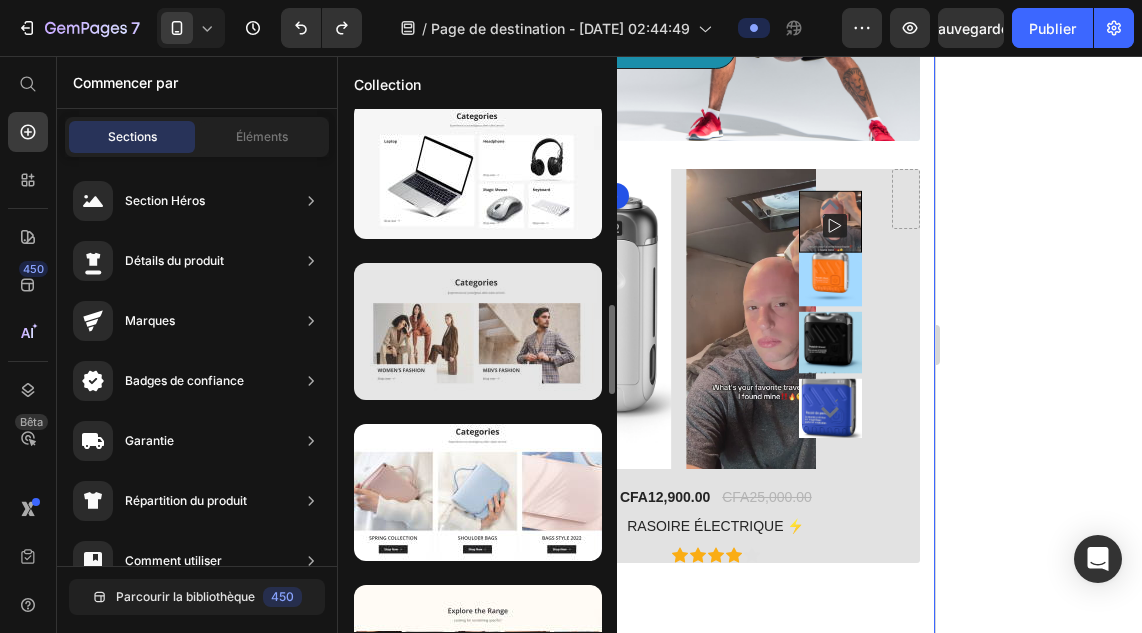click at bounding box center [478, 331] 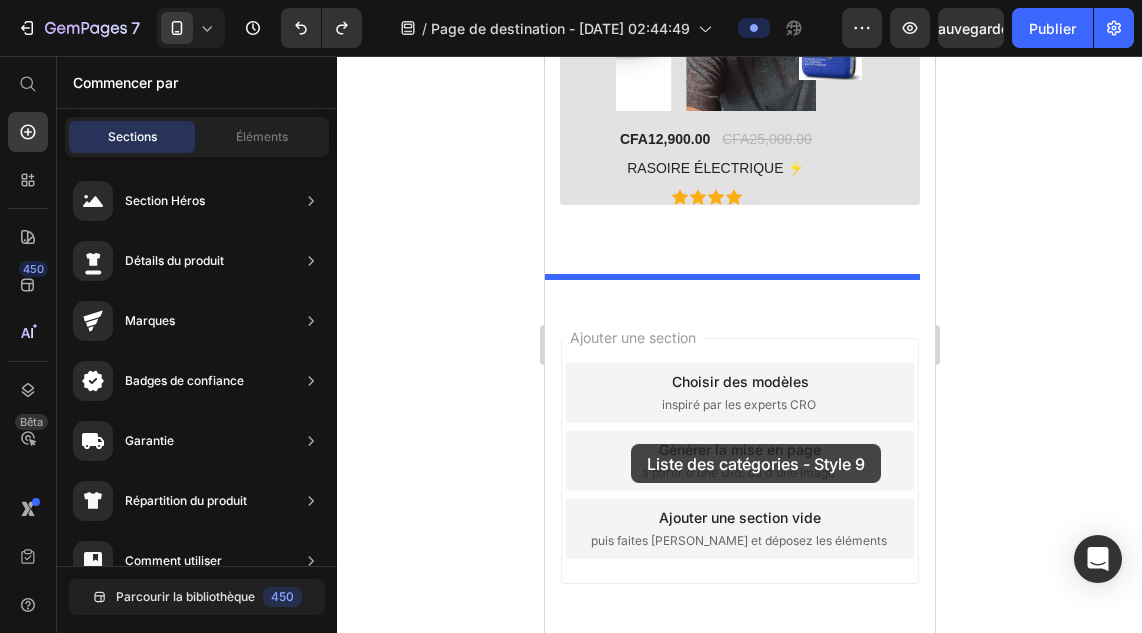 scroll, scrollTop: 2649, scrollLeft: 0, axis: vertical 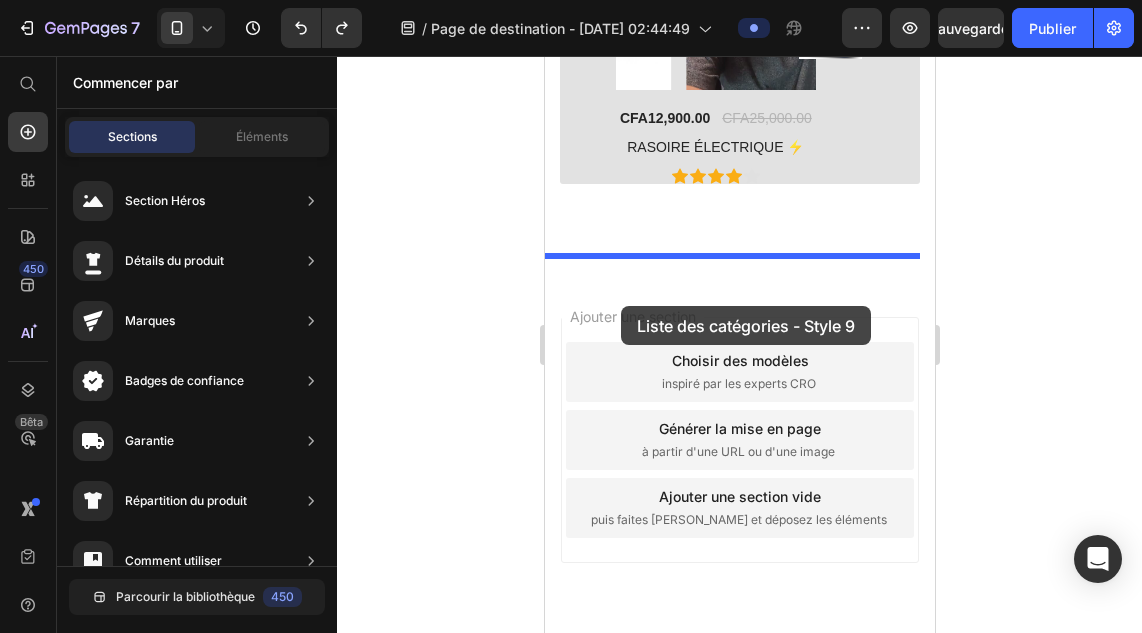 drag, startPoint x: 1064, startPoint y: 404, endPoint x: 620, endPoint y: 306, distance: 454.6867 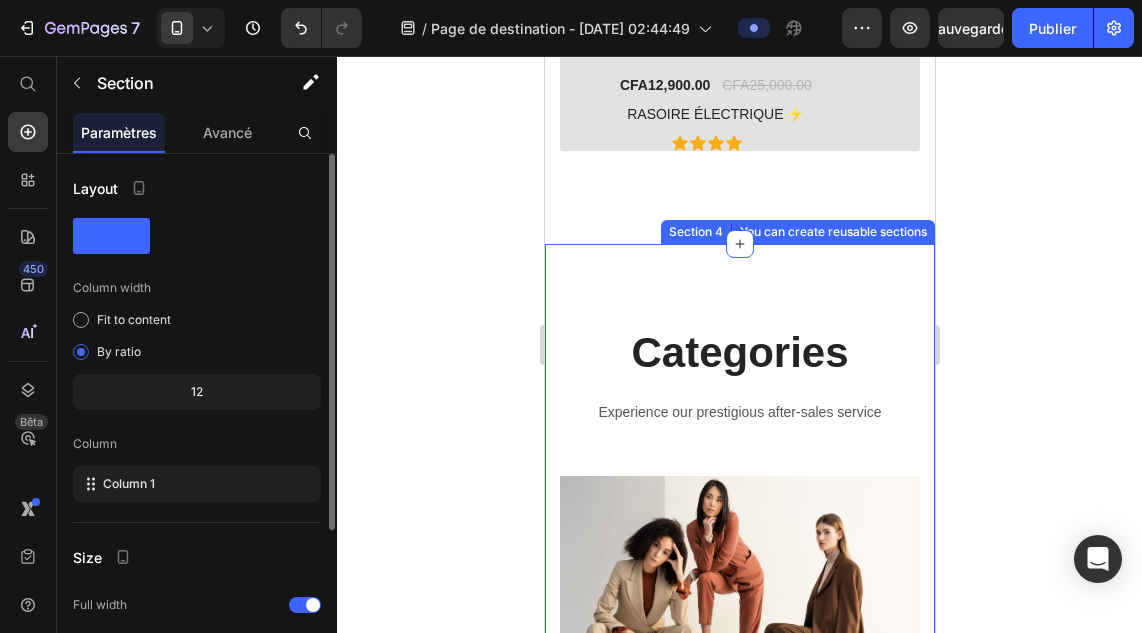 scroll, scrollTop: 2779, scrollLeft: 0, axis: vertical 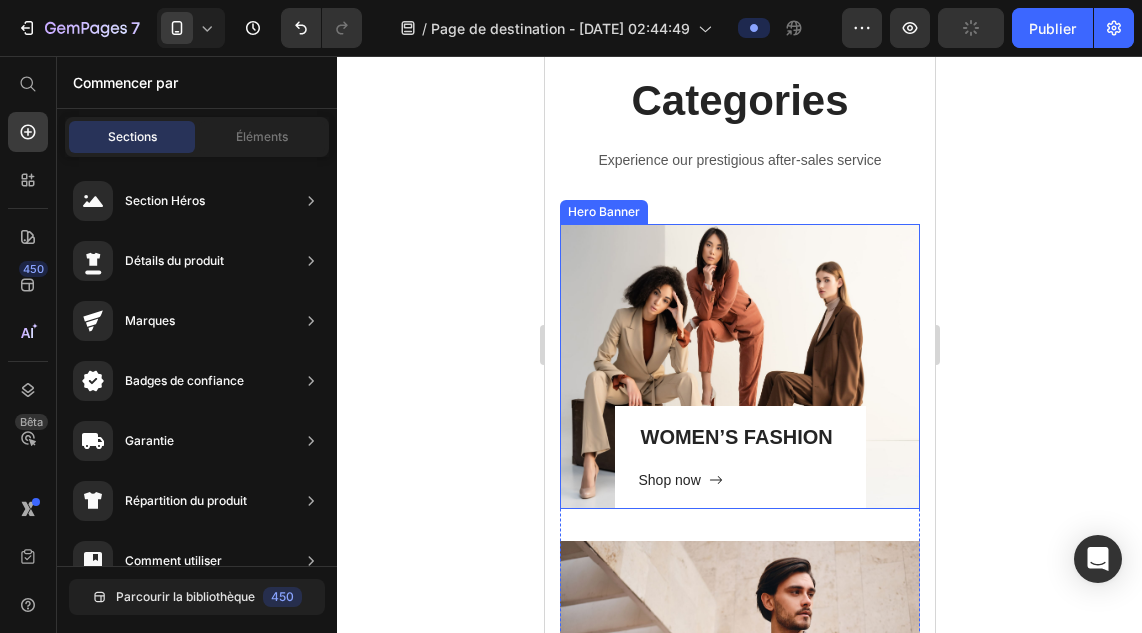 click on "WOMEN’S FASHION Heading
Shop now Button Row" at bounding box center [739, 366] 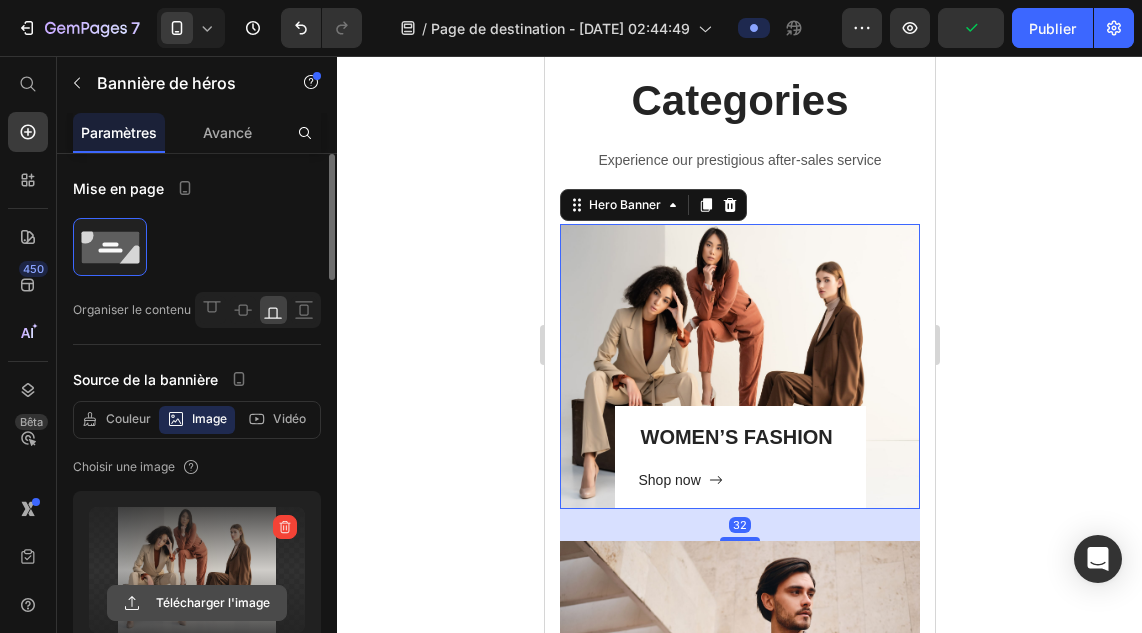 click 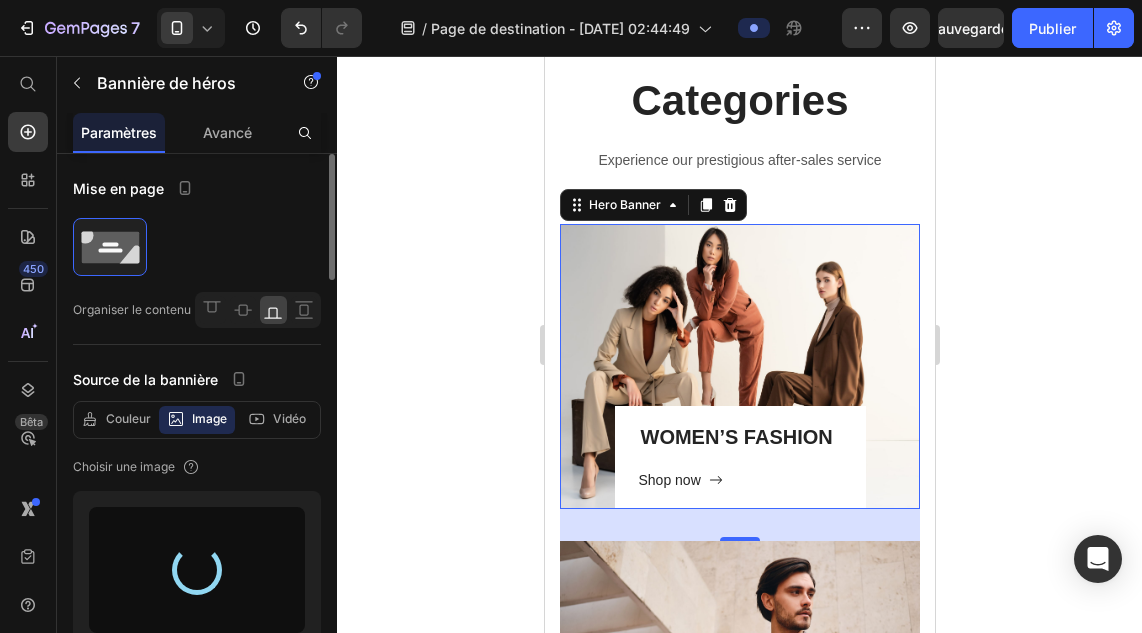 type on "[URL][DOMAIN_NAME]" 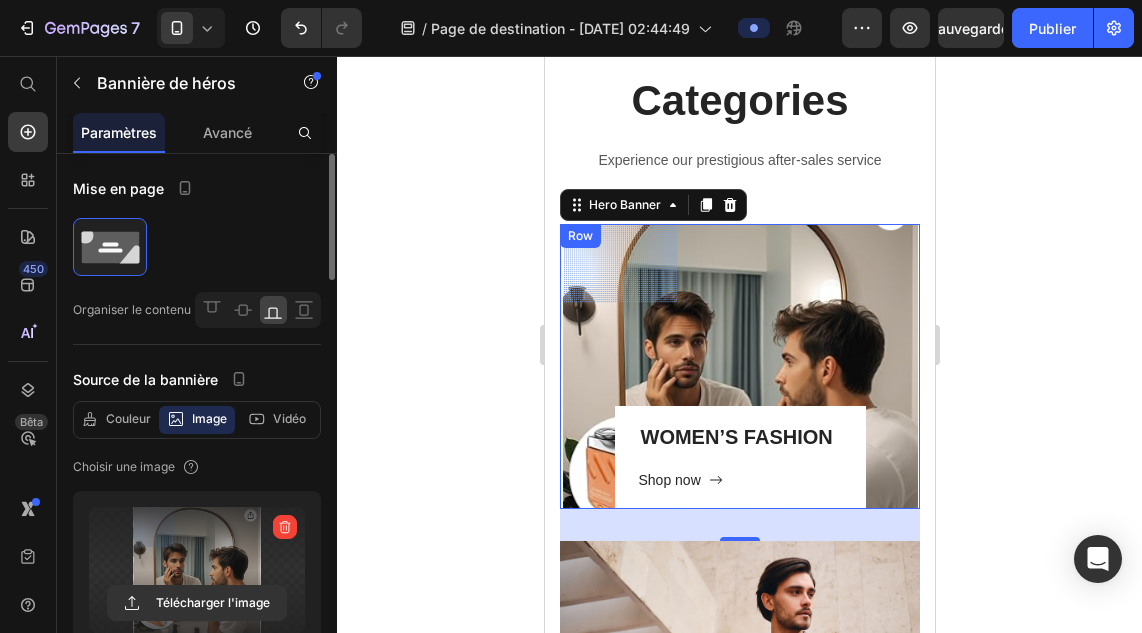 click on "WOMEN’S FASHION Heading
Shop now Button Row" at bounding box center (739, 457) 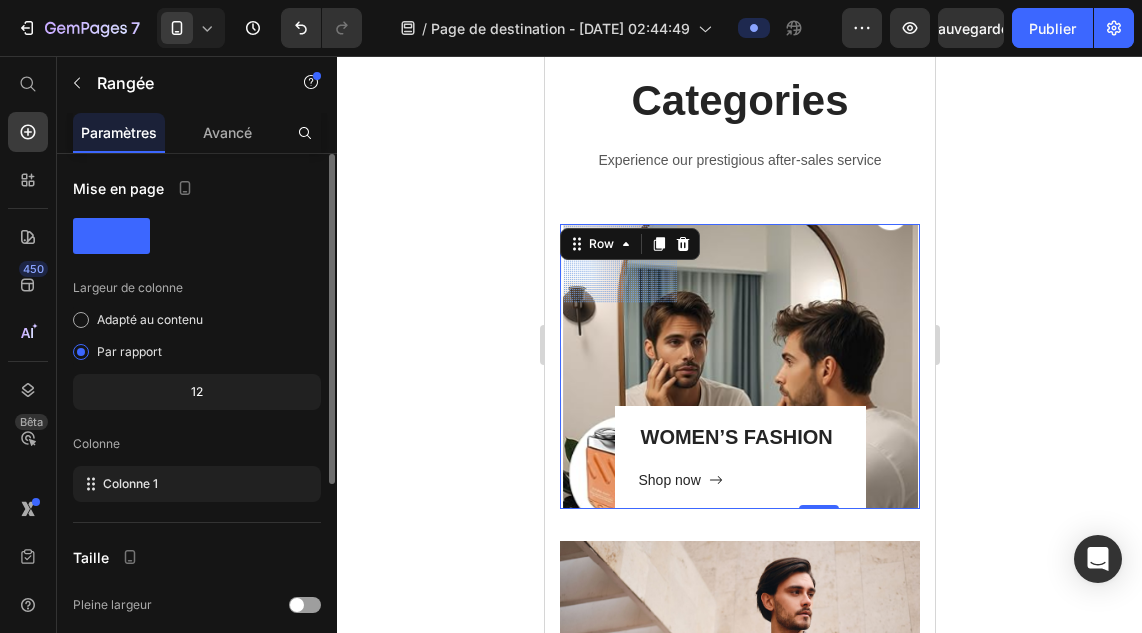 click on "WOMEN’S FASHION Heading
Shop now Button Row   0" at bounding box center [739, 457] 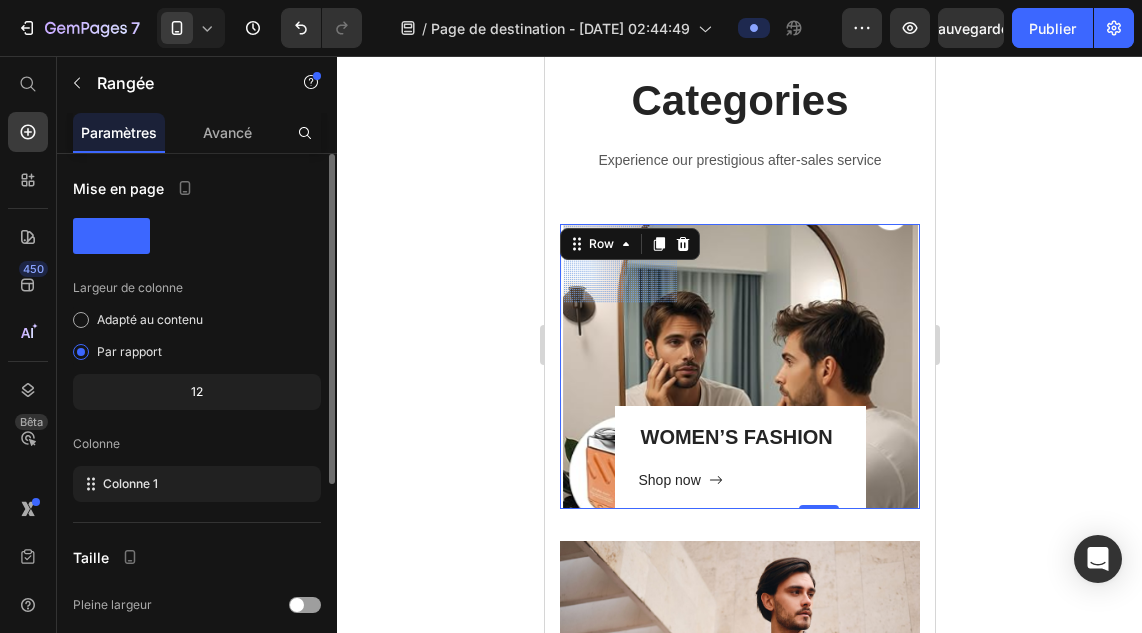 click on "12" 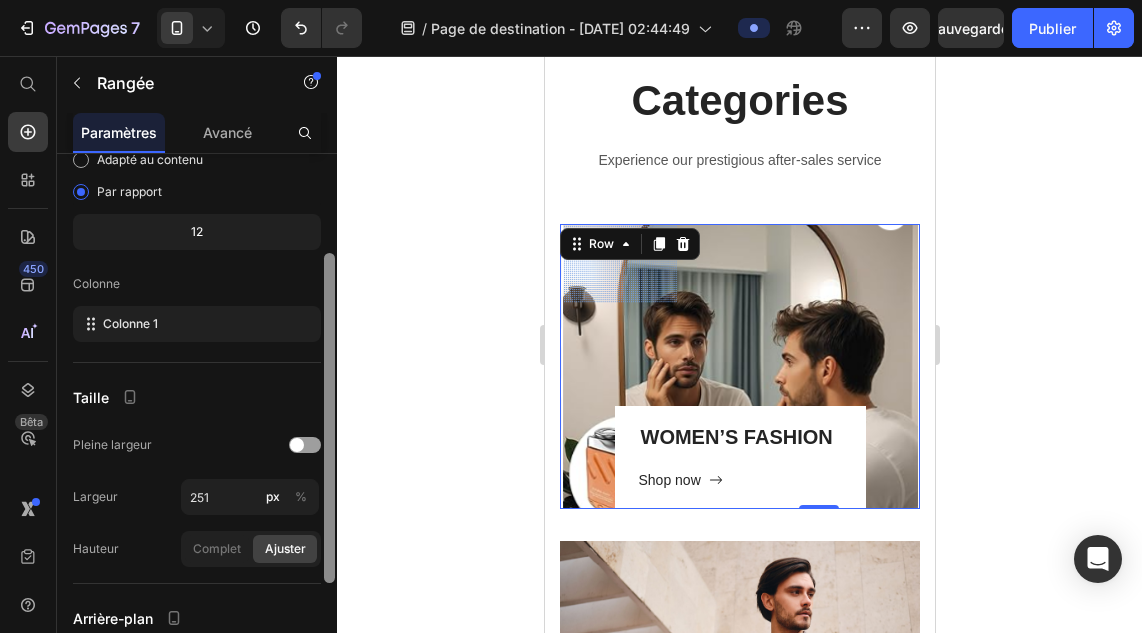scroll, scrollTop: 161, scrollLeft: 0, axis: vertical 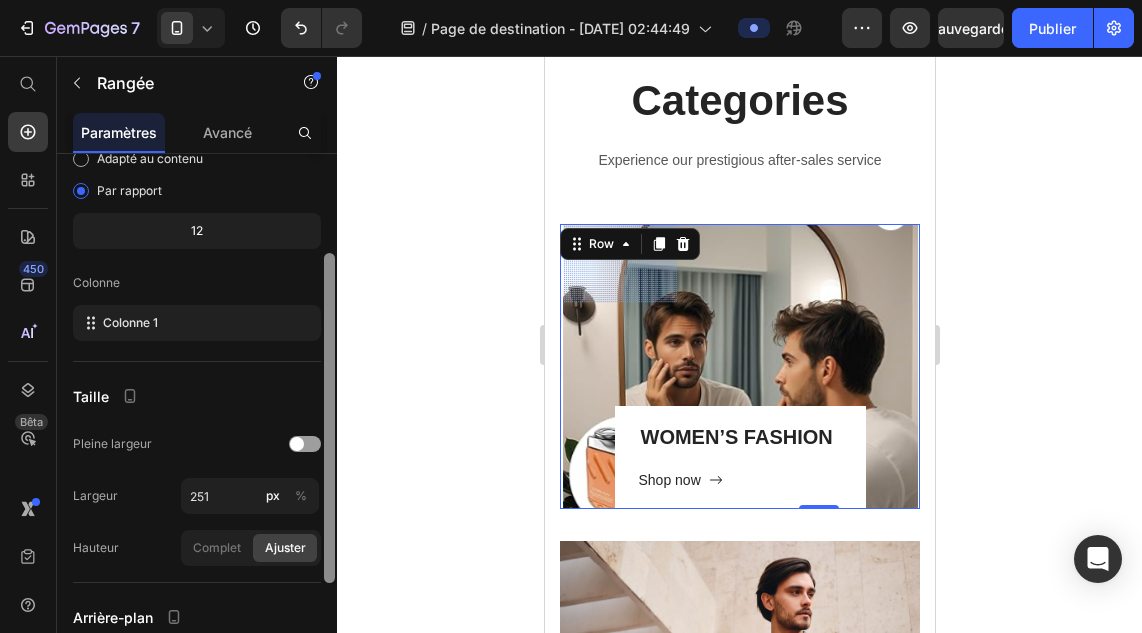 drag, startPoint x: 329, startPoint y: 469, endPoint x: 329, endPoint y: 567, distance: 98 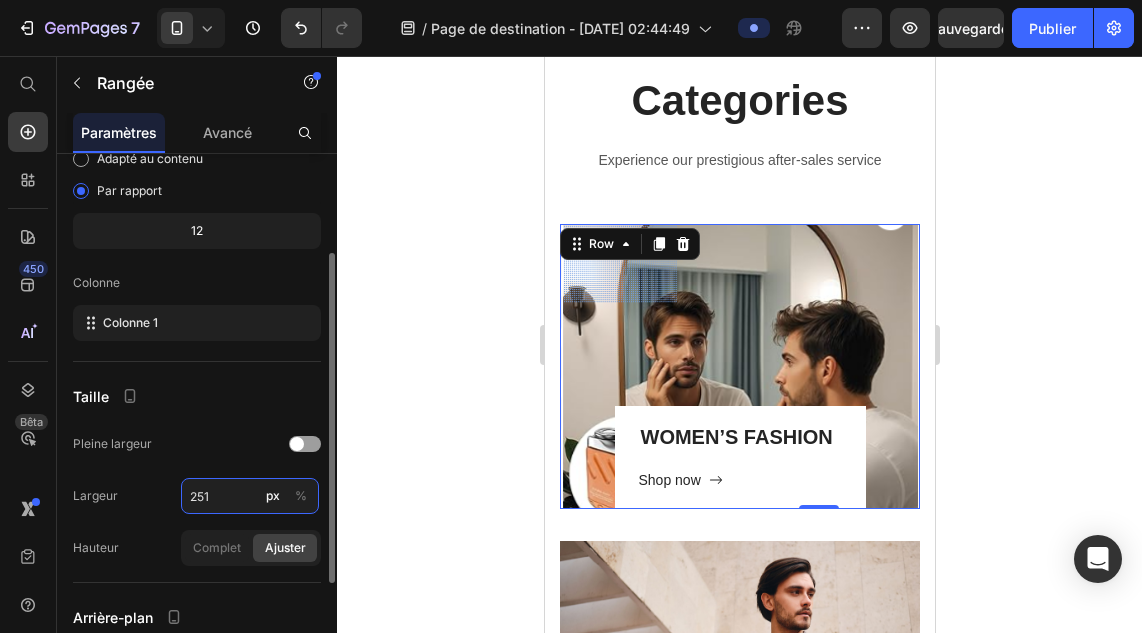 click on "251" at bounding box center (250, 496) 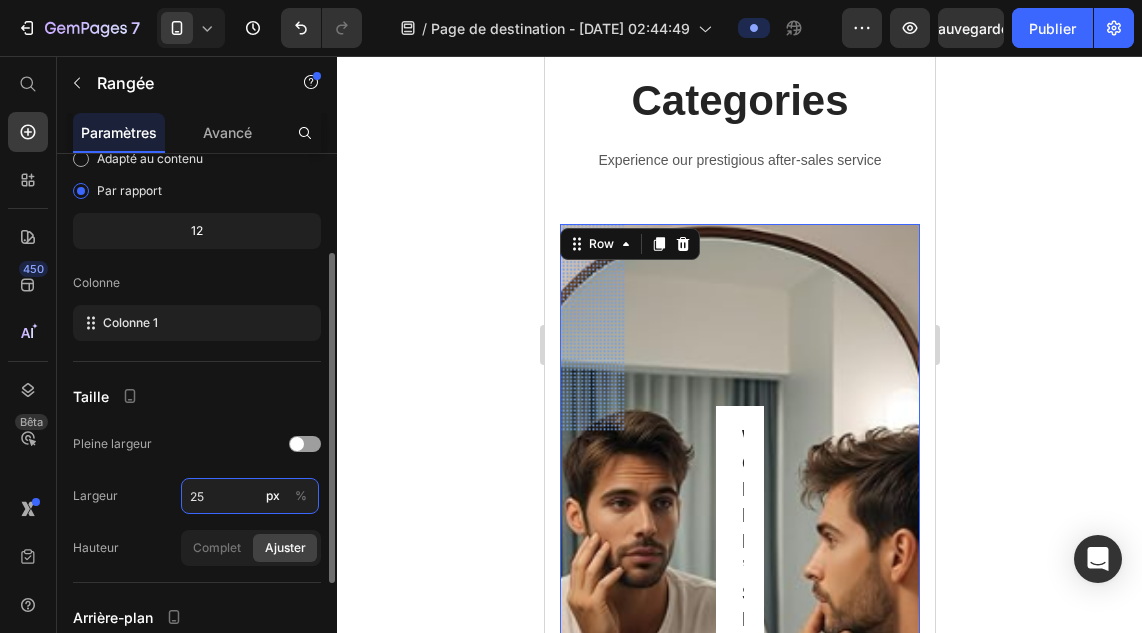 type on "253" 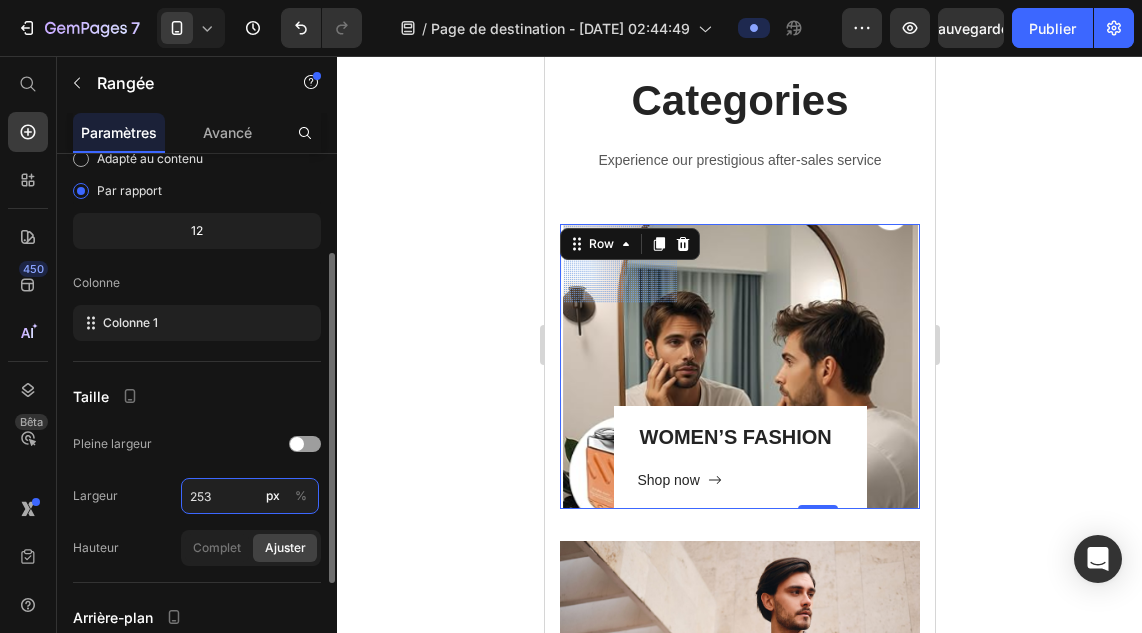 click on "253" at bounding box center [250, 496] 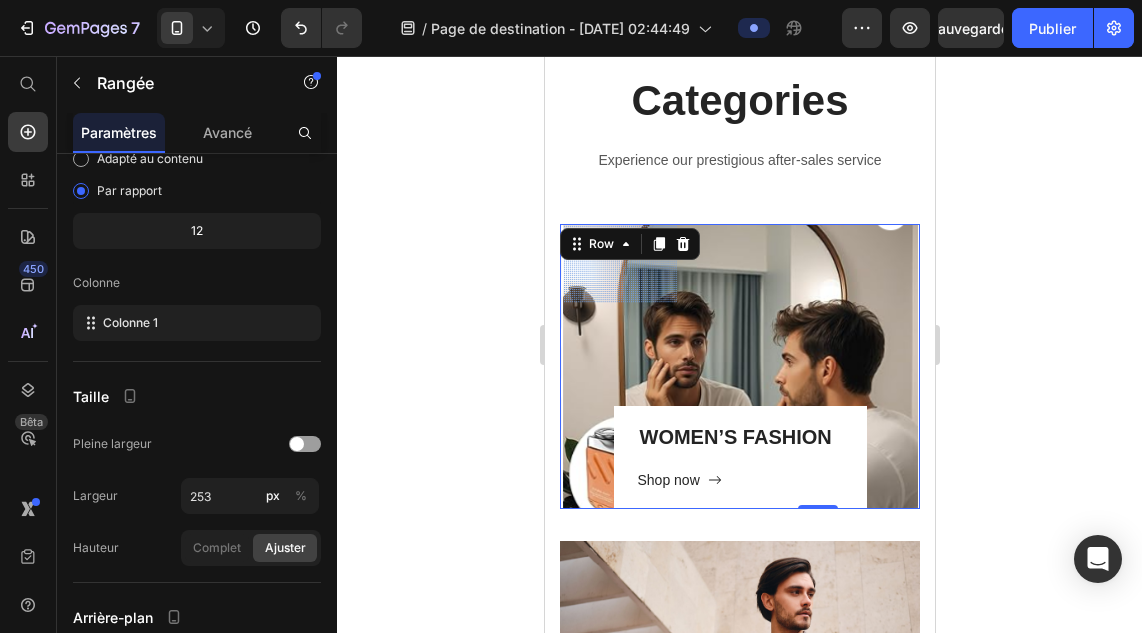 click 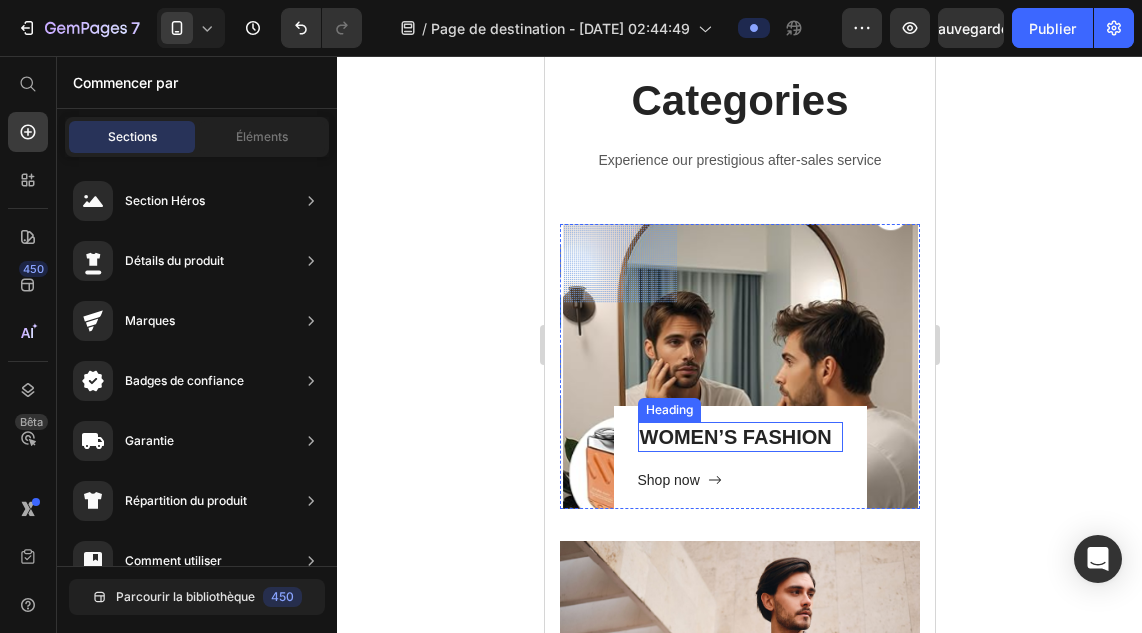 click on "WOMEN’S FASHION" at bounding box center [739, 437] 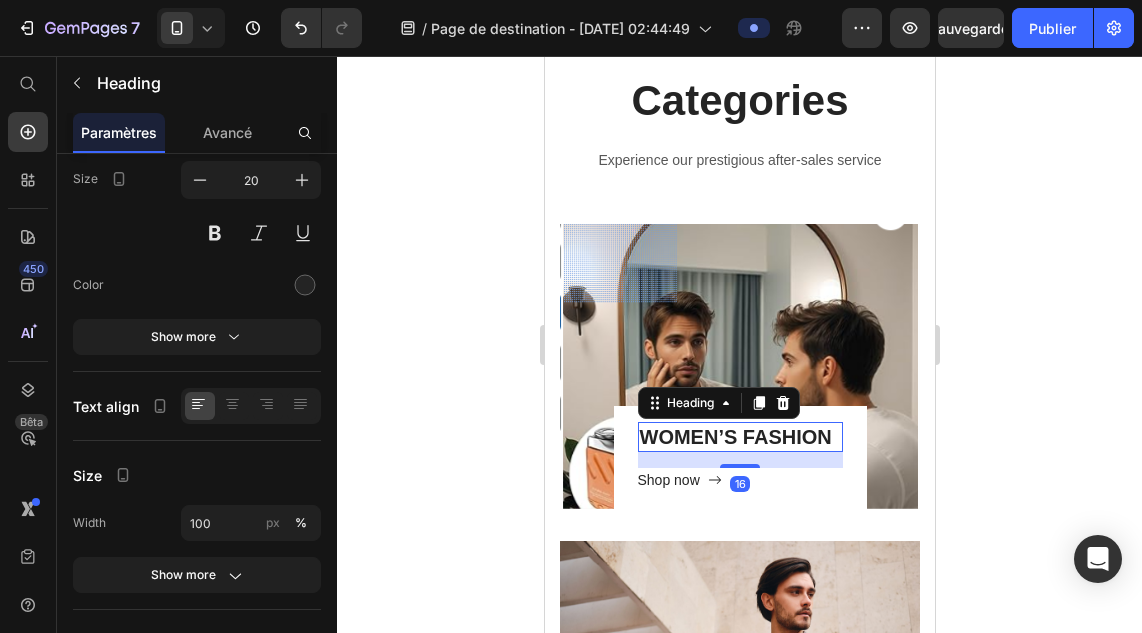 scroll, scrollTop: 0, scrollLeft: 0, axis: both 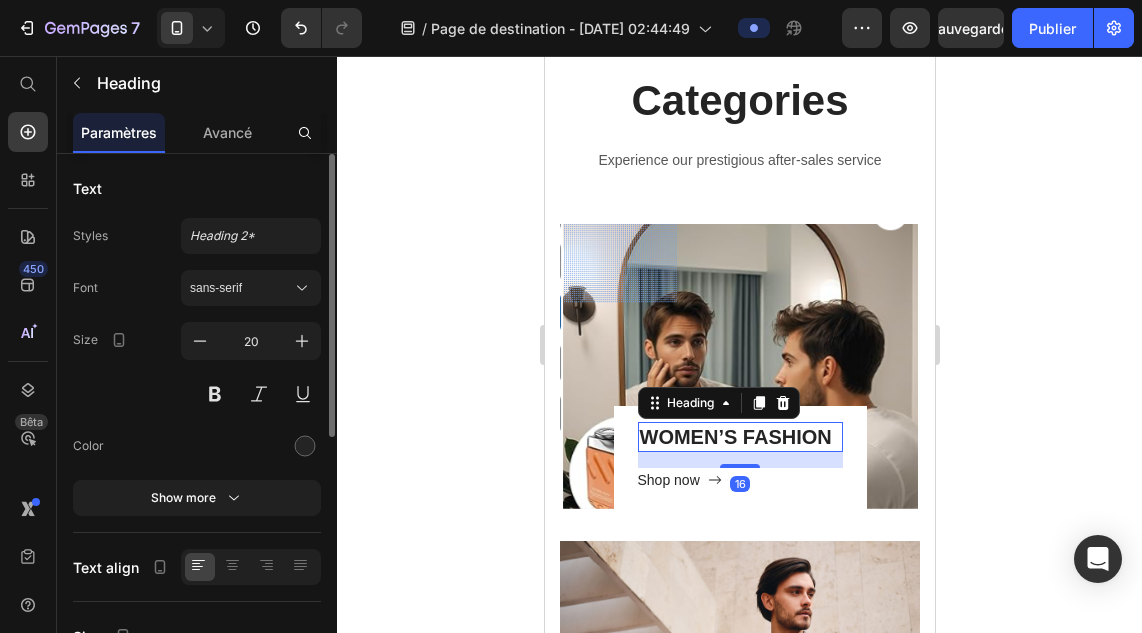 click on "WOMEN’S FASHION" at bounding box center (739, 437) 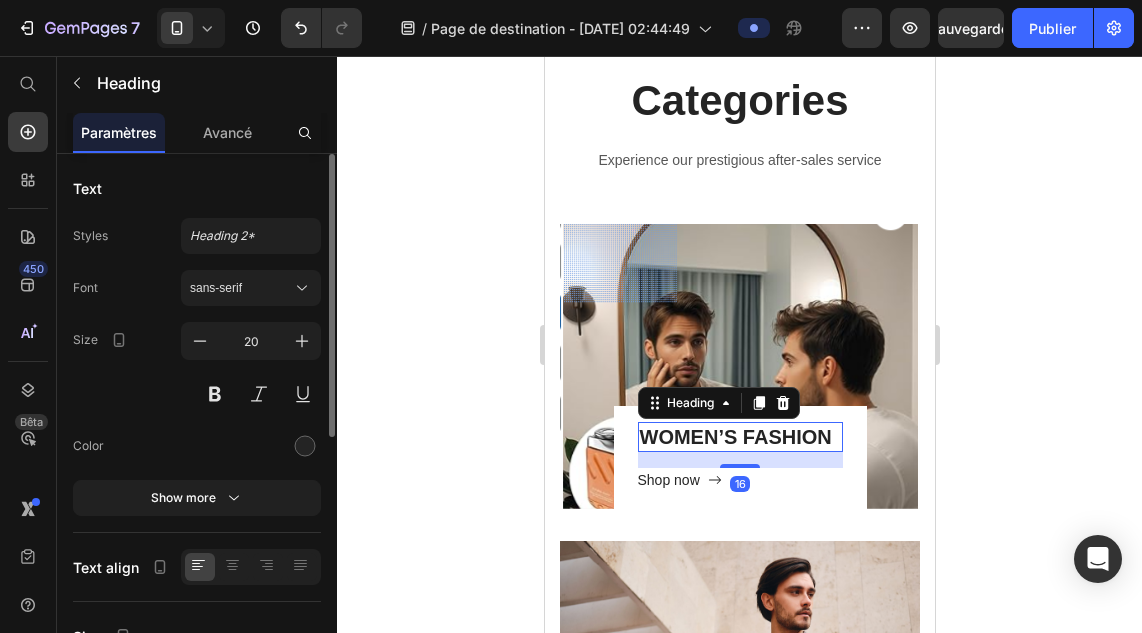 click on "WOMEN’S FASHION" at bounding box center (739, 437) 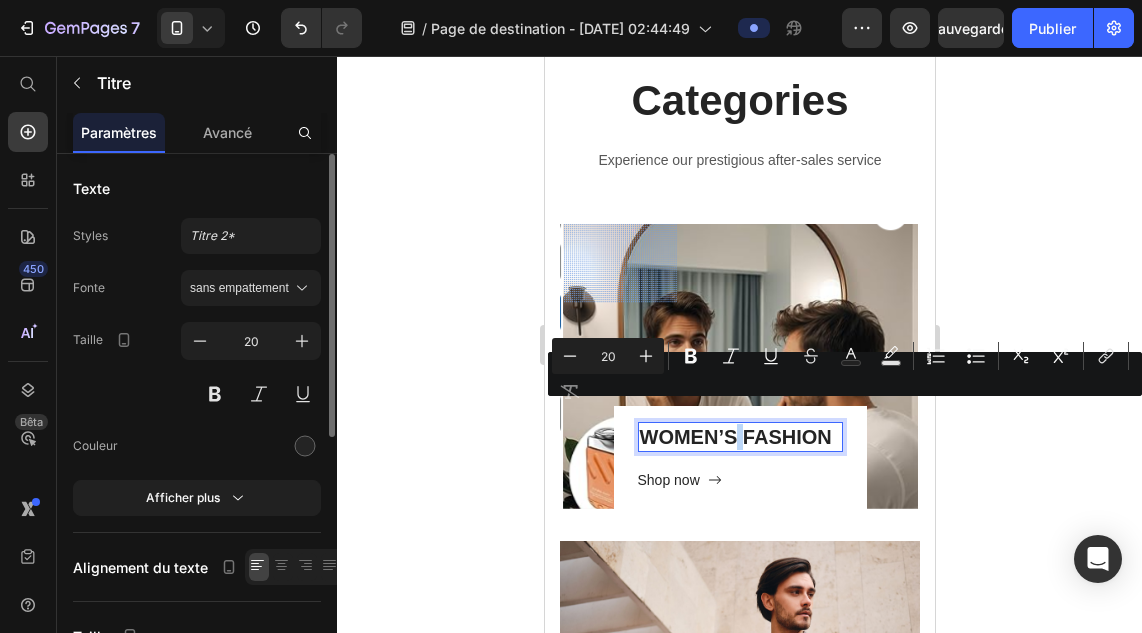 click on "WOMEN’S FASHION" at bounding box center (739, 437) 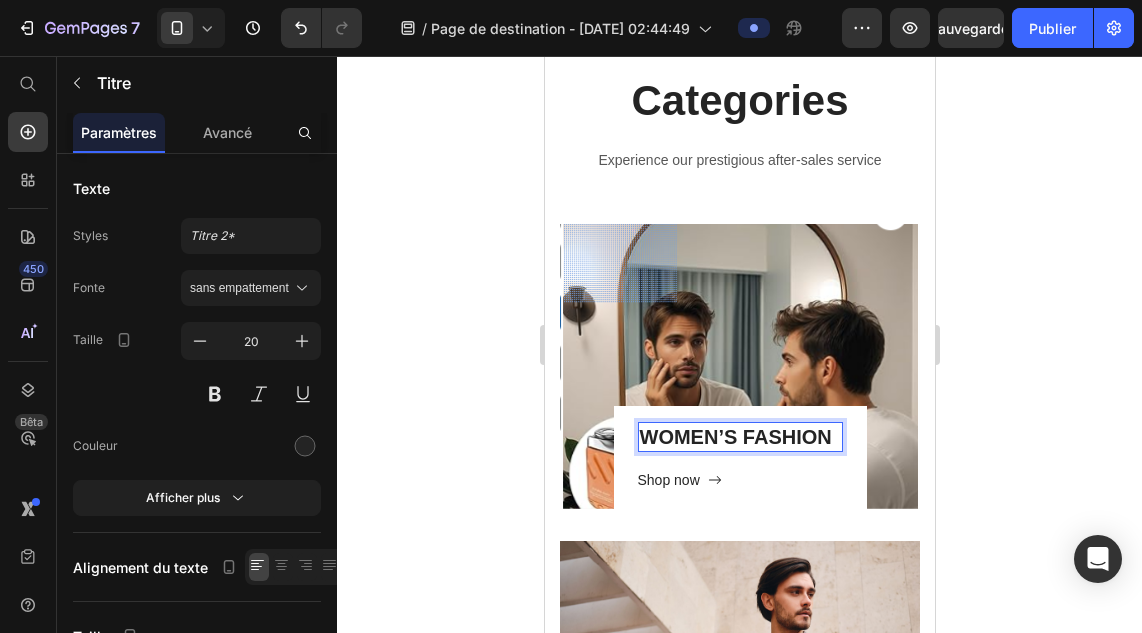 click on "WOMEN’S FASHION" at bounding box center [739, 437] 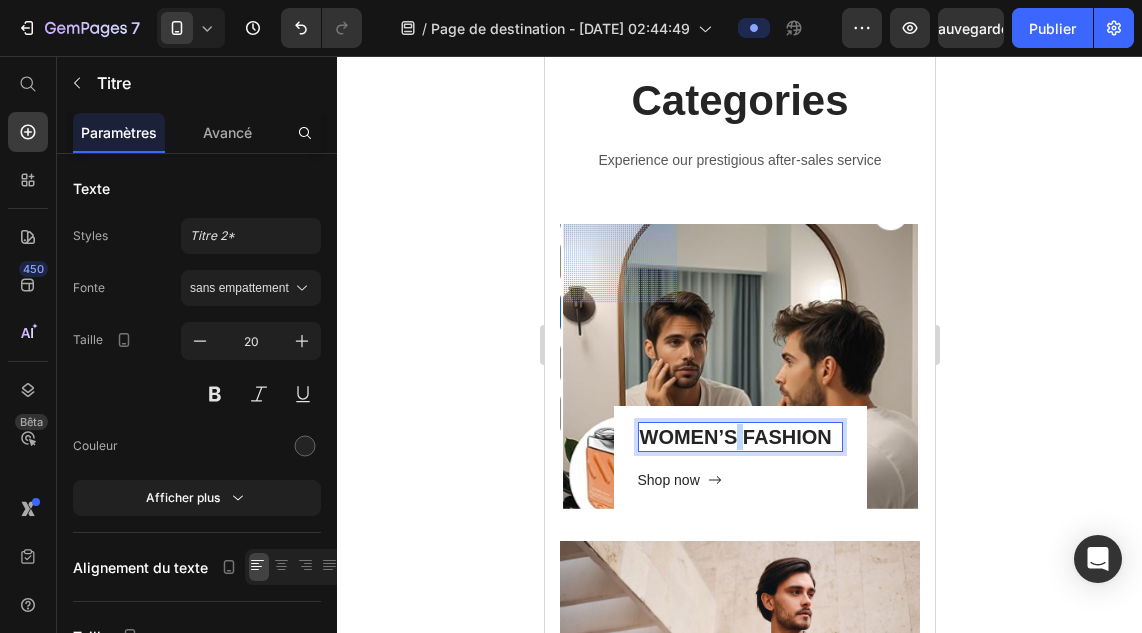 click on "WOMEN’S FASHION" at bounding box center [739, 437] 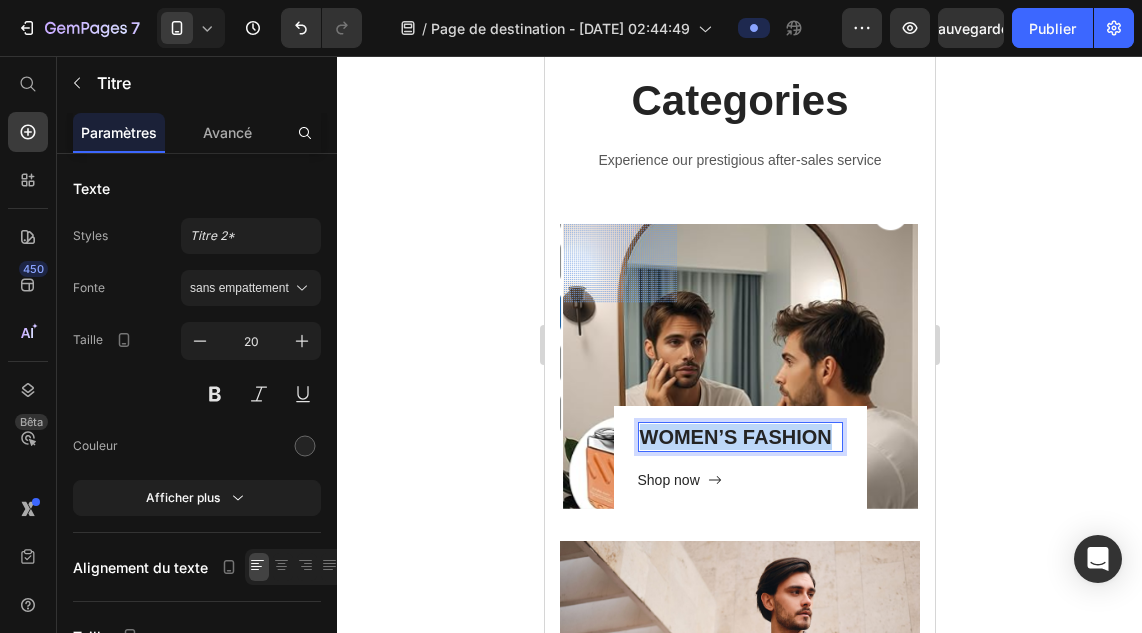 click on "WOMEN’S FASHION" at bounding box center [739, 437] 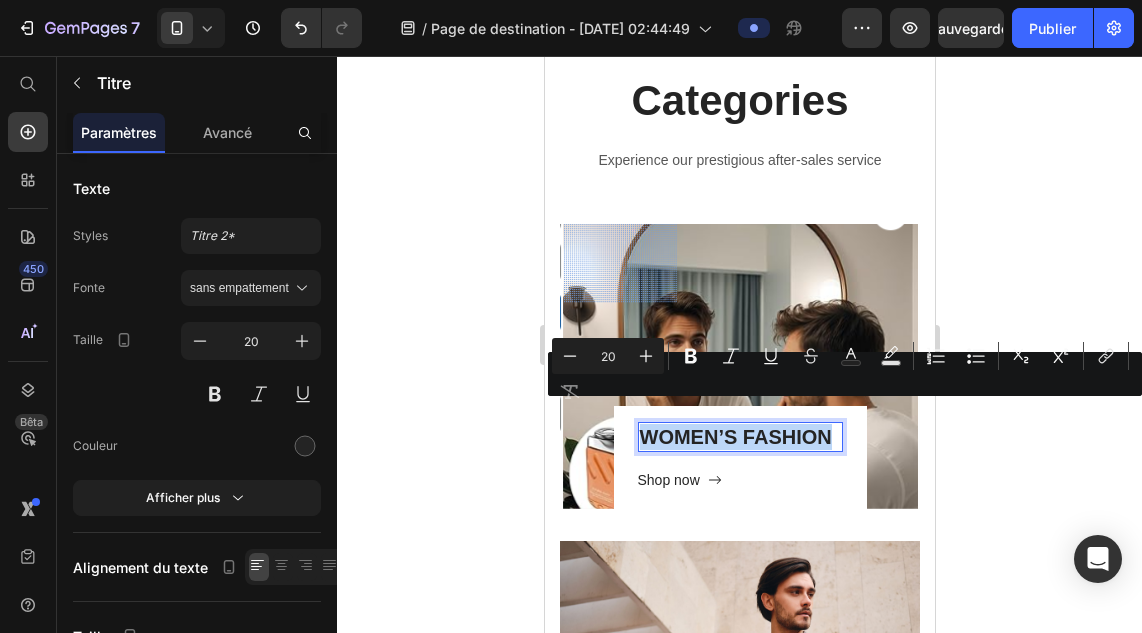 copy on "WOMEN’S FASHION" 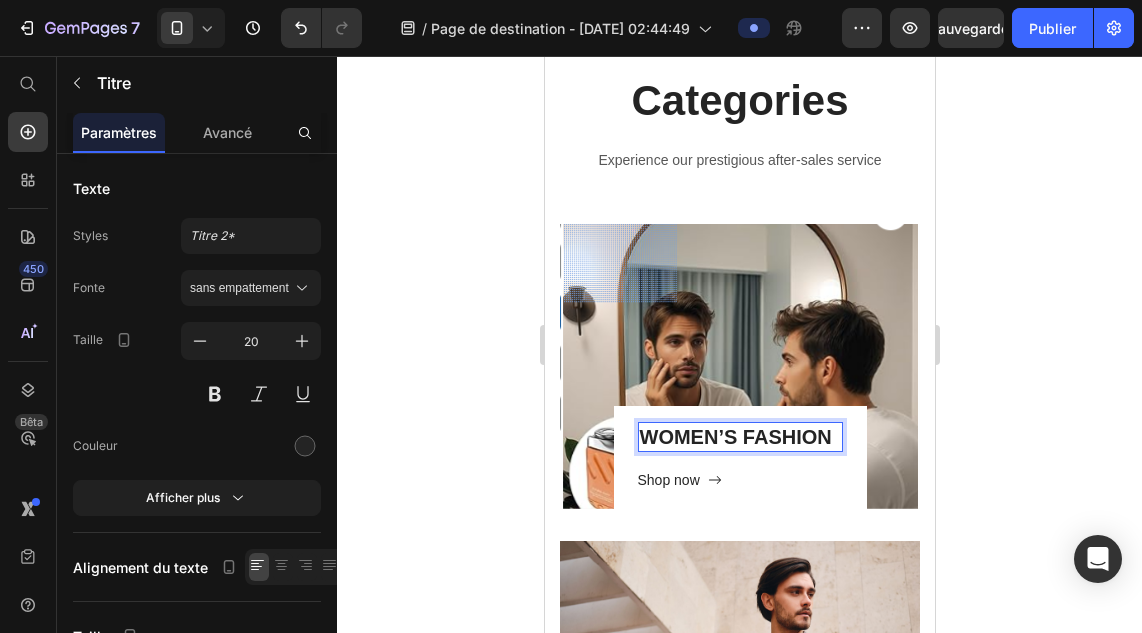 click on "WOMEN’S FASHION" at bounding box center [739, 437] 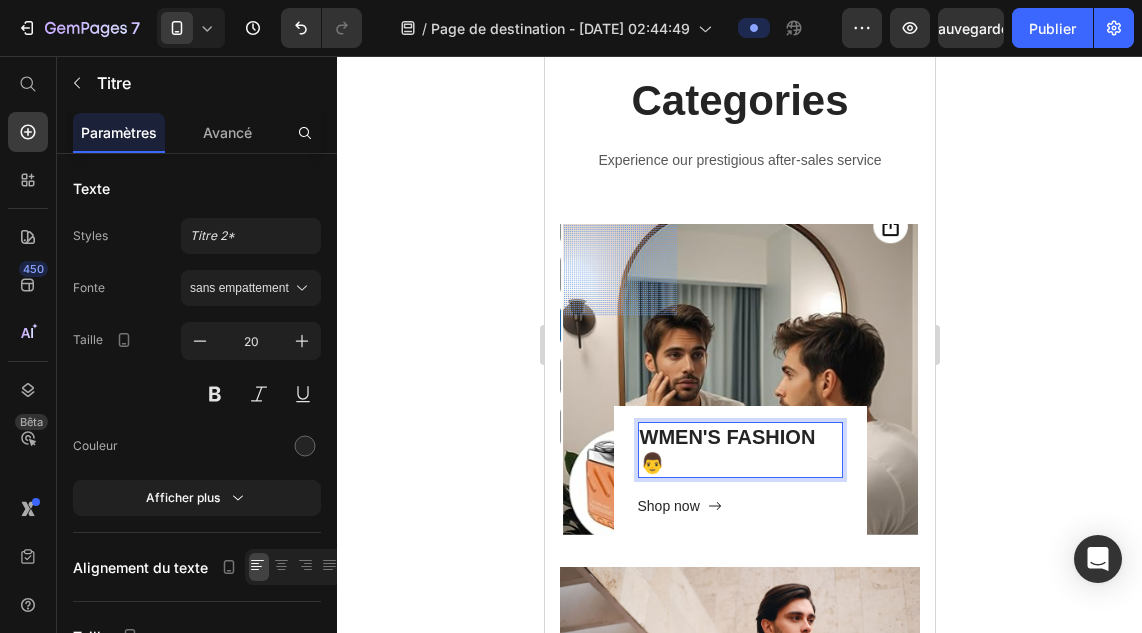 click on "WMEN'S FASHION 👨" at bounding box center [739, 450] 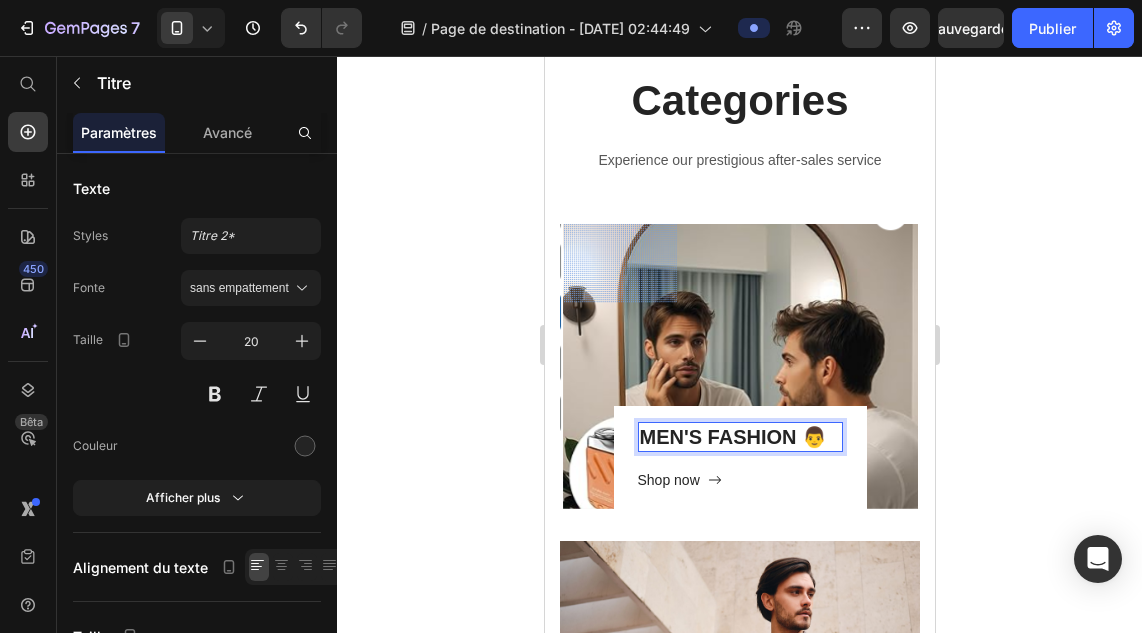 click on "MEN'S FASHION 👨" at bounding box center (739, 437) 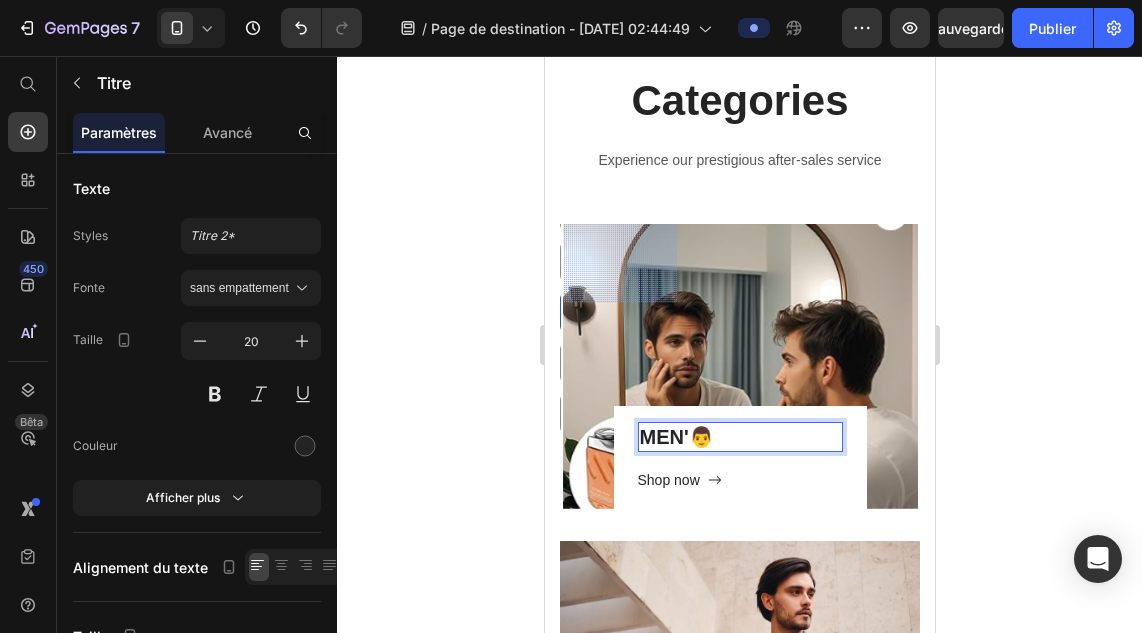 click on "MEN'👨" at bounding box center (739, 437) 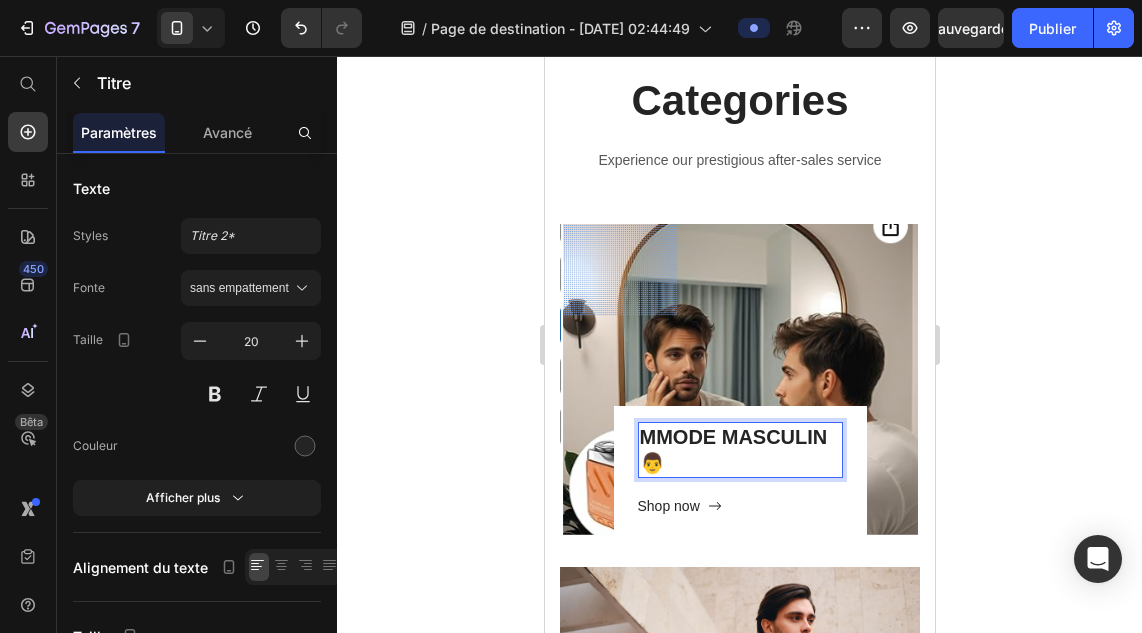 click on "MMODE MASCULIN 👨" at bounding box center (739, 450) 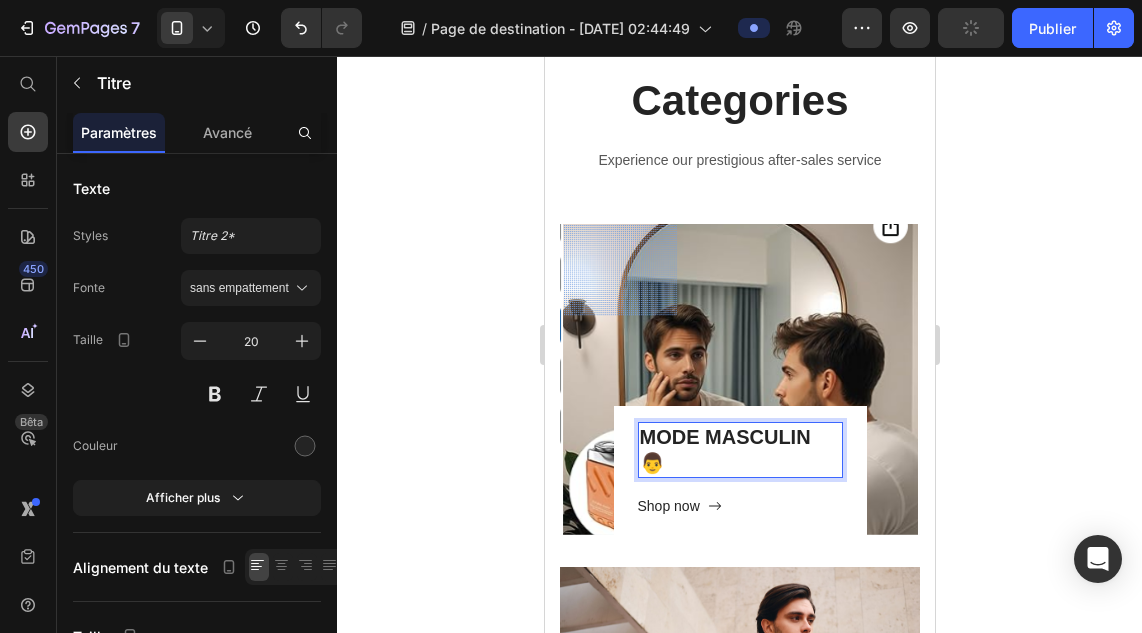 click on "MODE MASCULIN 👨" at bounding box center [739, 450] 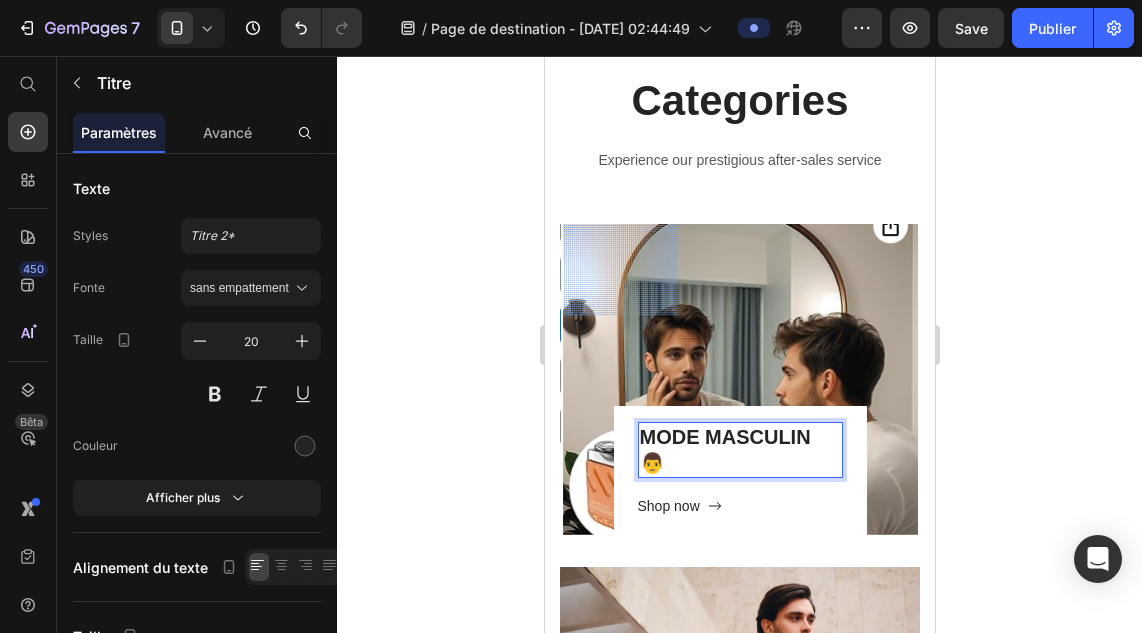 click on "MODE MASCULIN 👨" at bounding box center [739, 450] 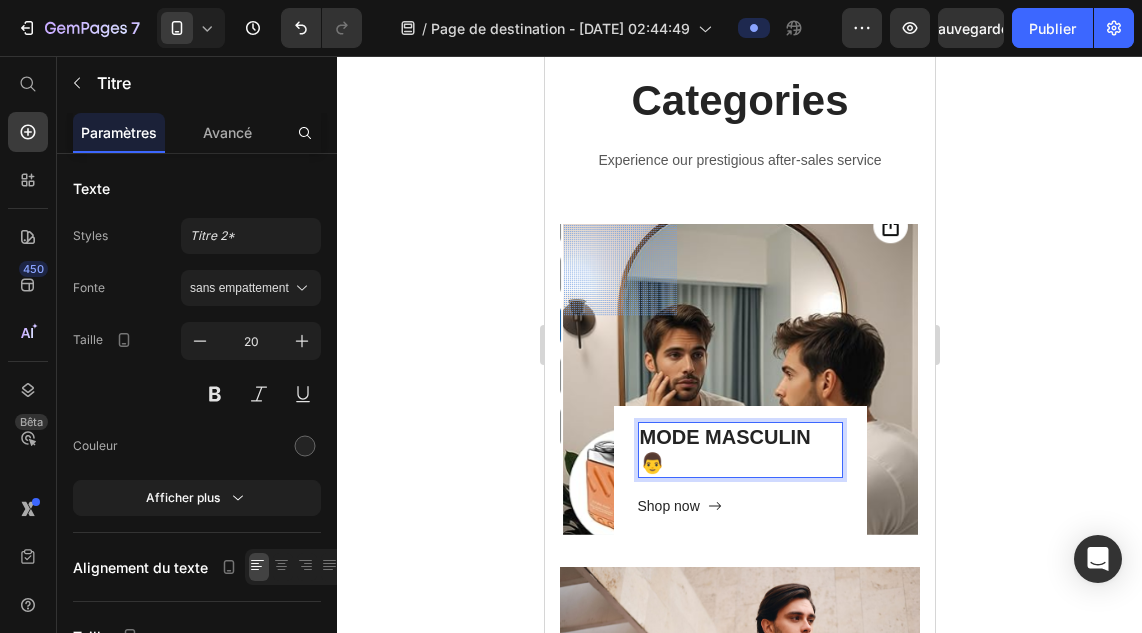 click on "MODE MASCULIN 👨" at bounding box center [739, 450] 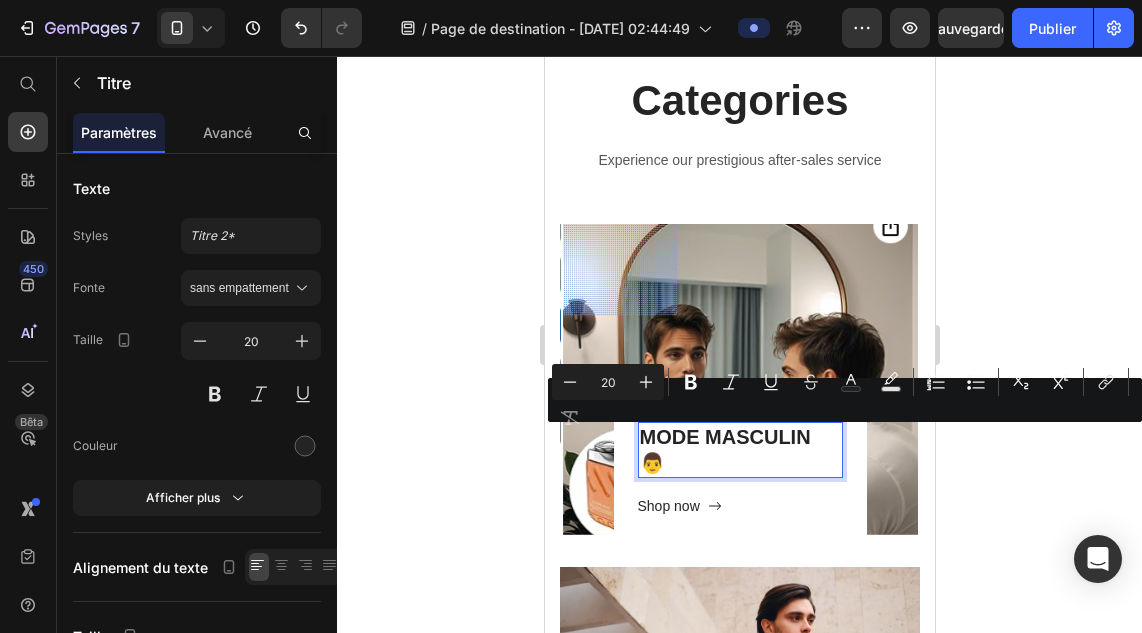 copy on "👨" 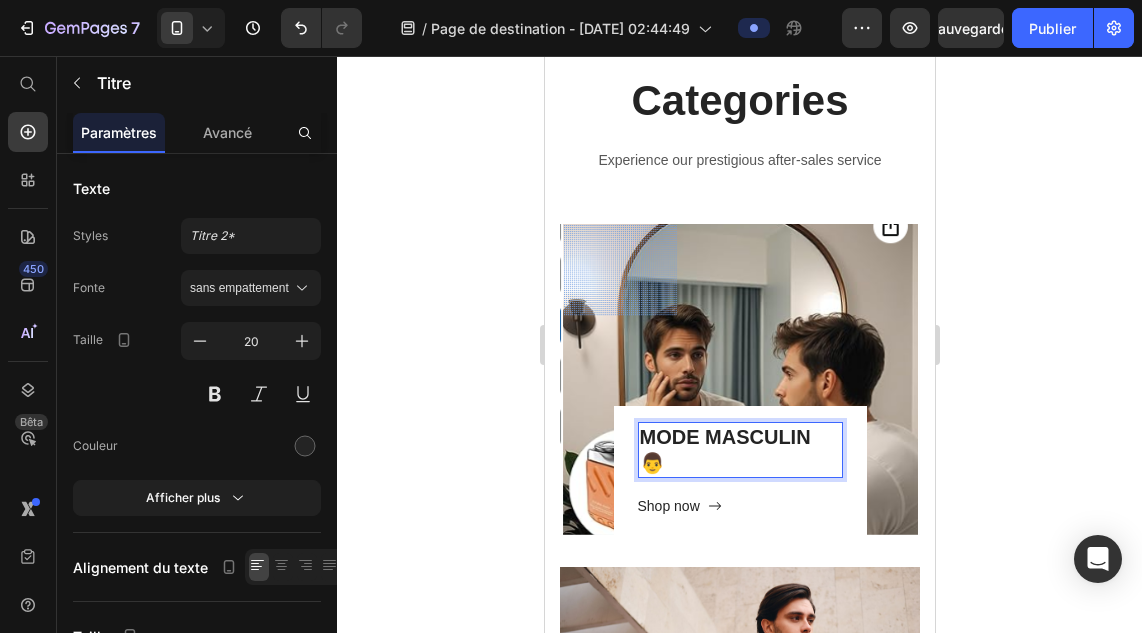 click on "MODE MASCULIN 👨" at bounding box center (739, 450) 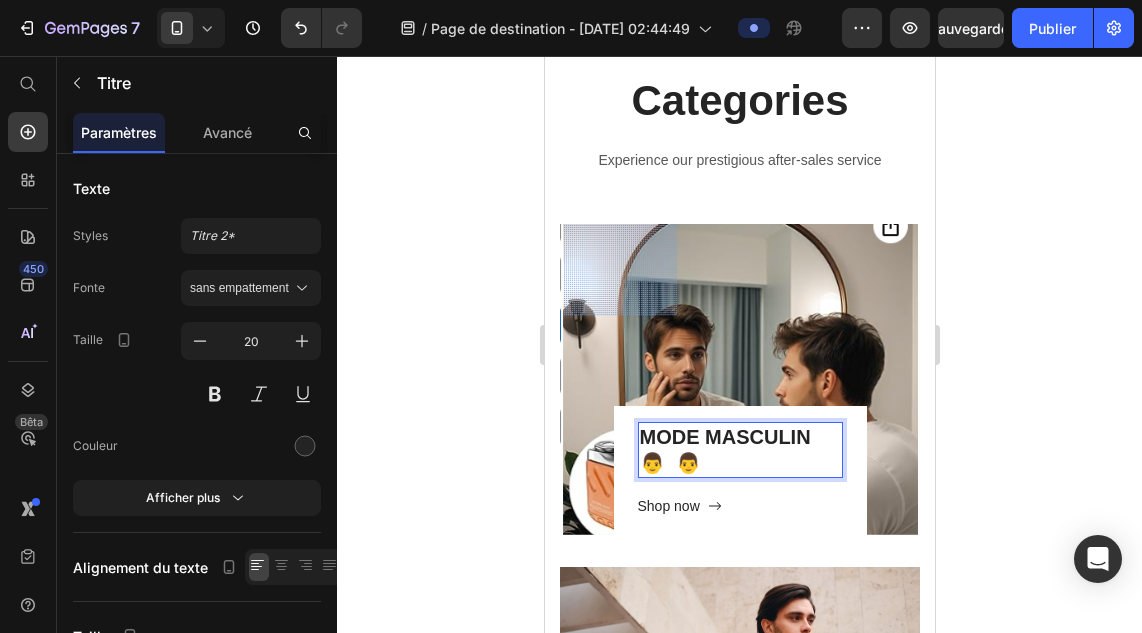 click on "MODE MASCULIN 👨  👨" at bounding box center [739, 450] 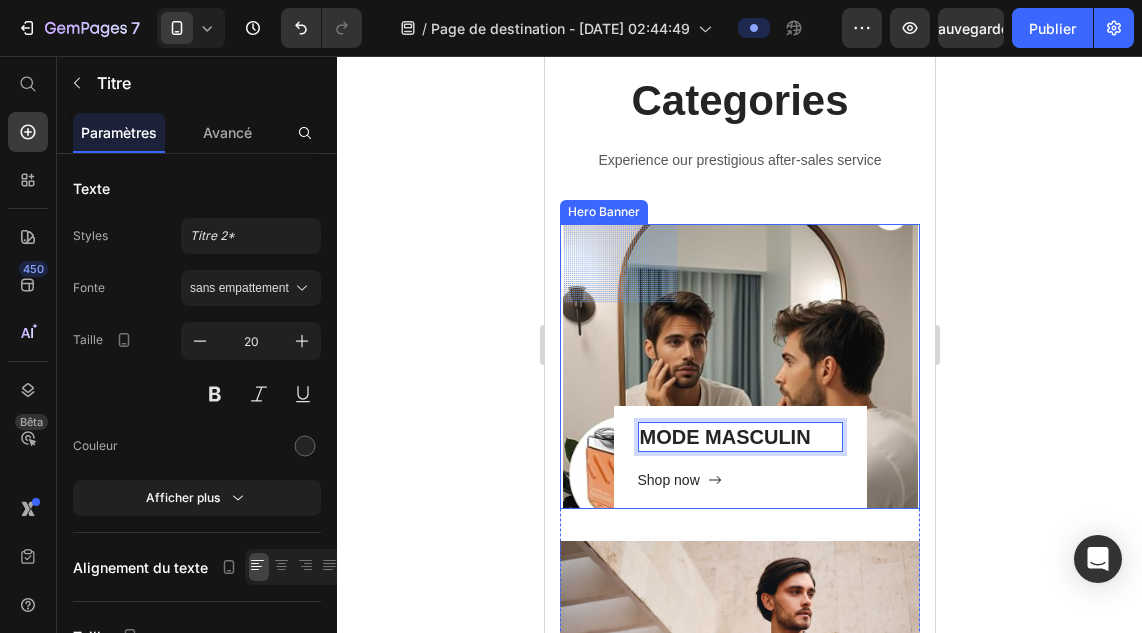 click 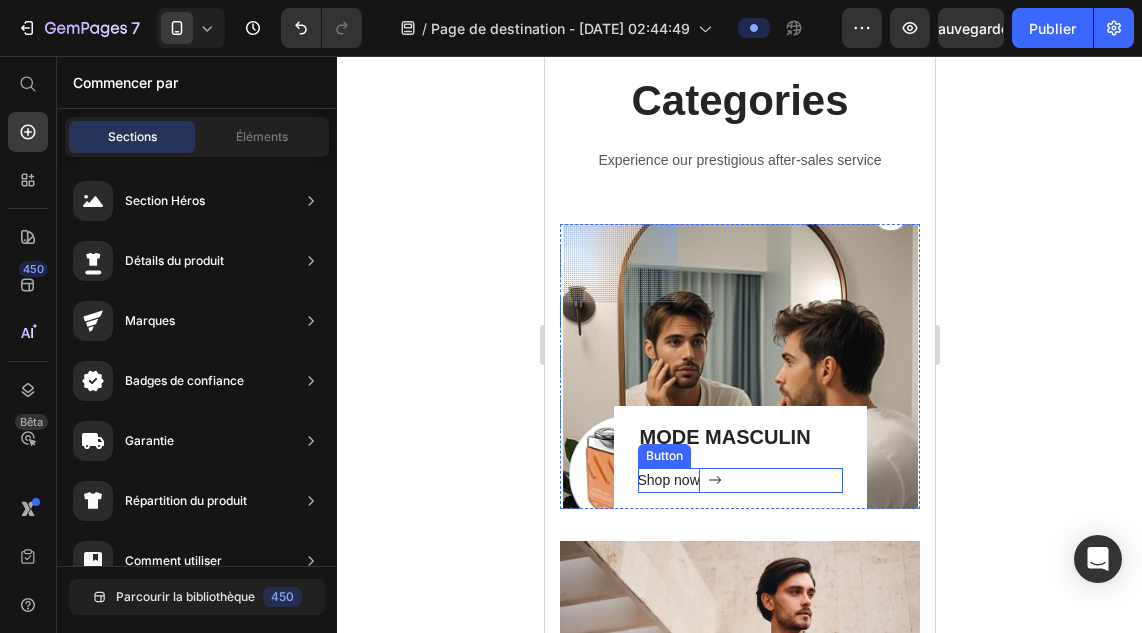 click on "Shop now" at bounding box center [668, 480] 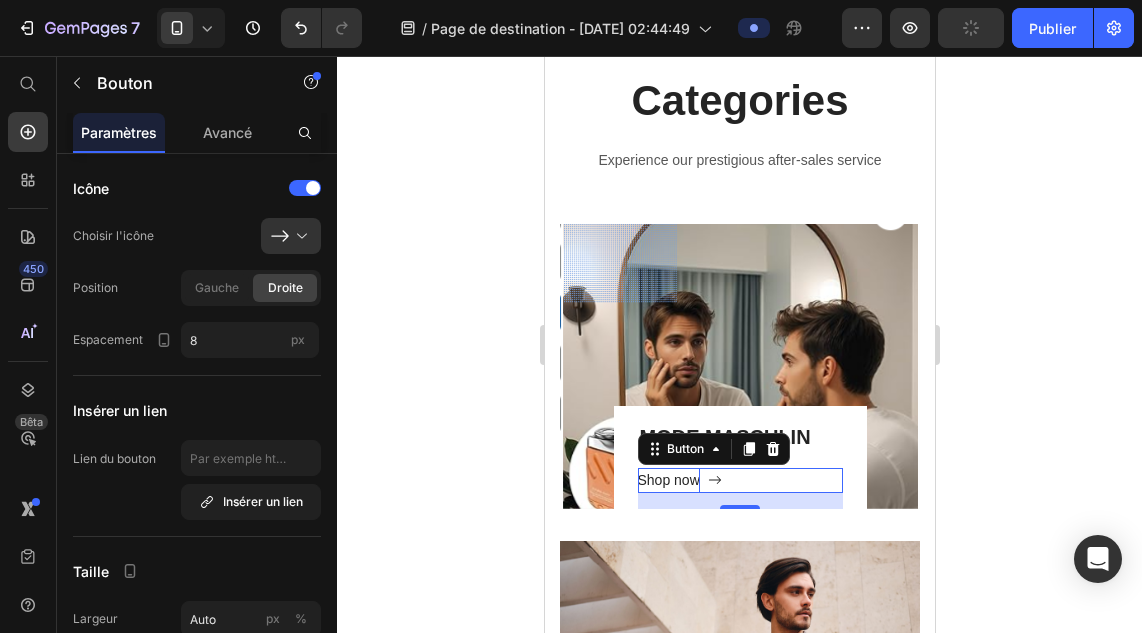 click on "Shop now" at bounding box center (668, 480) 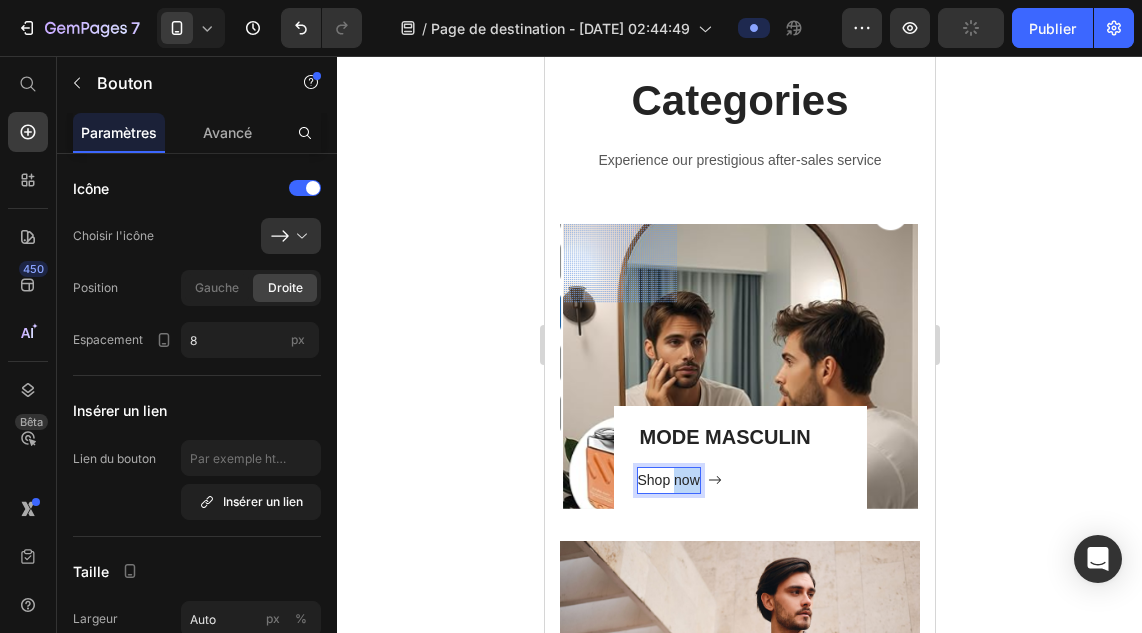 click on "Shop now" at bounding box center [668, 480] 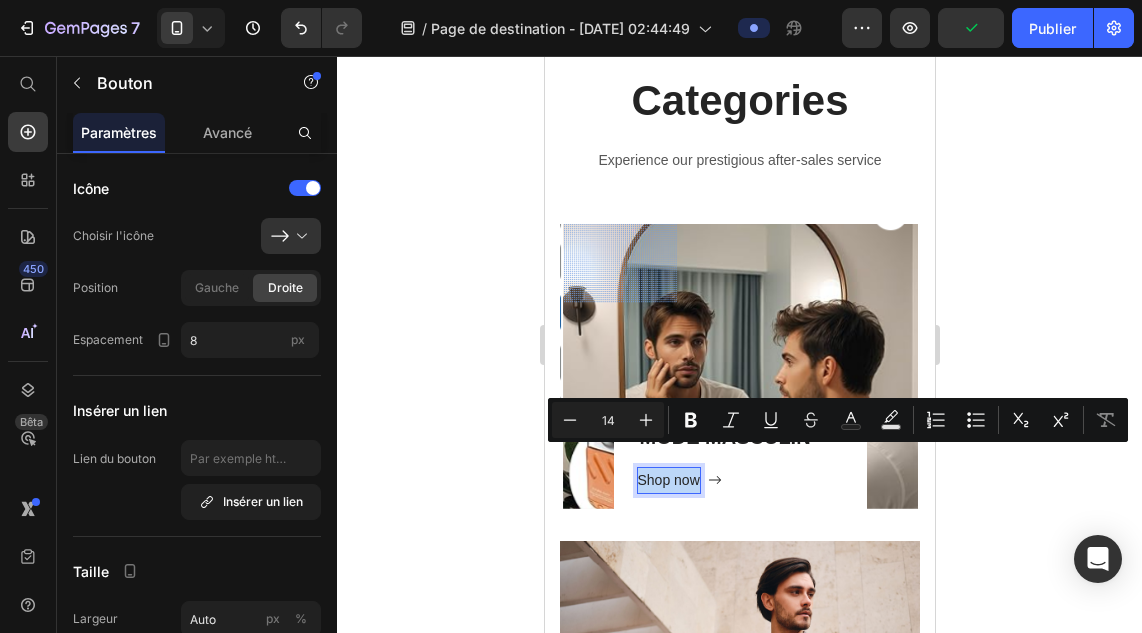 copy on "Shop now" 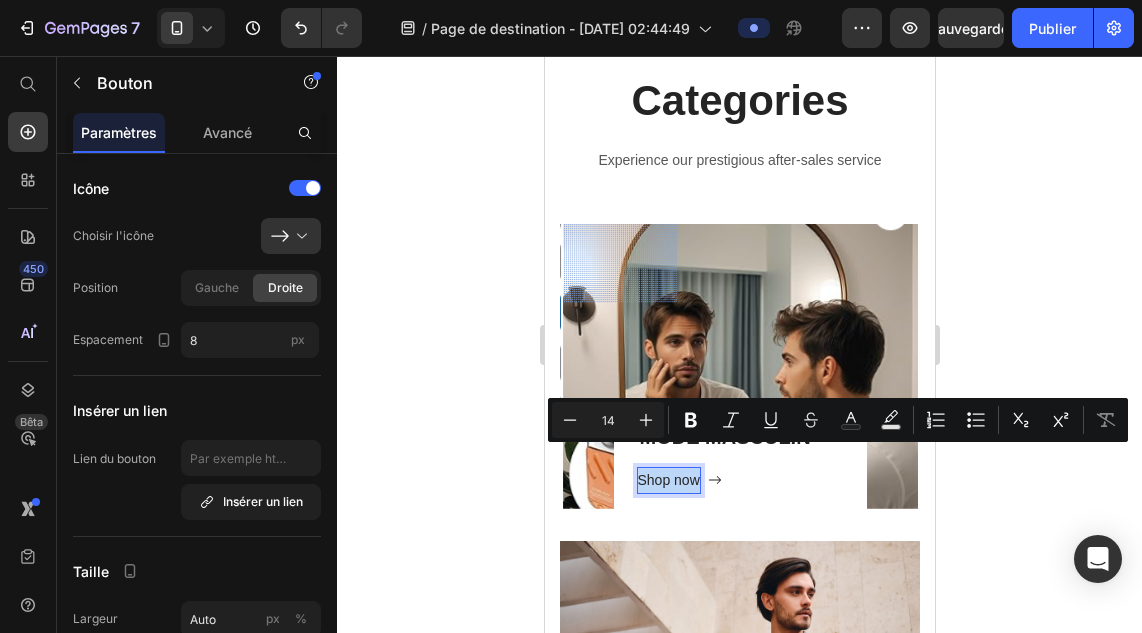 click on "Shop now" at bounding box center (668, 480) 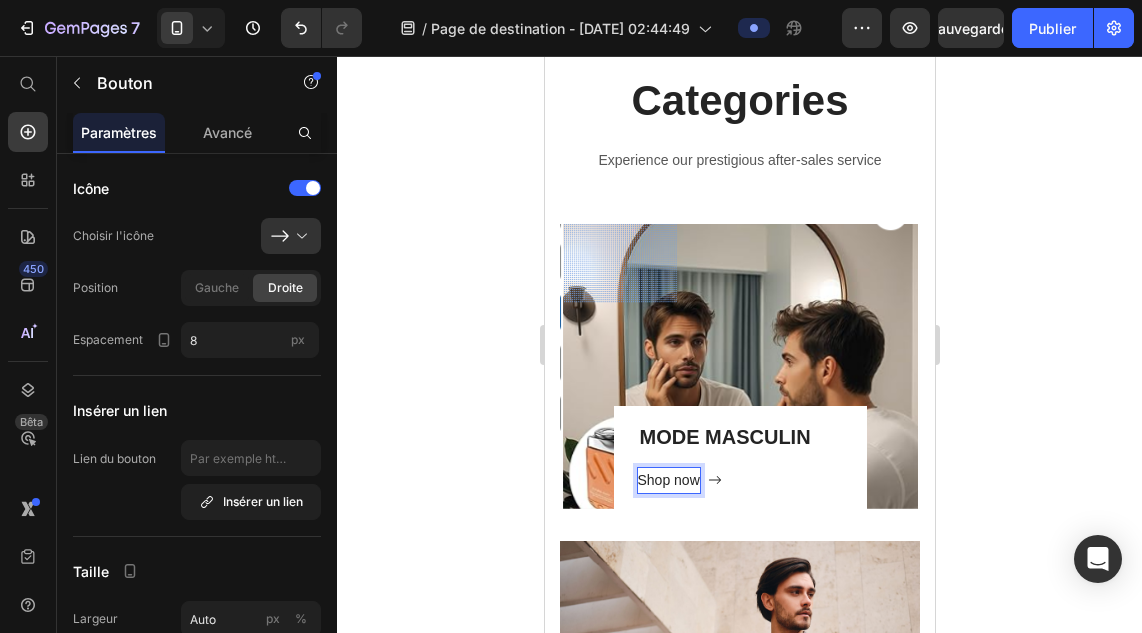 click on "Shop now" at bounding box center (668, 480) 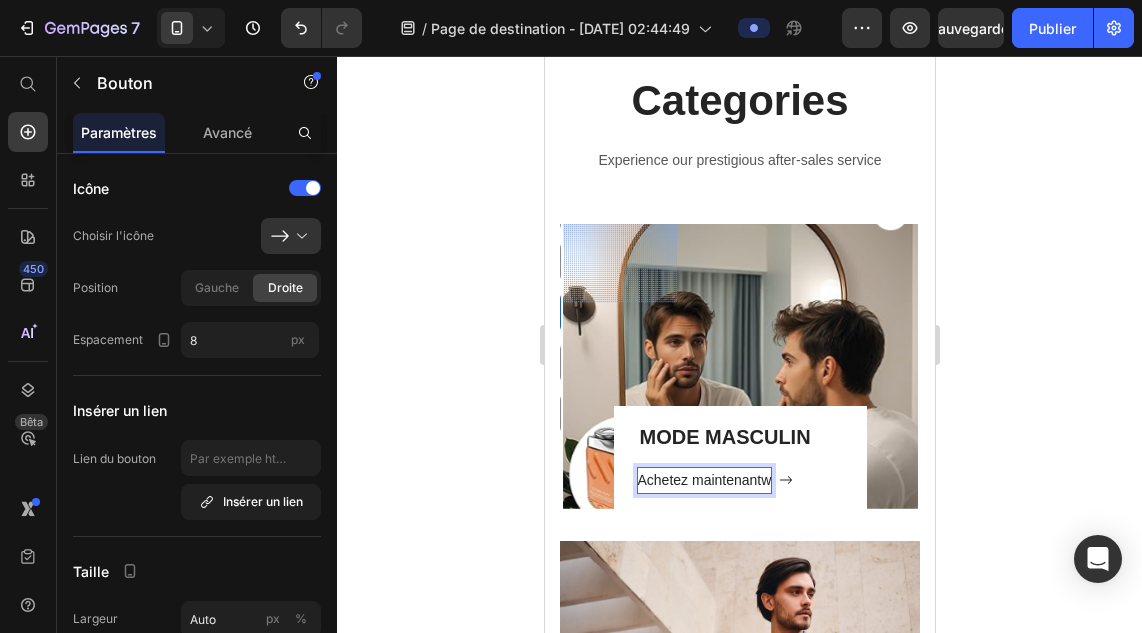 click on "Achetez maintenantw" at bounding box center (704, 480) 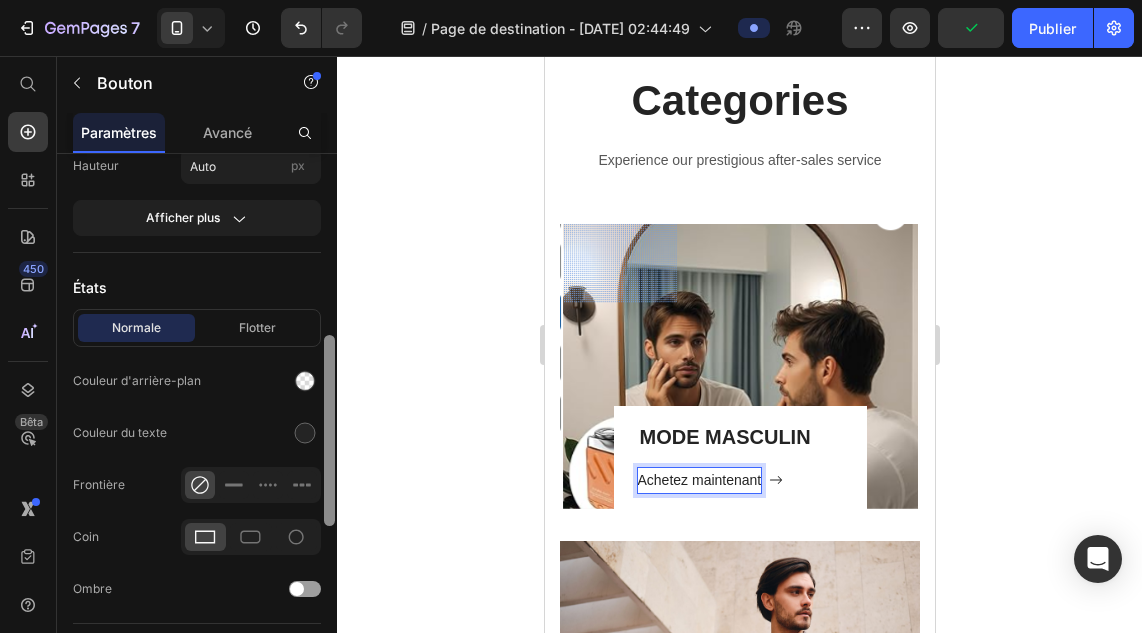 scroll, scrollTop: 507, scrollLeft: 0, axis: vertical 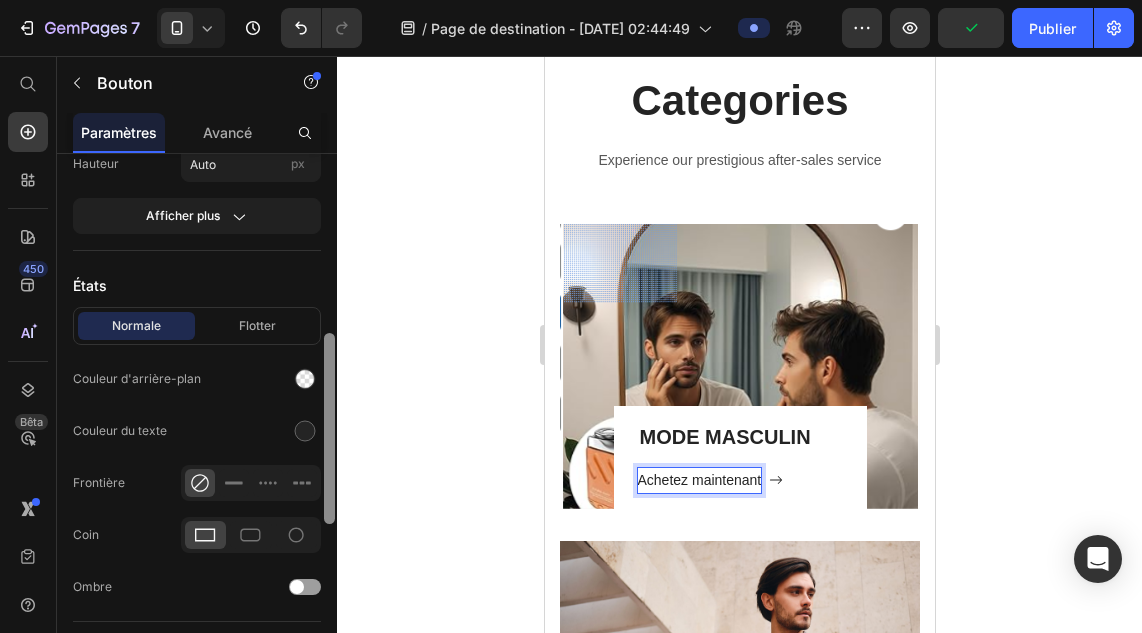 drag, startPoint x: 333, startPoint y: 261, endPoint x: 337, endPoint y: 423, distance: 162.04938 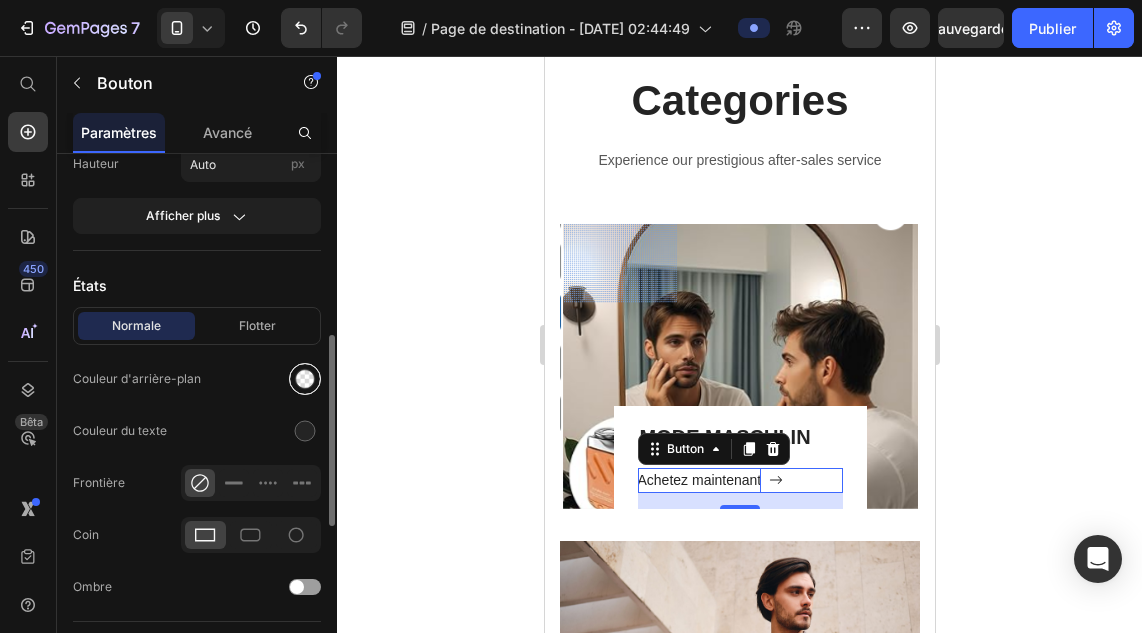 click at bounding box center [305, 379] 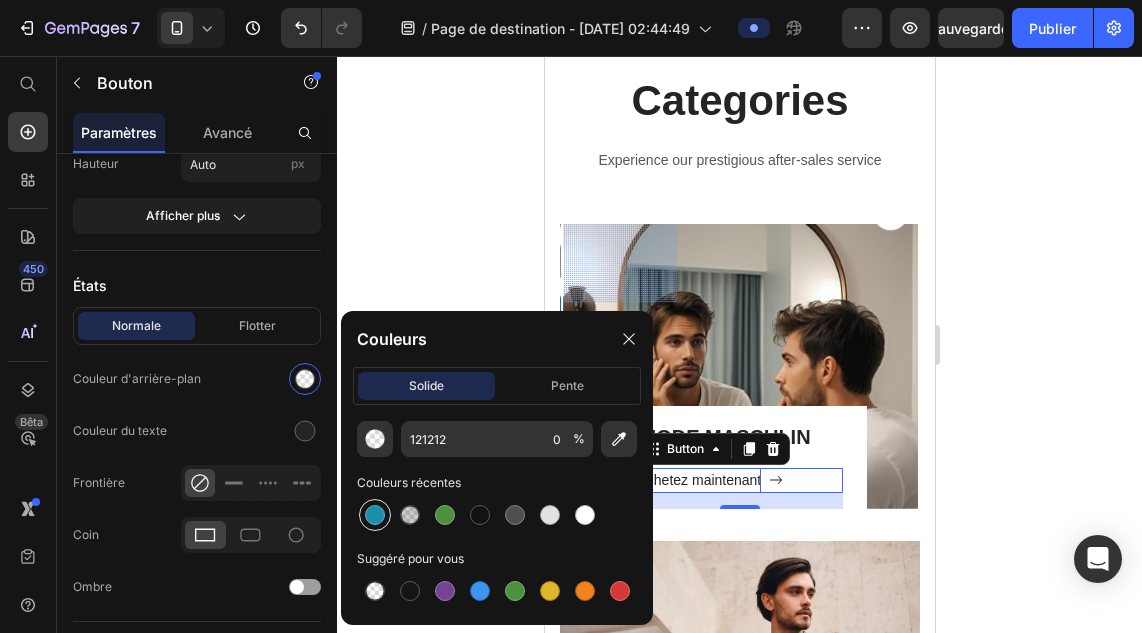 click at bounding box center (375, 515) 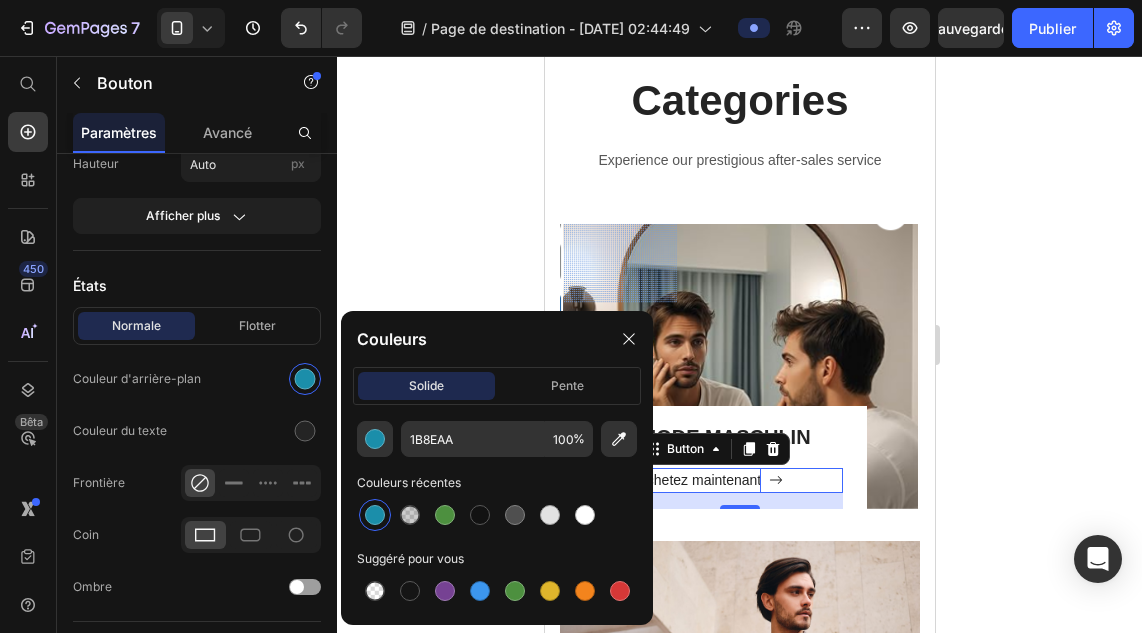 click 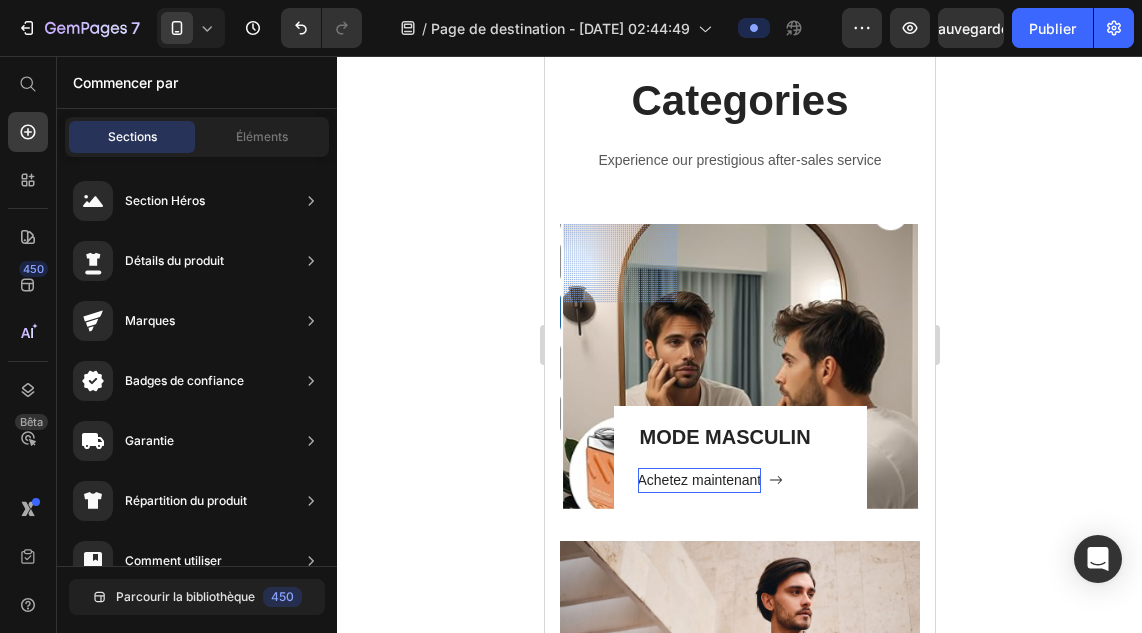 scroll, scrollTop: 1075, scrollLeft: 0, axis: vertical 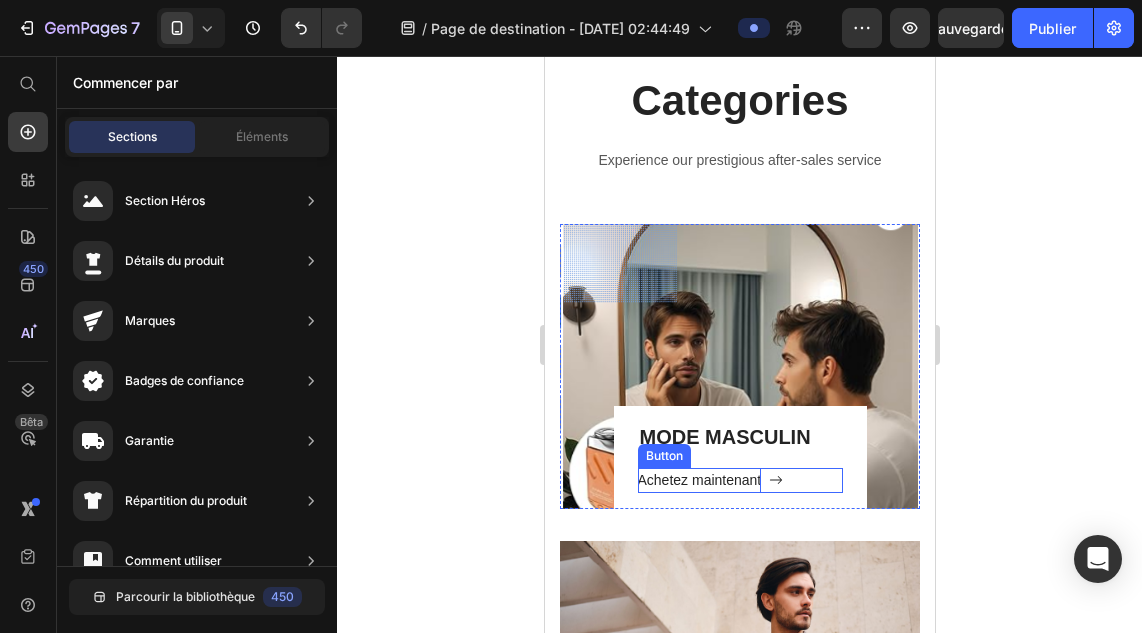 click on "Achetez maintenant" at bounding box center [699, 480] 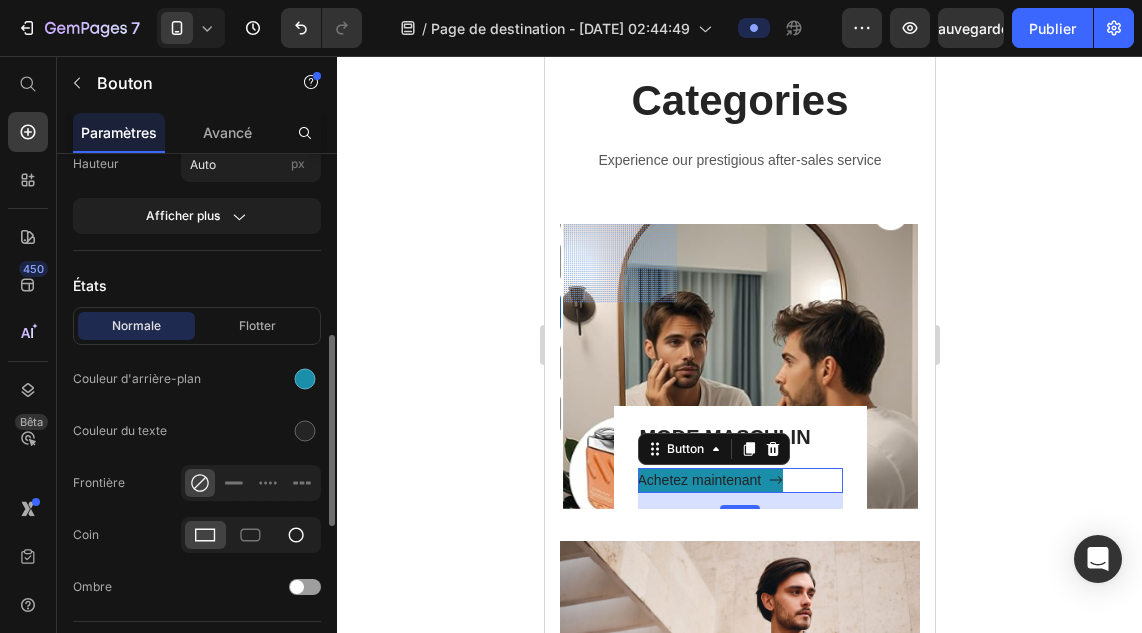 click 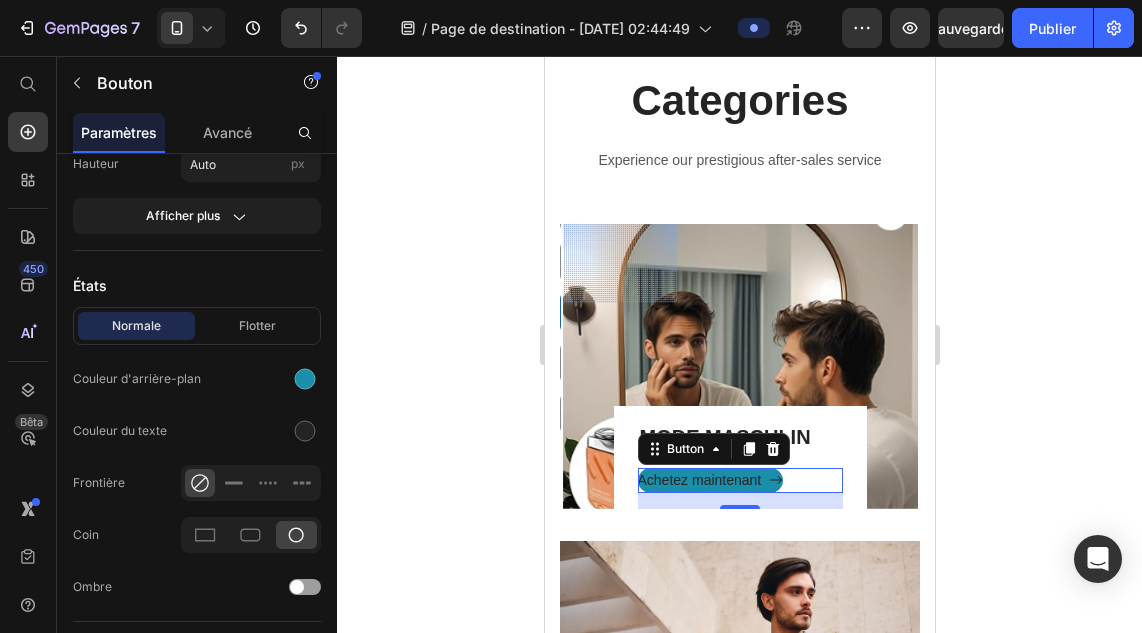 click 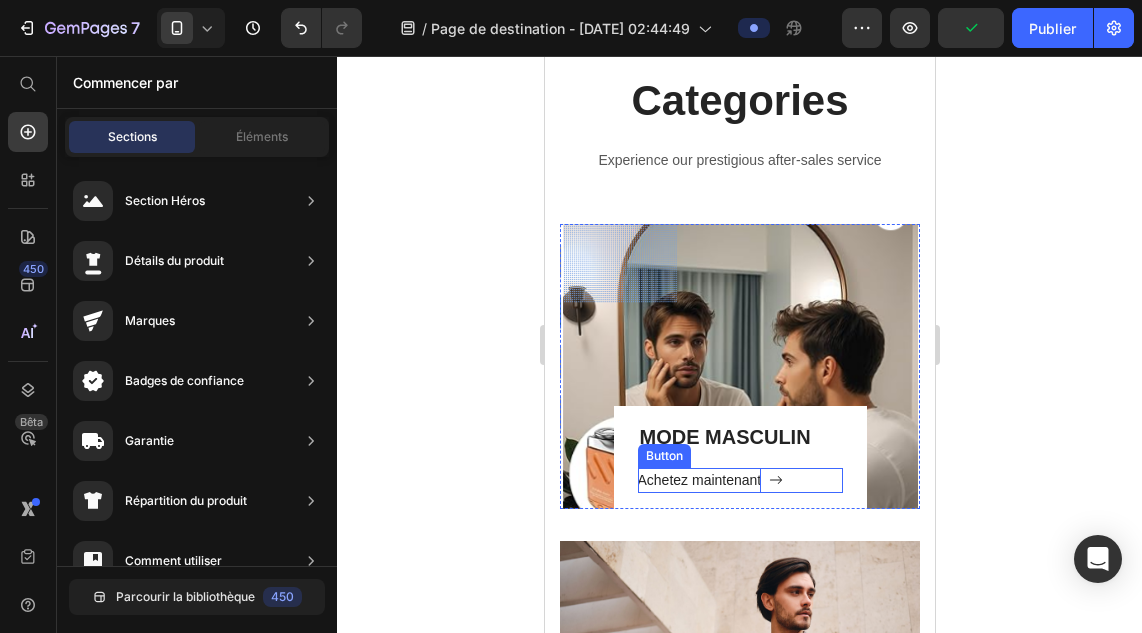 click on "Achetez maintenant" at bounding box center [699, 480] 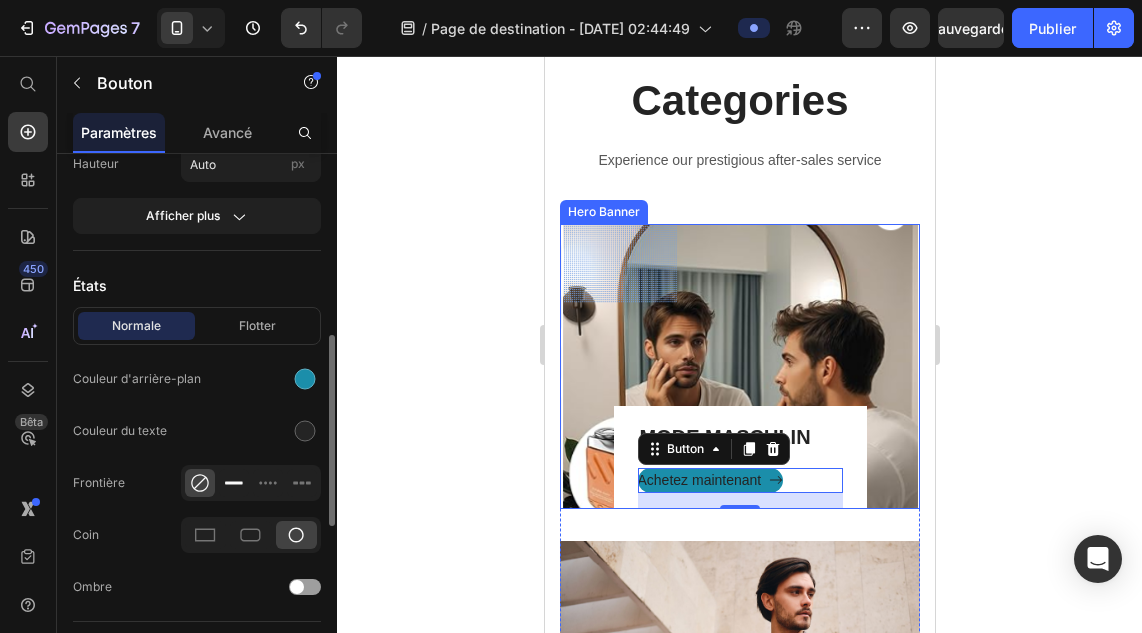 click 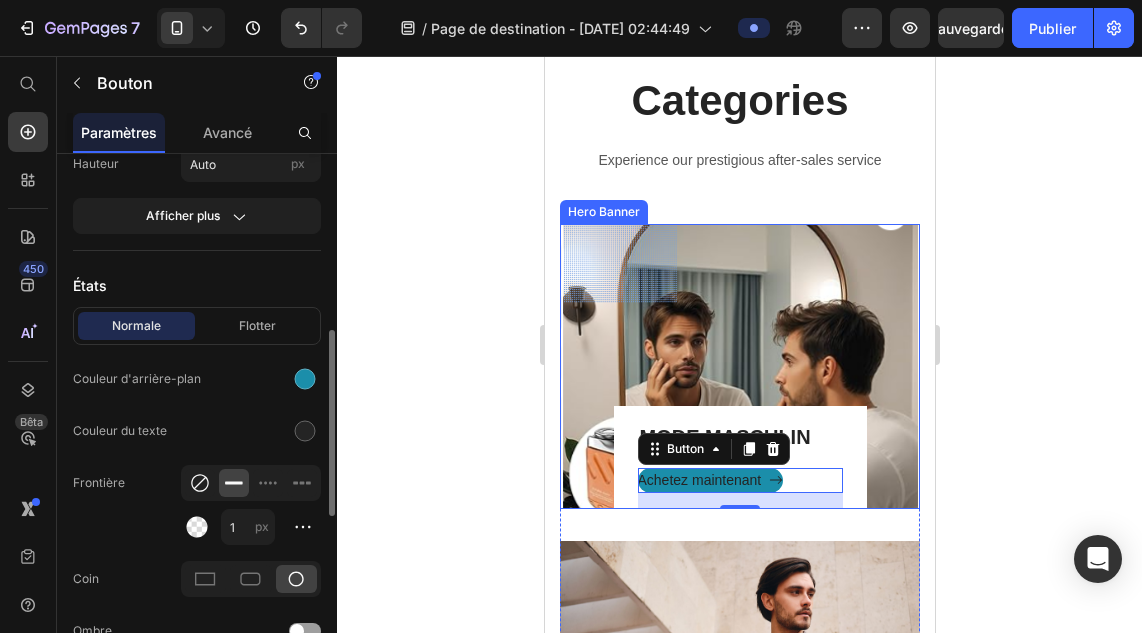 click 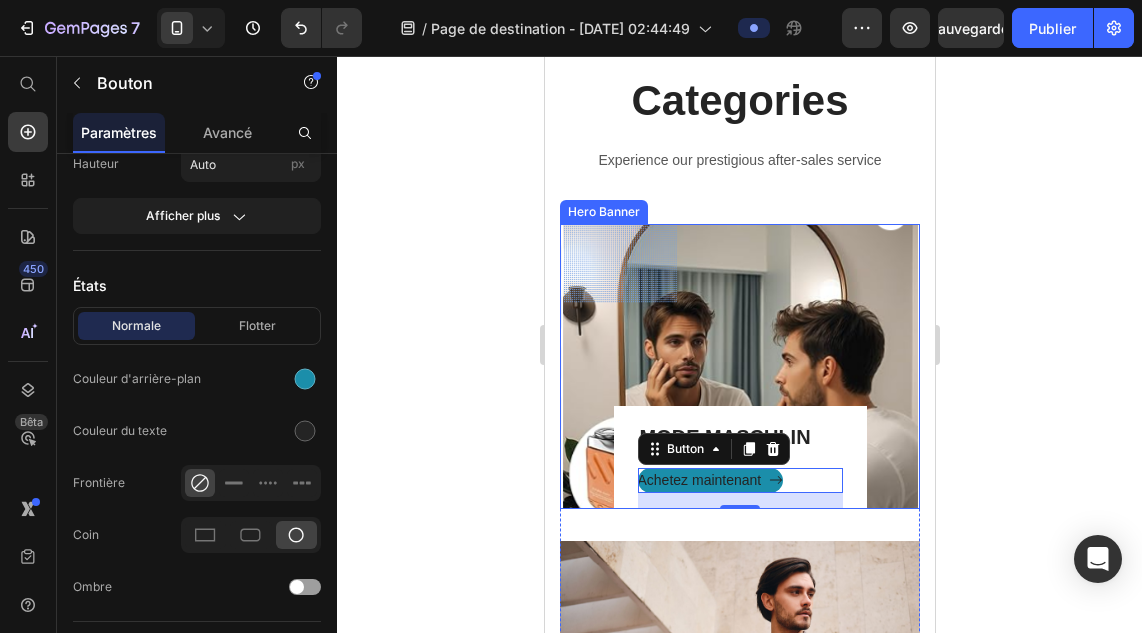 click 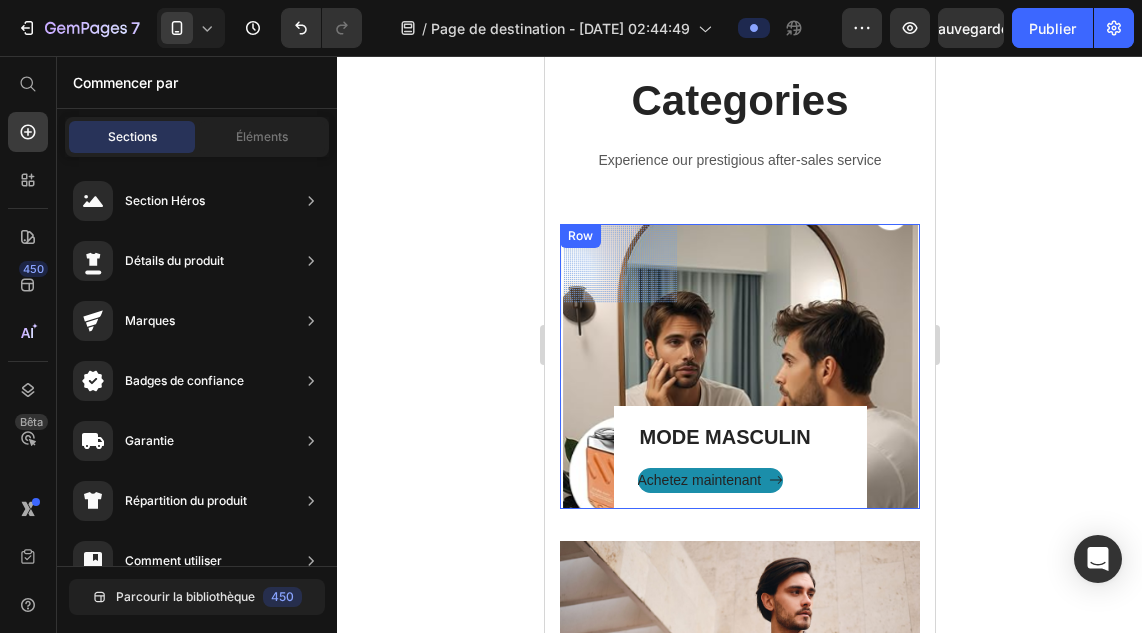 click on "MODE MASCULIN  Heading
Achetez maintenant Button Row" at bounding box center (739, 457) 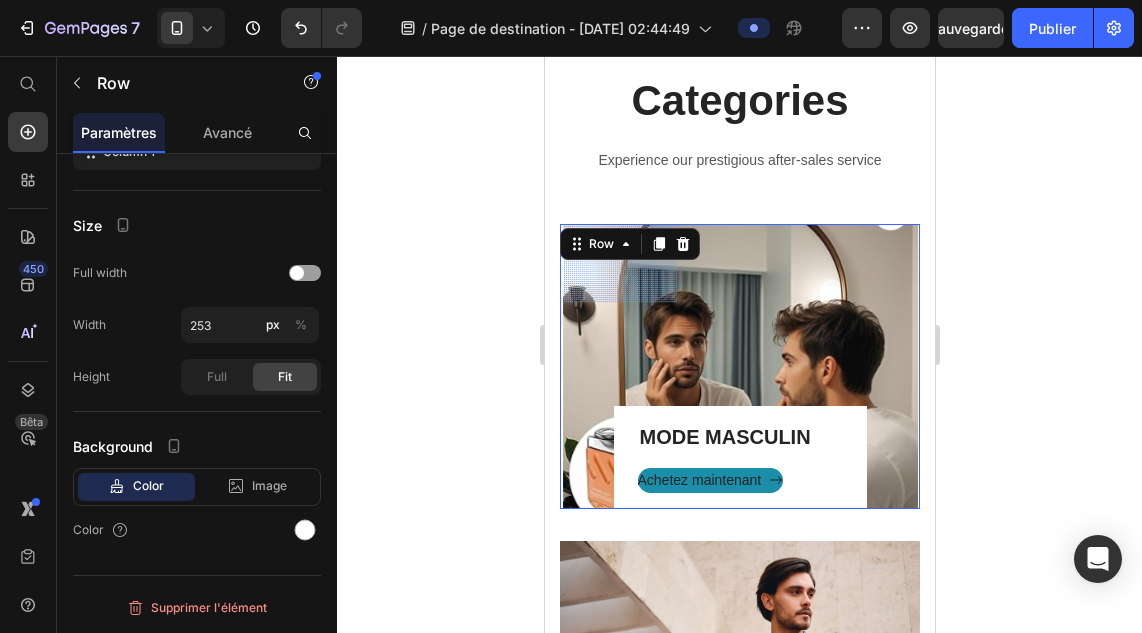 scroll, scrollTop: 0, scrollLeft: 0, axis: both 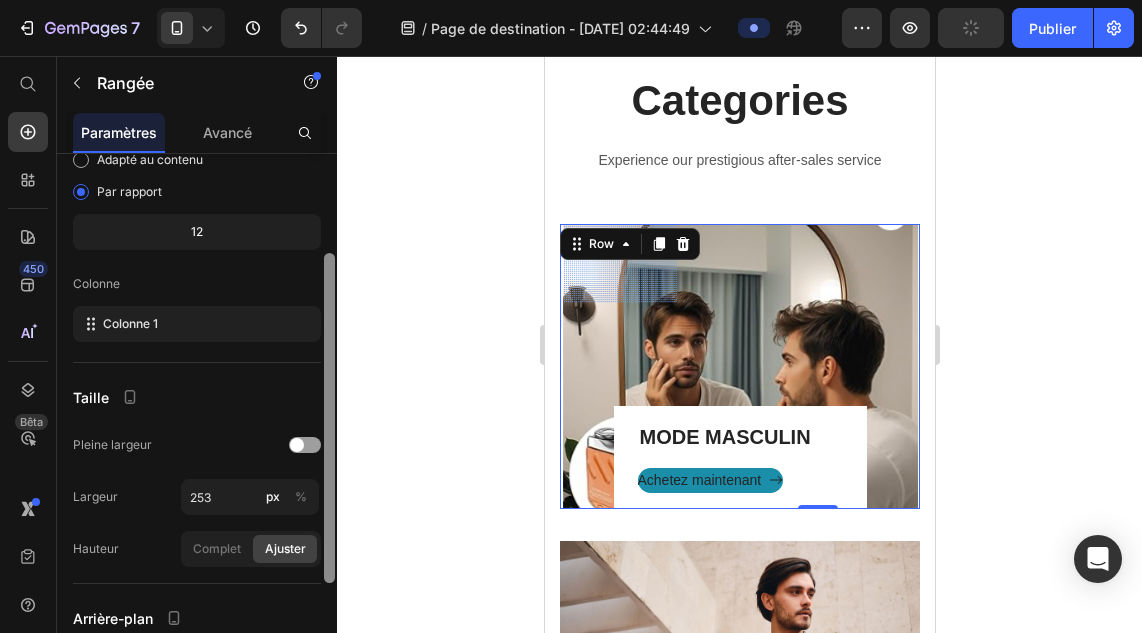 drag, startPoint x: 333, startPoint y: 418, endPoint x: 330, endPoint y: 565, distance: 147.03061 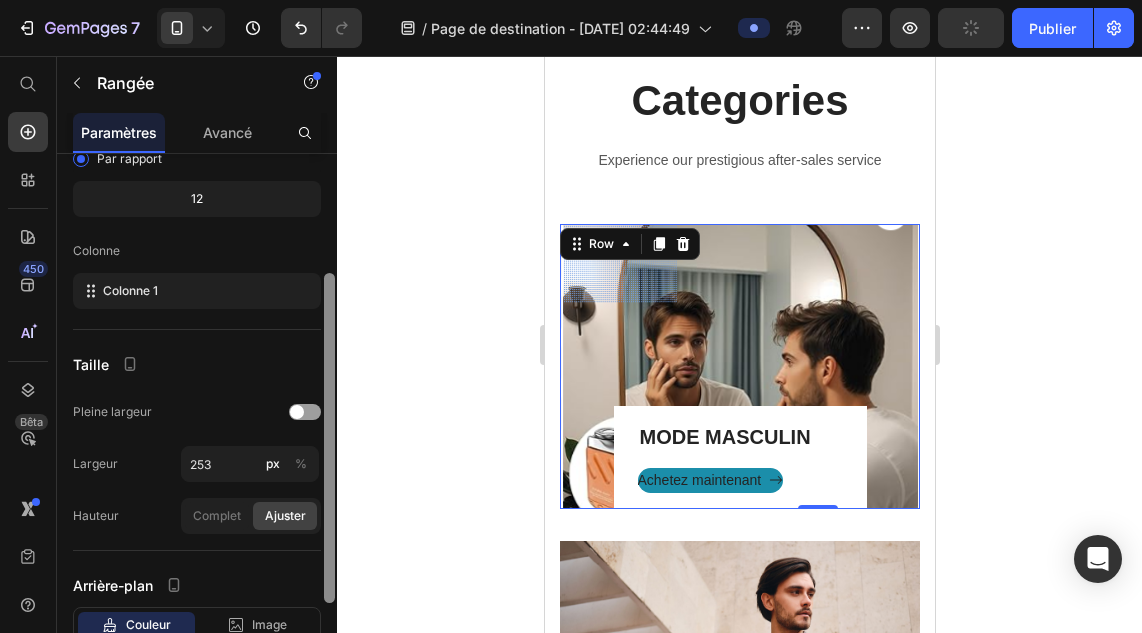 click at bounding box center [329, 438] 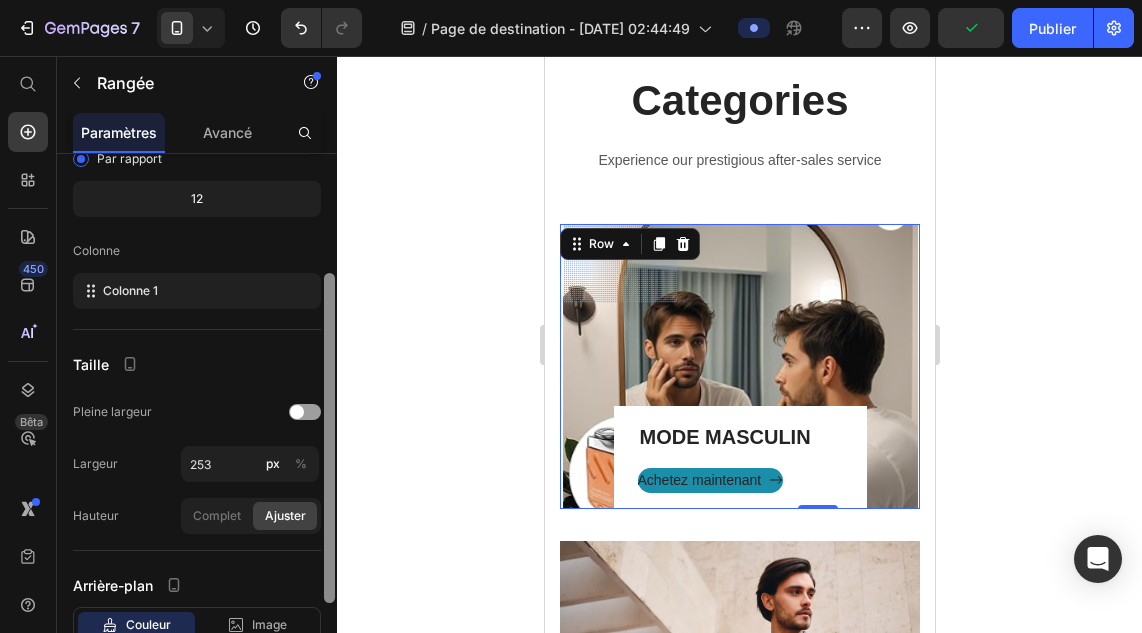 click at bounding box center (329, 438) 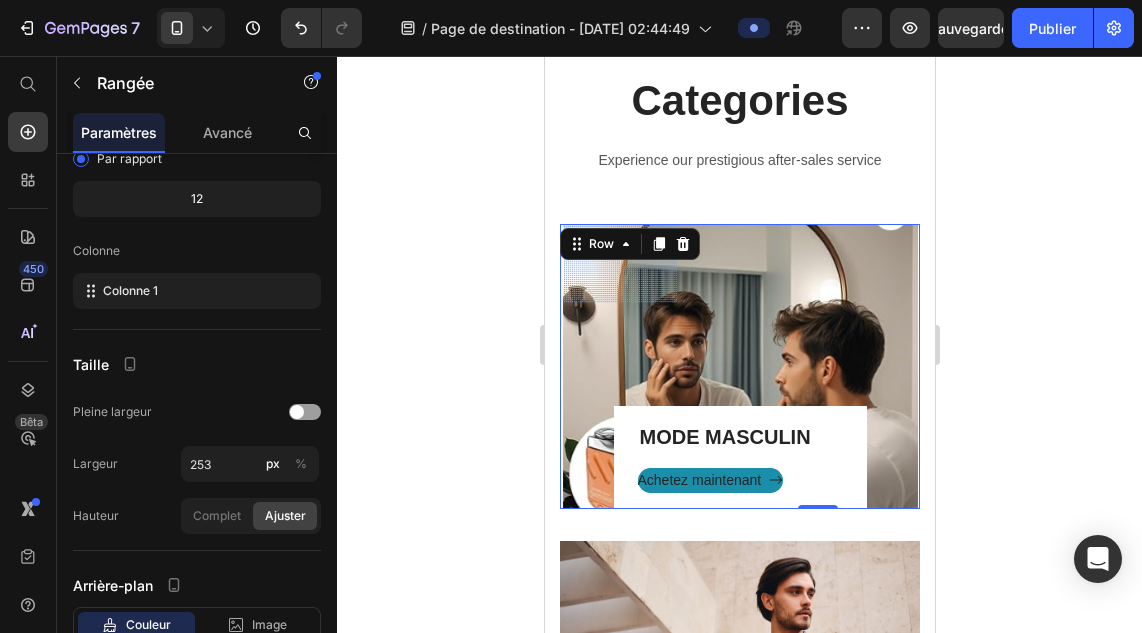 click on "MODE MASCULIN  Heading
Achetez maintenant Button Row   0" at bounding box center (739, 457) 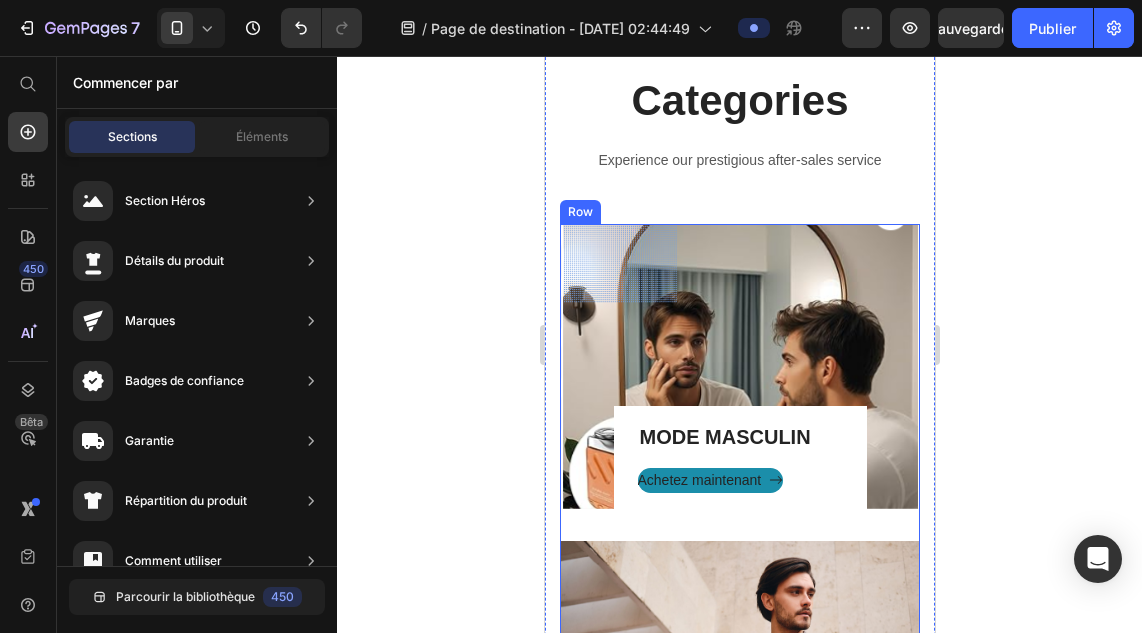 click on "MODE MASCULIN  Heading
Achetez maintenant Button Row Hero Banner" at bounding box center (739, 382) 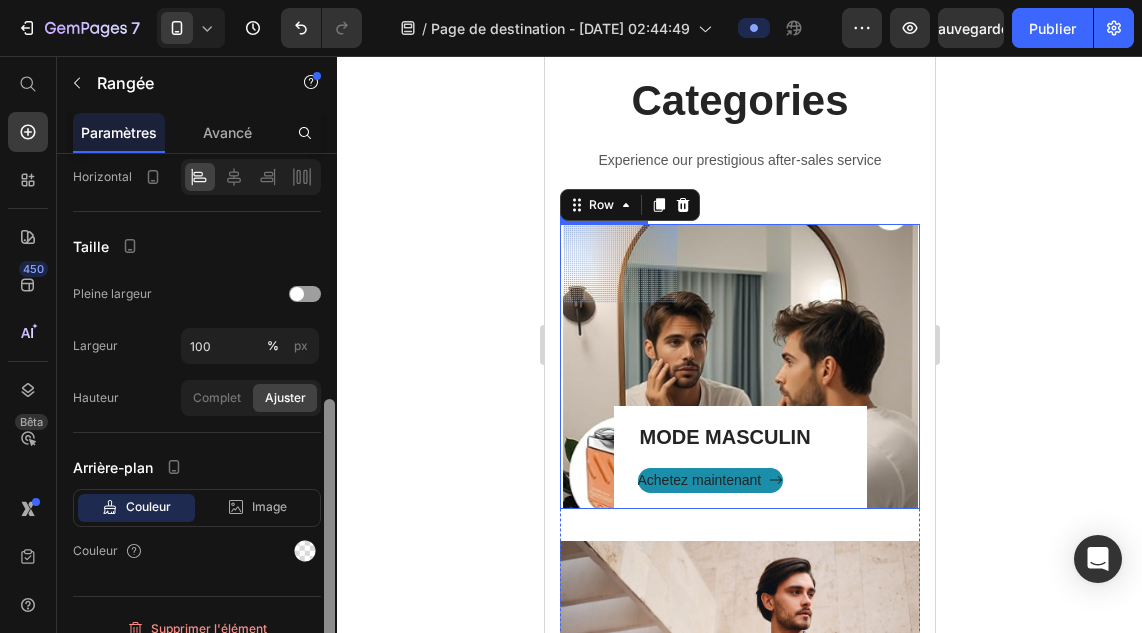 drag, startPoint x: 330, startPoint y: 314, endPoint x: 327, endPoint y: 431, distance: 117.03845 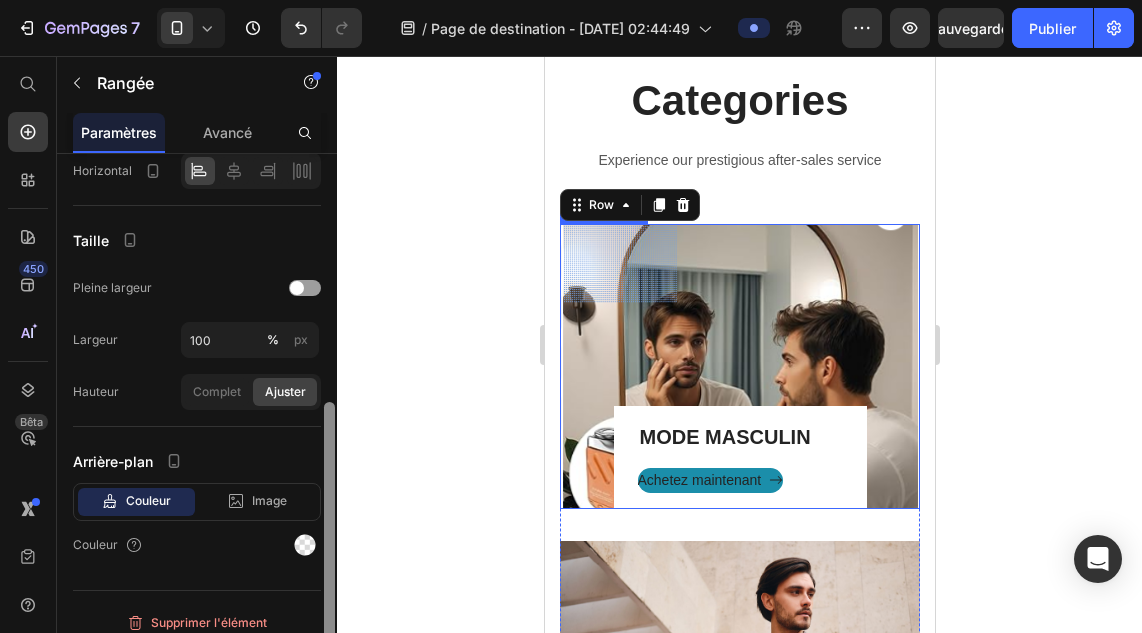click at bounding box center (329, 542) 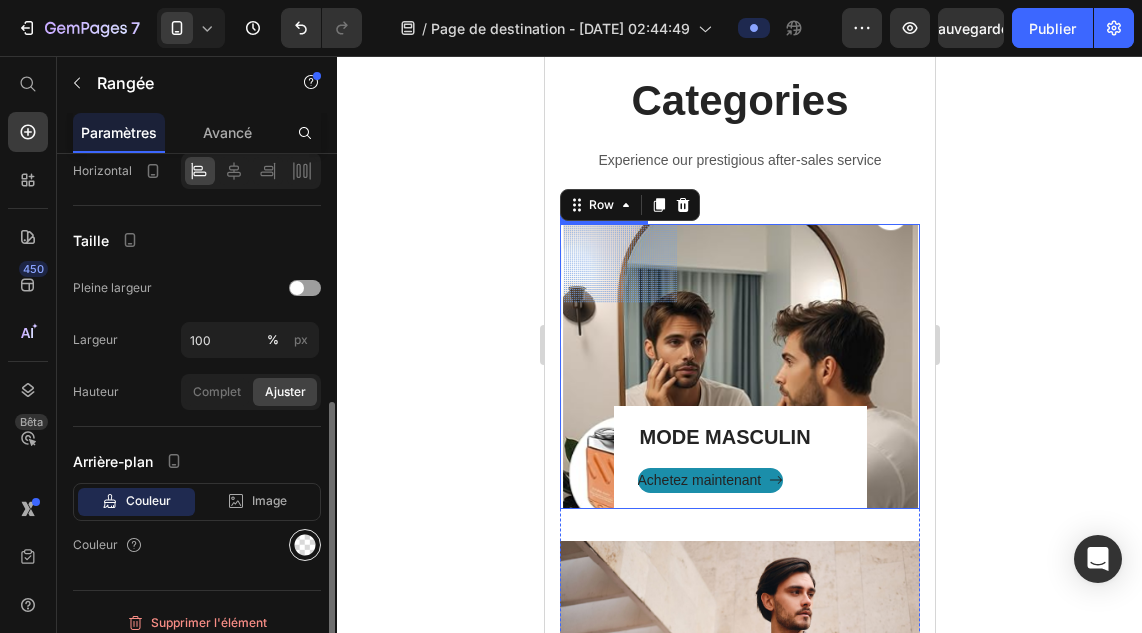 click at bounding box center [305, 545] 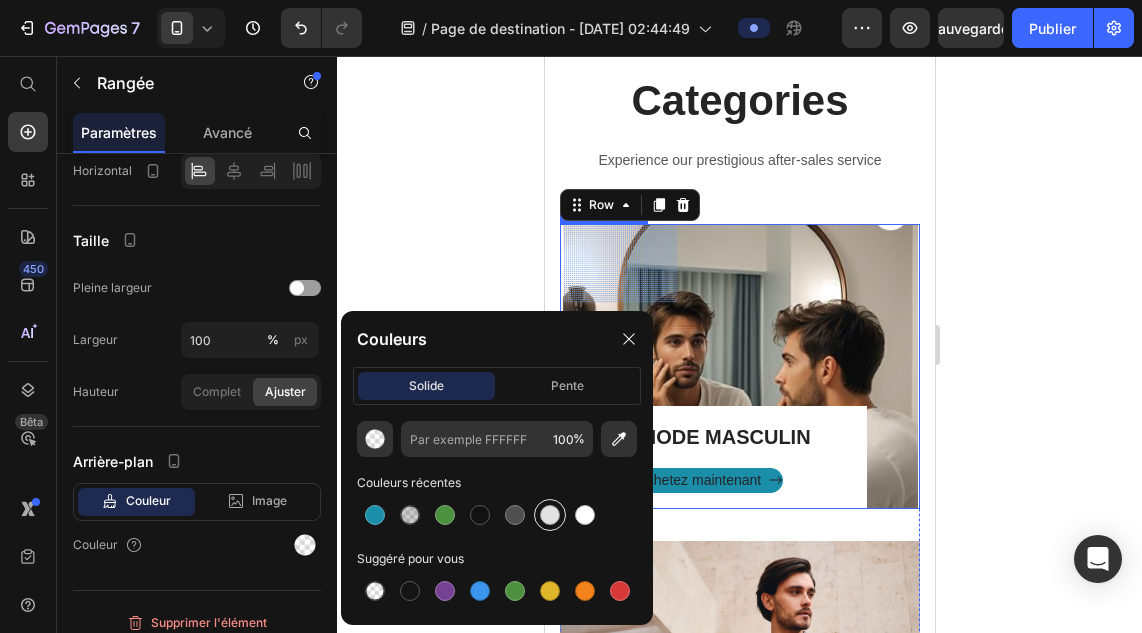 click at bounding box center (550, 515) 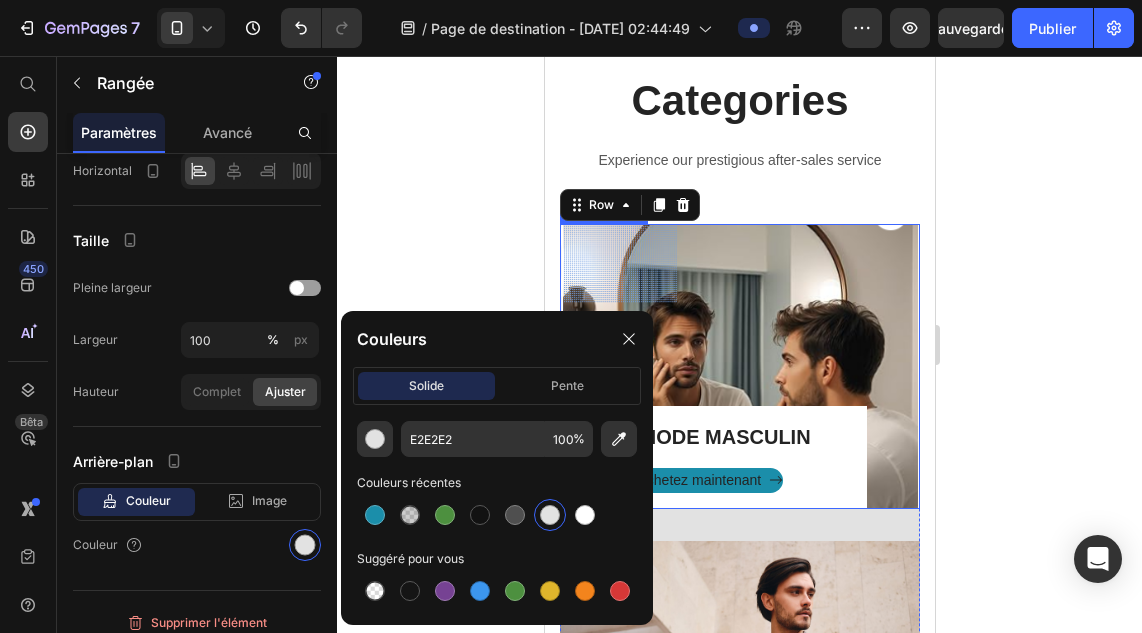click 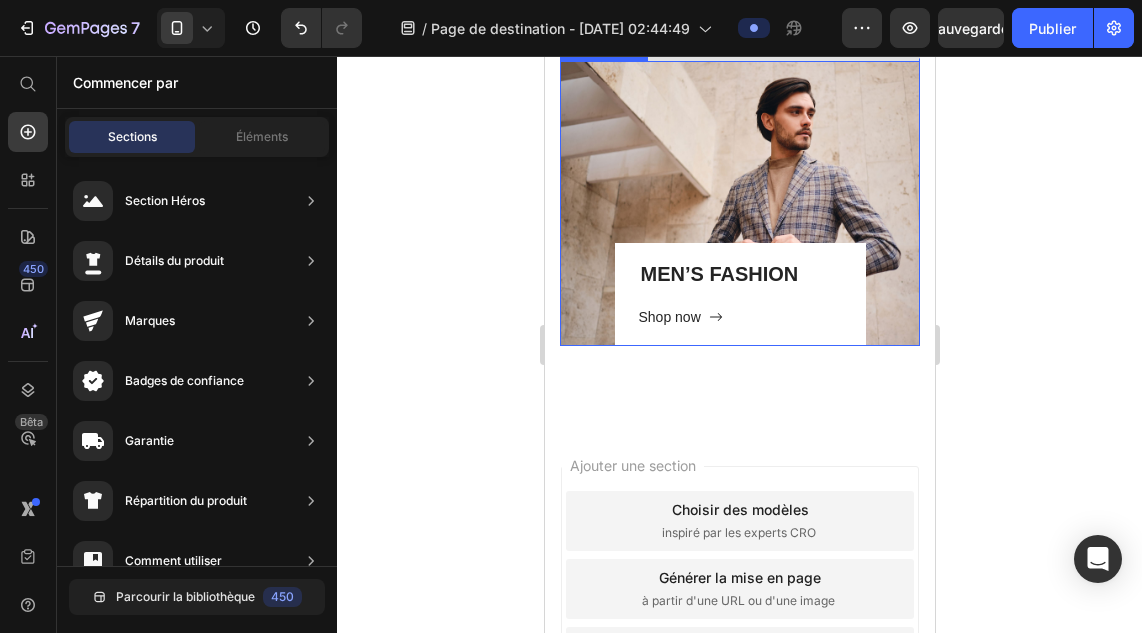 scroll, scrollTop: 3236, scrollLeft: 0, axis: vertical 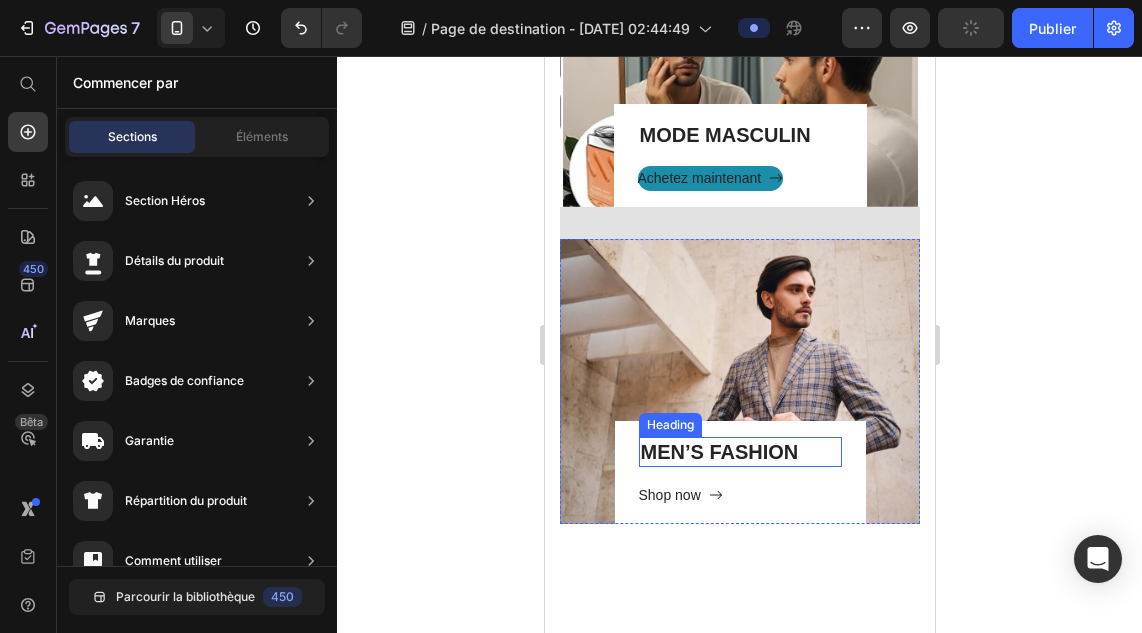 click on "MEN’S FASHION" at bounding box center (739, 452) 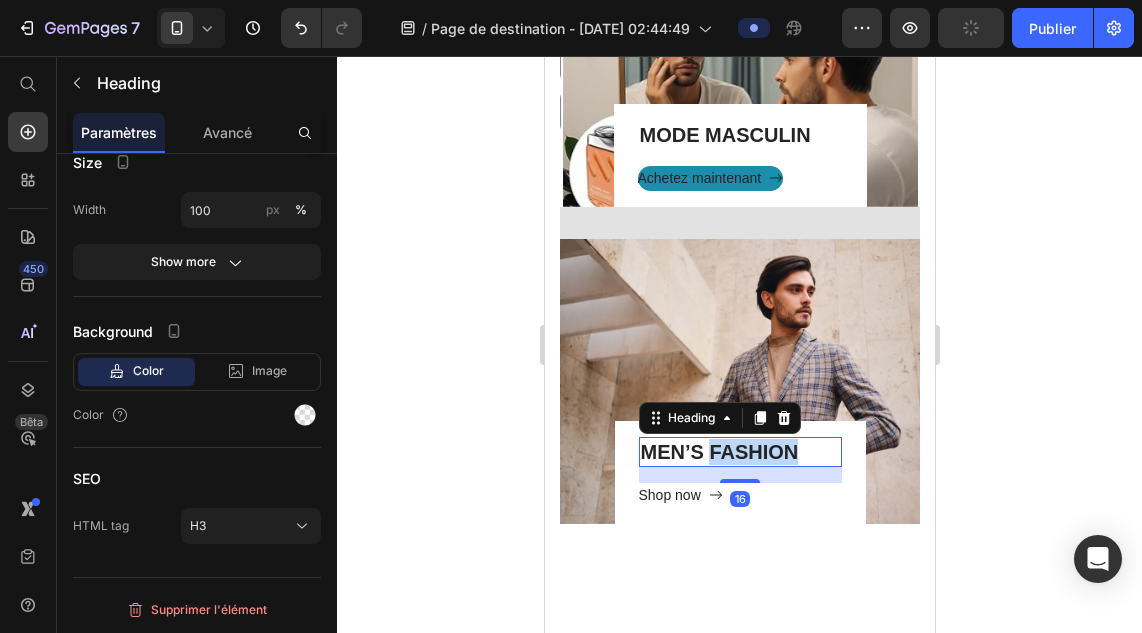 scroll, scrollTop: 0, scrollLeft: 0, axis: both 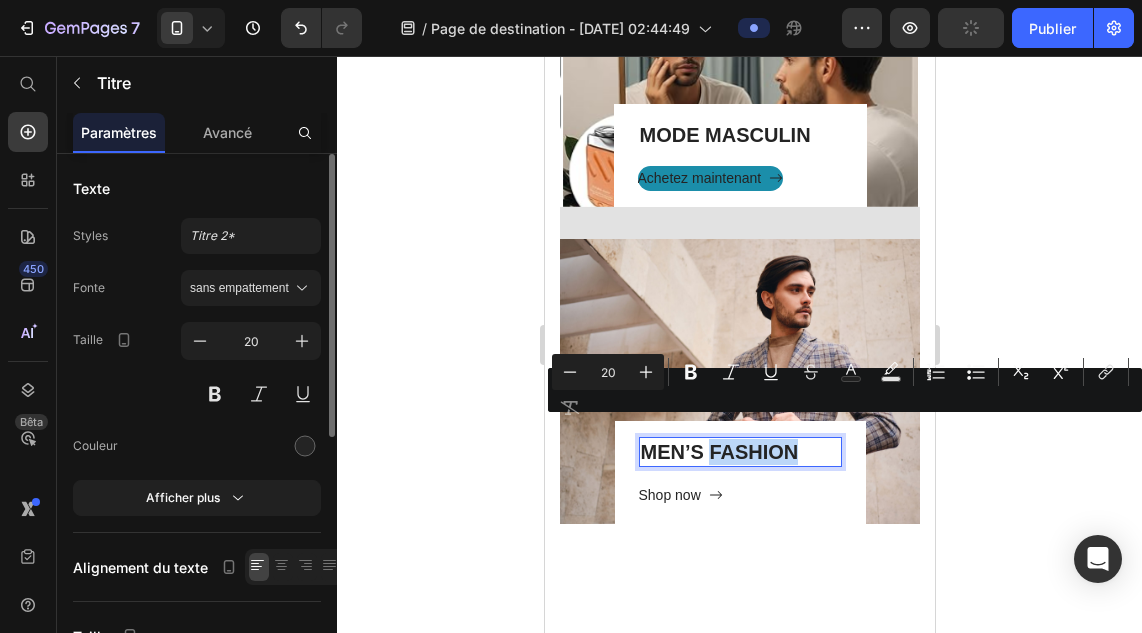 click on "MEN’S FASHION" at bounding box center [739, 452] 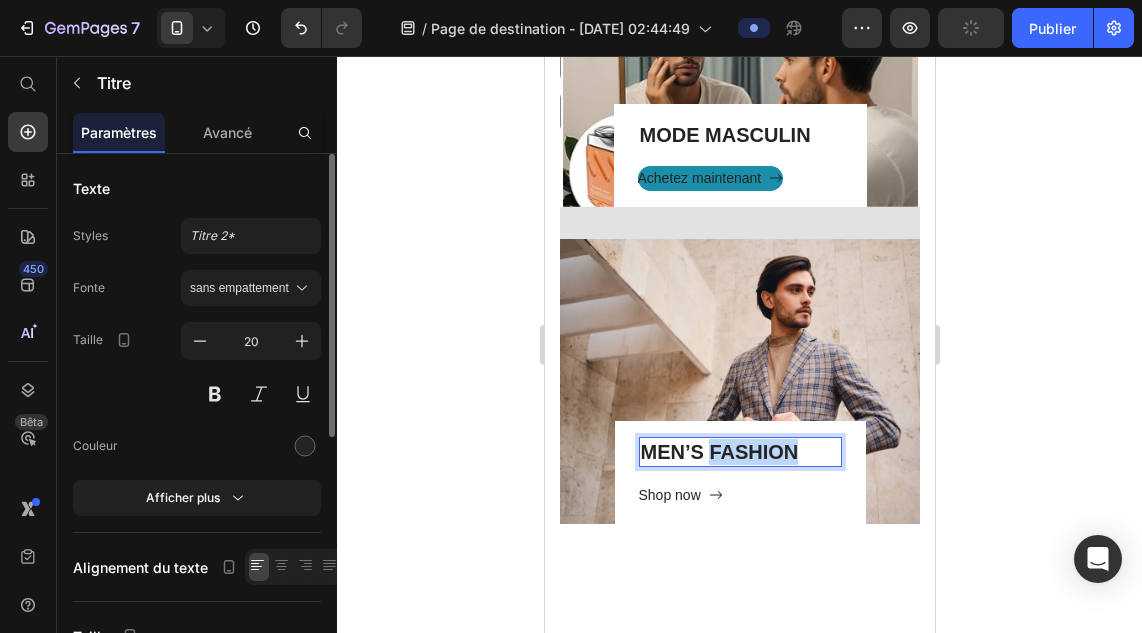 click on "MEN’S FASHION" at bounding box center [739, 452] 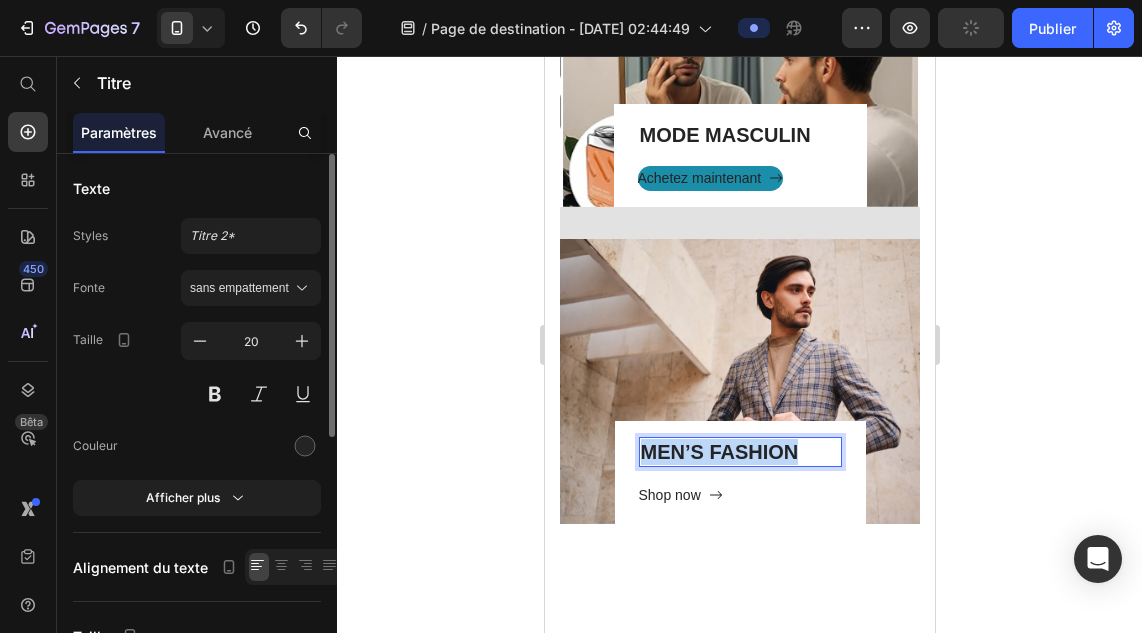 click on "MEN’S FASHION" at bounding box center (739, 452) 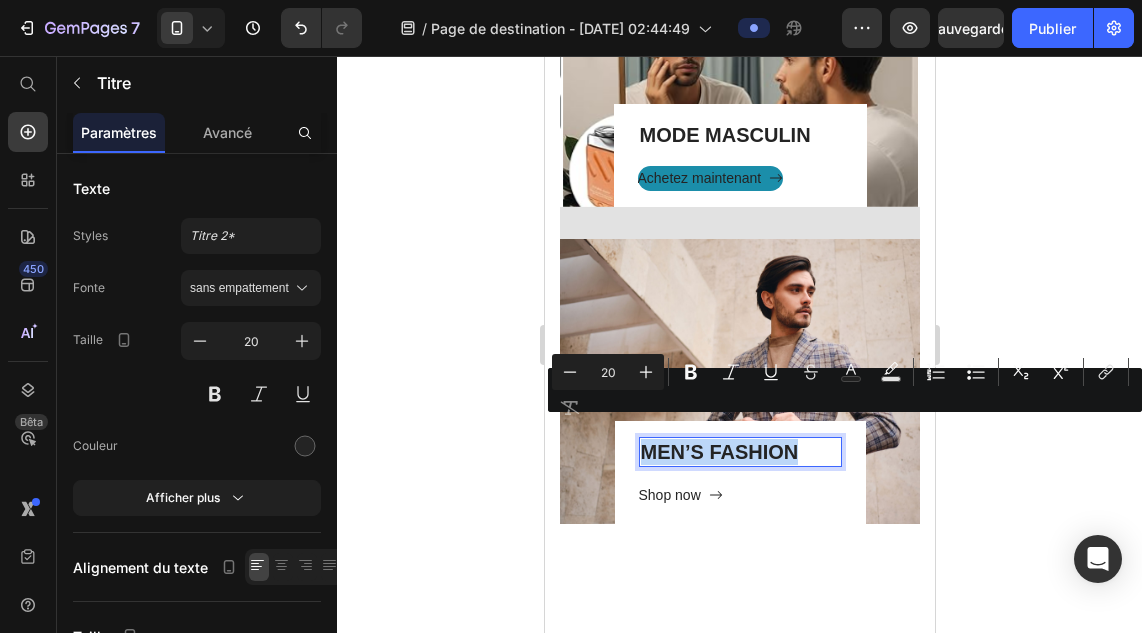 click on "MEN’S FASHION" at bounding box center [739, 452] 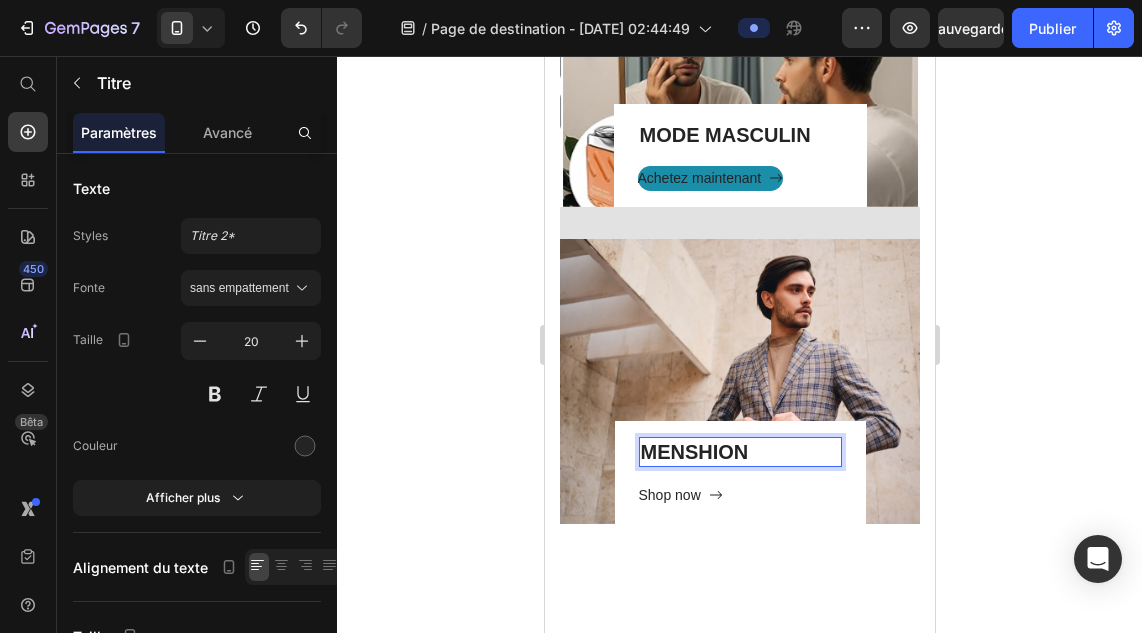 click on "MENSHION" at bounding box center (739, 452) 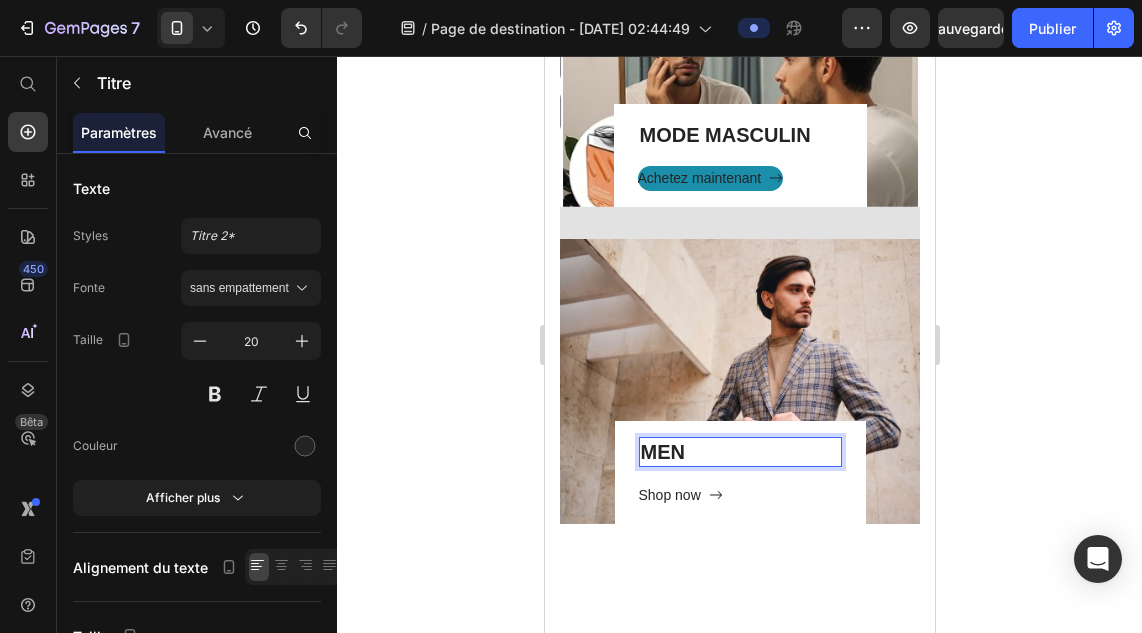 click on "MEN" at bounding box center [739, 452] 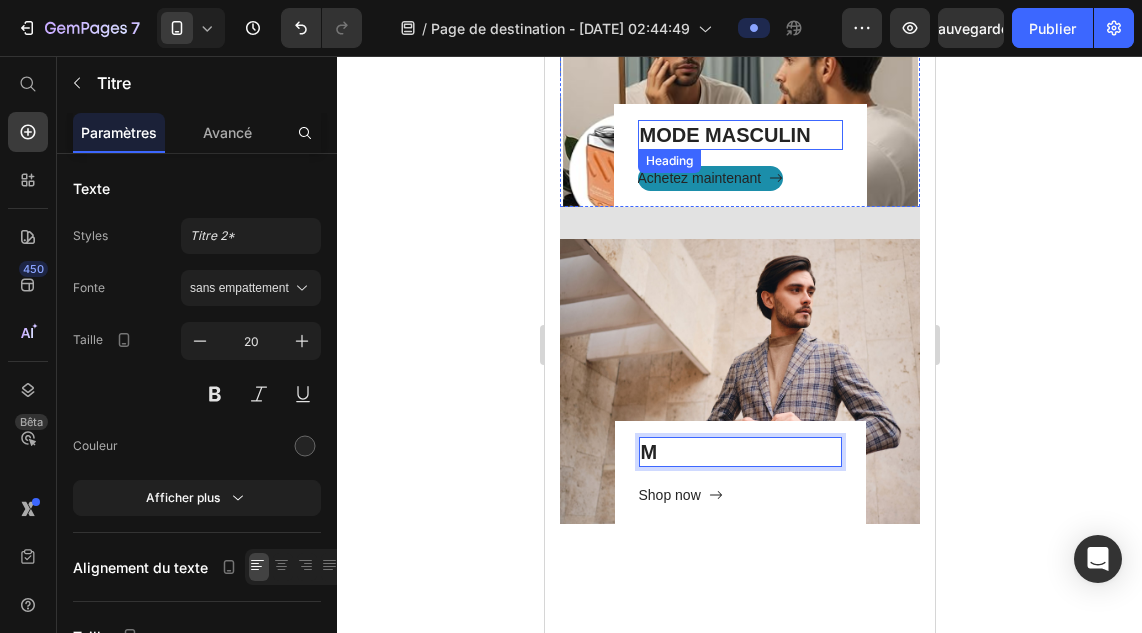 click on "MODE MASCULIN" at bounding box center (739, 135) 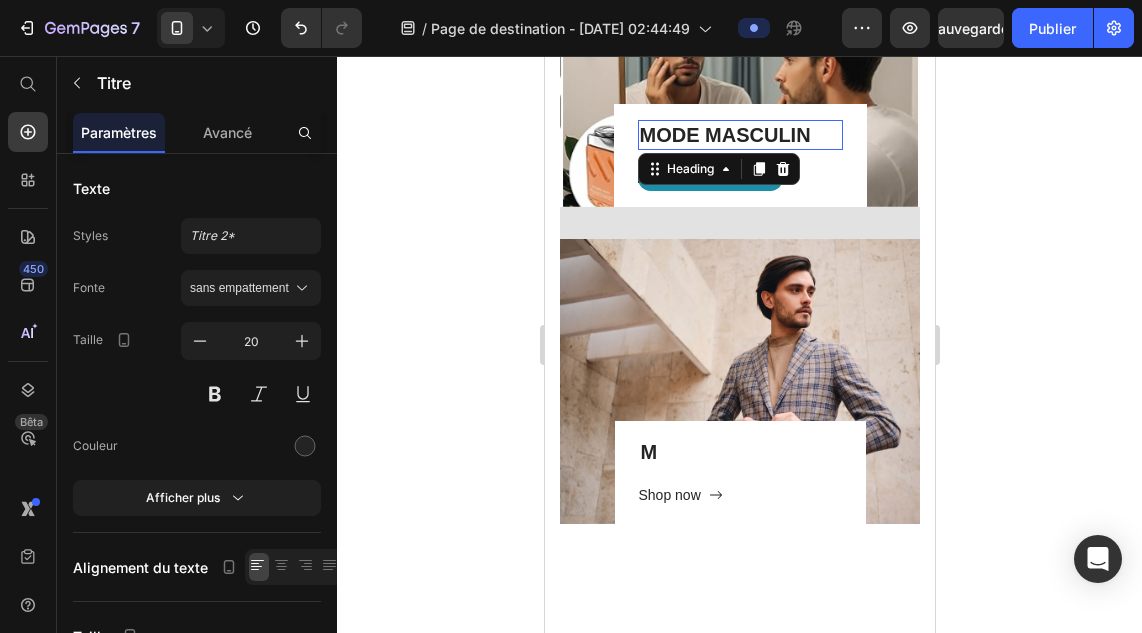 click on "MODE MASCULIN" at bounding box center (739, 135) 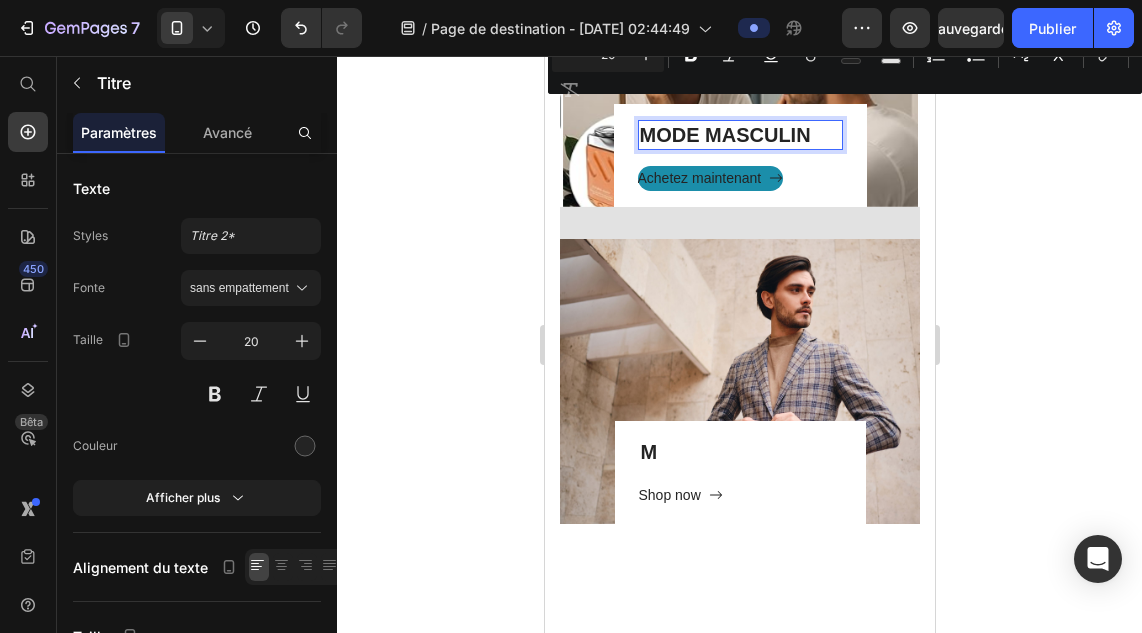 copy on "MODE MASCULIN" 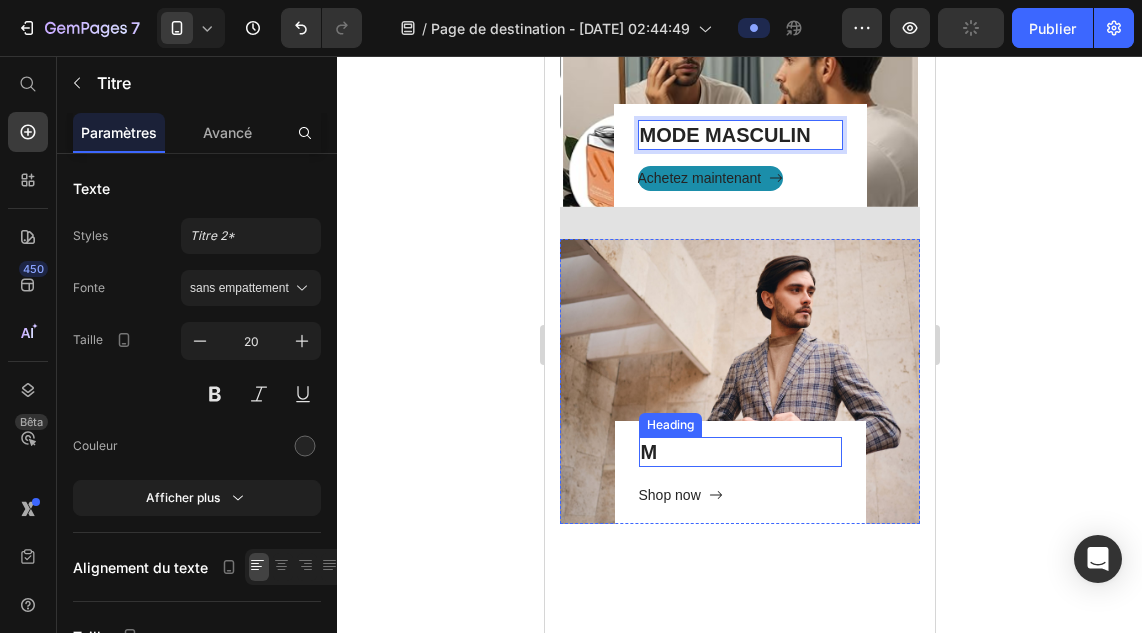 click on "M" at bounding box center [739, 452] 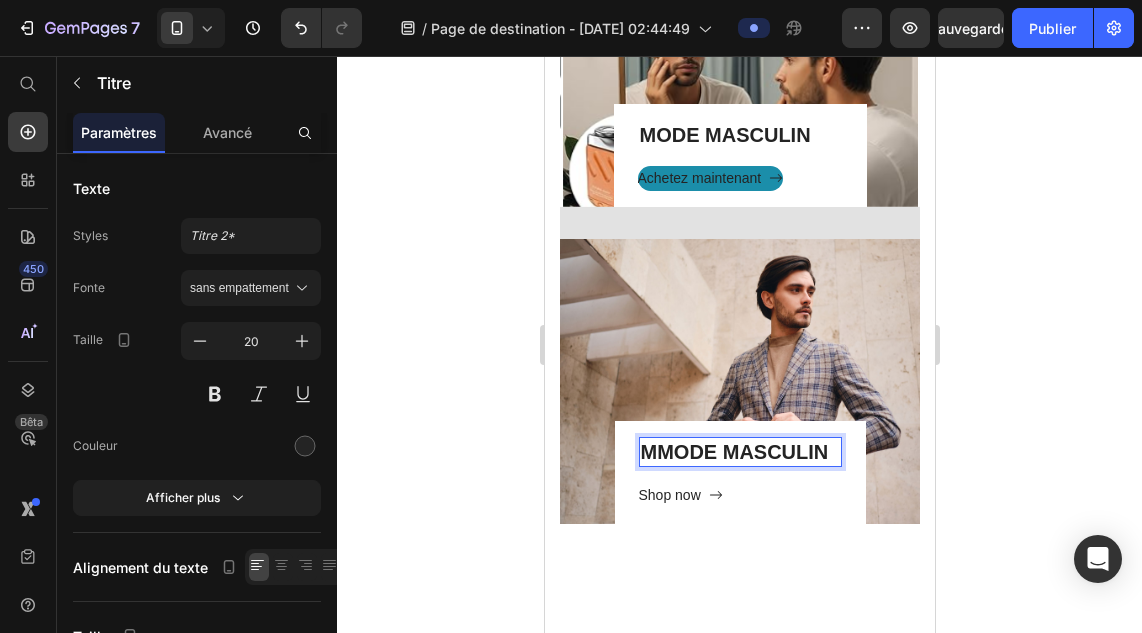 click on "MMODE MASCULIN" at bounding box center (739, 452) 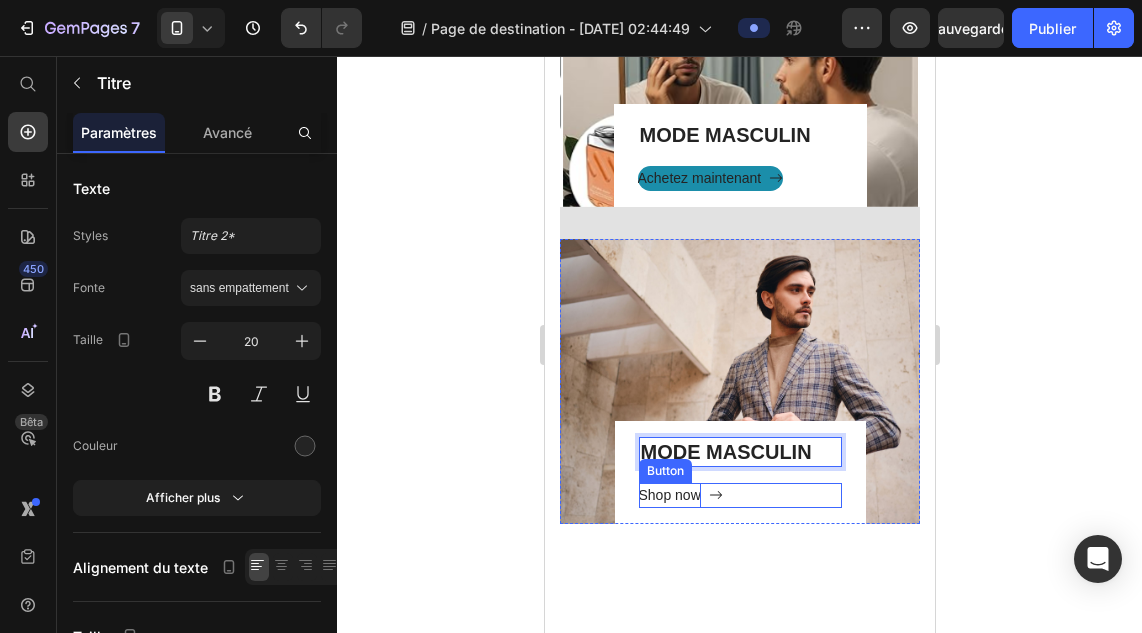 click on "Shop now" at bounding box center [669, 495] 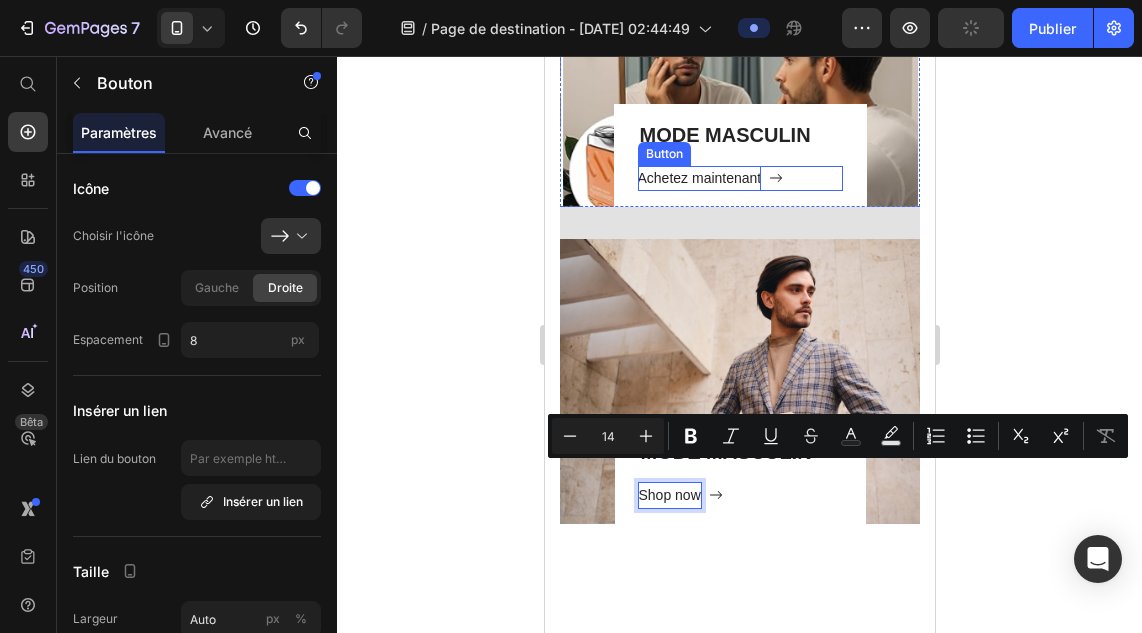 click on "Achetez maintenant" at bounding box center (699, 178) 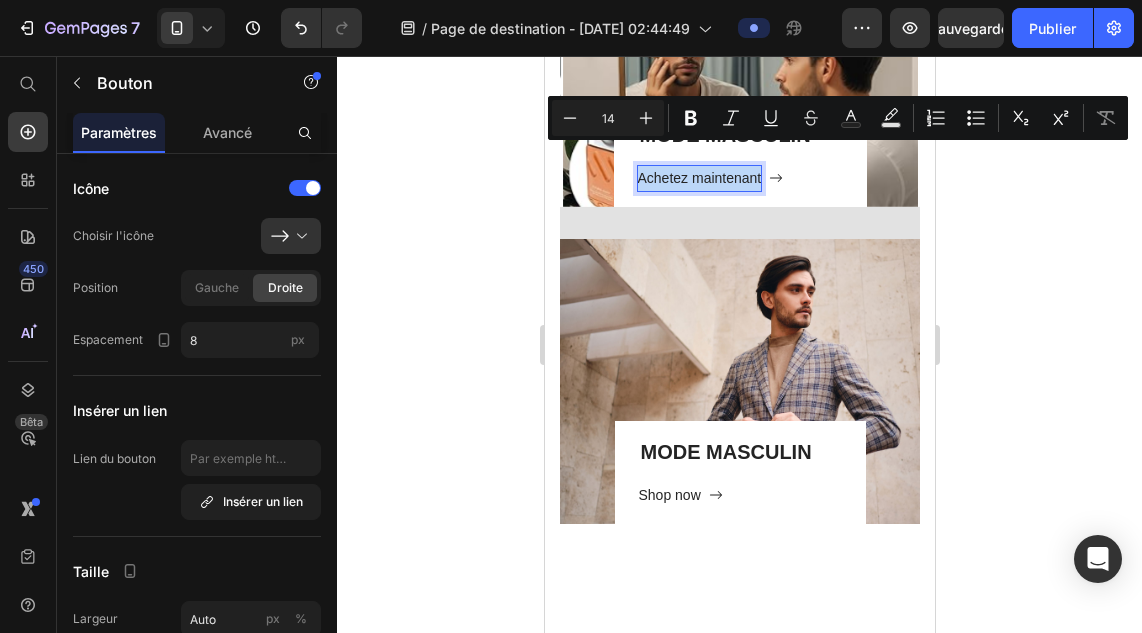 click on "Achetez maintenant" at bounding box center [699, 178] 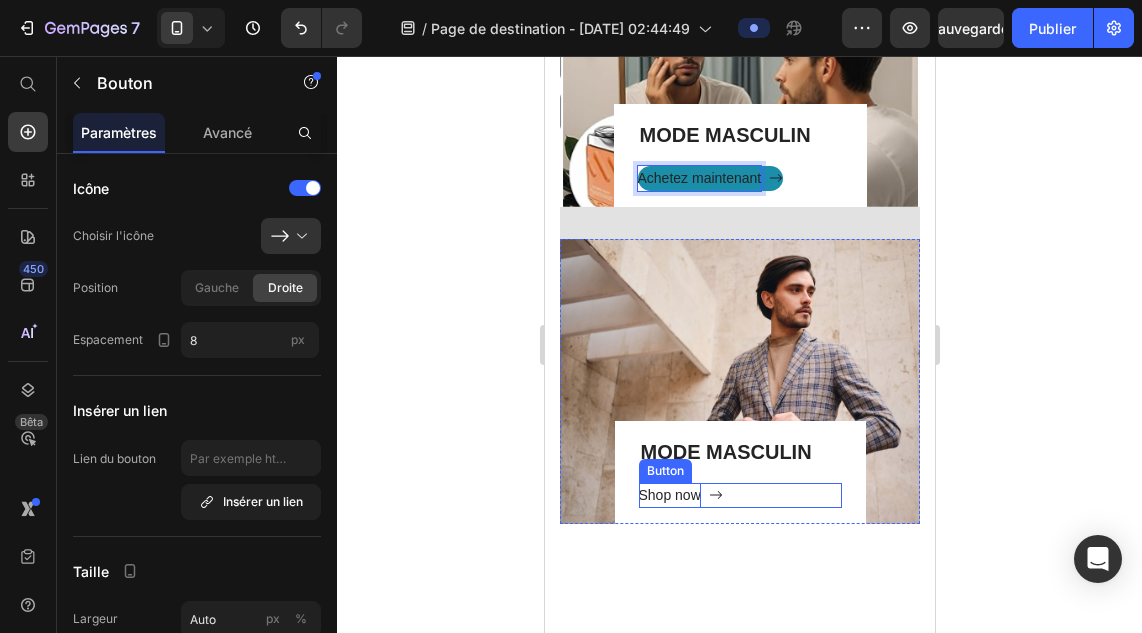 click on "Shop now" at bounding box center [669, 495] 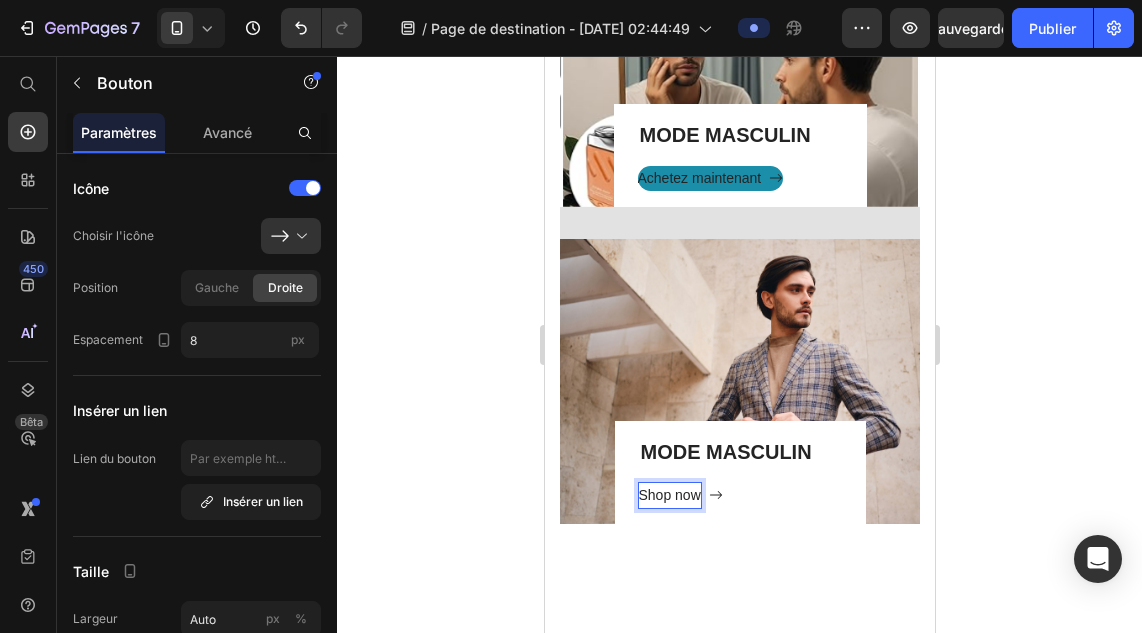click on "Shop now" at bounding box center [669, 495] 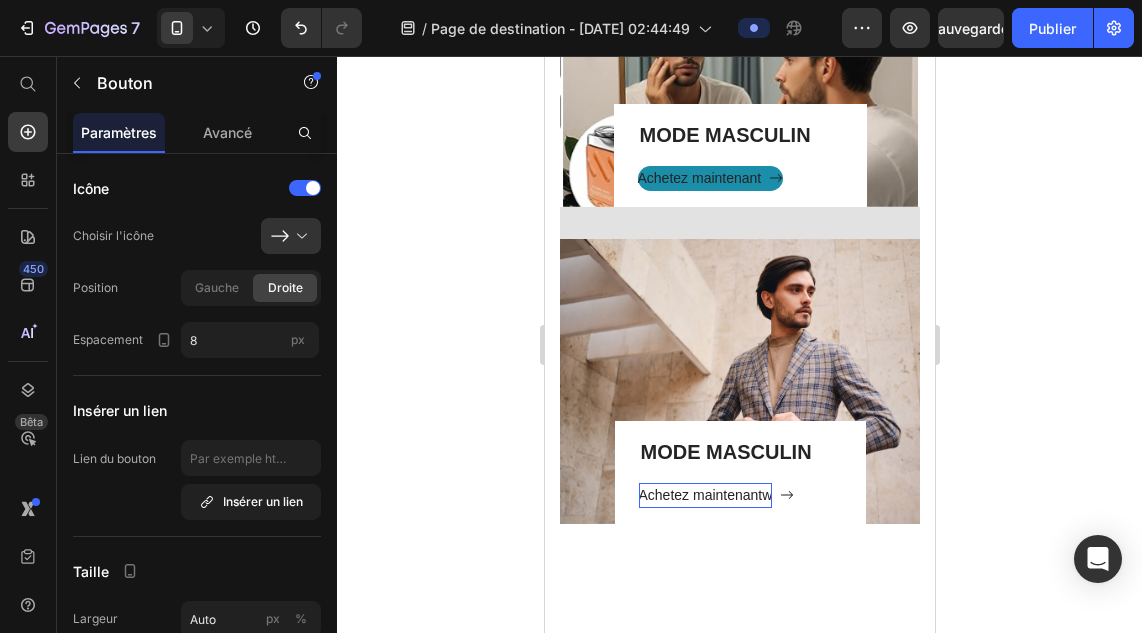 click on "Achetez maintenantw" at bounding box center [716, 495] 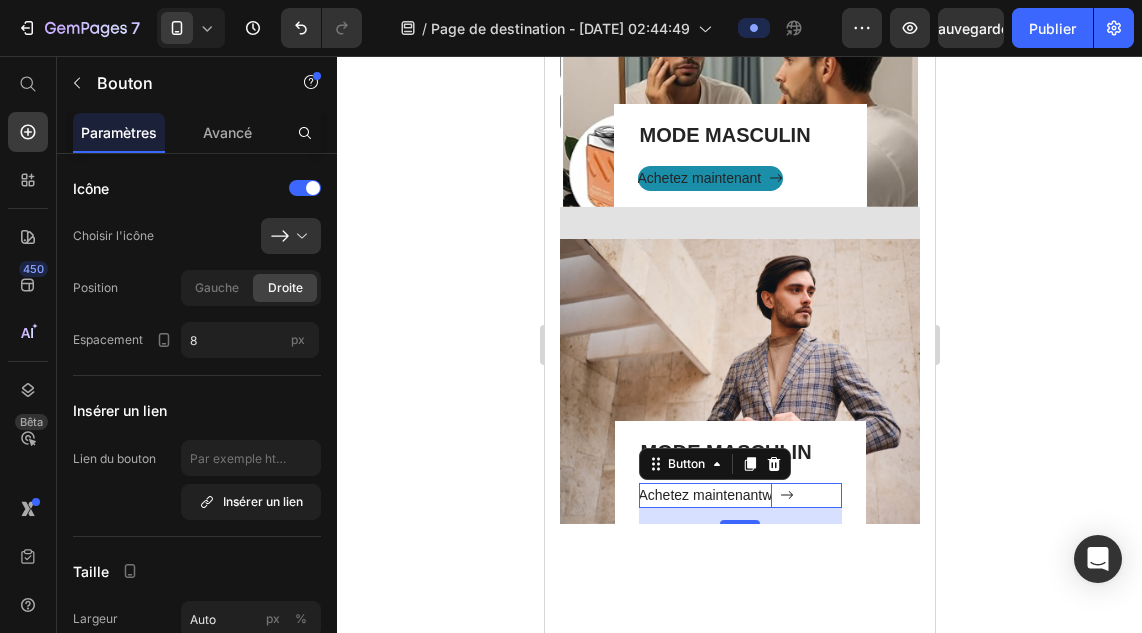 click on "Achetez maintenantw" at bounding box center (705, 495) 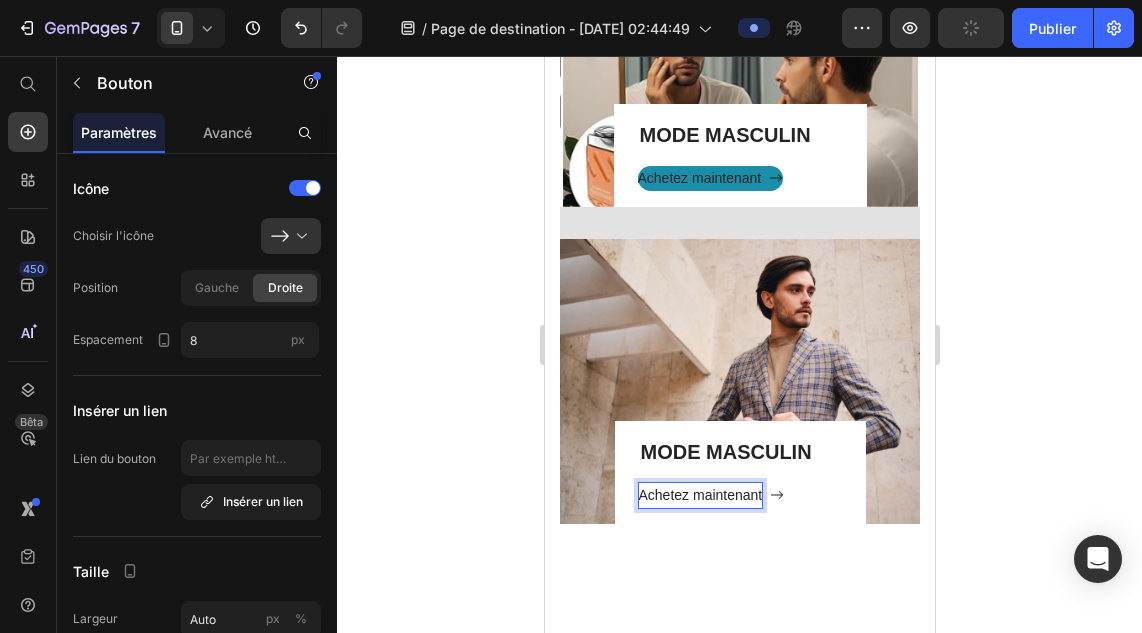 click 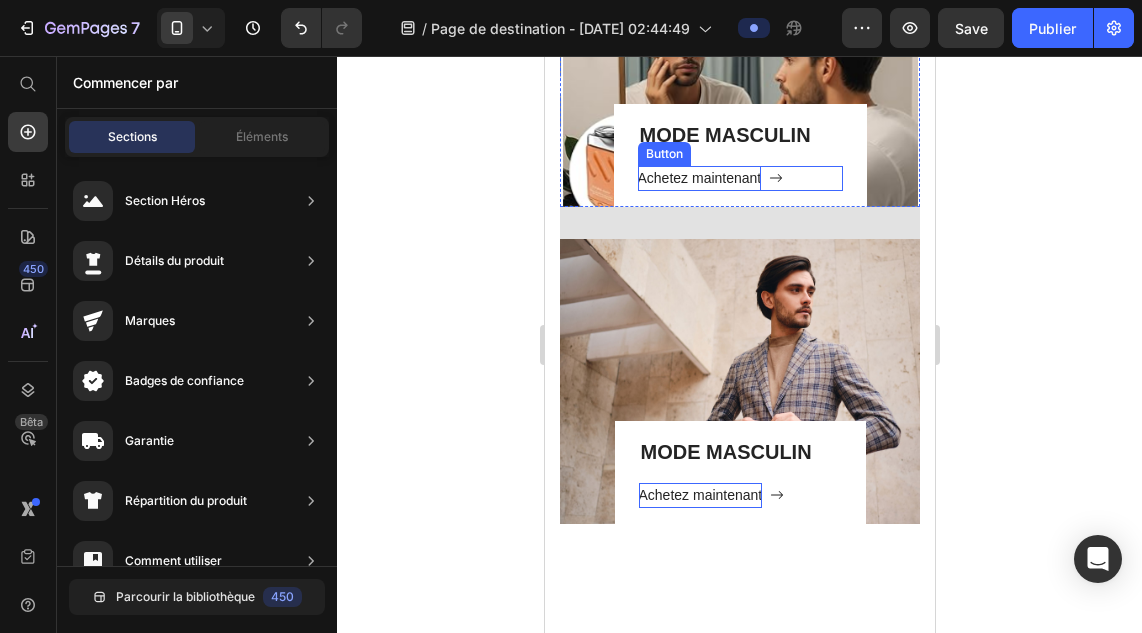 click on "Achetez maintenant" at bounding box center (699, 178) 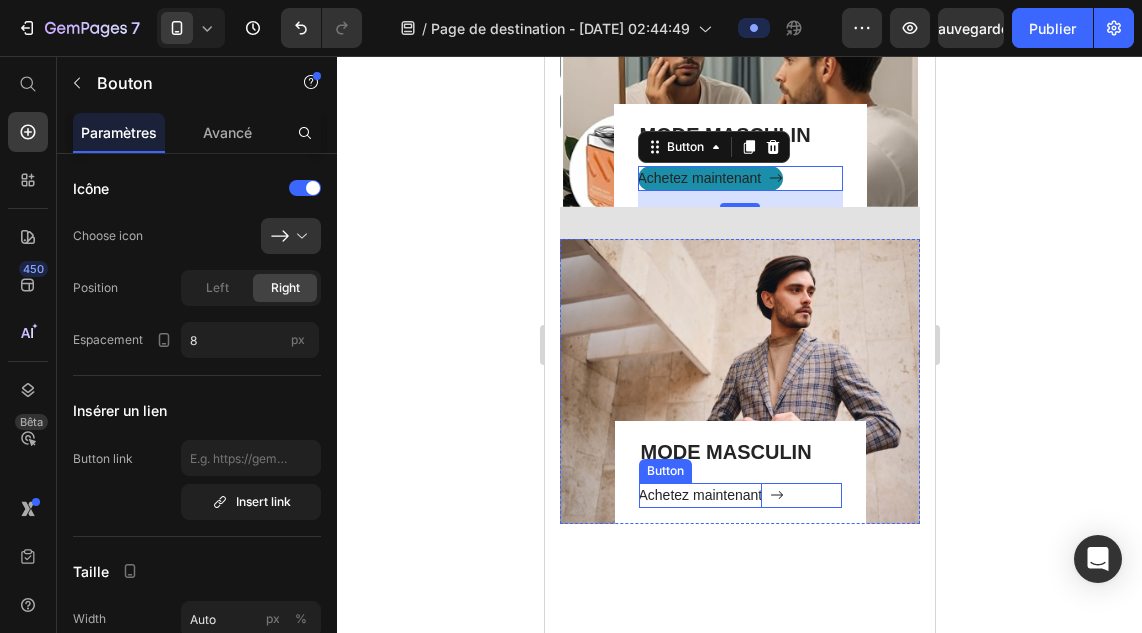 click on "Achetez maintenant" at bounding box center (700, 495) 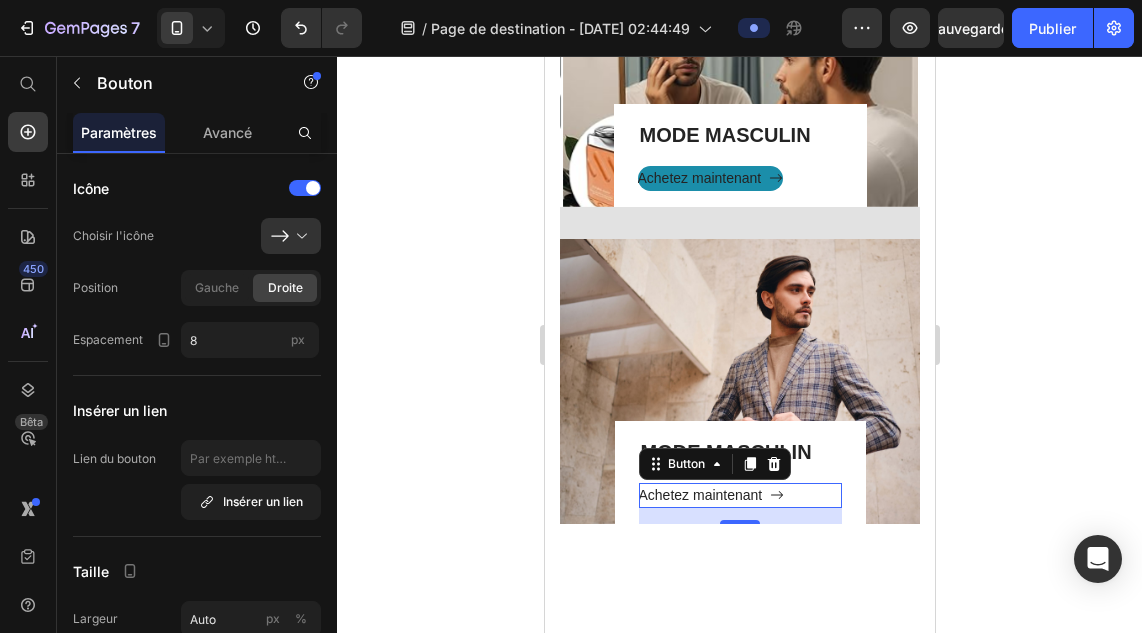 scroll, scrollTop: 536, scrollLeft: 0, axis: vertical 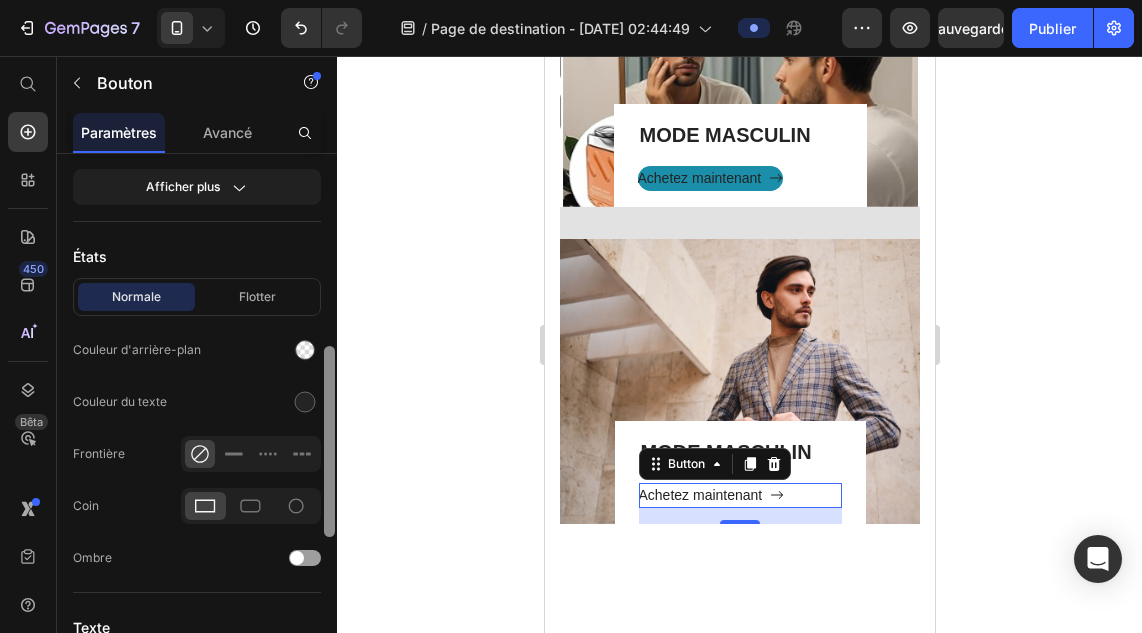 click at bounding box center (329, 422) 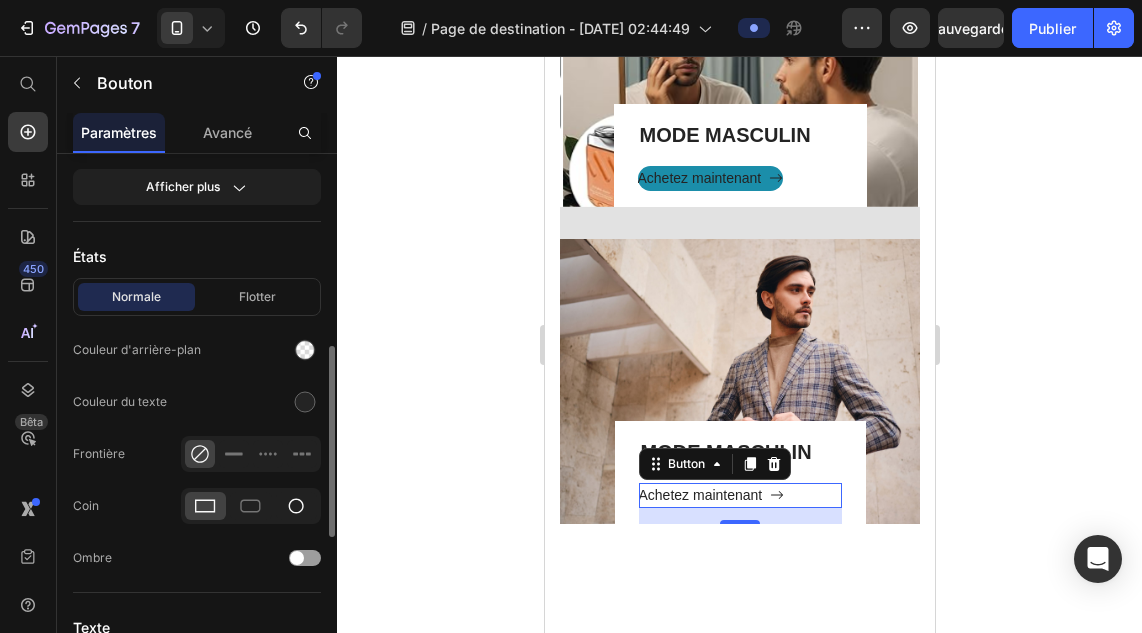 click 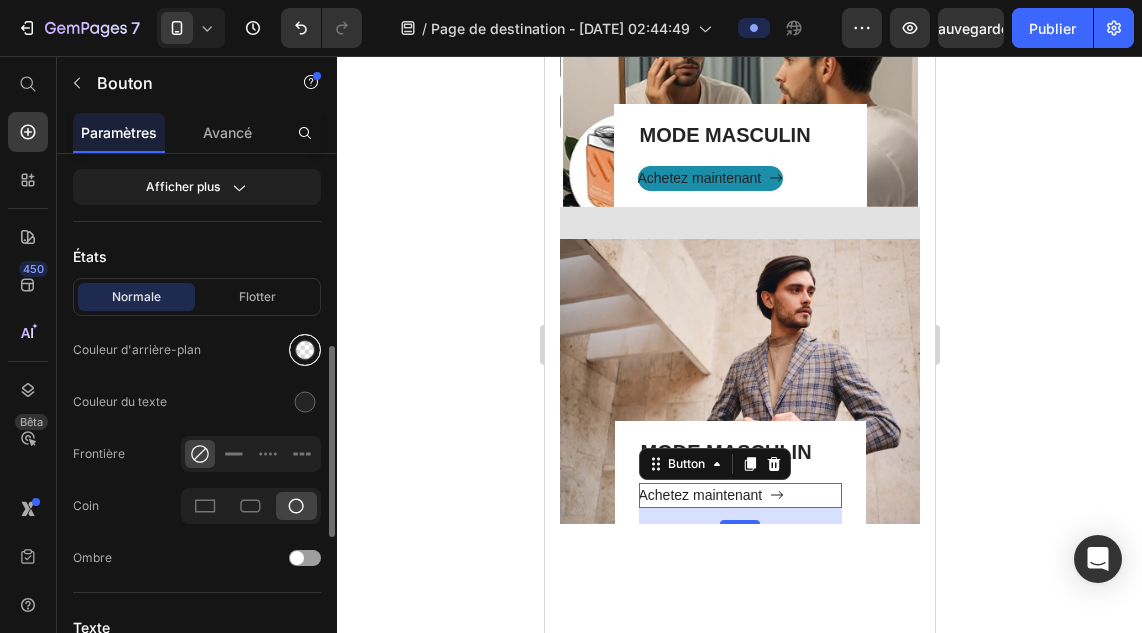 click at bounding box center [305, 350] 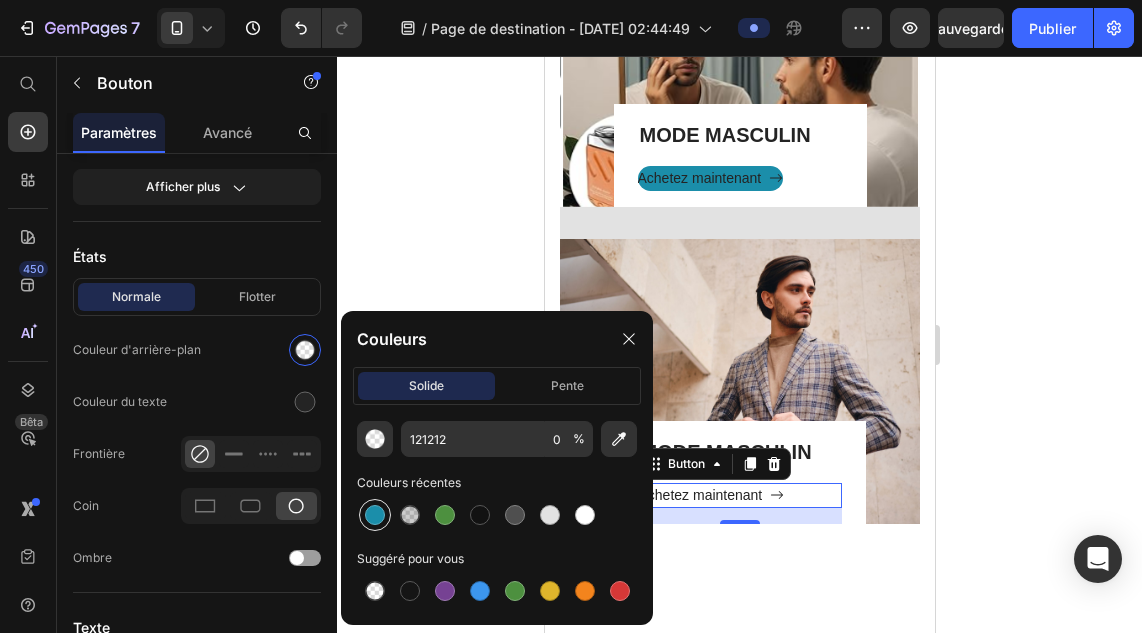 click at bounding box center [375, 515] 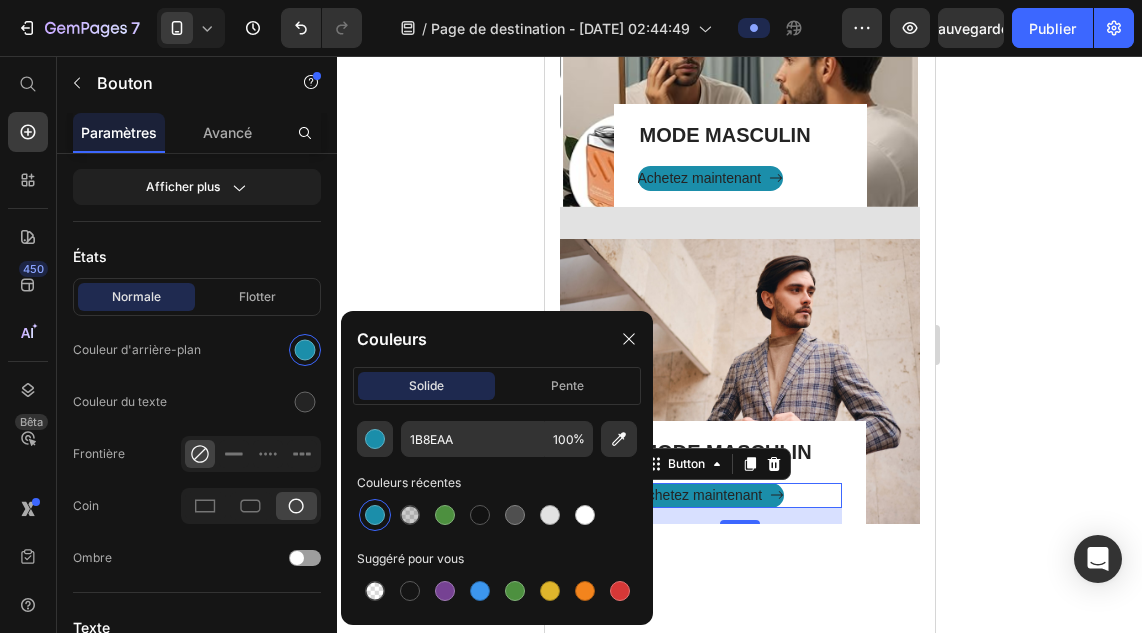click 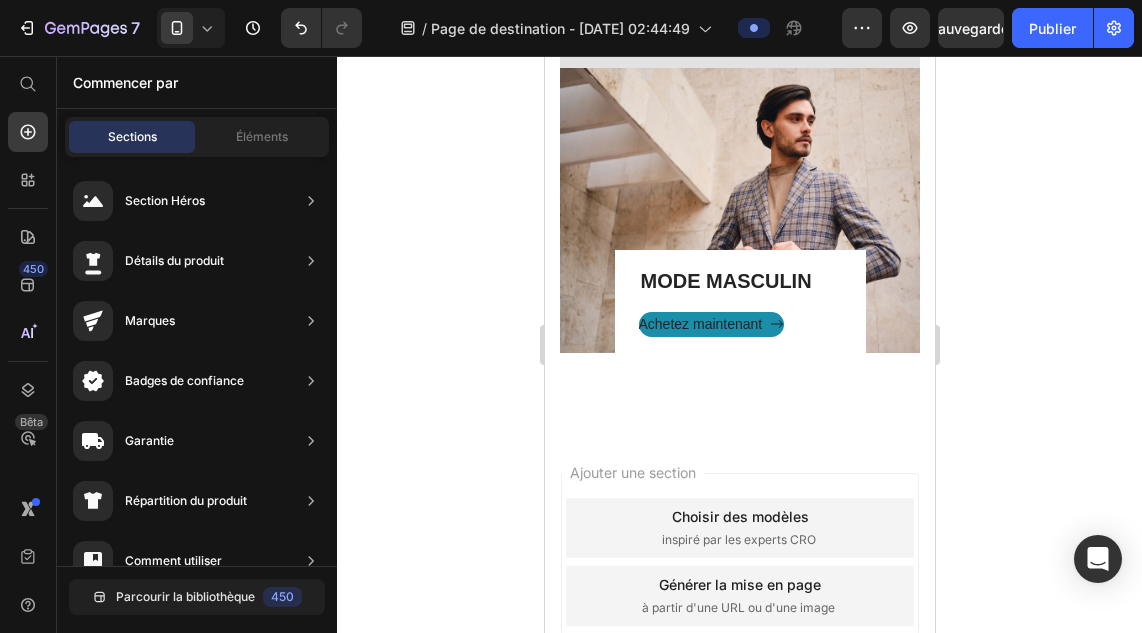 scroll, scrollTop: 2237, scrollLeft: 0, axis: vertical 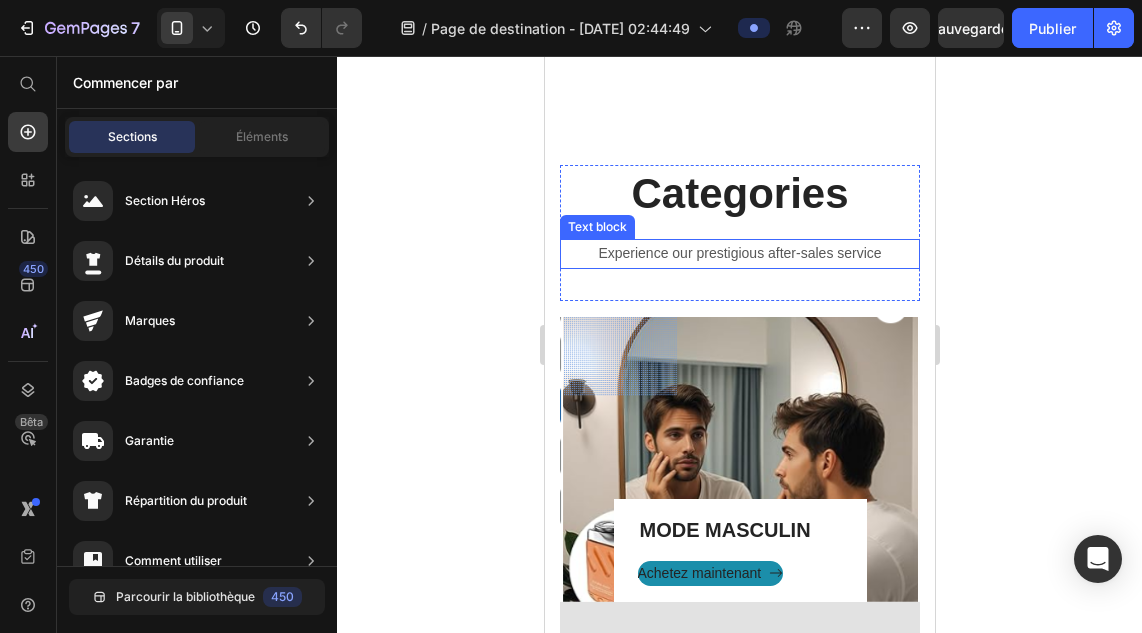 click on "Experience our prestigious after-sales service" at bounding box center (739, 253) 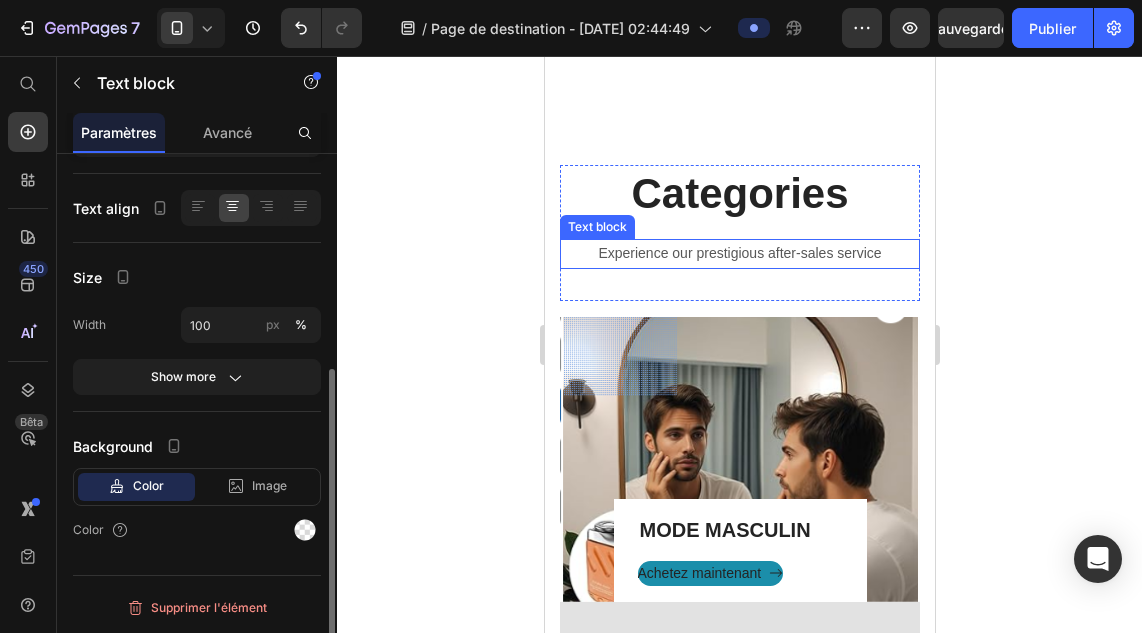 click on "Experience our prestigious after-sales service" at bounding box center (739, 253) 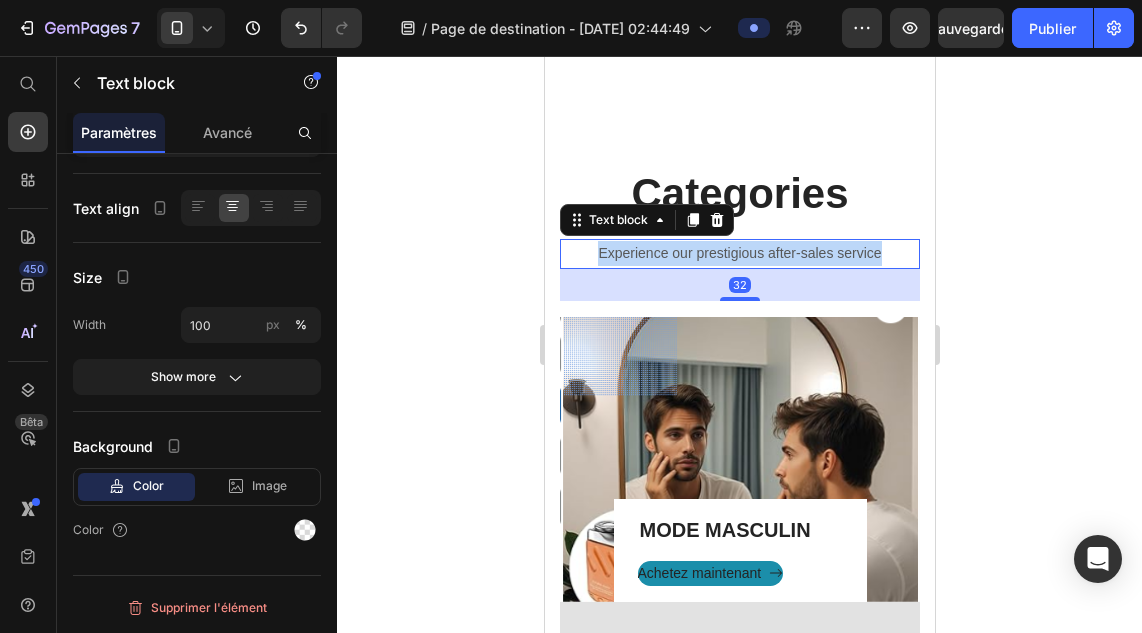 scroll, scrollTop: 0, scrollLeft: 0, axis: both 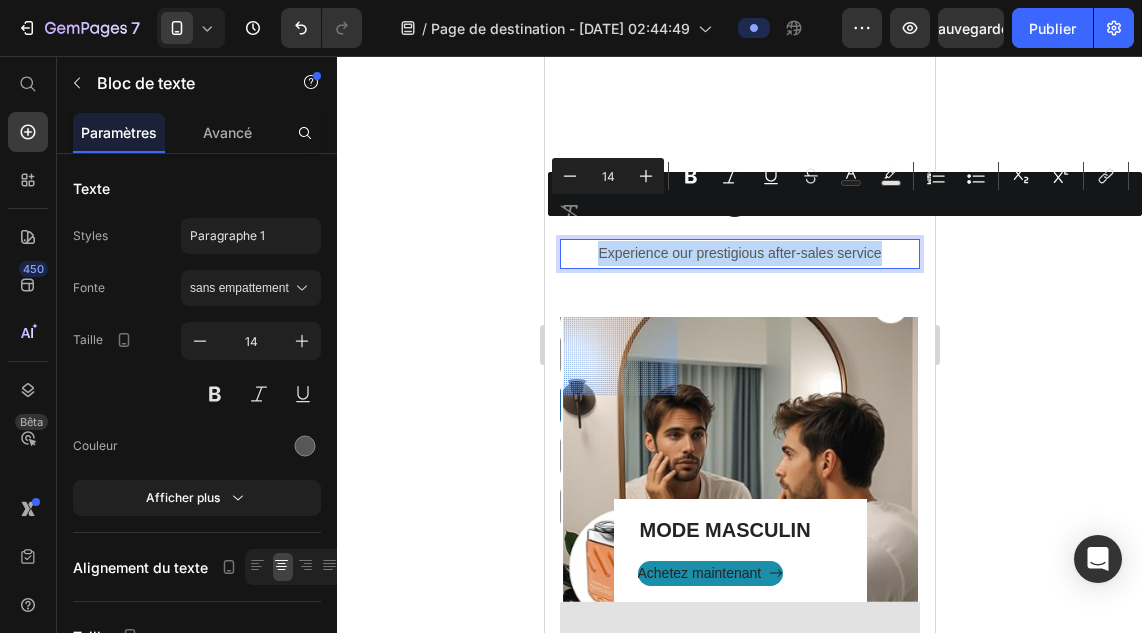 copy on "Experience our prestigious after-sales service" 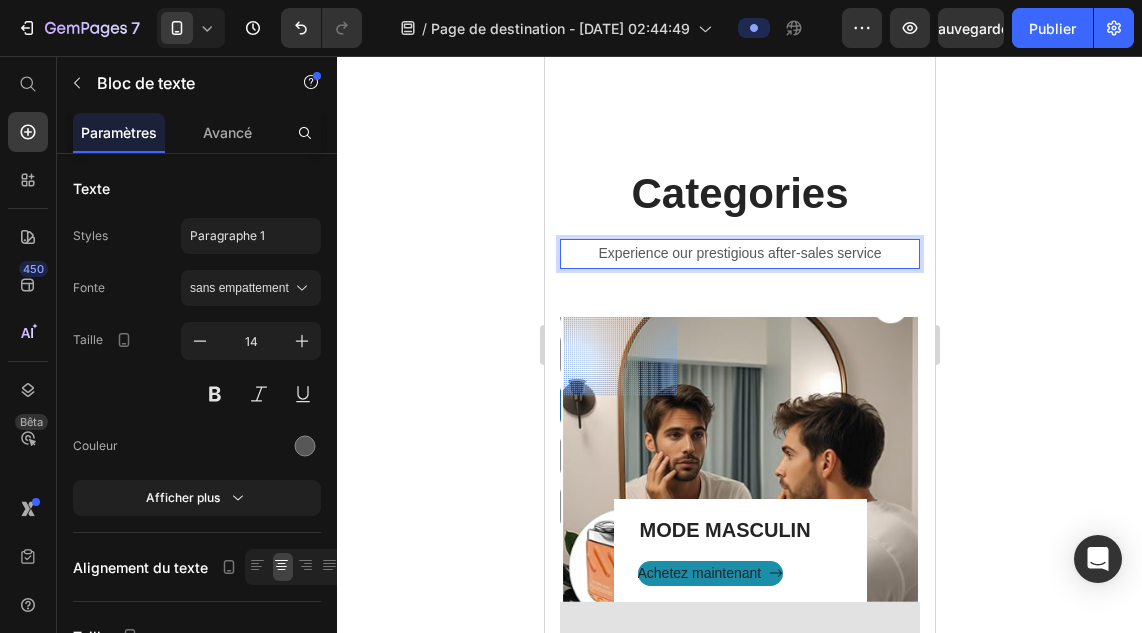 click on "Experience our prestigious after-sales service" at bounding box center [739, 253] 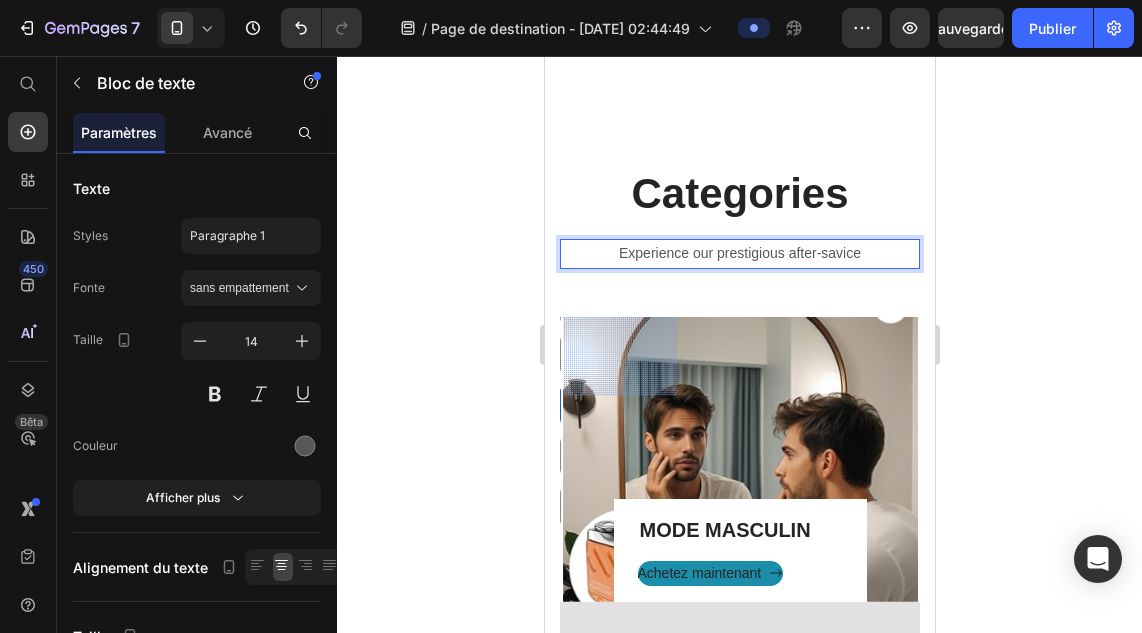 click on "Experience our prestigious after-savice" at bounding box center (739, 253) 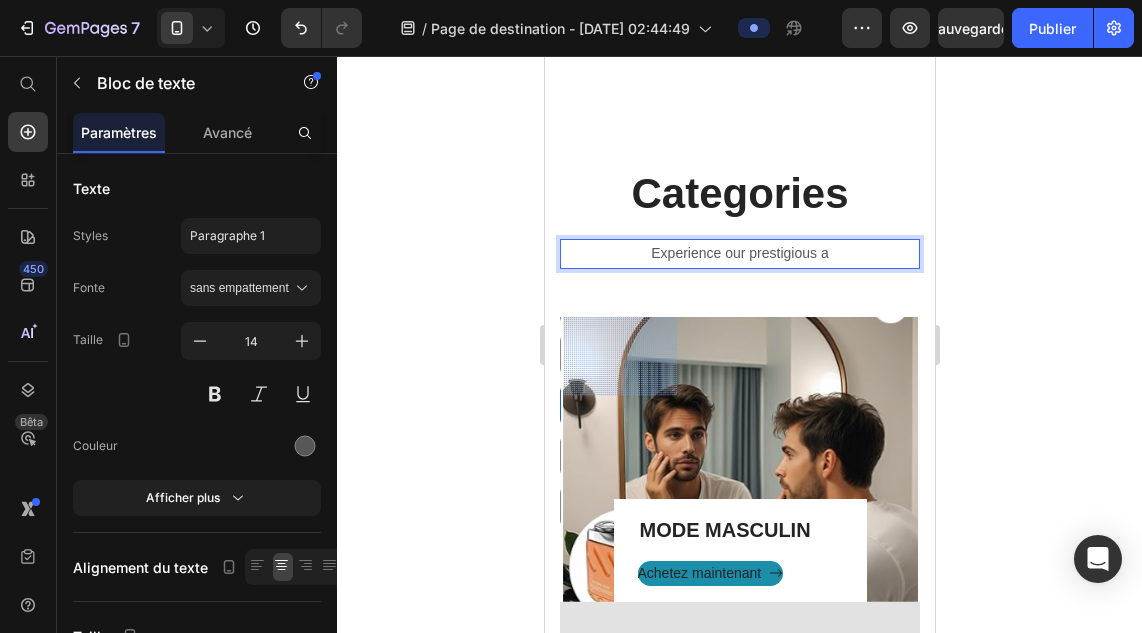 click on "Experience our prestigious a" at bounding box center (739, 253) 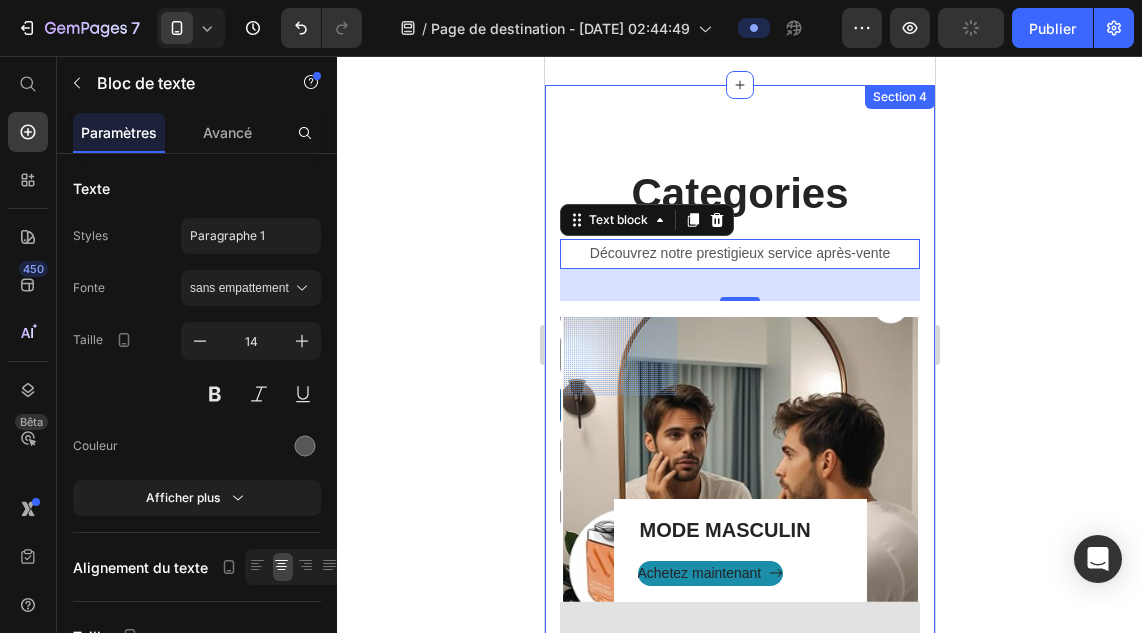click 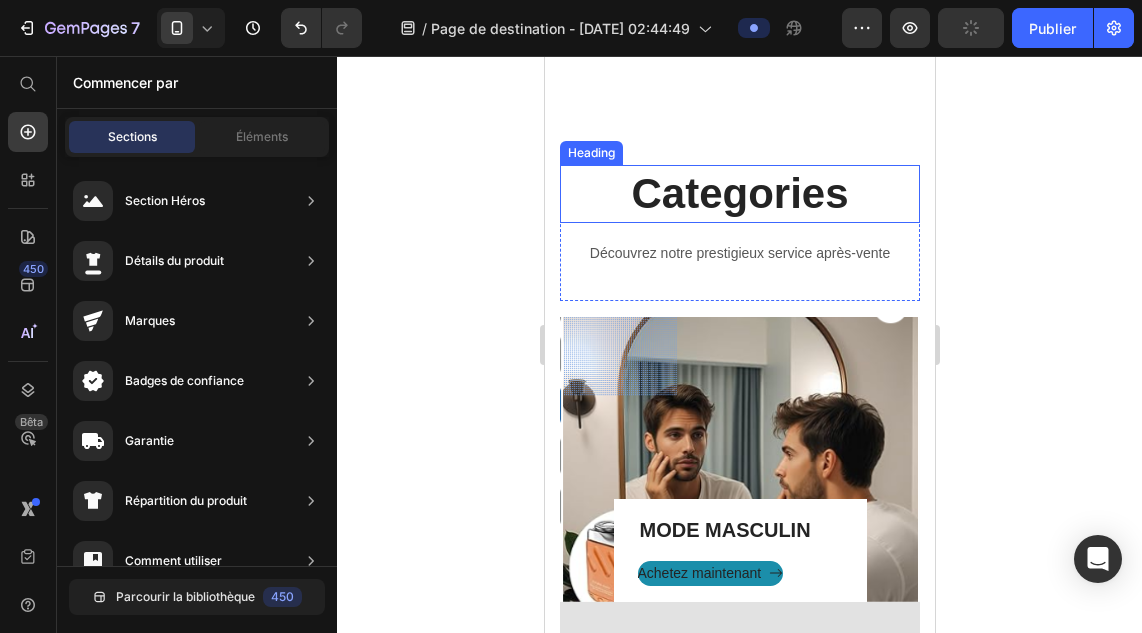 click on "Categories" at bounding box center (739, 194) 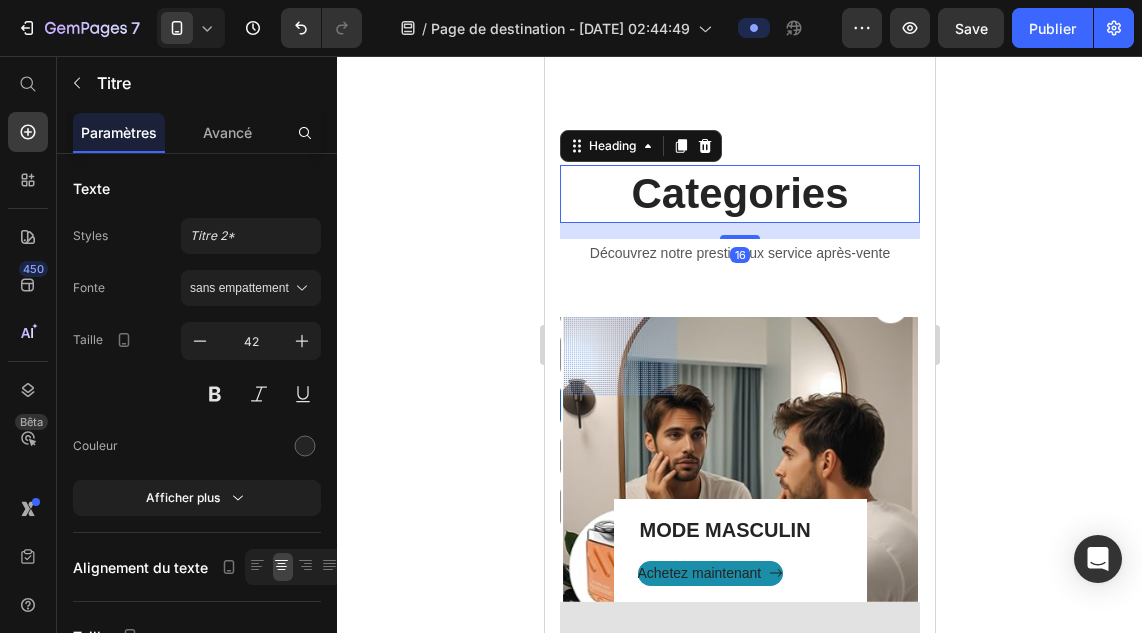 click on "Categories" at bounding box center (739, 194) 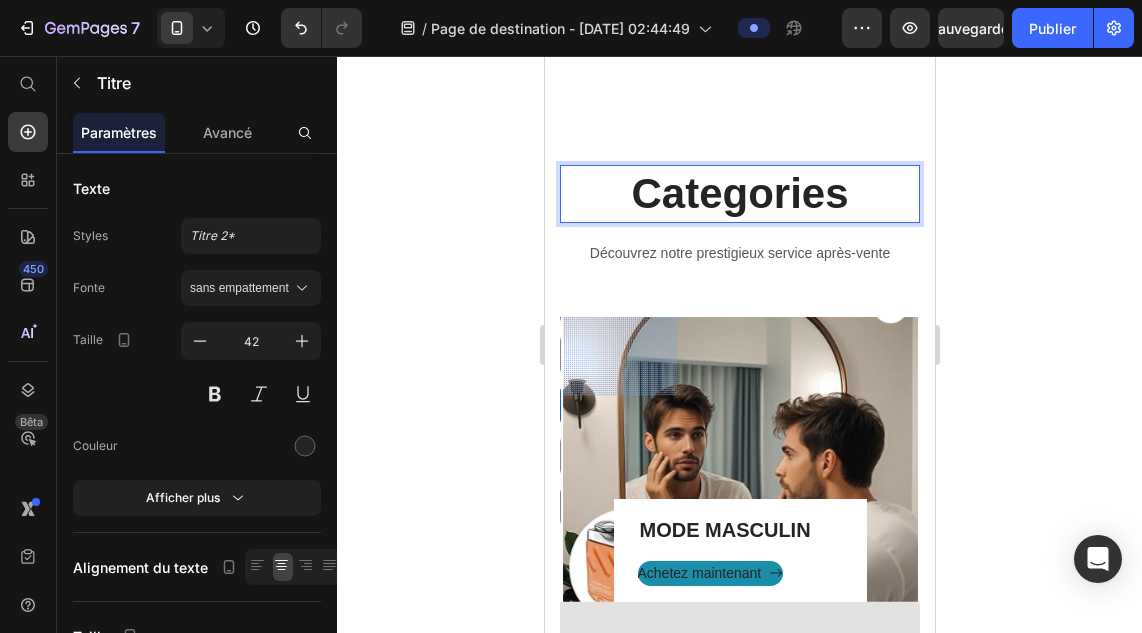 click on "Categories" at bounding box center [739, 194] 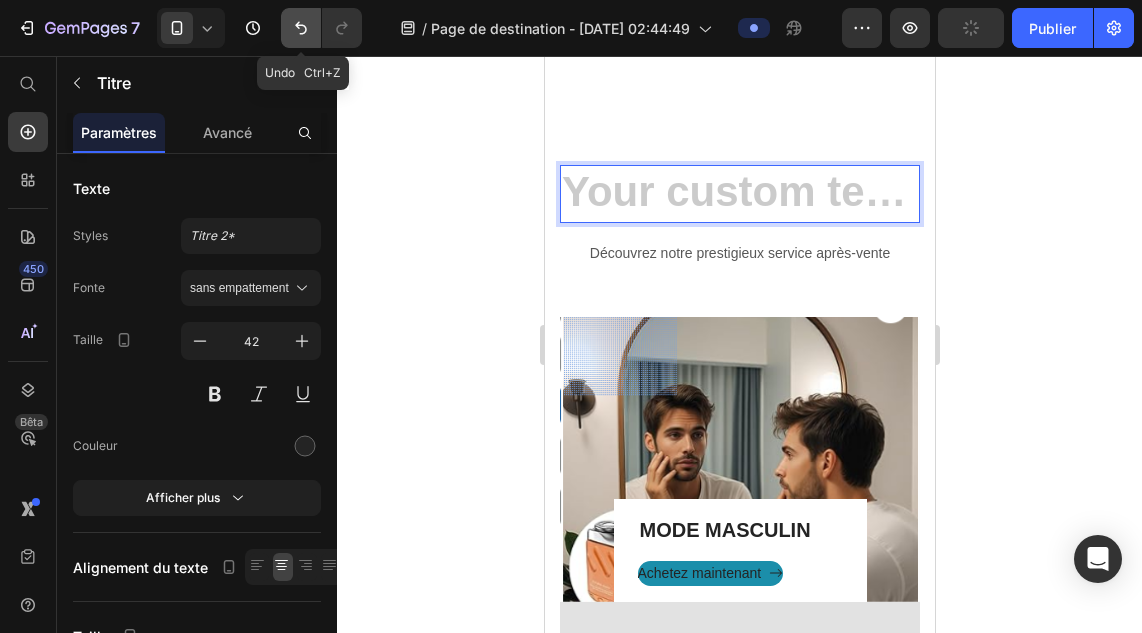 click 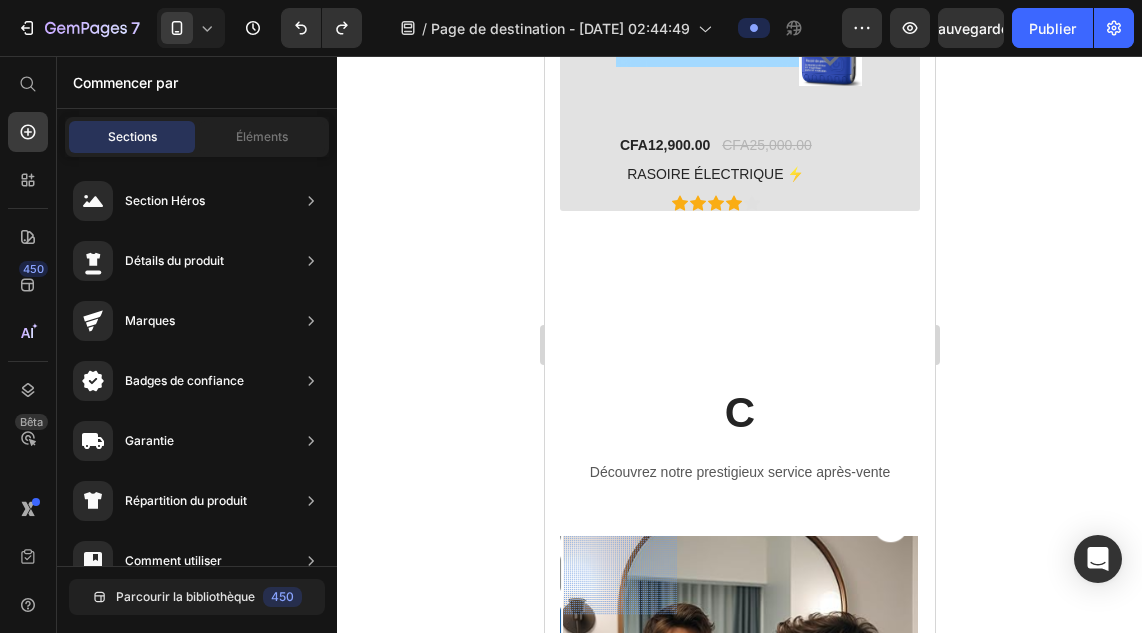 scroll, scrollTop: 2629, scrollLeft: 0, axis: vertical 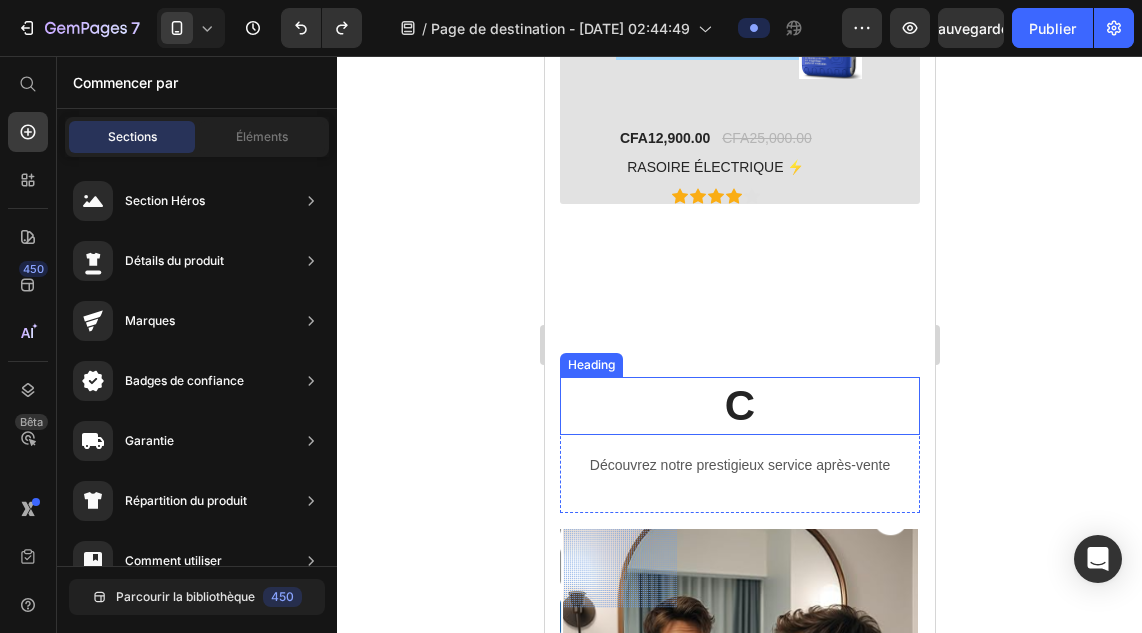 click on "C" at bounding box center (739, 406) 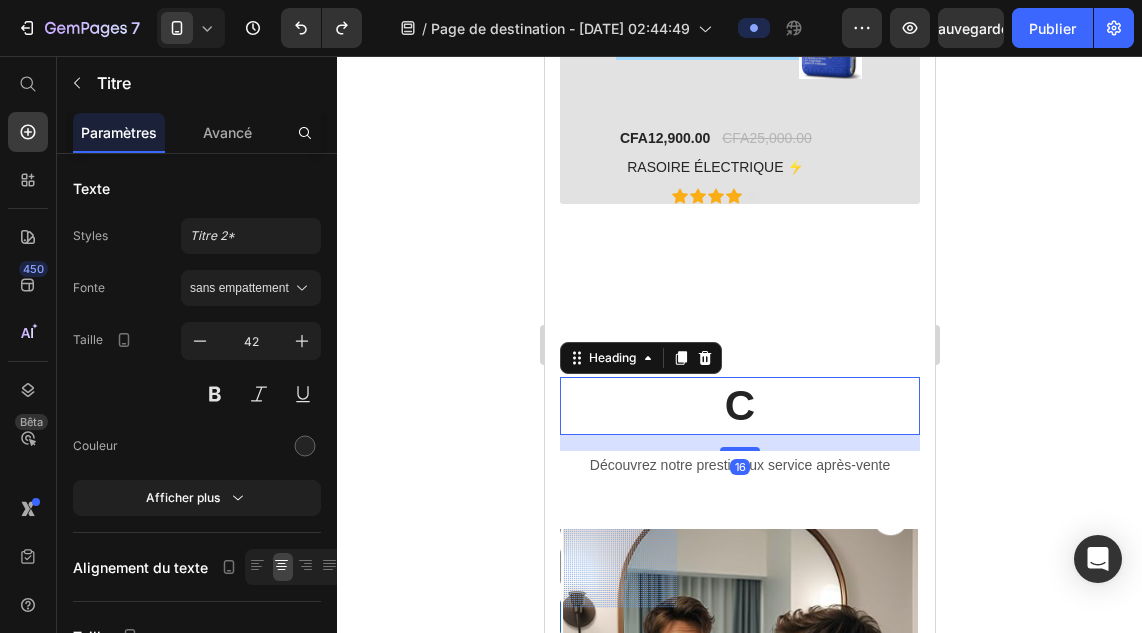 click on "C" at bounding box center [739, 406] 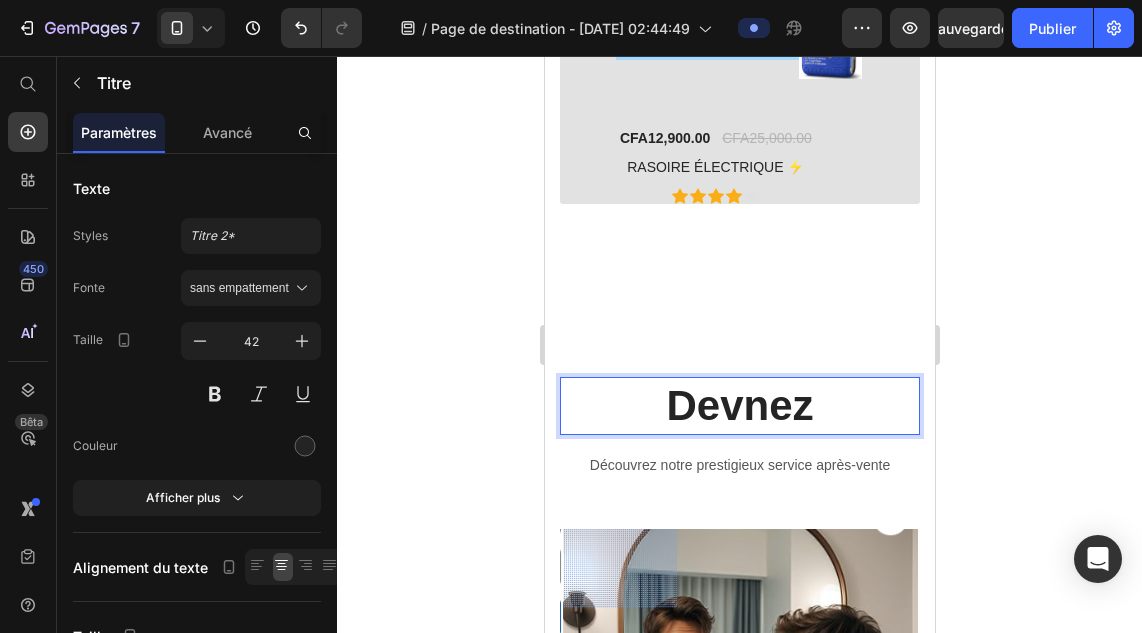 type 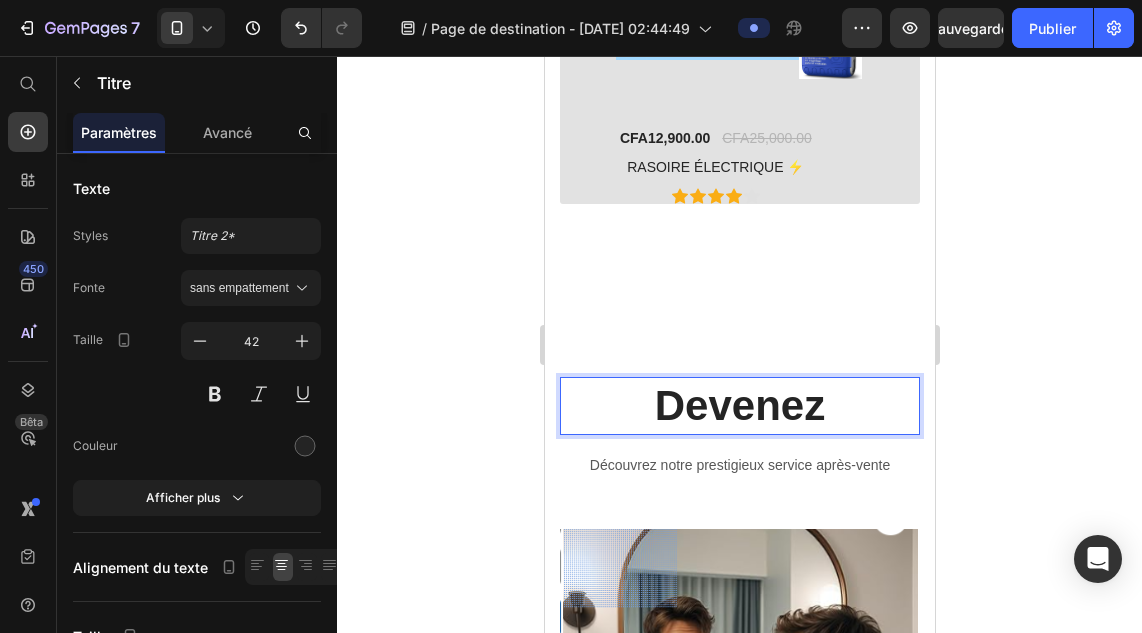 click on "Devenez" at bounding box center (739, 406) 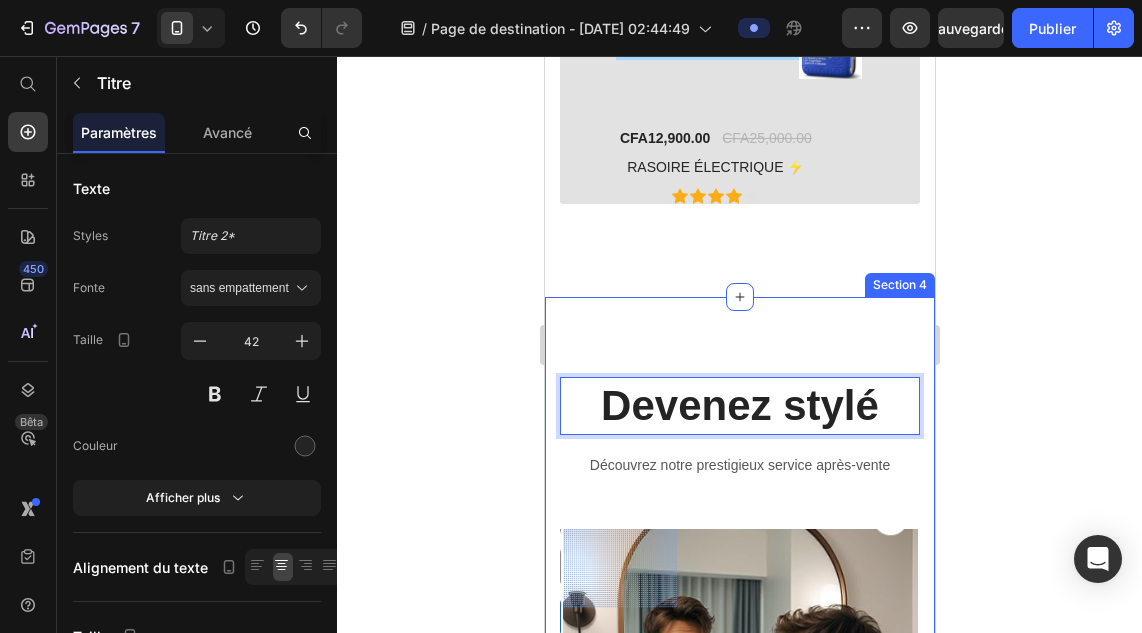 click 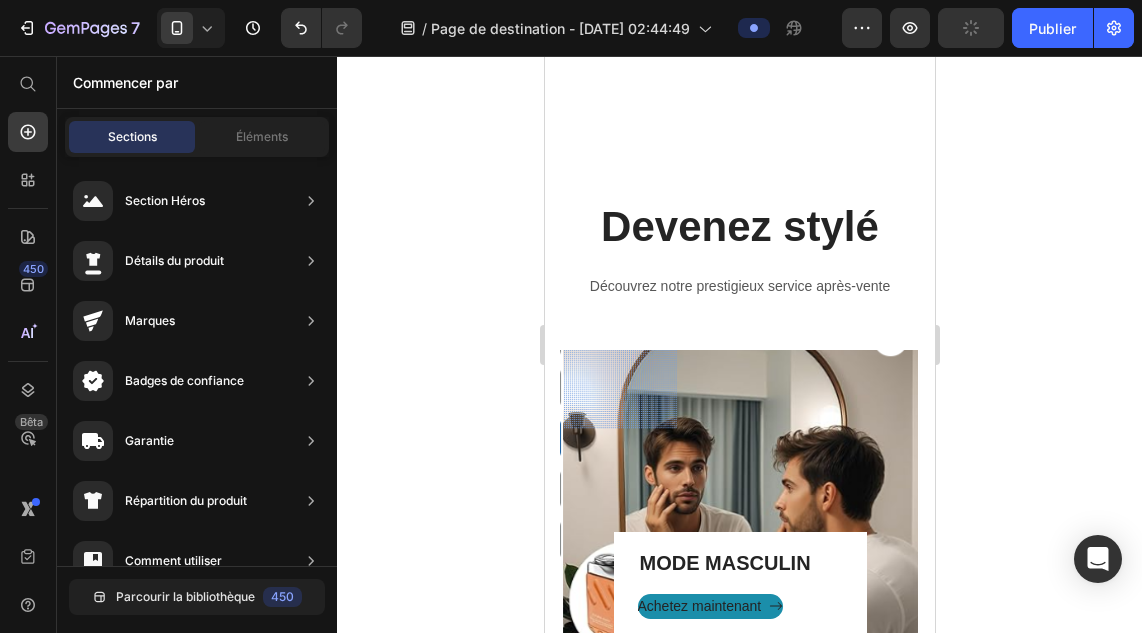 scroll, scrollTop: 2815, scrollLeft: 0, axis: vertical 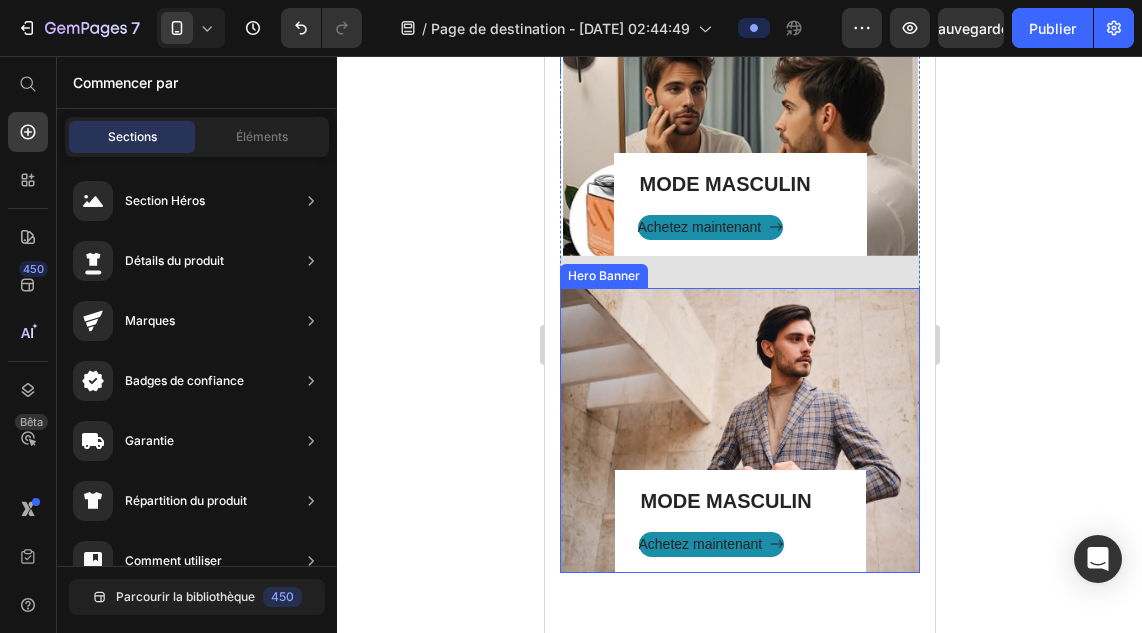 click on "MODE MASCULIN  Heading
Achetez maintenant Button Row" at bounding box center [739, 430] 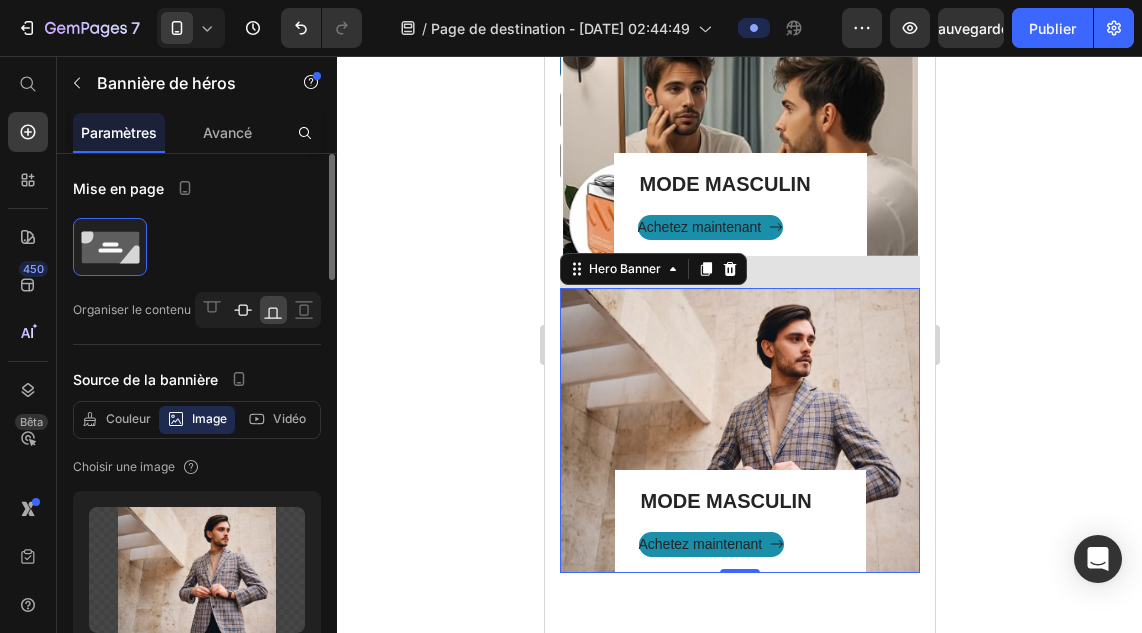 click 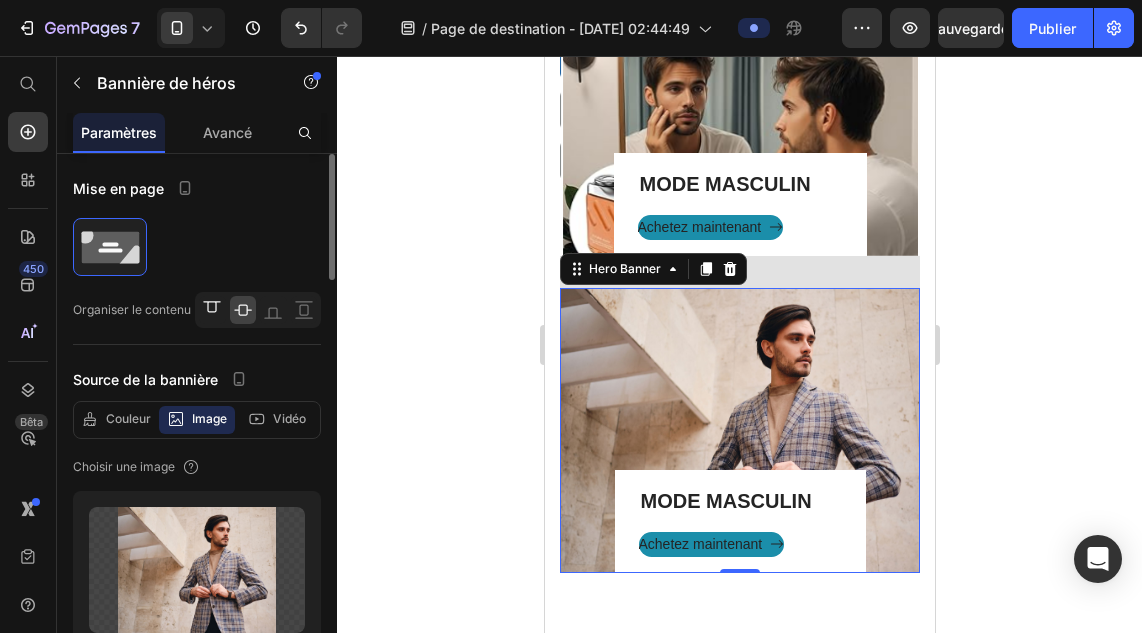 click 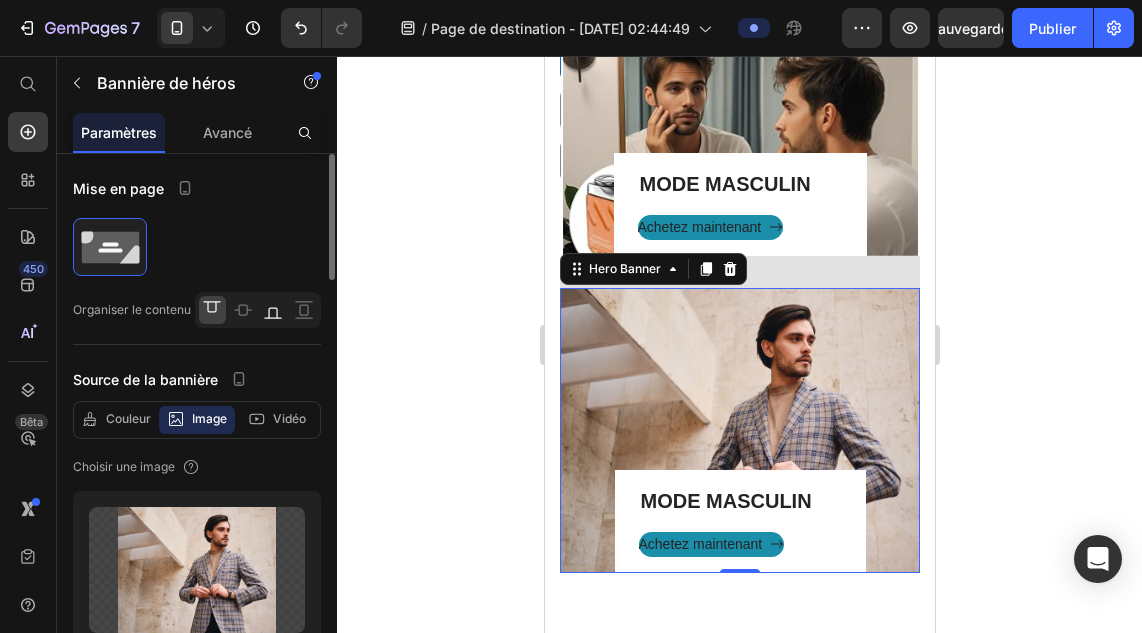 click 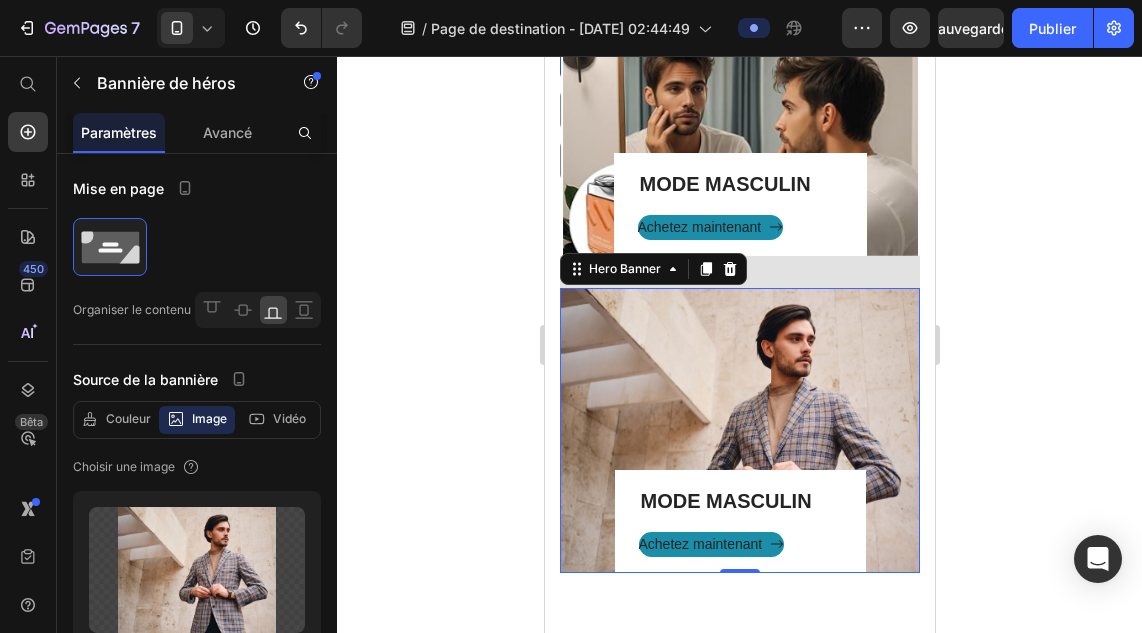 click 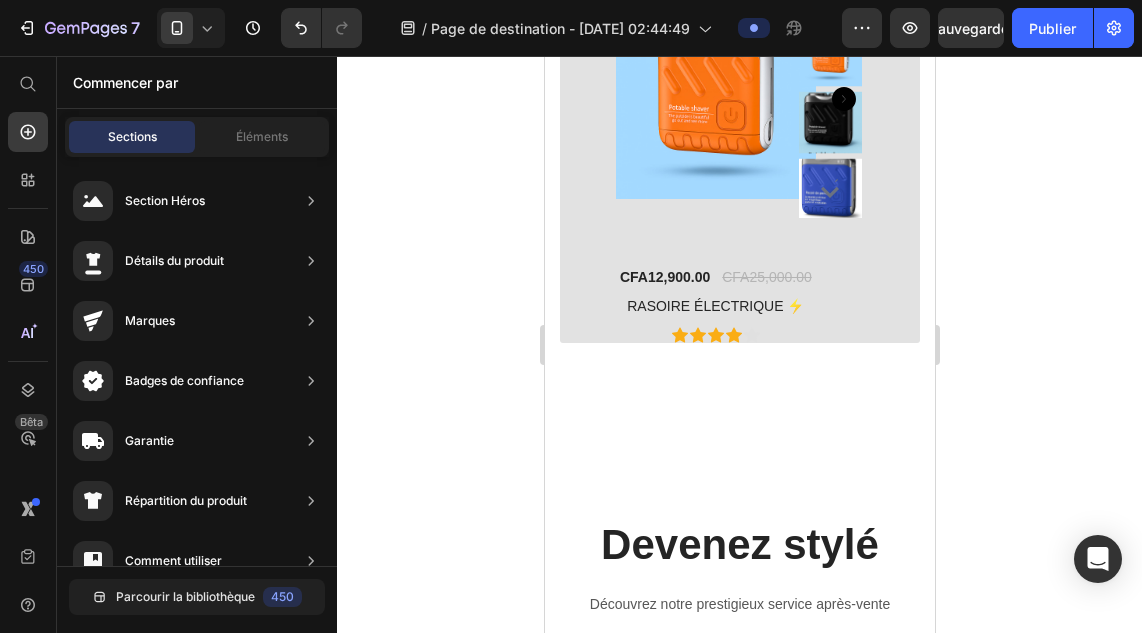 scroll, scrollTop: 2397, scrollLeft: 0, axis: vertical 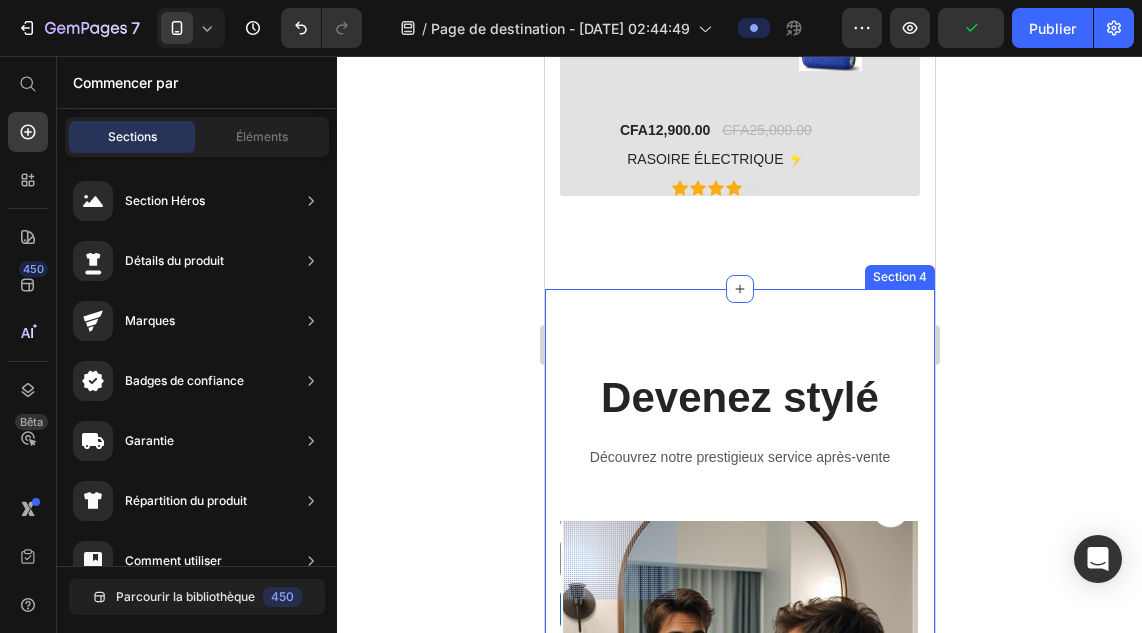 click on "Devenez stylé  Heading Découvrez notre prestigieux service après-vente Text block Row MODE MASCULIN  Heading
Achetez maintenant Button Row Hero Banner MODE MASCULIN  Heading
Achetez maintenant Button Row Hero Banner Row Section 4" at bounding box center (739, 746) 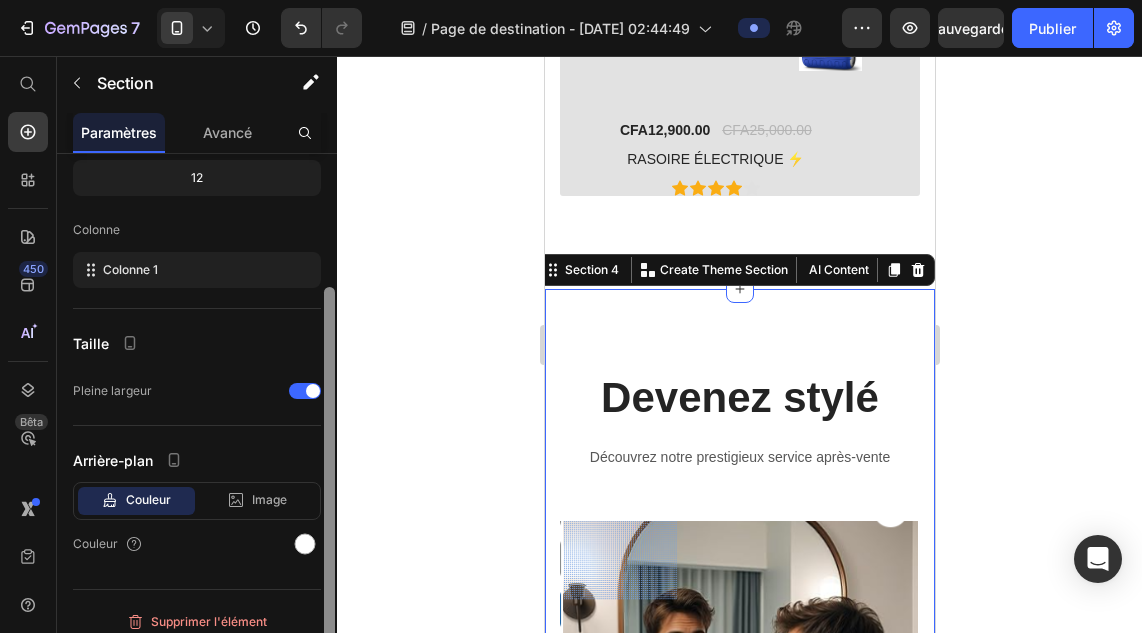 drag, startPoint x: 331, startPoint y: 401, endPoint x: 335, endPoint y: 551, distance: 150.05333 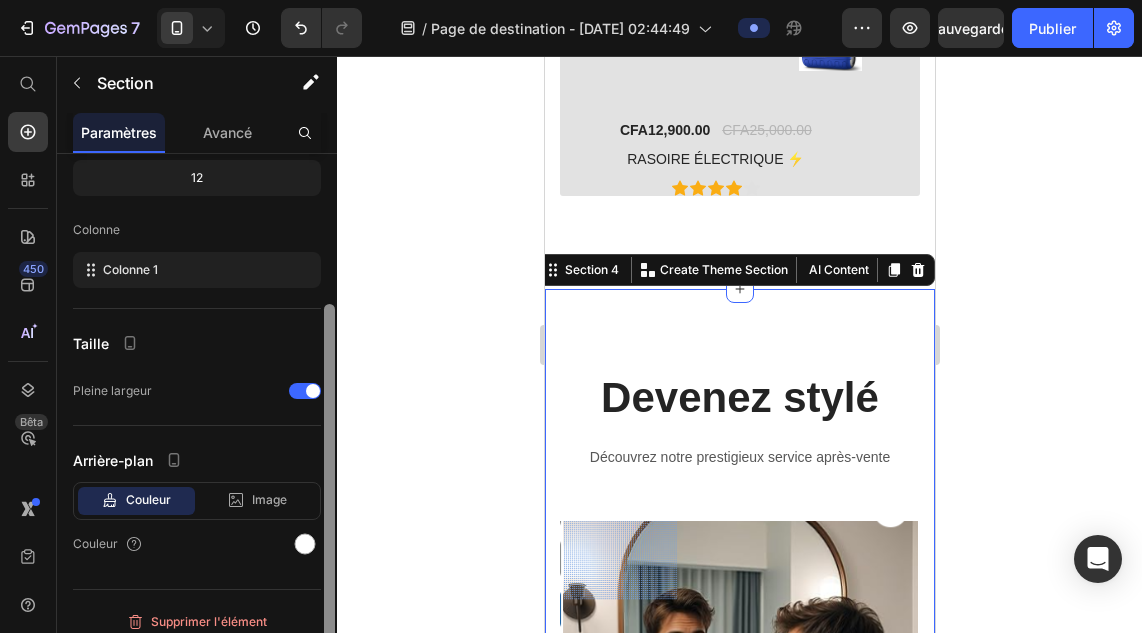 click at bounding box center (329, 422) 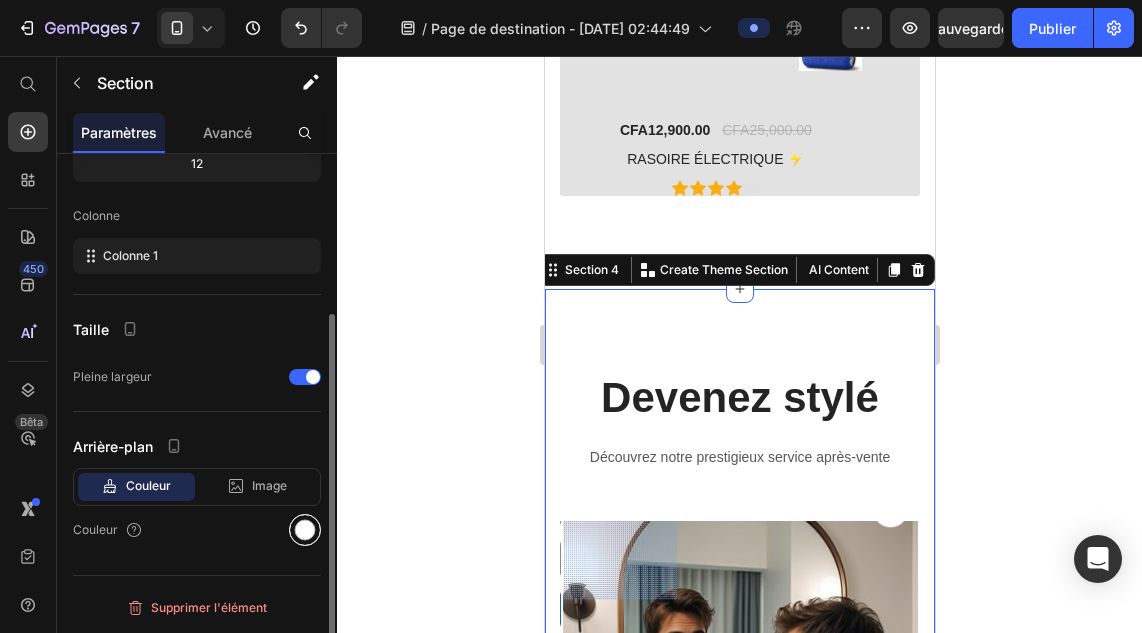 click at bounding box center [305, 530] 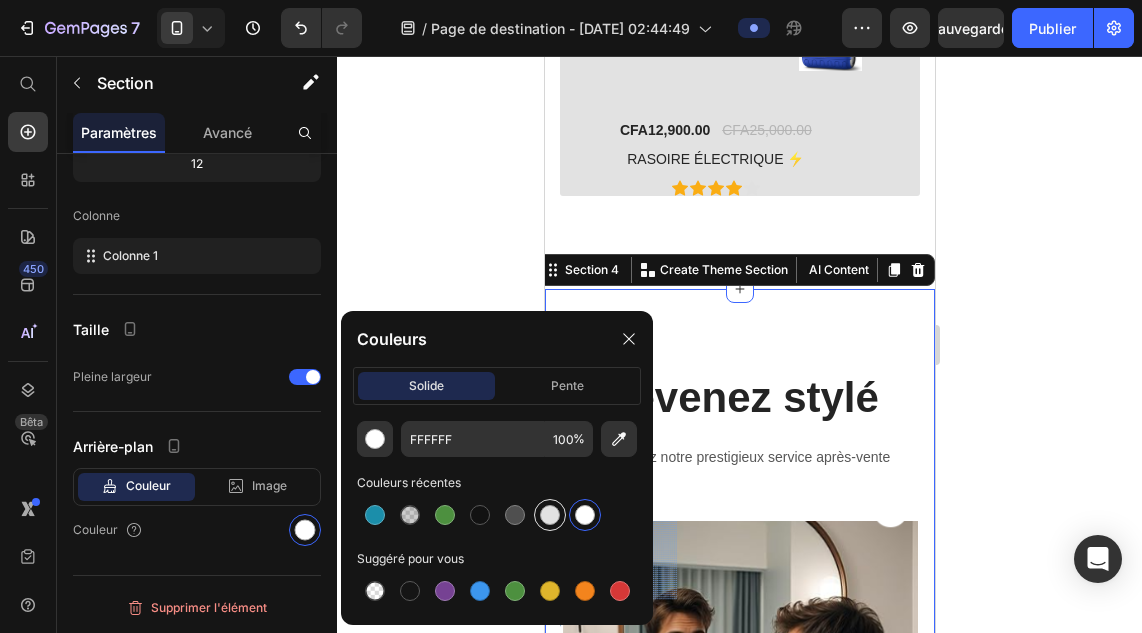 click at bounding box center (550, 515) 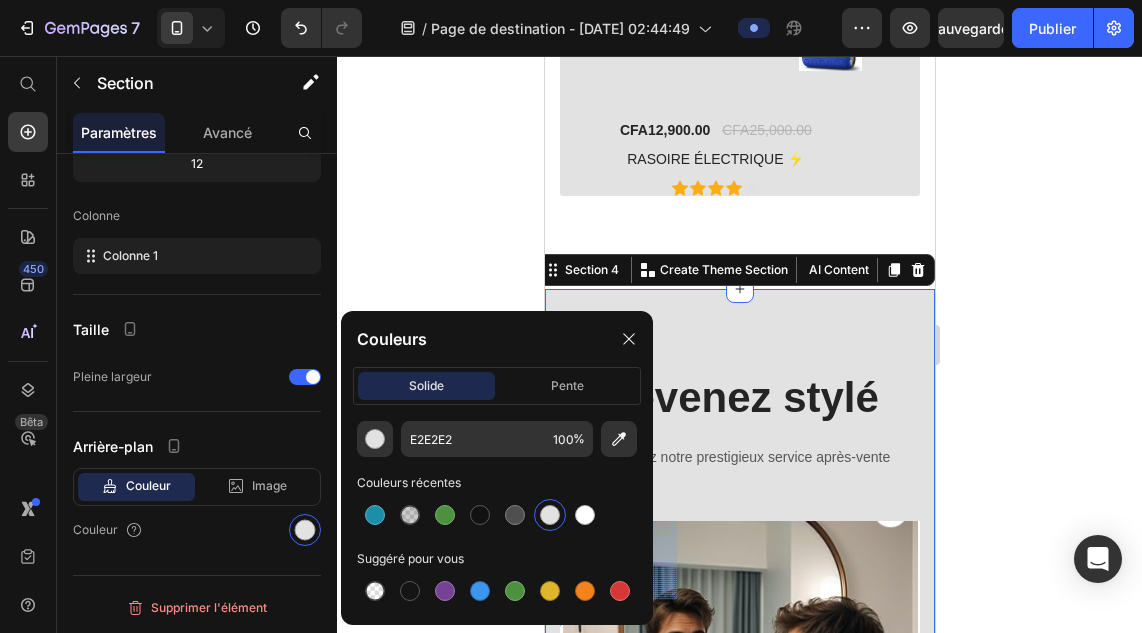 click 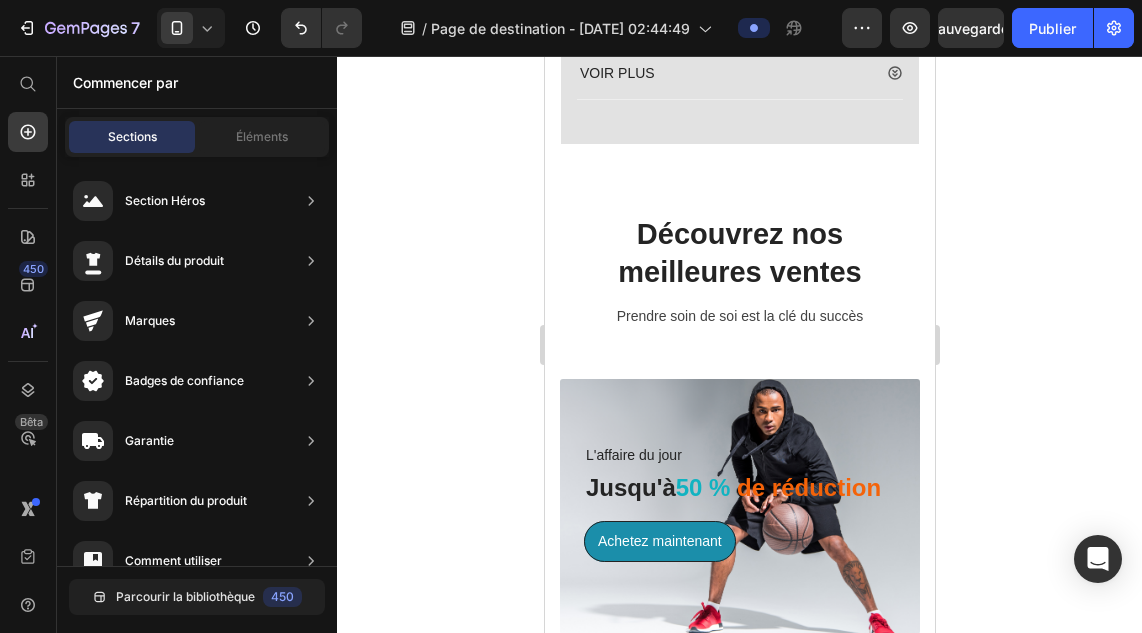 scroll, scrollTop: 1606, scrollLeft: 0, axis: vertical 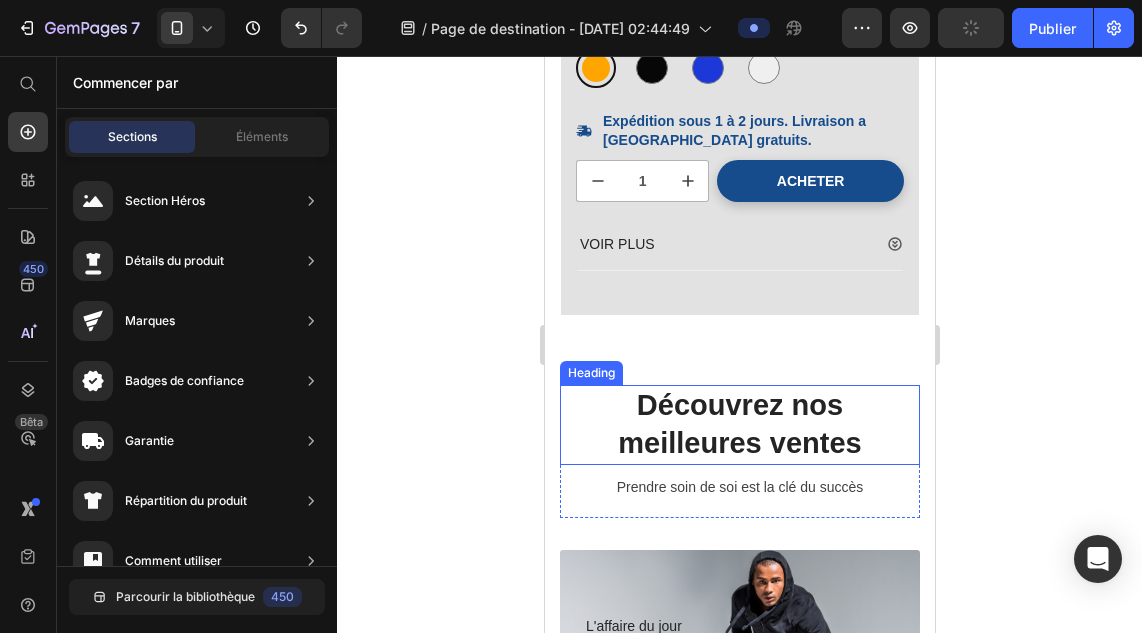 click on "Découvrez nos meilleures ventes" at bounding box center (739, 424) 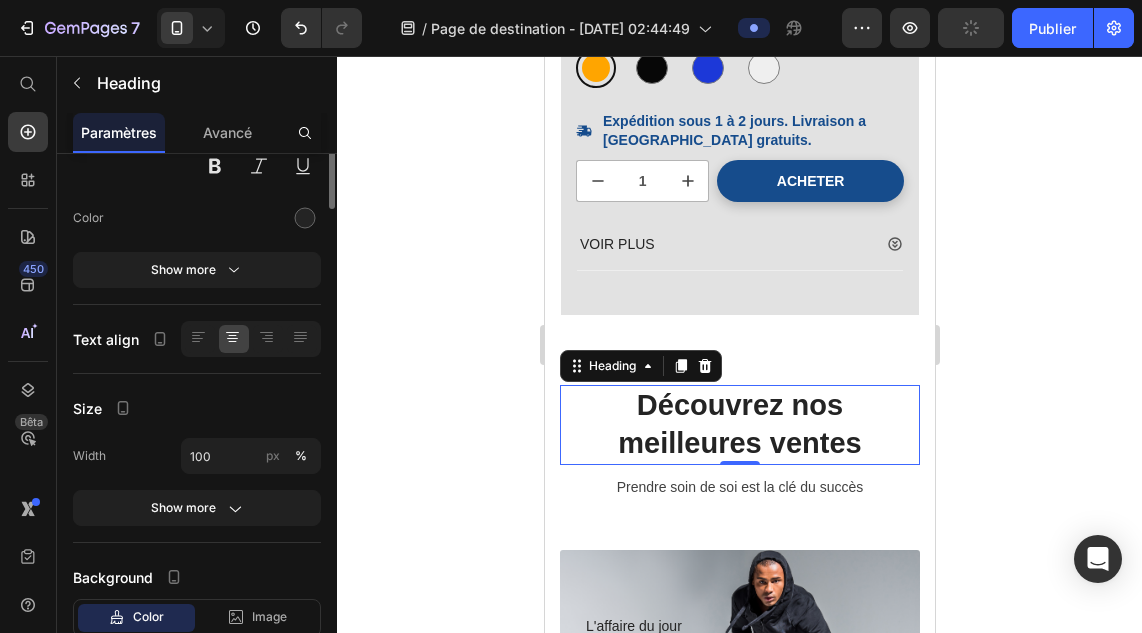 scroll, scrollTop: 0, scrollLeft: 0, axis: both 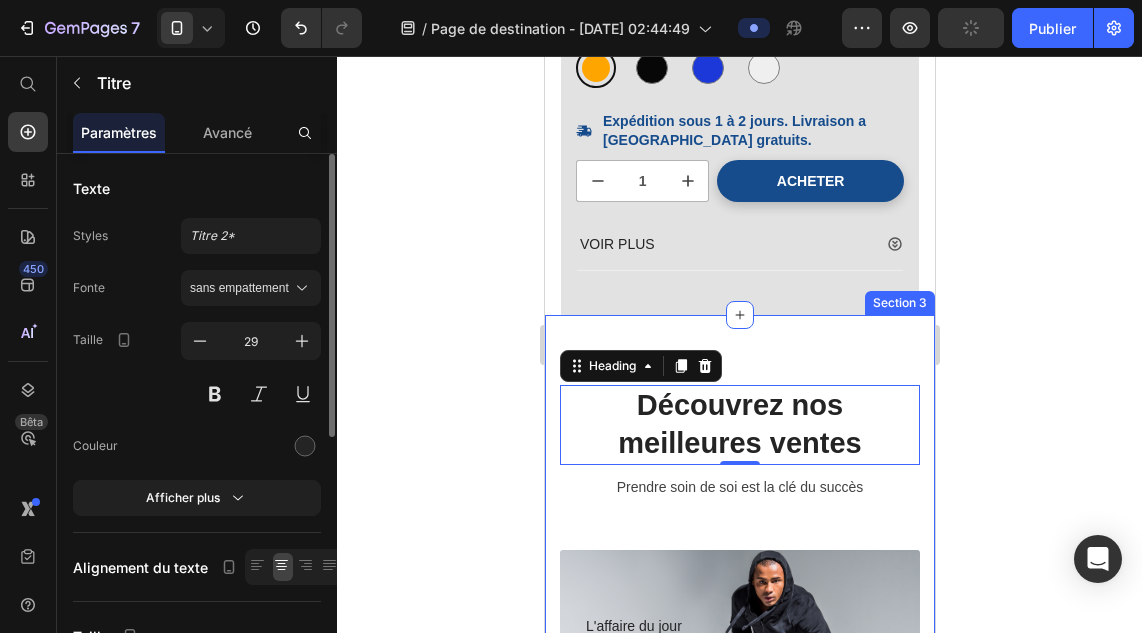 click on "Découvrez nos meilleures ventes Heading   0 Prendre soin de soi est la clé du succès Text block Row L'affaire du jour Text block Jusqu'à  50 %   de réduction Heading Achetez maintenant Button Row
` ` (P) Images & Gallery - 48% Product Badge CFA12,900.00 (P) Price CFA25,000.00 (P) Price Row RASOIRE ÉLECTRIQUE ⚡ (P) Title
Icon
Icon
Icon
Icon
Icon Icon List Hoz Product
Product Row Row Section 3" at bounding box center (739, 817) 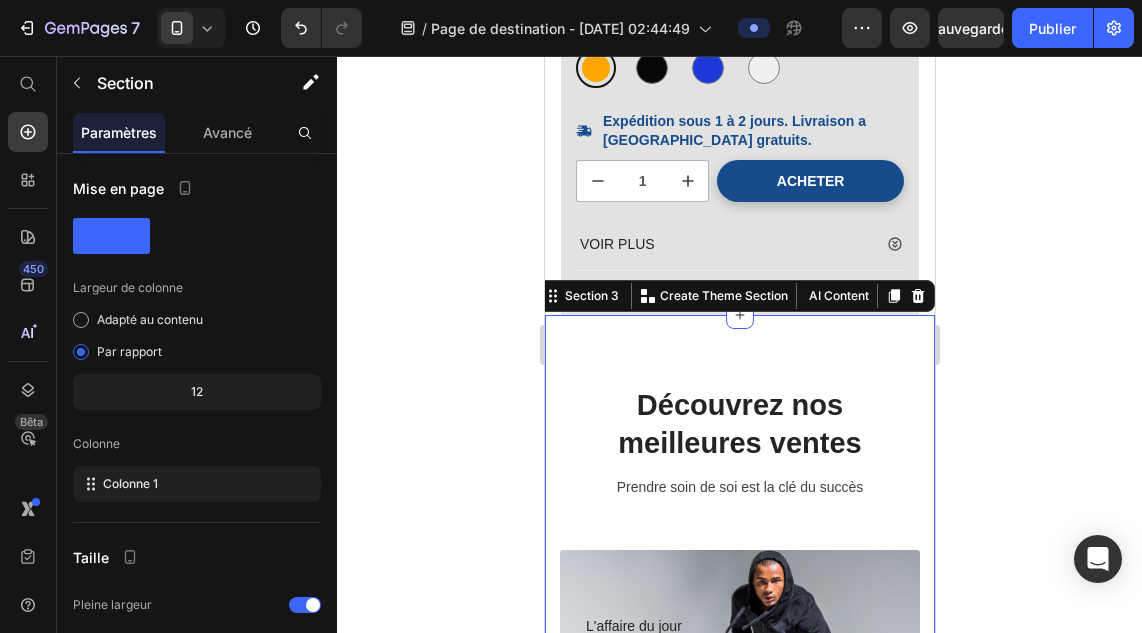 click on "Découvrez nos meilleures ventes Heading Prendre soin de soi est la clé du succès Text block Row L'affaire du jour Text block Jusqu'à  50 %   de réduction Heading Achetez maintenant Button Row
` ` (P) Images & Gallery - 48% Product Badge CFA12,900.00 (P) Price CFA25,000.00 (P) Price Row RASOIRE ÉLECTRIQUE ⚡ (P) Title
Icon
Icon
Icon
Icon
Icon Icon List Hoz Product
Product Row Row Section 3   You can create reusable sections Create Theme Section AI Content Write with GemAI What would you like to describe here? Tone and Voice Persuasive Product RASOIRE ÉLECTRIQUE ⚡ Show more Generate" at bounding box center (739, 817) 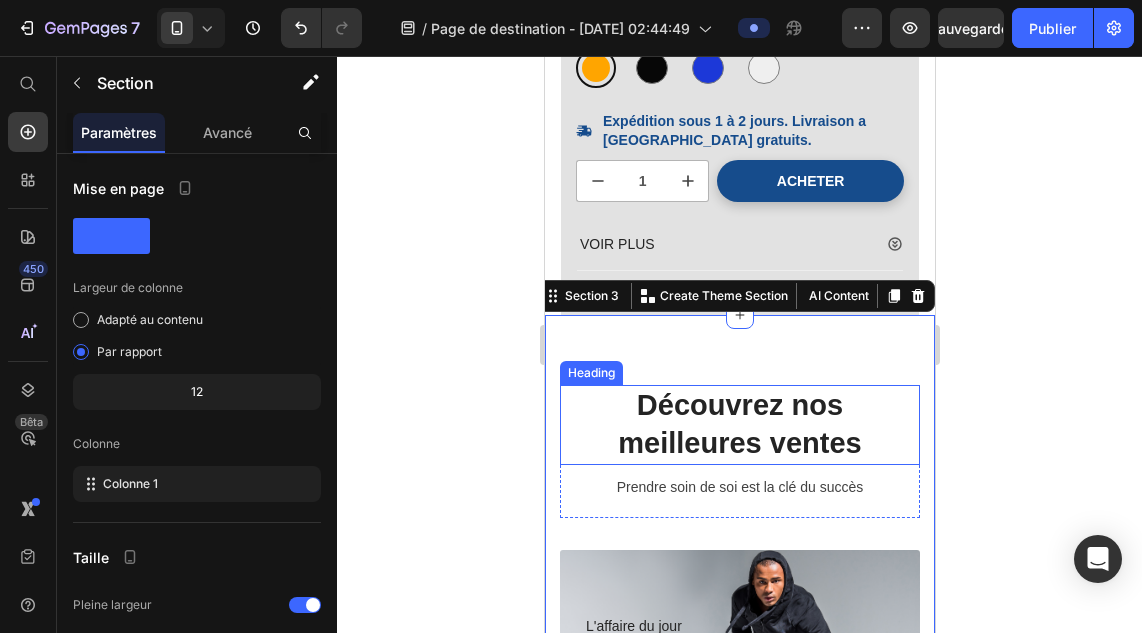 click on "Découvrez nos meilleures ventes" at bounding box center [739, 424] 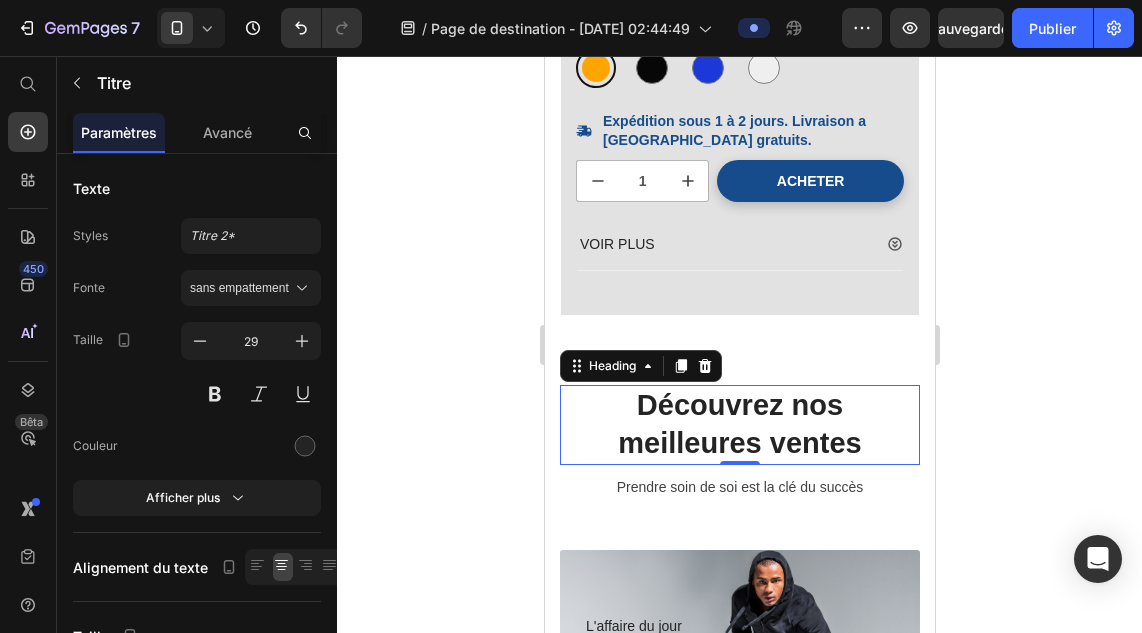 click on "Découvrez nos meilleures ventes" at bounding box center [739, 424] 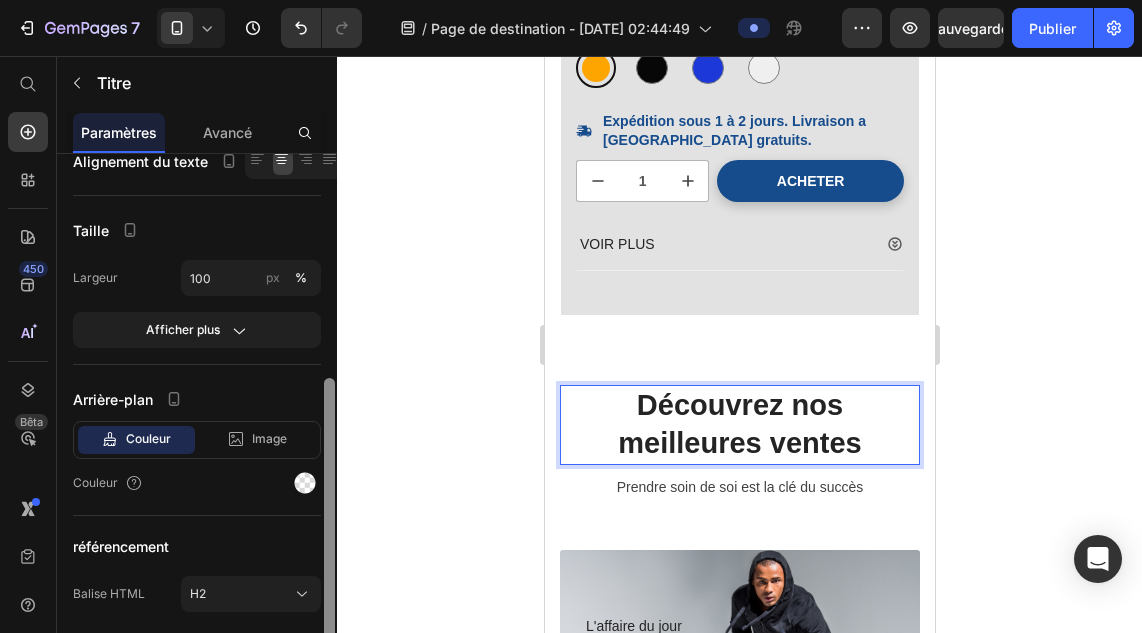 scroll, scrollTop: 414, scrollLeft: 0, axis: vertical 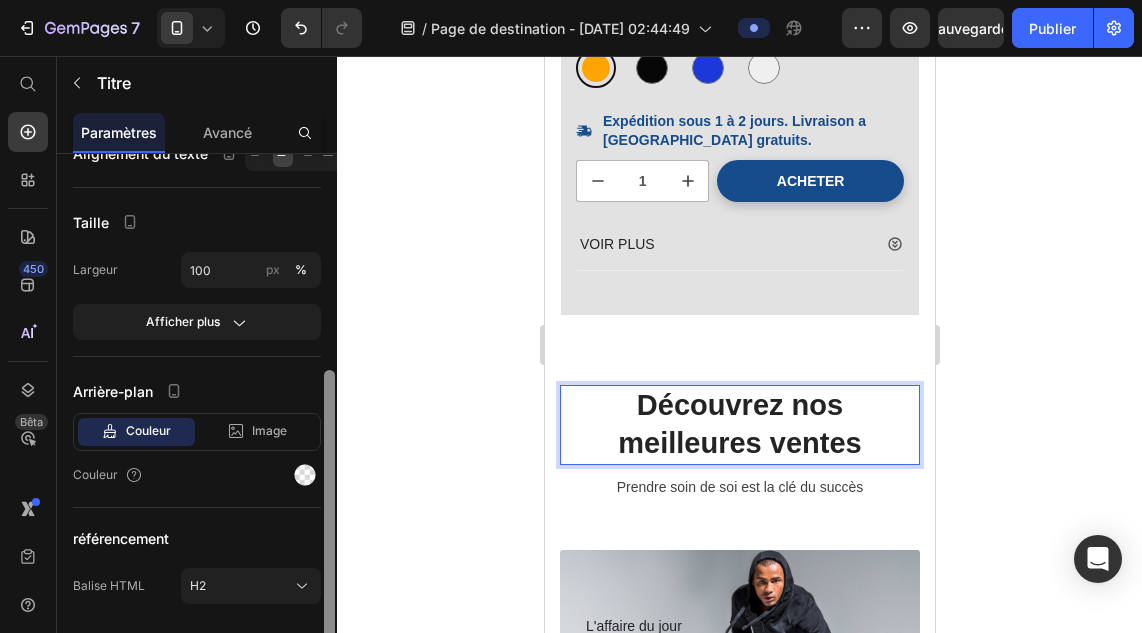 drag, startPoint x: 328, startPoint y: 349, endPoint x: 336, endPoint y: 569, distance: 220.1454 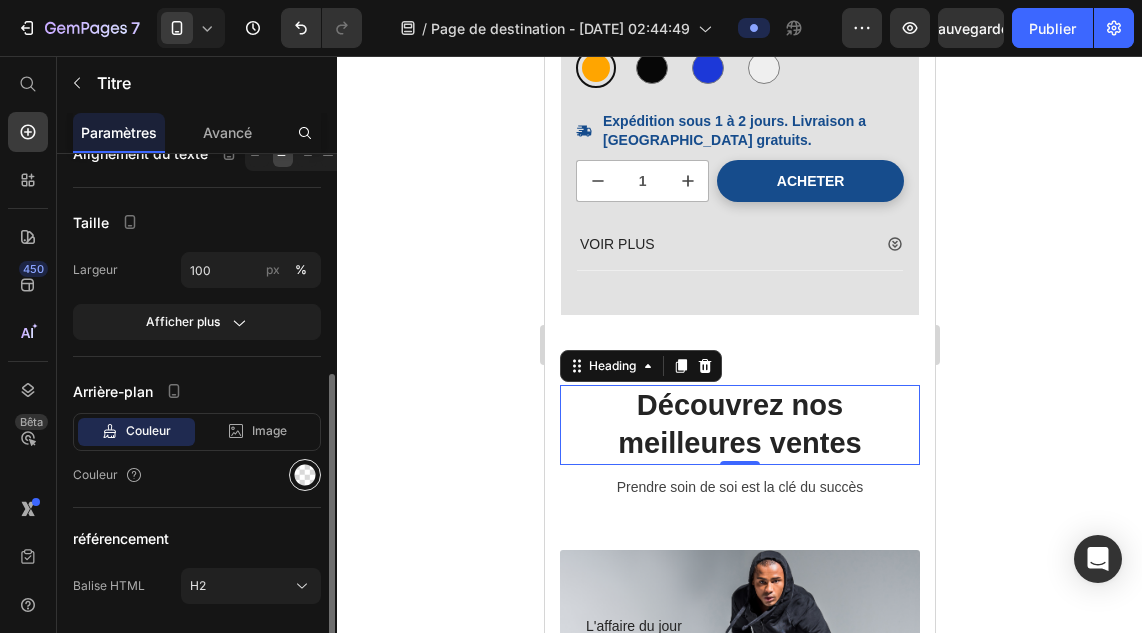 click at bounding box center (305, 475) 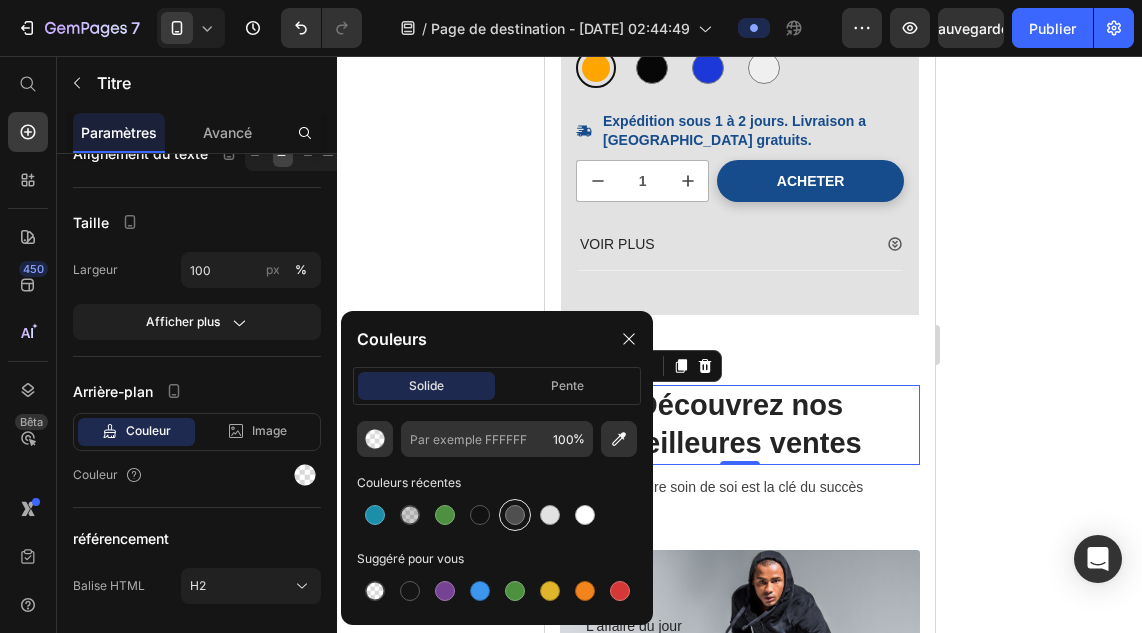 click at bounding box center (515, 515) 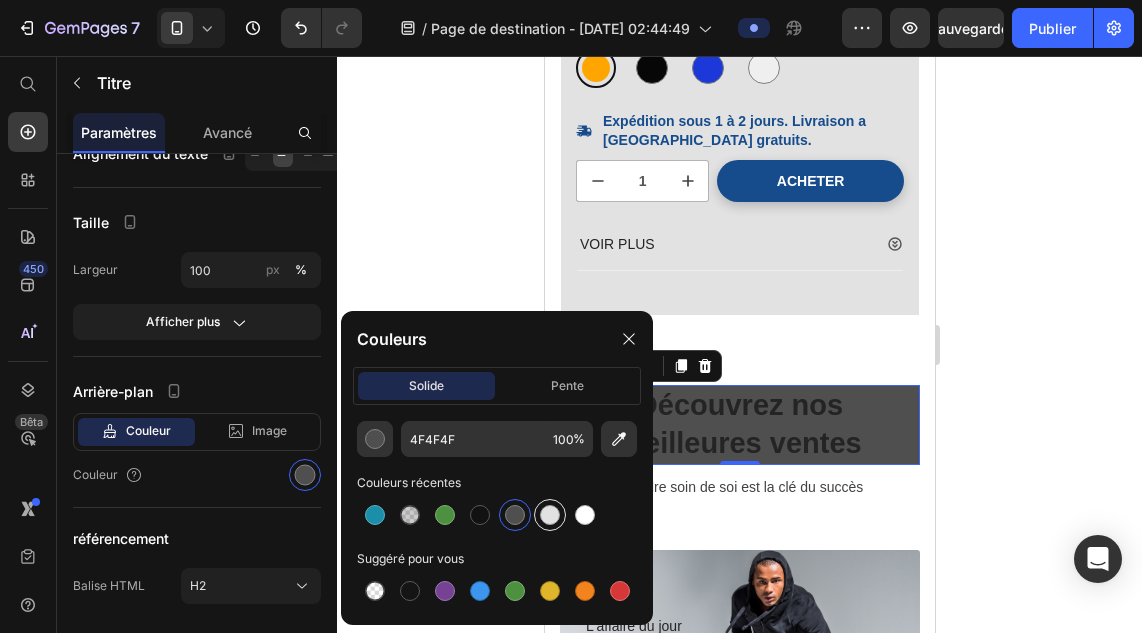 click at bounding box center (550, 515) 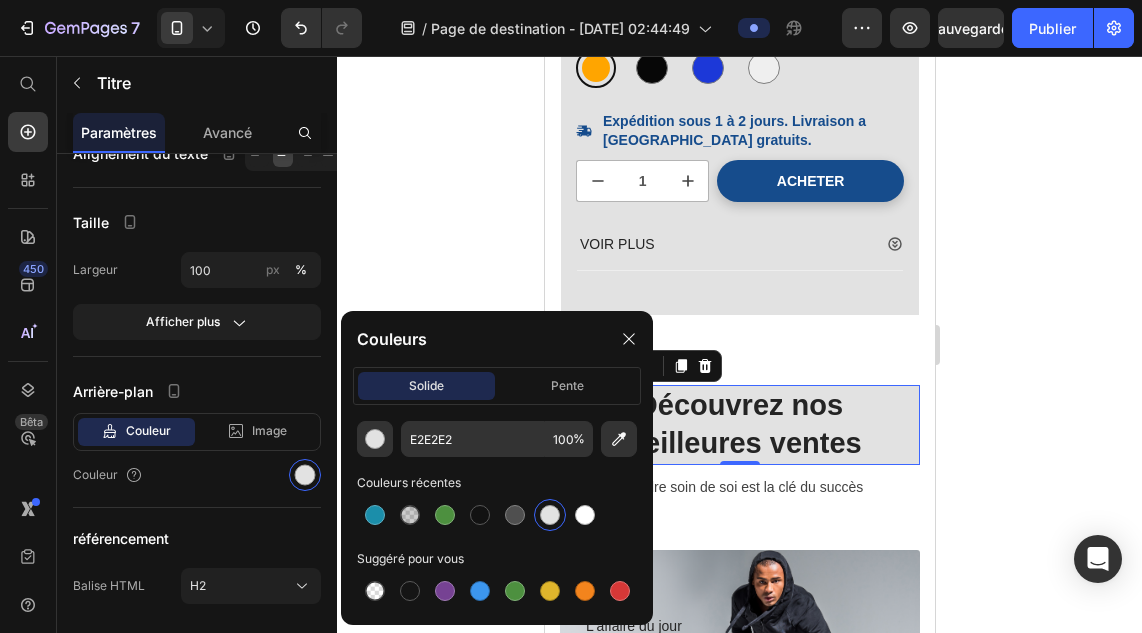 click 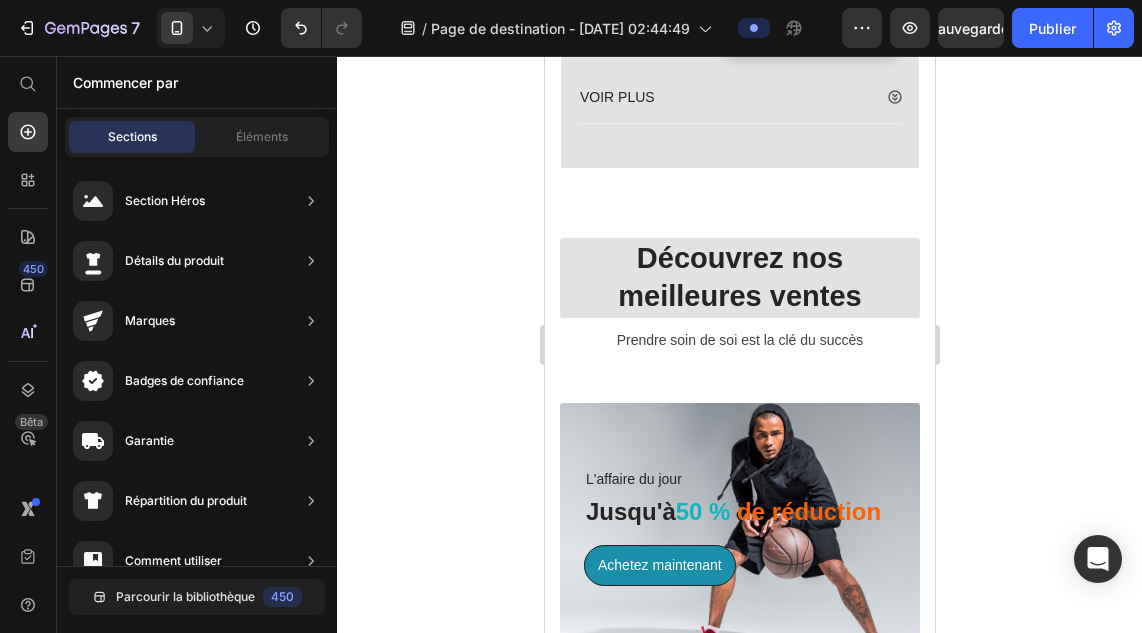 scroll, scrollTop: 1916, scrollLeft: 0, axis: vertical 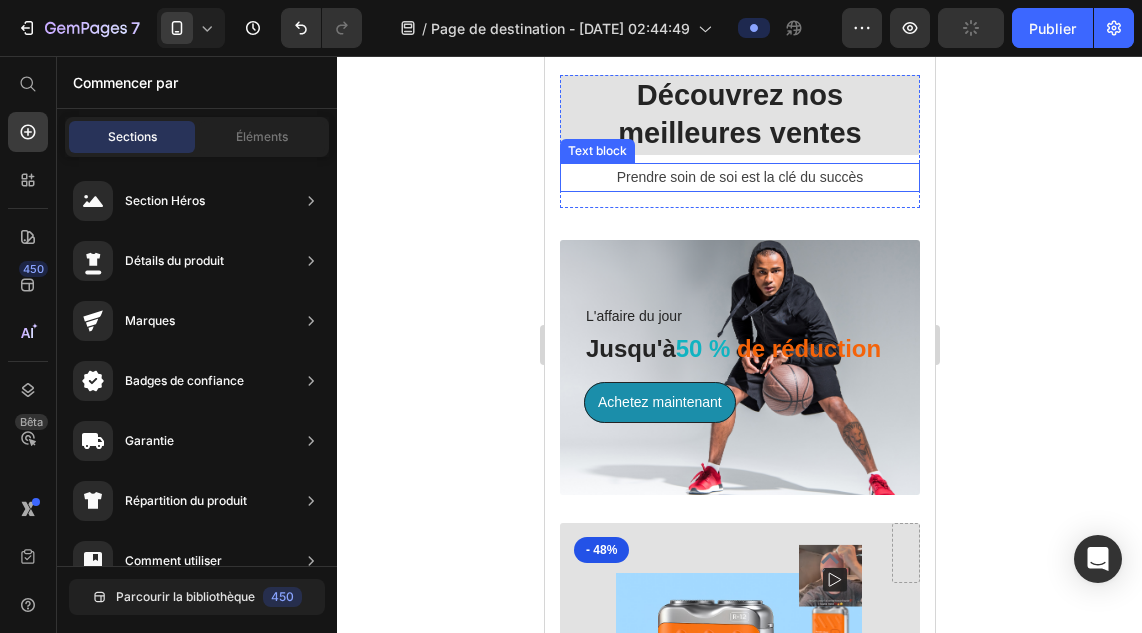 click on "Prendre soin de soi est la clé du succès" at bounding box center [739, 177] 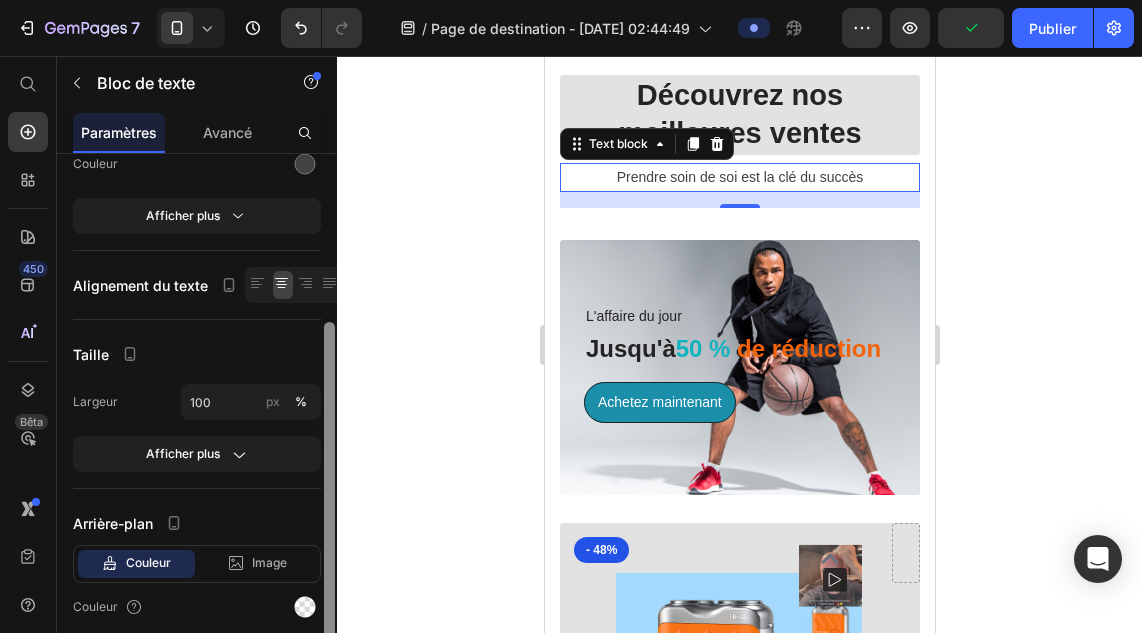 scroll, scrollTop: 294, scrollLeft: 0, axis: vertical 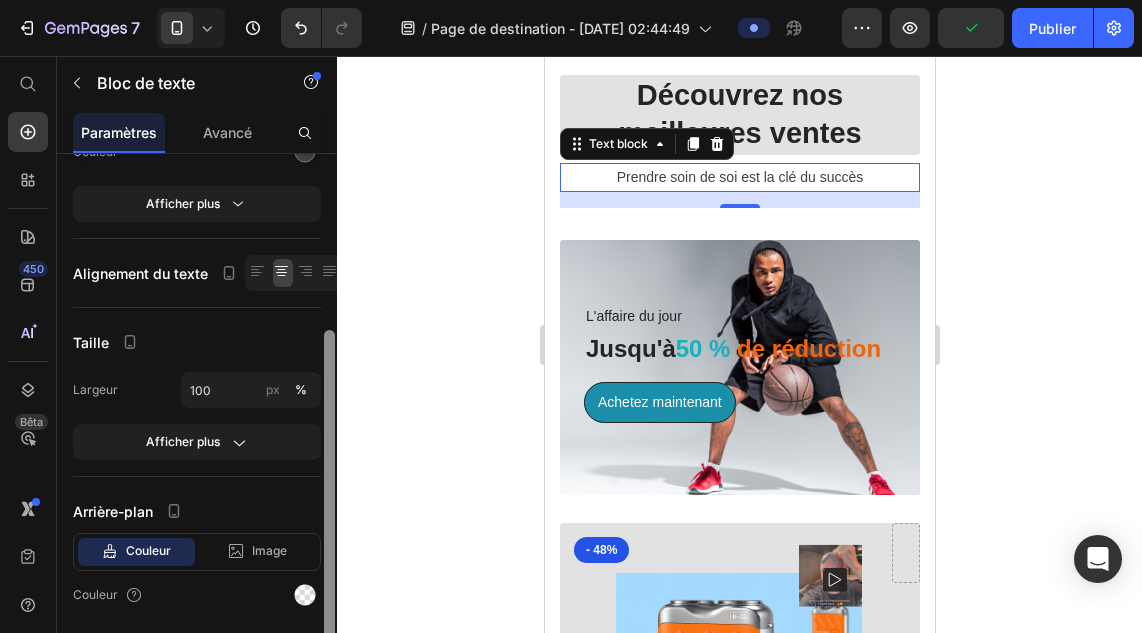 drag, startPoint x: 328, startPoint y: 430, endPoint x: 334, endPoint y: 606, distance: 176.10225 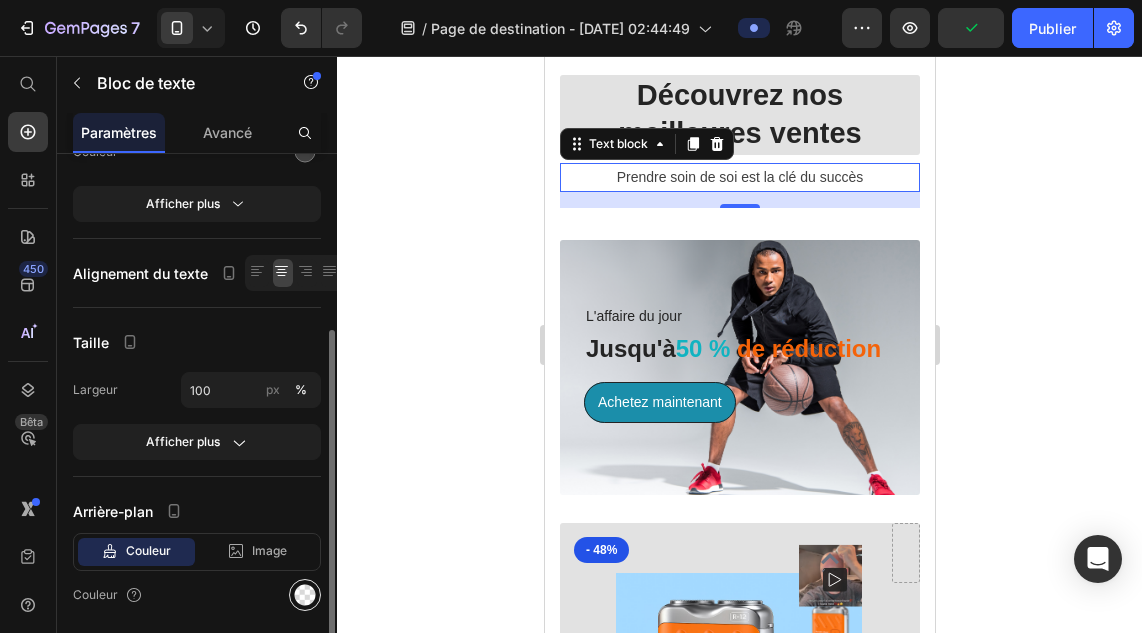 click 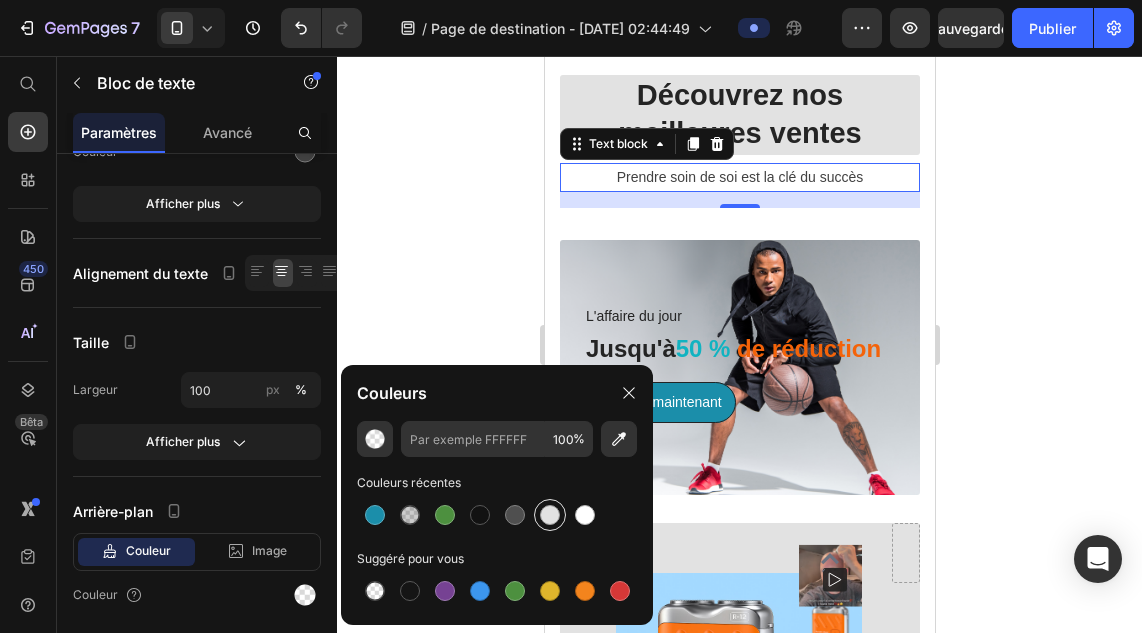 click at bounding box center (550, 515) 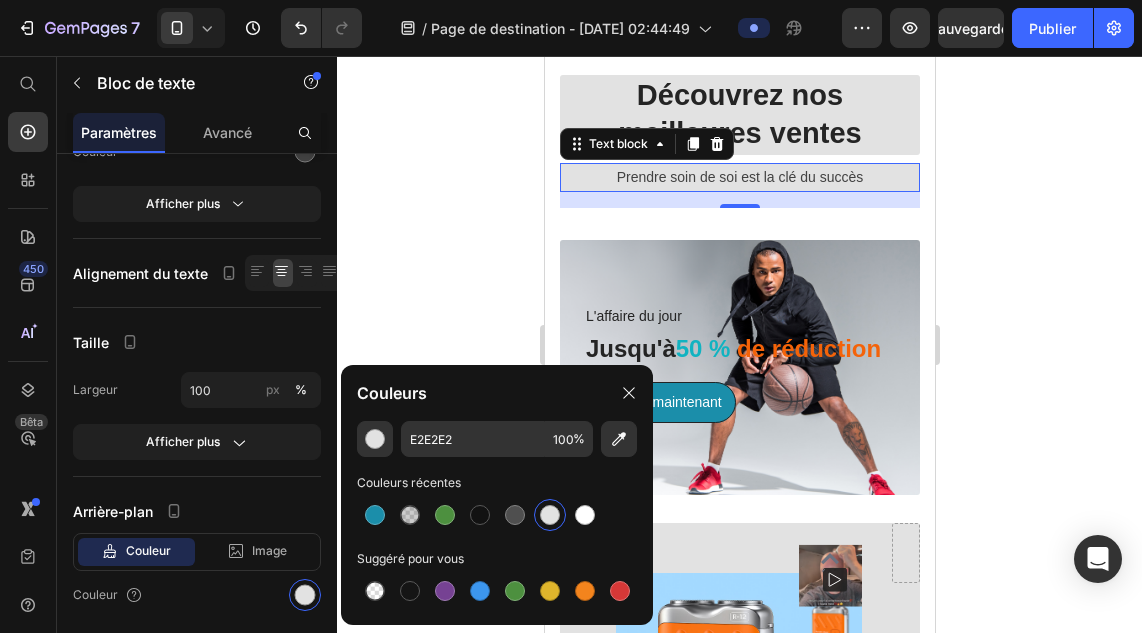 click 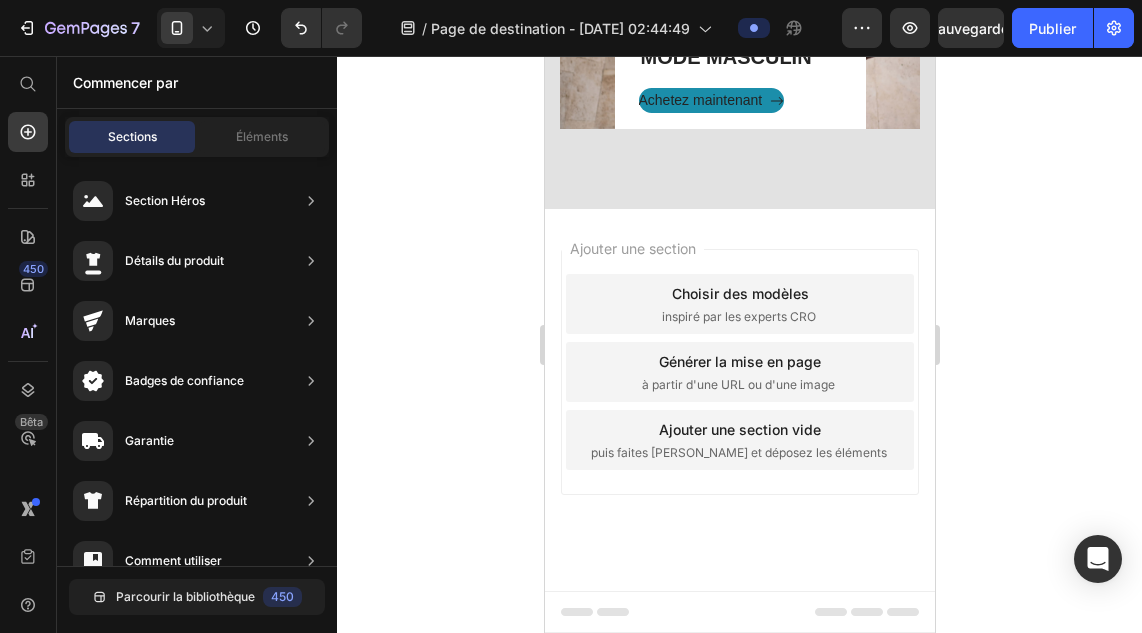 scroll, scrollTop: 3589, scrollLeft: 0, axis: vertical 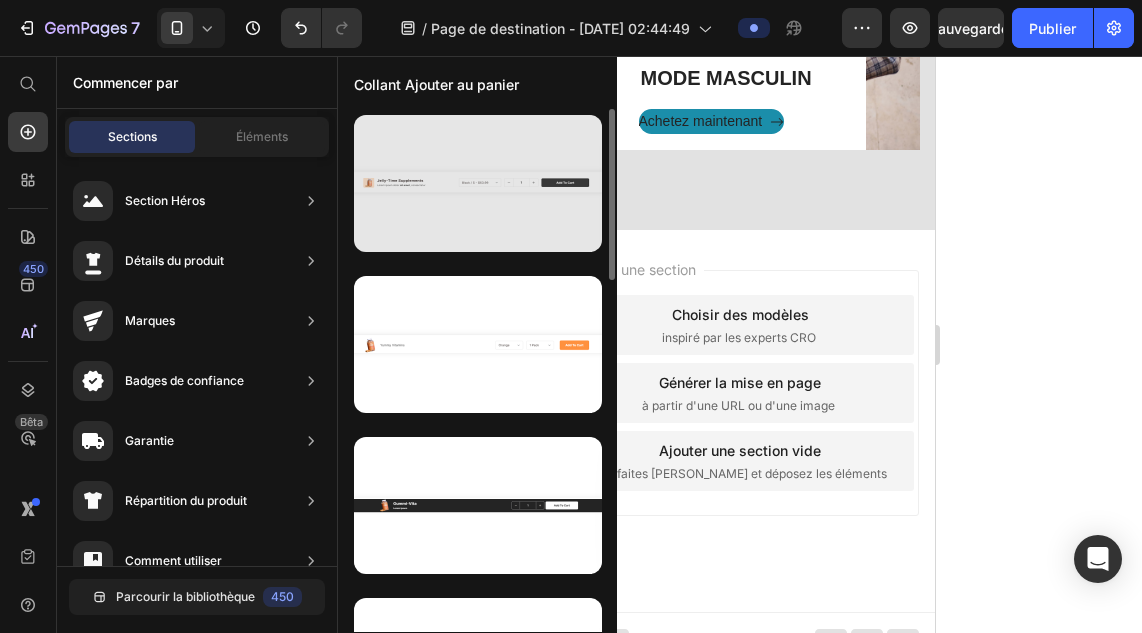 click at bounding box center (478, 183) 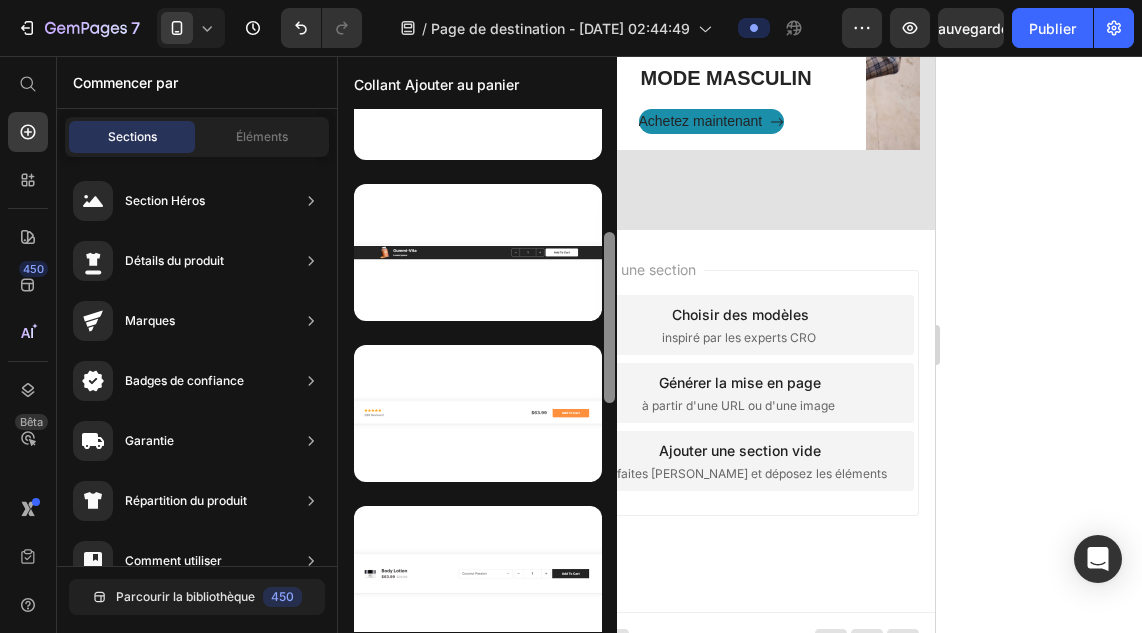 scroll, scrollTop: 327, scrollLeft: 0, axis: vertical 